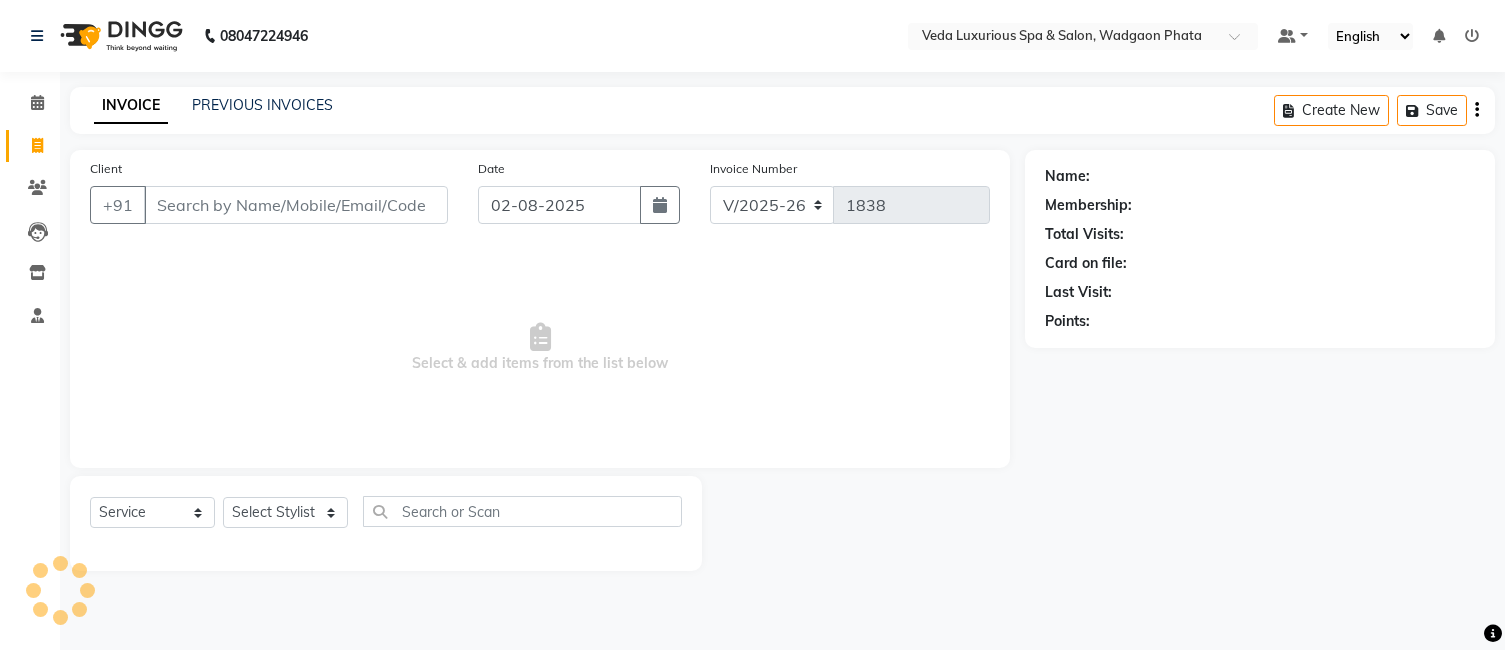 select on "4666" 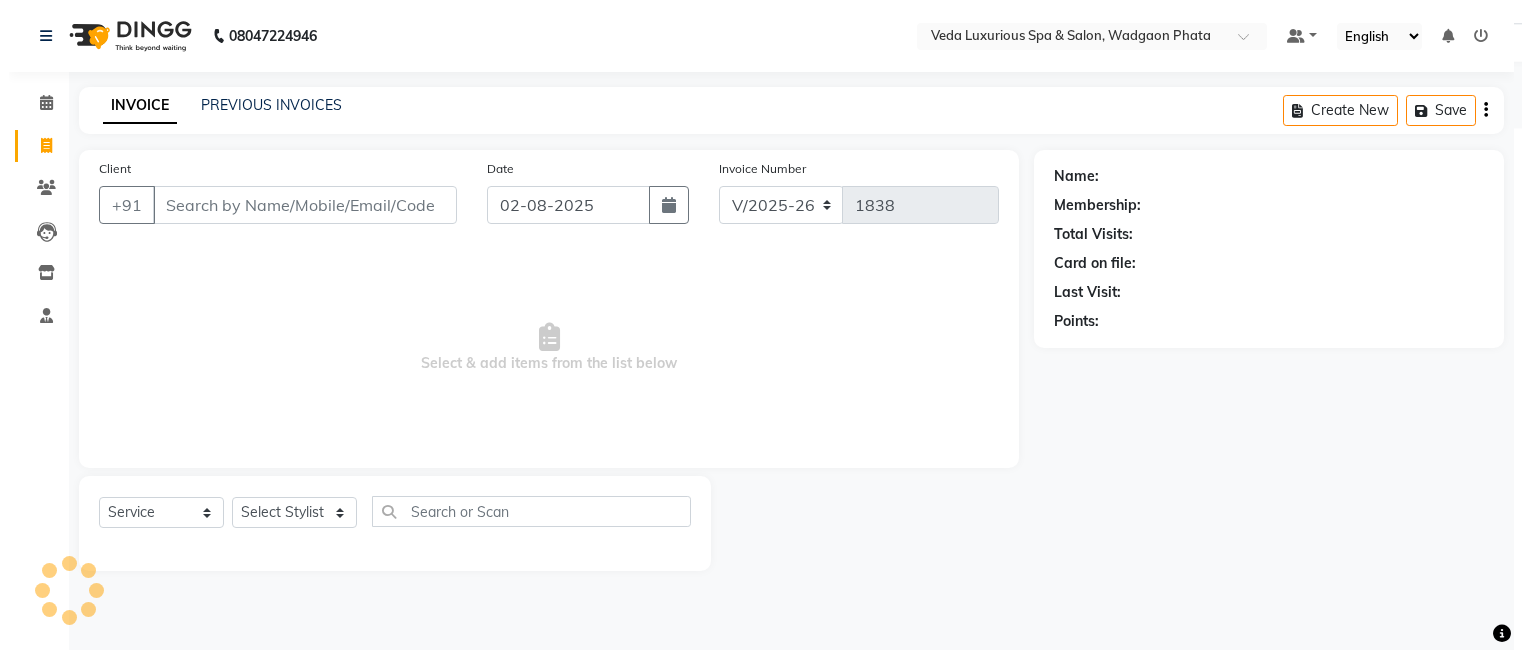 scroll, scrollTop: 0, scrollLeft: 0, axis: both 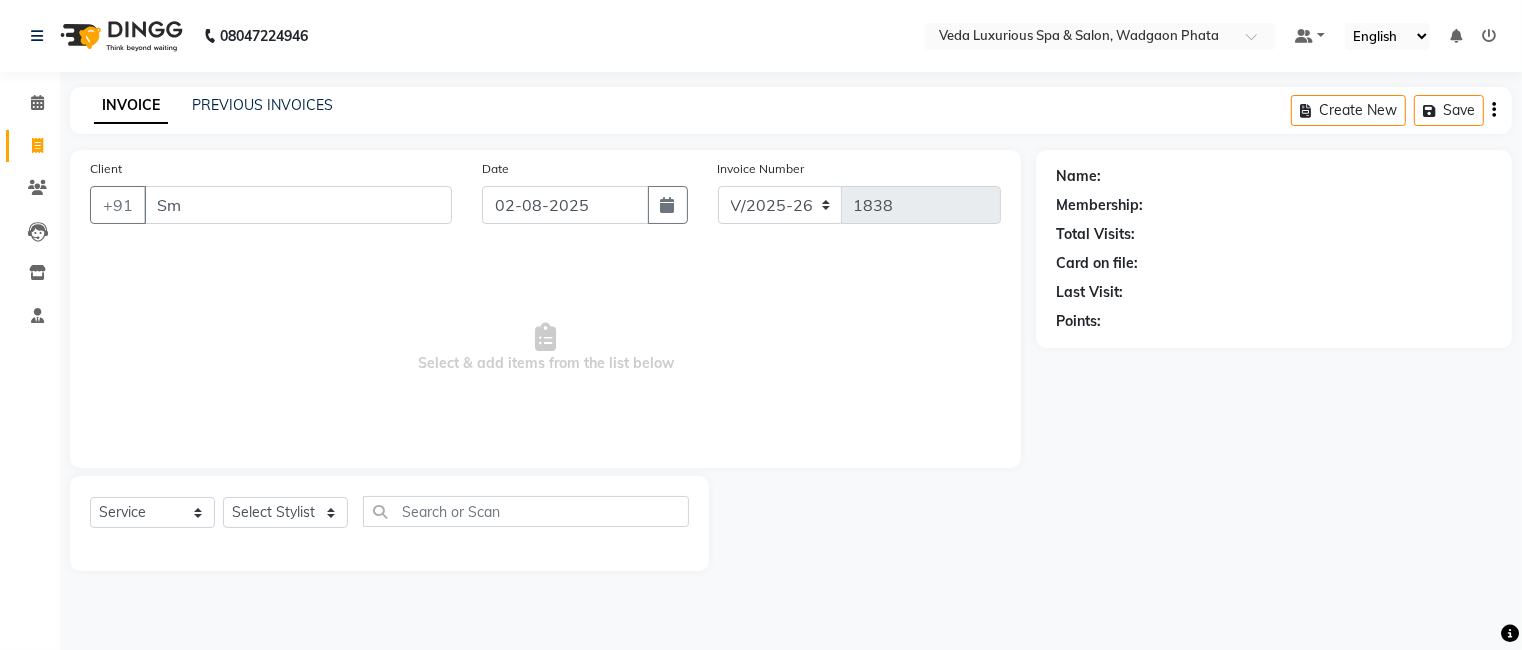 type on "S" 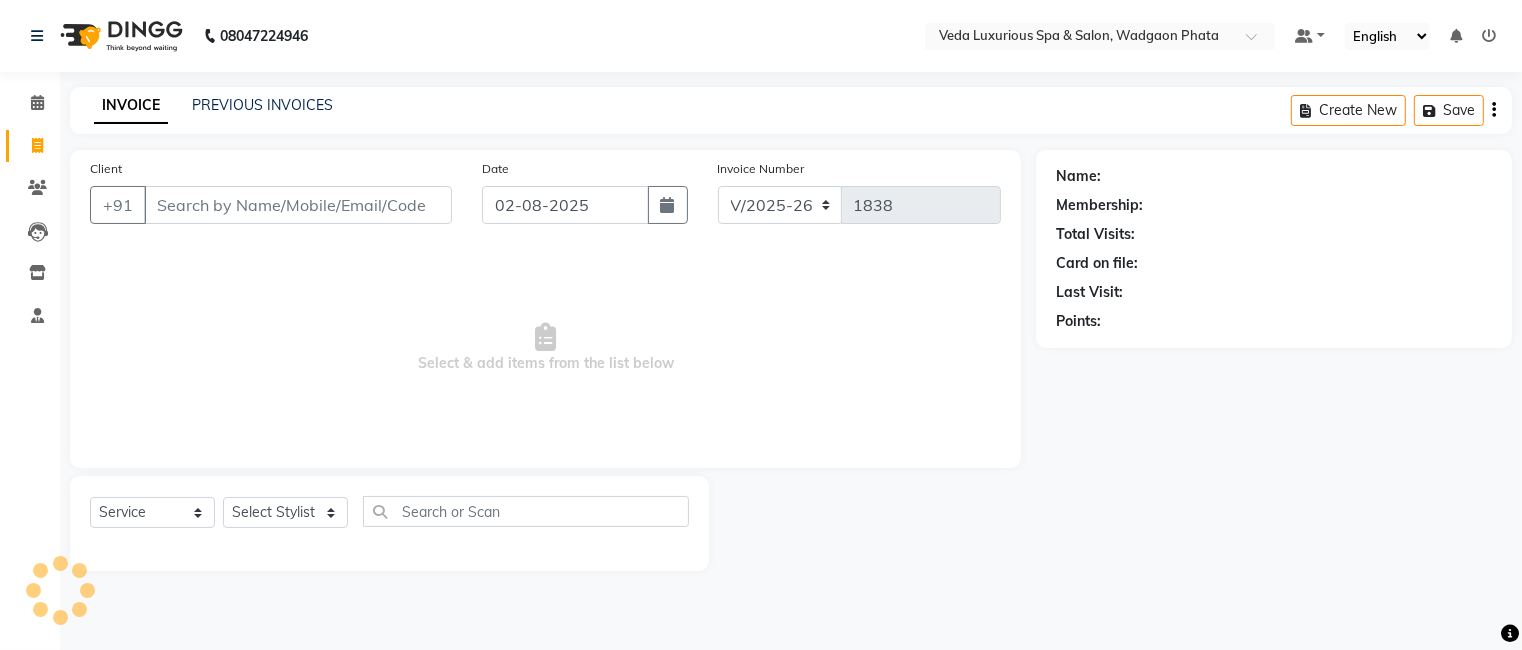 drag, startPoint x: 248, startPoint y: 201, endPoint x: 258, endPoint y: 213, distance: 15.6205 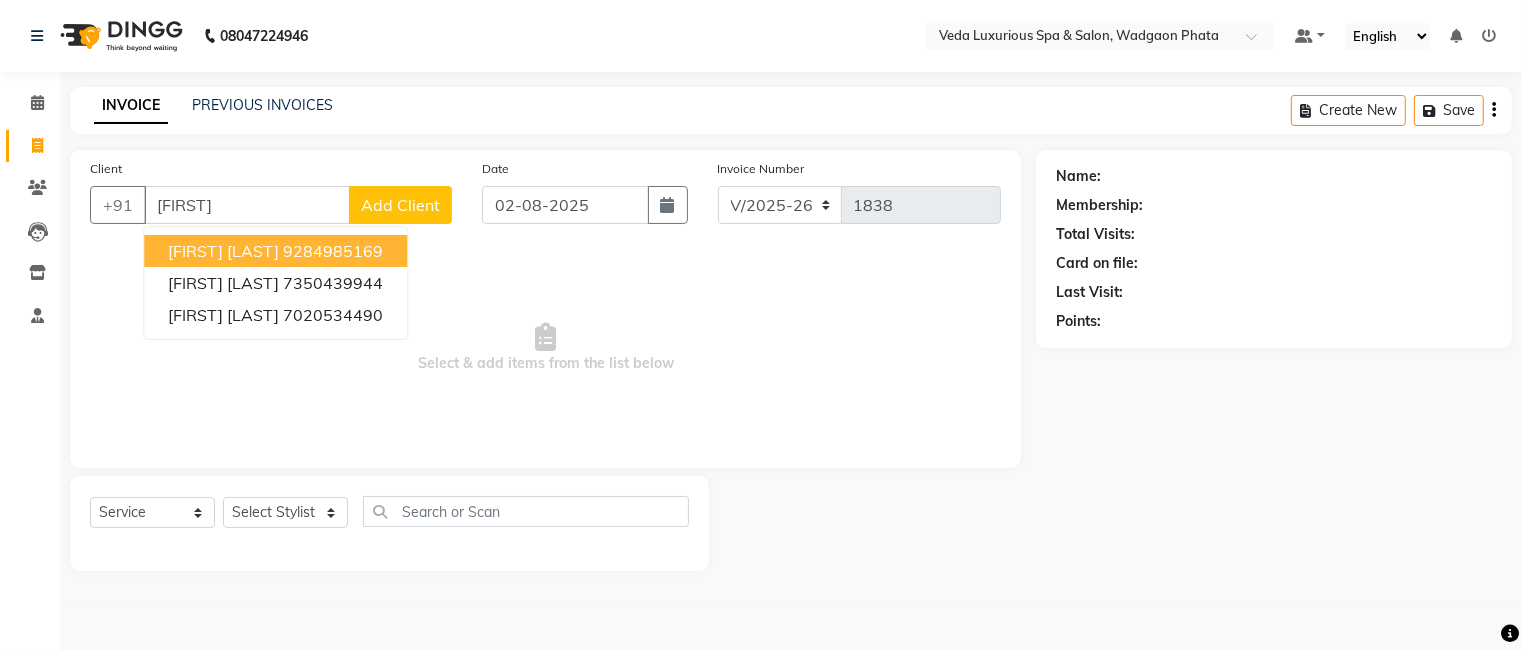 click on "9284985169" at bounding box center (333, 251) 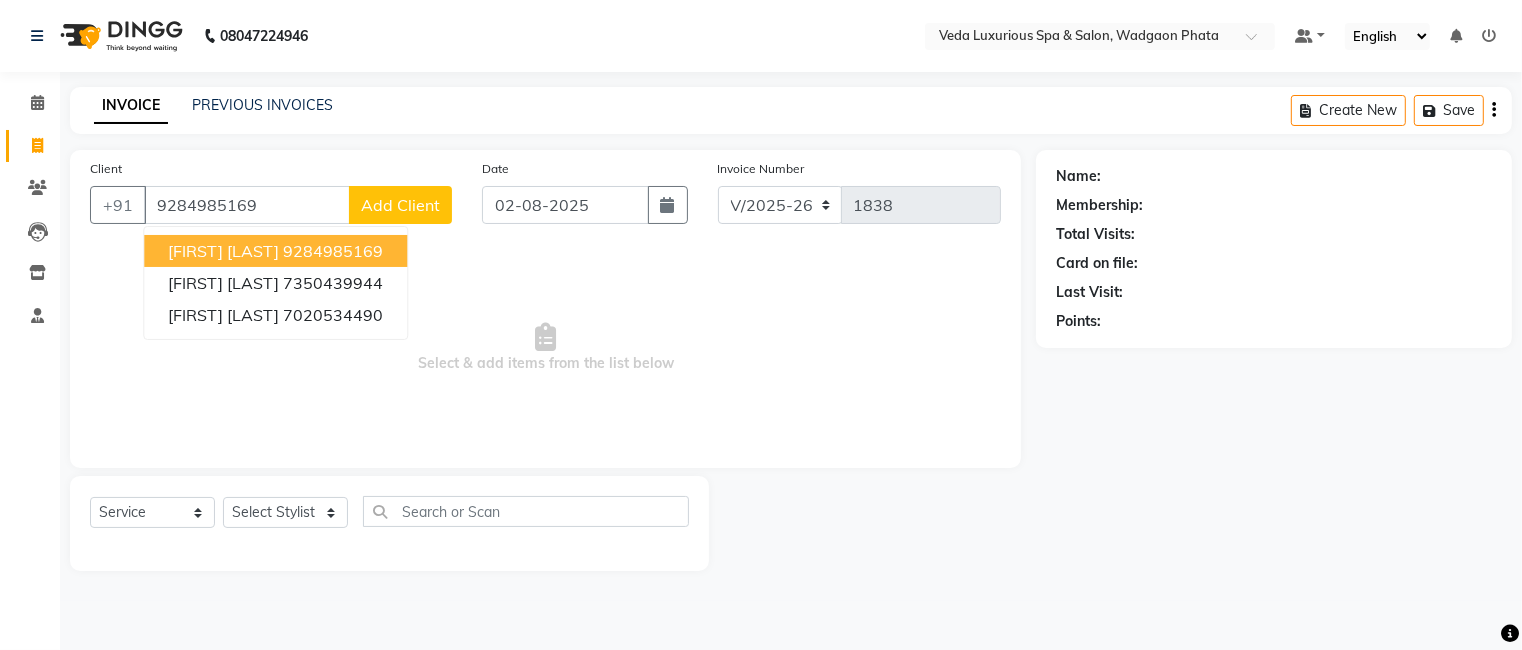 type on "9284985169" 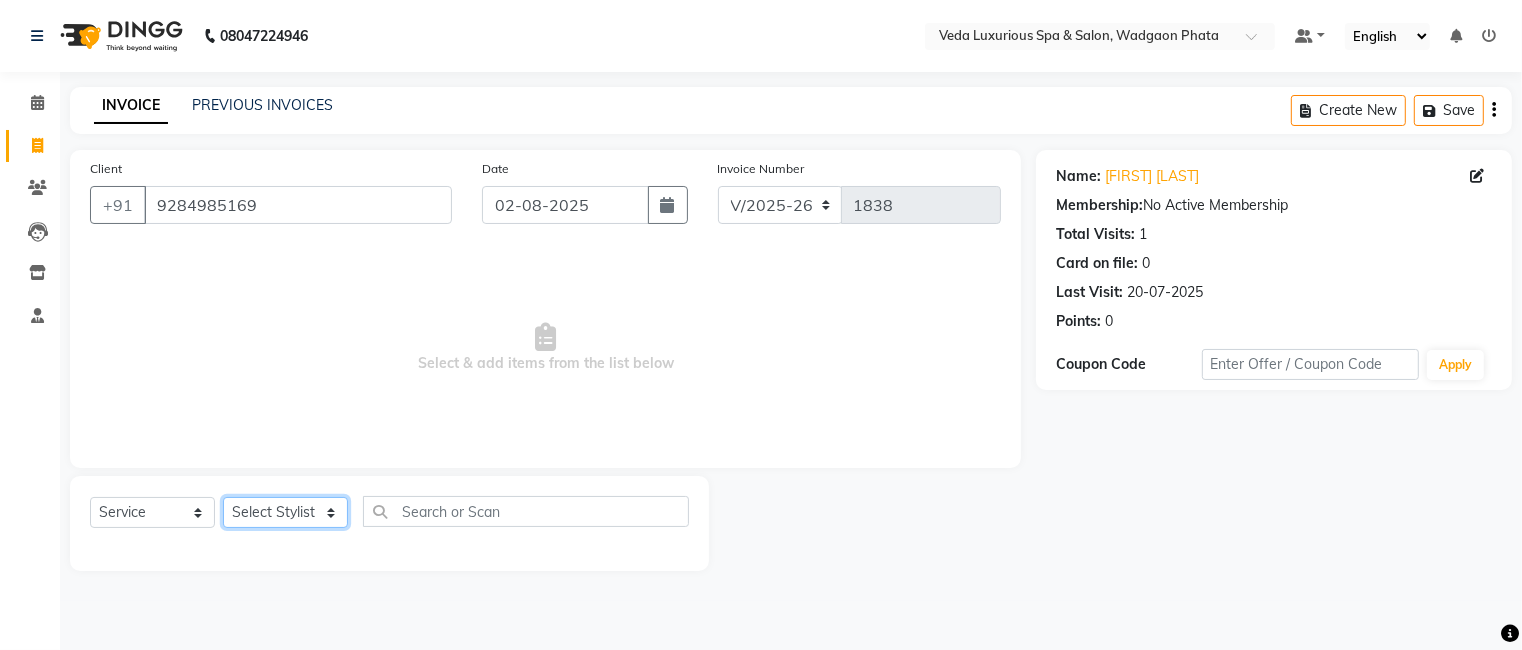 click on "Select Stylist Ankur GOLU Khushi kim lily Mahesh manu MOYA Nilam olivia RP seri VEDA" 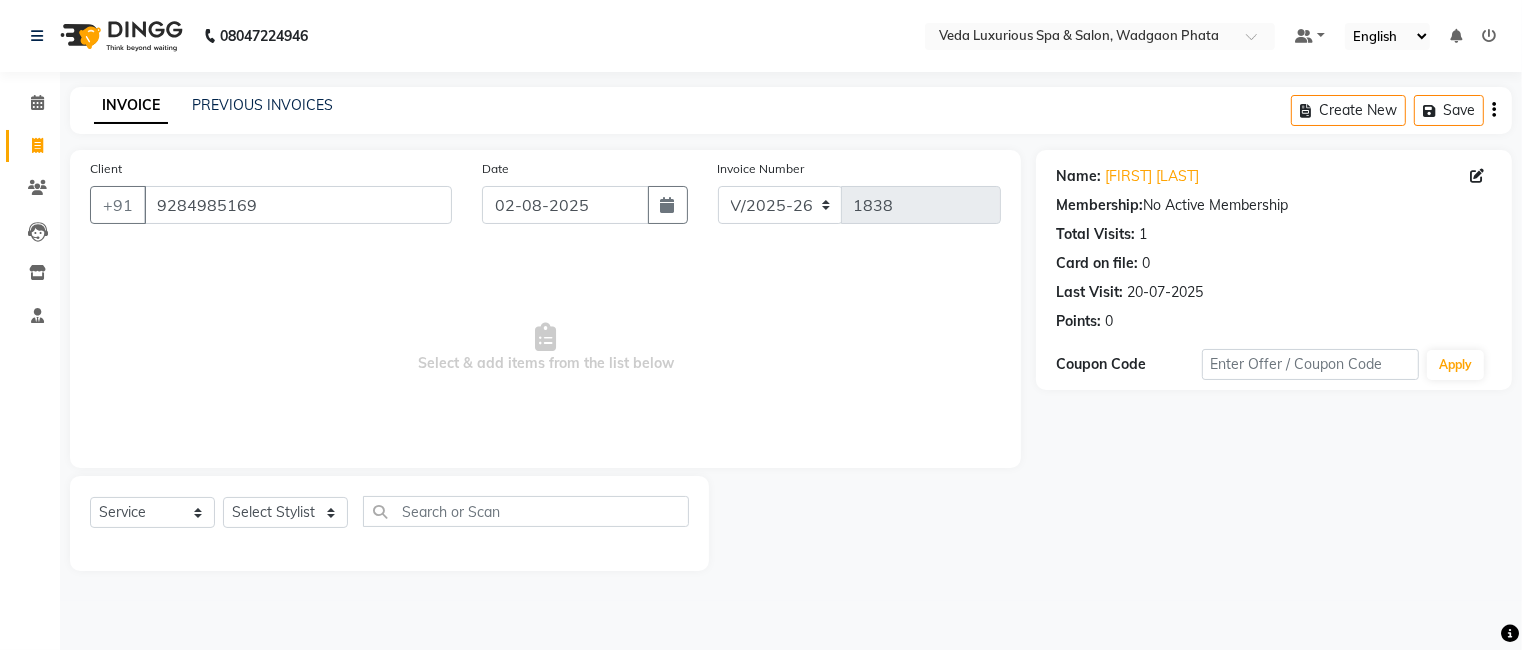 click on "Client +91 [PHONE] Date [DATE] Invoice Number V/2025 V/2025-26 1838 Select & add items from the list below" 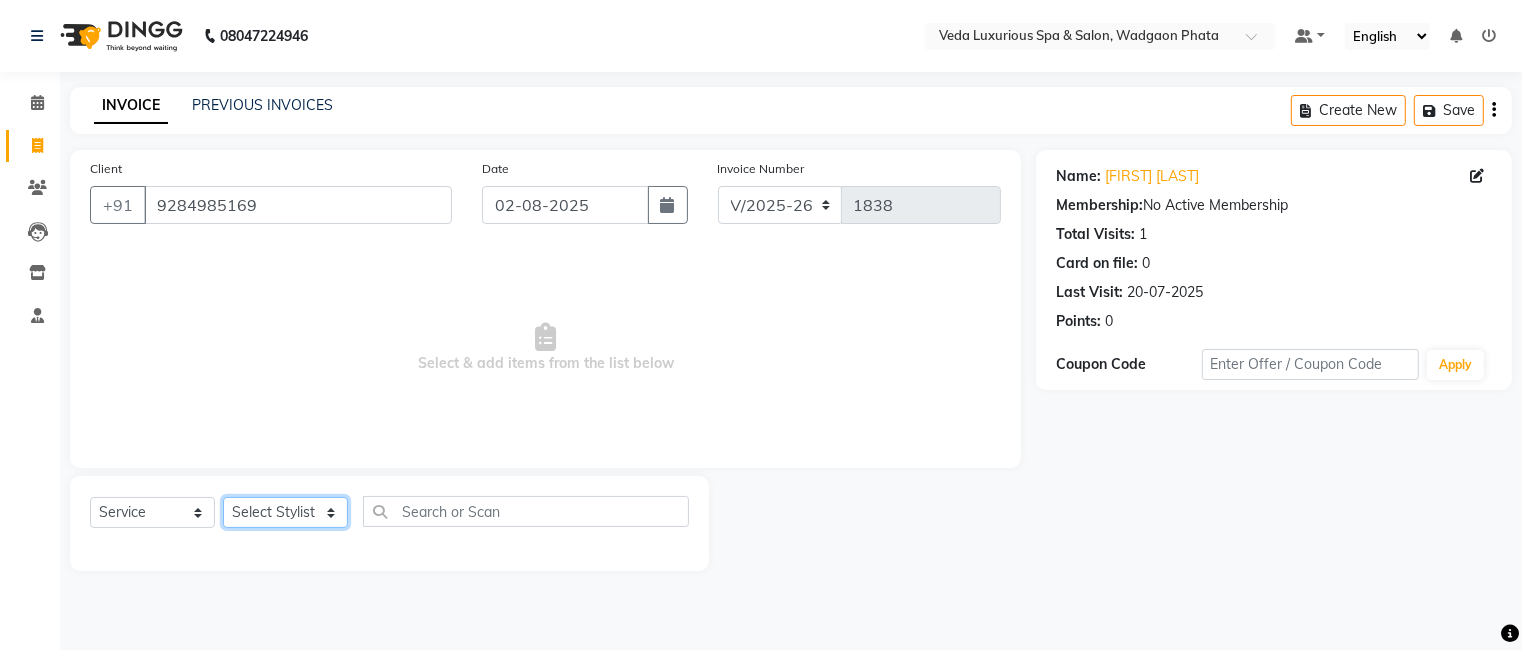 click on "Select Stylist Ankur GOLU Khushi kim lily Mahesh manu MOYA Nilam olivia RP seri VEDA" 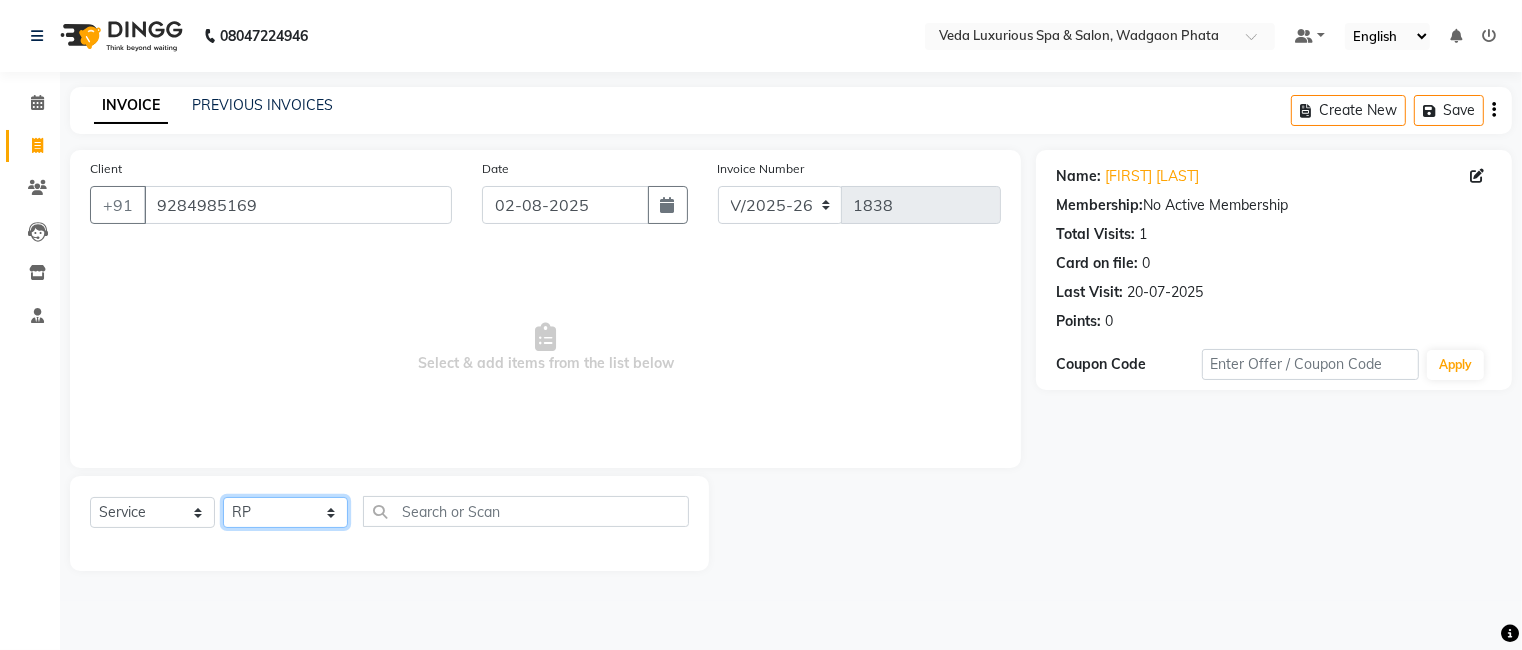 click on "Select Stylist Ankur GOLU Khushi kim lily Mahesh manu MOYA Nilam olivia RP seri VEDA" 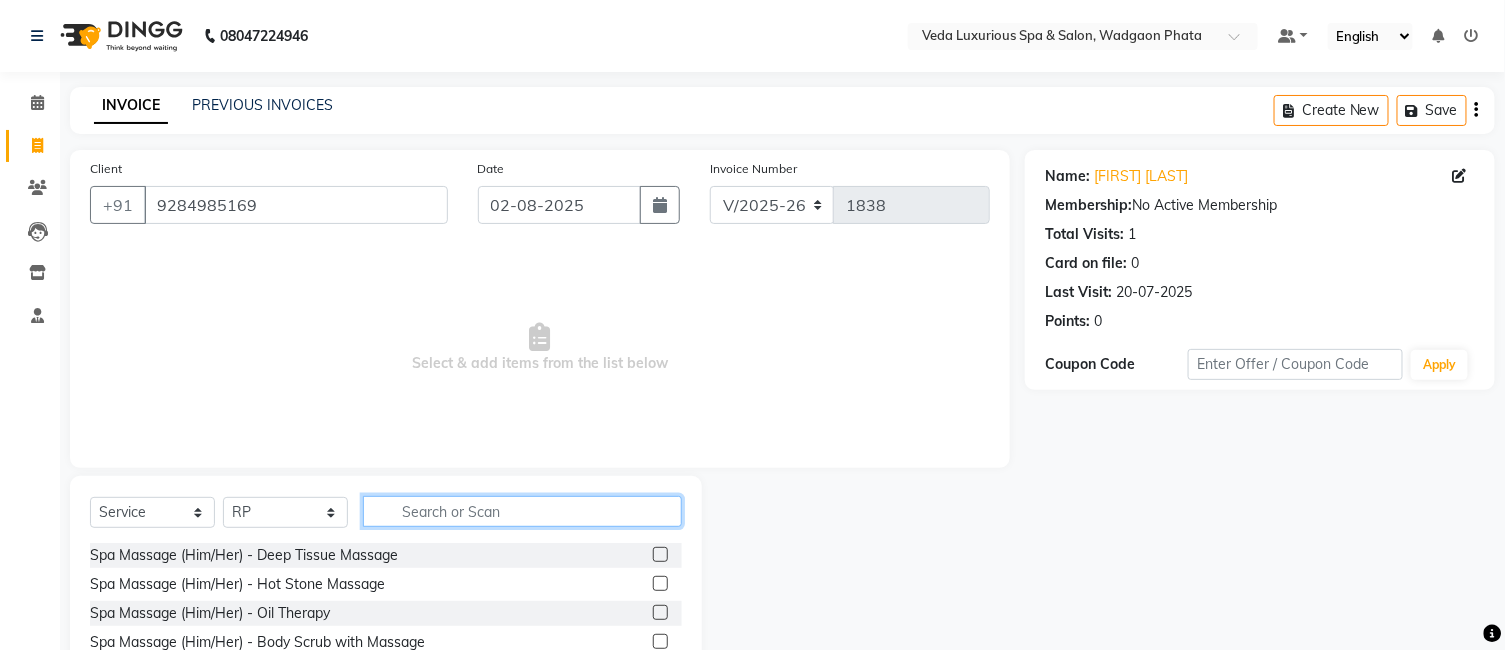 click 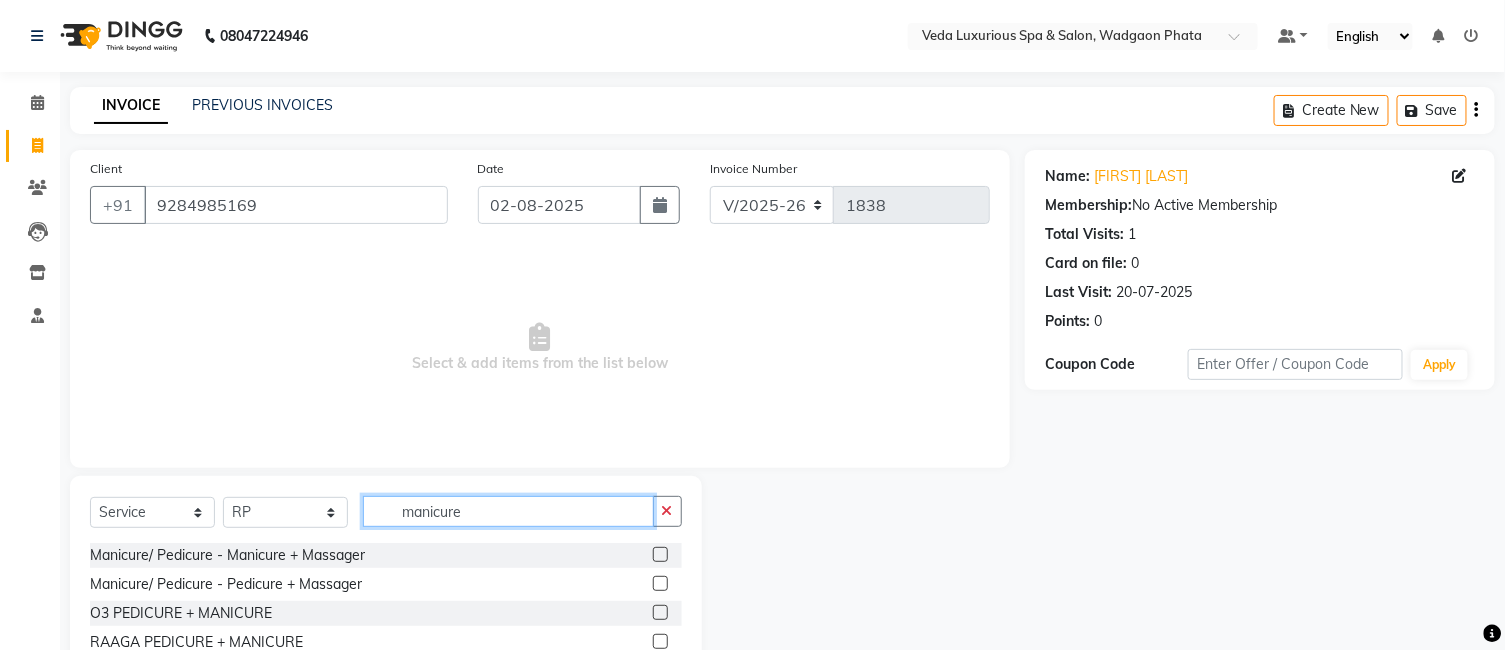 type on "manicure" 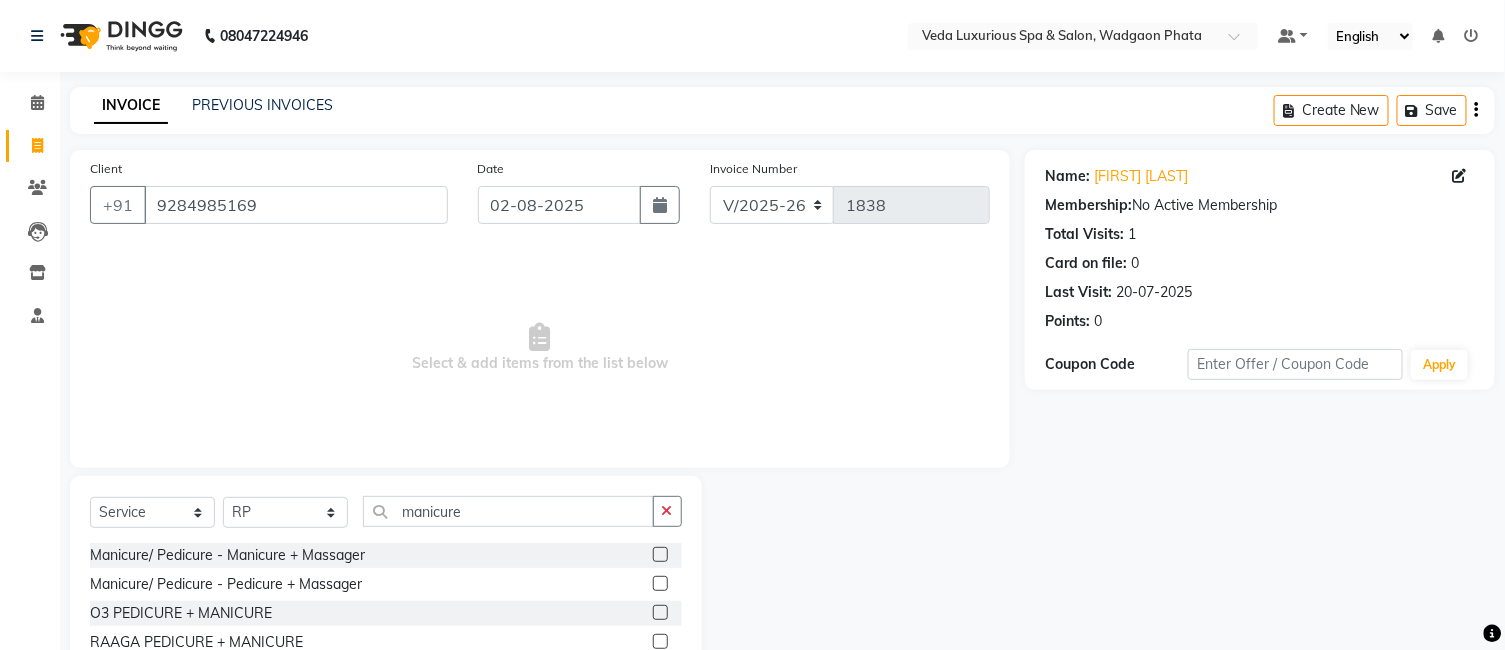 click 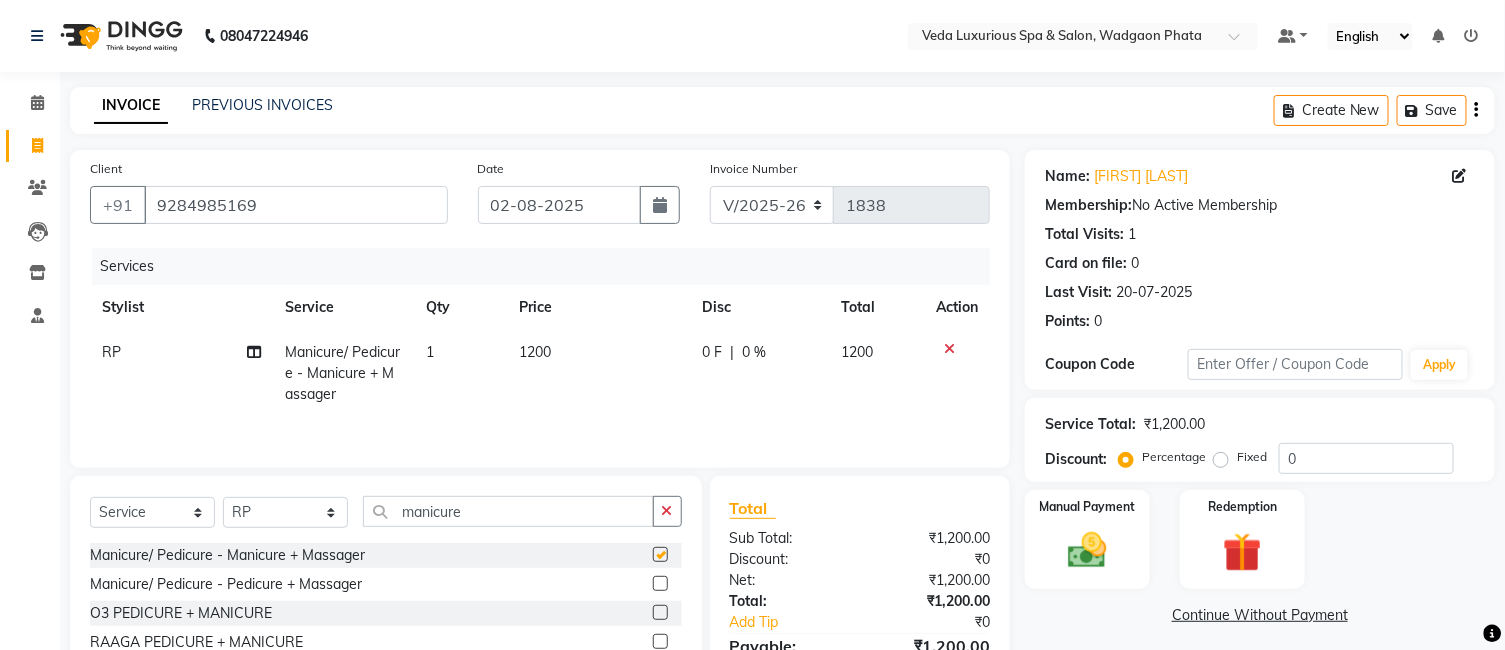 checkbox on "false" 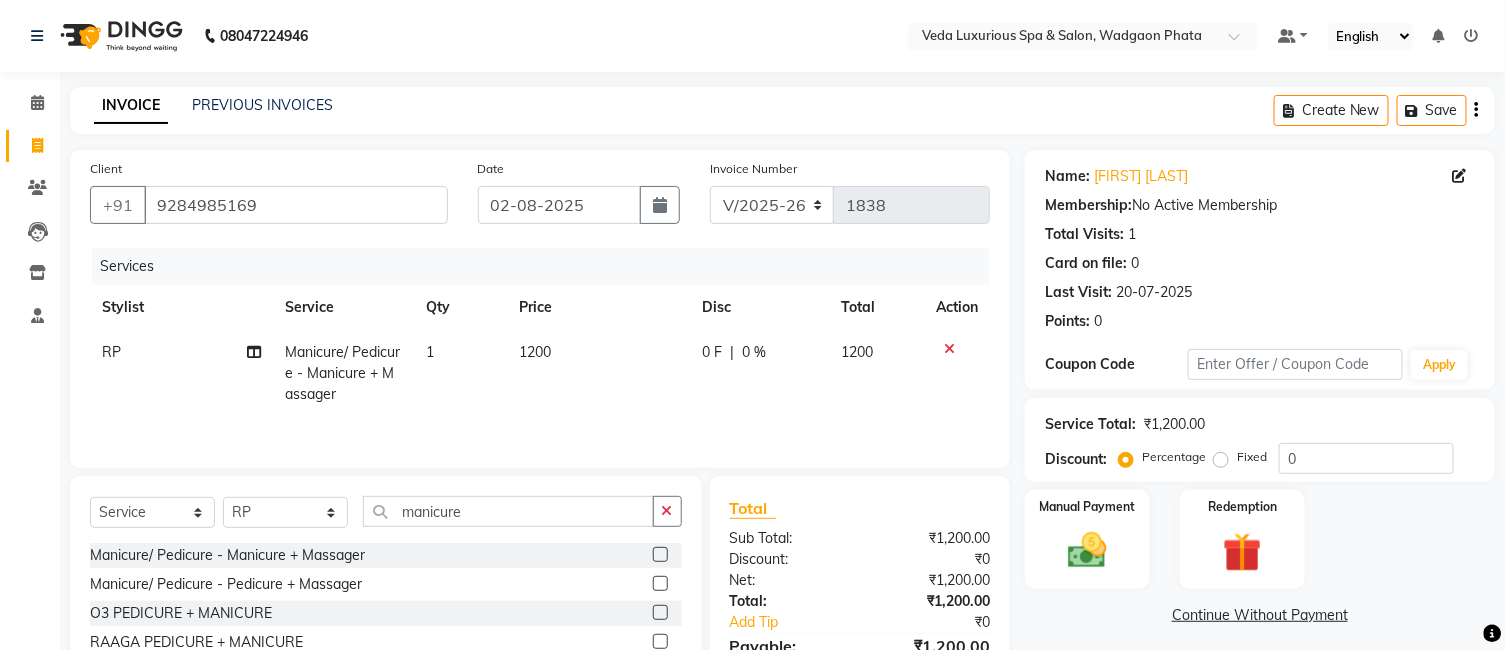 scroll, scrollTop: 110, scrollLeft: 0, axis: vertical 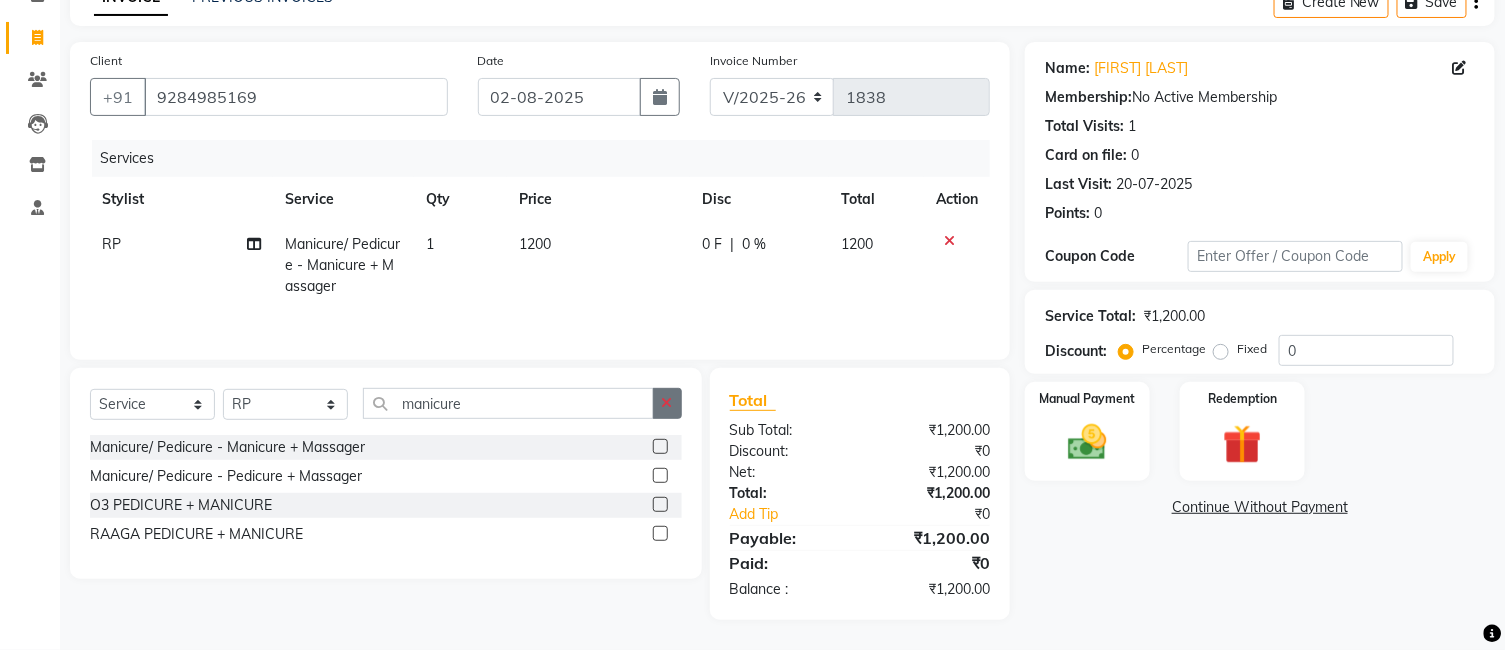 click 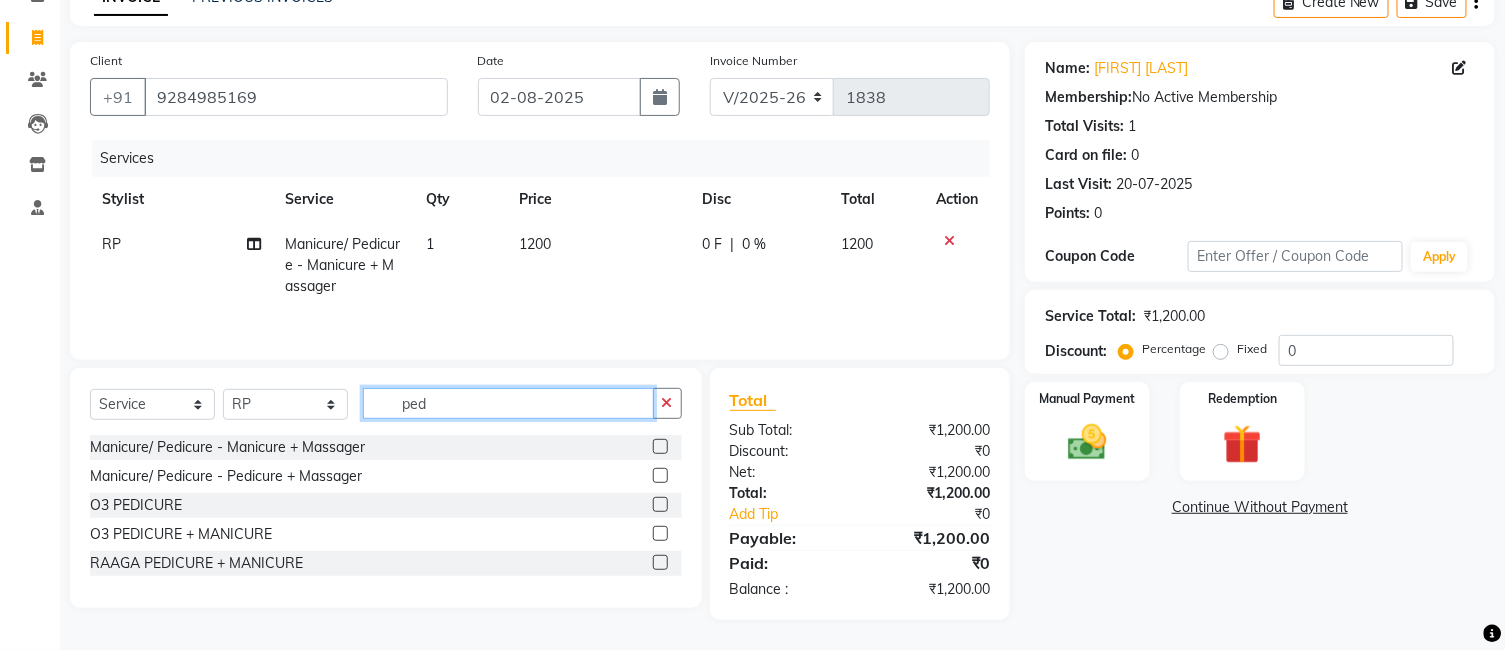 type on "ped" 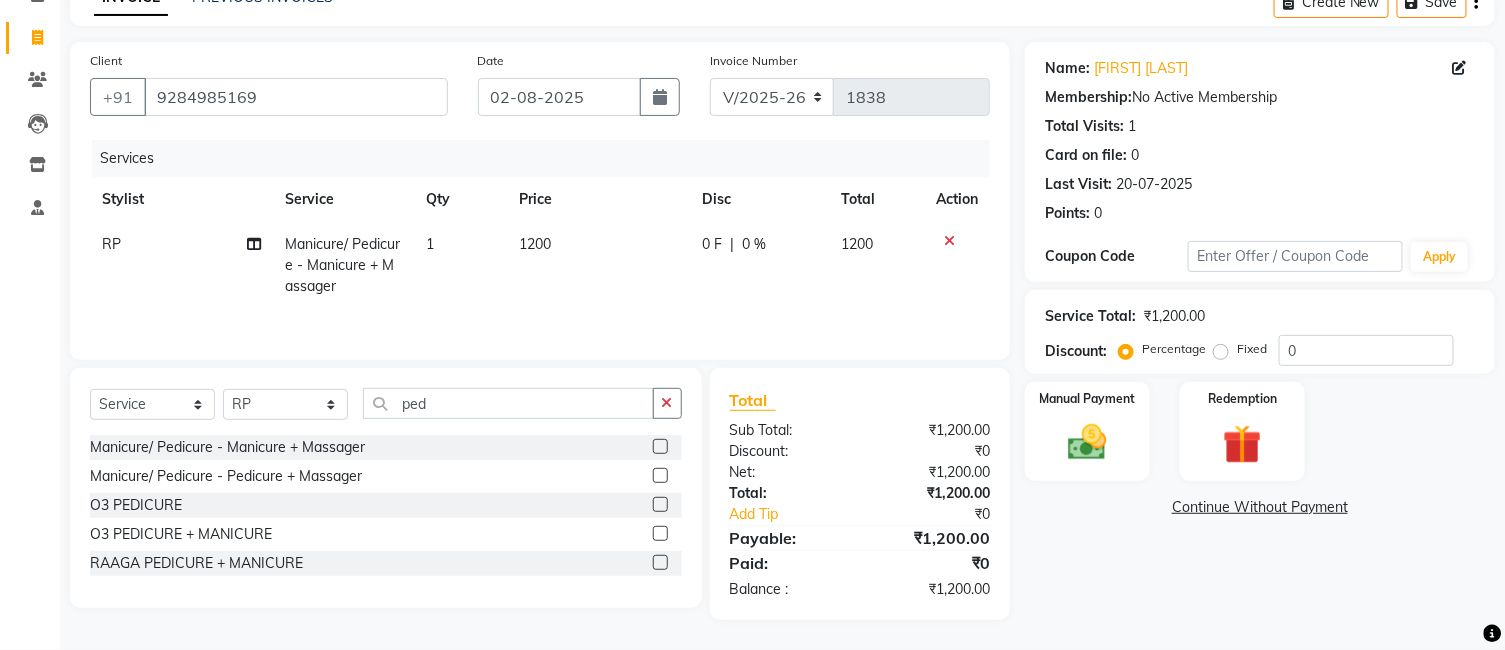 click 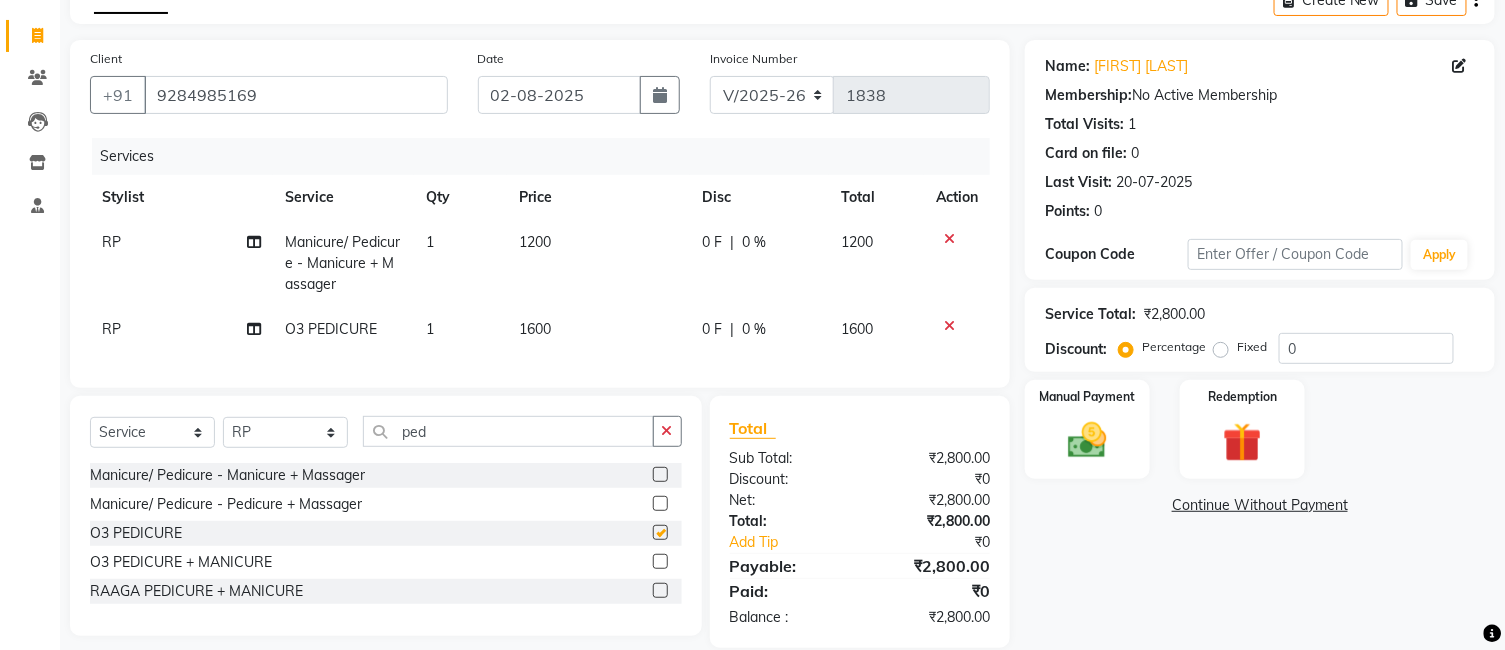 checkbox on "false" 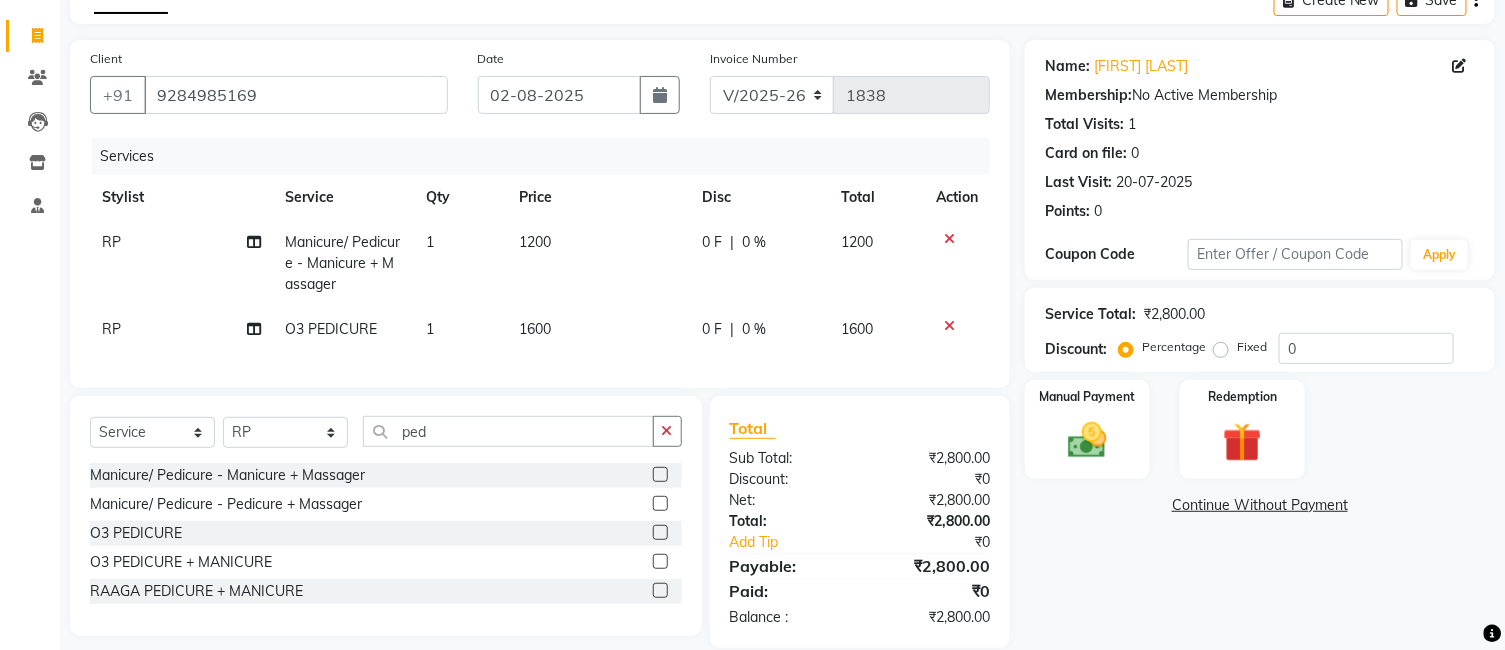 click 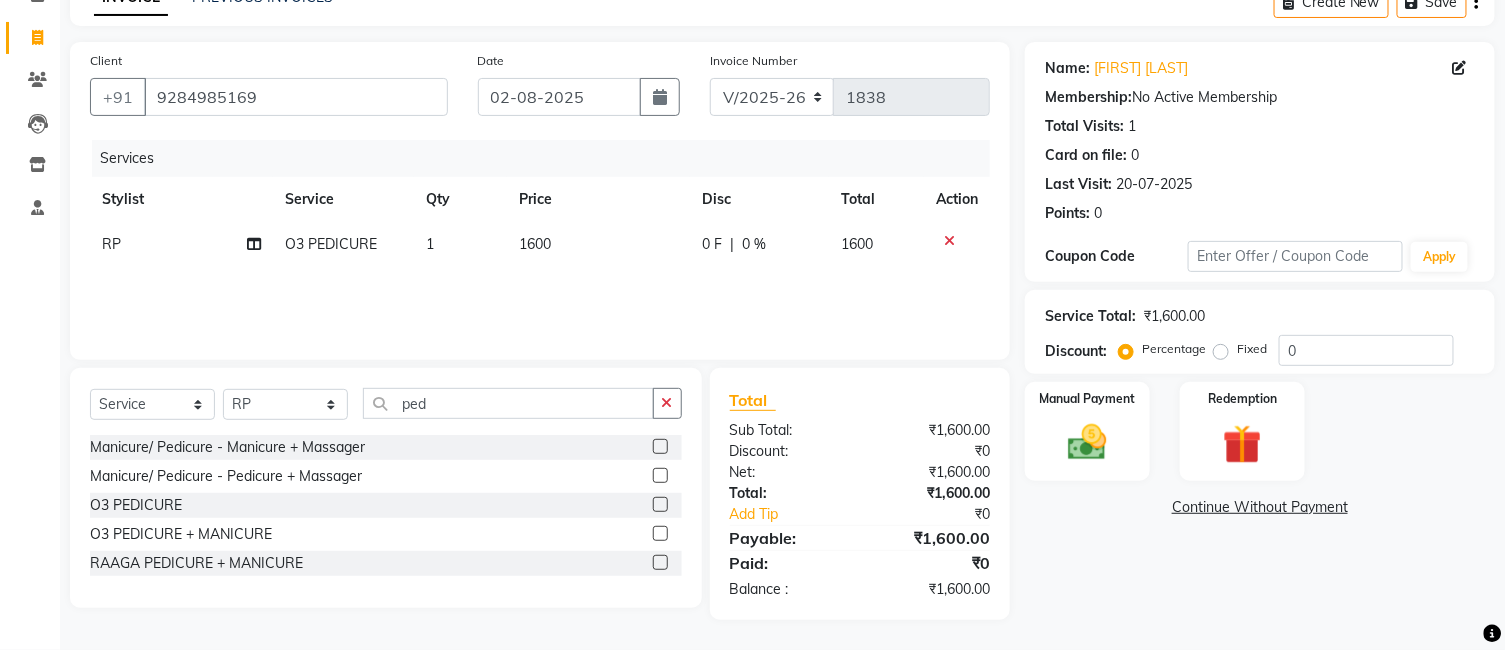 scroll, scrollTop: 108, scrollLeft: 0, axis: vertical 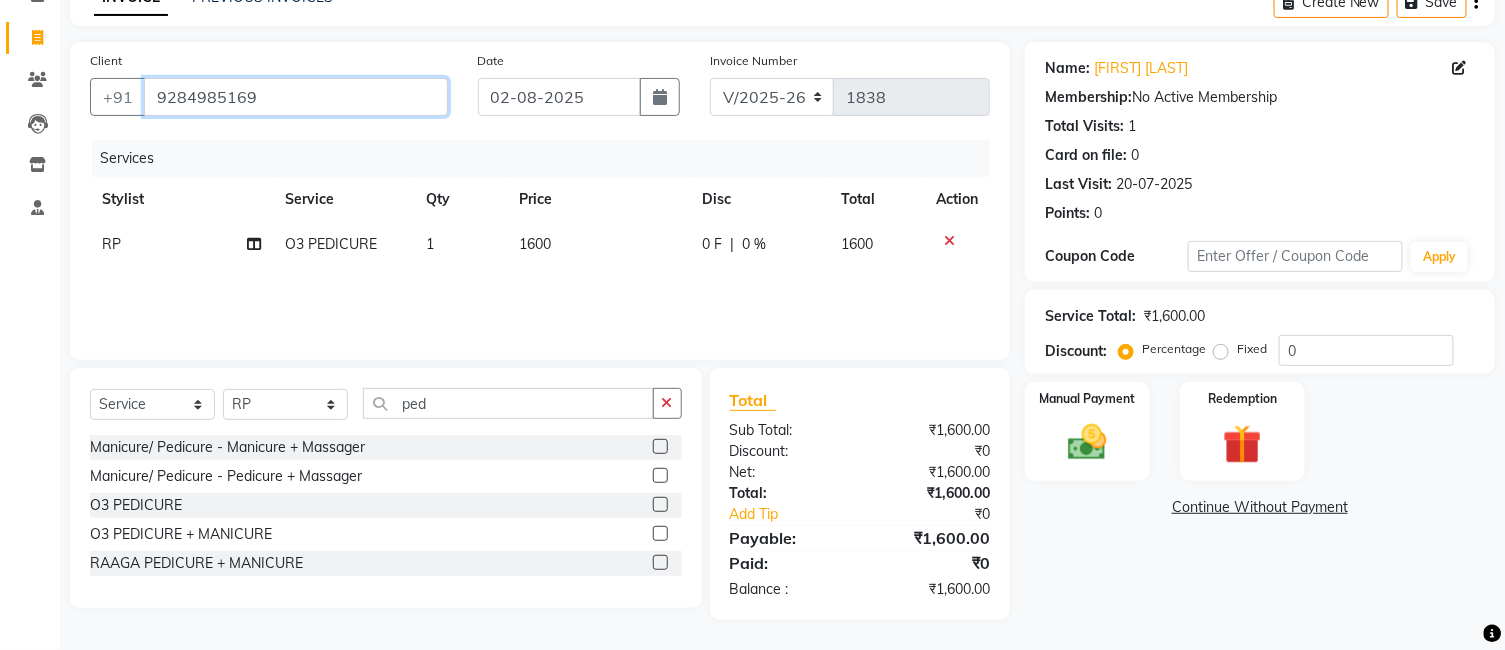 drag, startPoint x: 272, startPoint y: 103, endPoint x: 260, endPoint y: 127, distance: 26.832815 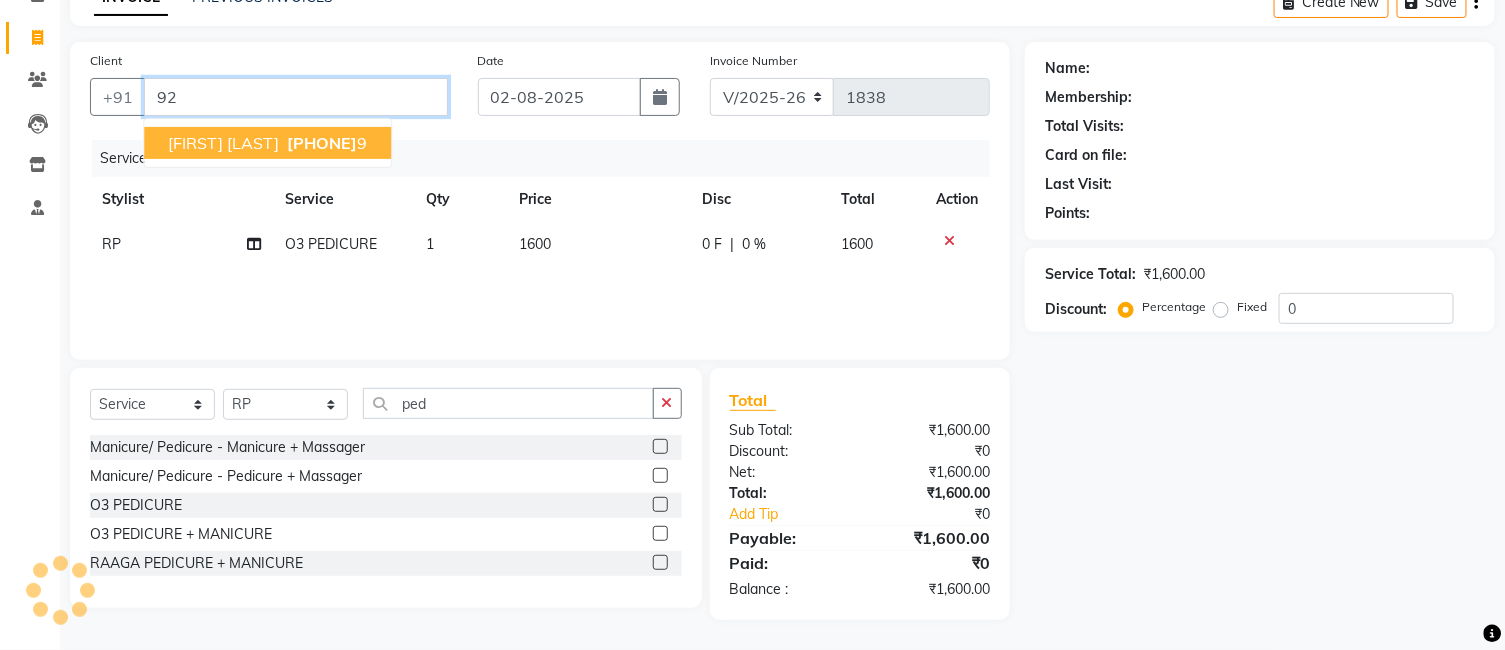 type on "9" 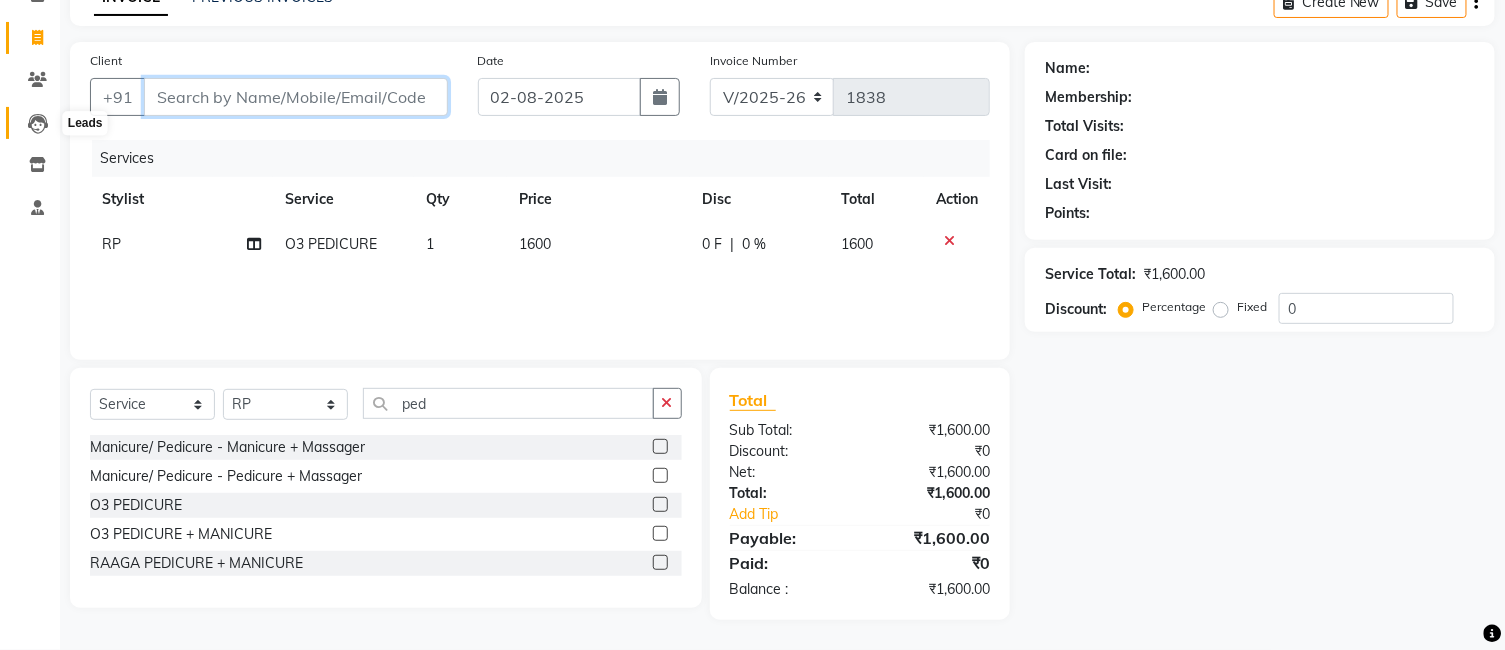type 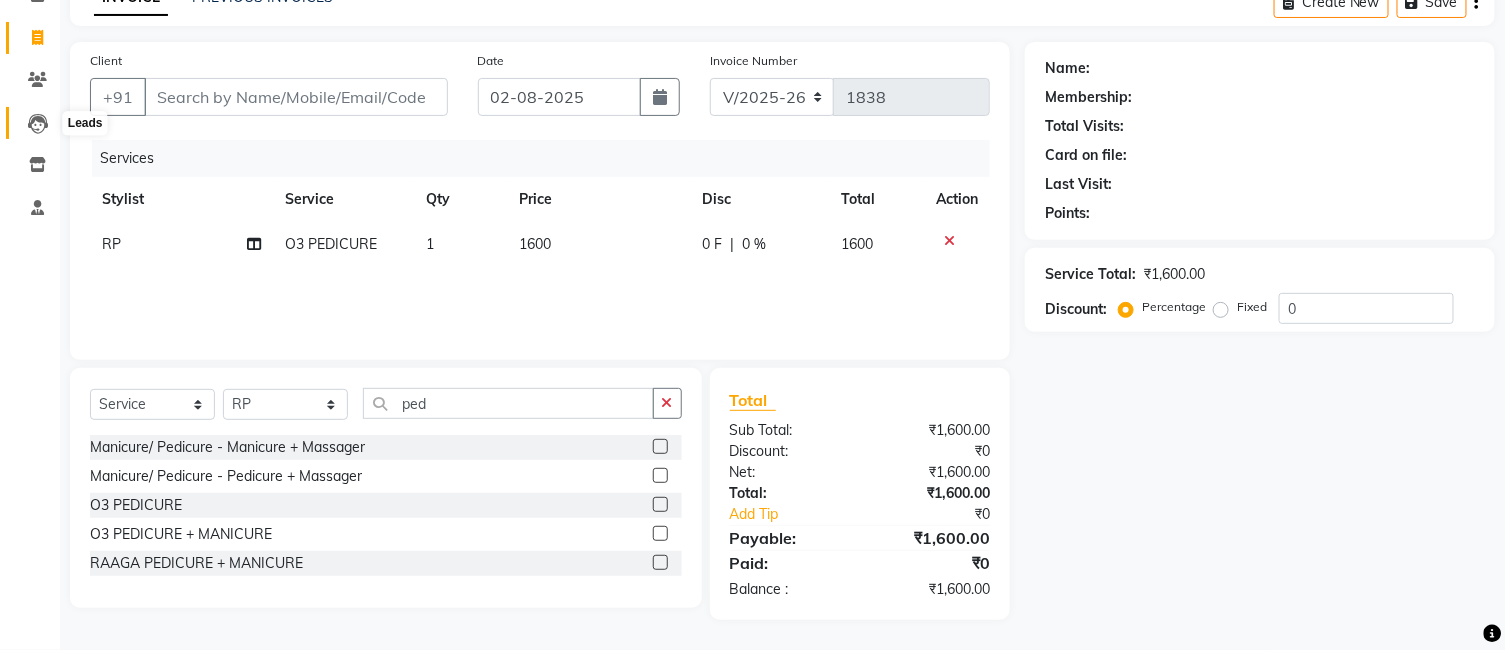 click 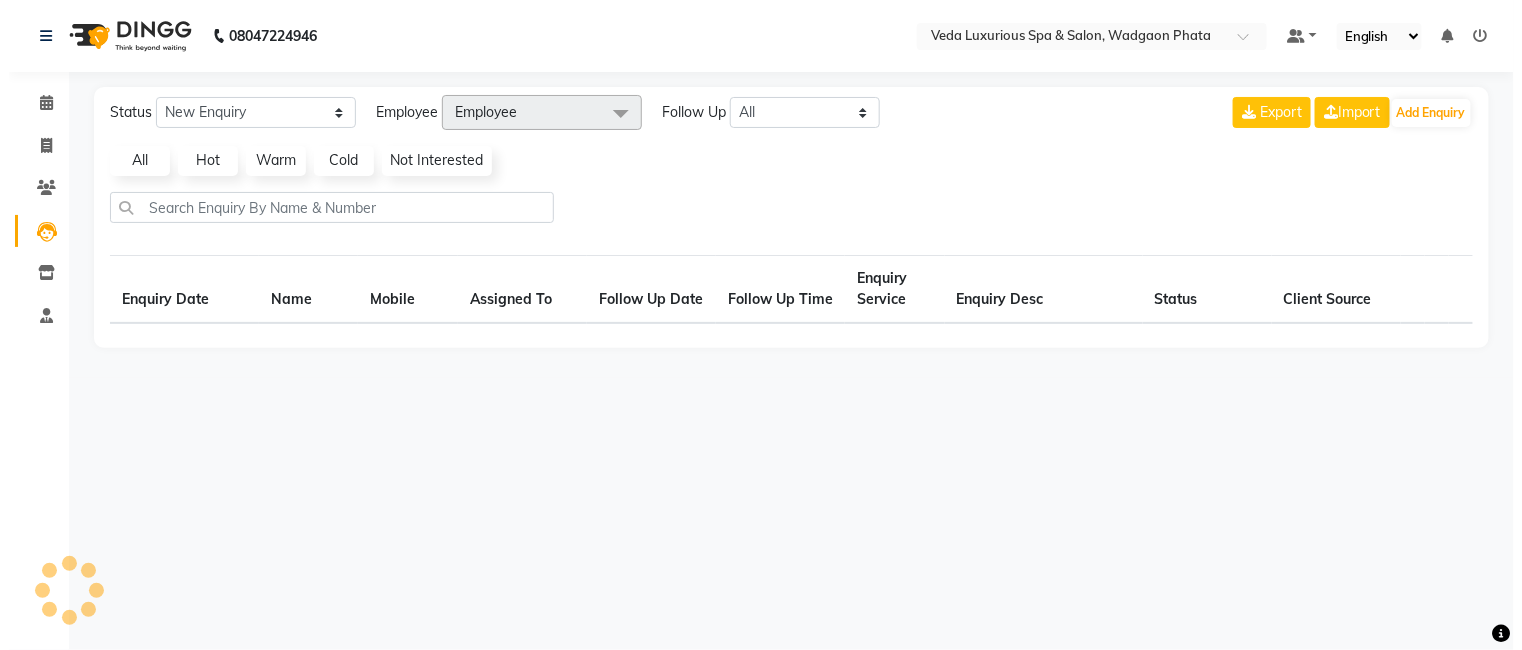 scroll, scrollTop: 0, scrollLeft: 0, axis: both 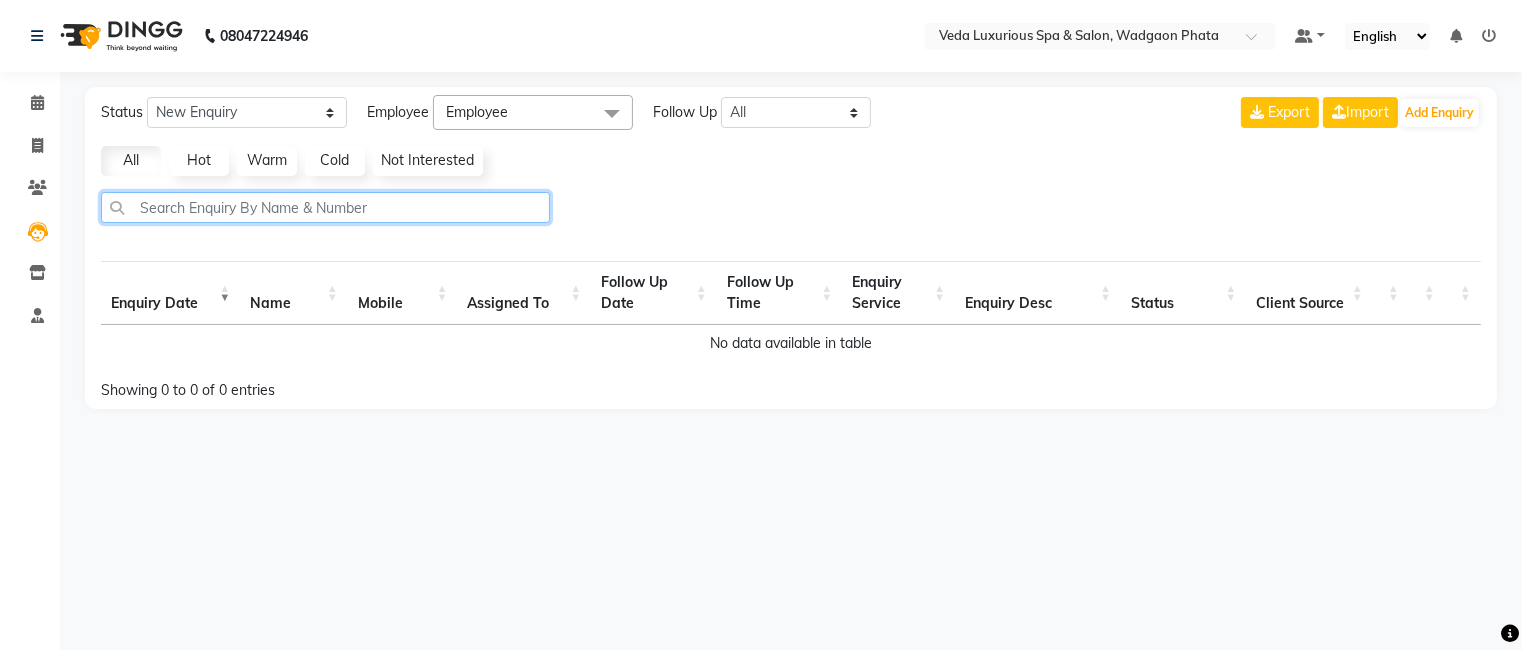 click 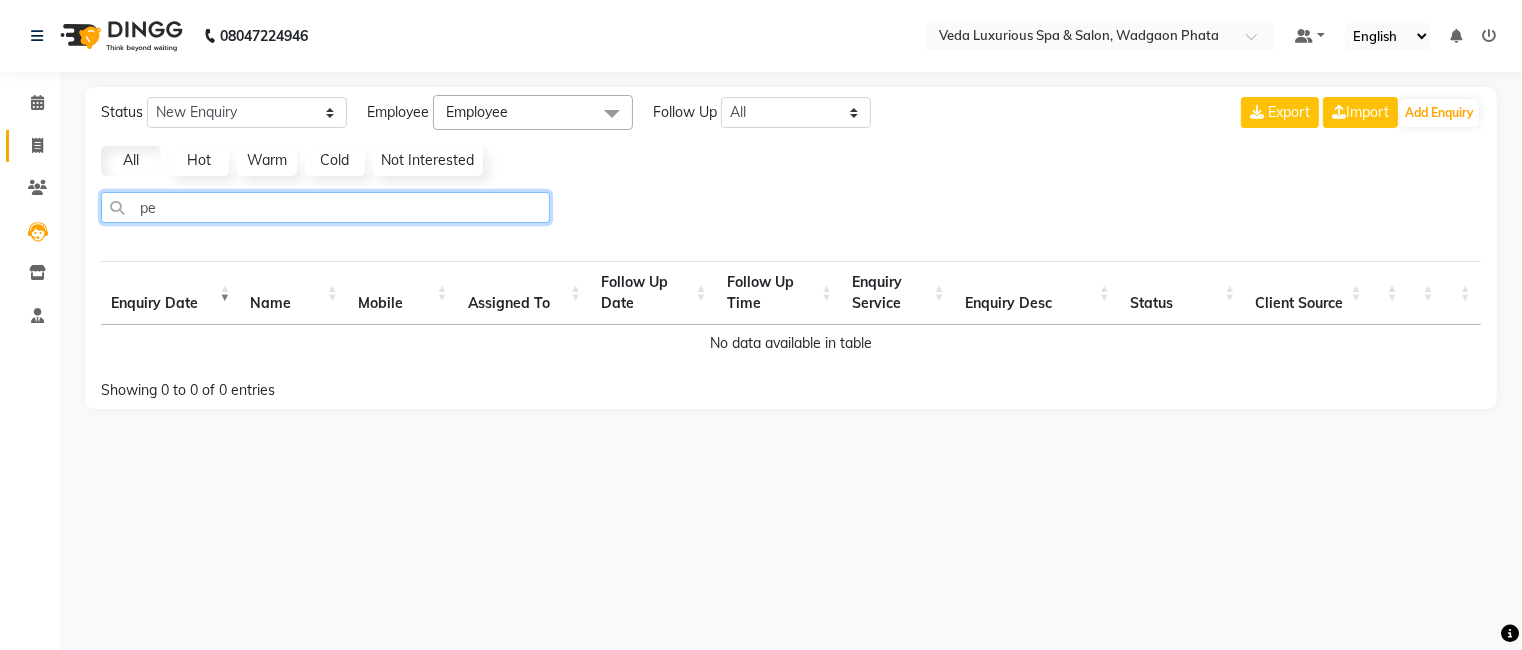 type on "p" 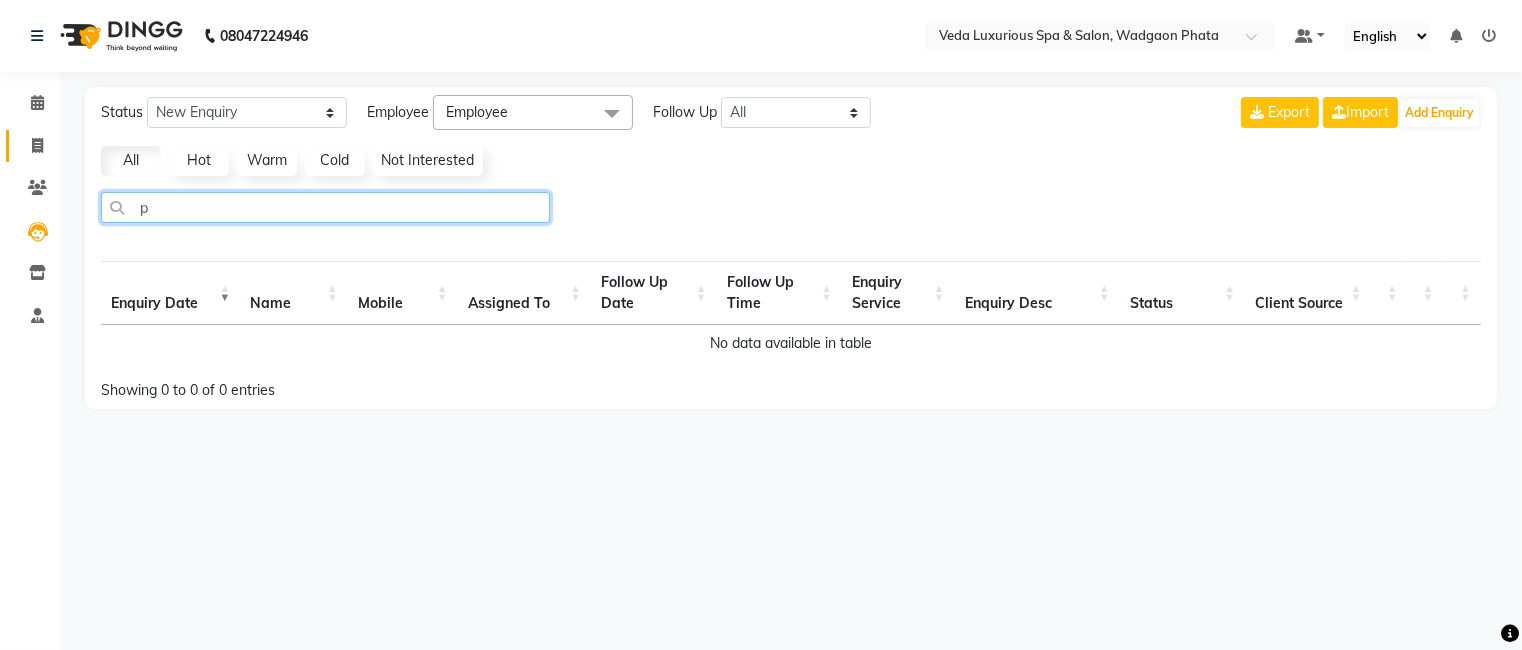type 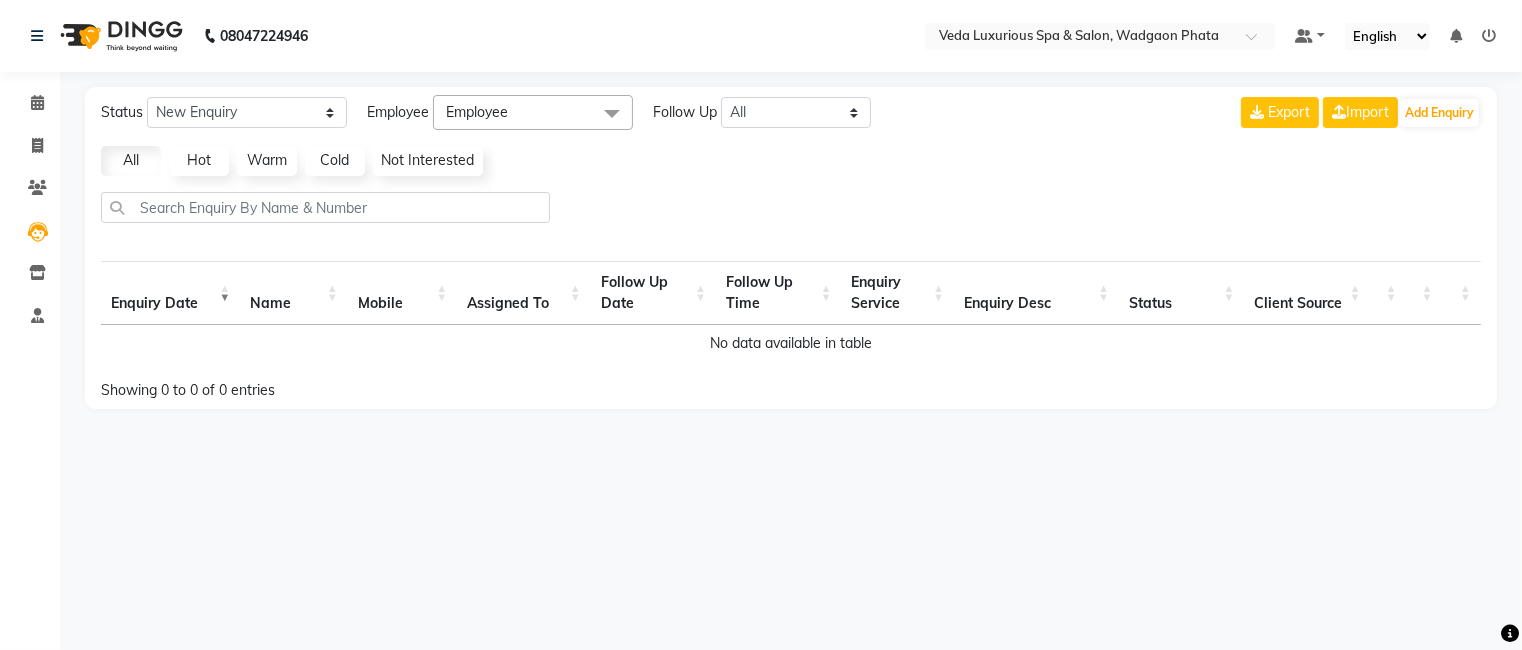 click on "Enquiry Service" at bounding box center [898, 293] 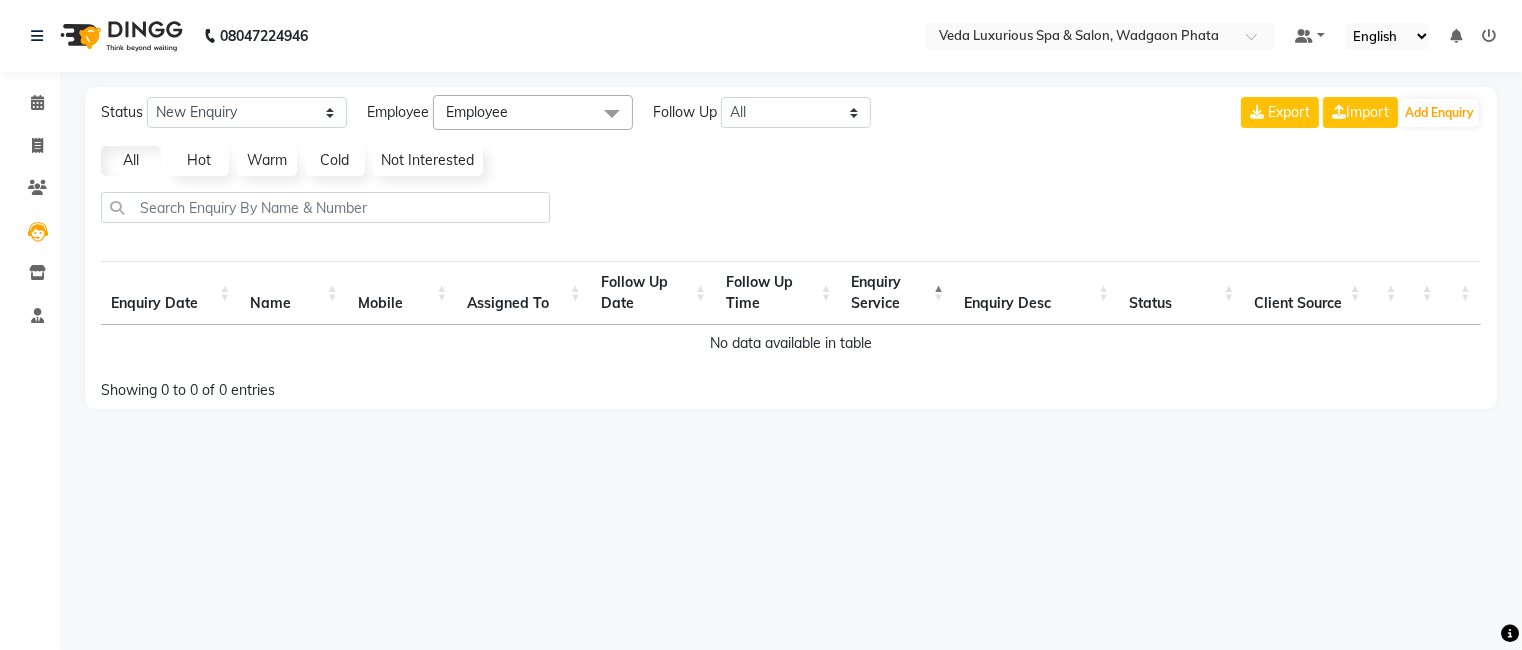 drag, startPoint x: 938, startPoint y: 288, endPoint x: 938, endPoint y: 302, distance: 14 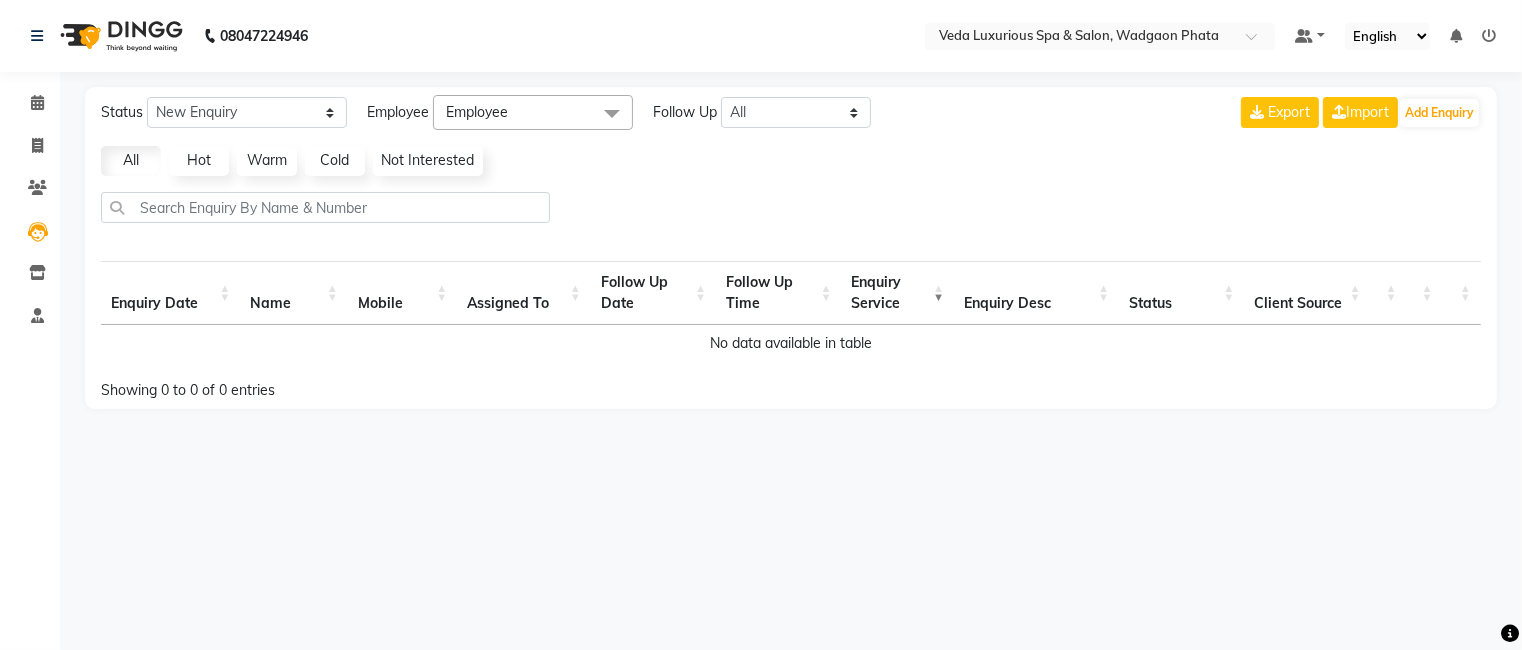 click on "Enquiry Service" at bounding box center [898, 293] 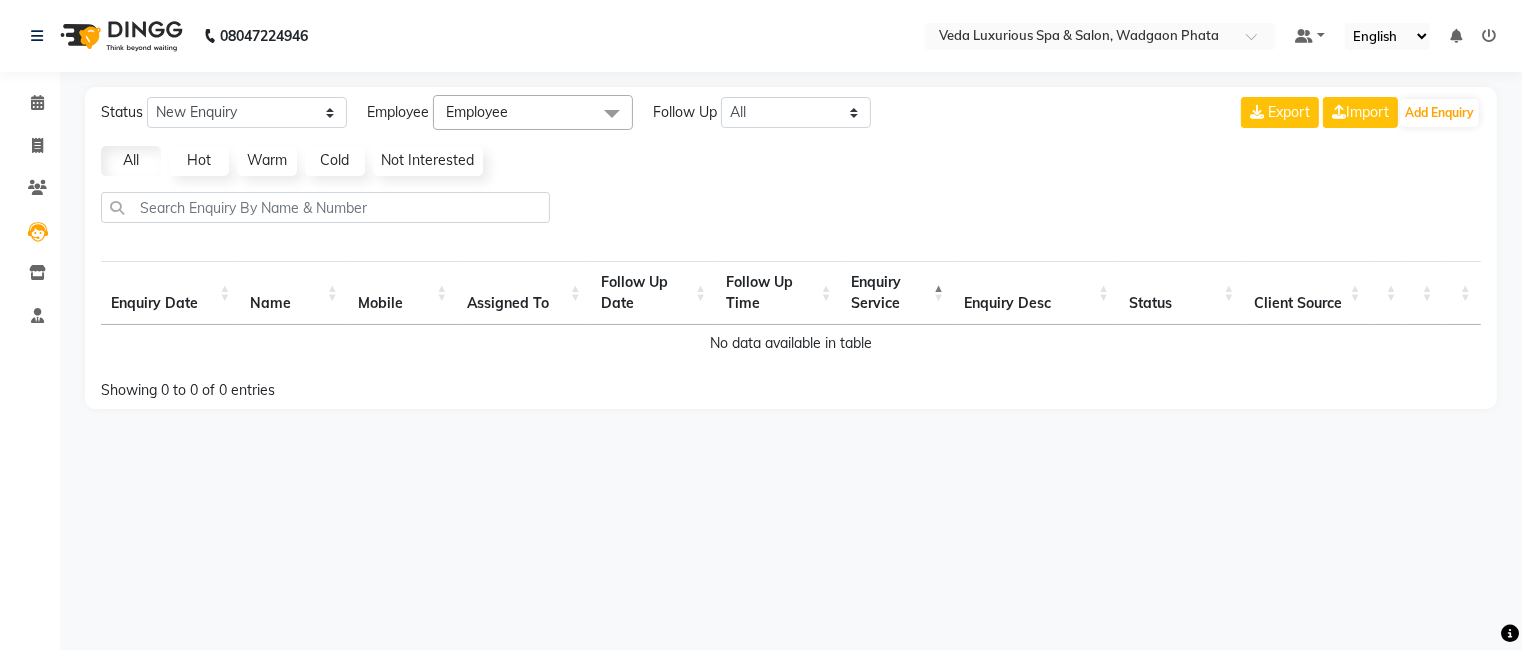 click on "Enquiry Service" at bounding box center (898, 293) 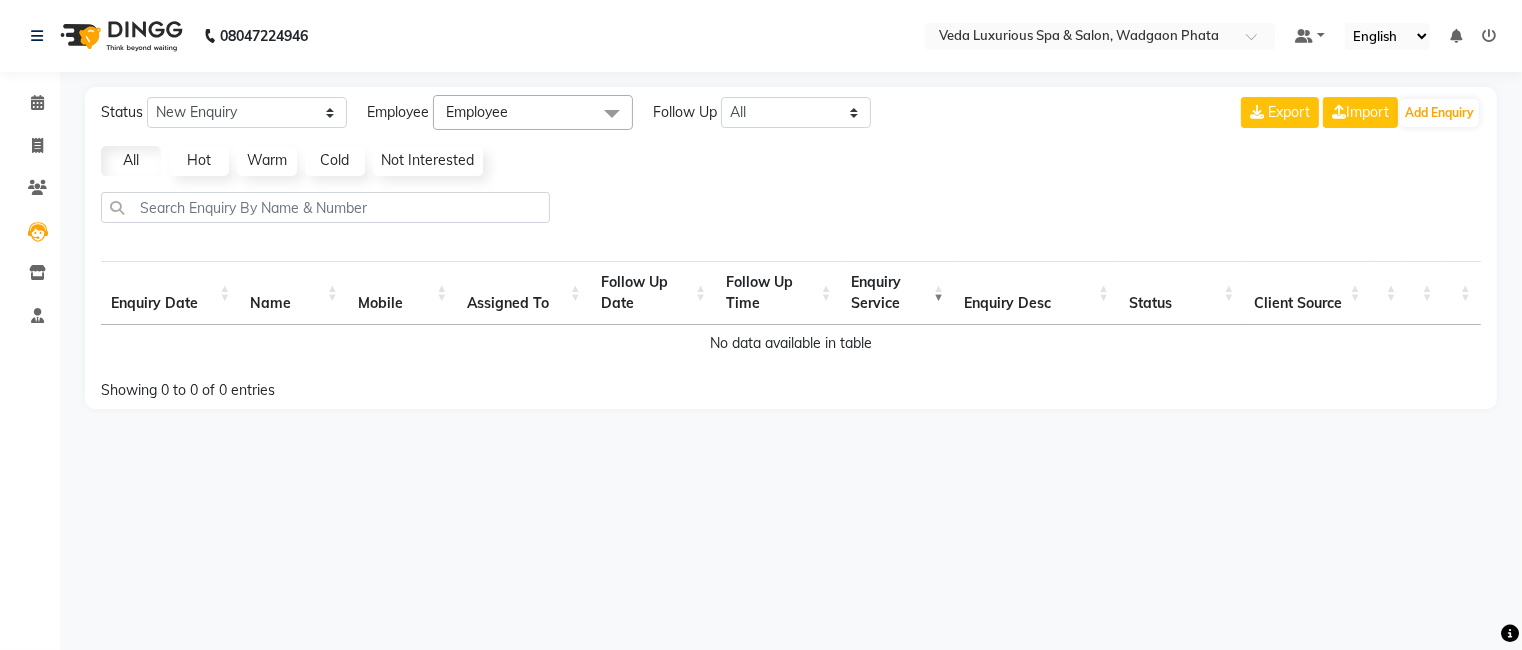 click on "Enquiry Service" at bounding box center [898, 293] 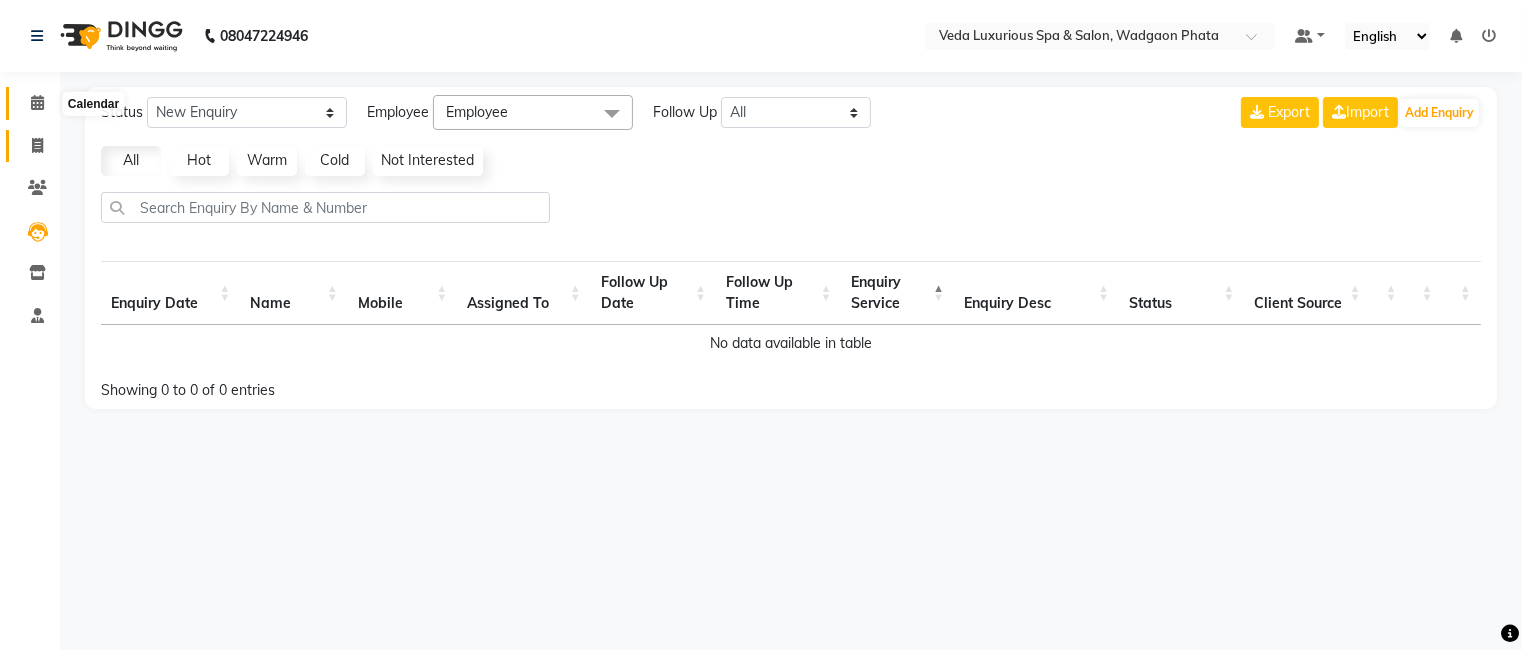 drag, startPoint x: 37, startPoint y: 103, endPoint x: 33, endPoint y: 144, distance: 41.19466 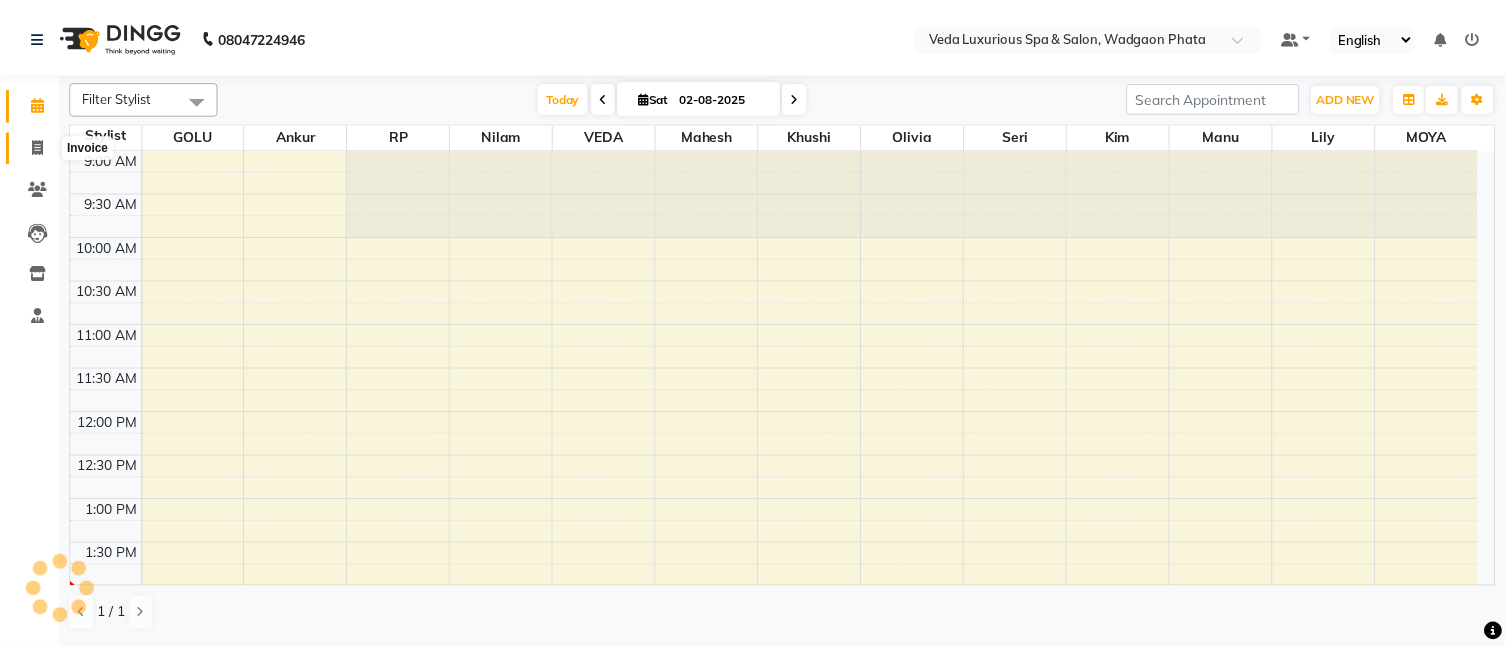 scroll, scrollTop: 0, scrollLeft: 0, axis: both 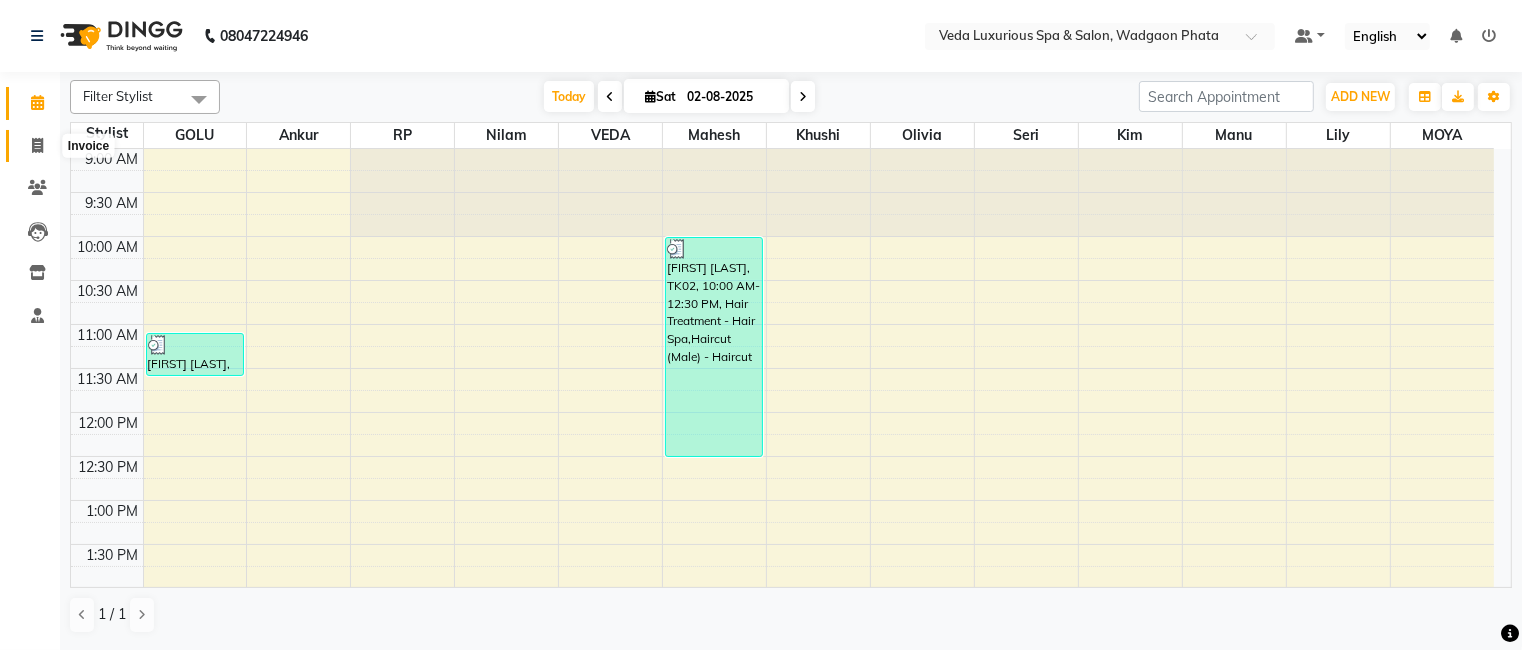 click 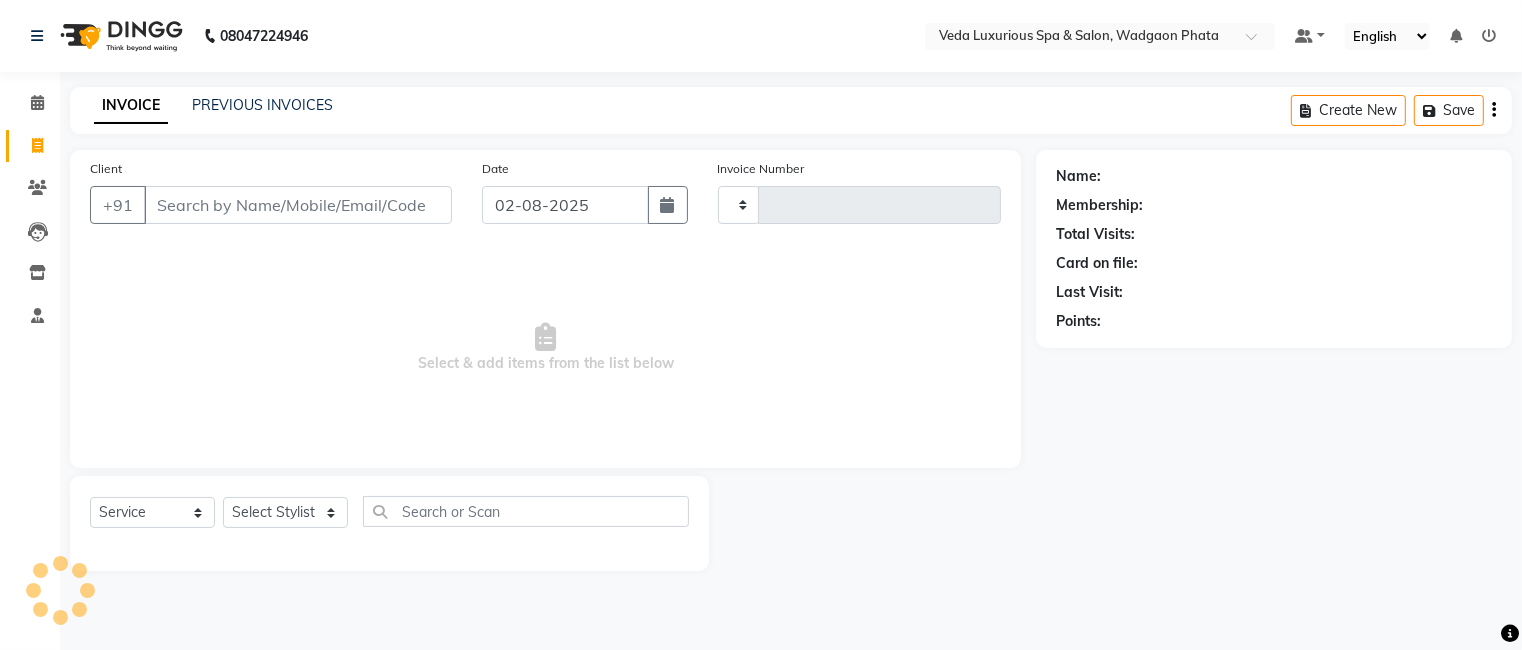 click on "Client" at bounding box center [298, 205] 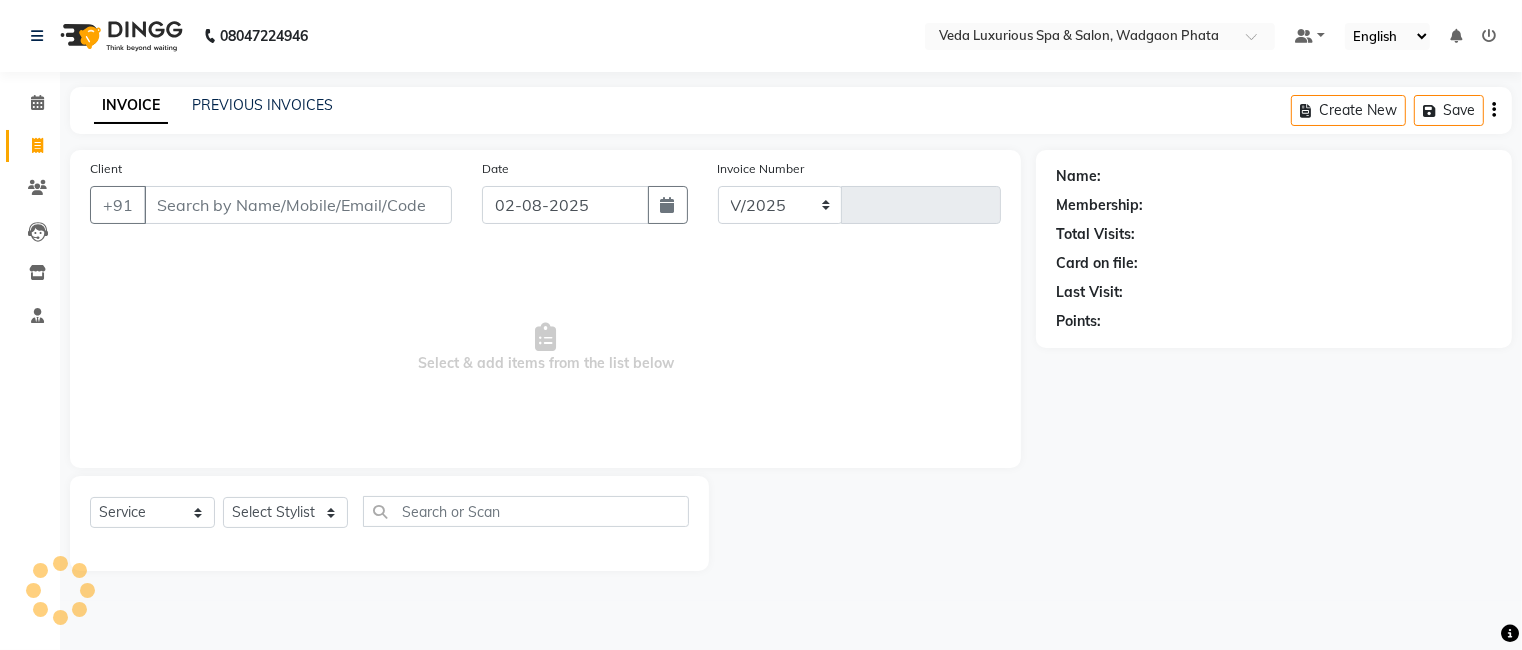 select on "4666" 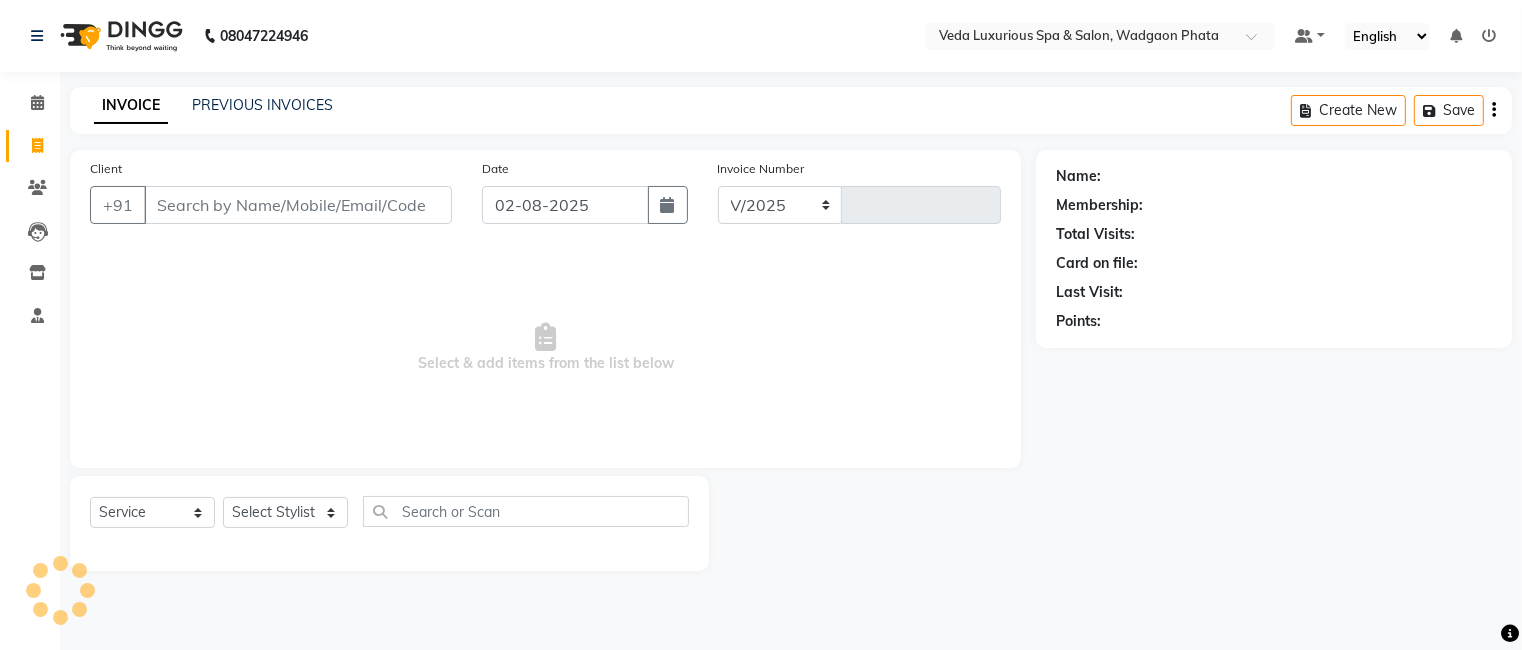 type on "1838" 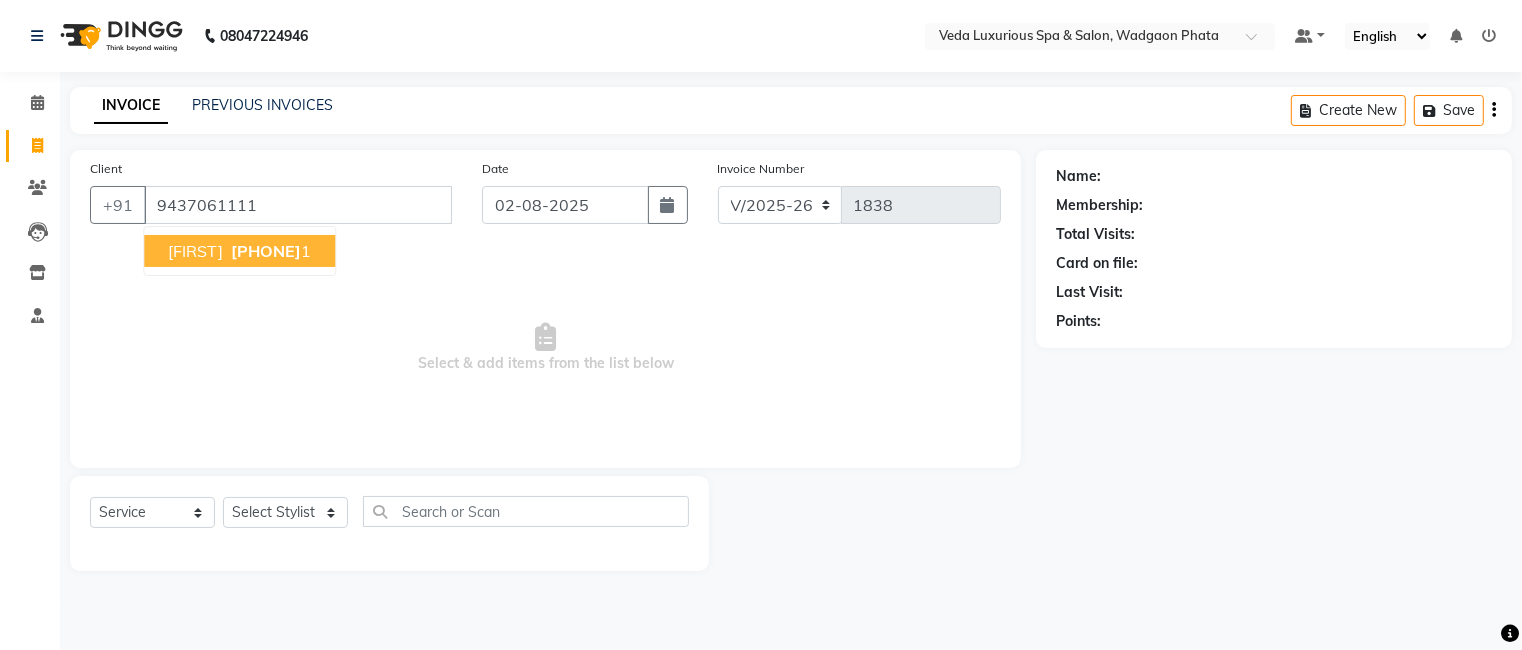 type on "9437061111" 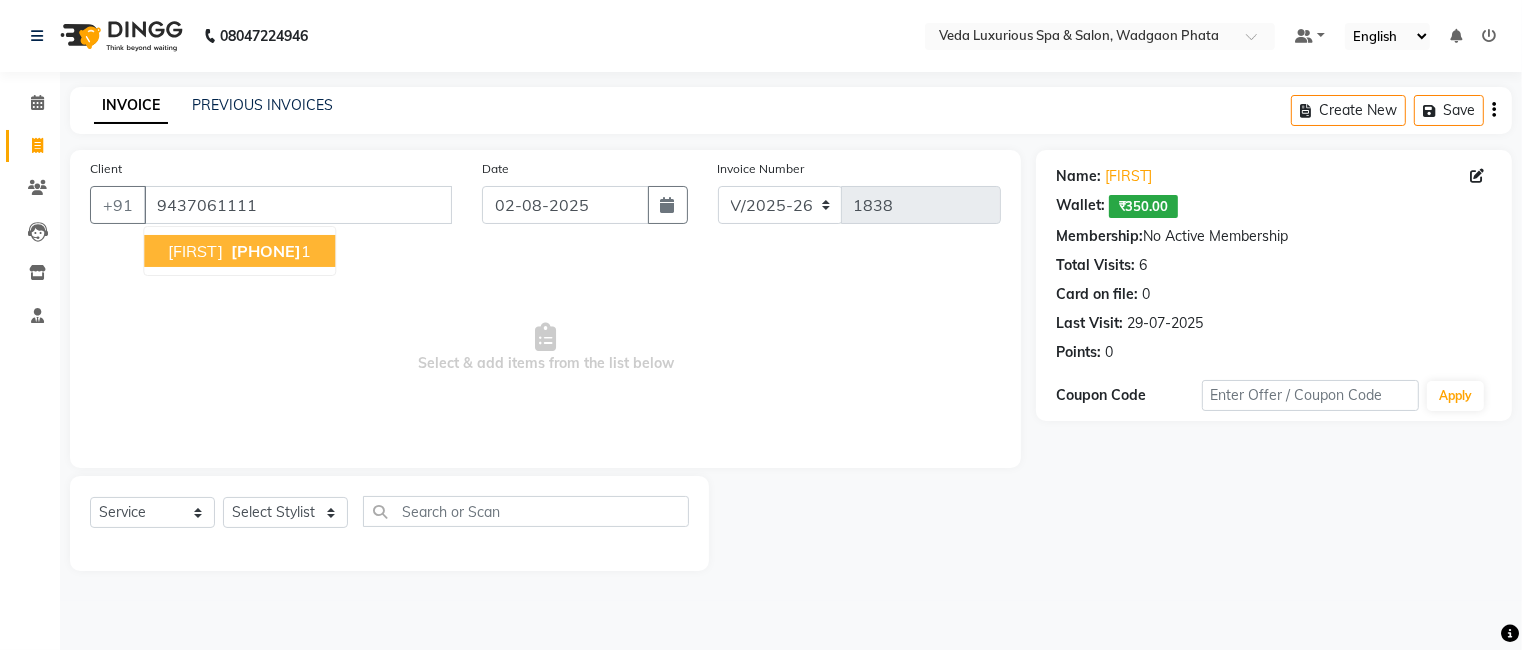 click on "[PHONE]" at bounding box center (266, 251) 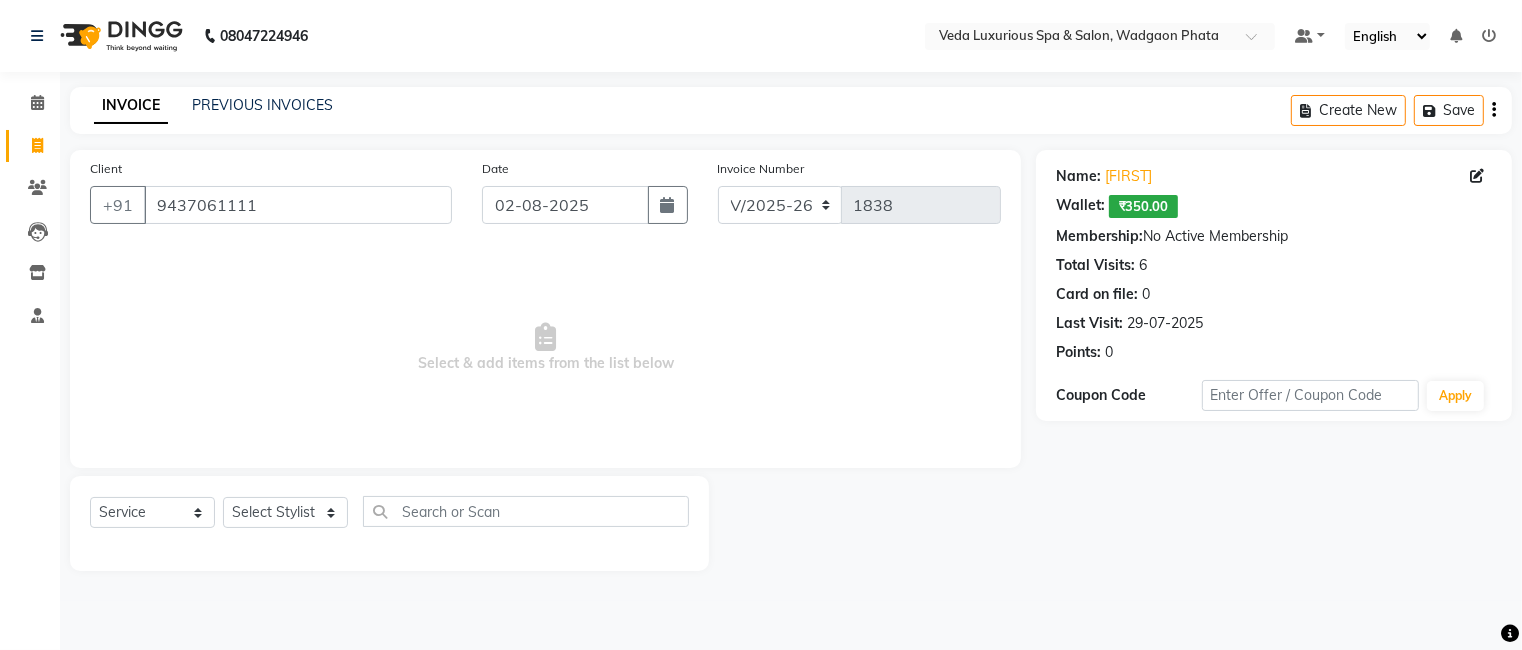 click on "₹350.00" 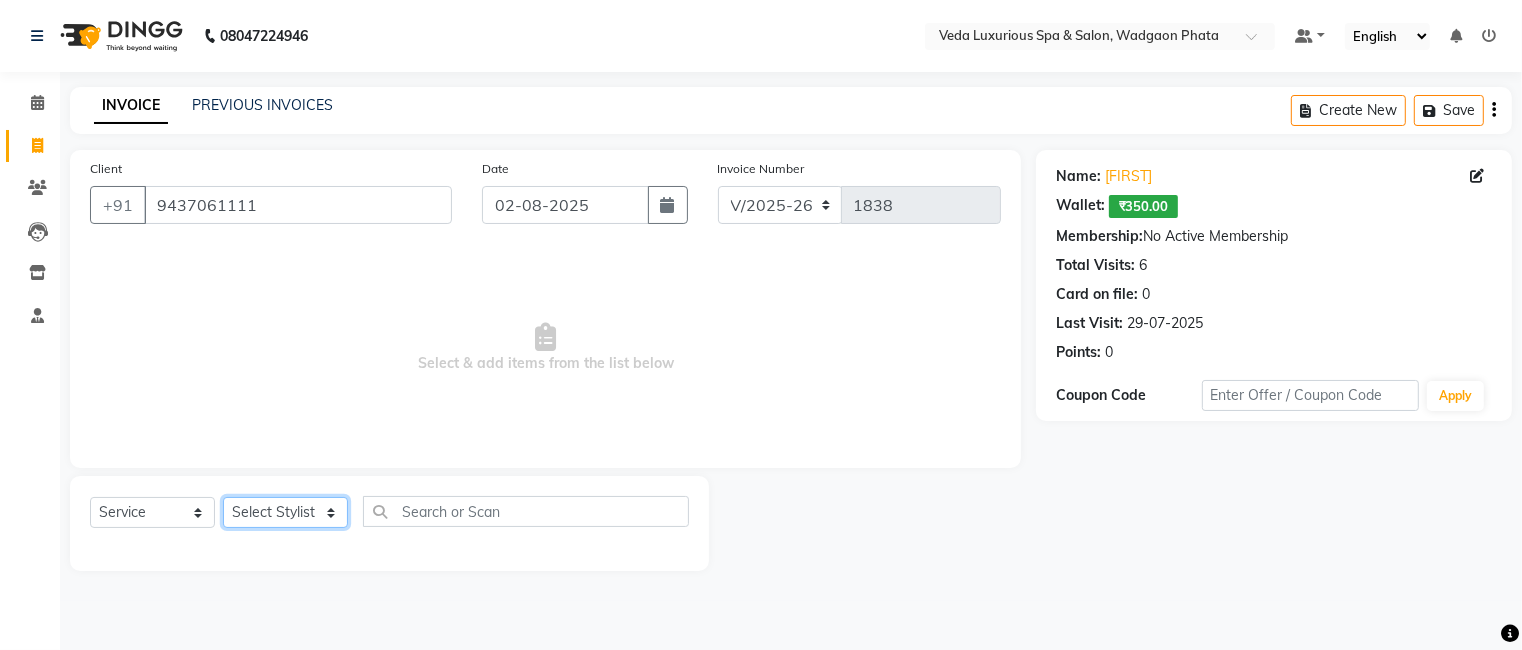 click on "Select Stylist Ankur GOLU Khushi kim lily Mahesh manu MOYA Nilam olivia RP seri VEDA" 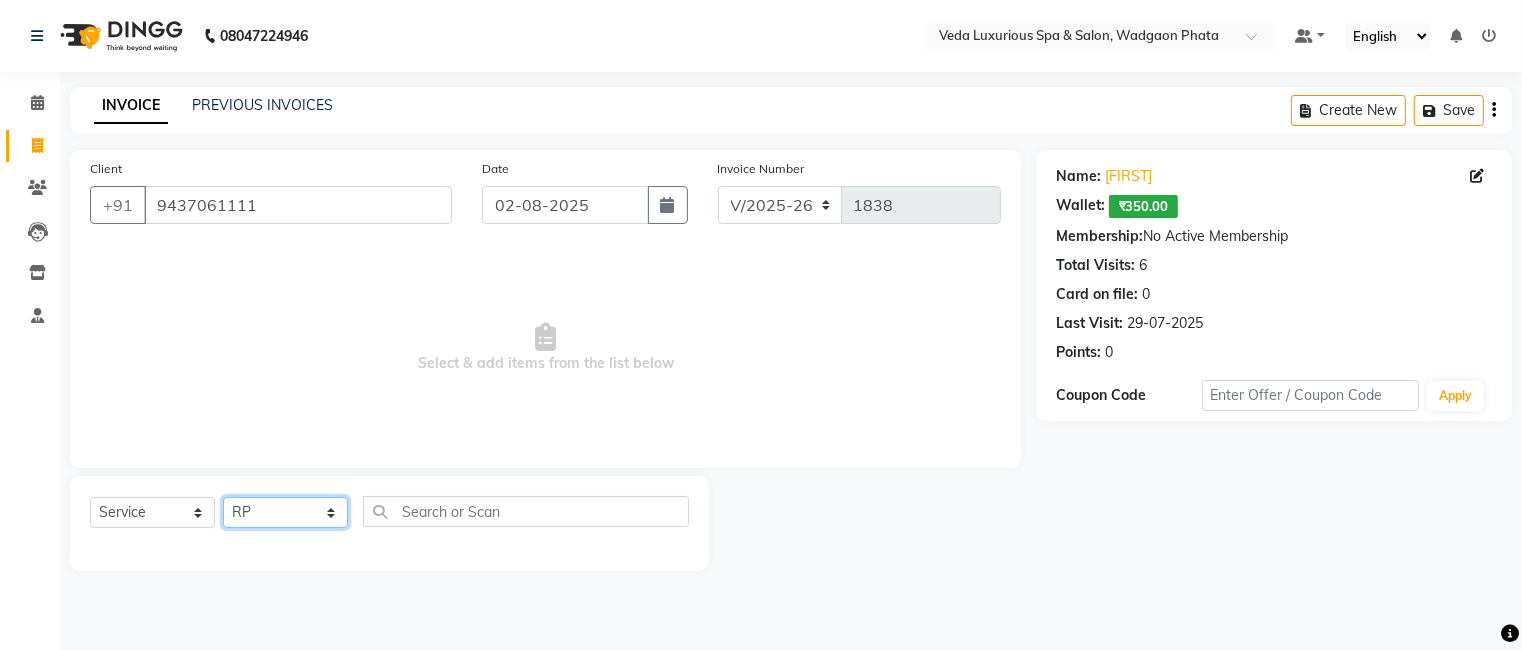 click on "Select Stylist Ankur GOLU Khushi kim lily Mahesh manu MOYA Nilam olivia RP seri VEDA" 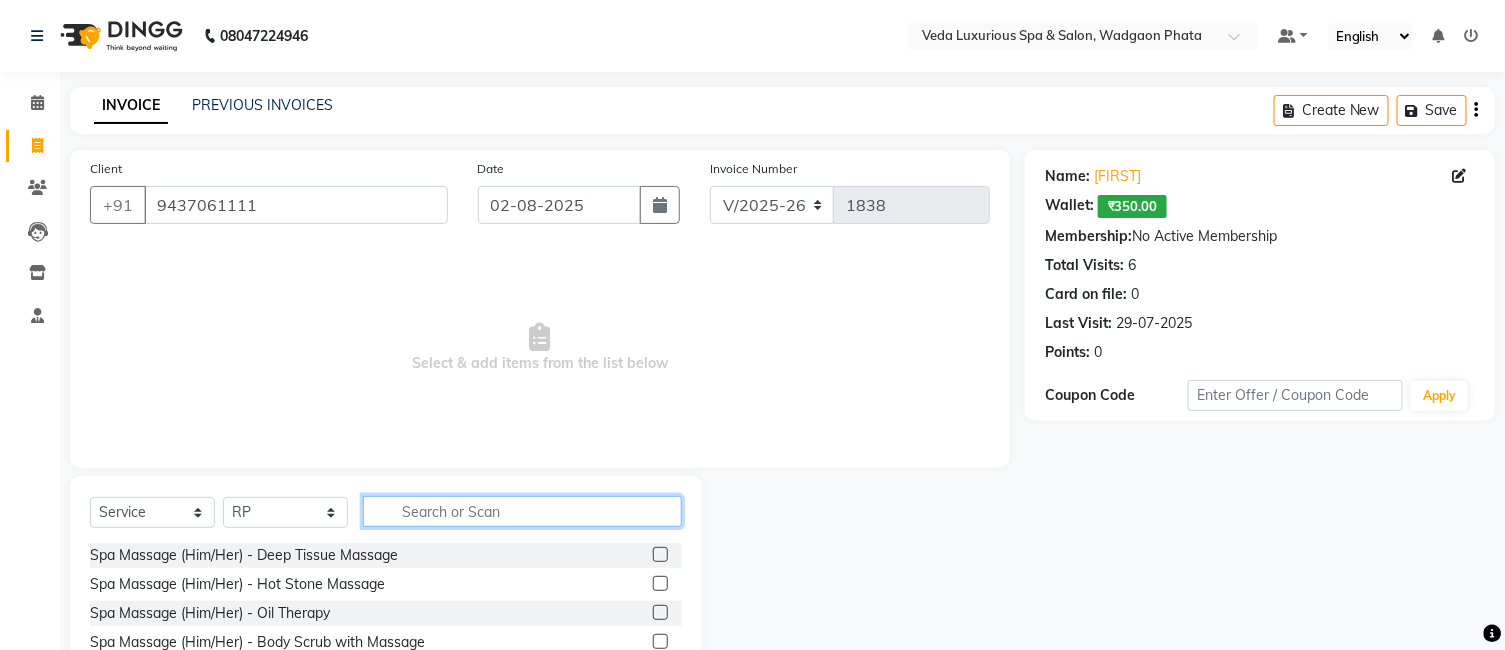drag, startPoint x: 475, startPoint y: 517, endPoint x: 453, endPoint y: 518, distance: 22.022715 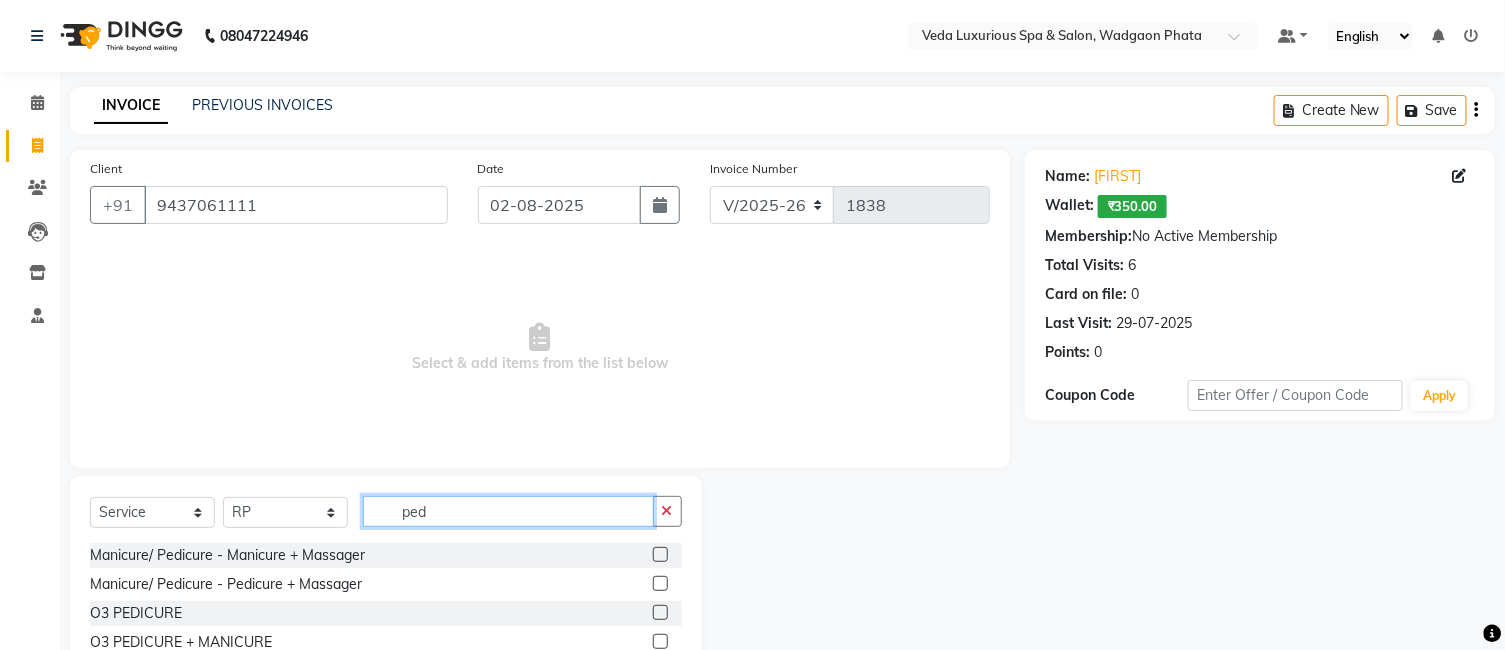 type on "ped" 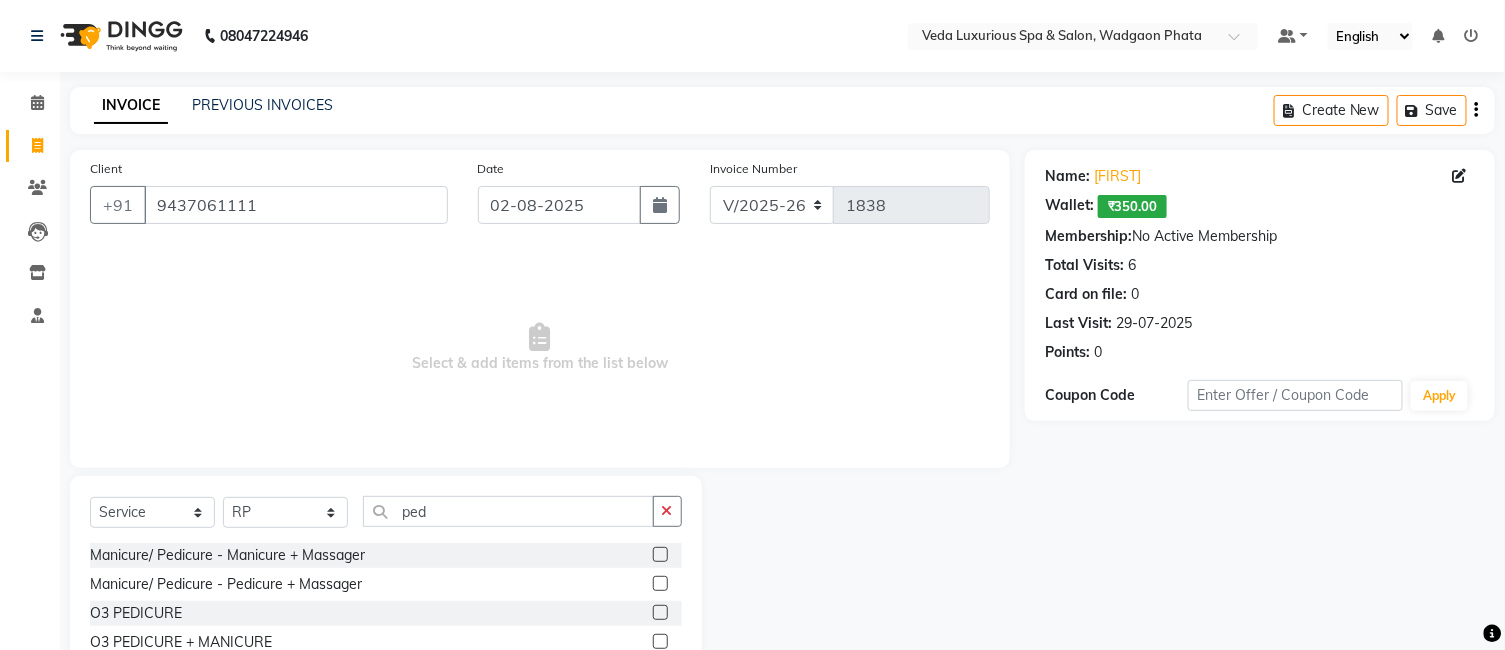 click 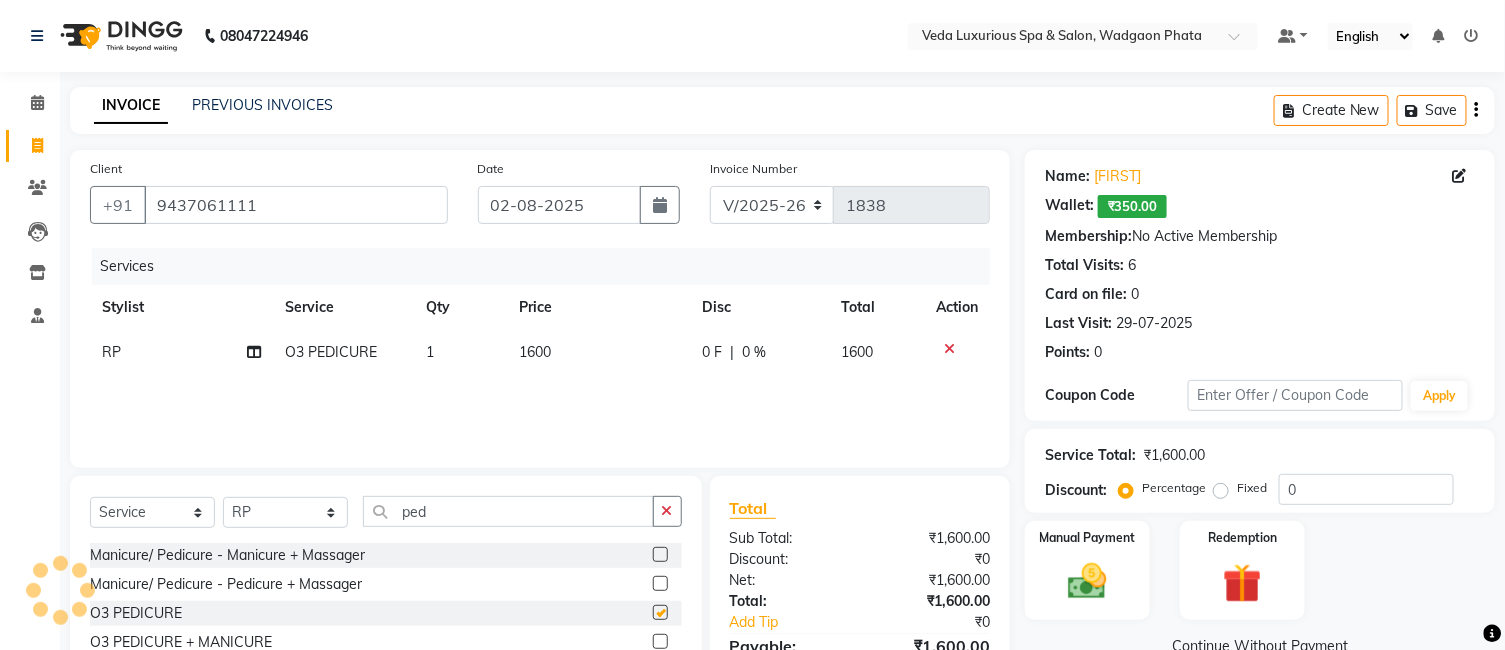 checkbox on "false" 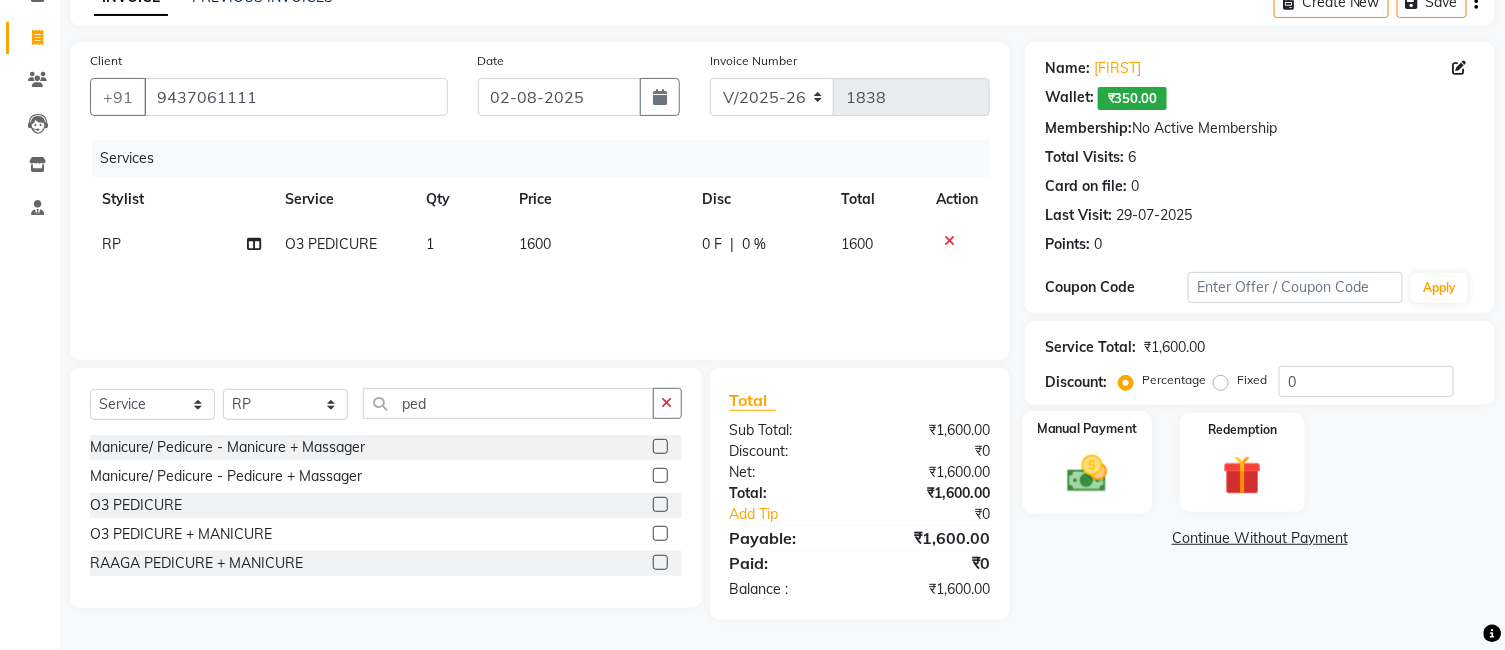 click 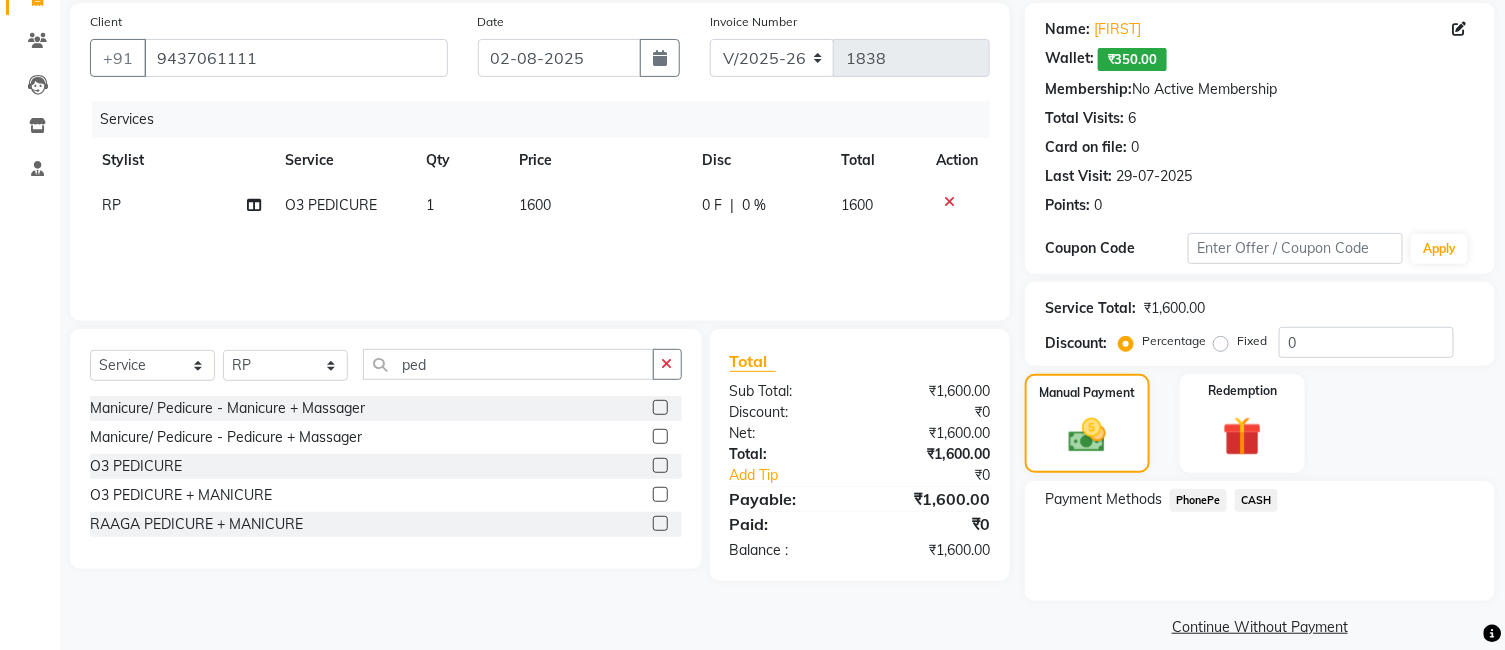 scroll, scrollTop: 168, scrollLeft: 0, axis: vertical 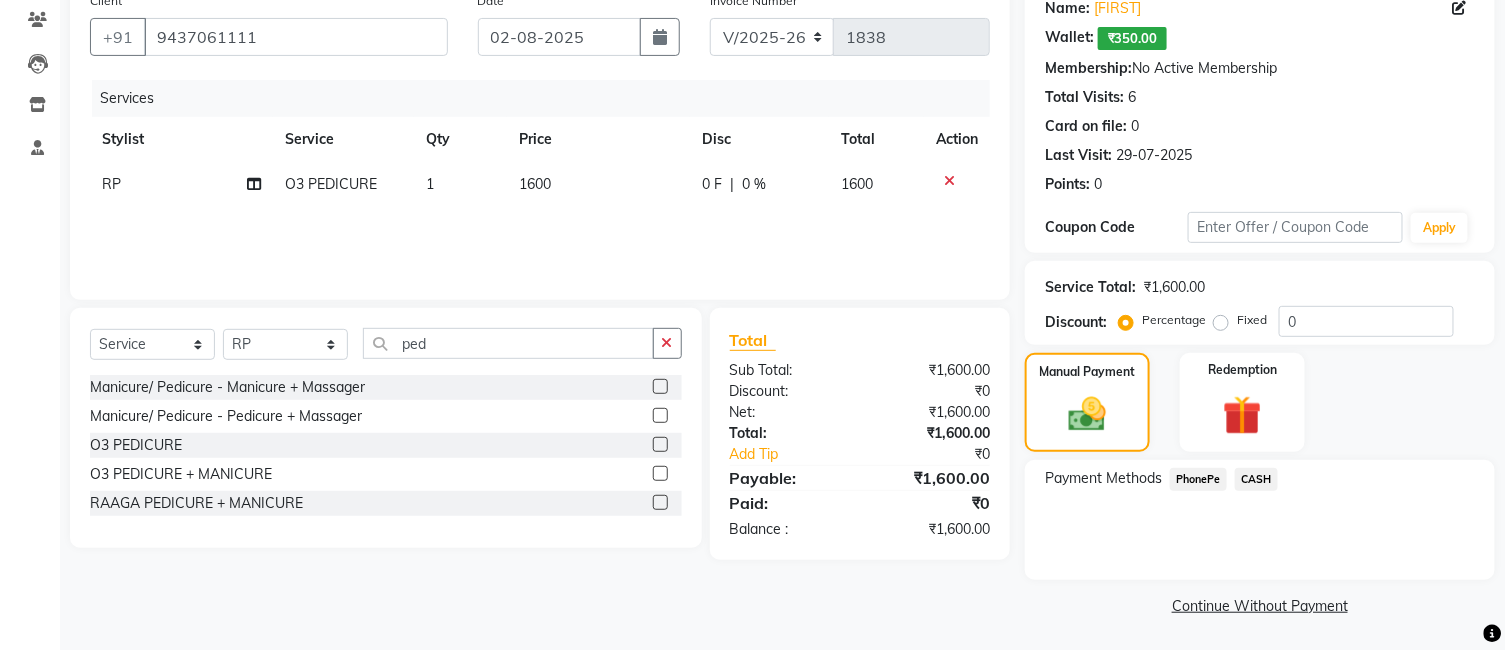 click on "PhonePe" 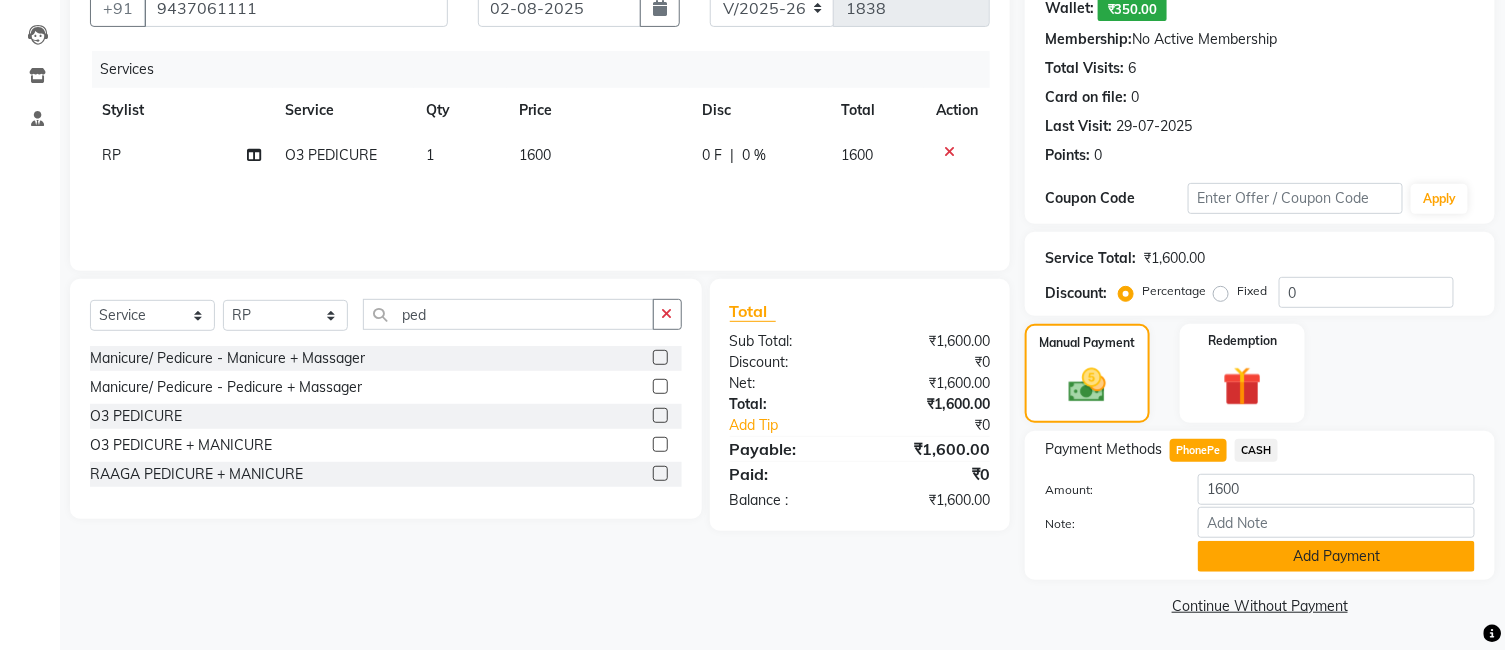 click on "Add Payment" 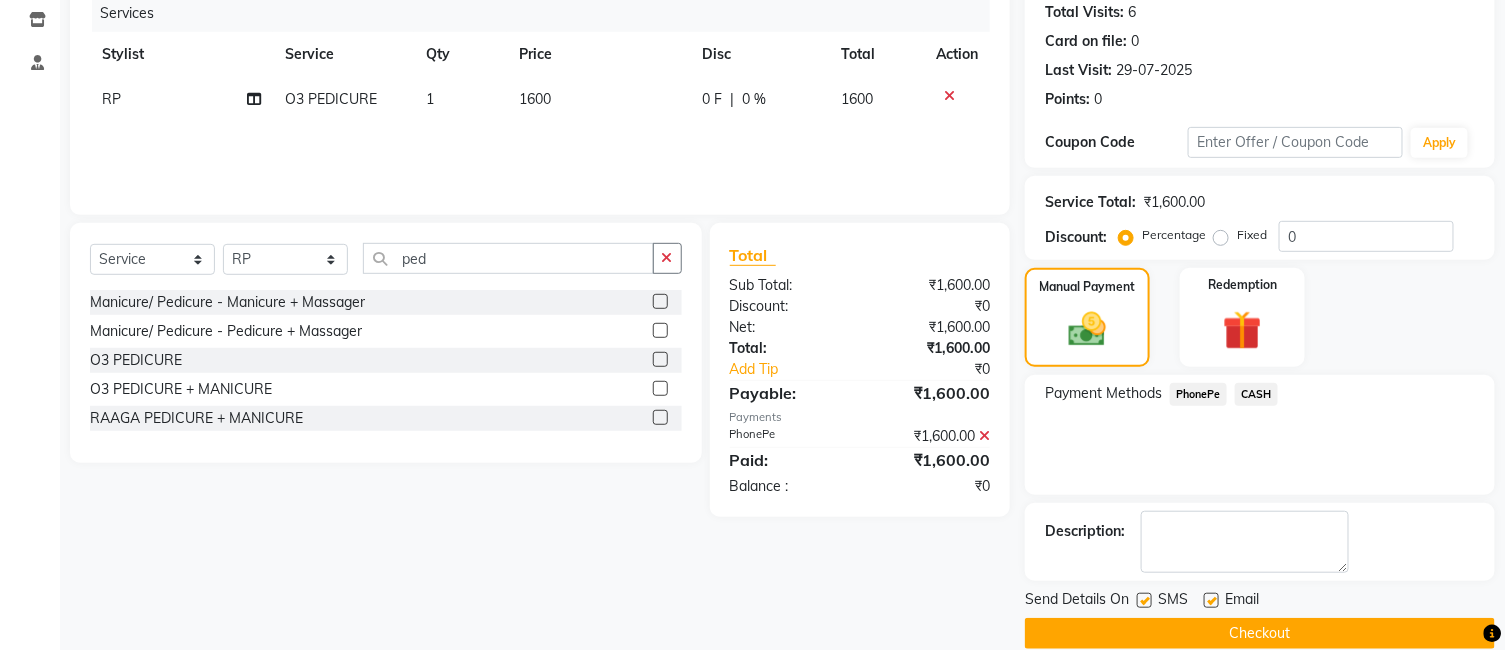 scroll, scrollTop: 282, scrollLeft: 0, axis: vertical 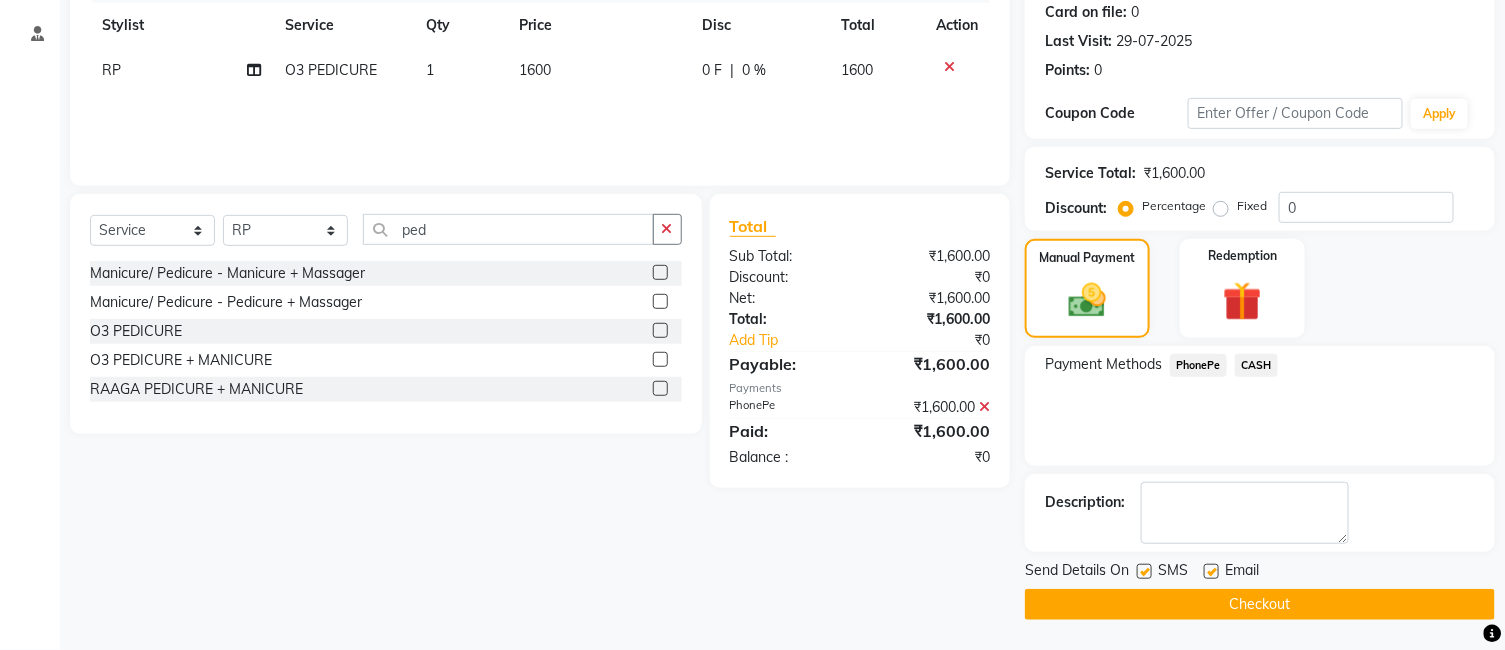 click on "Checkout" 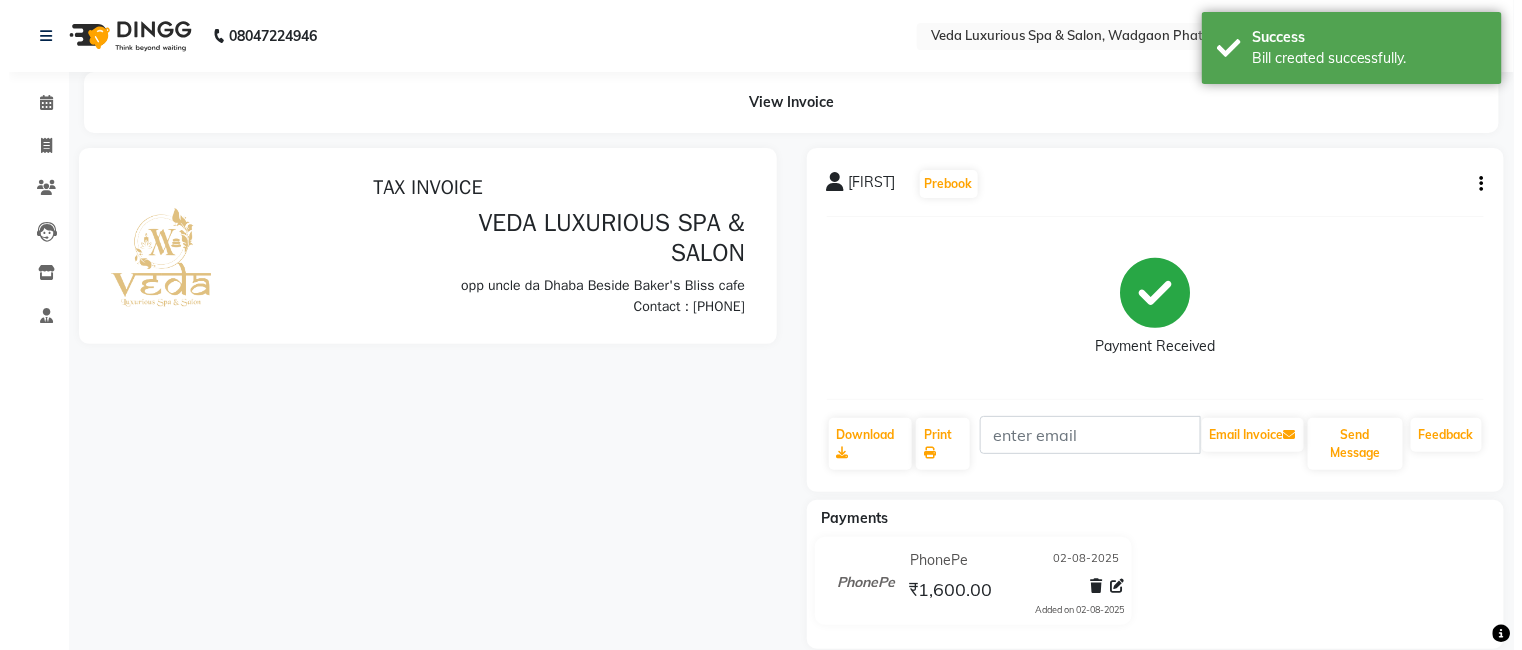 scroll, scrollTop: 0, scrollLeft: 0, axis: both 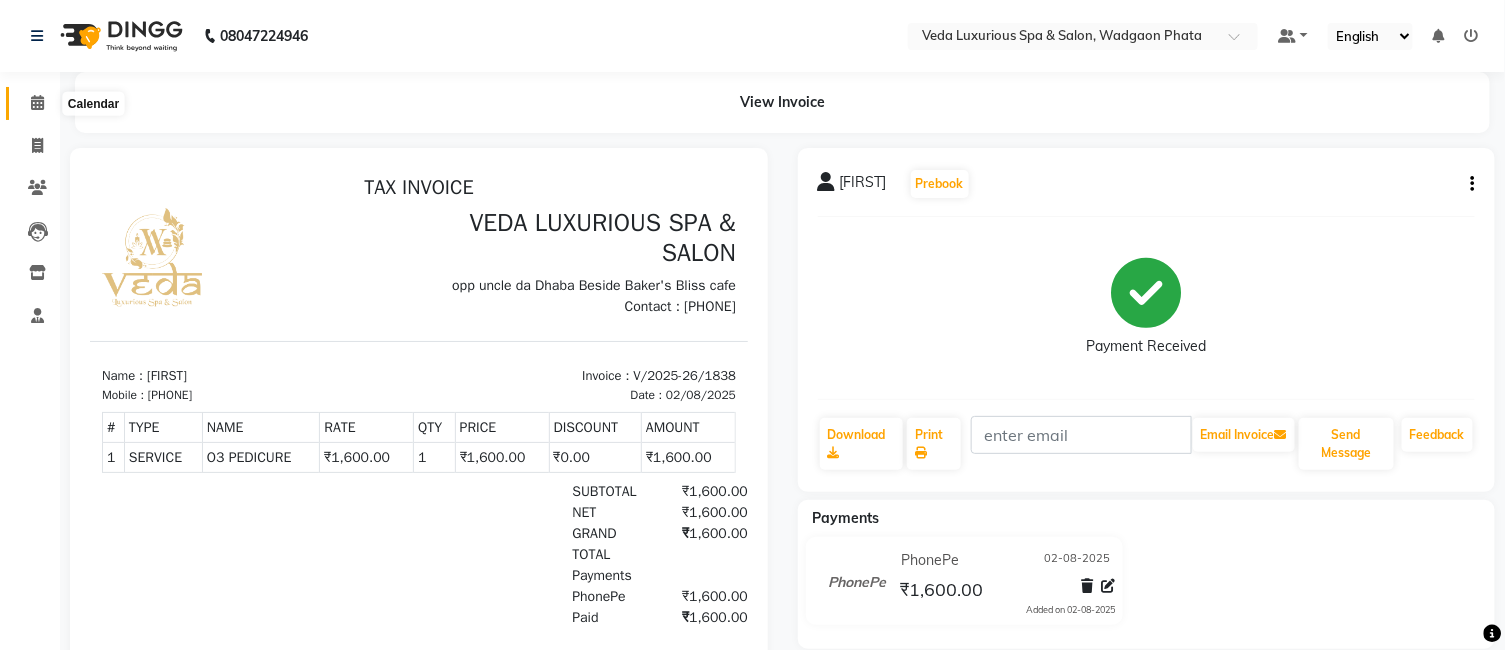 drag, startPoint x: 38, startPoint y: 103, endPoint x: 165, endPoint y: 51, distance: 137.23338 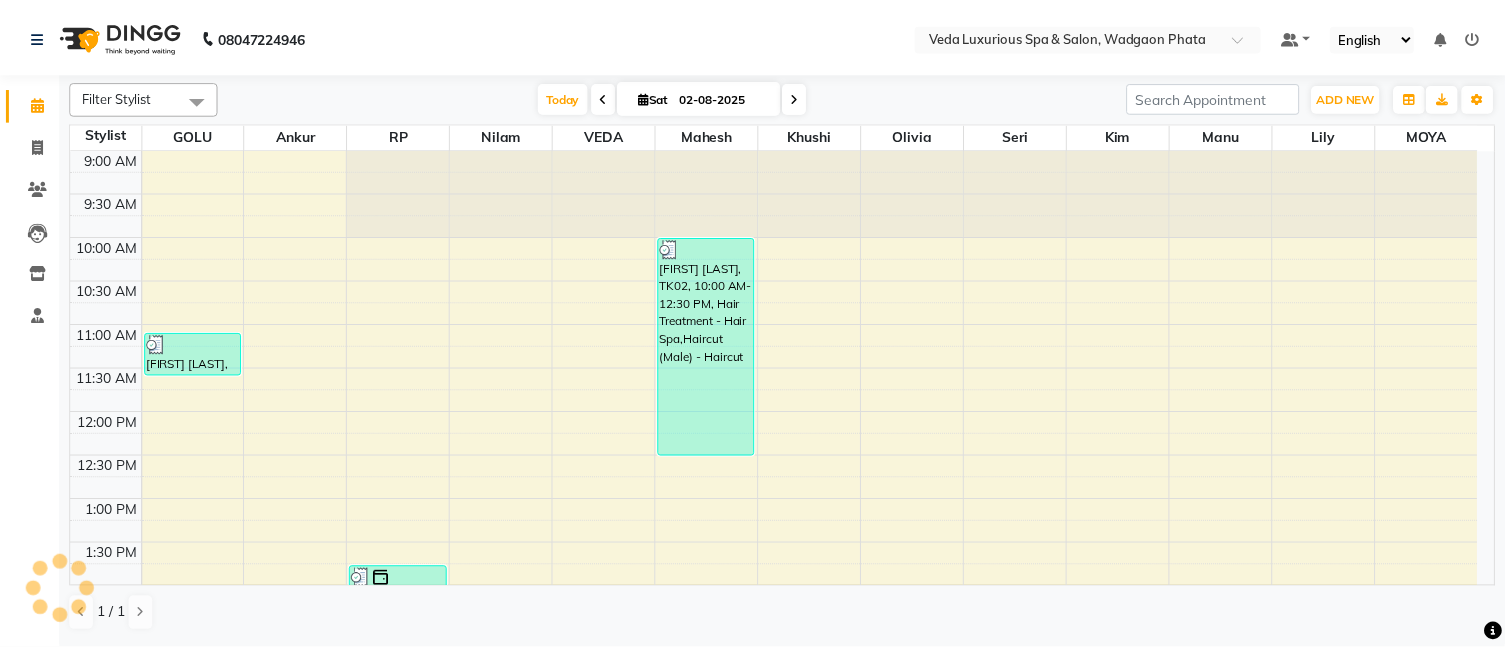 scroll, scrollTop: 0, scrollLeft: 0, axis: both 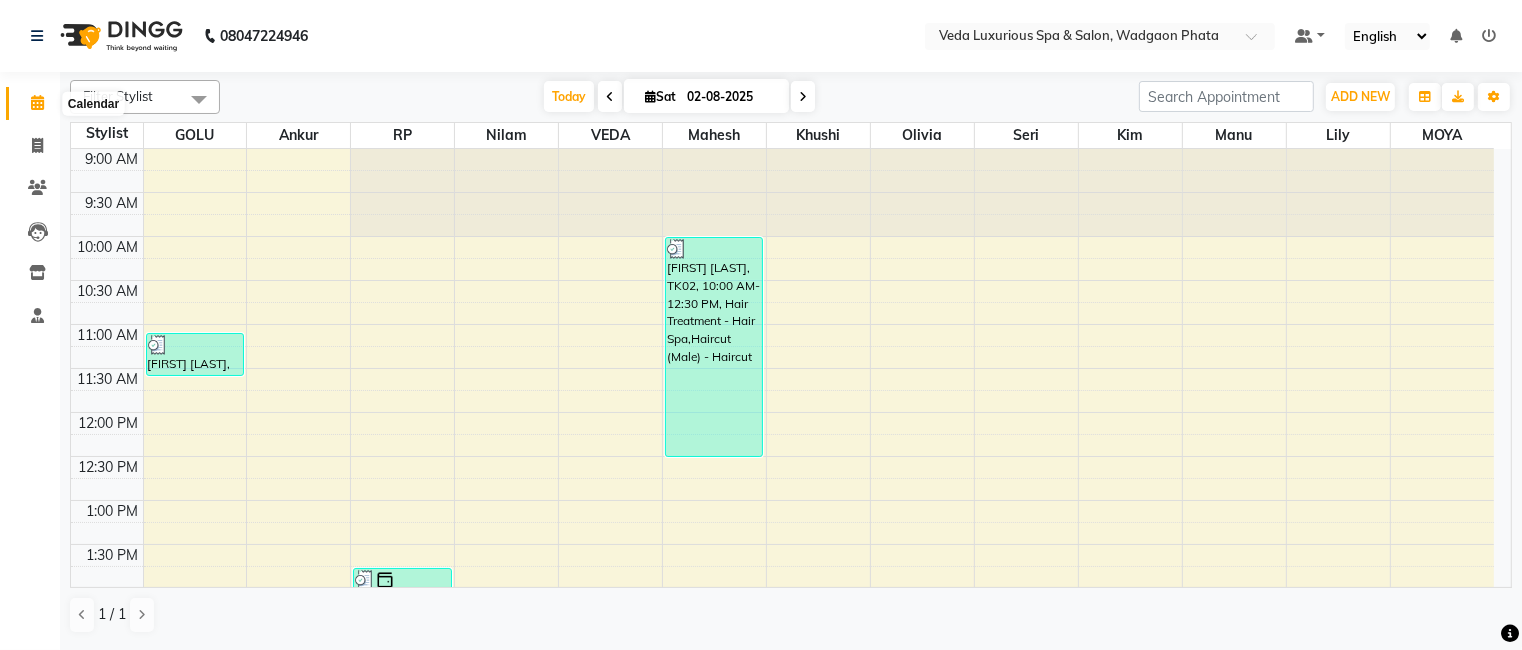 click 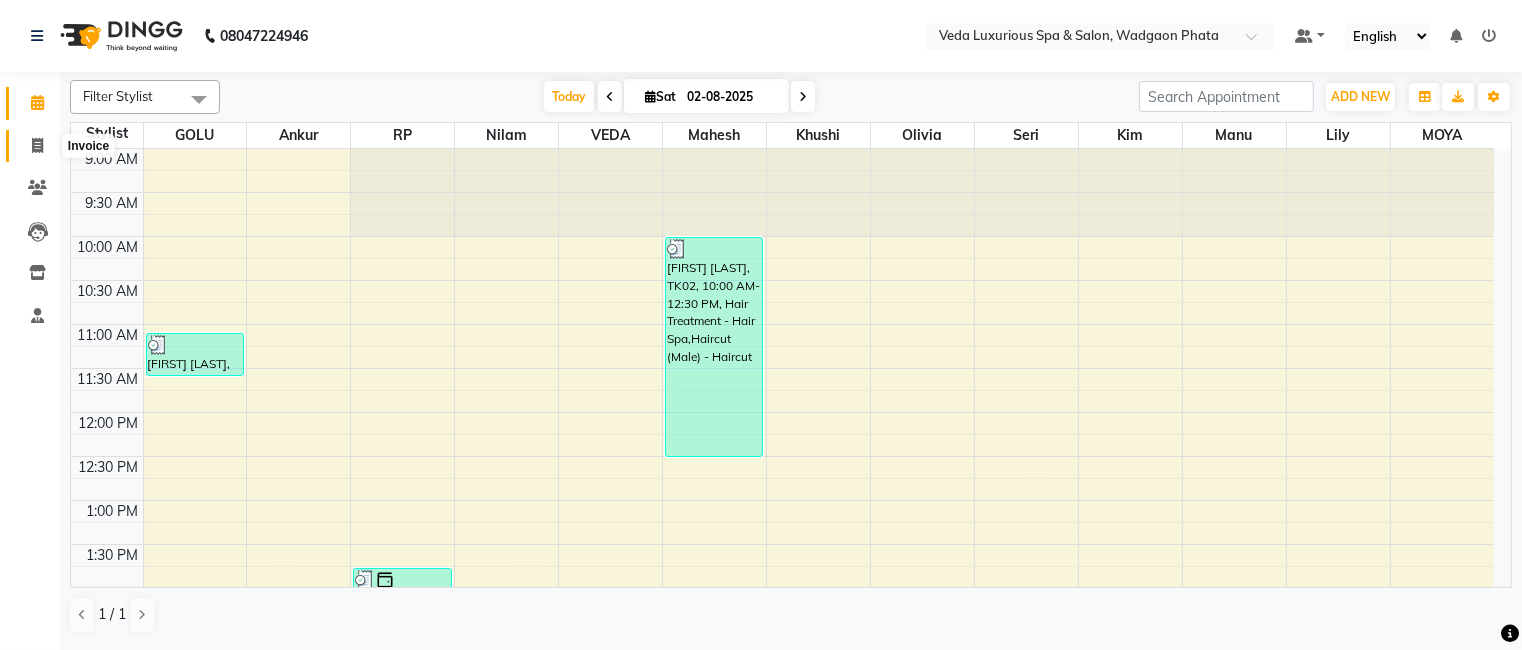 click 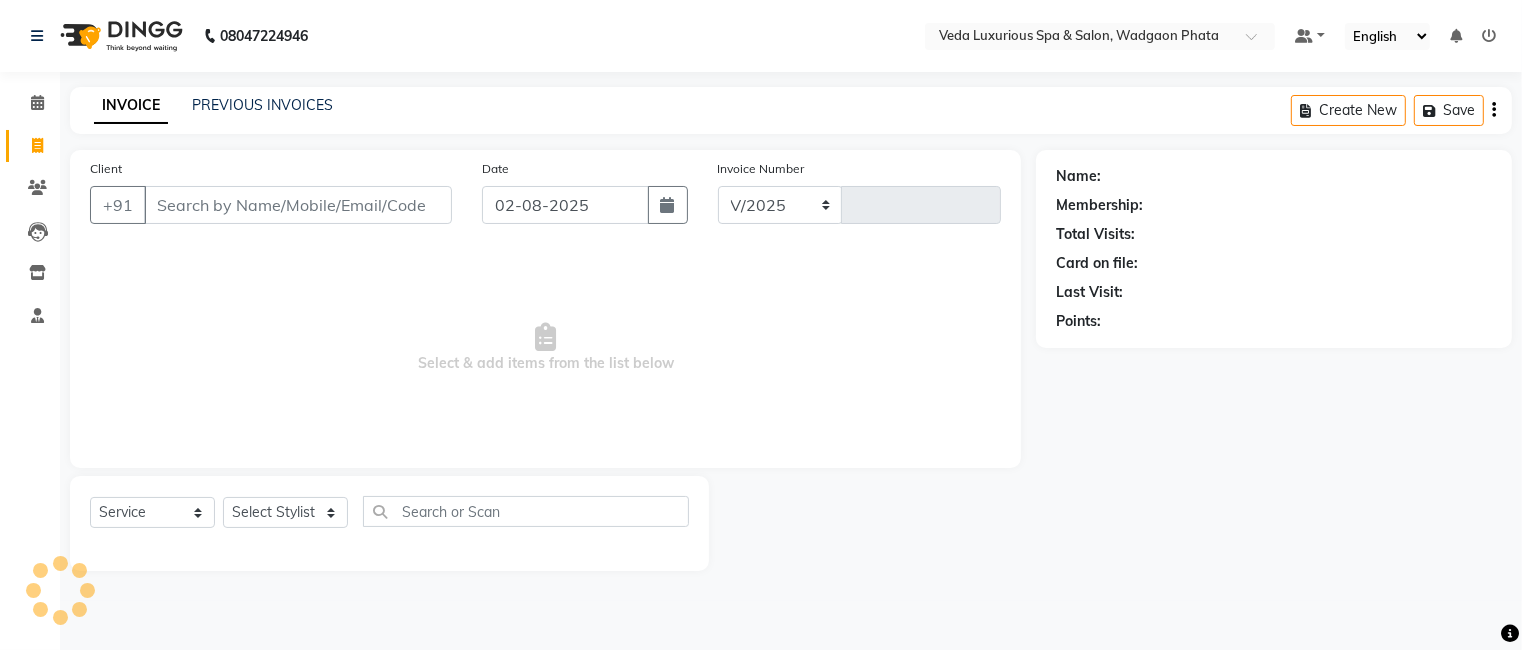 select on "4666" 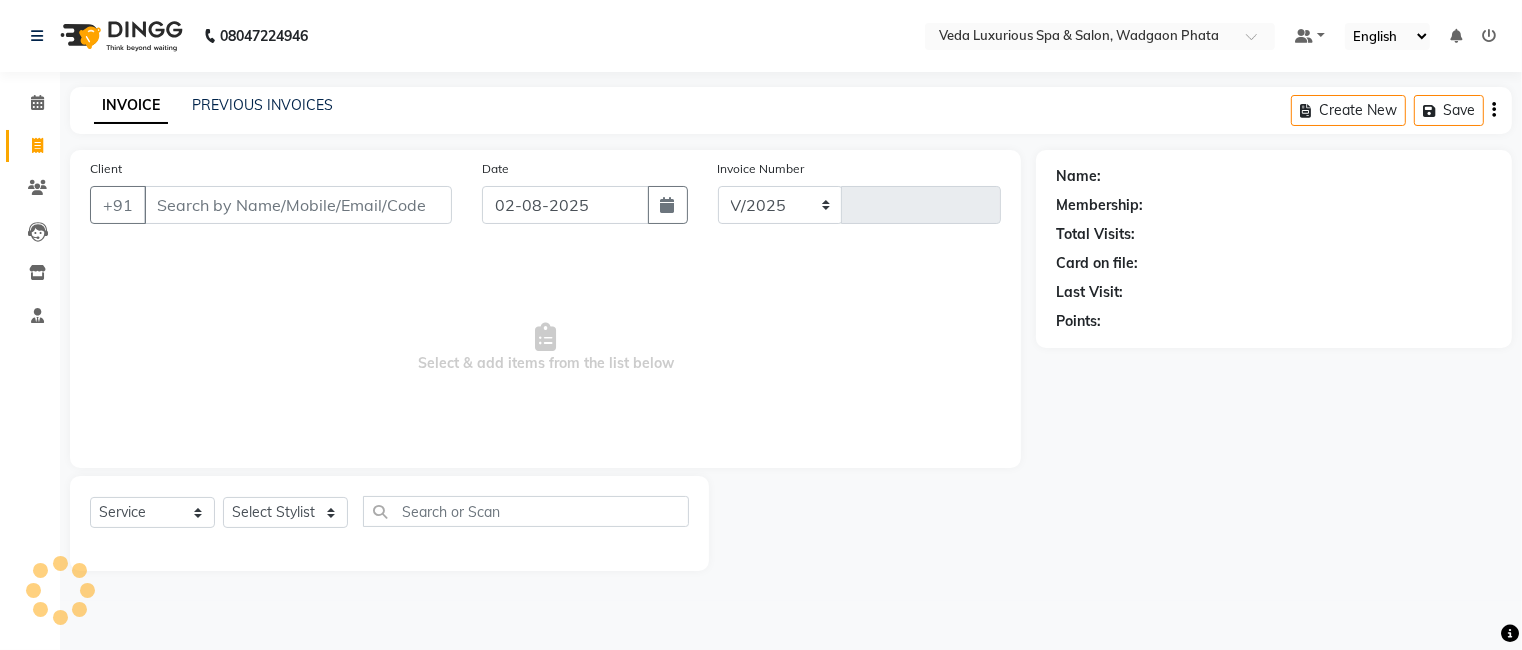 type on "1839" 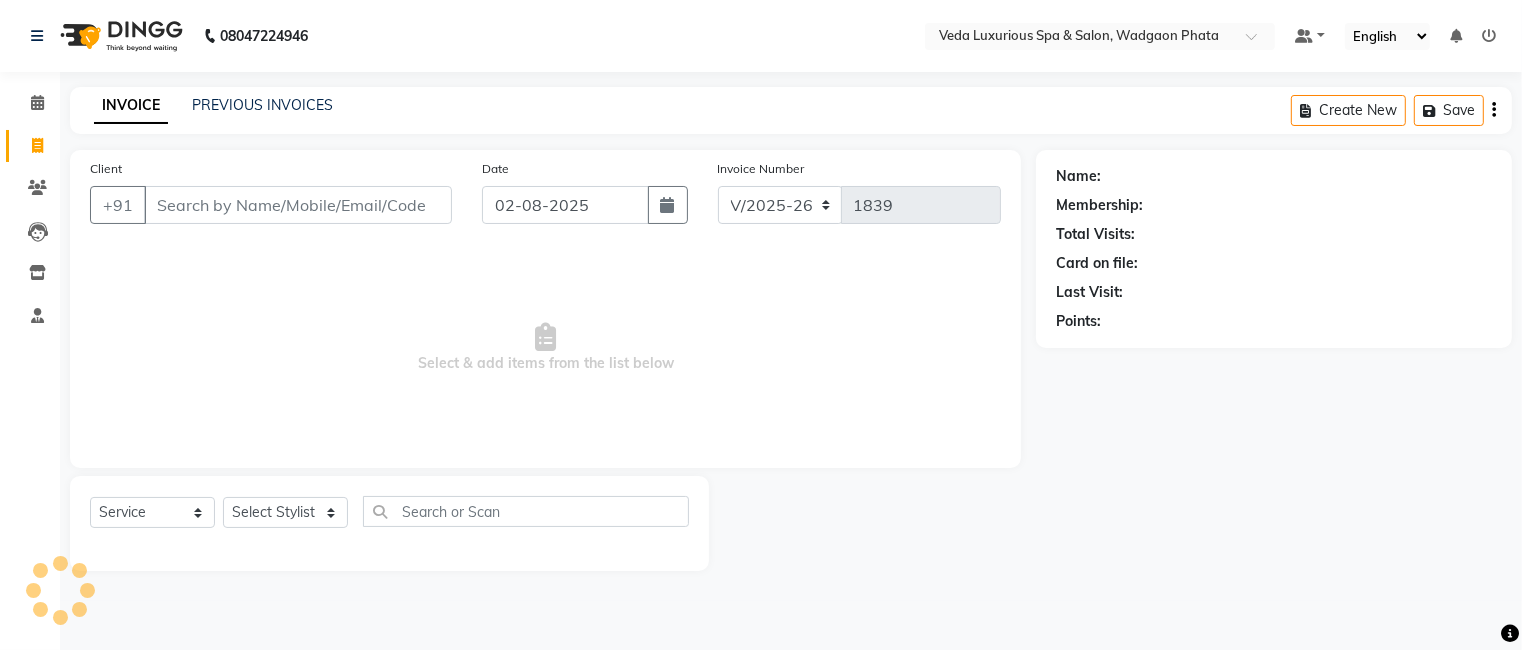 click on "Client" at bounding box center [298, 205] 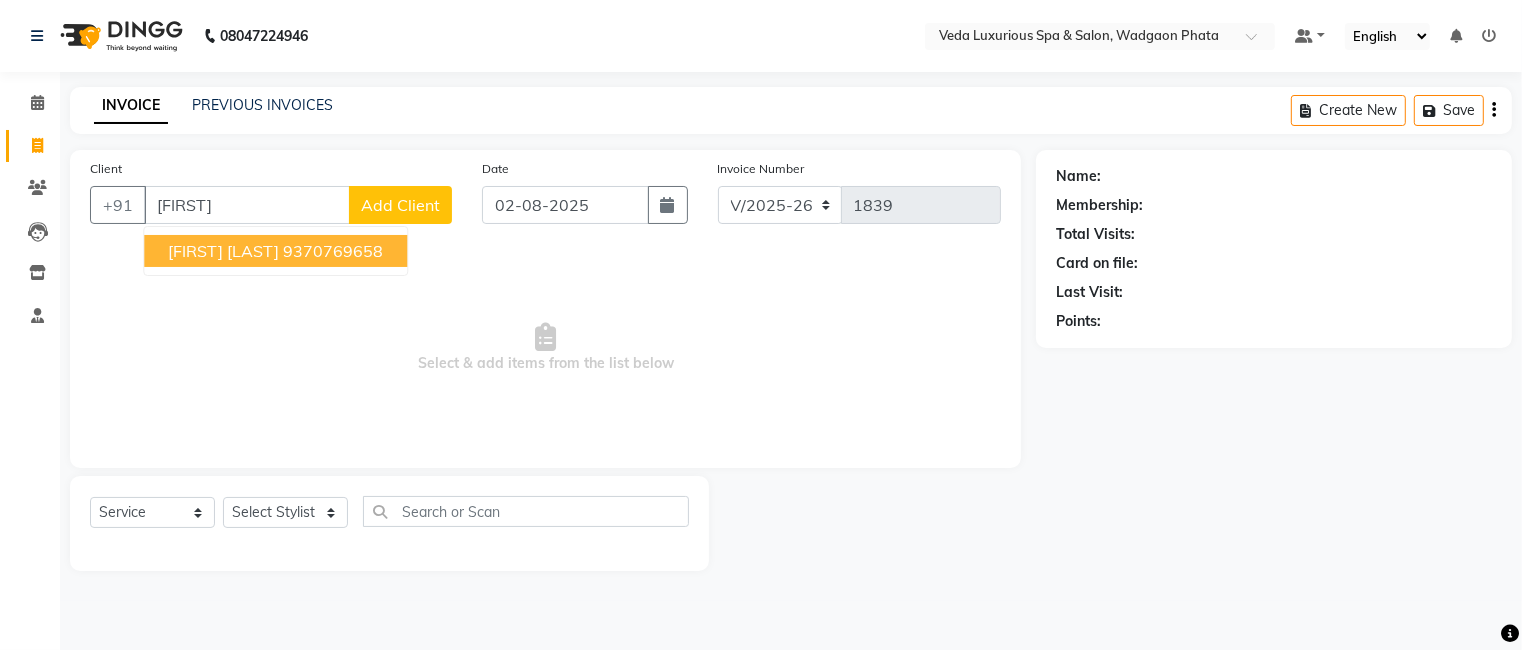 click on "[FIRST]" at bounding box center [247, 205] 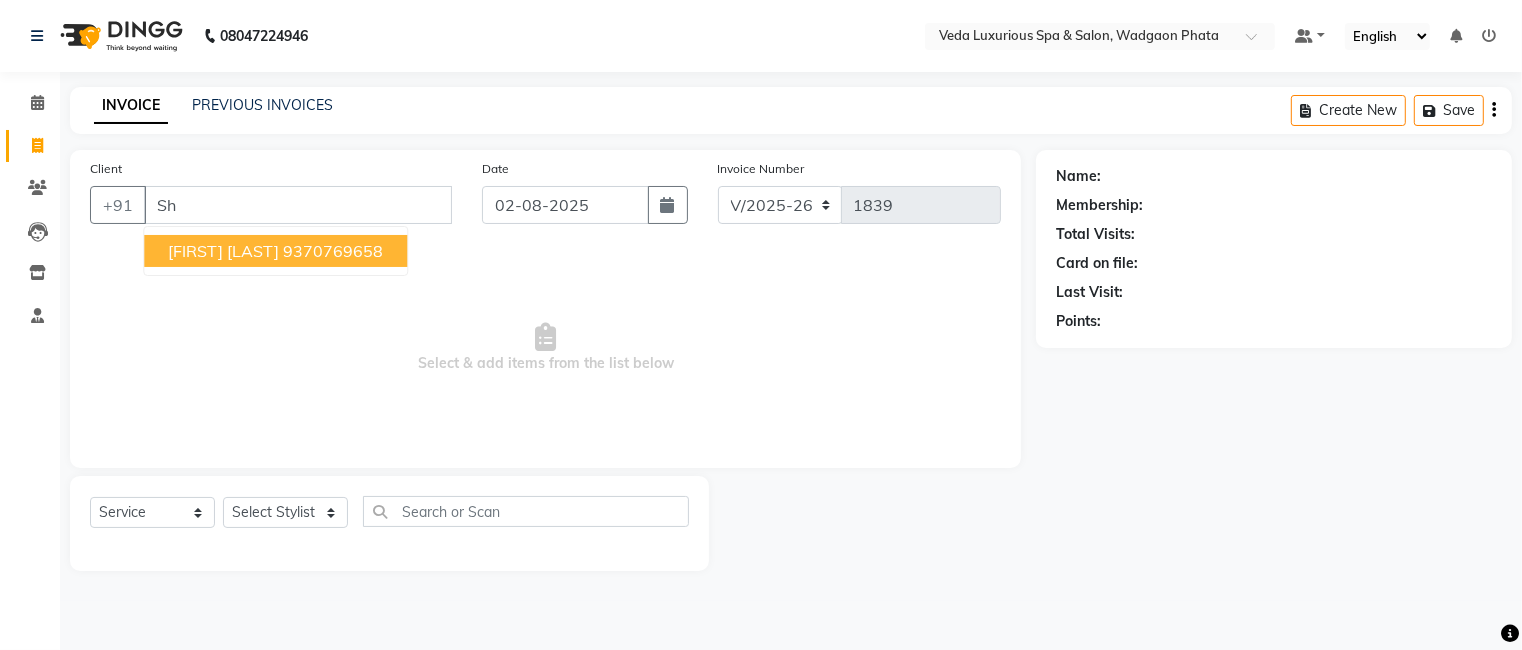 type on "S" 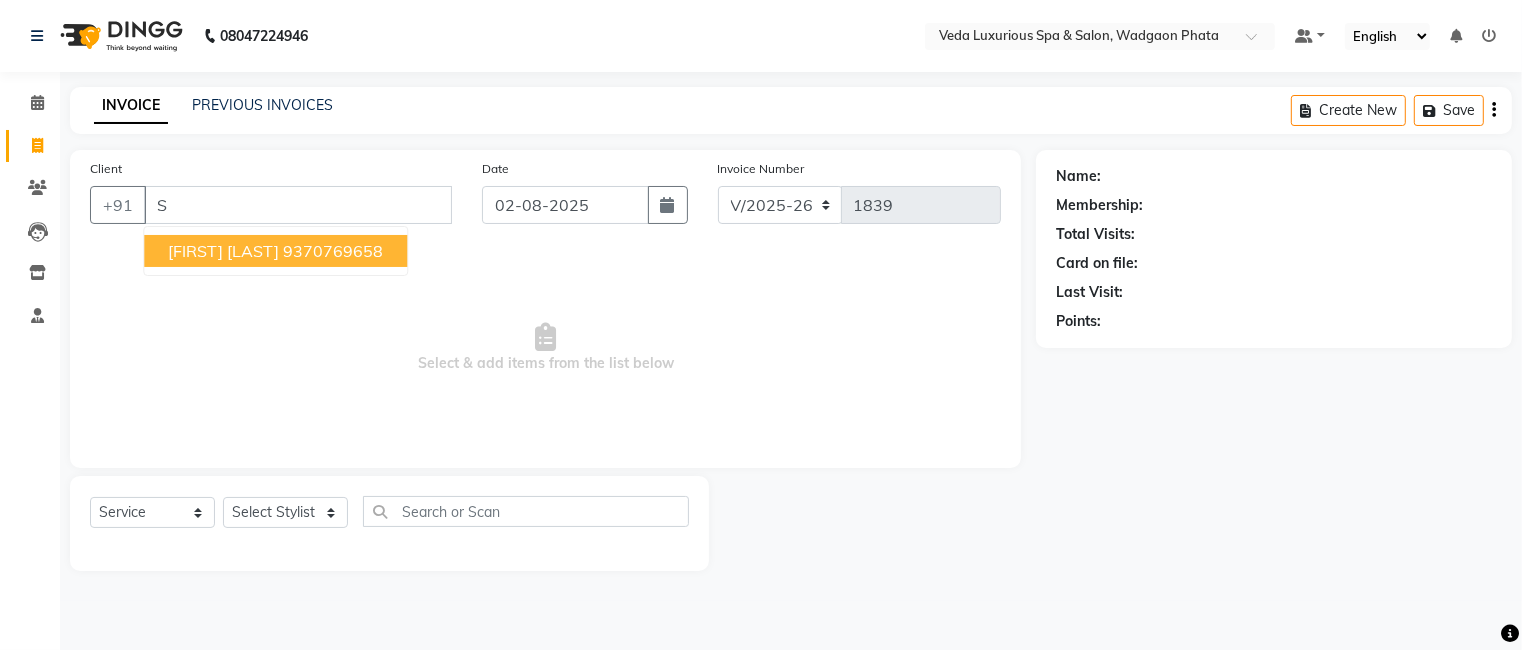 type 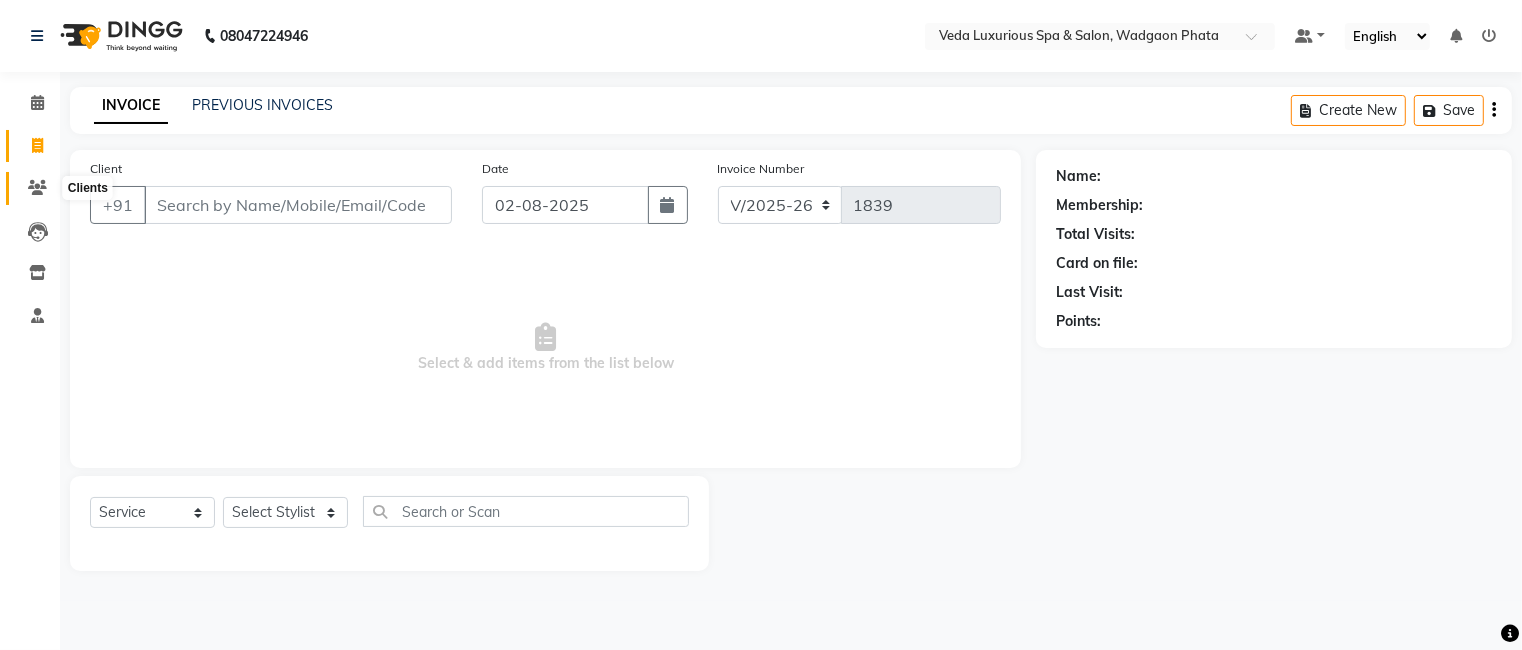 click 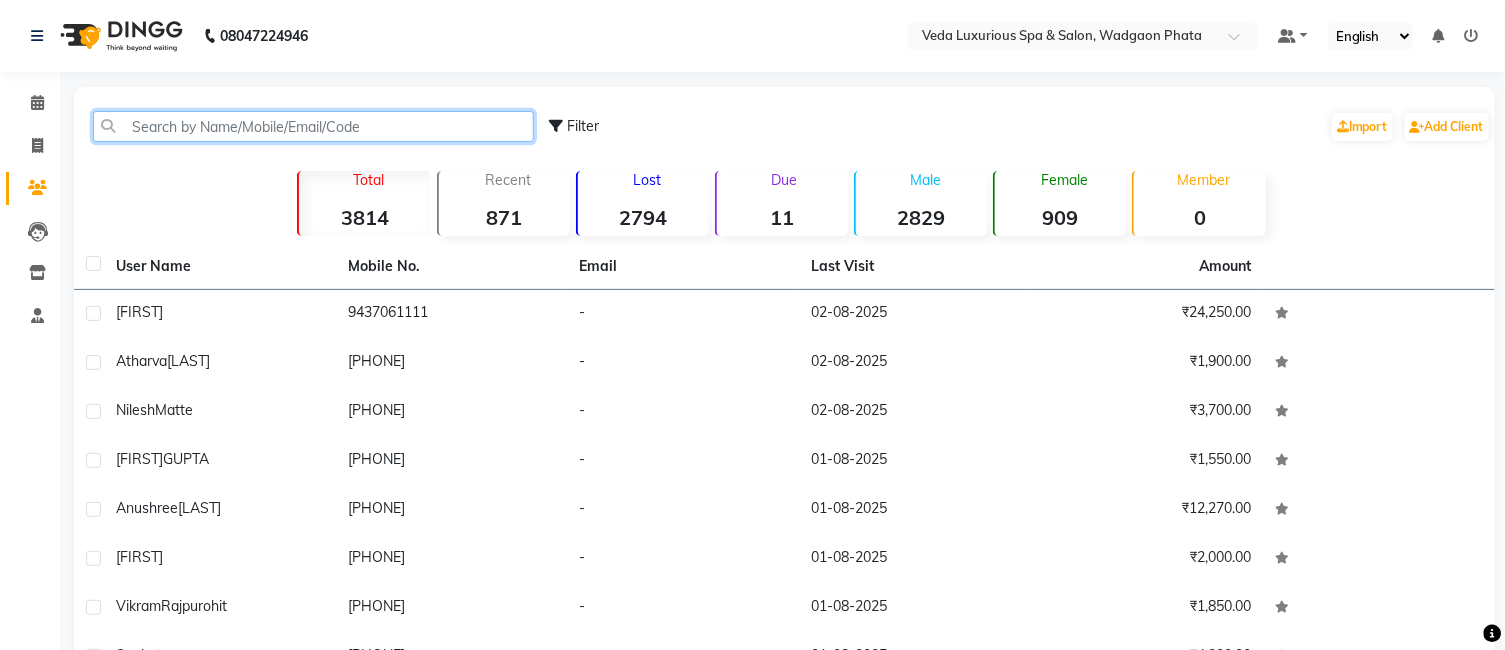 click 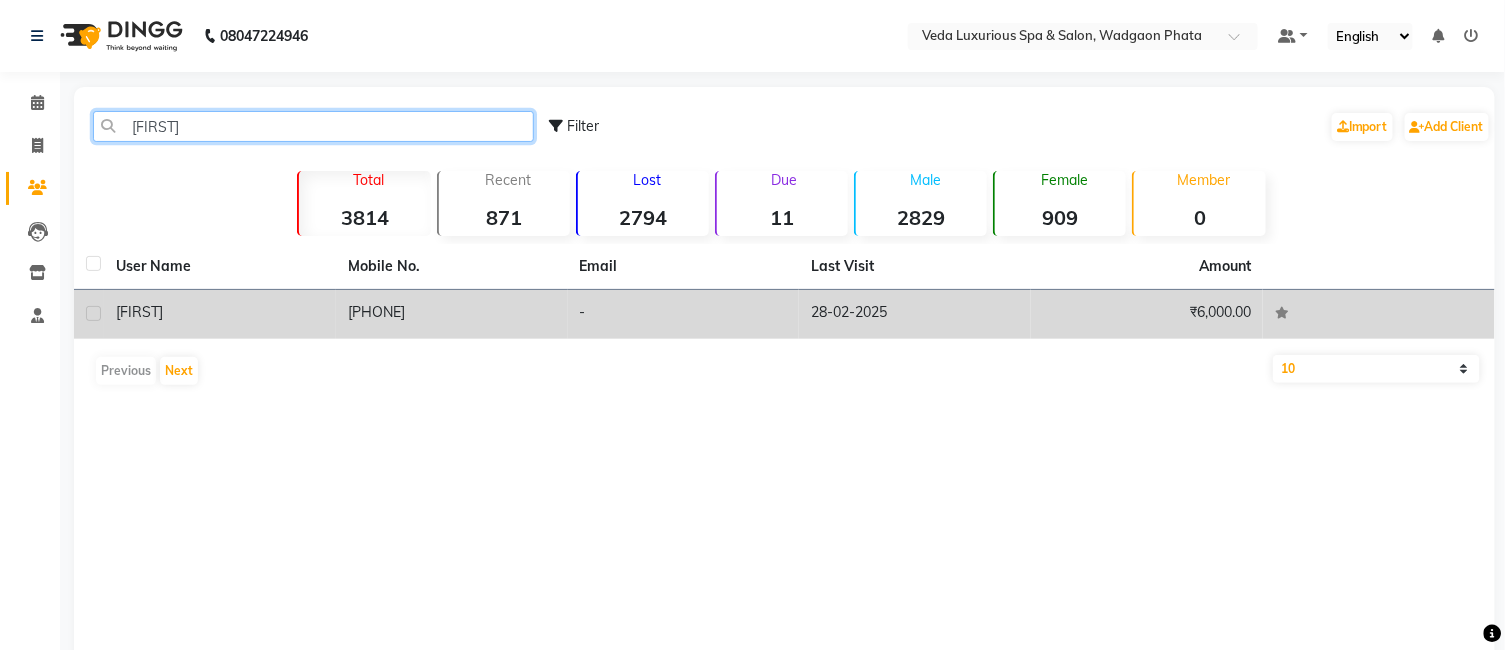 type on "[FIRST]" 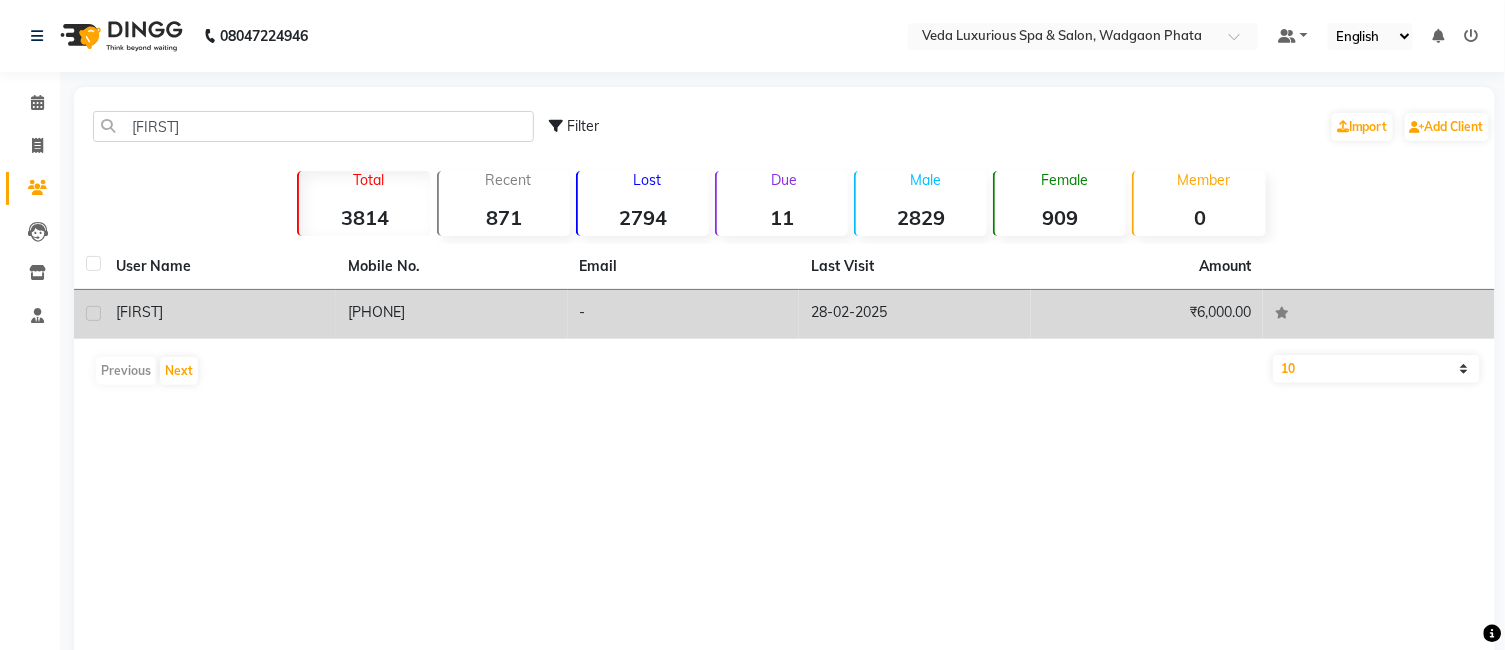 click on "[FIRST]" 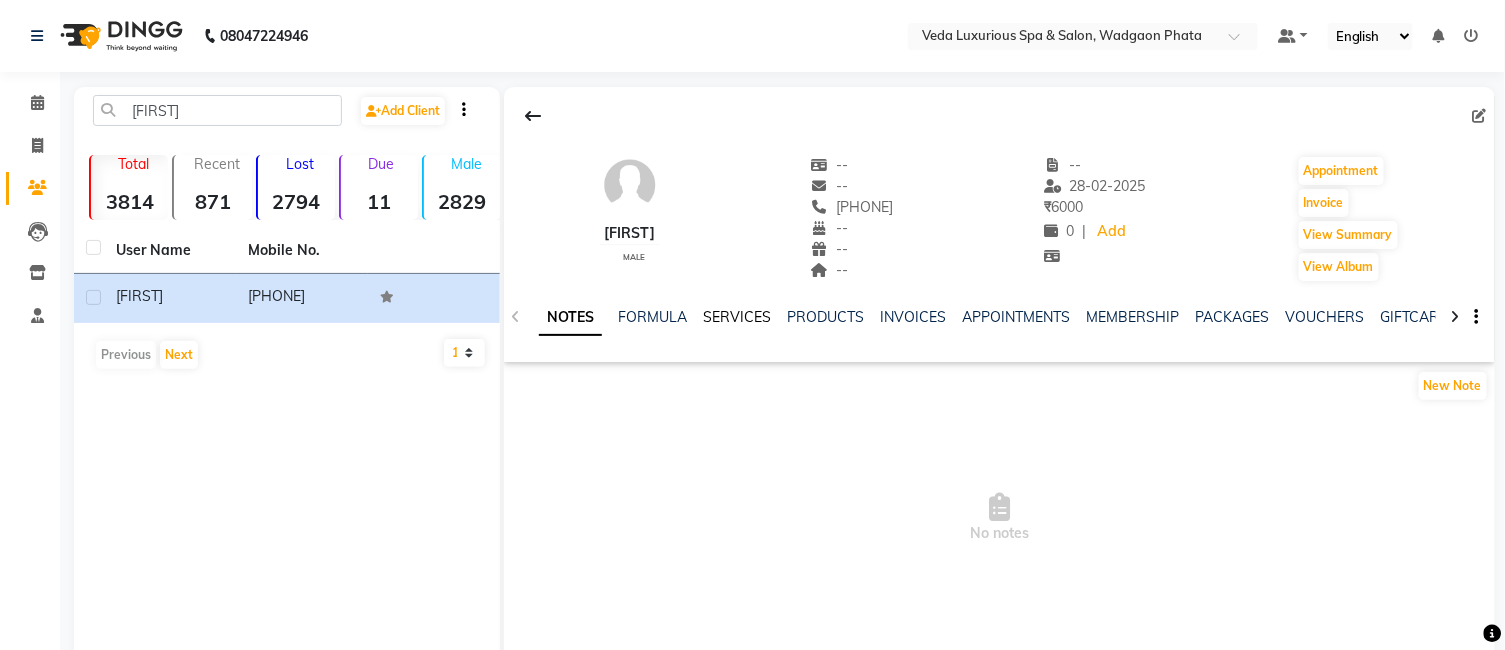 click on "SERVICES" 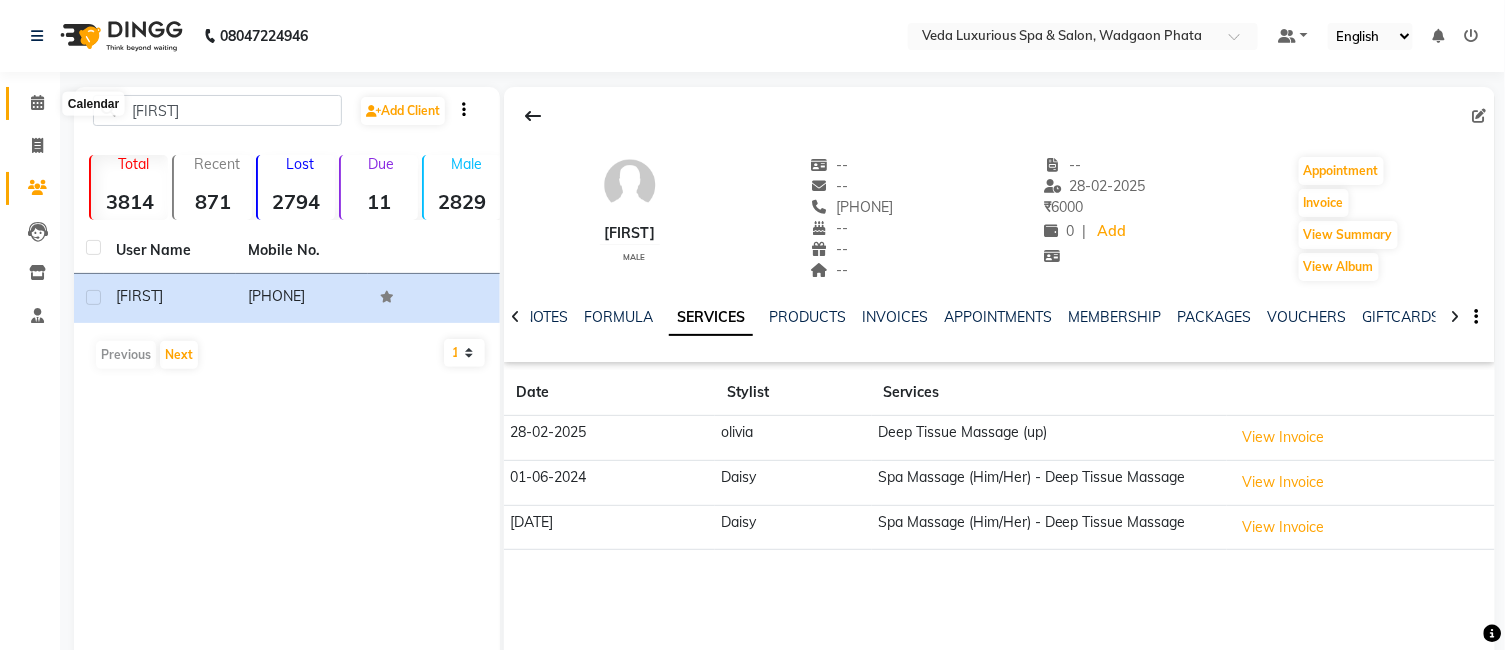 click 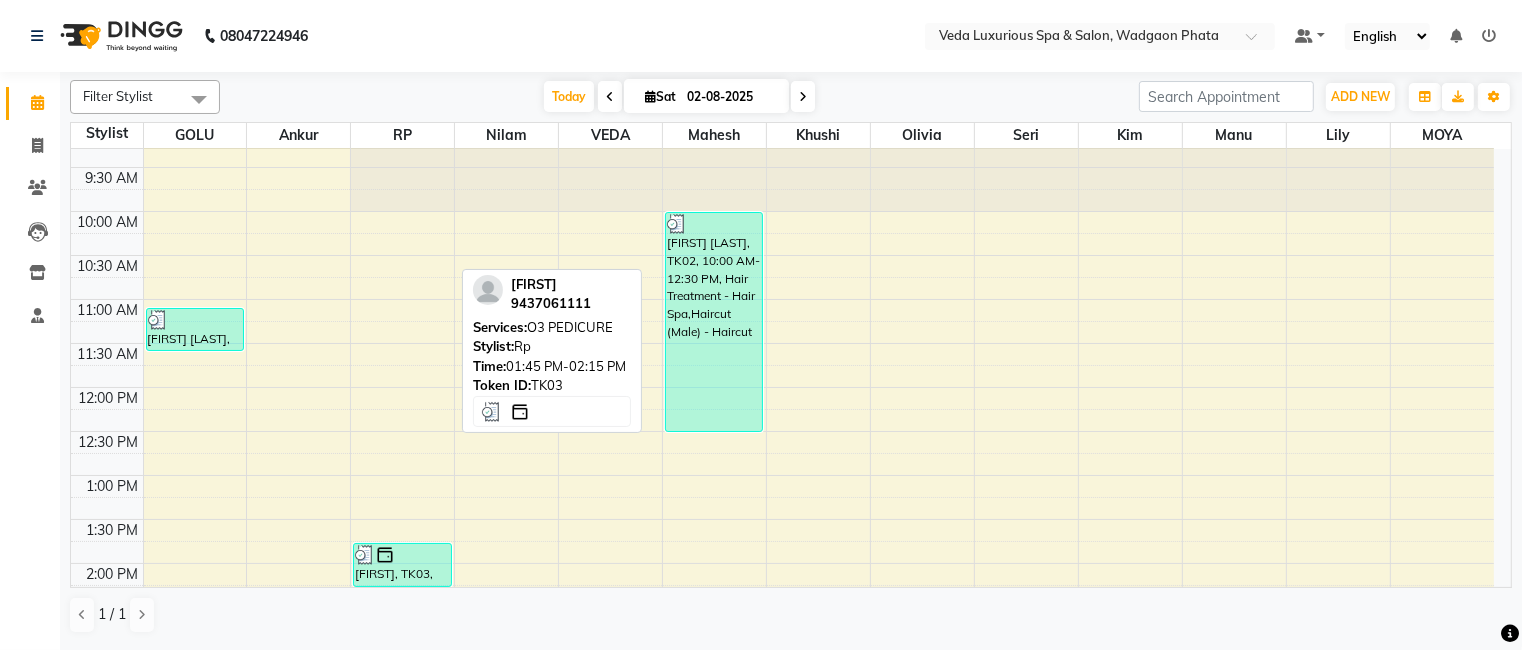 scroll, scrollTop: 0, scrollLeft: 0, axis: both 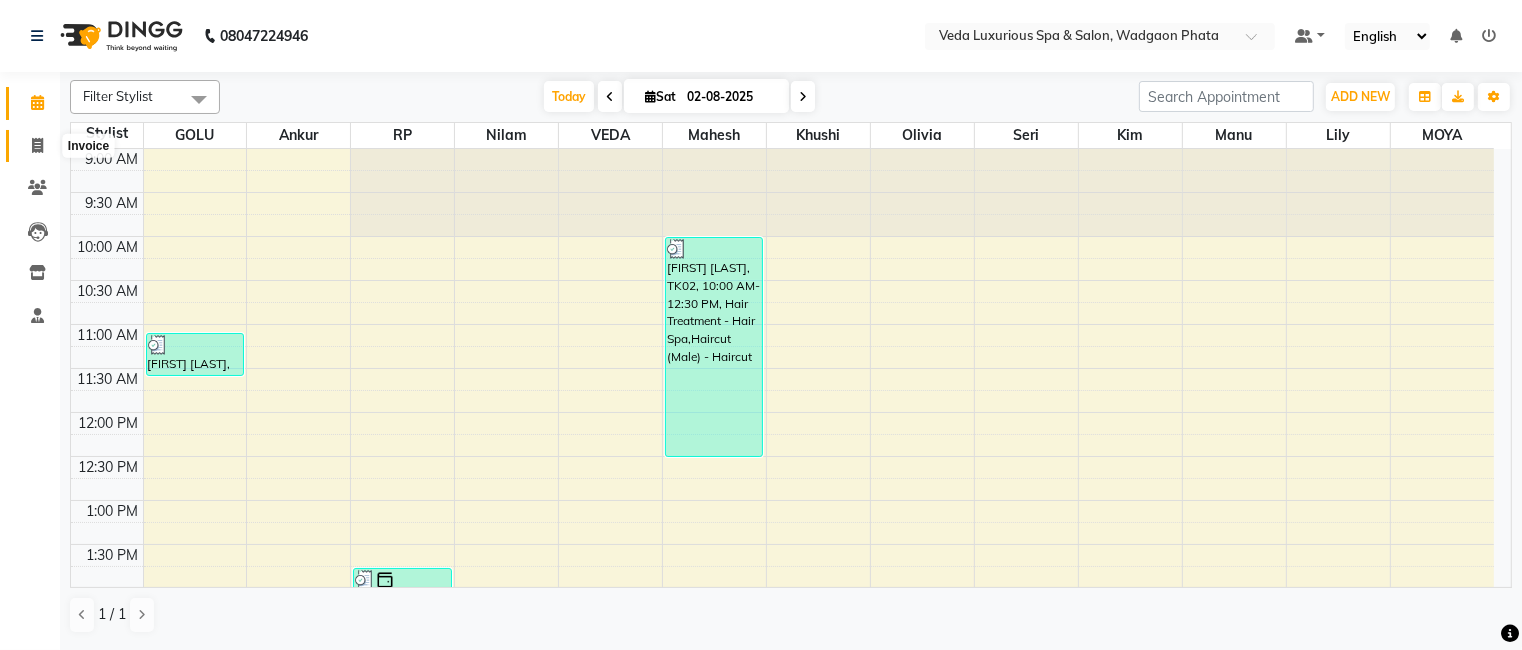 click 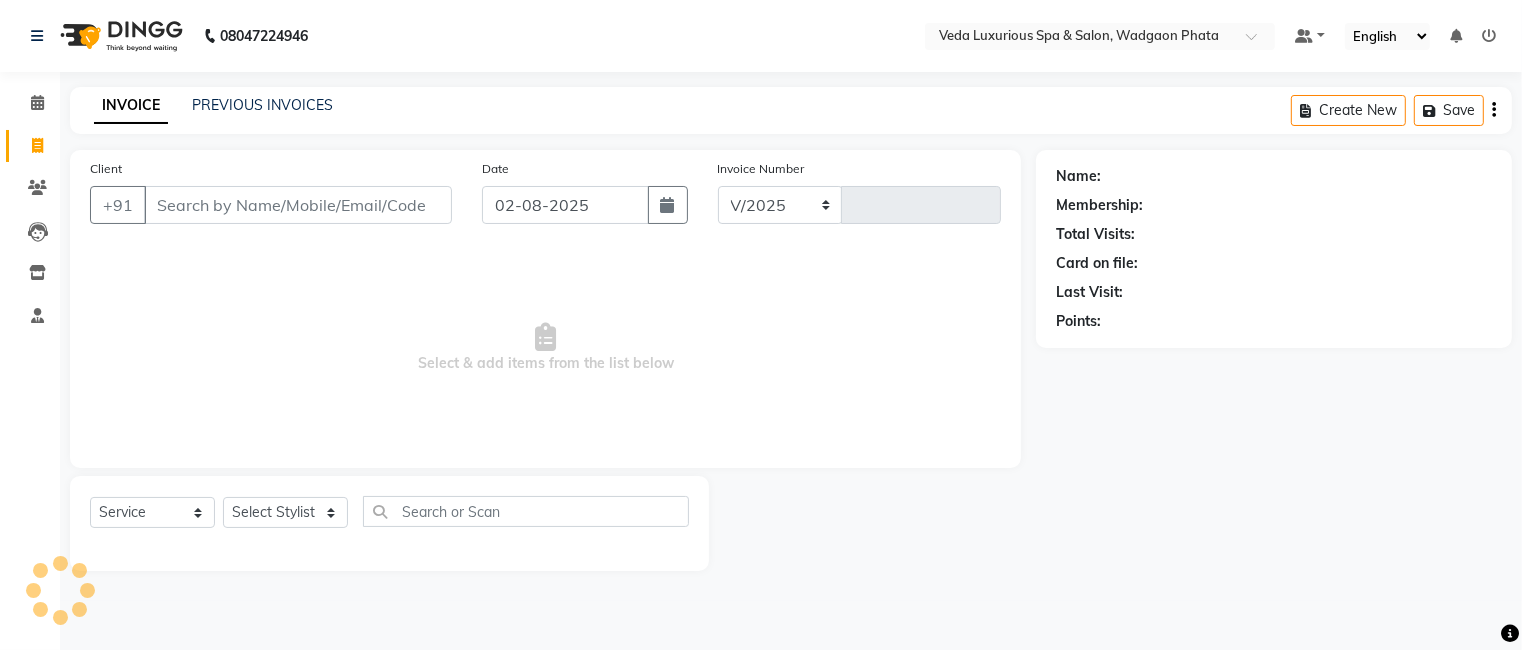select on "4666" 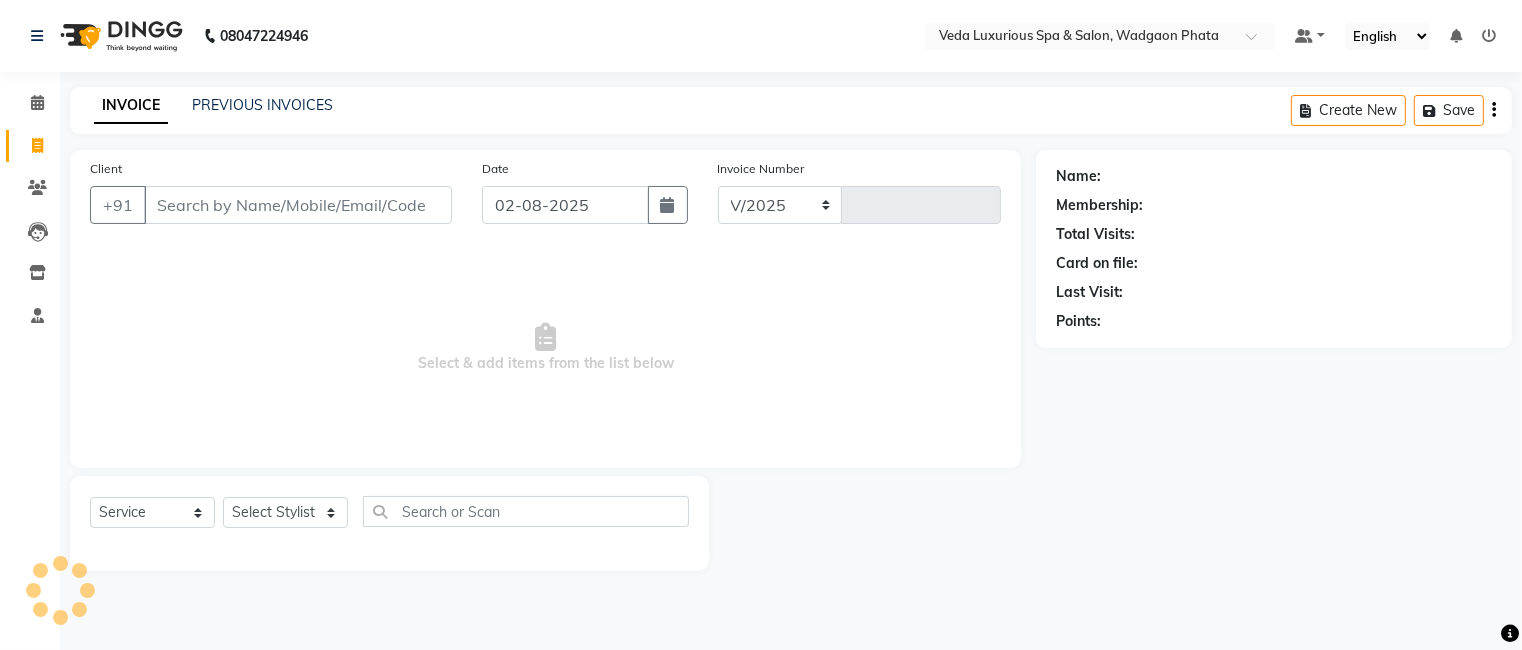 type on "1839" 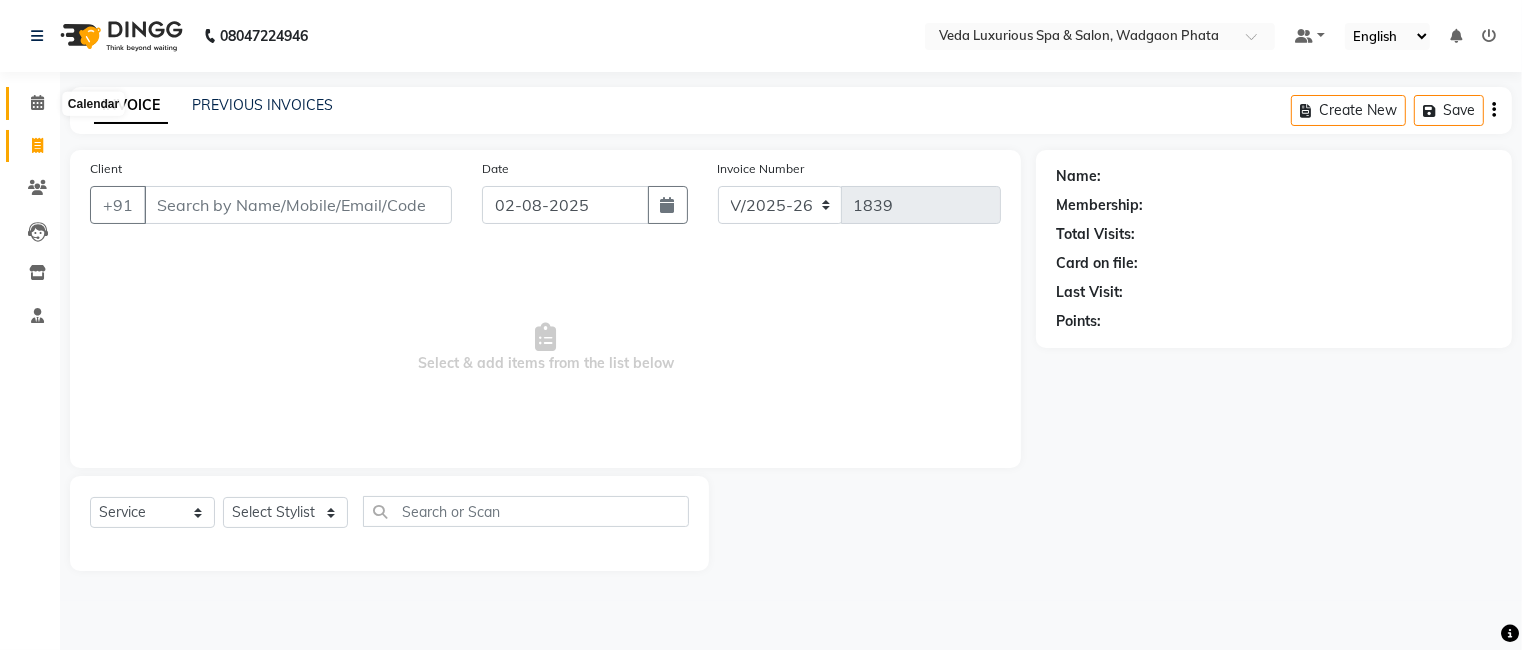 click 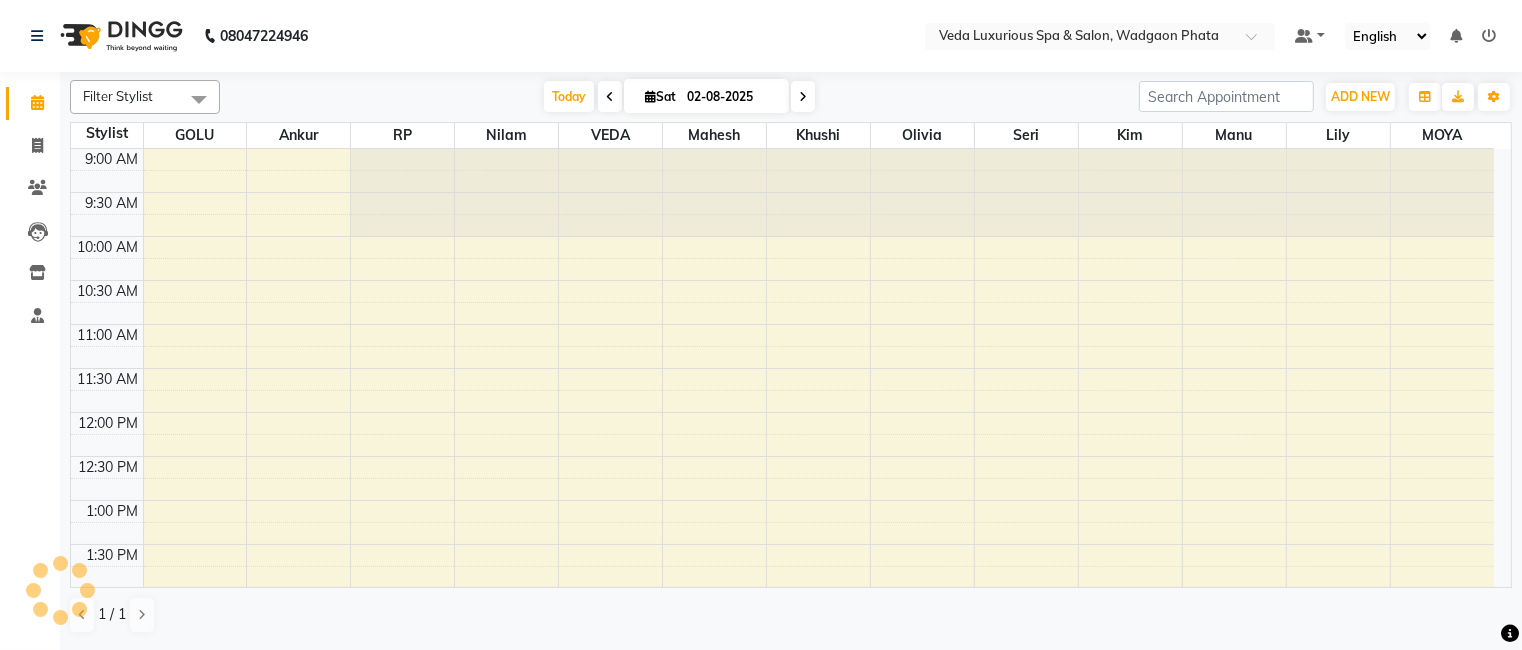 scroll, scrollTop: 0, scrollLeft: 0, axis: both 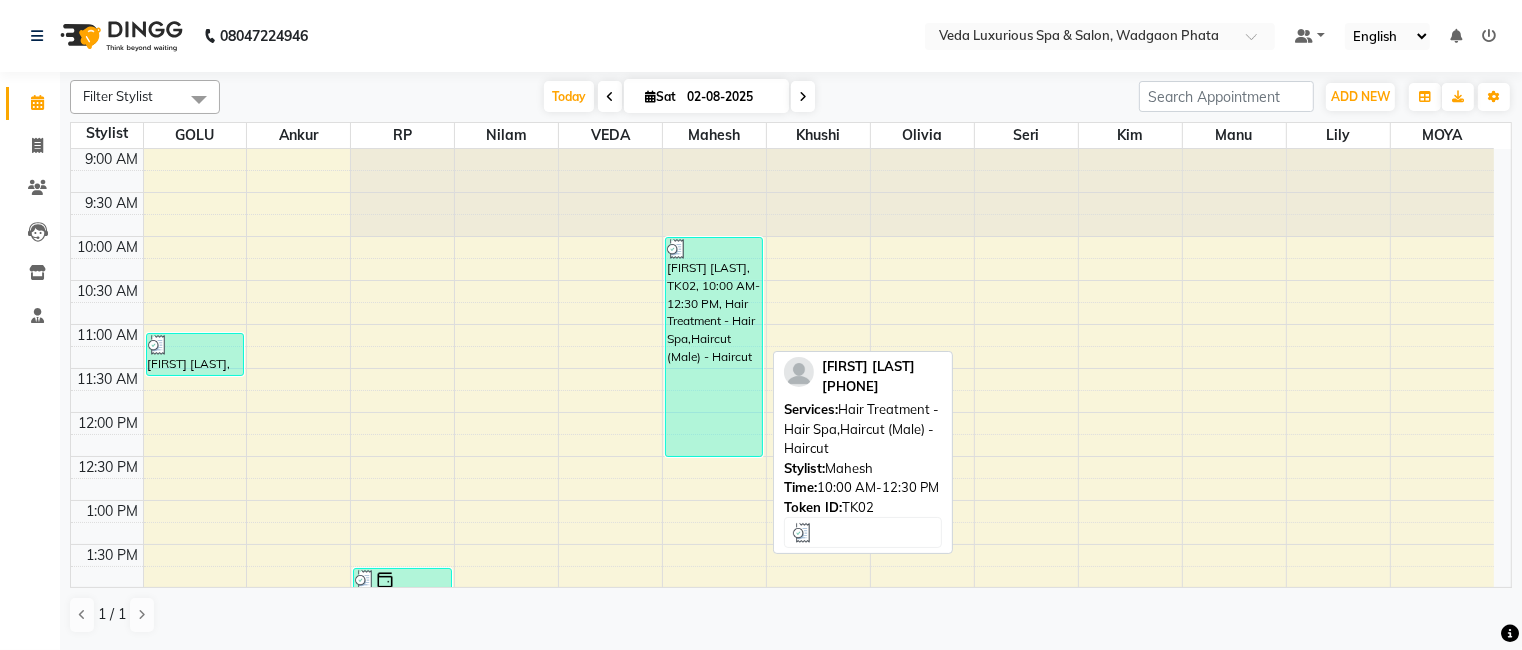 click on "[FIRST] [LAST], TK02, 10:00 AM-12:30 PM, Hair Treatment - Hair Spa,Haircut (Male) - Haircut" at bounding box center (714, 347) 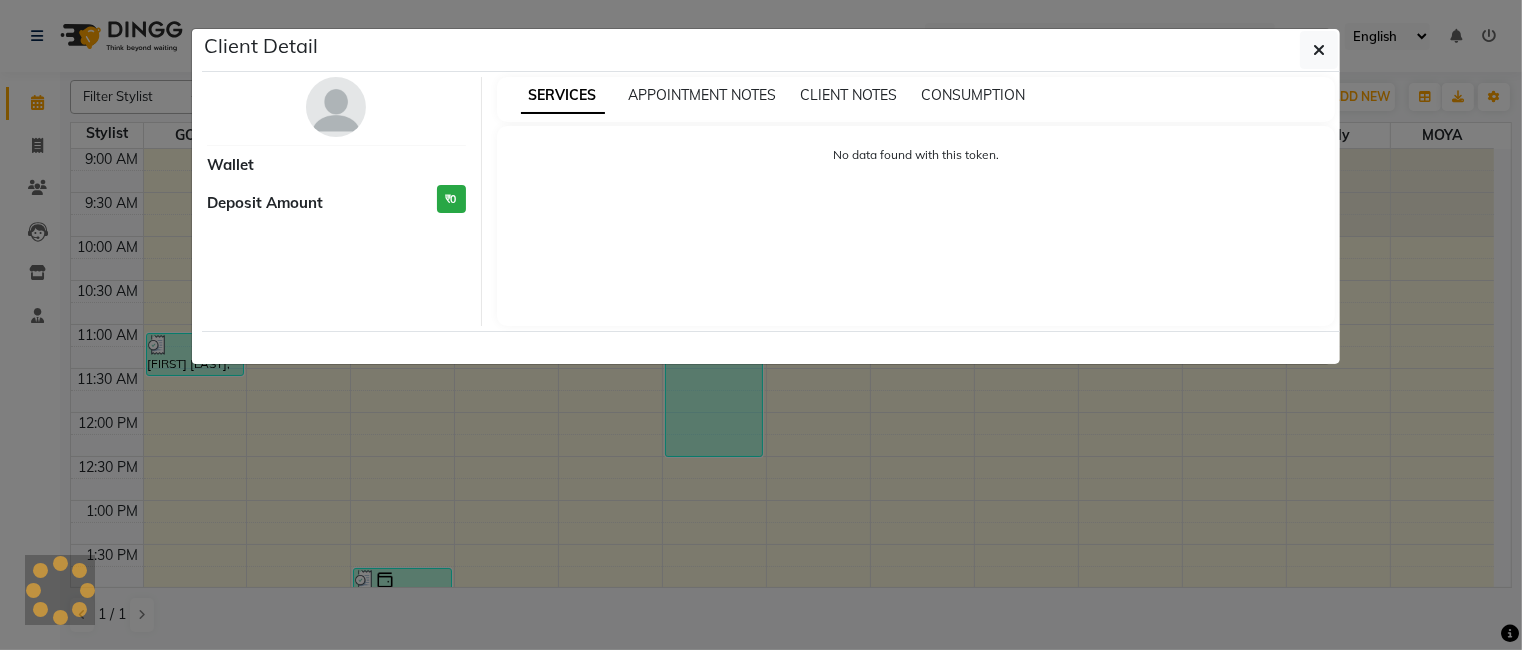 select on "3" 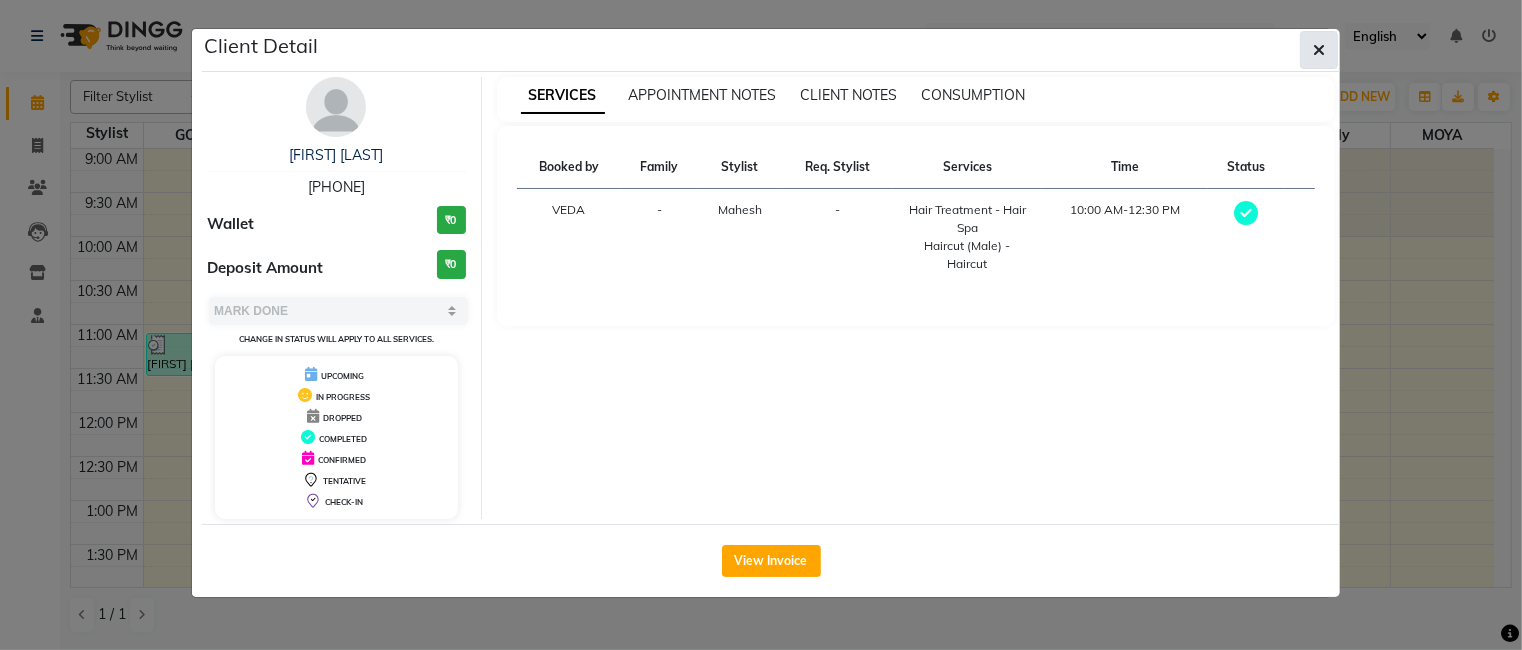drag, startPoint x: 1321, startPoint y: 47, endPoint x: 1011, endPoint y: 113, distance: 316.94794 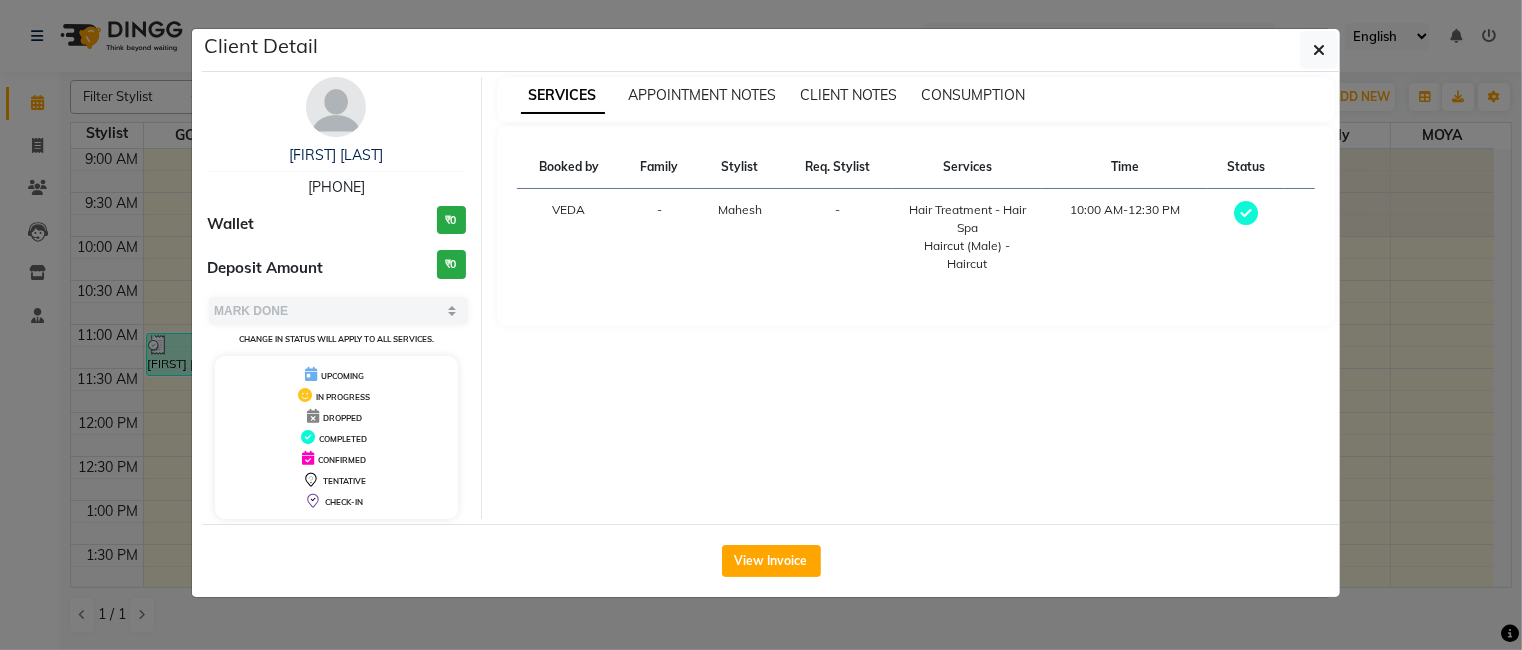 click 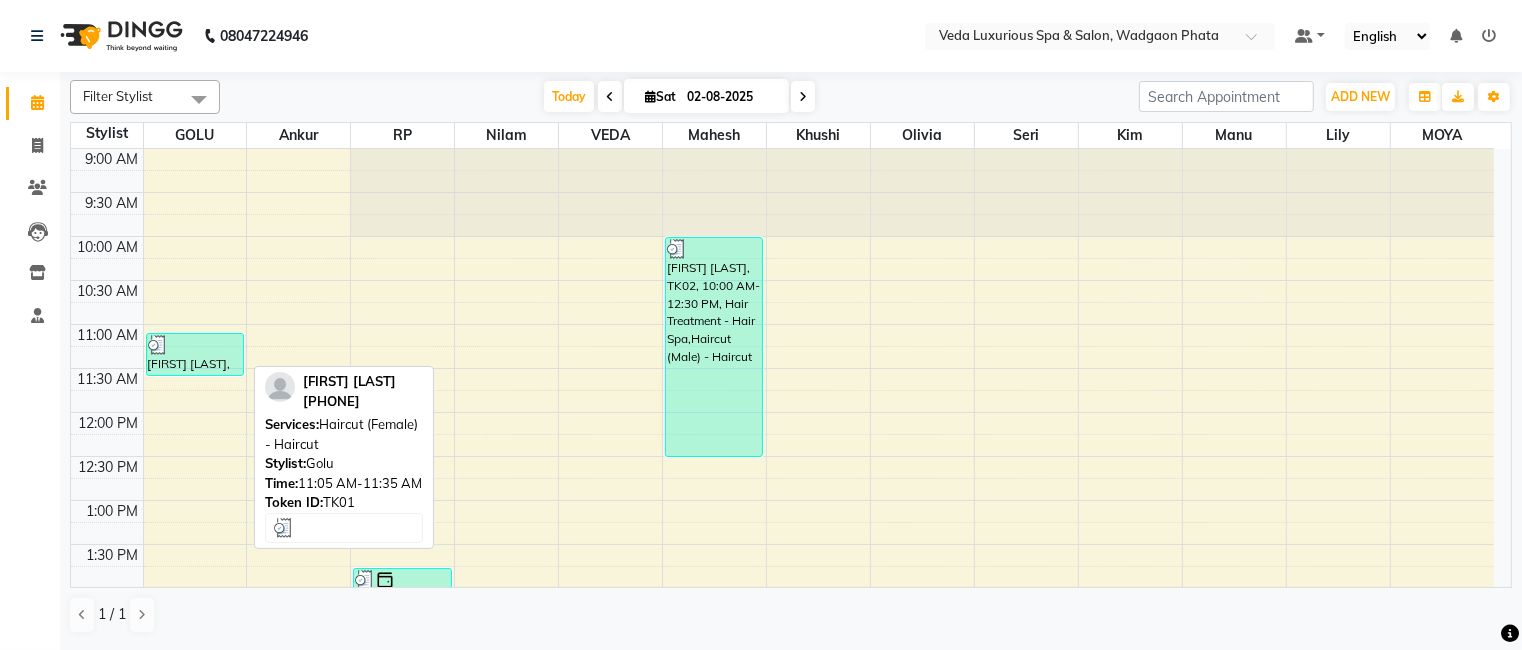 click on "[FIRST] [LAST], TK01, 11:05 AM-11:35 AM, Haircut (Female) - Haircut" at bounding box center (195, 354) 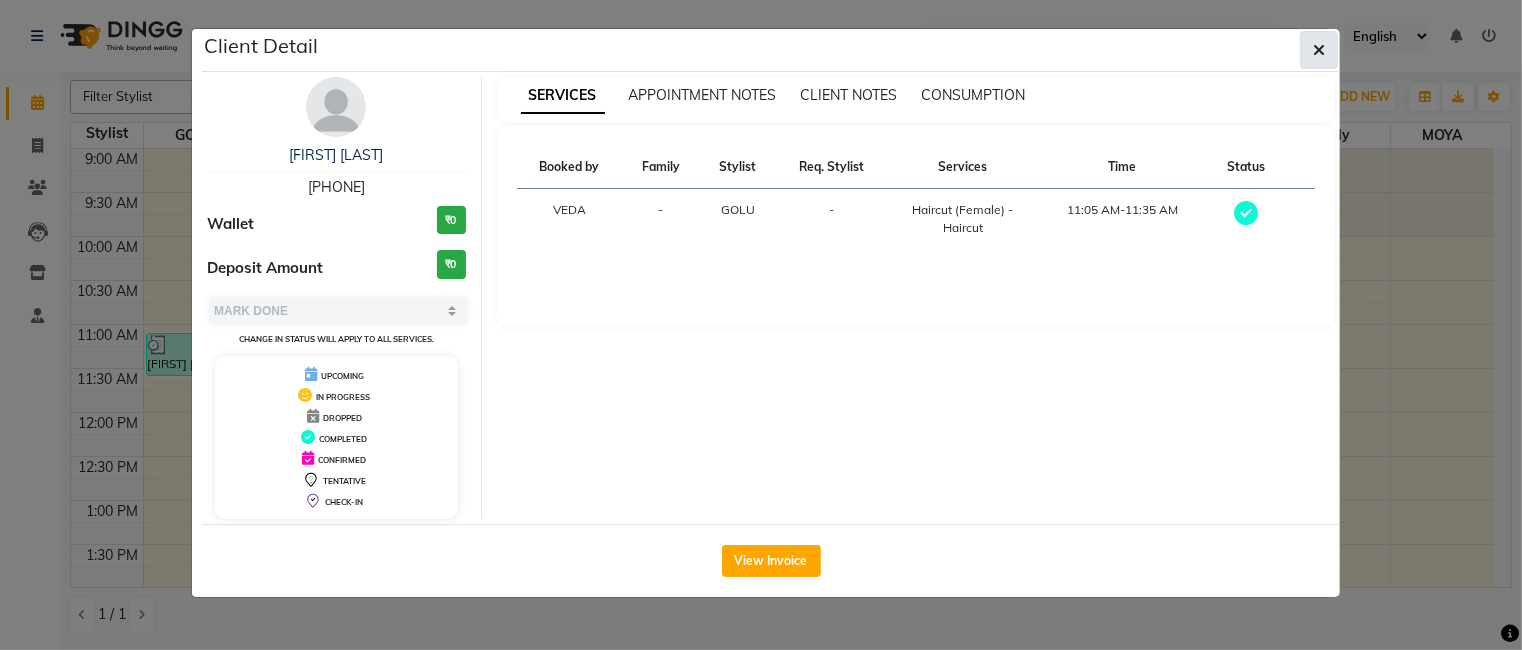 click 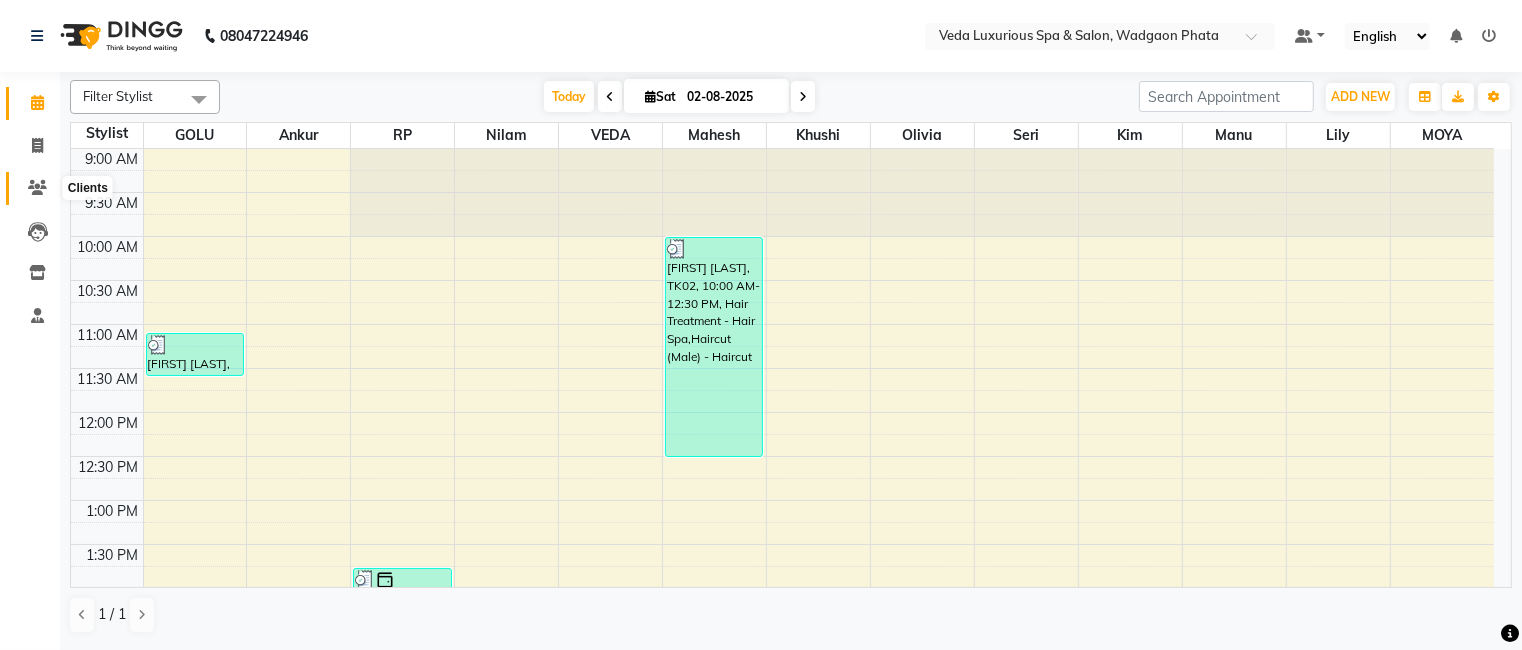 click 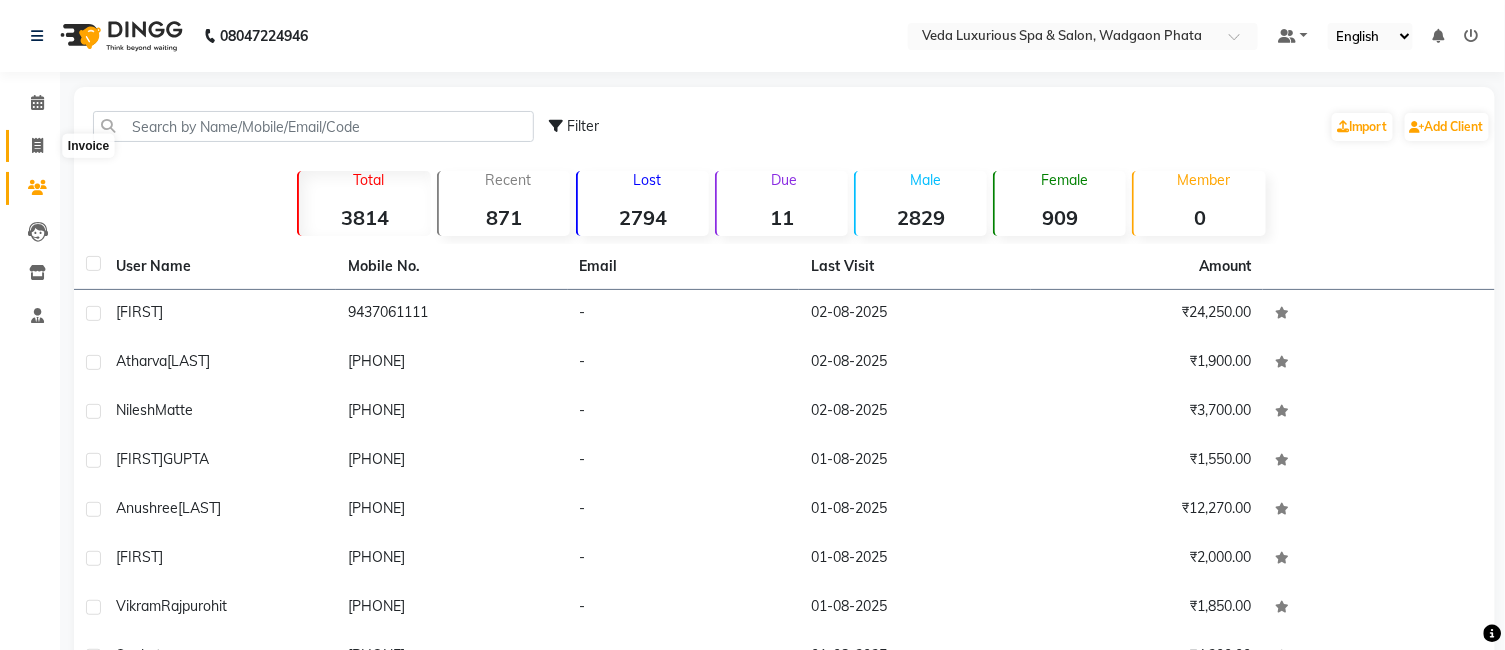 click 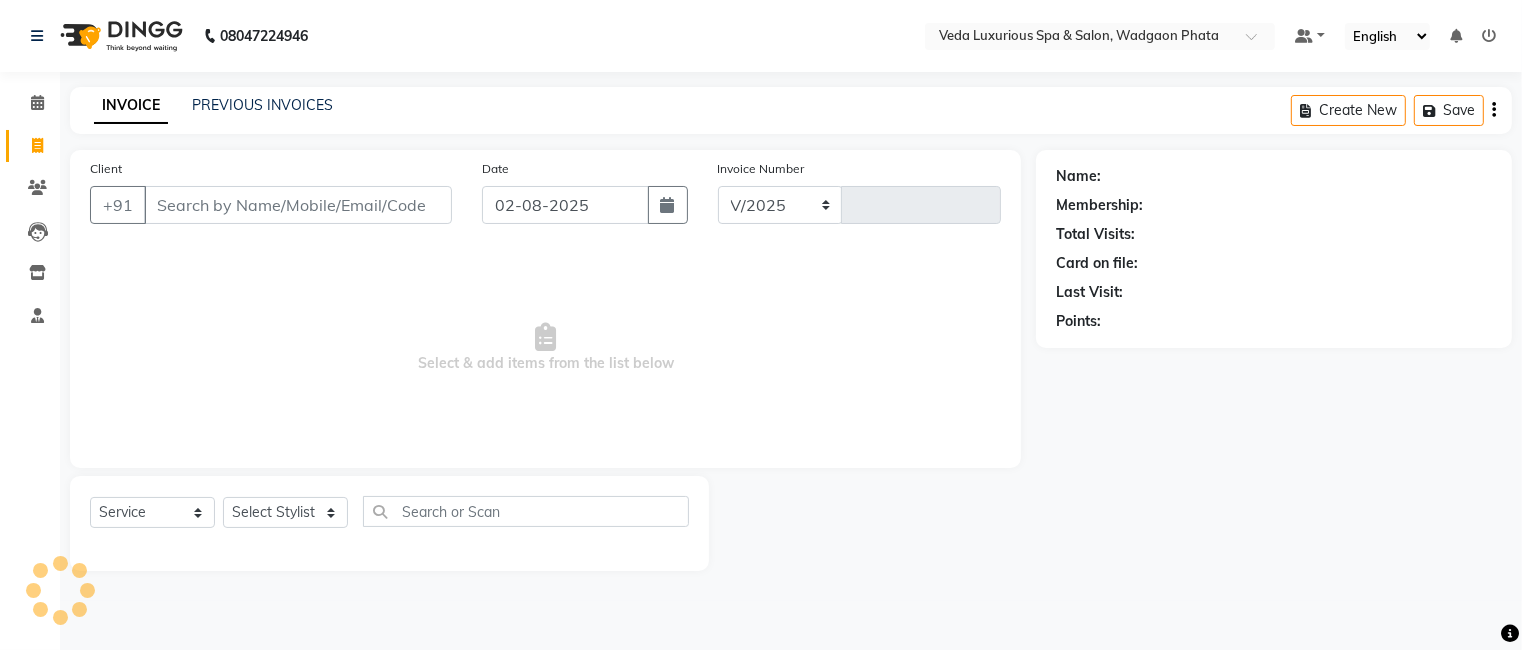 select on "4666" 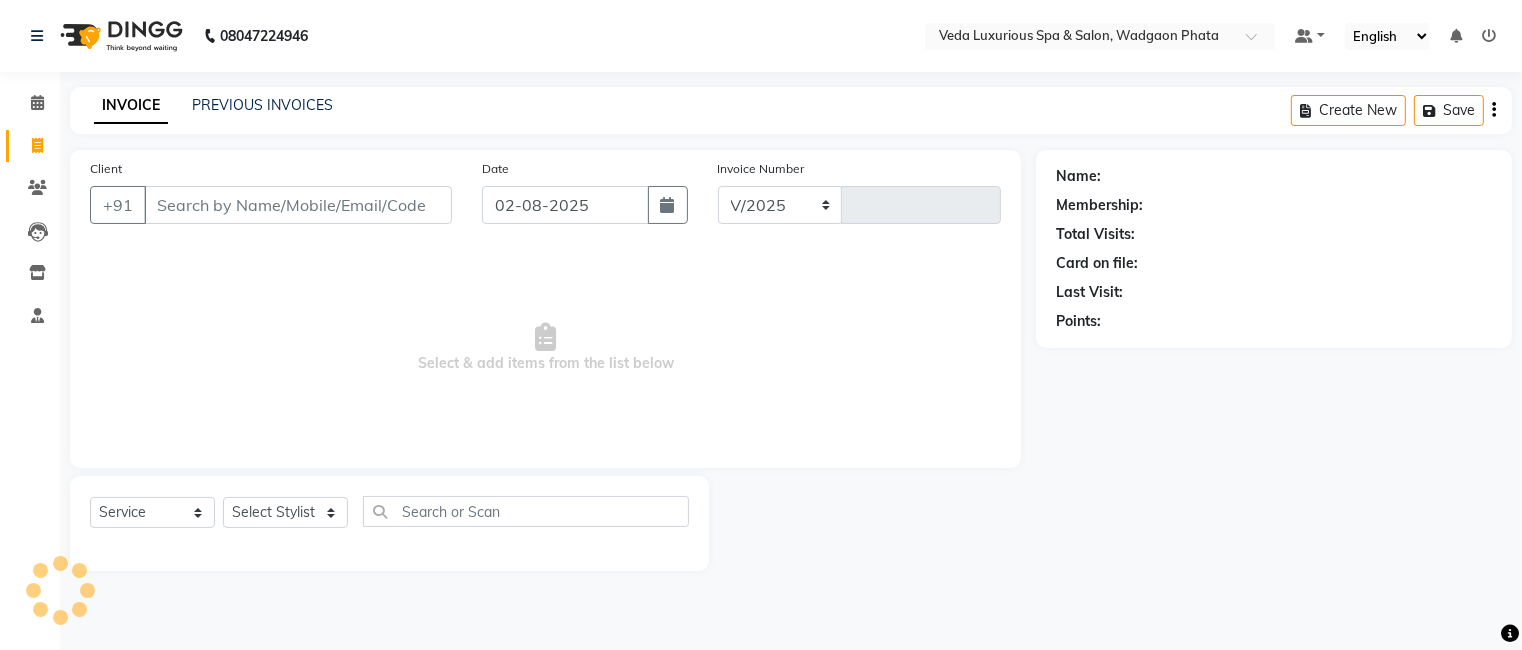 type on "1839" 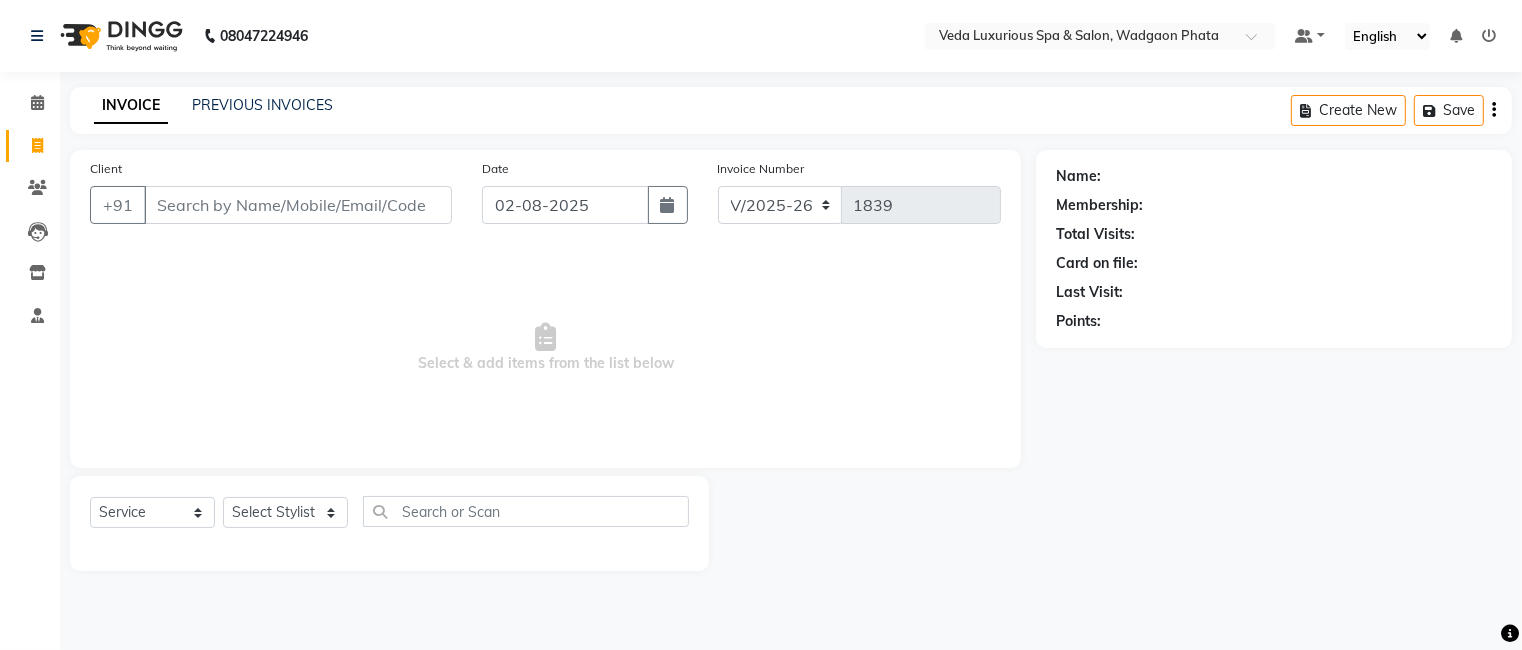 drag, startPoint x: 218, startPoint y: 205, endPoint x: 236, endPoint y: 208, distance: 18.248287 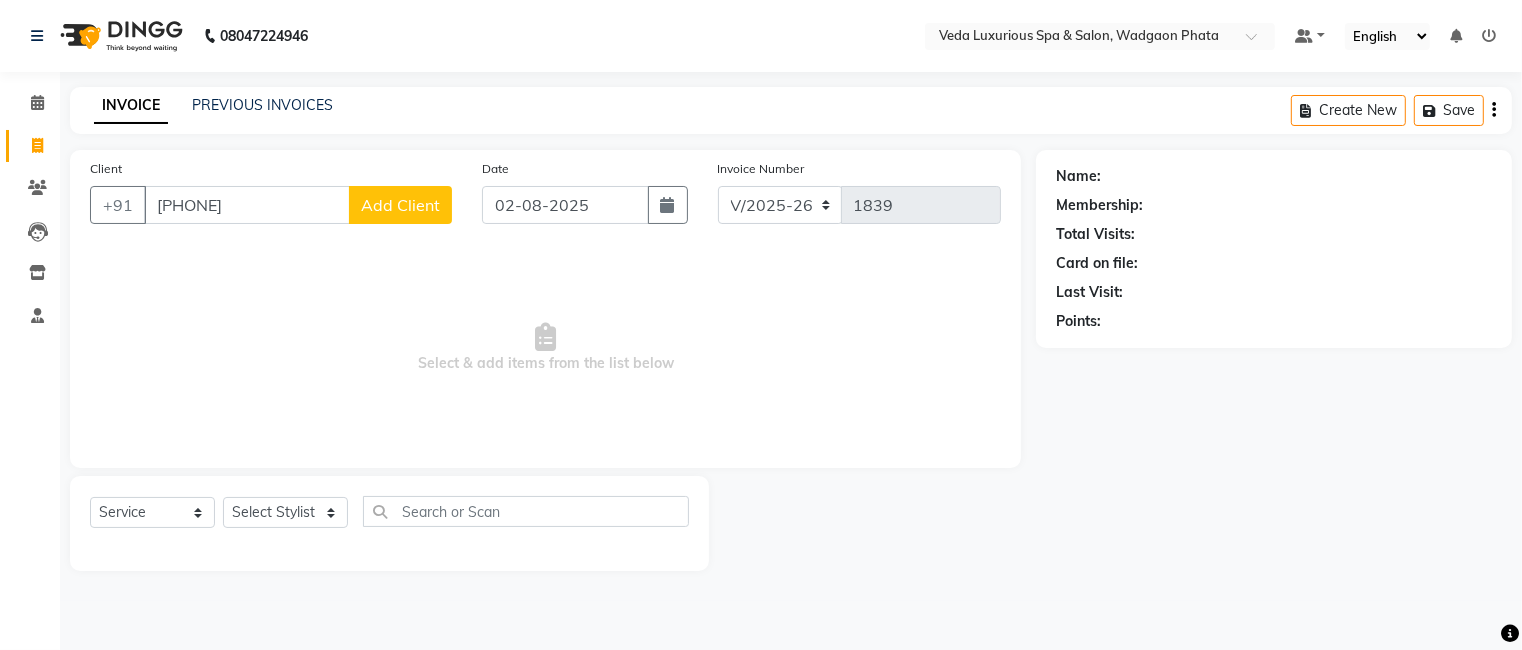type on "[PHONE]" 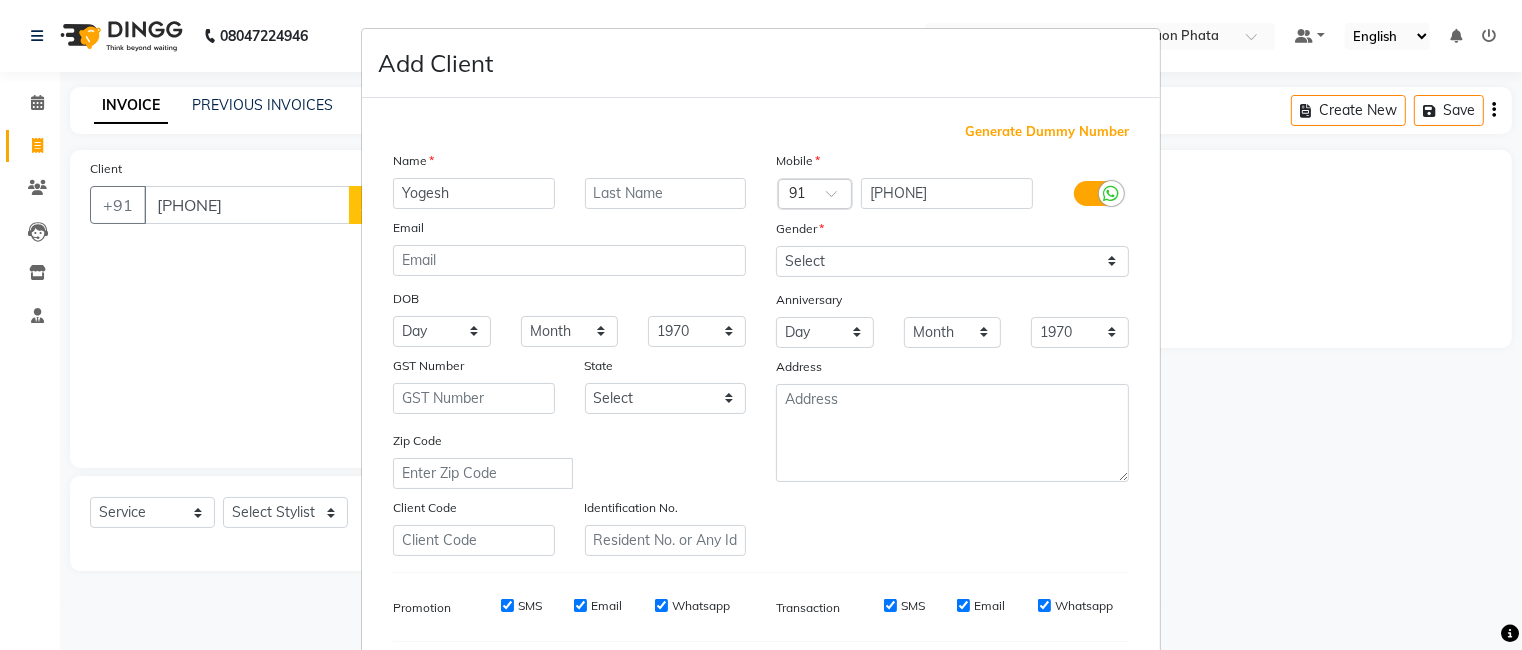 type on "Yogesh" 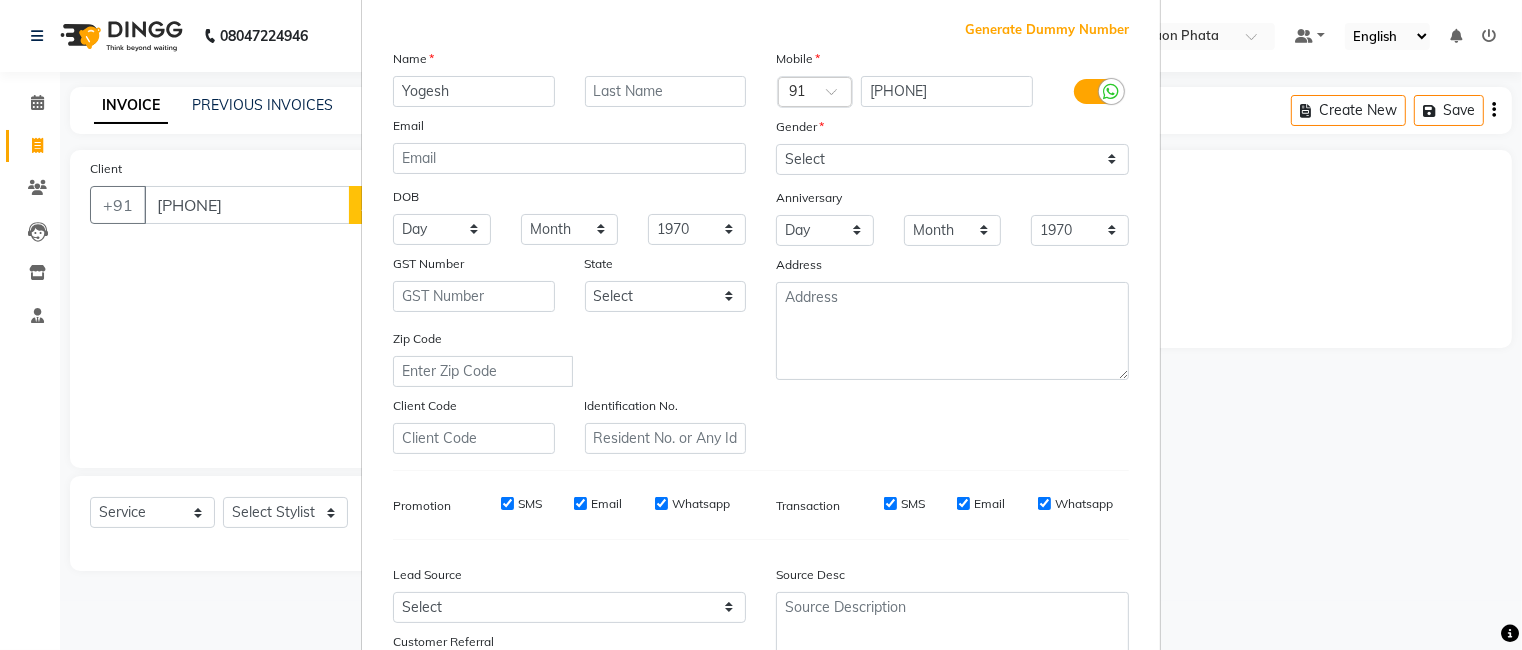 scroll, scrollTop: 274, scrollLeft: 0, axis: vertical 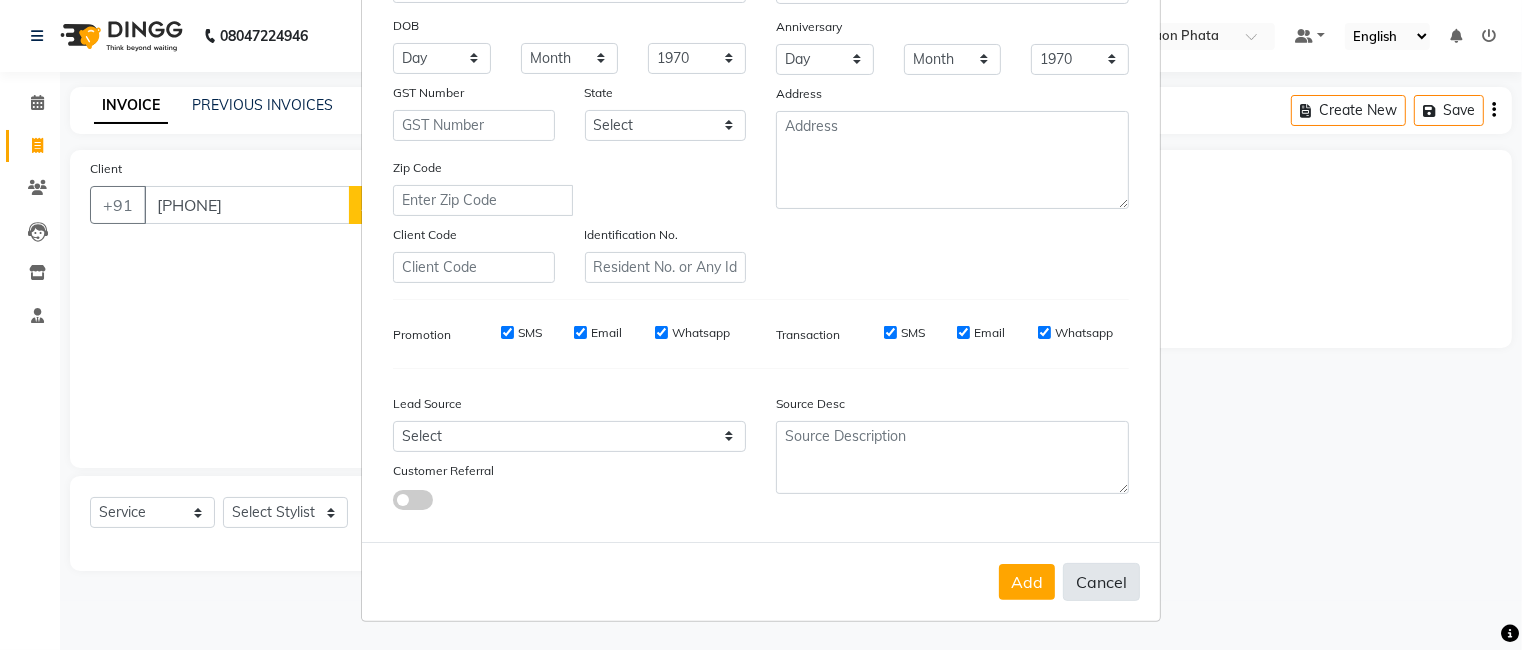 click on "Cancel" at bounding box center [1101, 582] 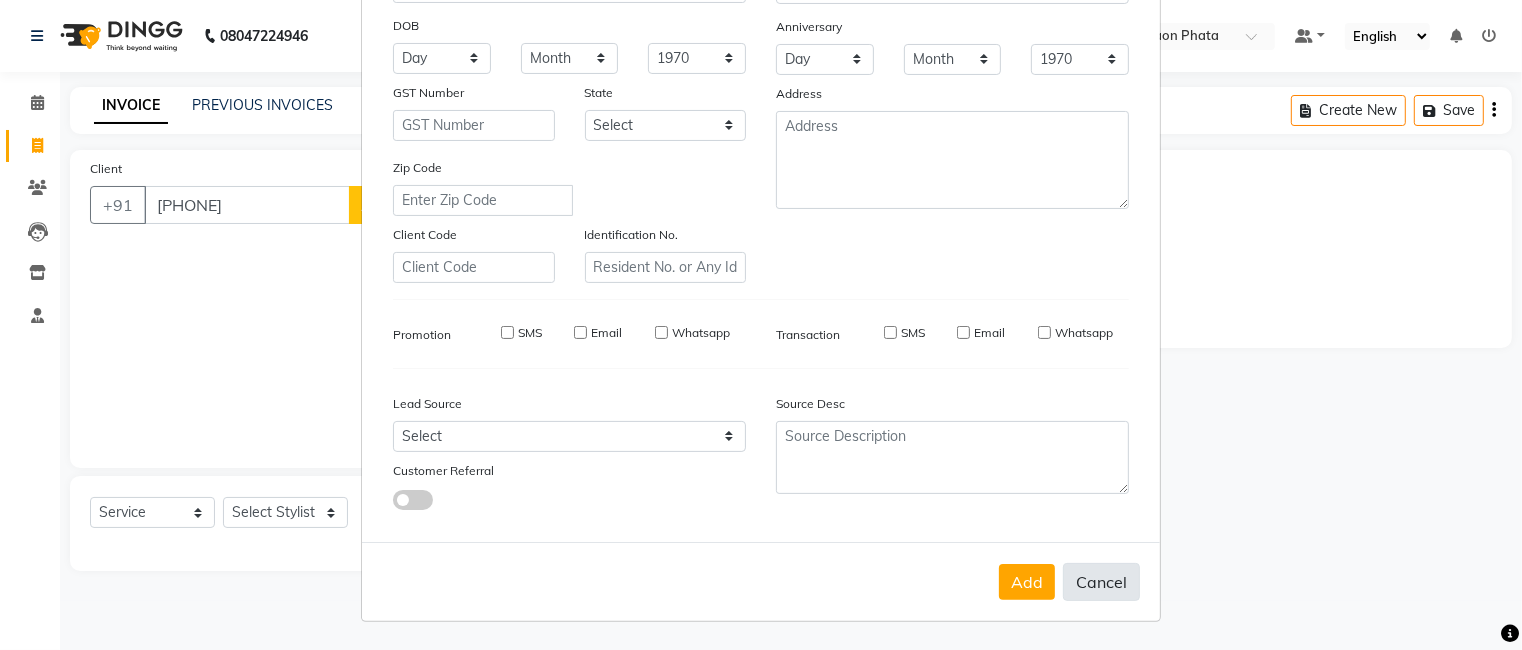 type 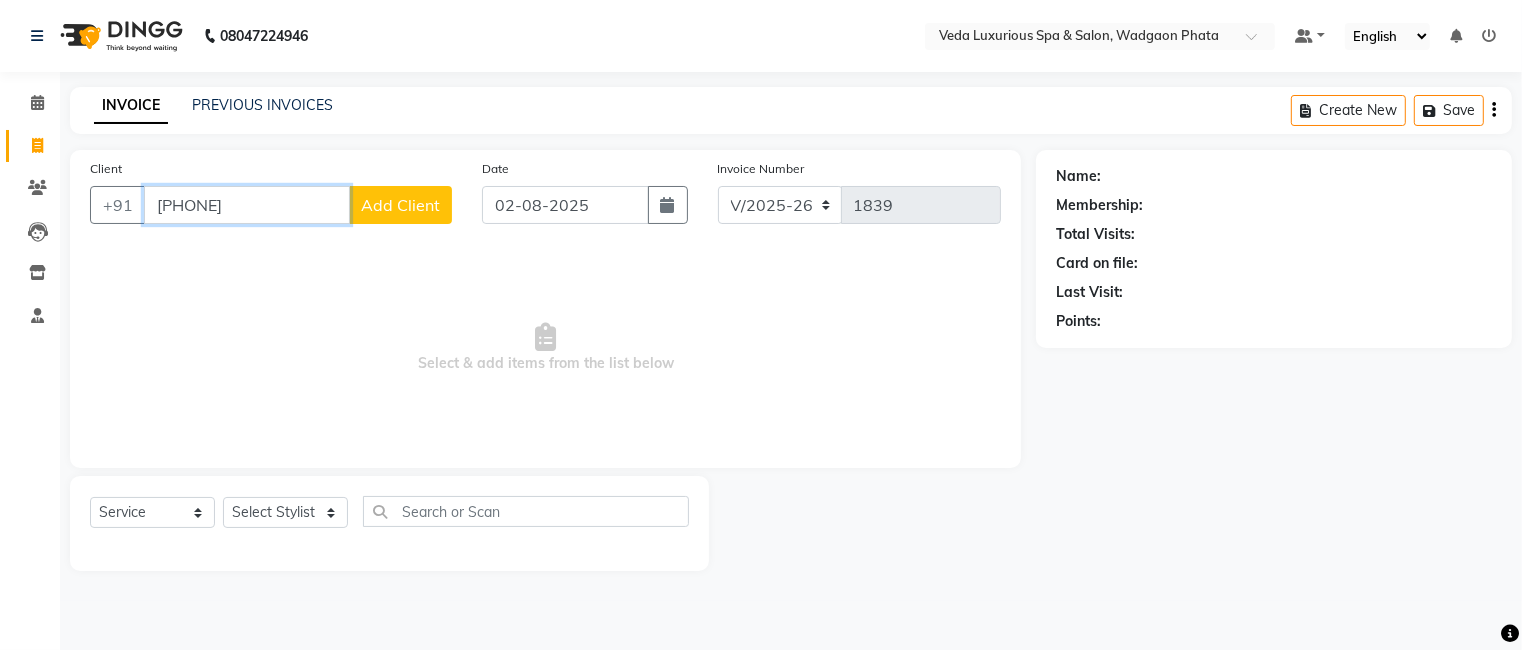 click on "[PHONE]" at bounding box center [247, 205] 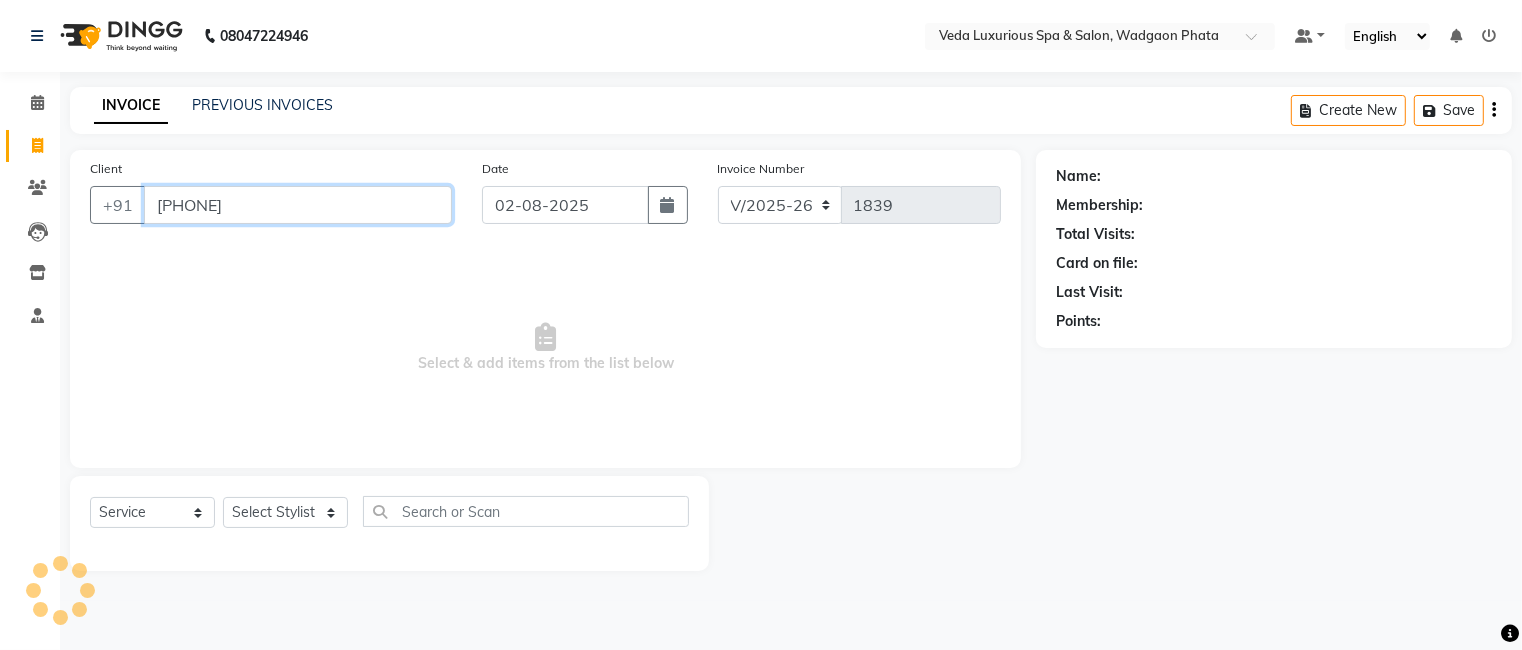 type on "[PHONE]" 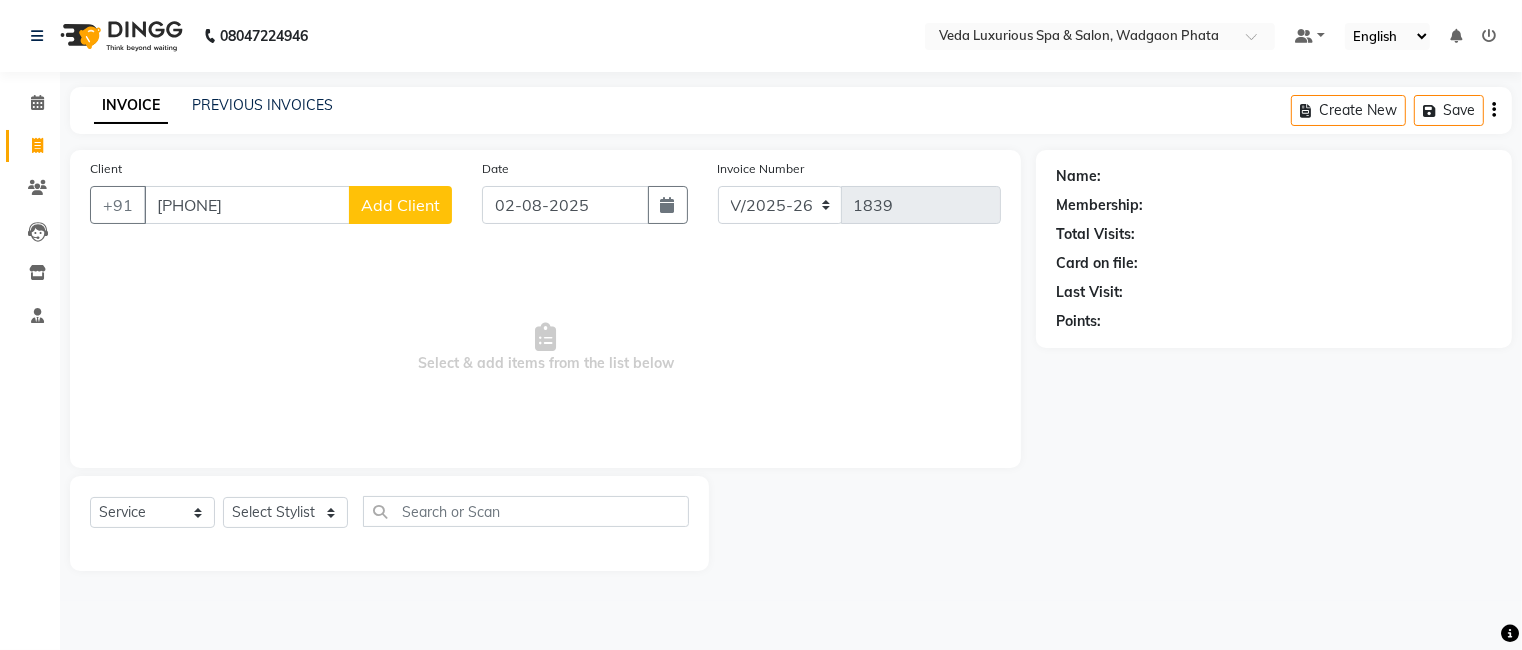 click on "Add Client" 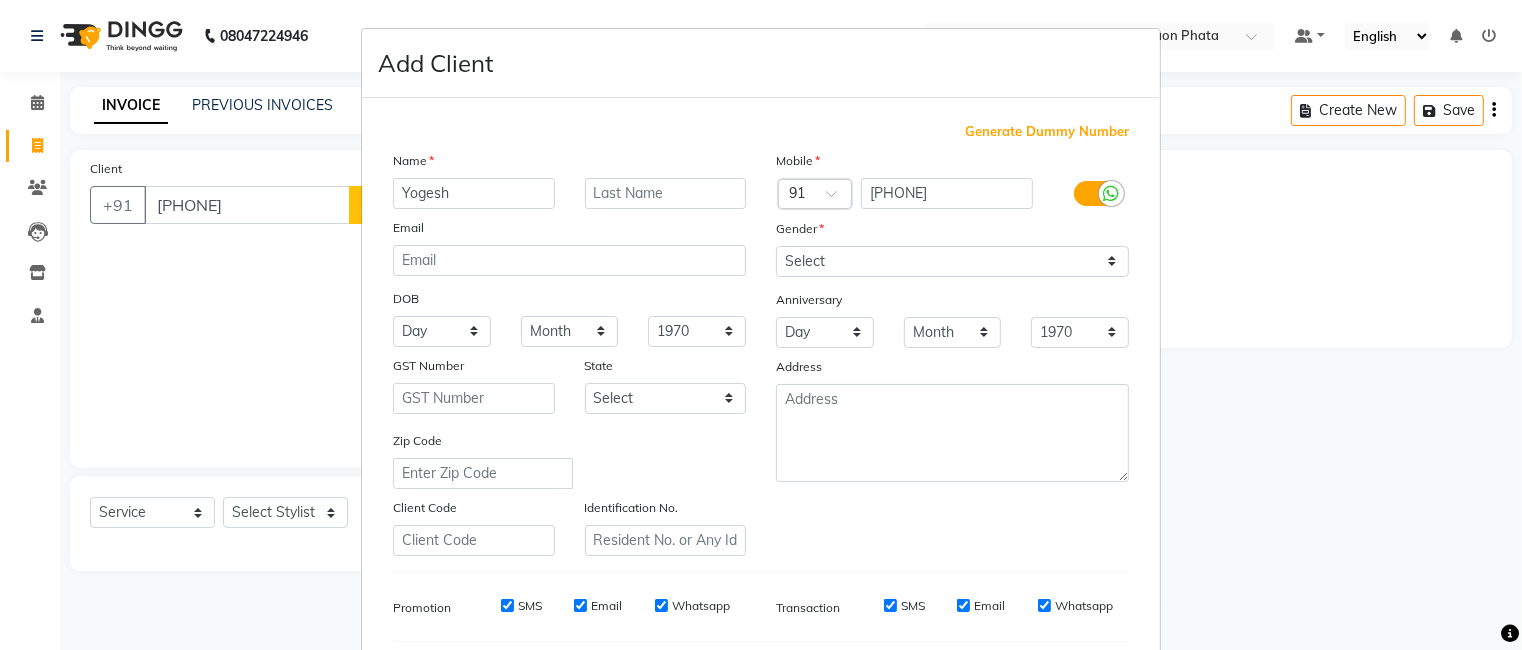 type on "Yogesh" 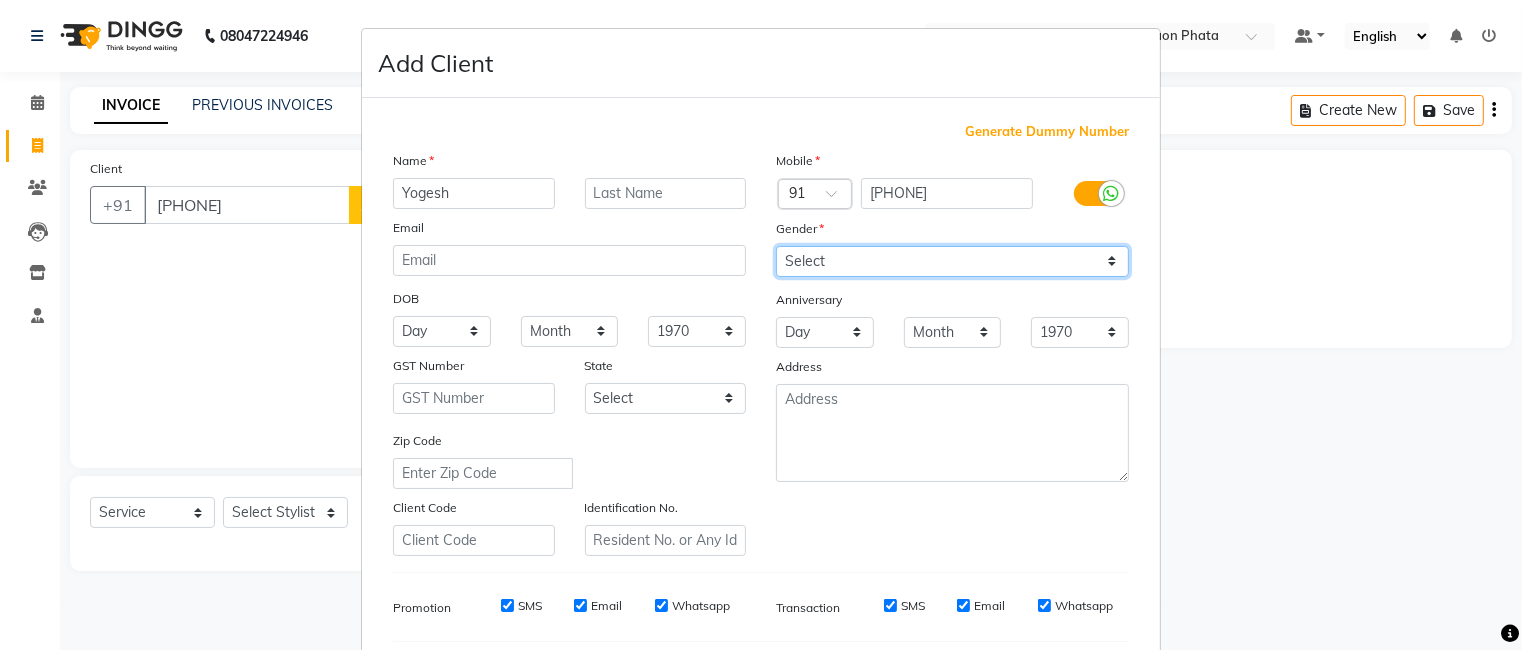click on "Select Male Female Other Prefer Not To Say" at bounding box center (952, 261) 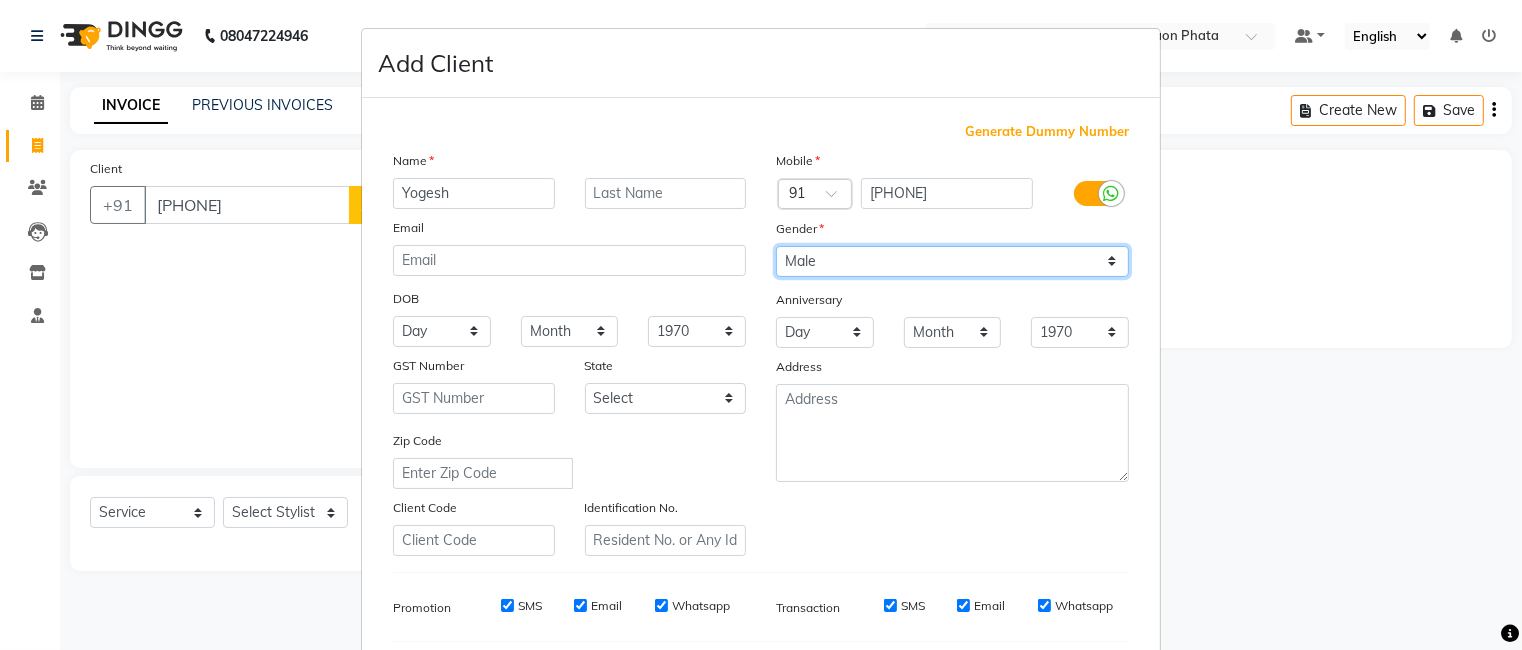 click on "Select Male Female Other Prefer Not To Say" at bounding box center [952, 261] 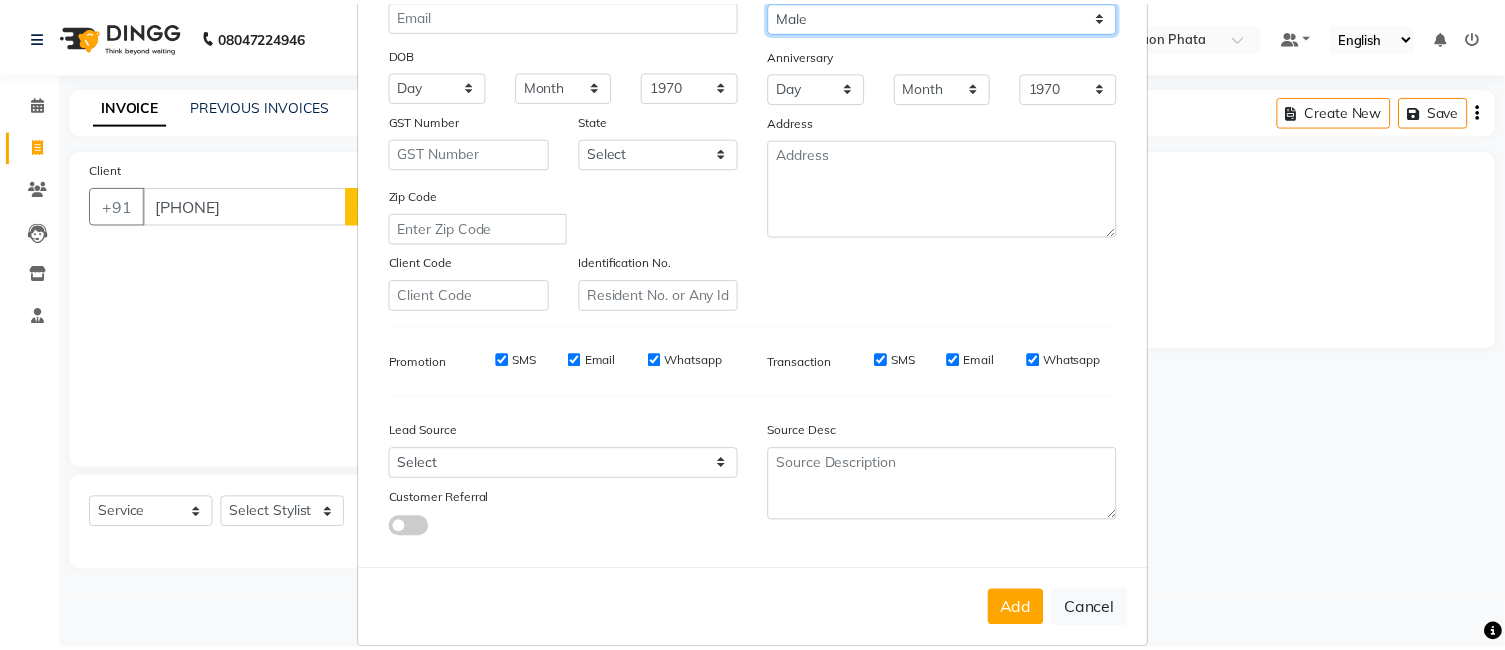 scroll, scrollTop: 274, scrollLeft: 0, axis: vertical 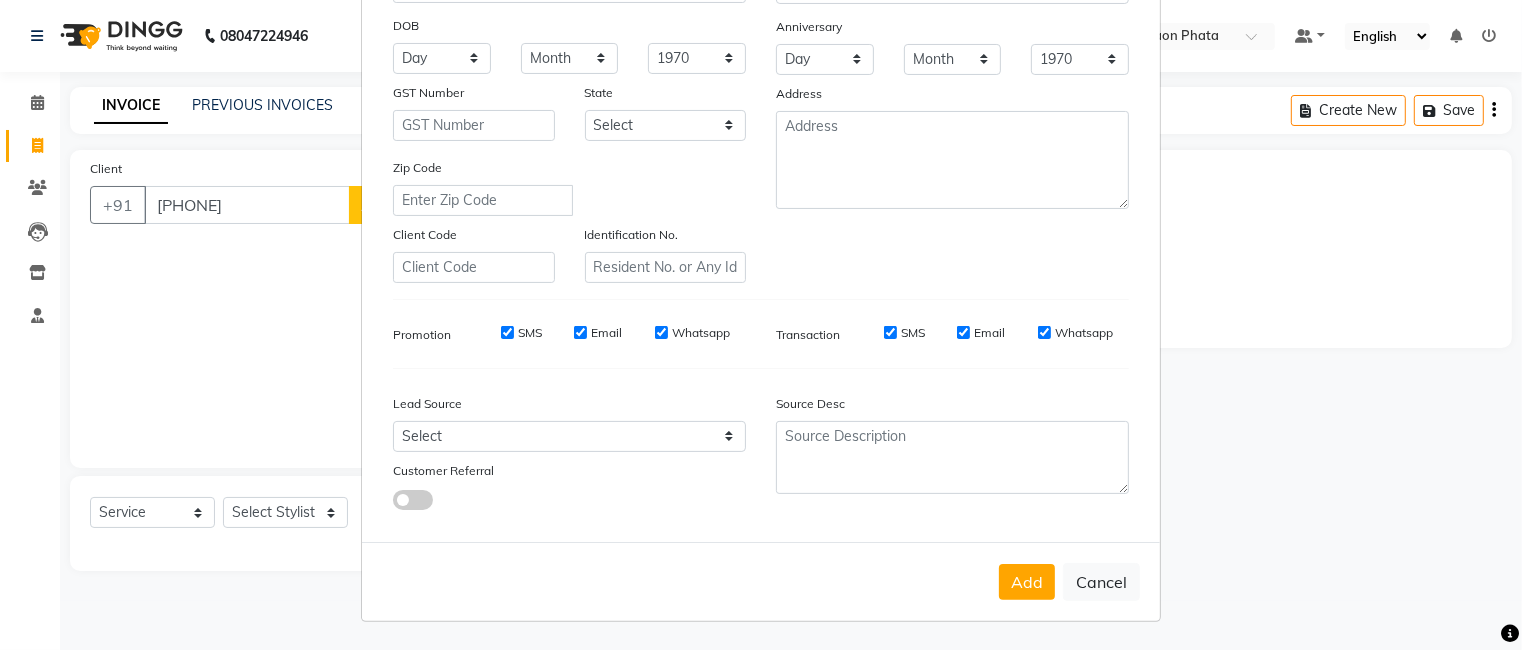click on "Add" at bounding box center (1027, 582) 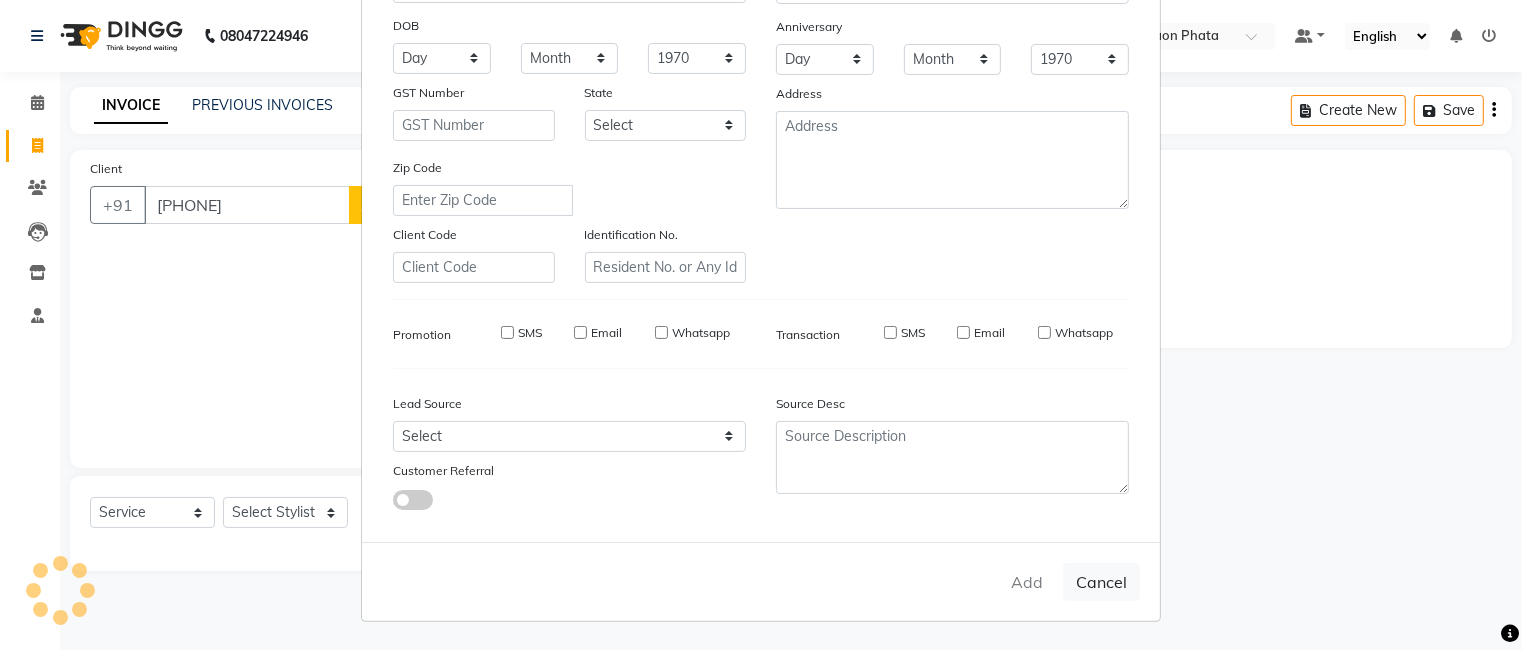 type 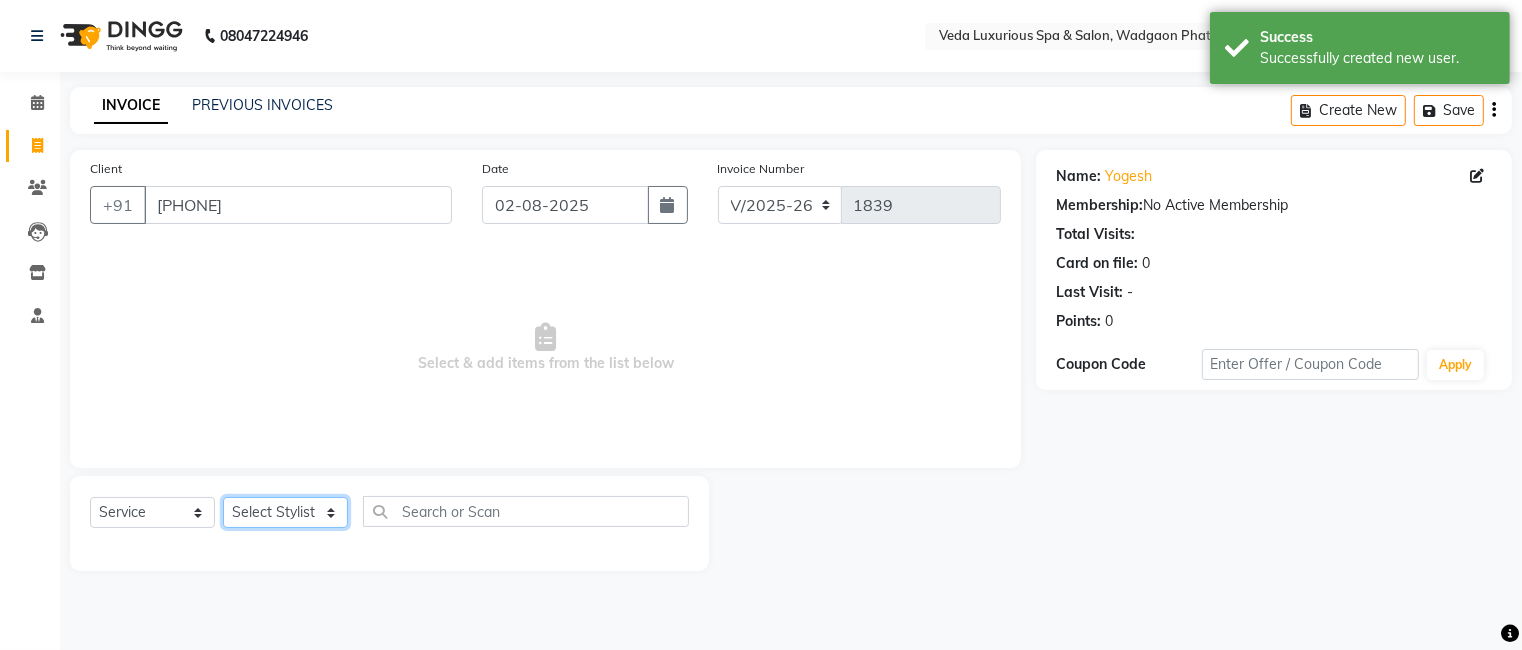 click on "Select Stylist Ankur GOLU Khushi kim lily Mahesh manu MOYA Nilam olivia RP seri VEDA" 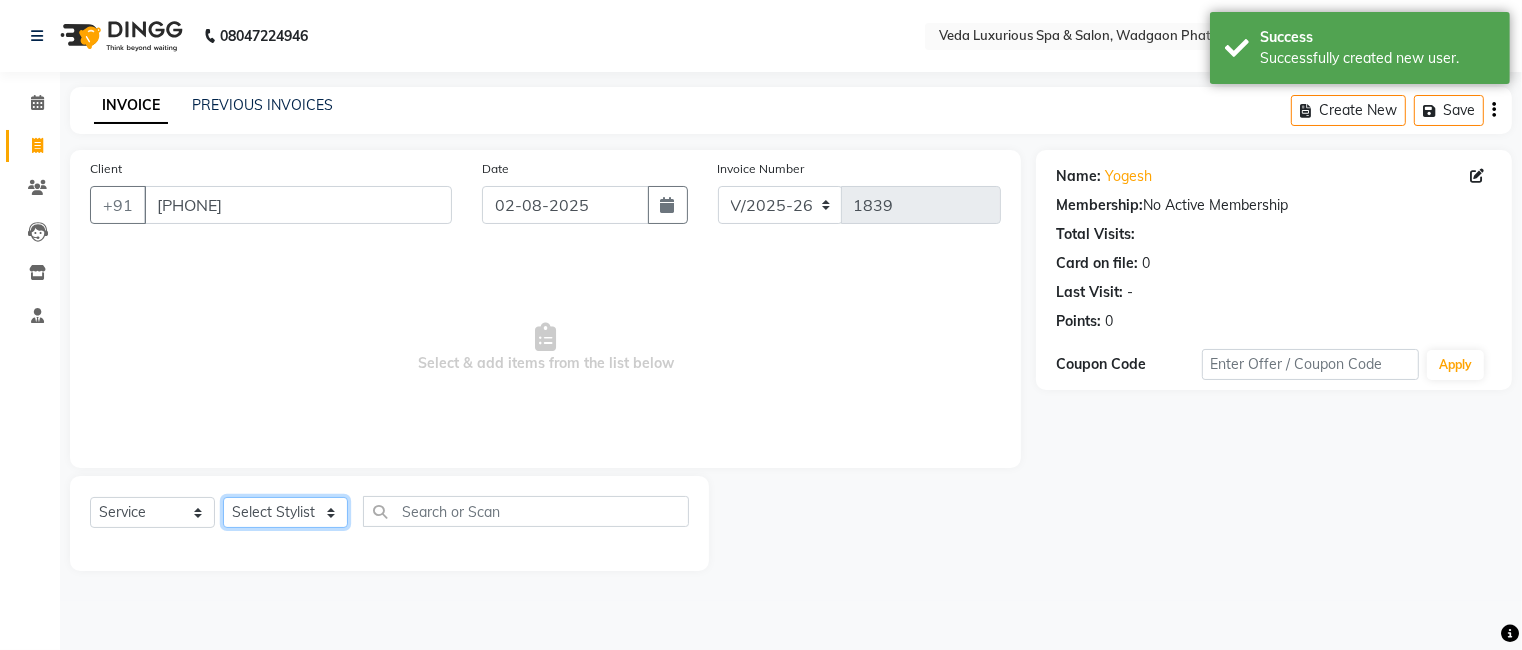 select on "58145" 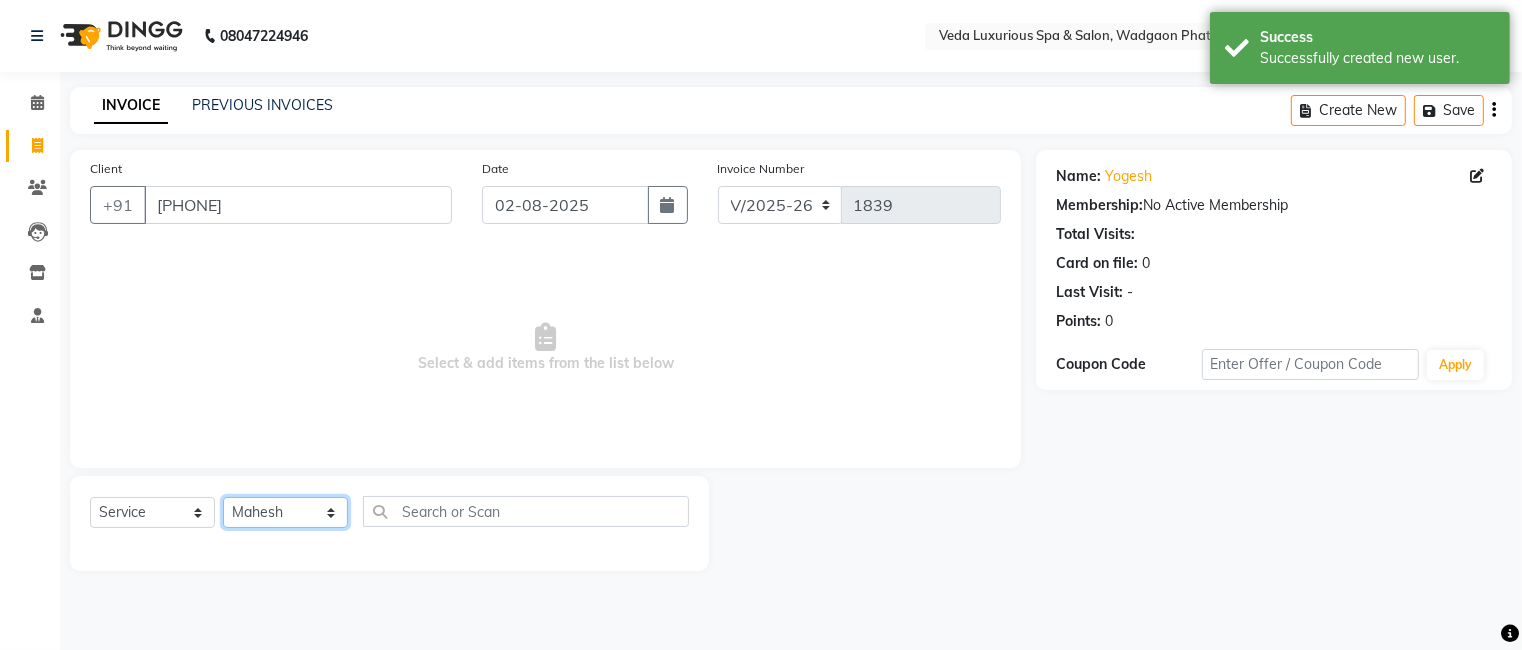 click on "Select Stylist Ankur GOLU Khushi kim lily Mahesh manu MOYA Nilam olivia RP seri VEDA" 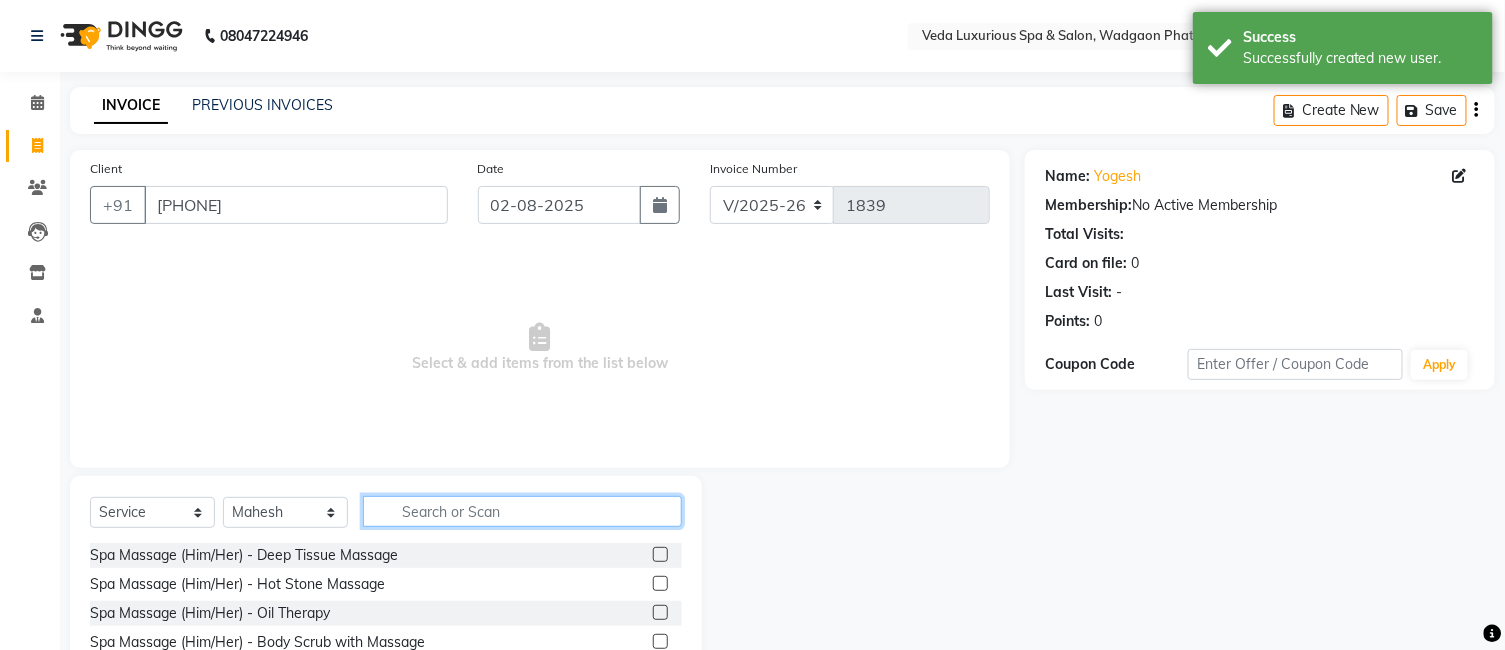 click 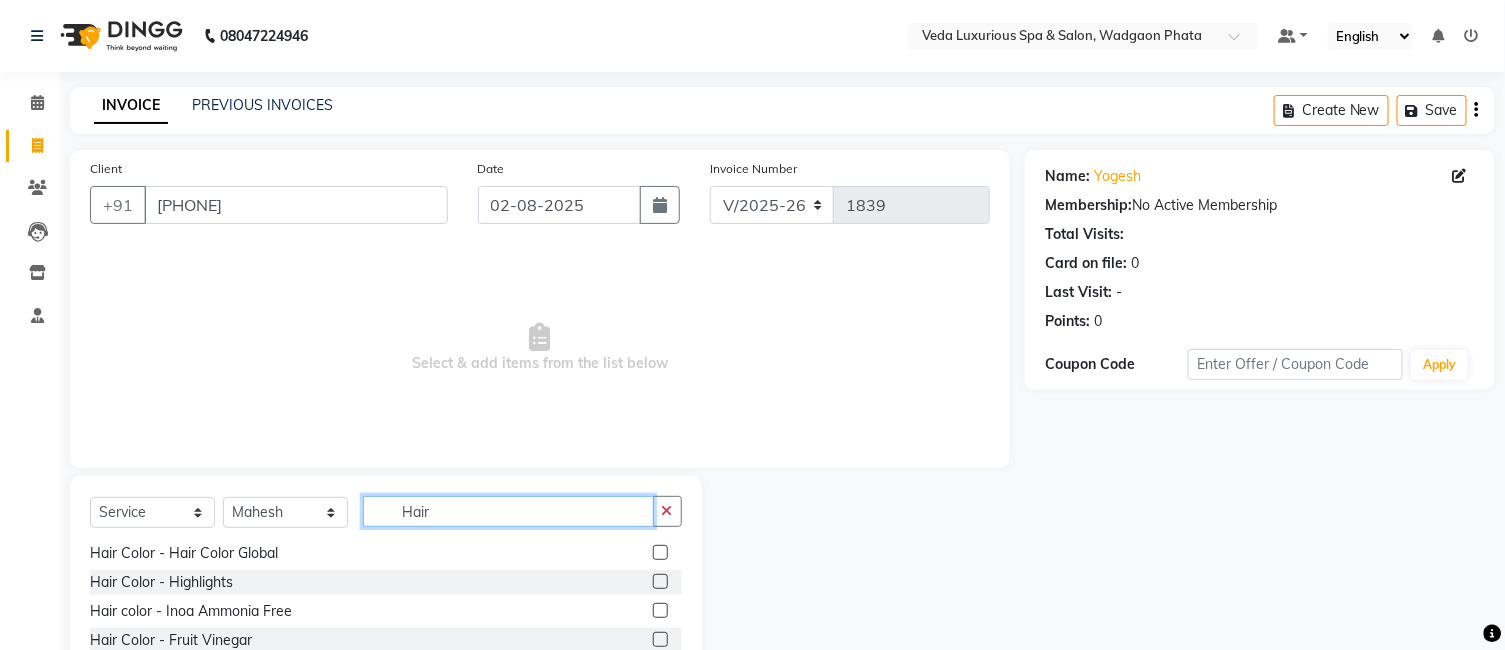 scroll, scrollTop: 333, scrollLeft: 0, axis: vertical 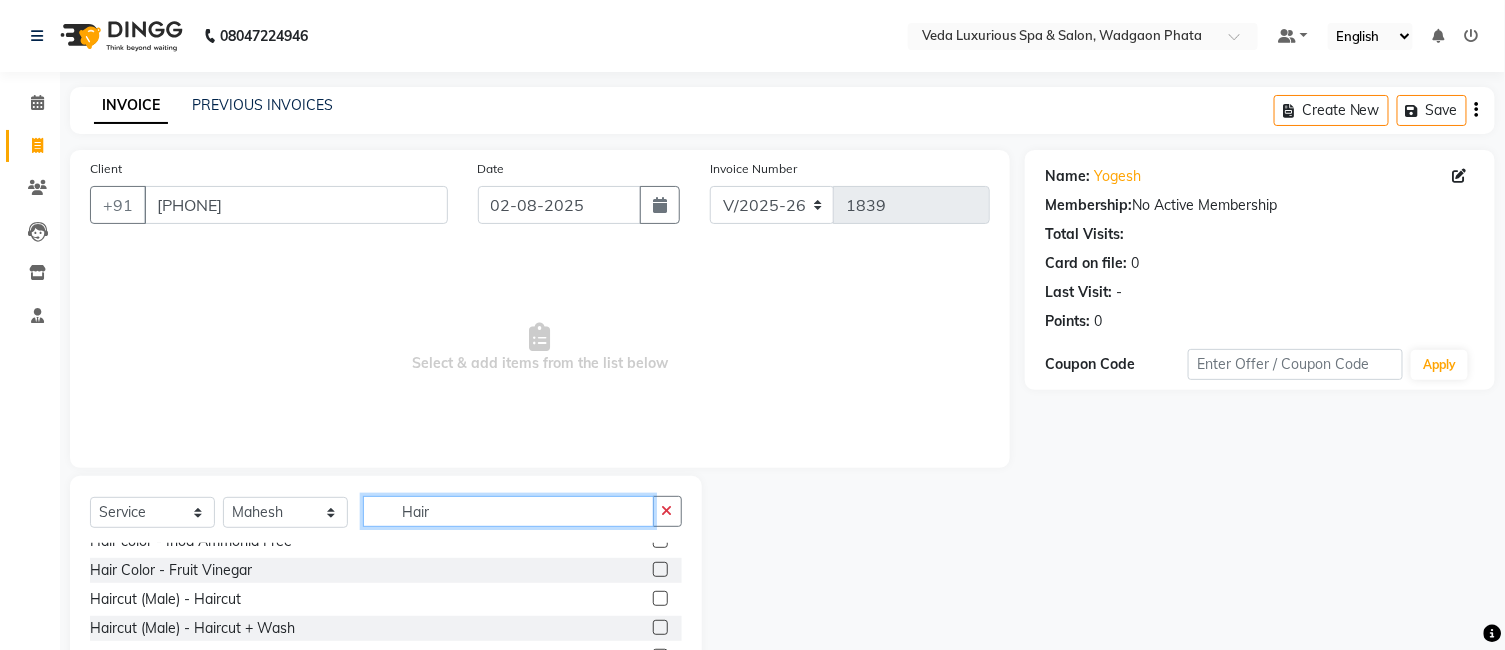 type on "Hair" 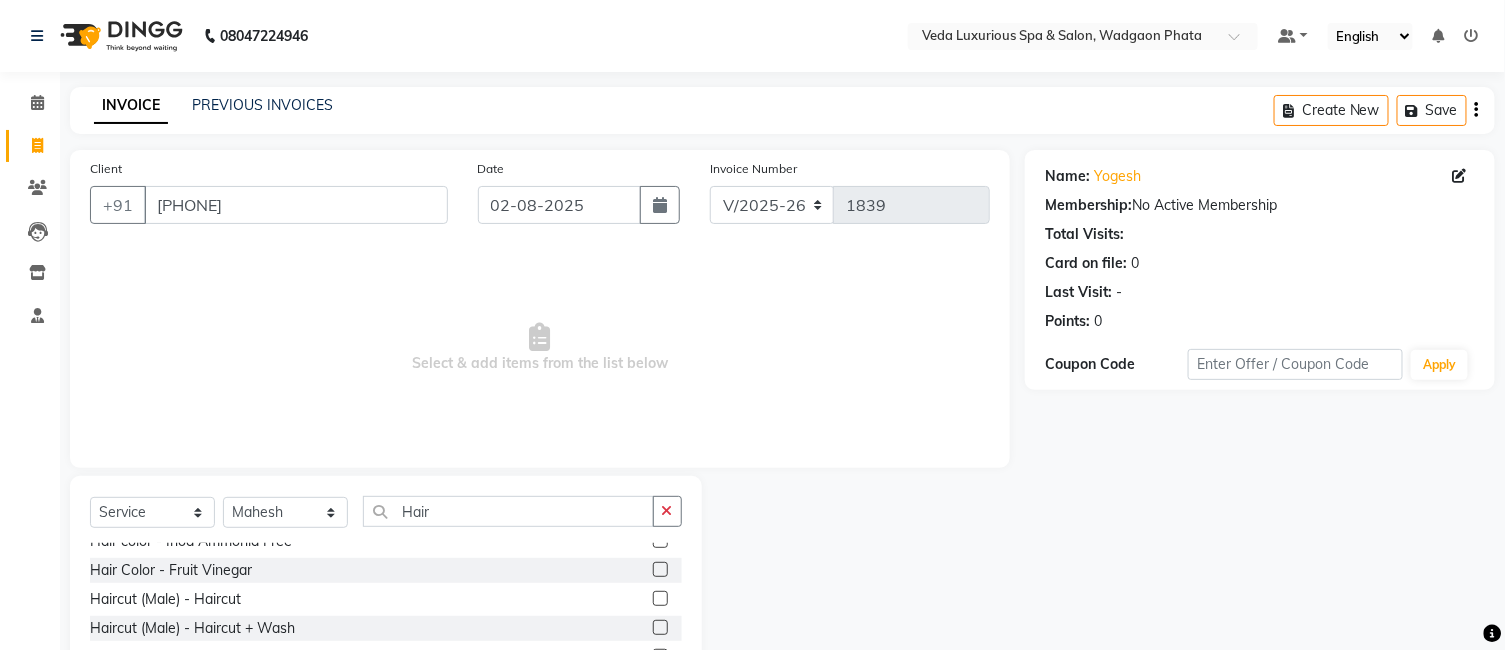 click 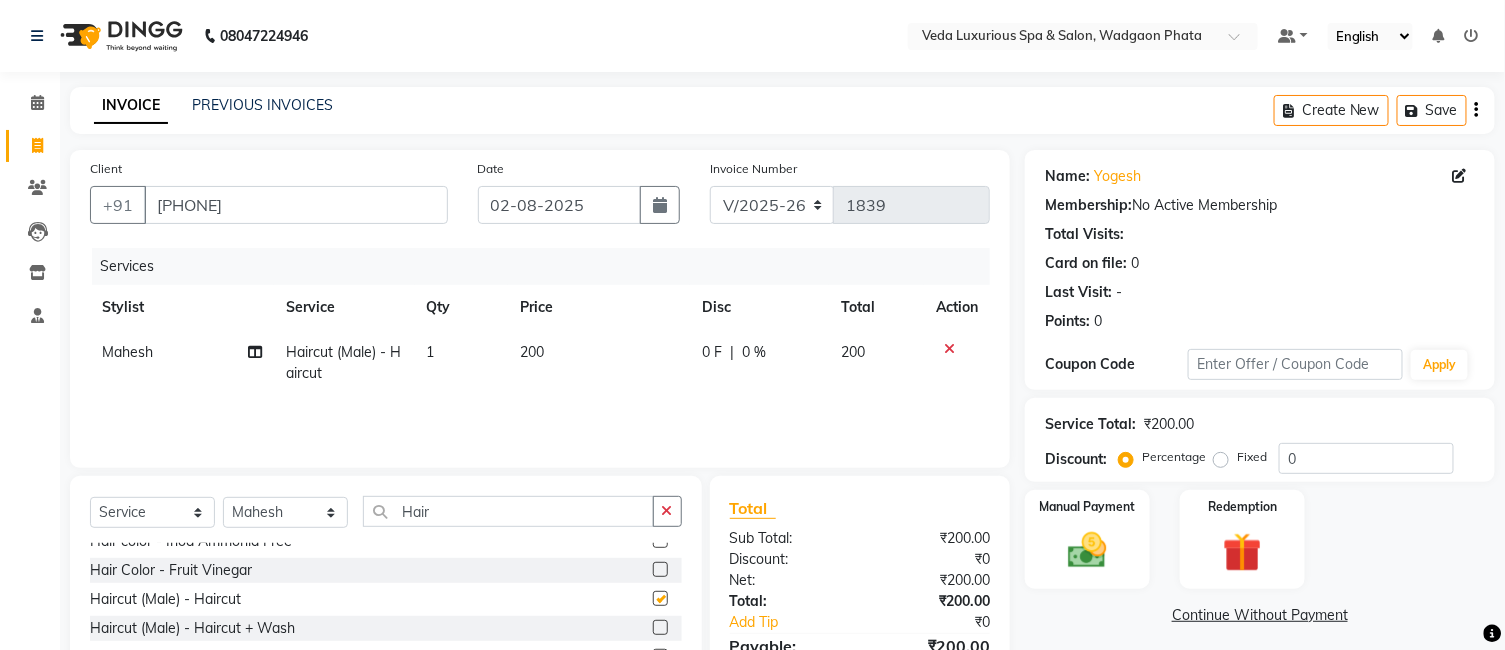 checkbox on "false" 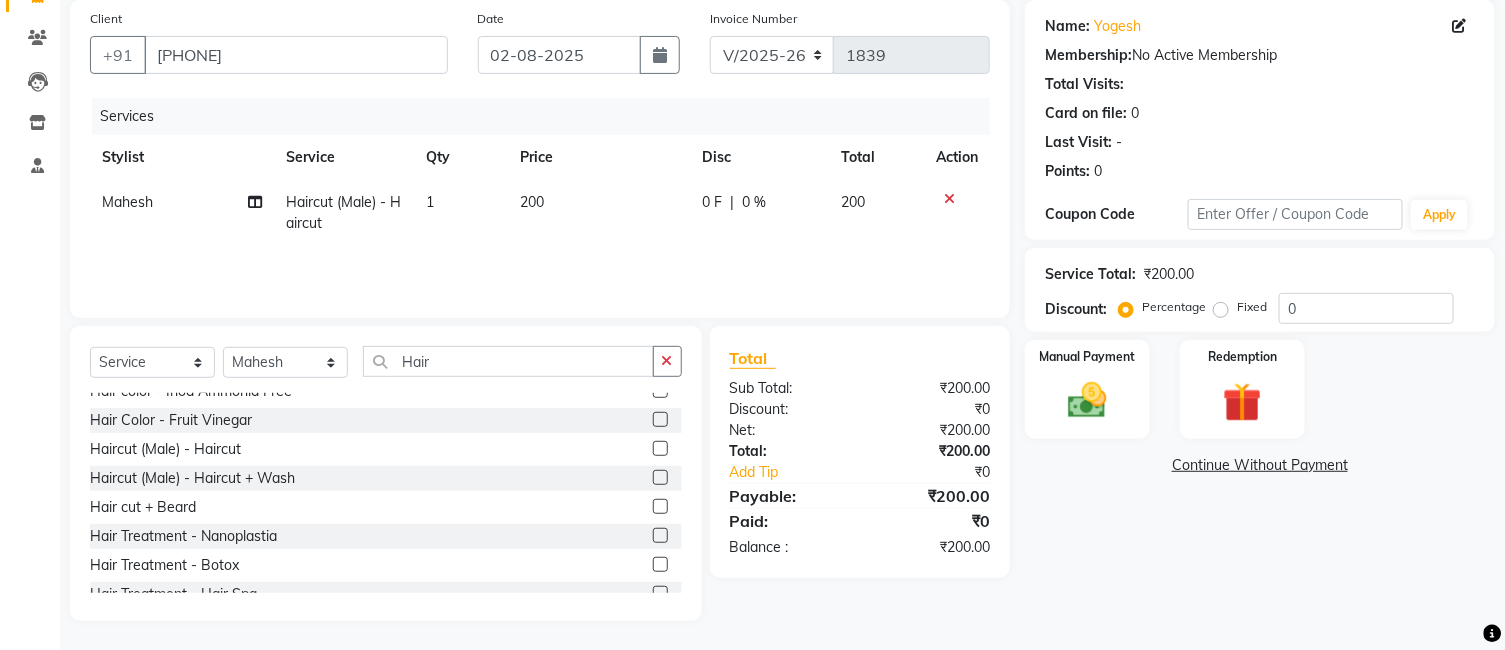 scroll, scrollTop: 151, scrollLeft: 0, axis: vertical 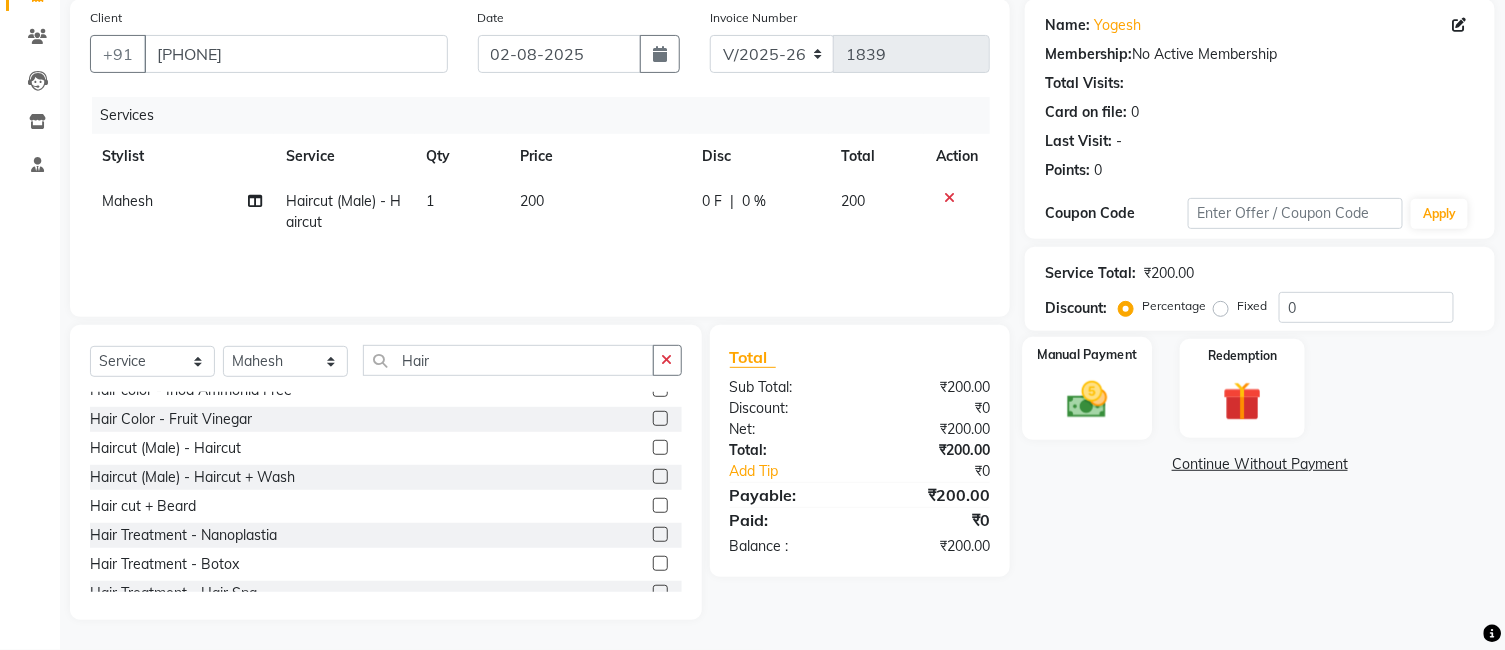 click 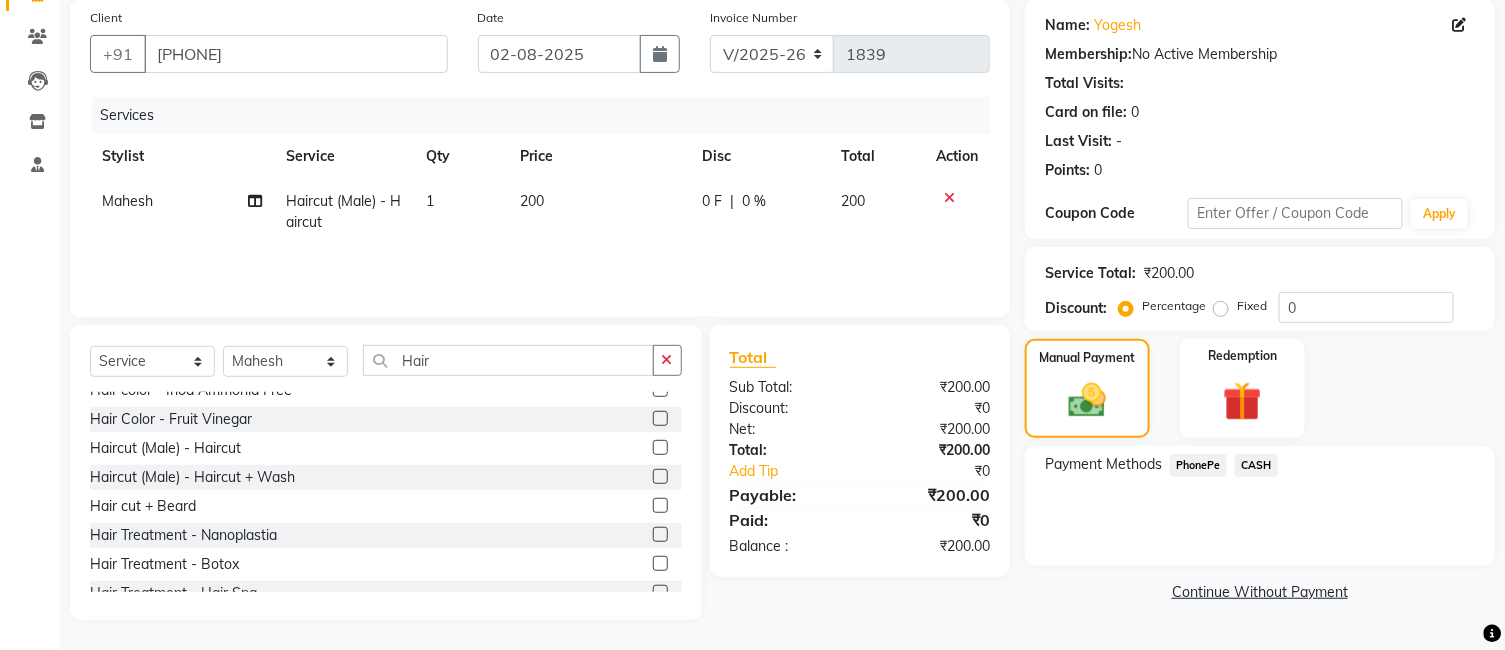 click on "PhonePe" 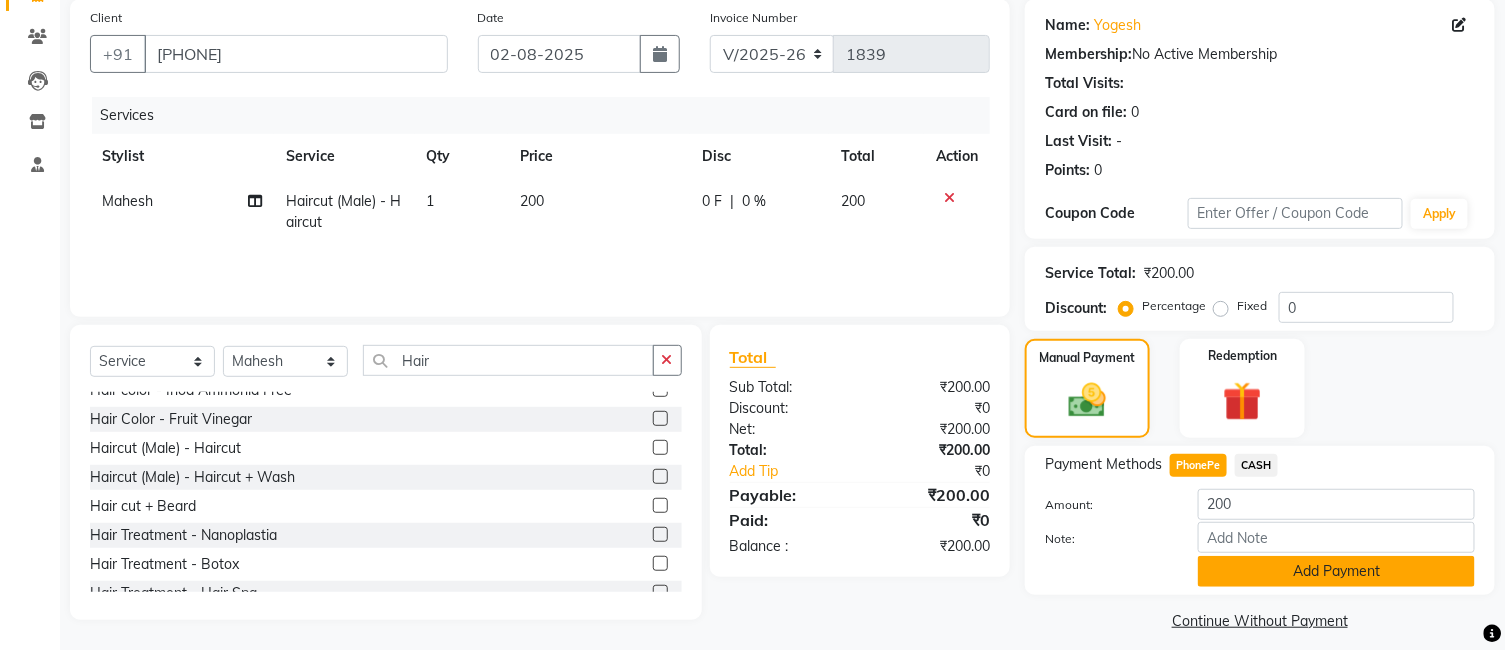 click on "Add Payment" 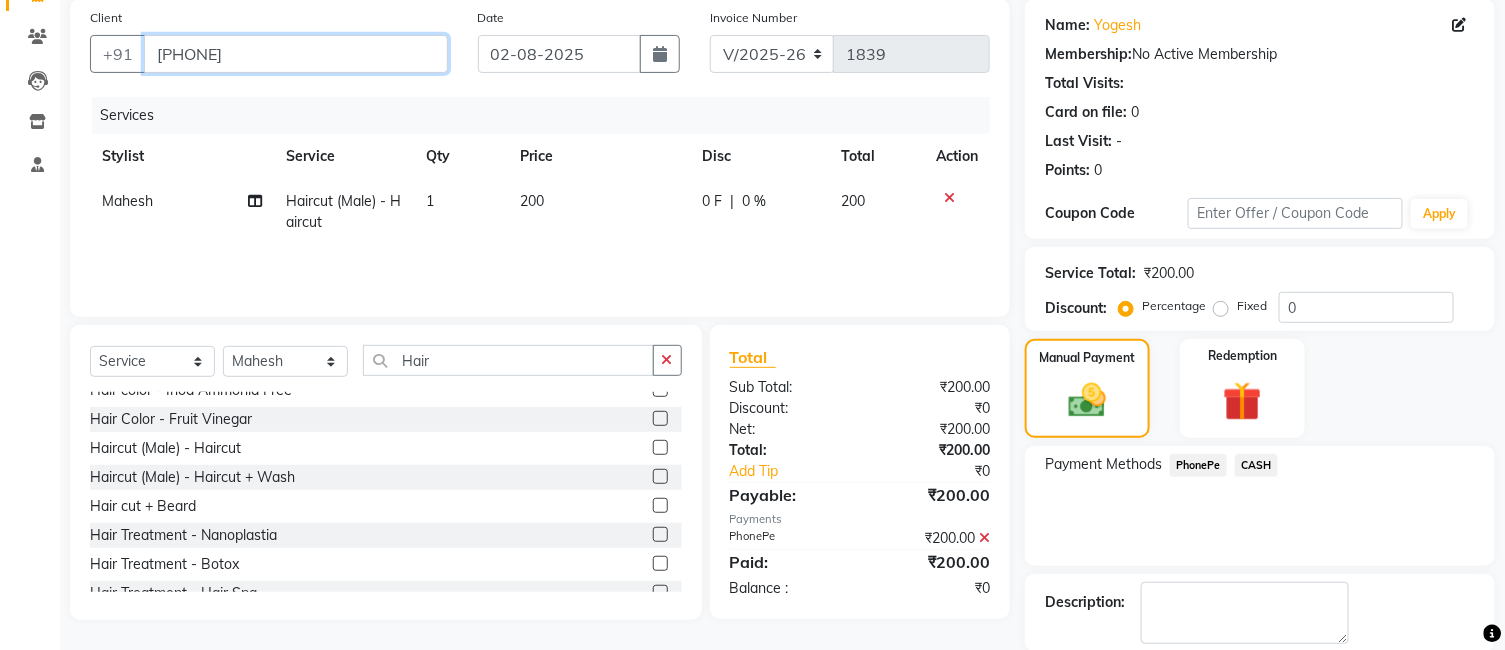click on "[PHONE]" at bounding box center [296, 54] 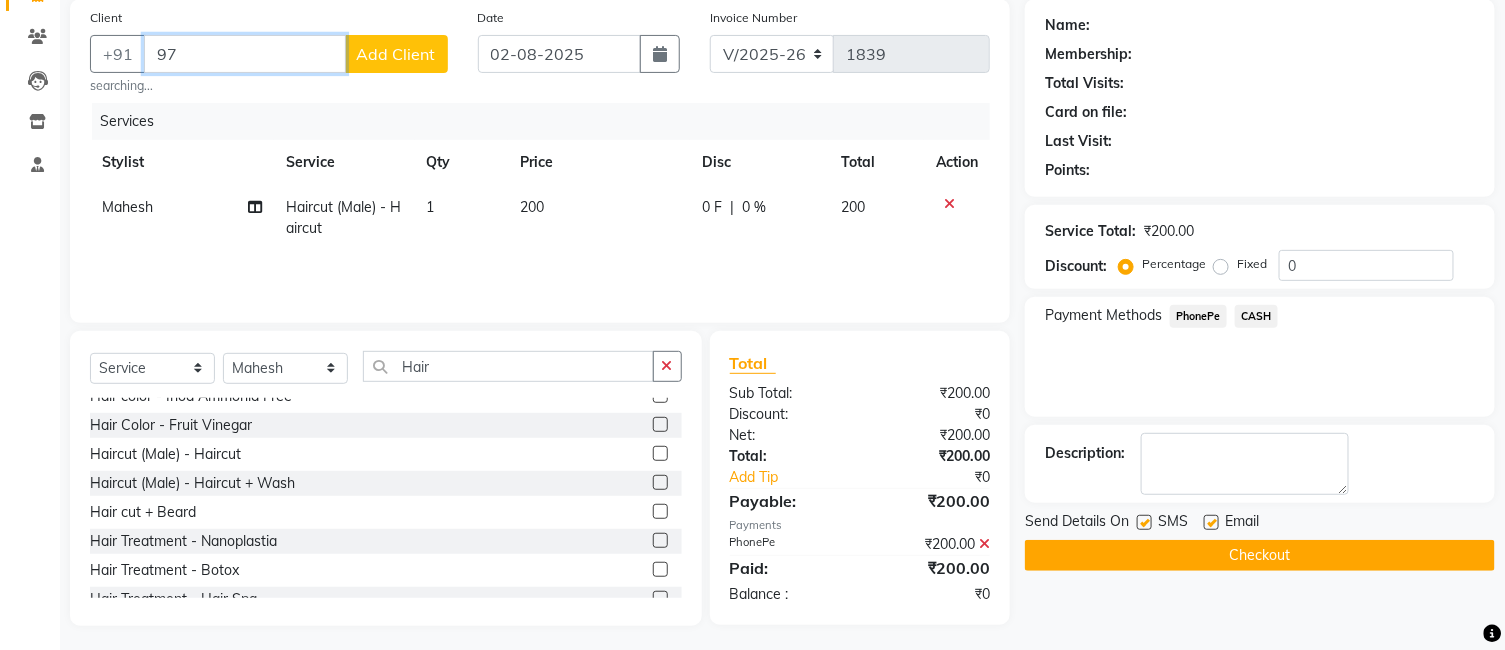 type on "9" 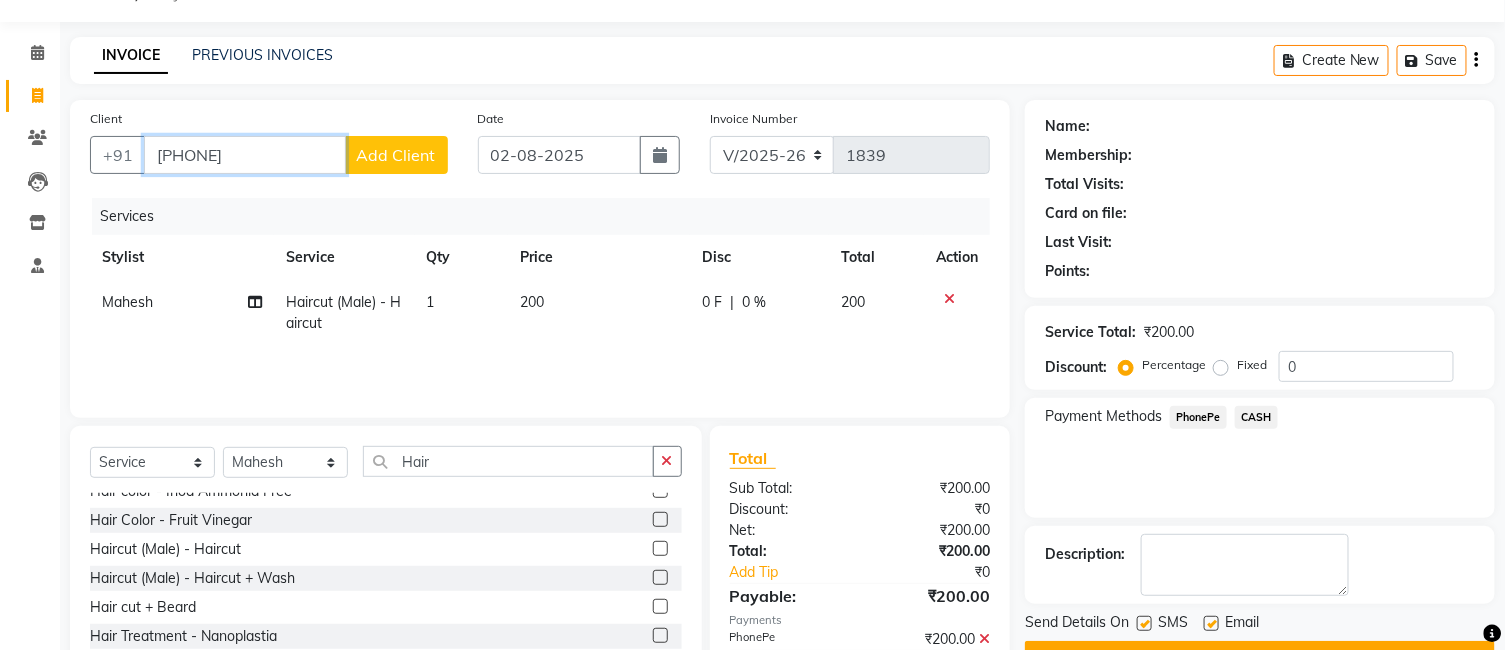 scroll, scrollTop: 0, scrollLeft: 0, axis: both 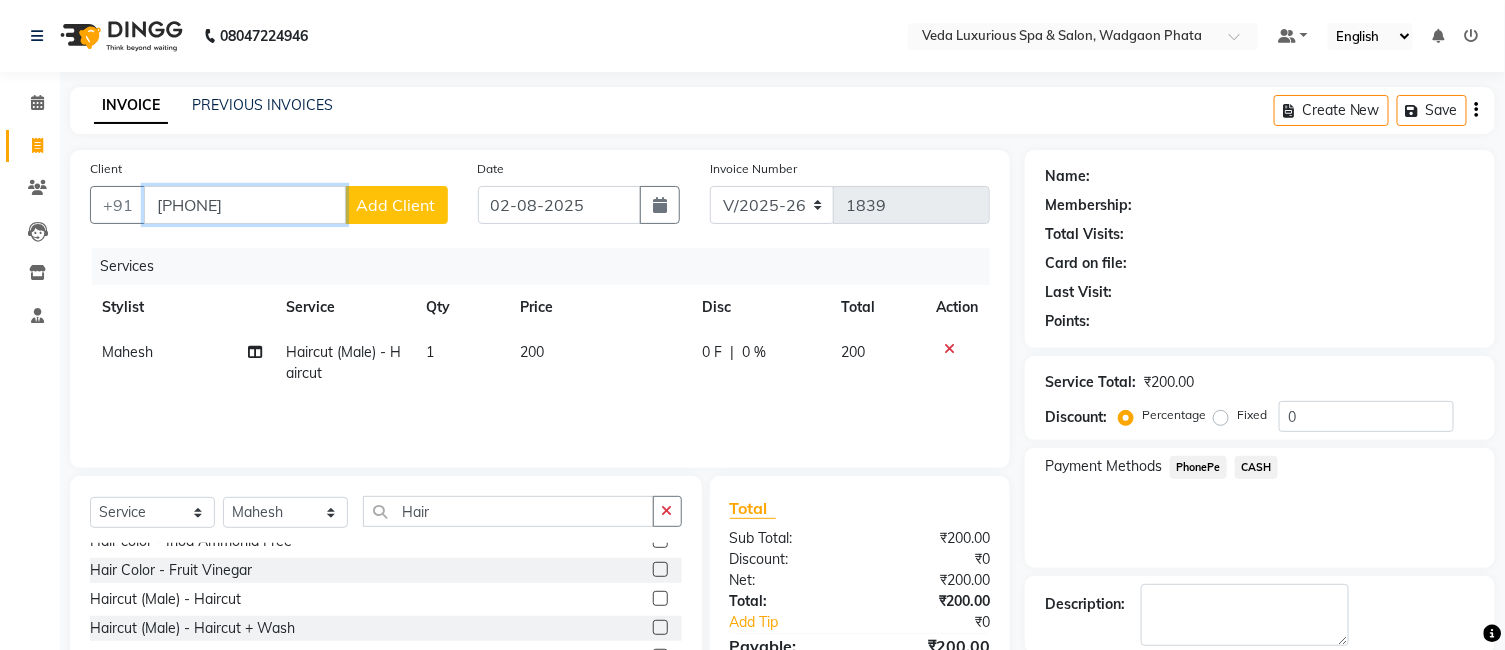 click on "[PHONE]" at bounding box center [245, 205] 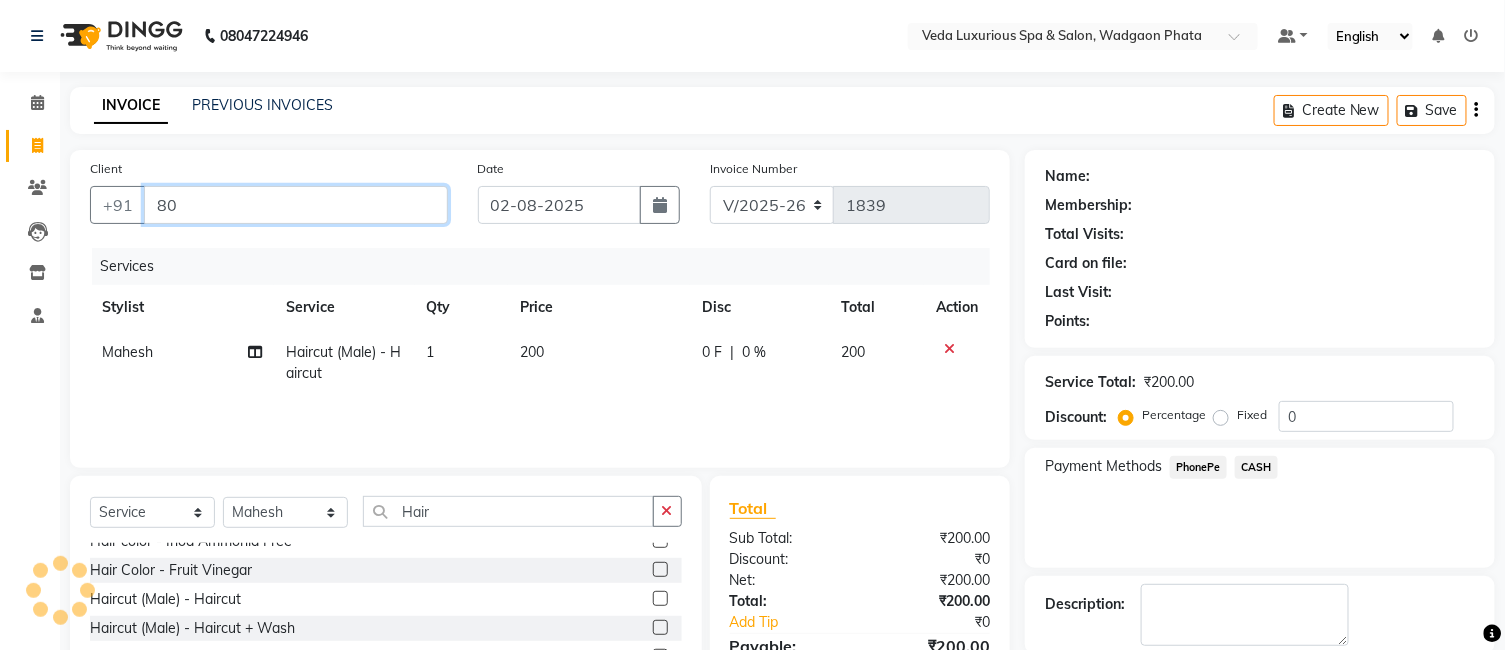type on "8" 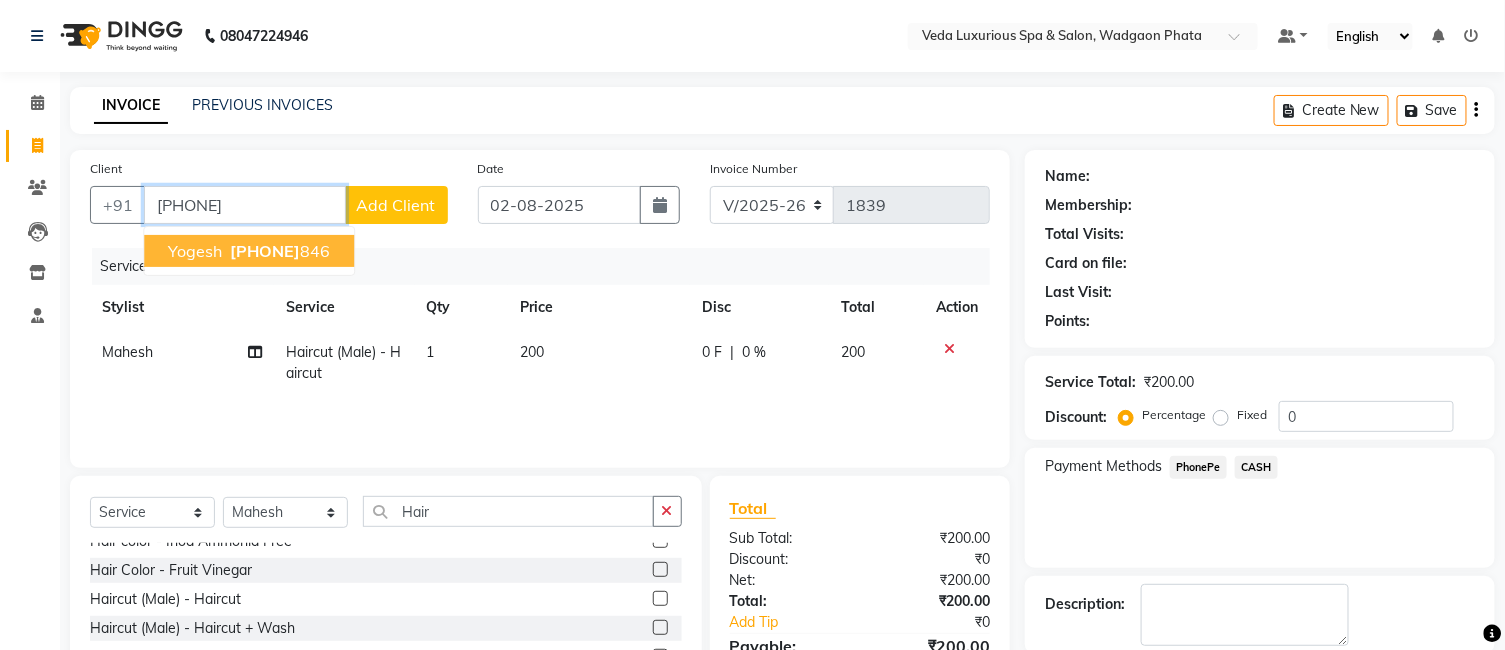 click on "[PHONE]" at bounding box center (265, 251) 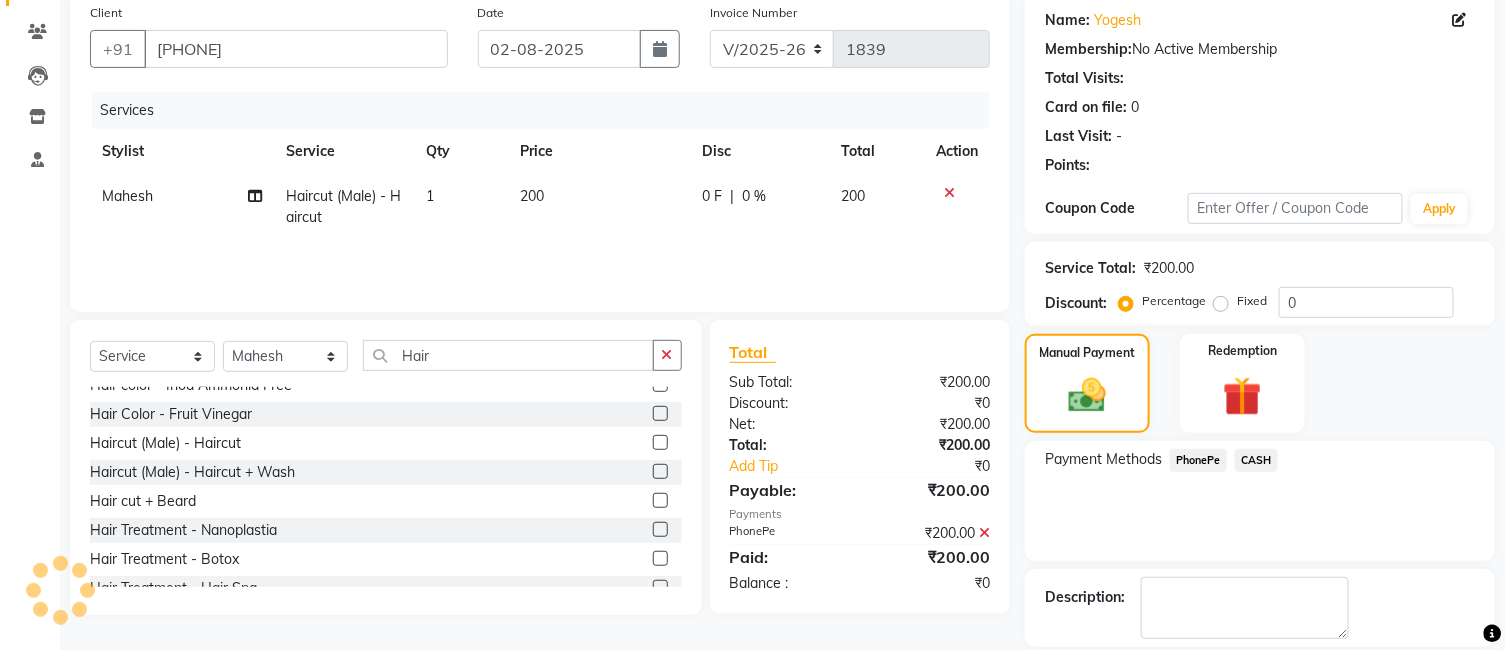 scroll, scrollTop: 251, scrollLeft: 0, axis: vertical 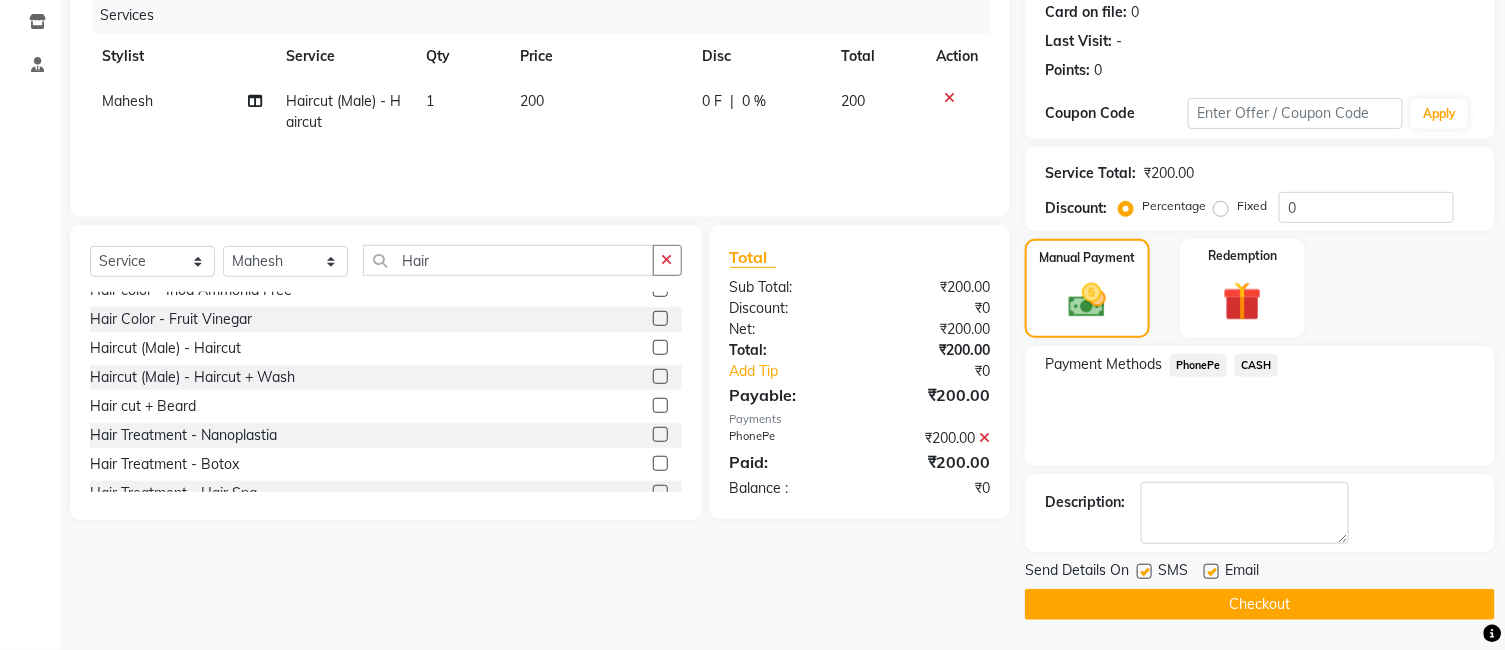 click on "PhonePe" 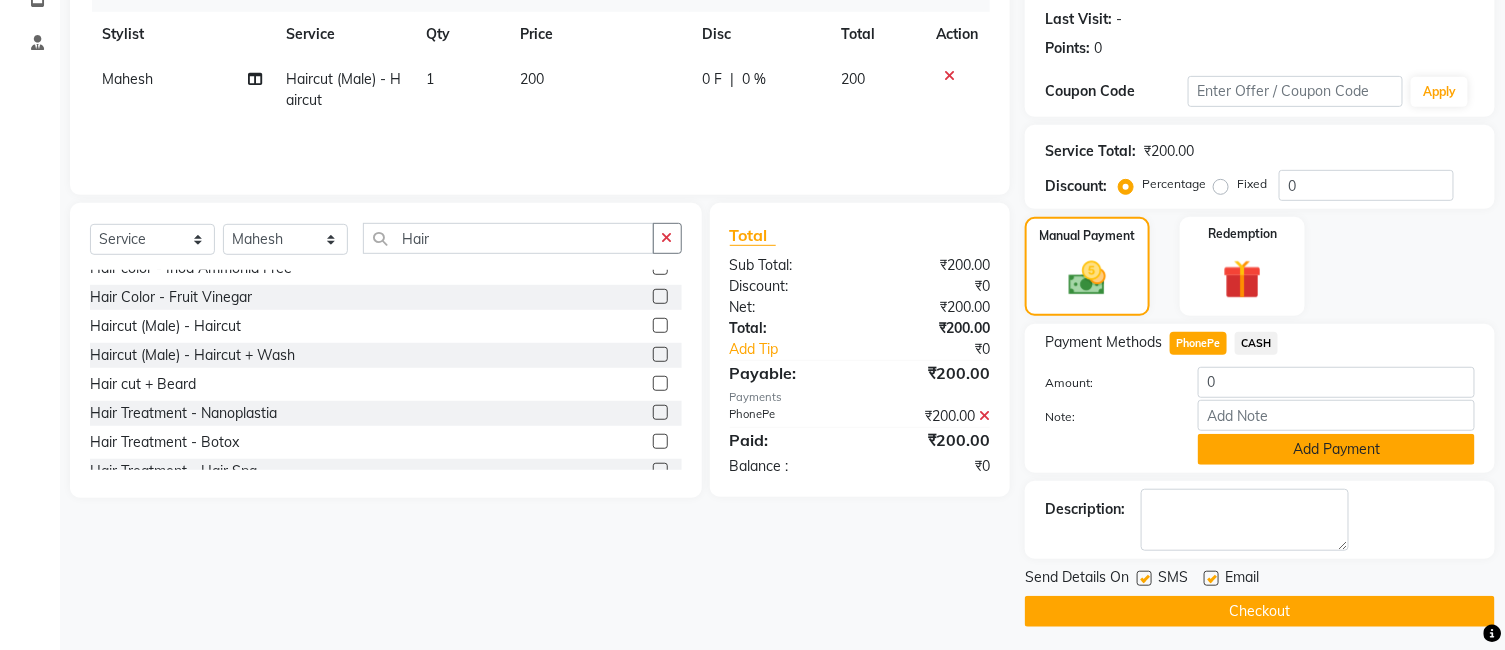 scroll, scrollTop: 280, scrollLeft: 0, axis: vertical 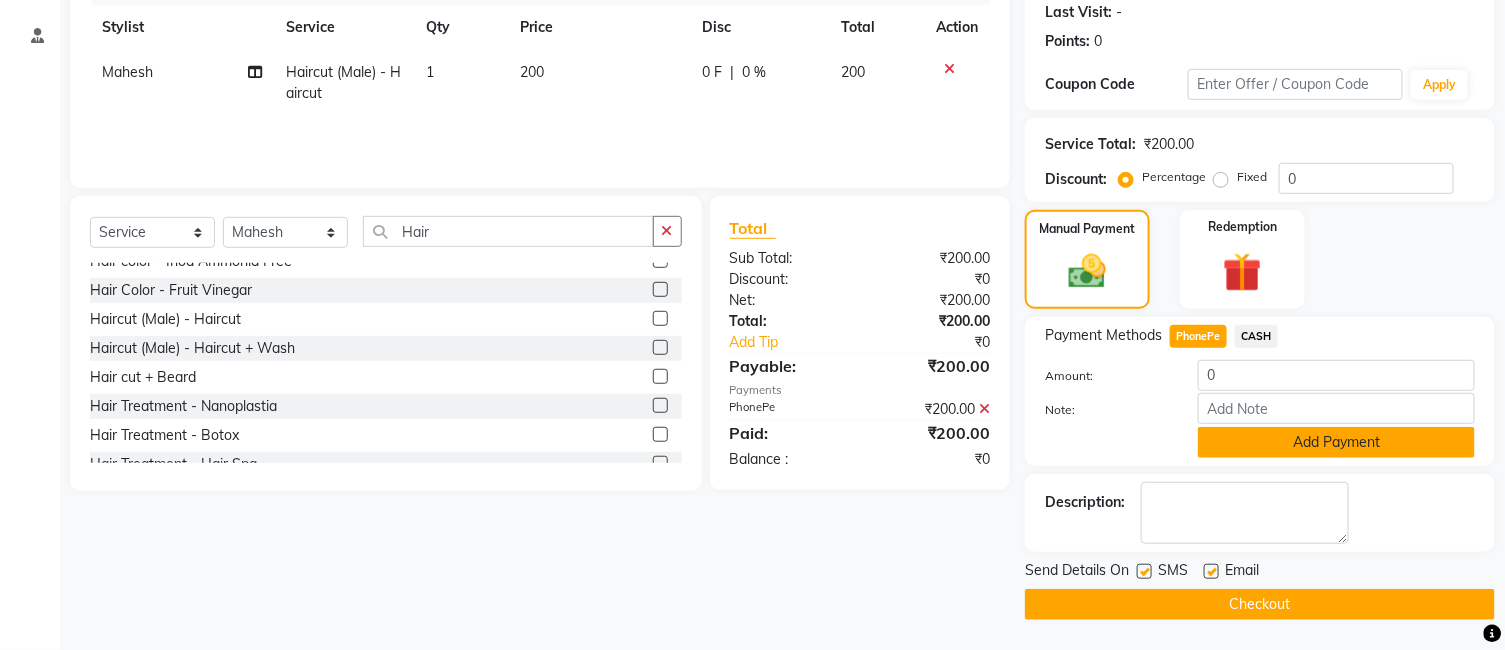 click on "Add Payment" 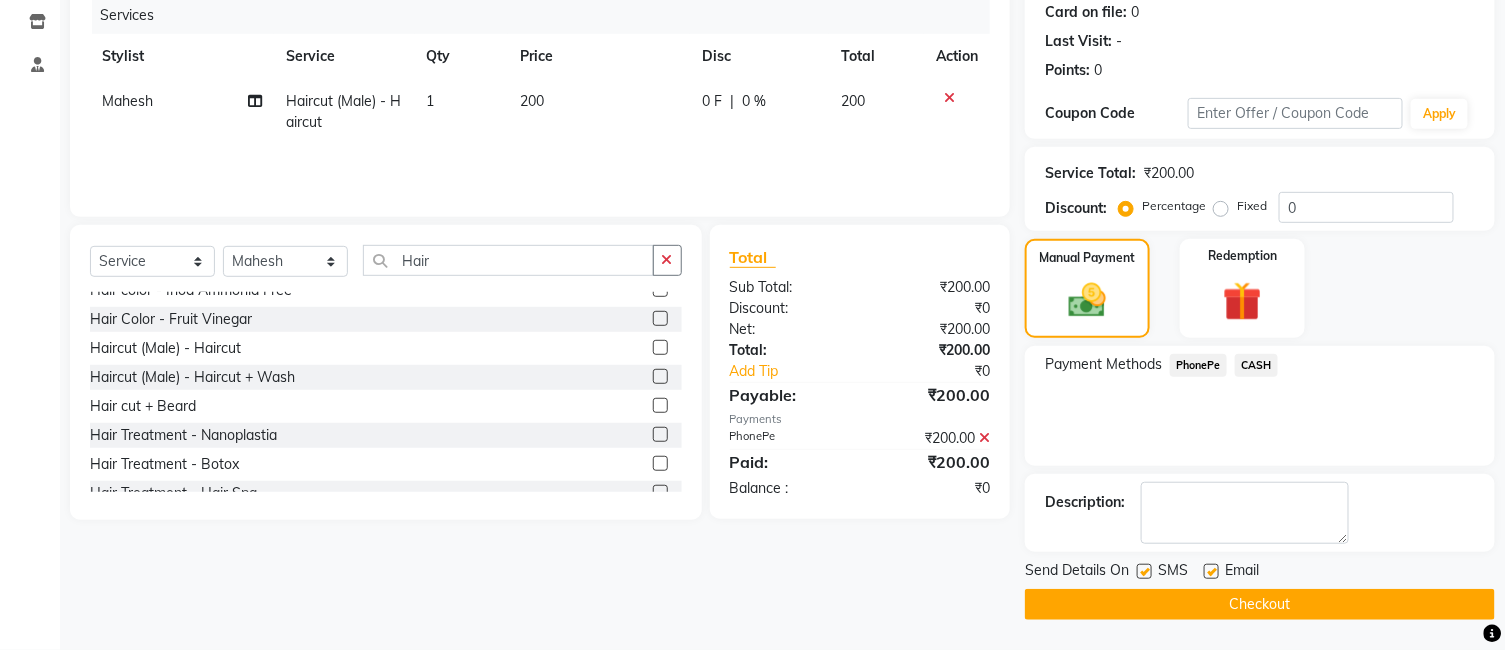 scroll, scrollTop: 251, scrollLeft: 0, axis: vertical 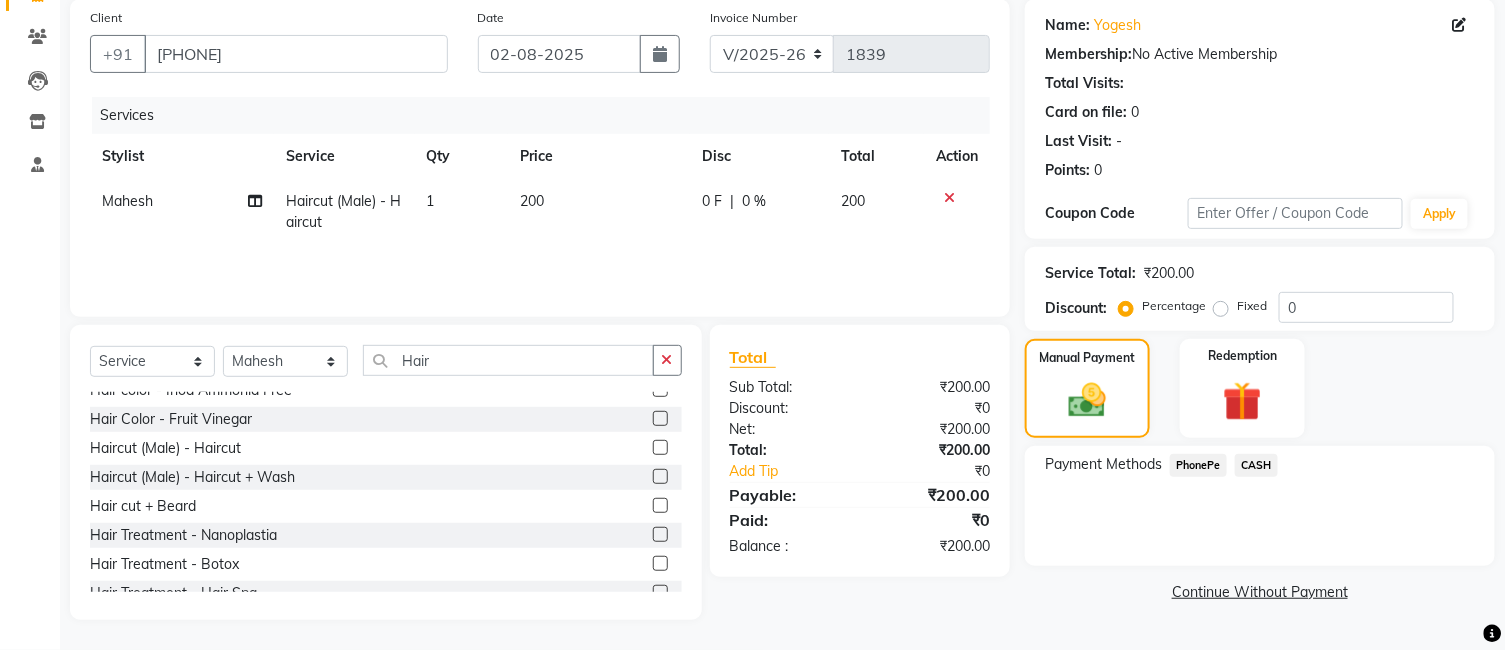 click 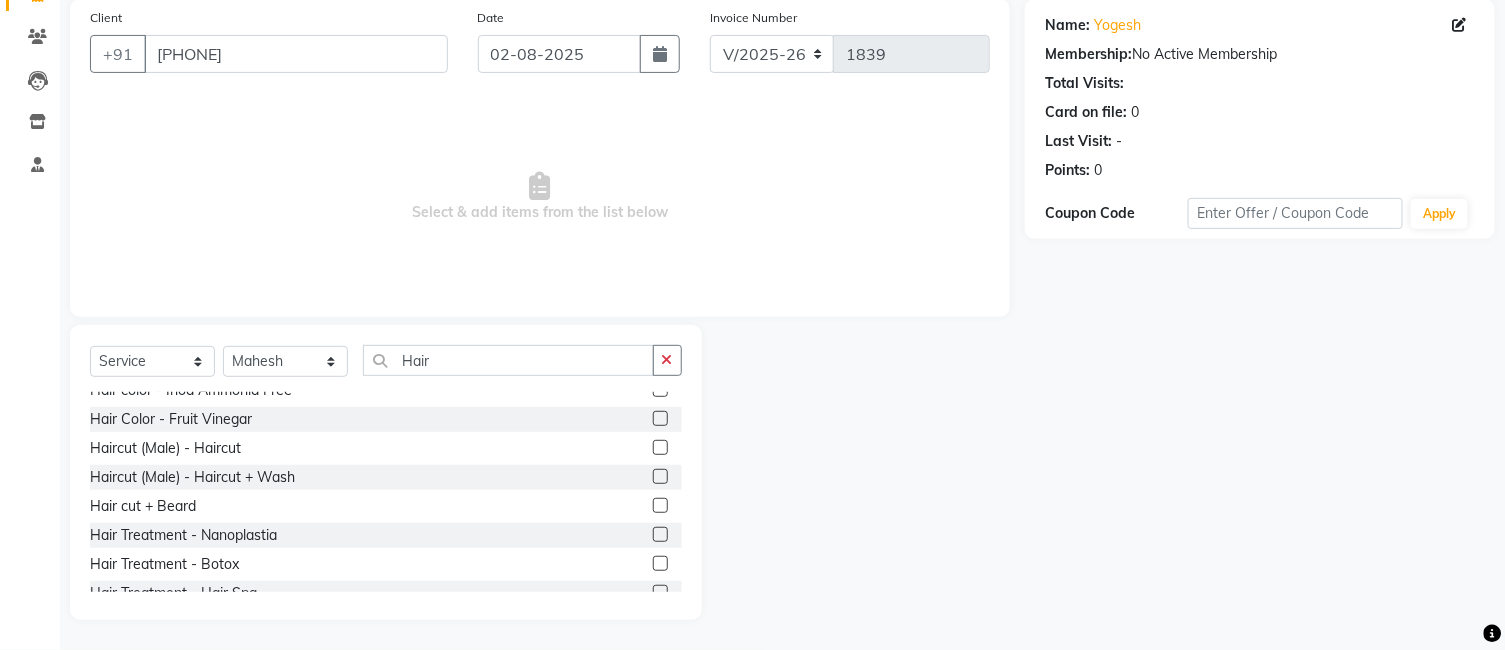 click 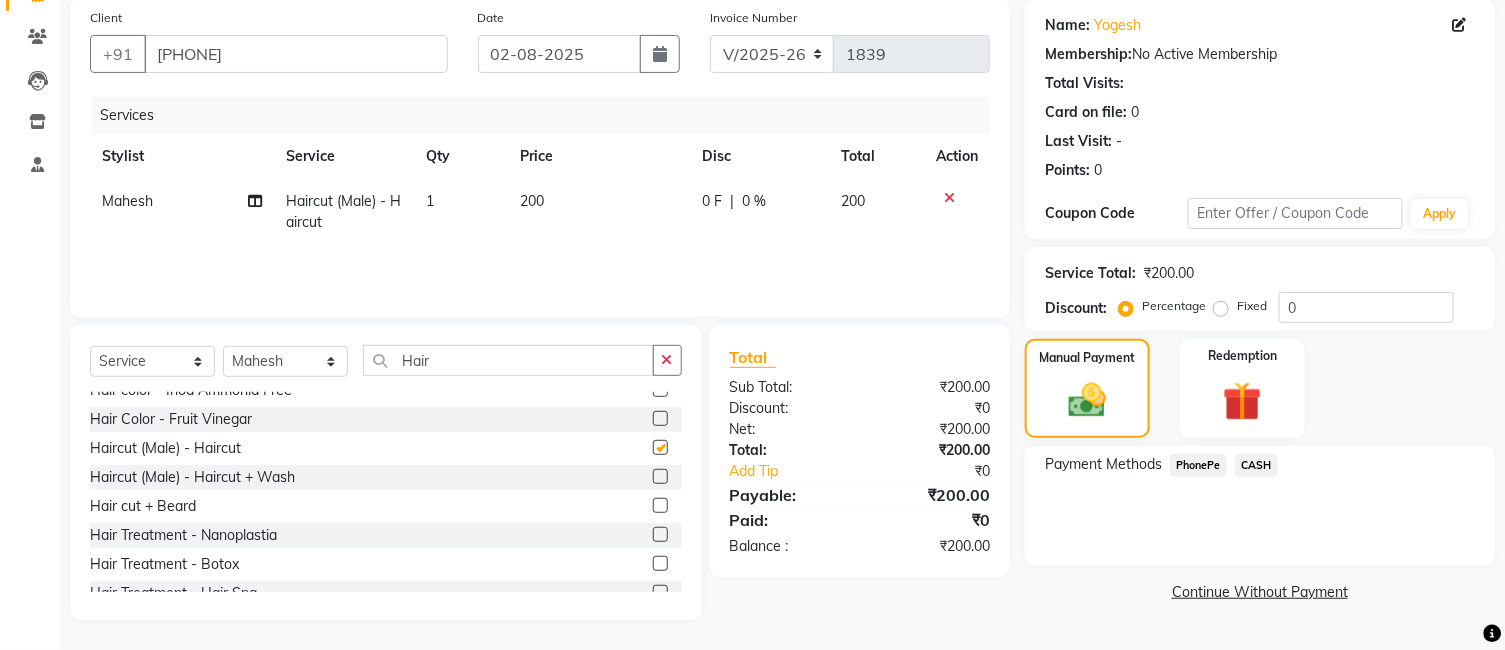 checkbox on "false" 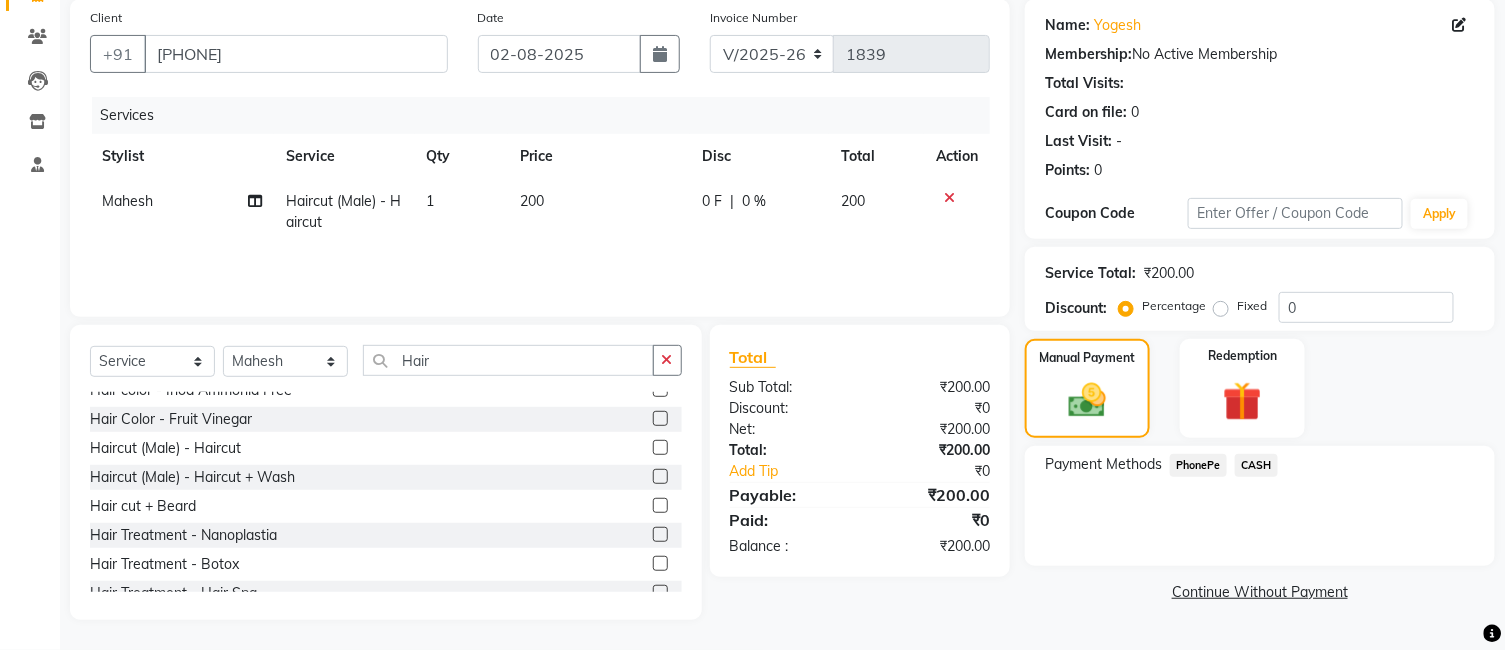 click on "PhonePe" 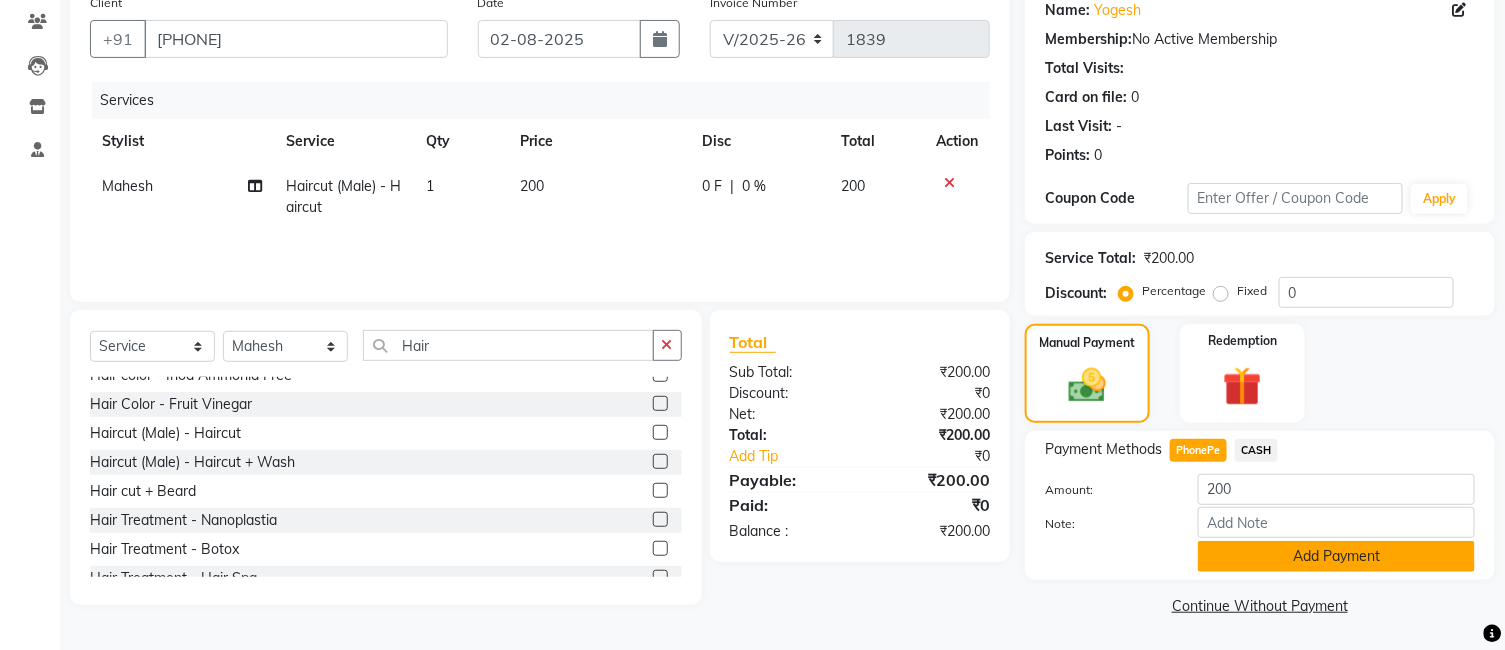 click on "Add Payment" 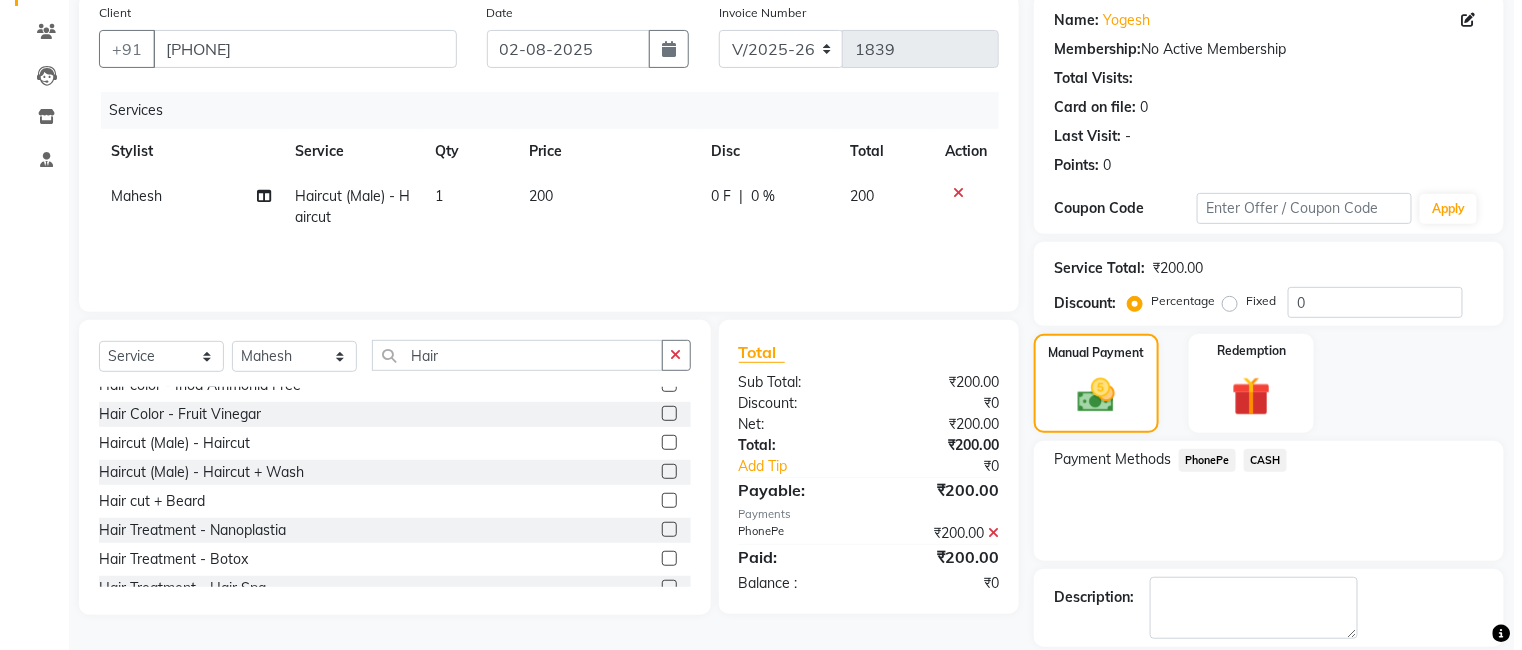 scroll, scrollTop: 0, scrollLeft: 0, axis: both 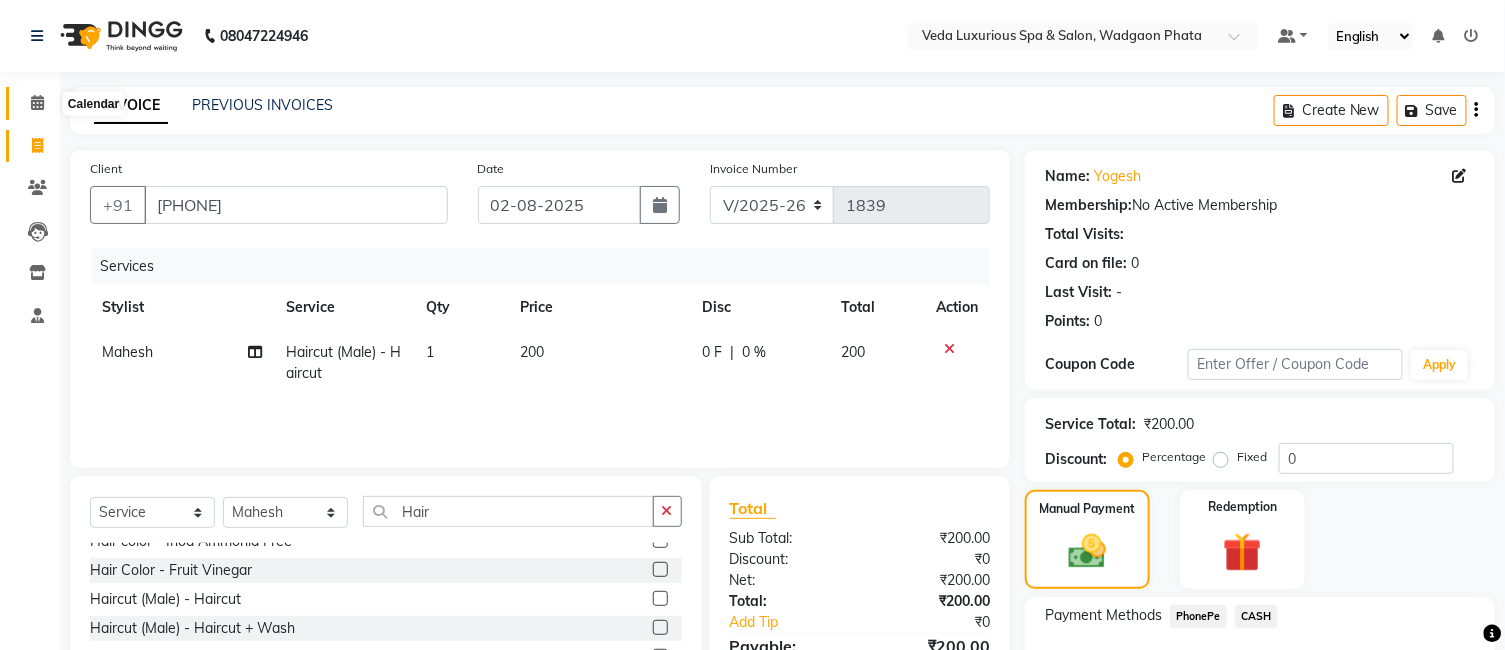 click 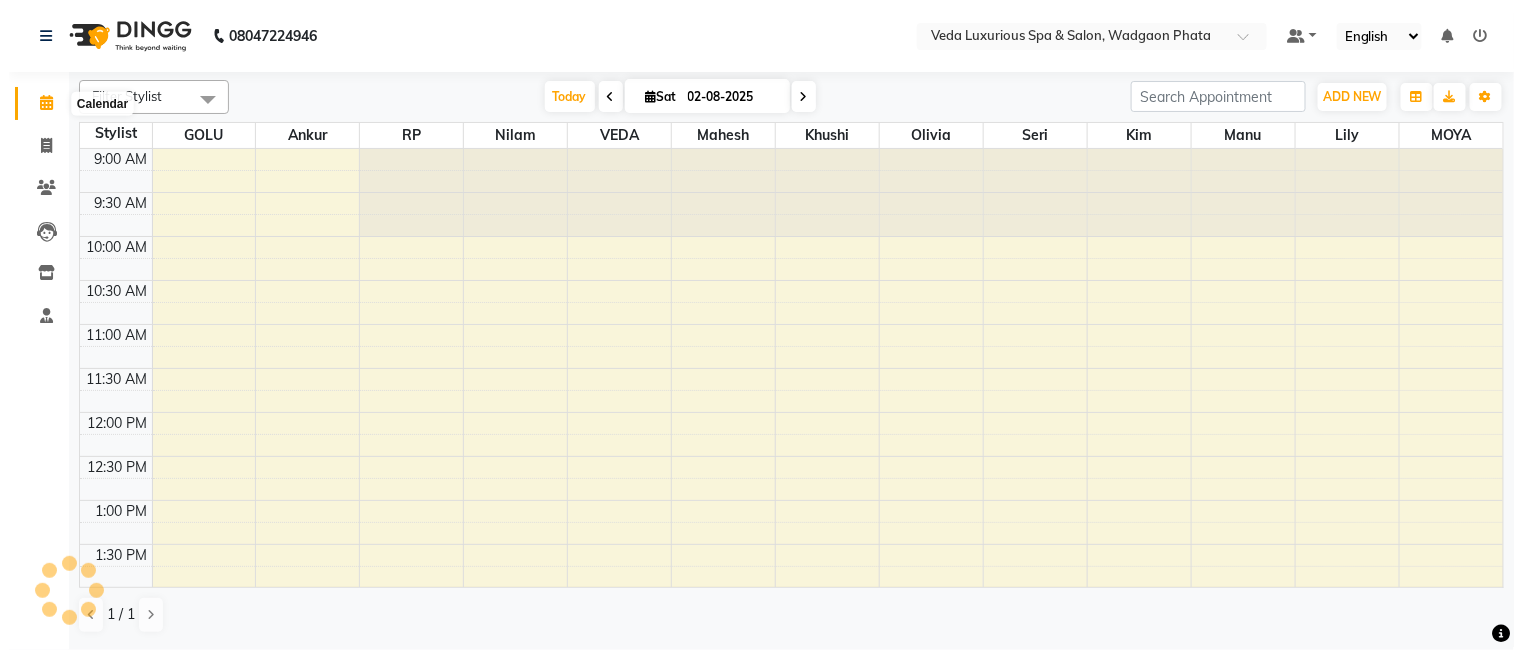 scroll, scrollTop: 531, scrollLeft: 0, axis: vertical 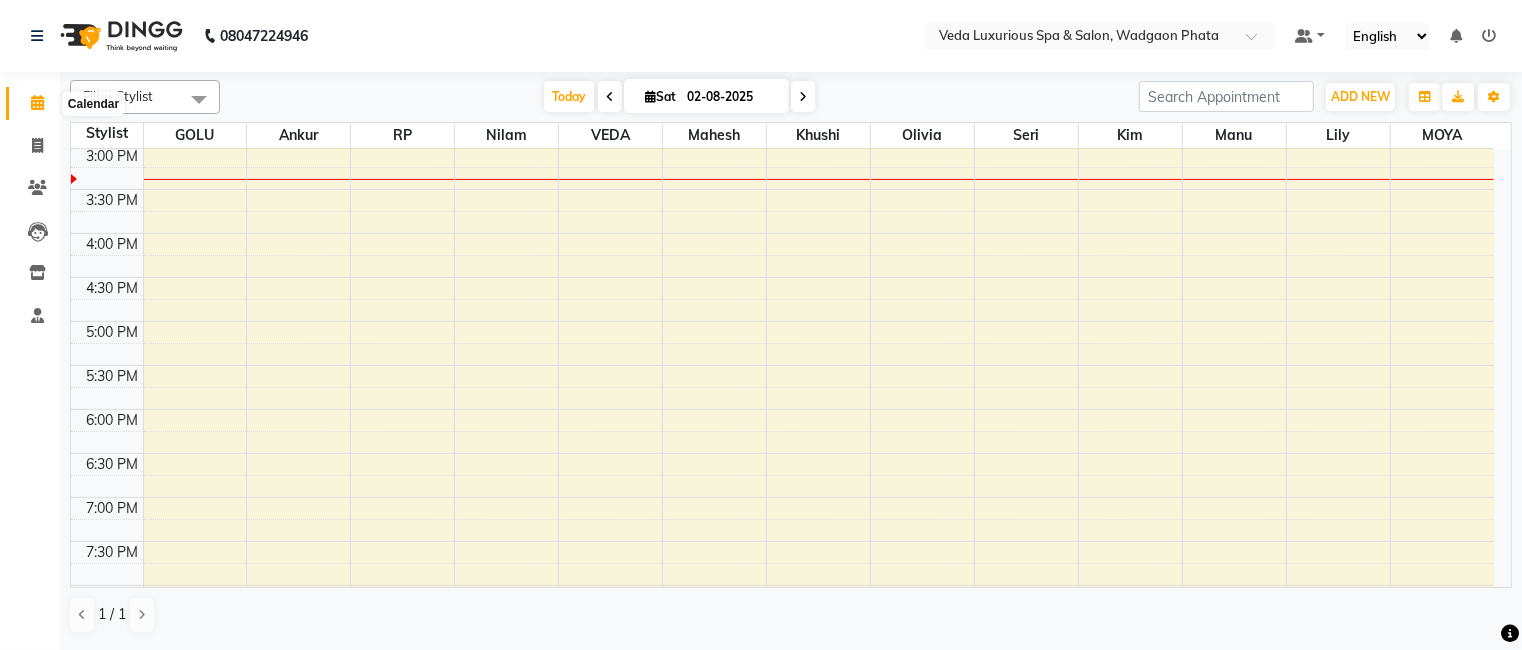 click 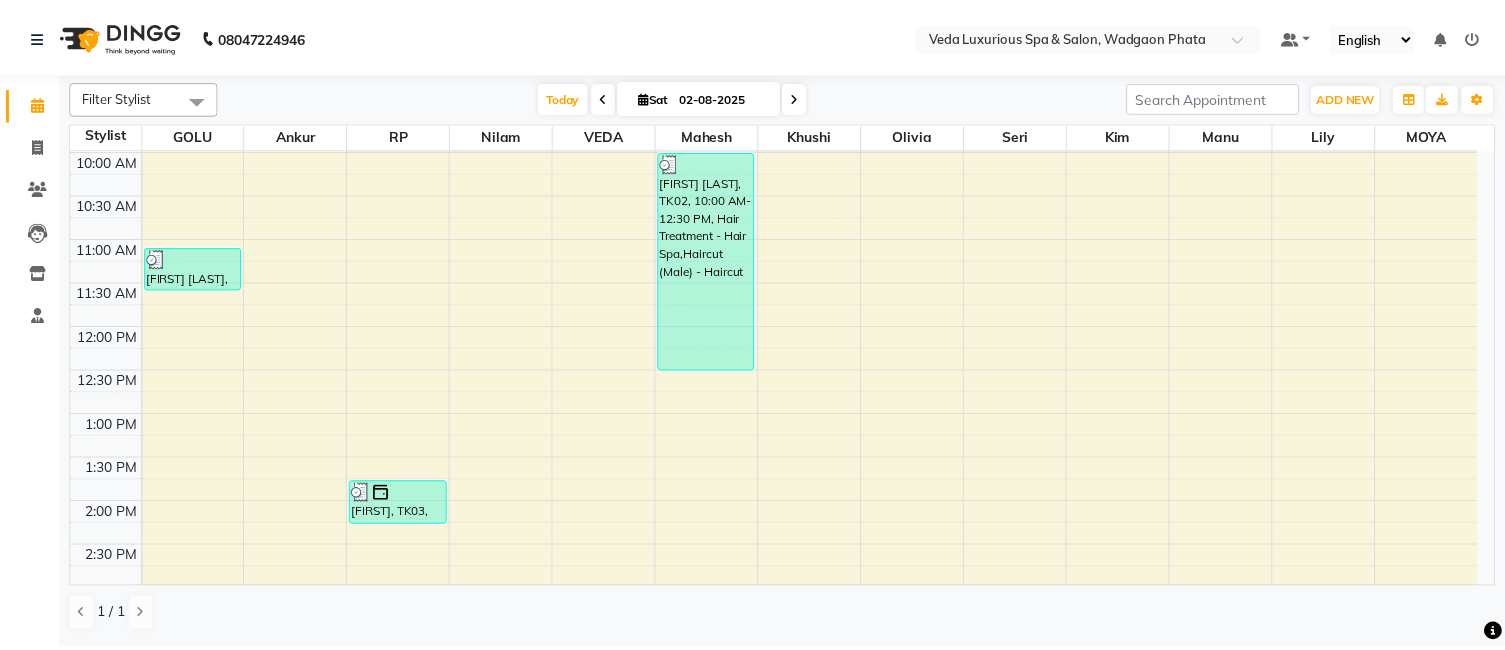 scroll, scrollTop: 0, scrollLeft: 0, axis: both 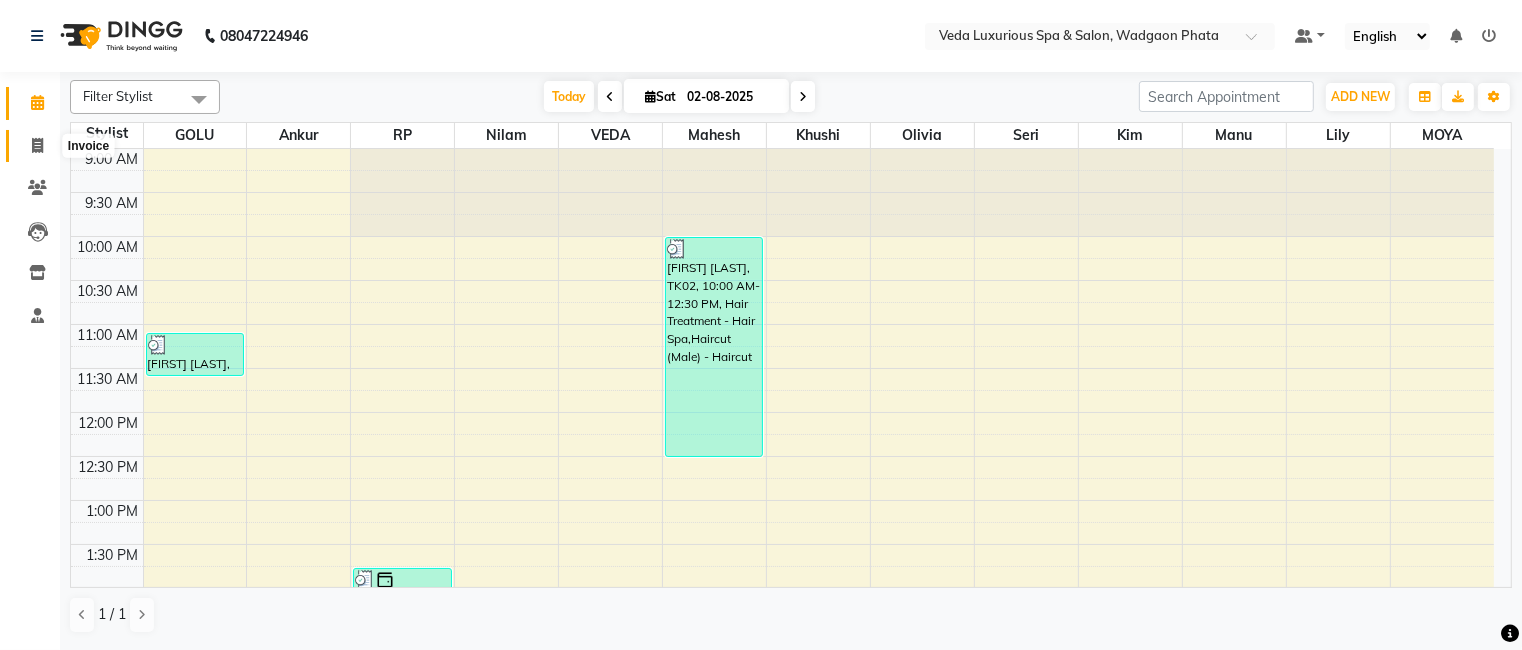 click 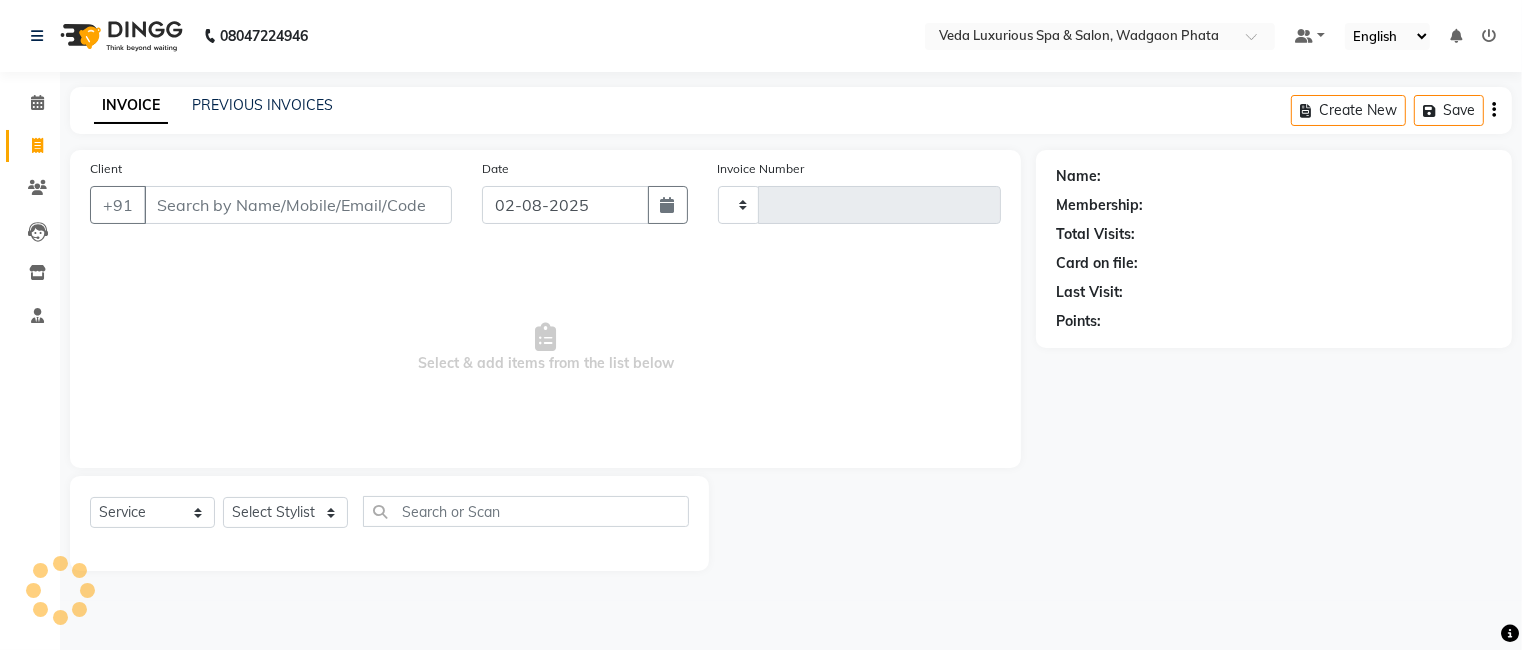 type on "1839" 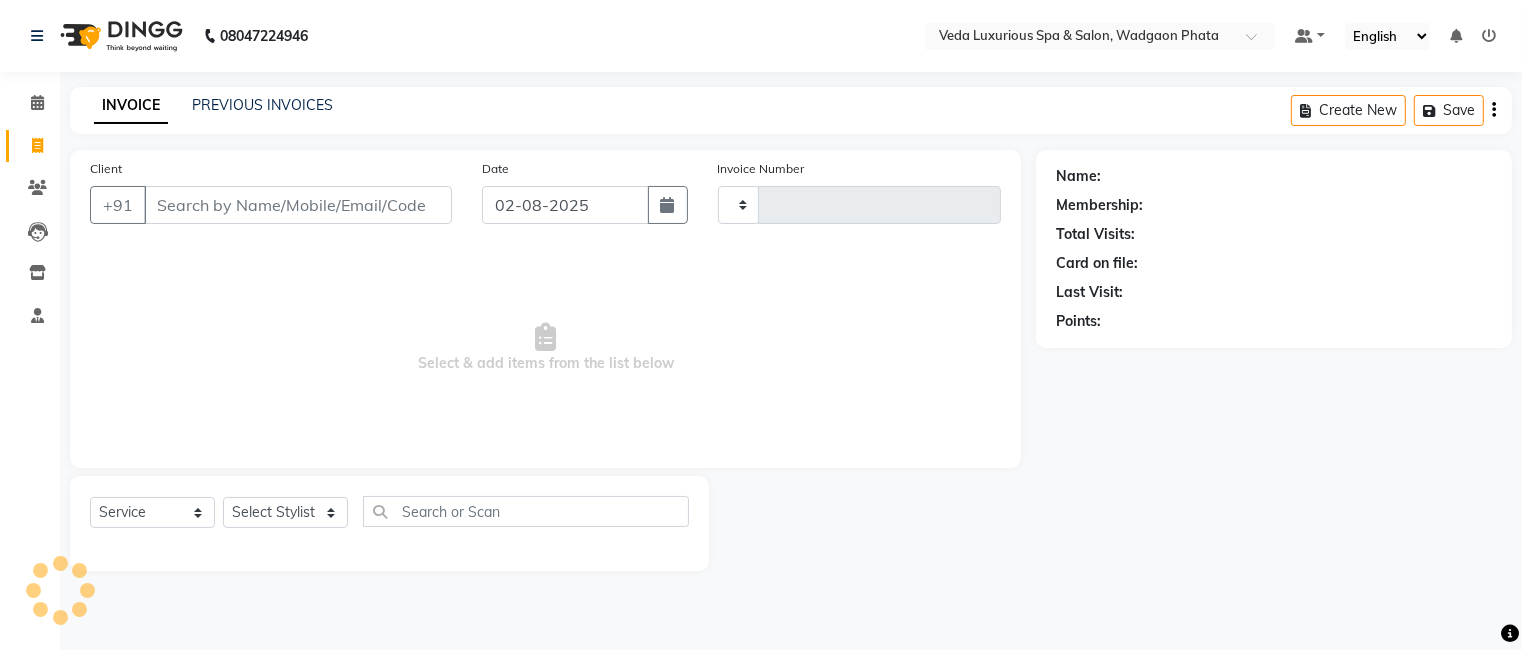 select on "4666" 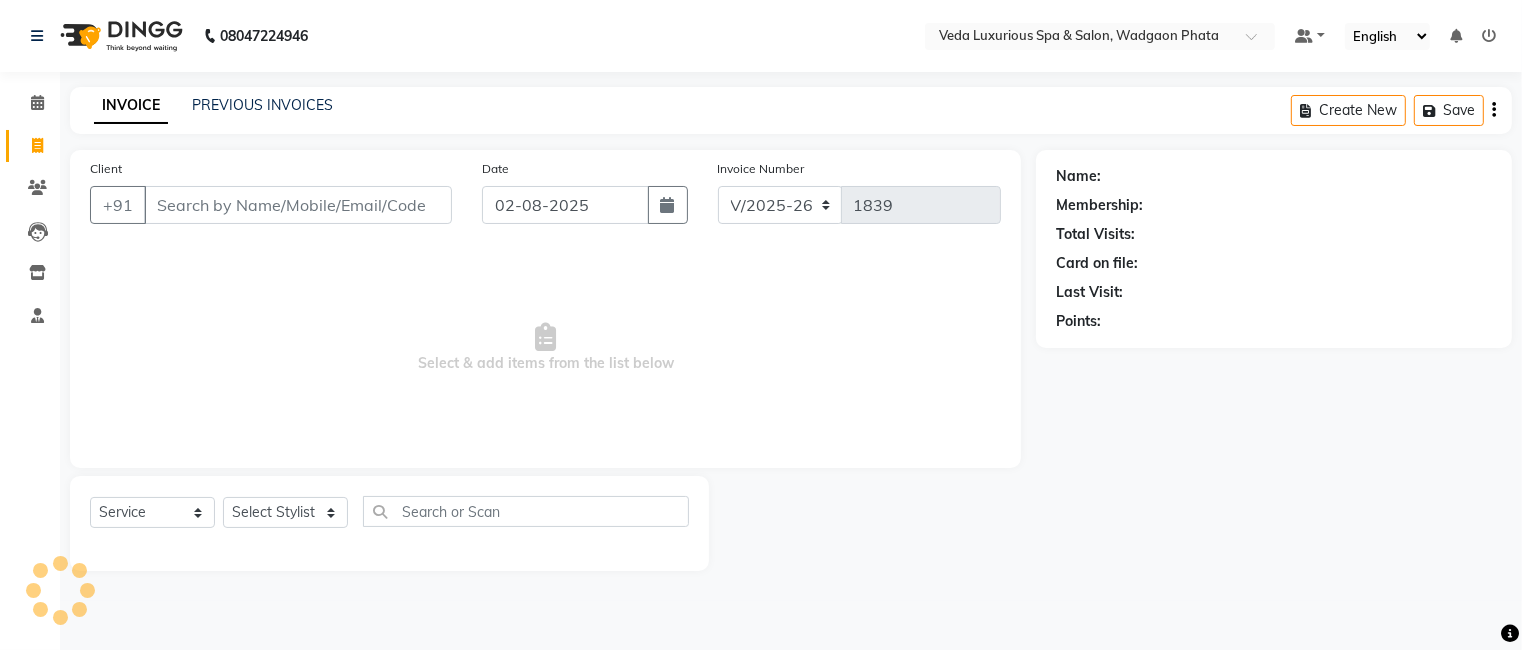 click on "Client" at bounding box center [298, 205] 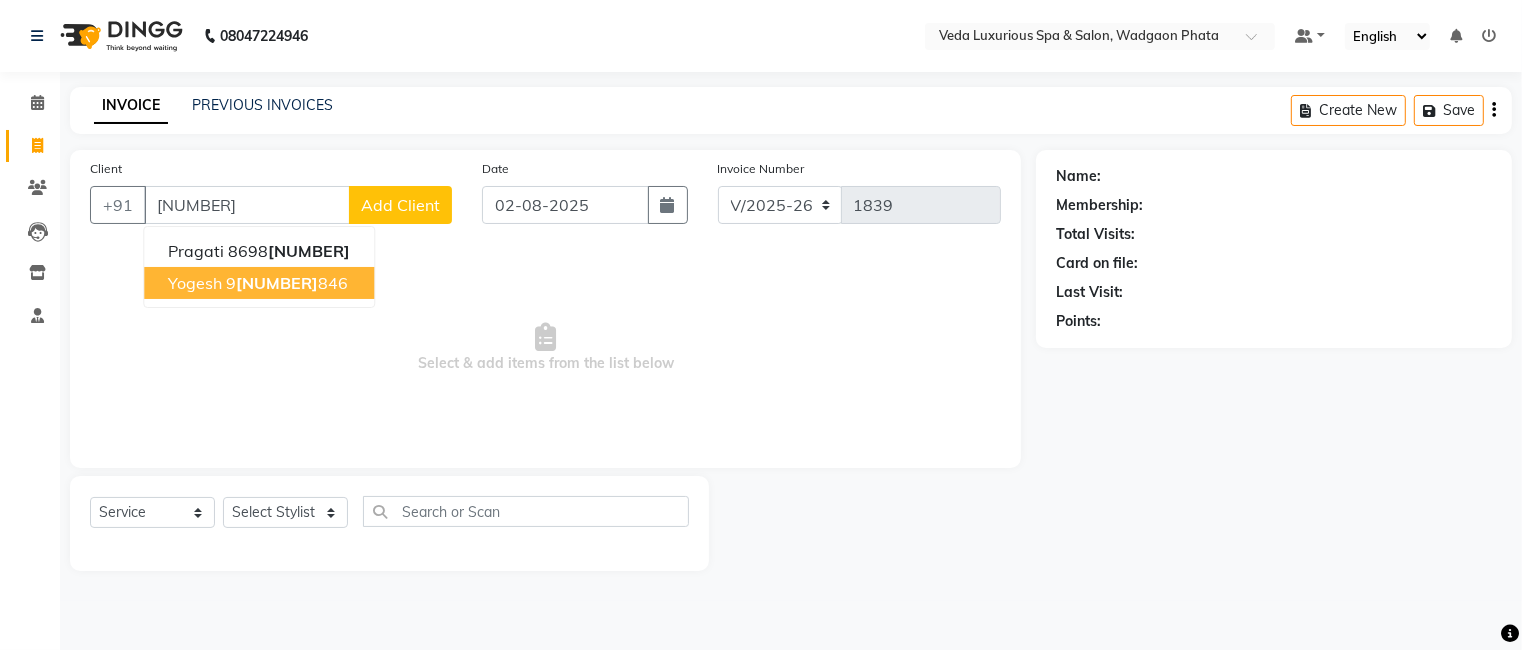 click on "[PHONE]" at bounding box center [287, 283] 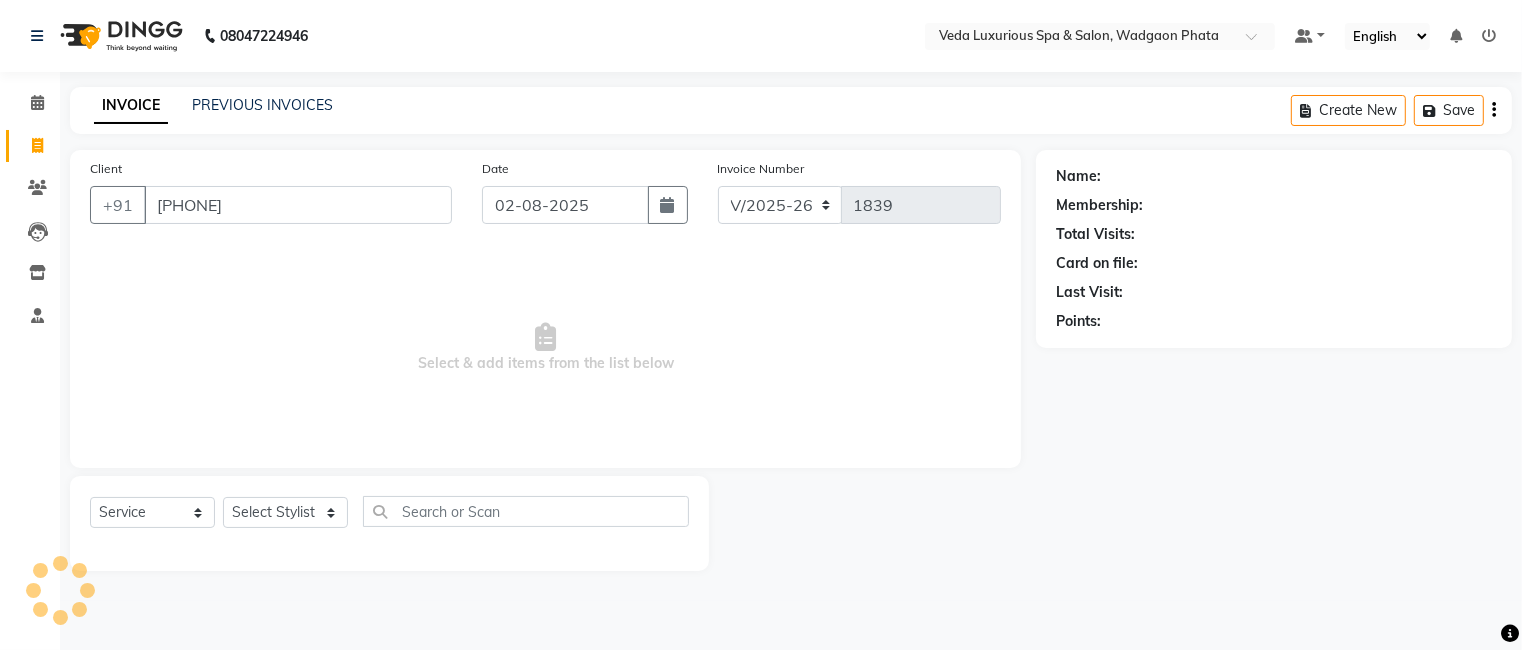 type on "[PHONE]" 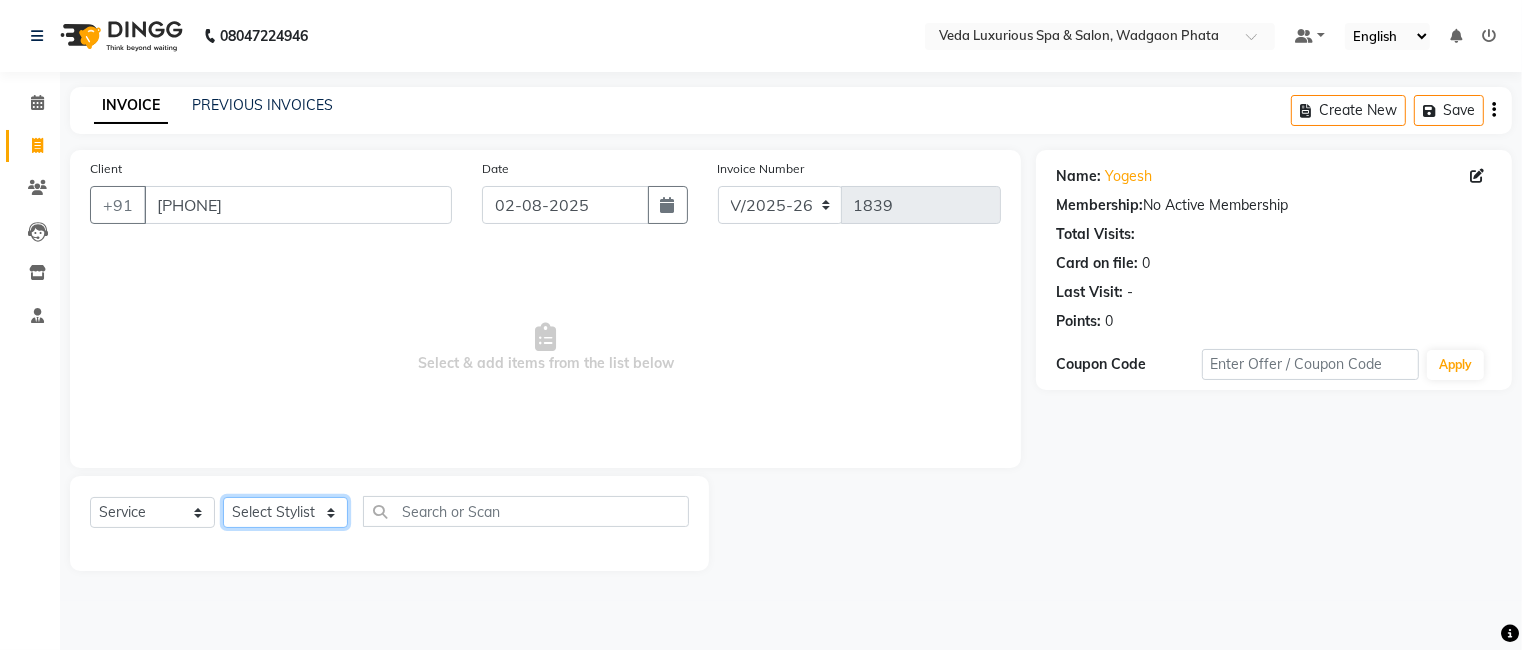 click on "Select Stylist Ankur GOLU Khushi kim lily Mahesh manu MOYA Nilam olivia RP seri VEDA" 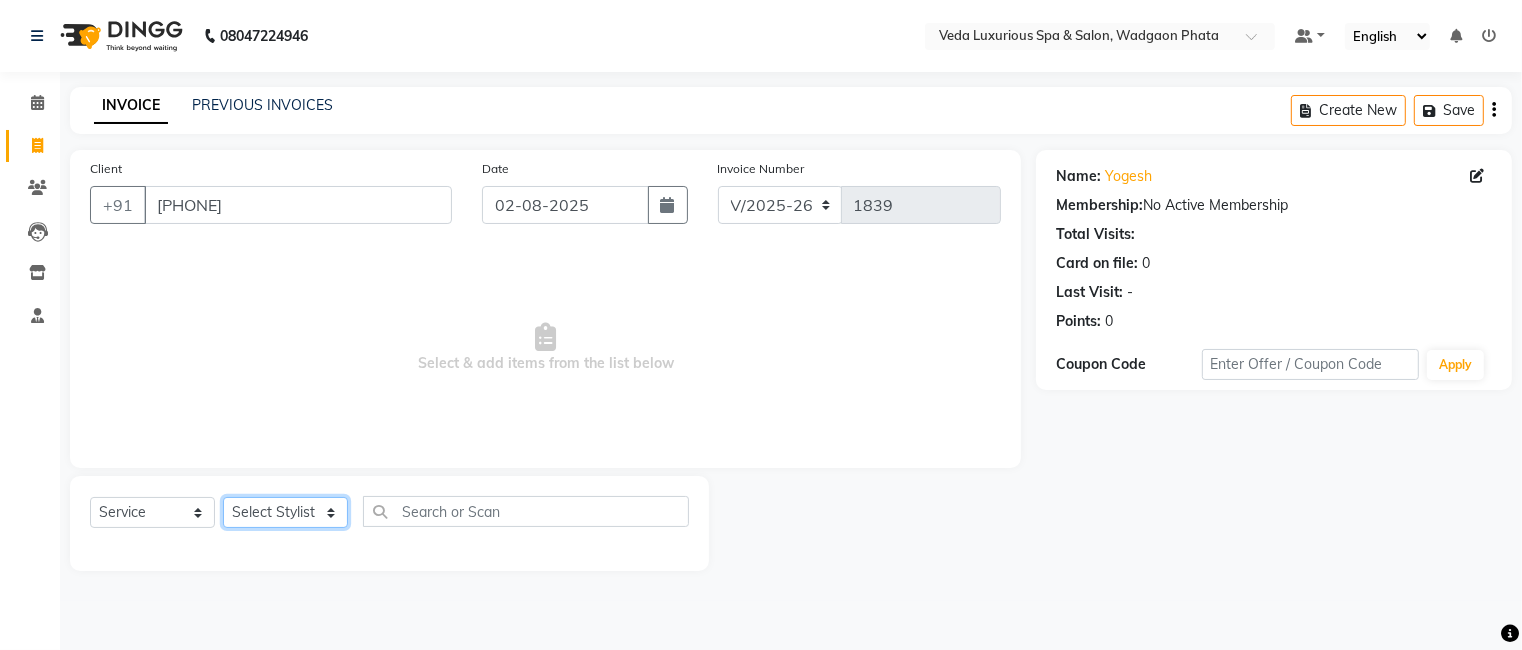 select on "58145" 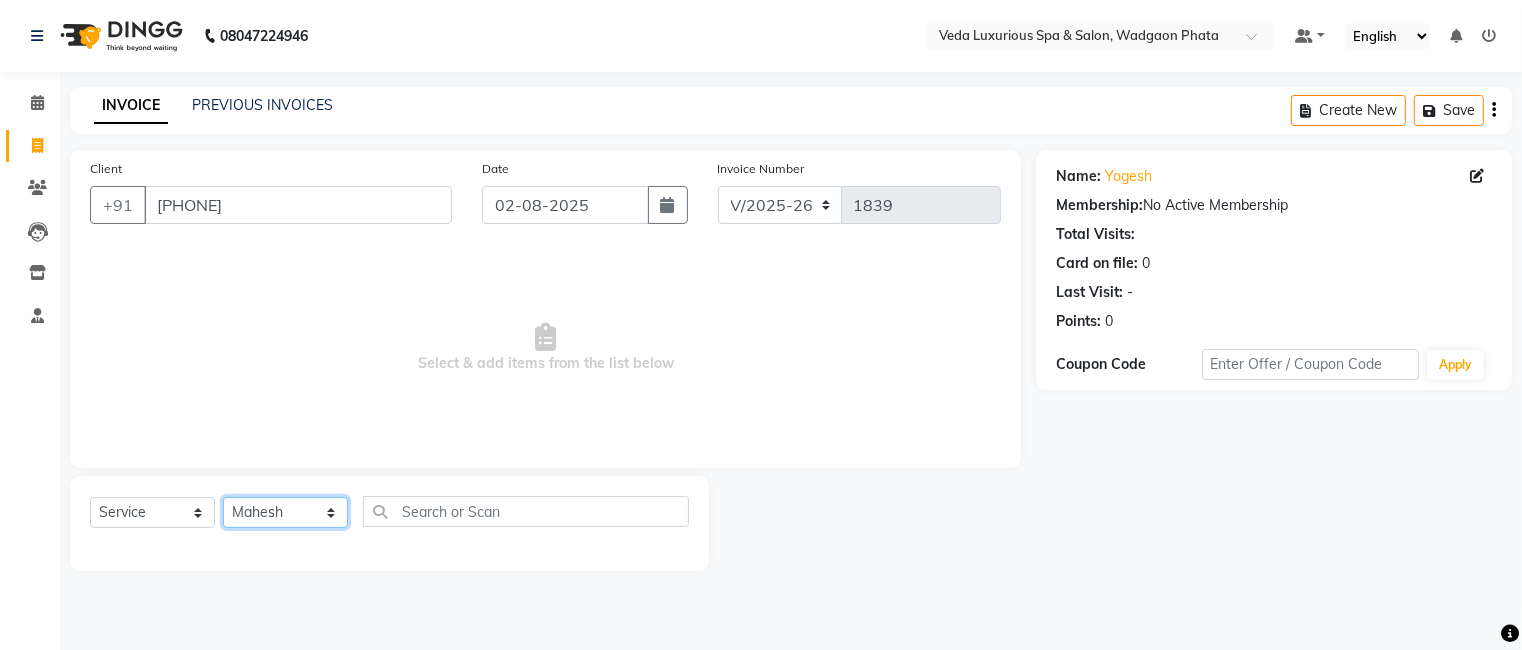 click on "Select Stylist Ankur GOLU Khushi kim lily Mahesh manu MOYA Nilam olivia RP seri VEDA" 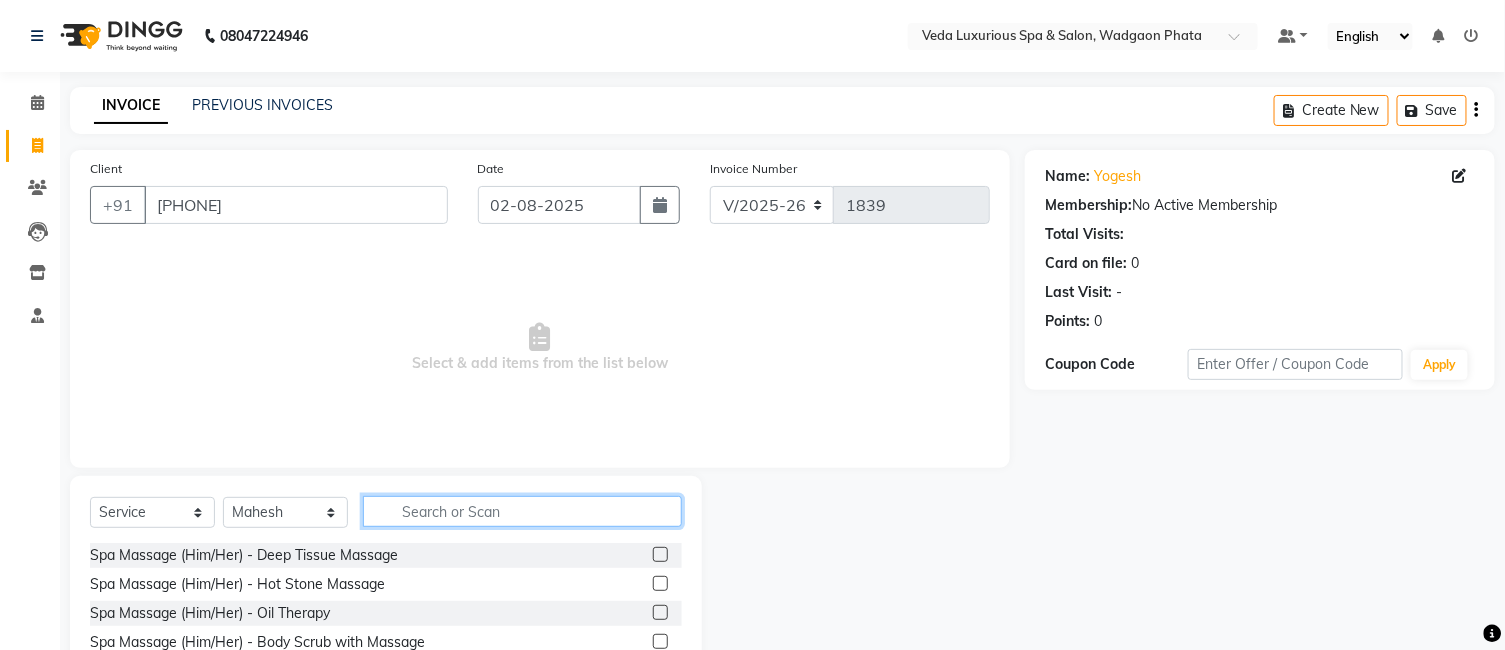 click 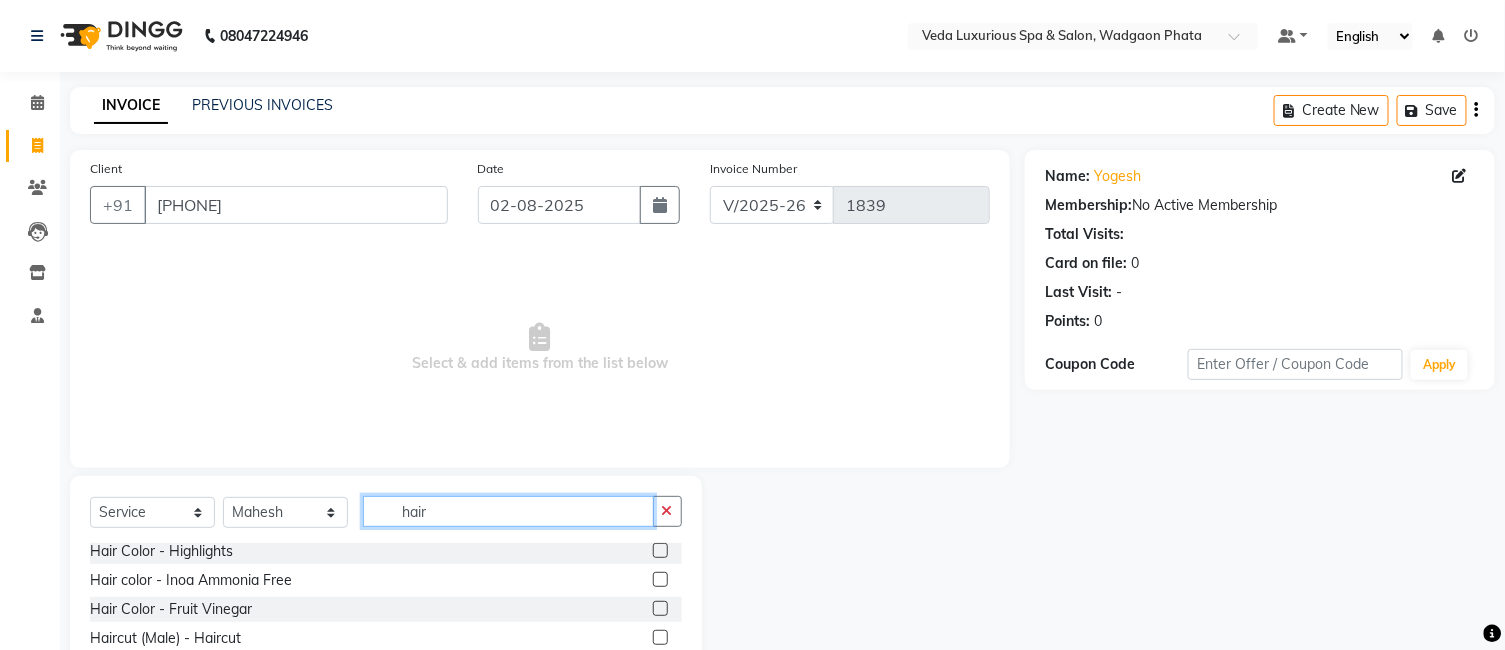 scroll, scrollTop: 333, scrollLeft: 0, axis: vertical 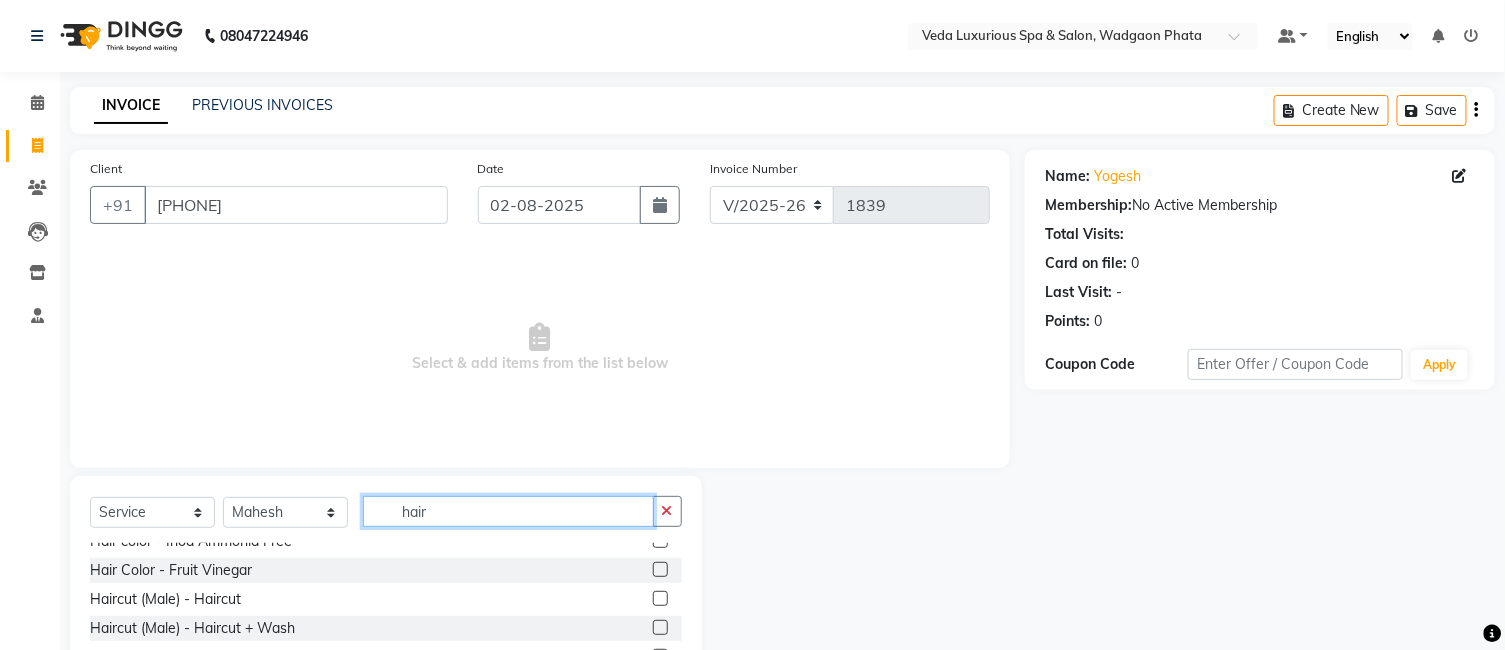 type on "hair" 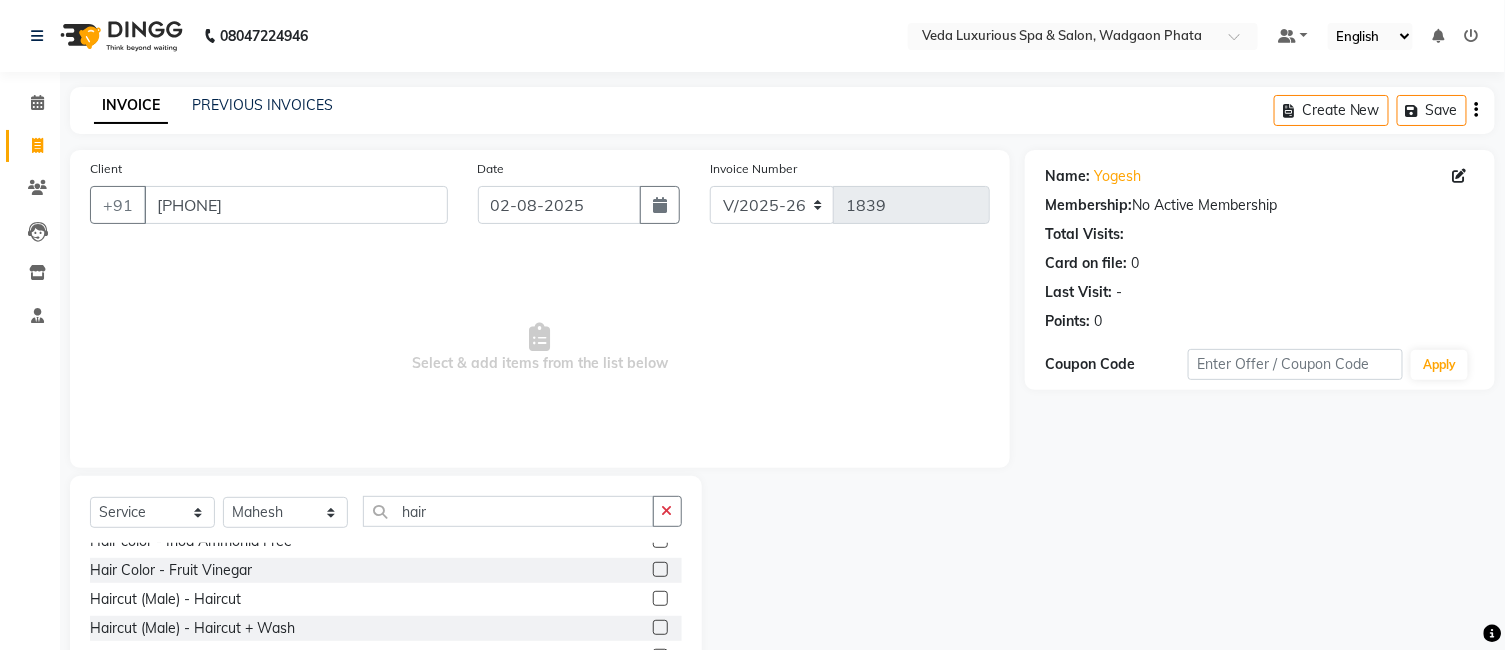 click on "Haircut (Male) - Haircut" 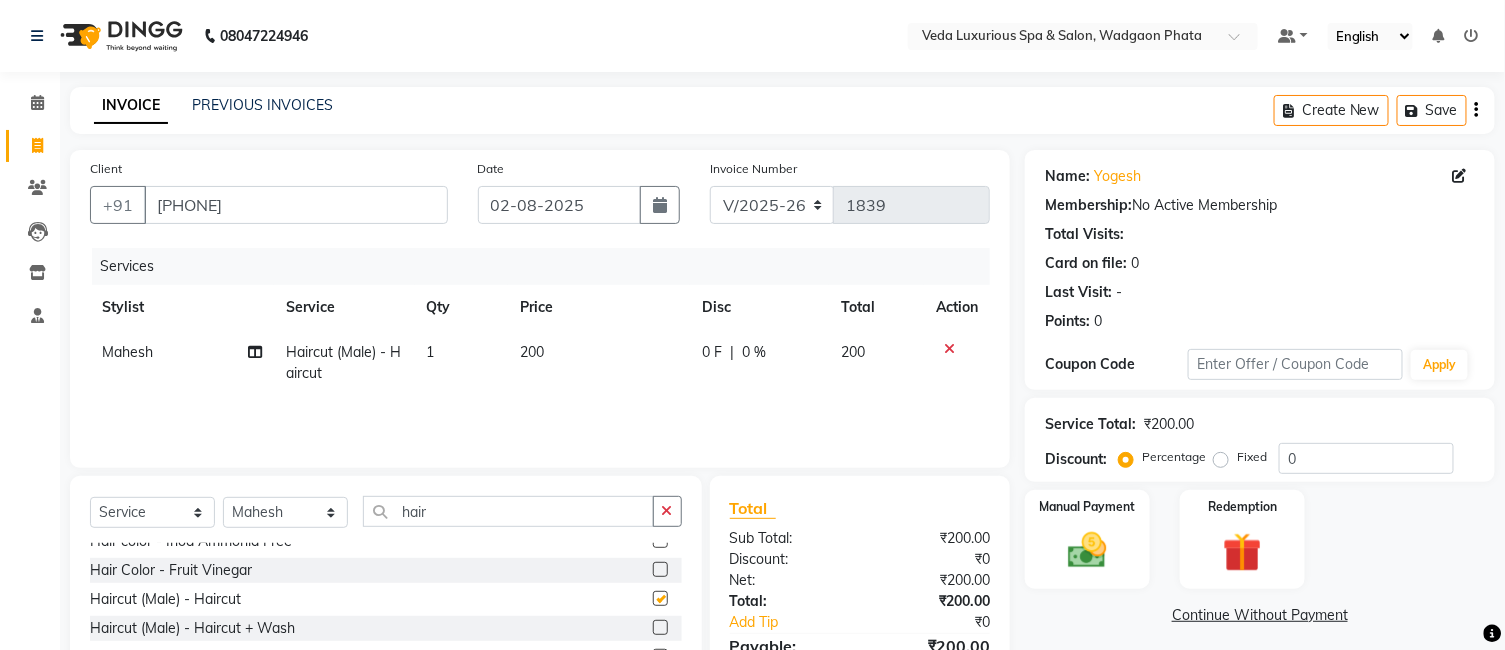 checkbox on "false" 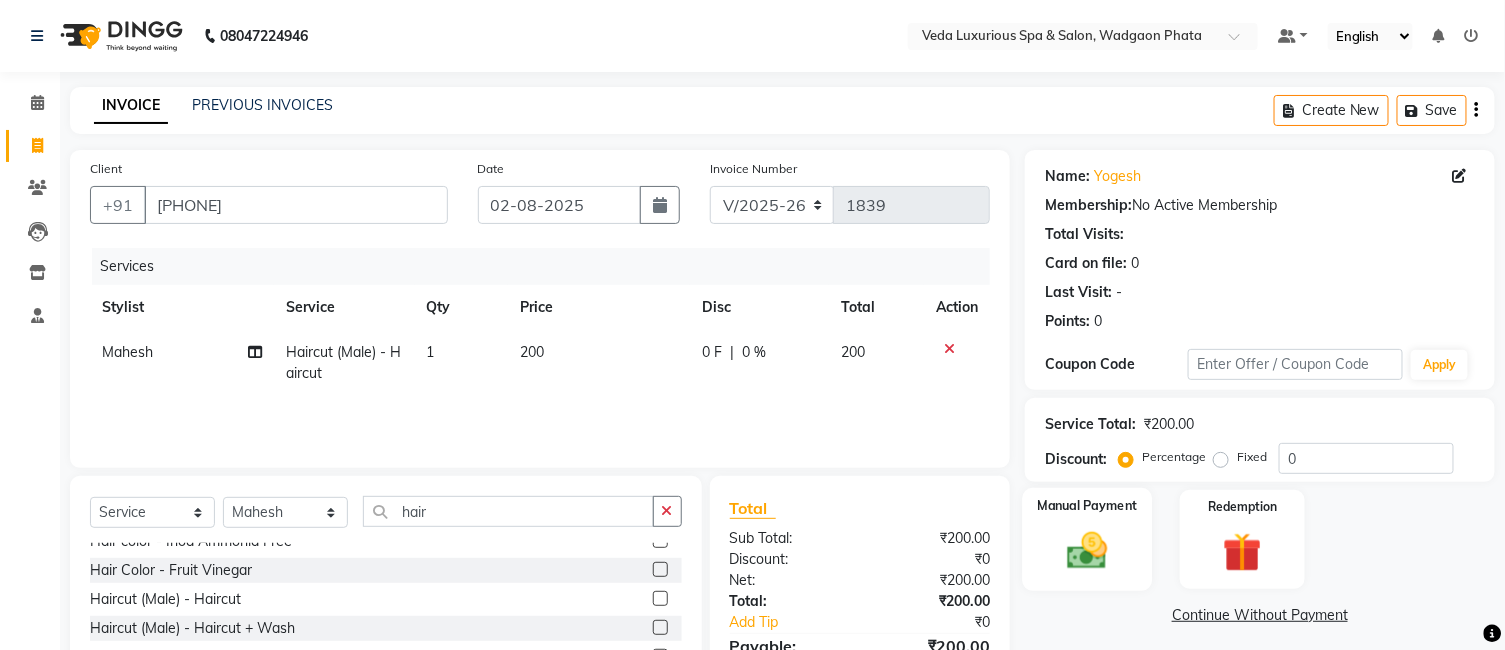 click on "Manual Payment" 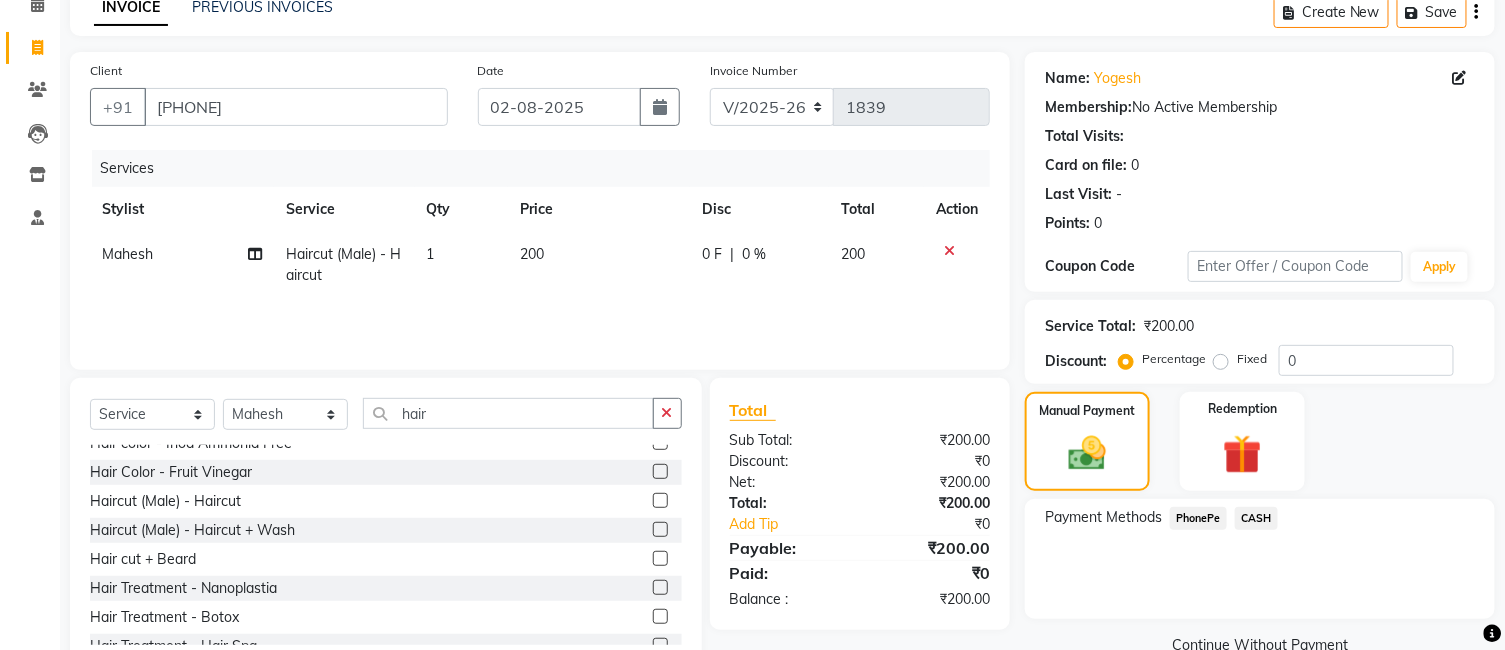 scroll, scrollTop: 151, scrollLeft: 0, axis: vertical 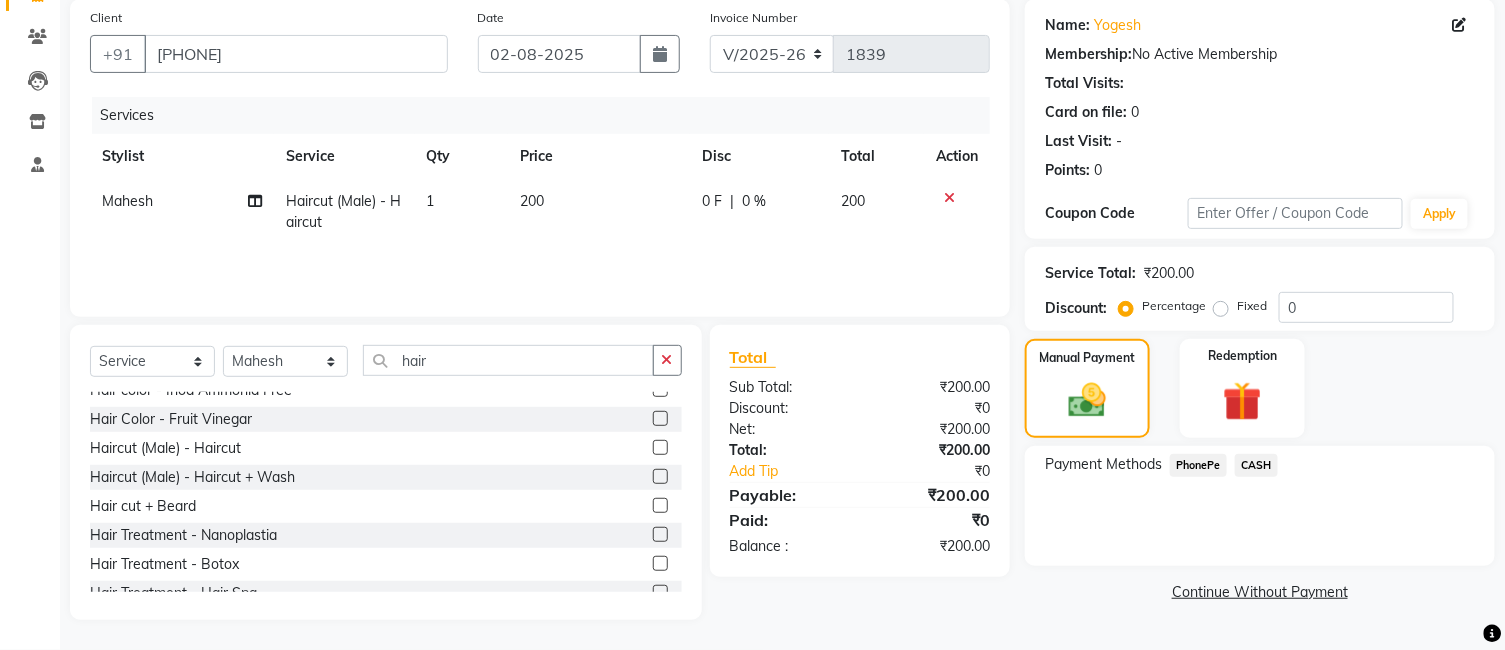 click on "PhonePe" 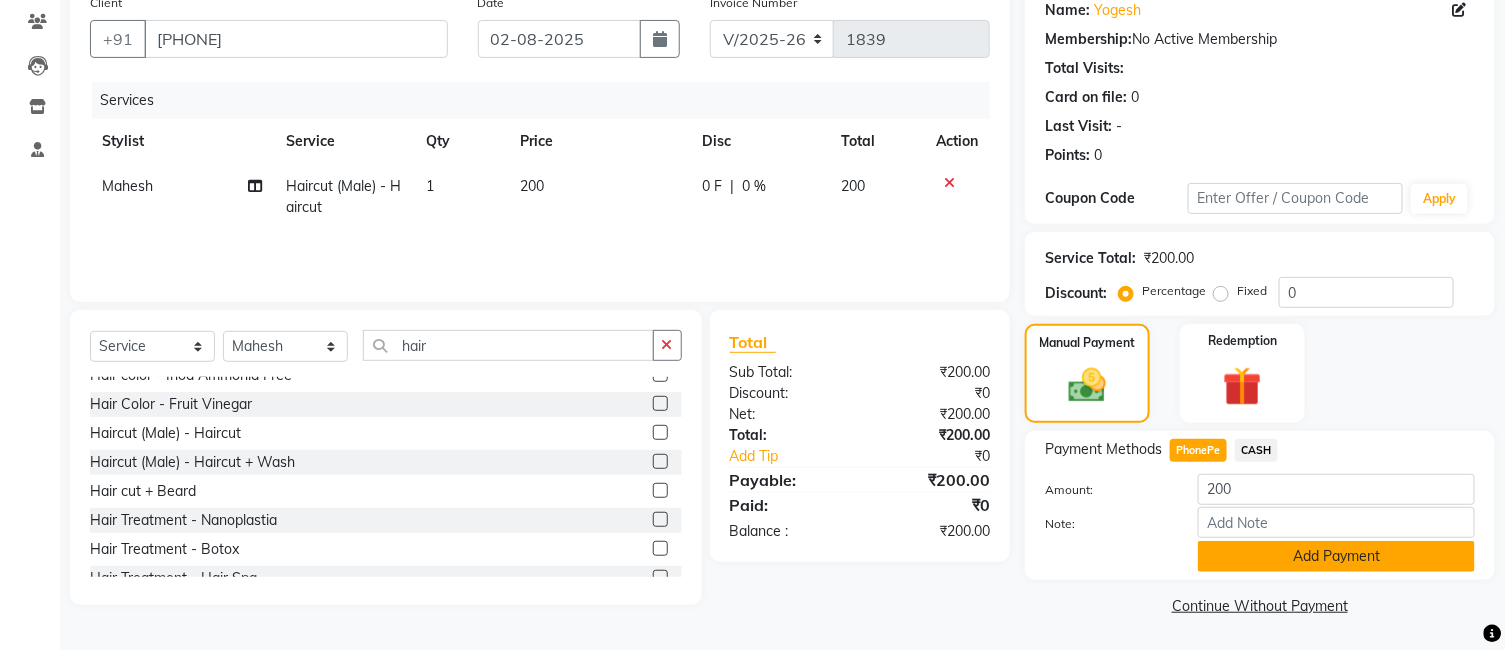 click on "Add Payment" 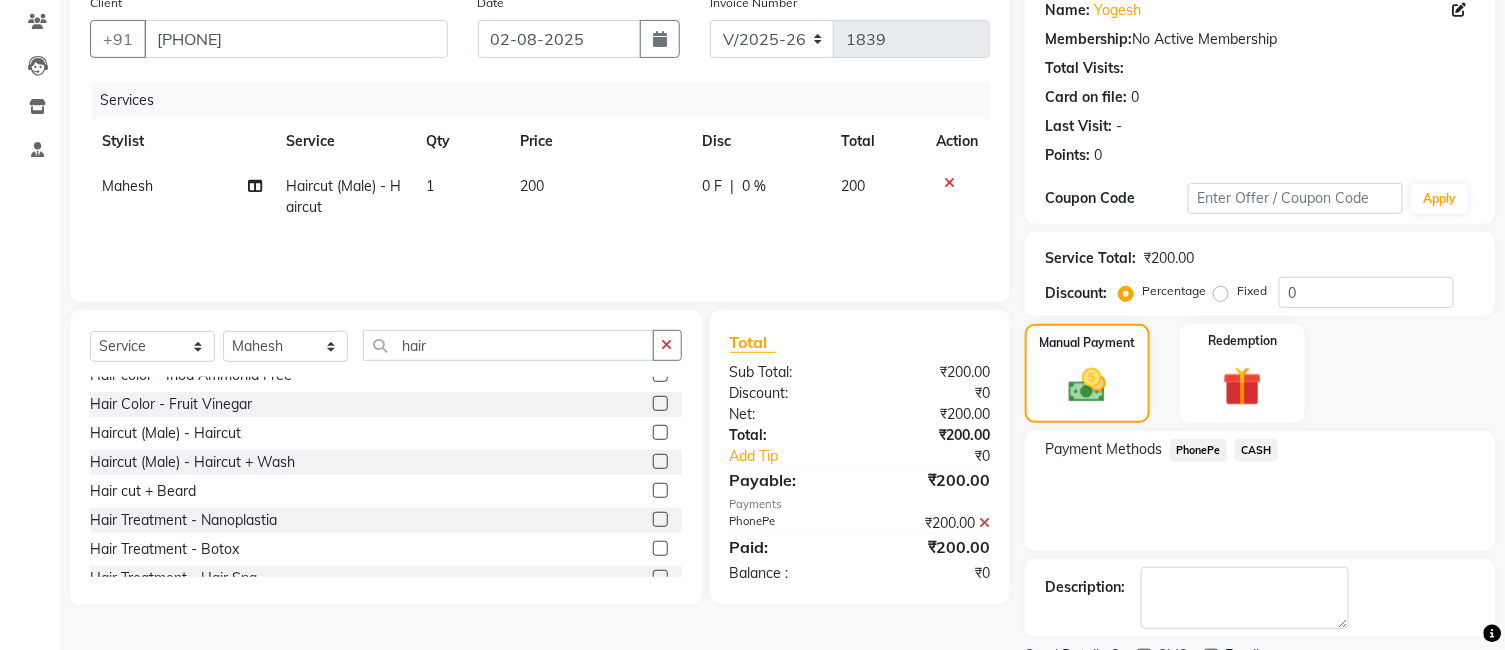 scroll, scrollTop: 251, scrollLeft: 0, axis: vertical 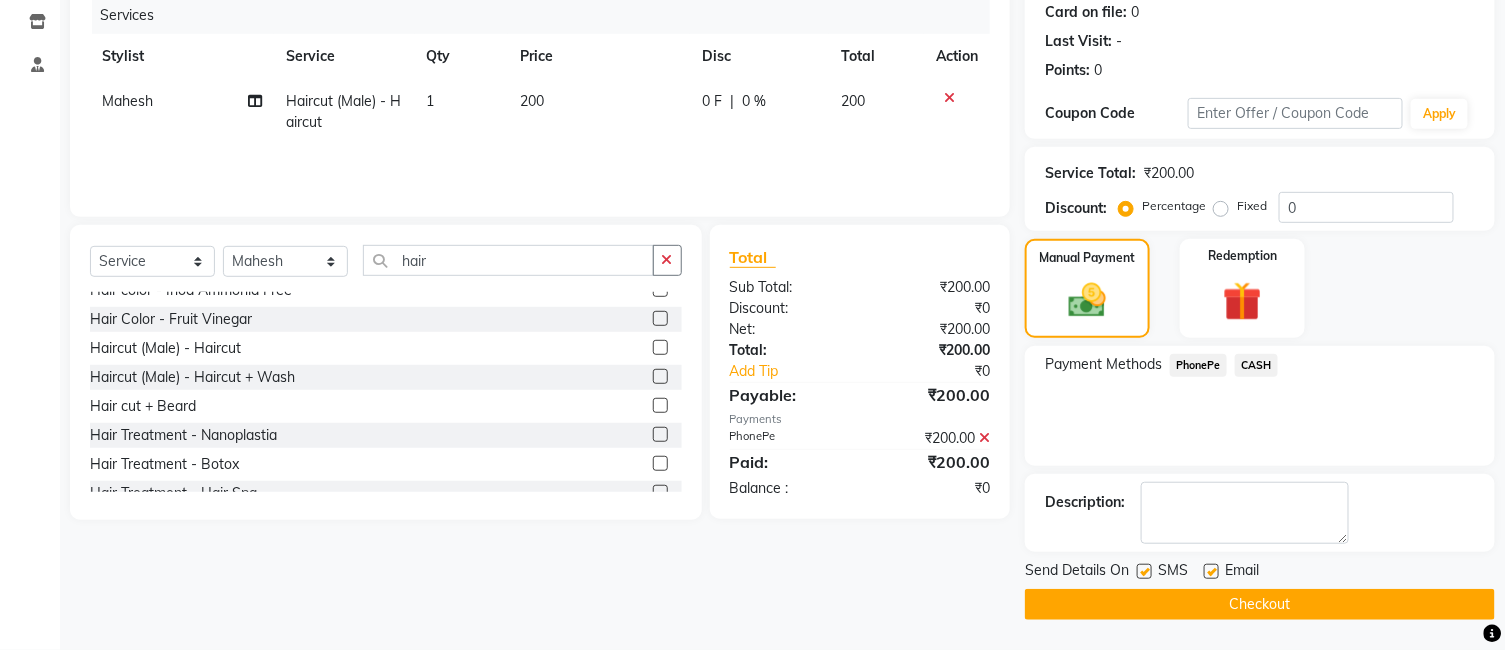 click on "Checkout" 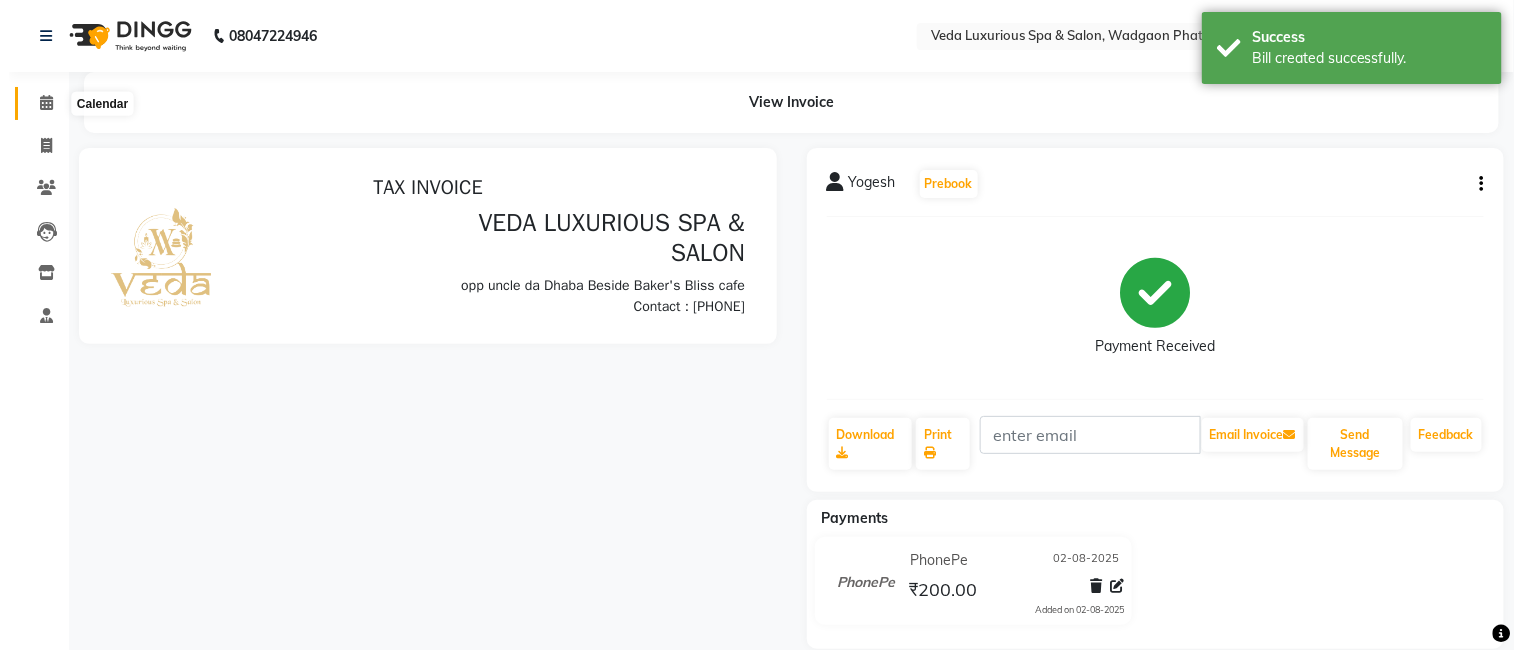 scroll, scrollTop: 0, scrollLeft: 0, axis: both 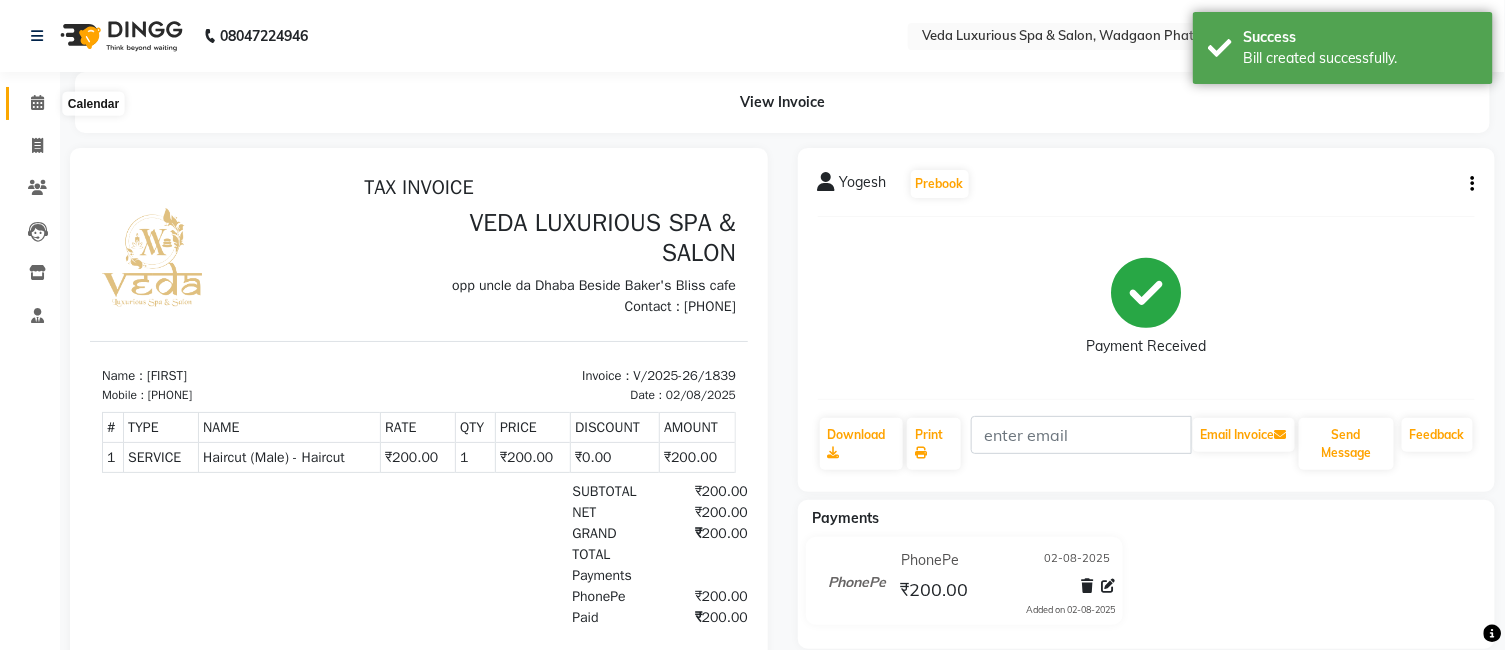 click 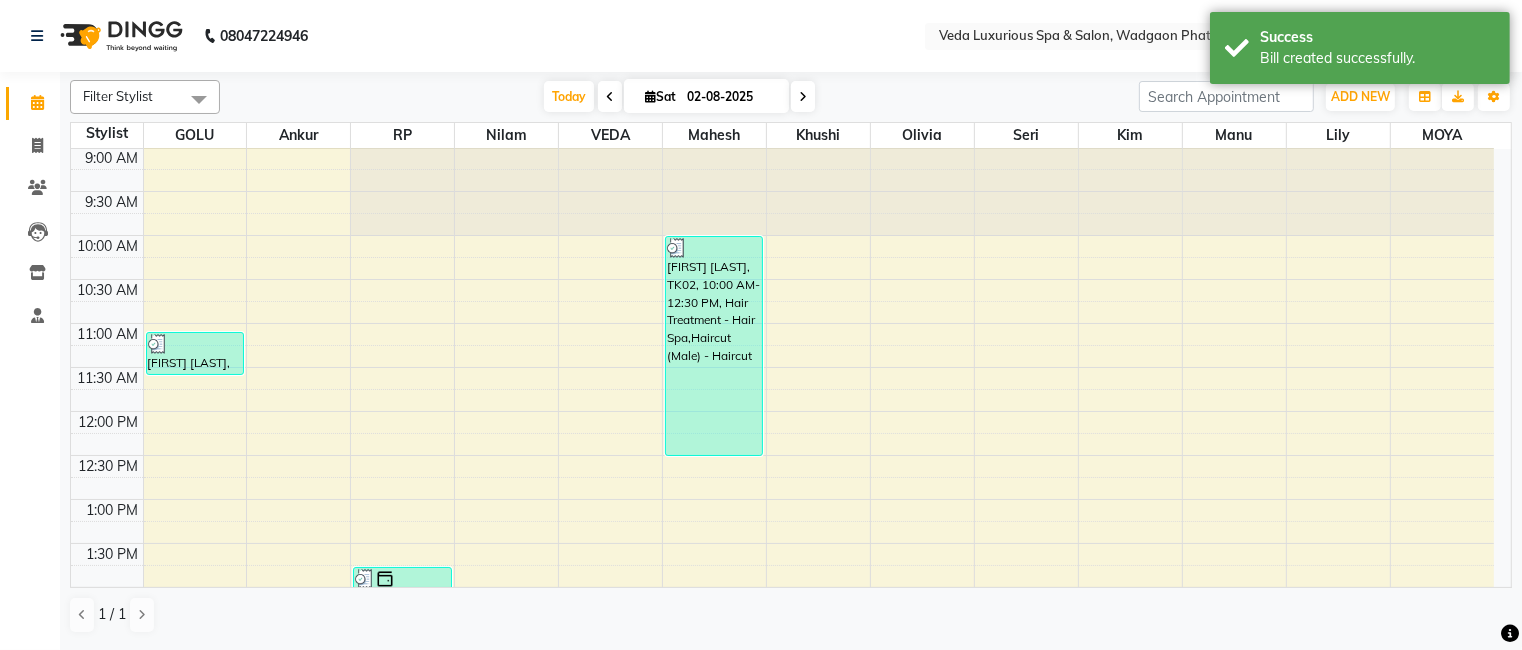 scroll, scrollTop: 0, scrollLeft: 0, axis: both 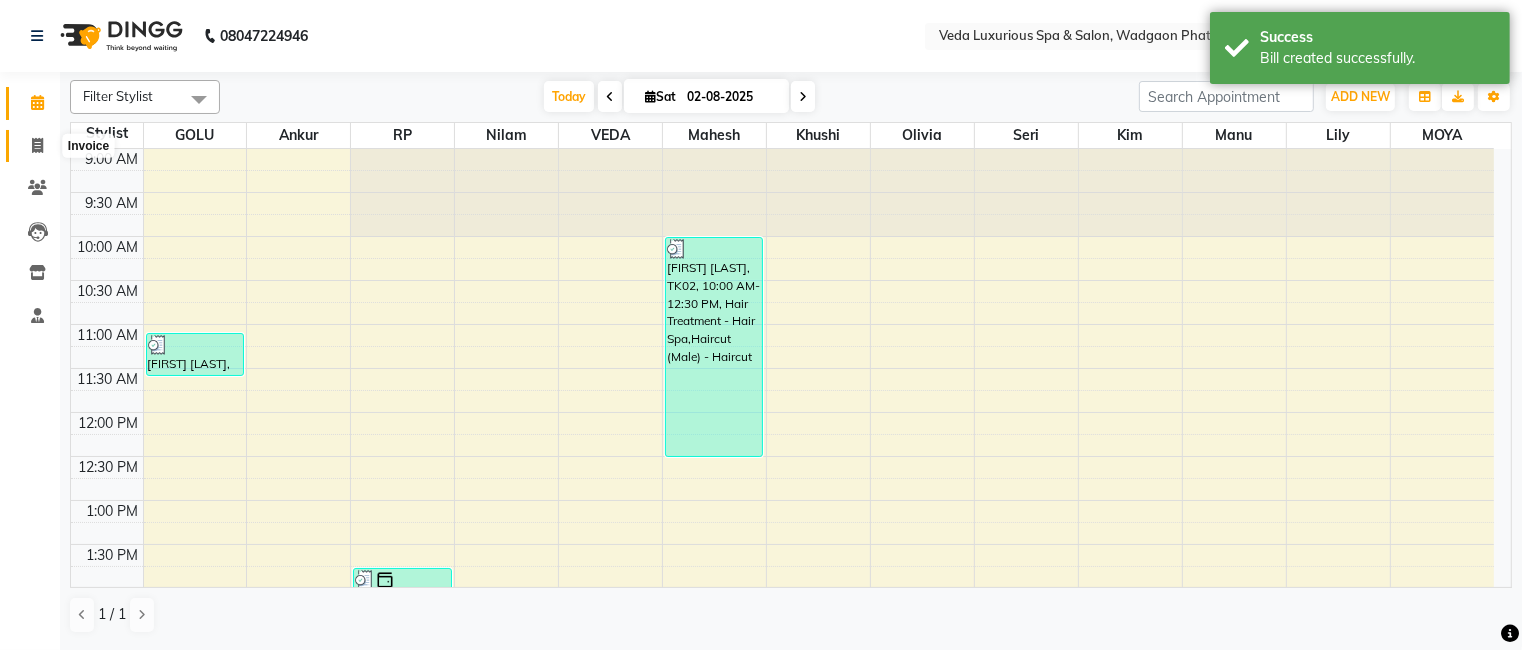 click 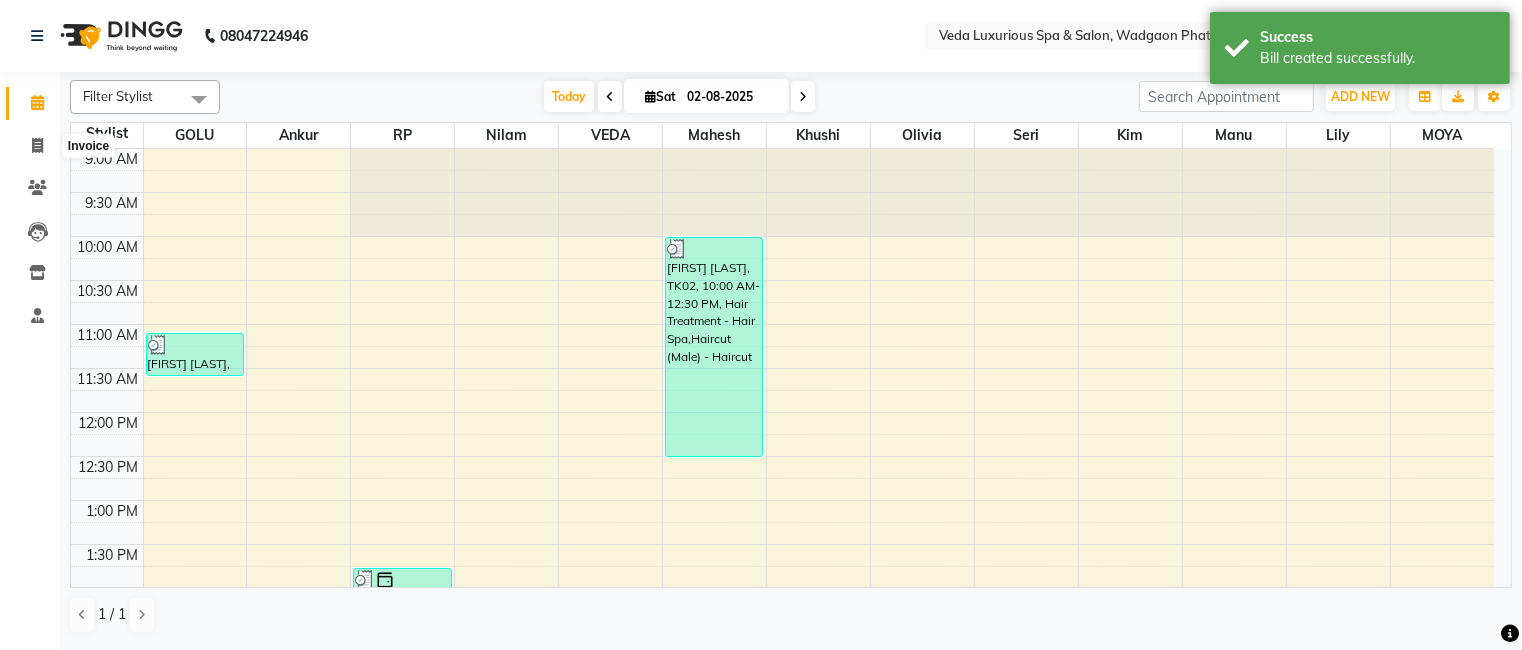 select on "service" 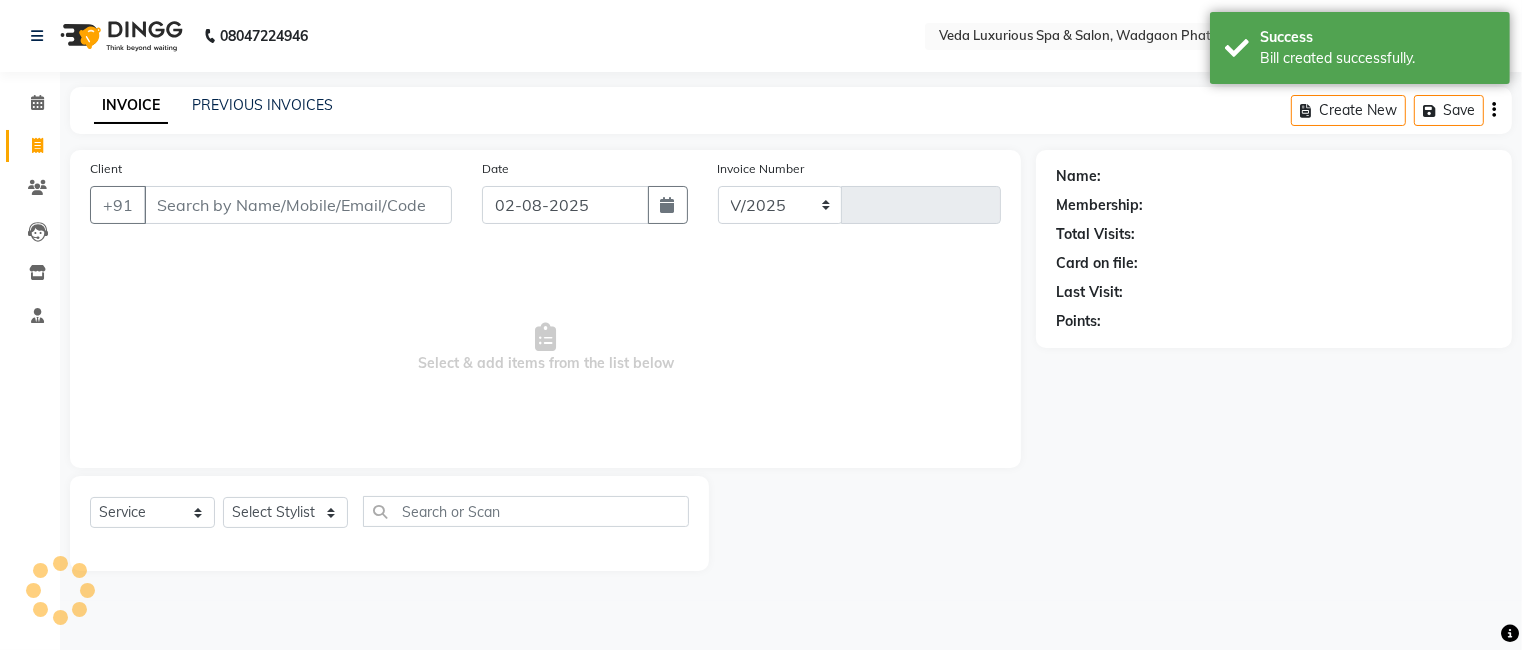select on "4666" 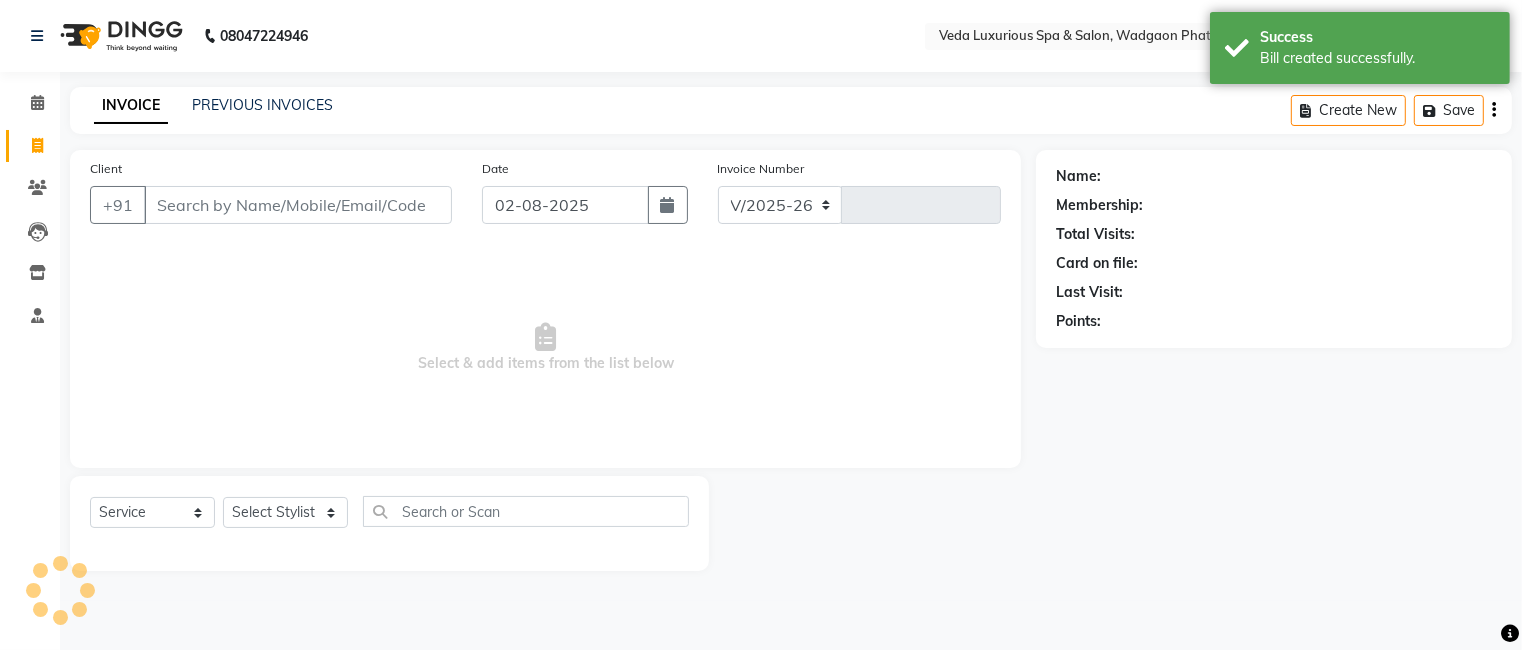 type on "1840" 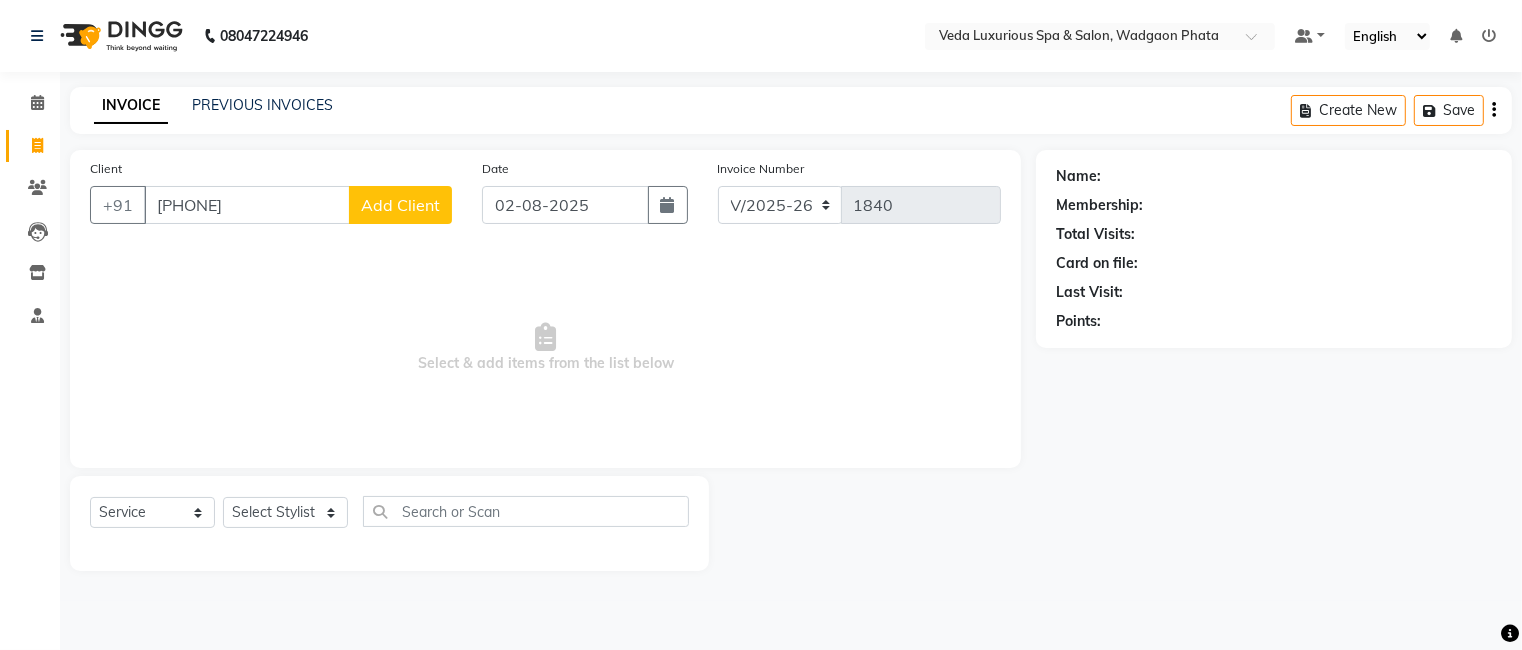 type on "[PHONE]" 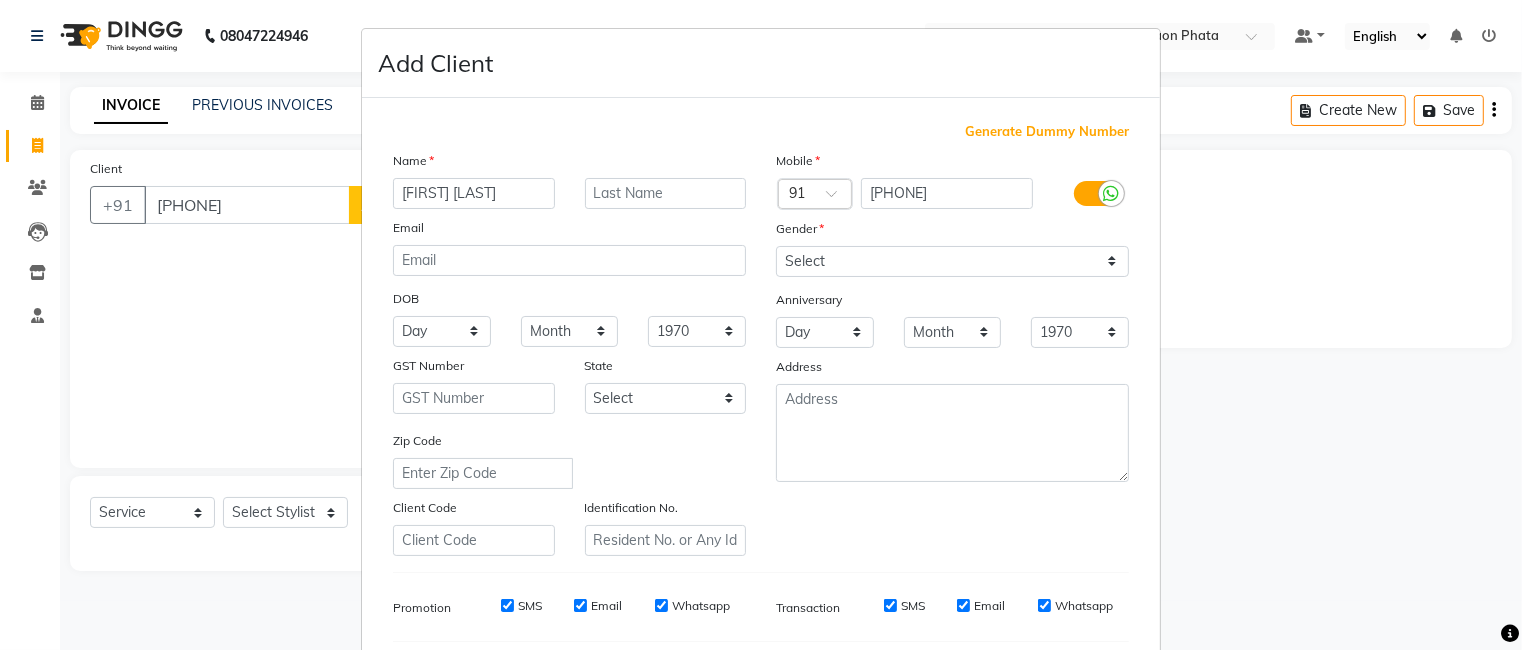 type on "[FIRST] [LAST]" 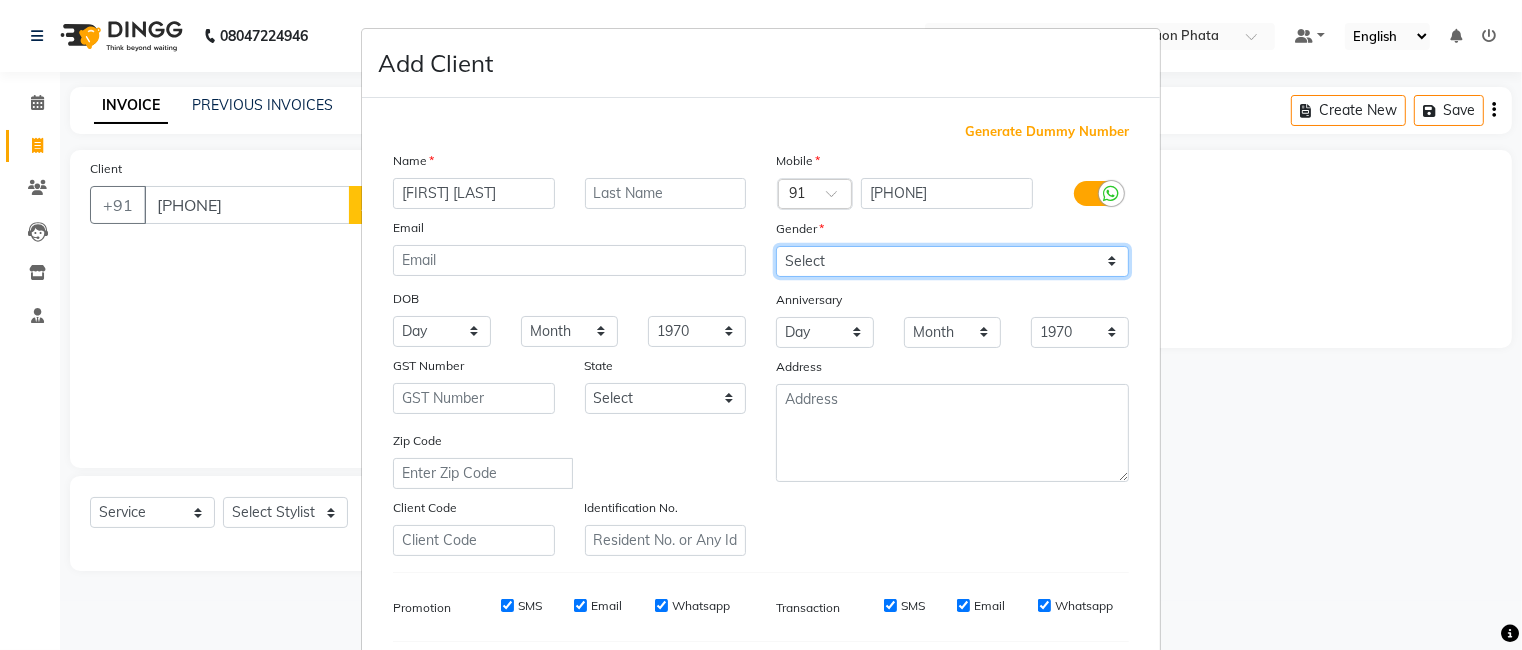 click on "Select Male Female Other Prefer Not To Say" at bounding box center (952, 261) 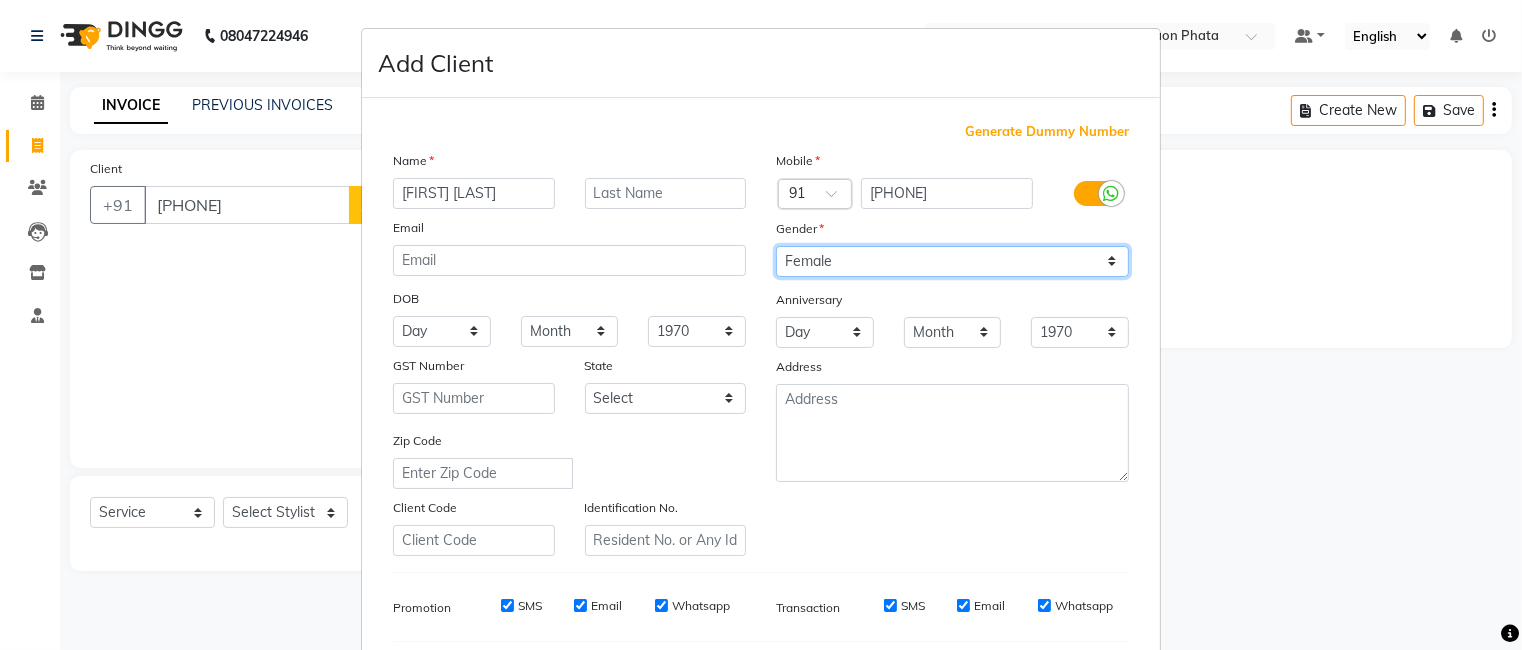 click on "Select Male Female Other Prefer Not To Say" at bounding box center [952, 261] 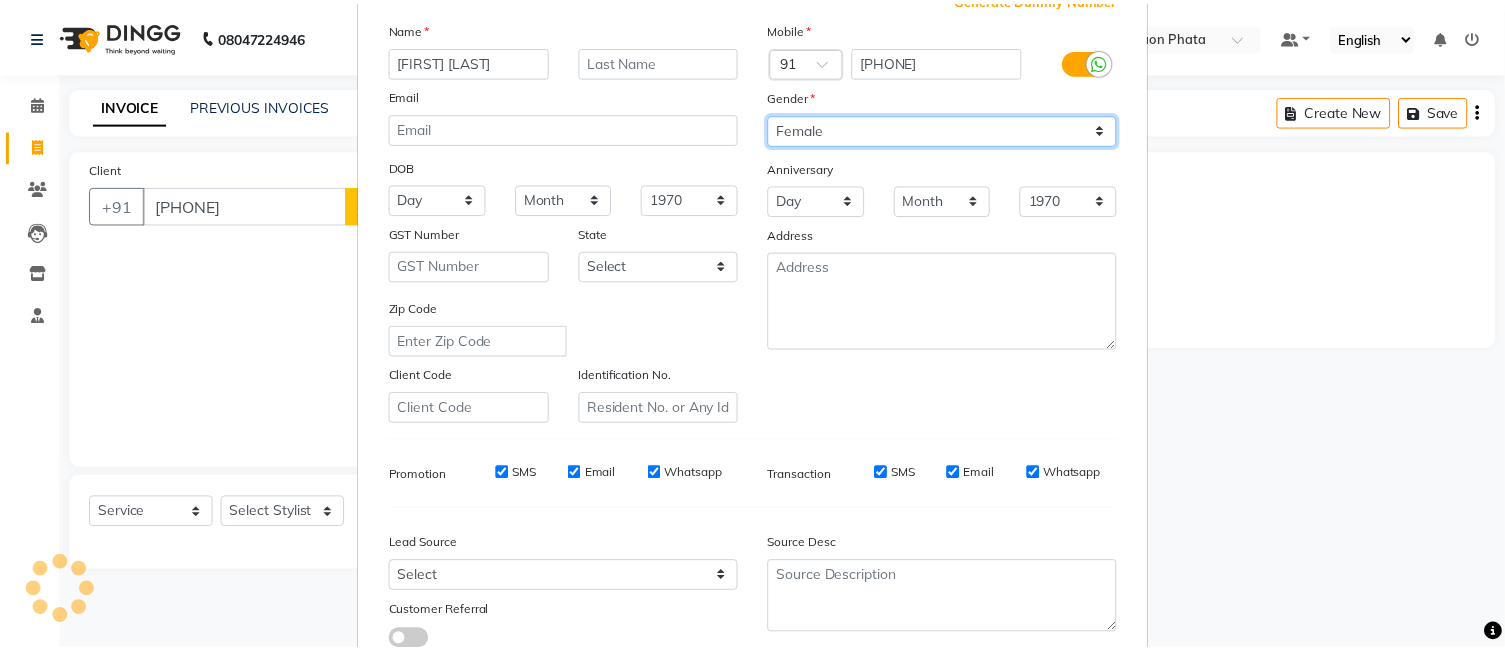 scroll, scrollTop: 274, scrollLeft: 0, axis: vertical 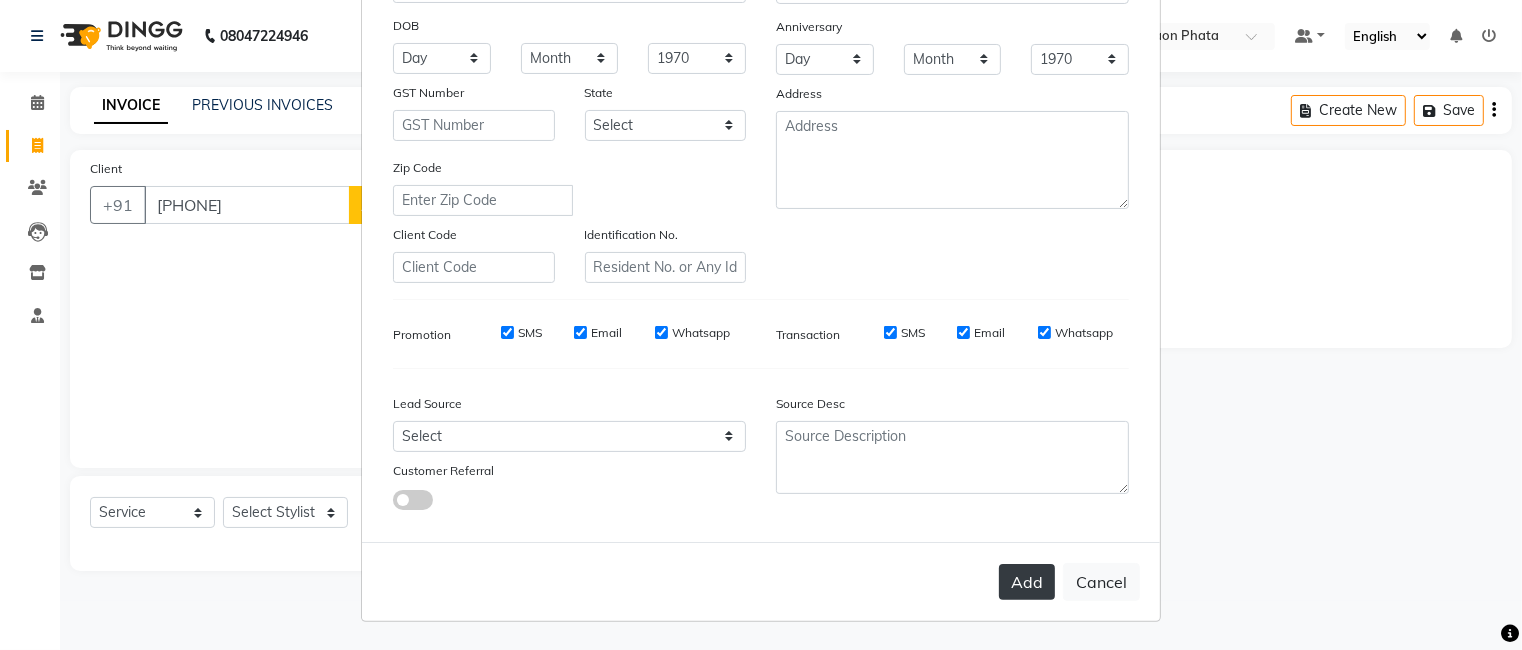 click on "Add" at bounding box center (1027, 582) 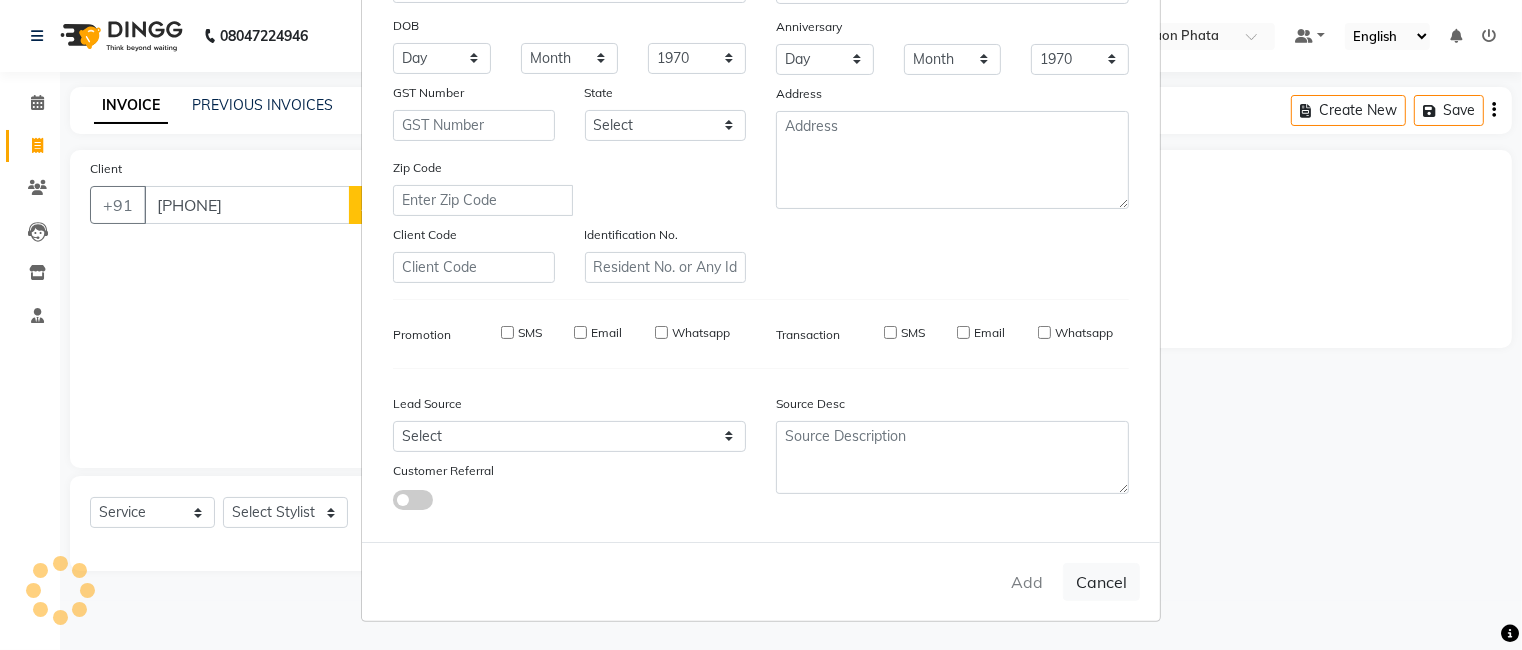 type 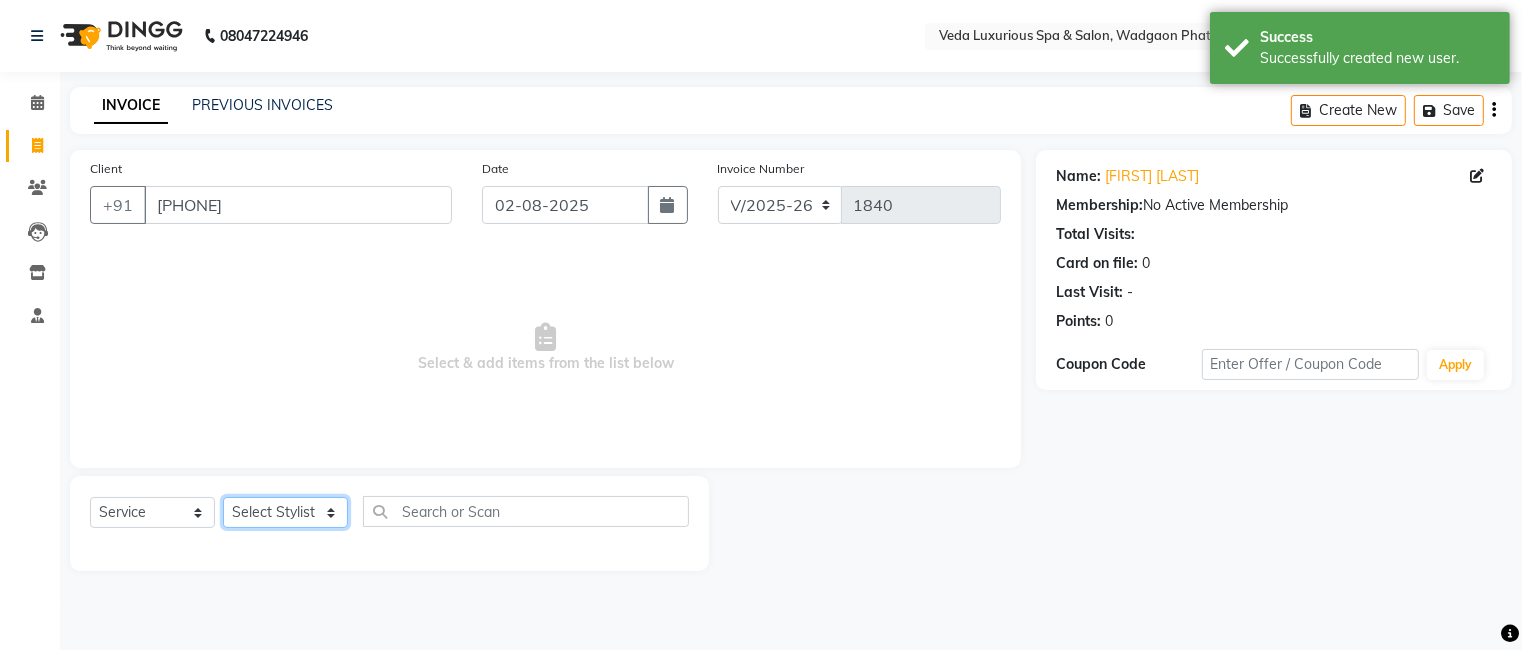 click on "Select Stylist Ankur GOLU Khushi kim lily Mahesh manu MOYA Nilam olivia RP seri VEDA" 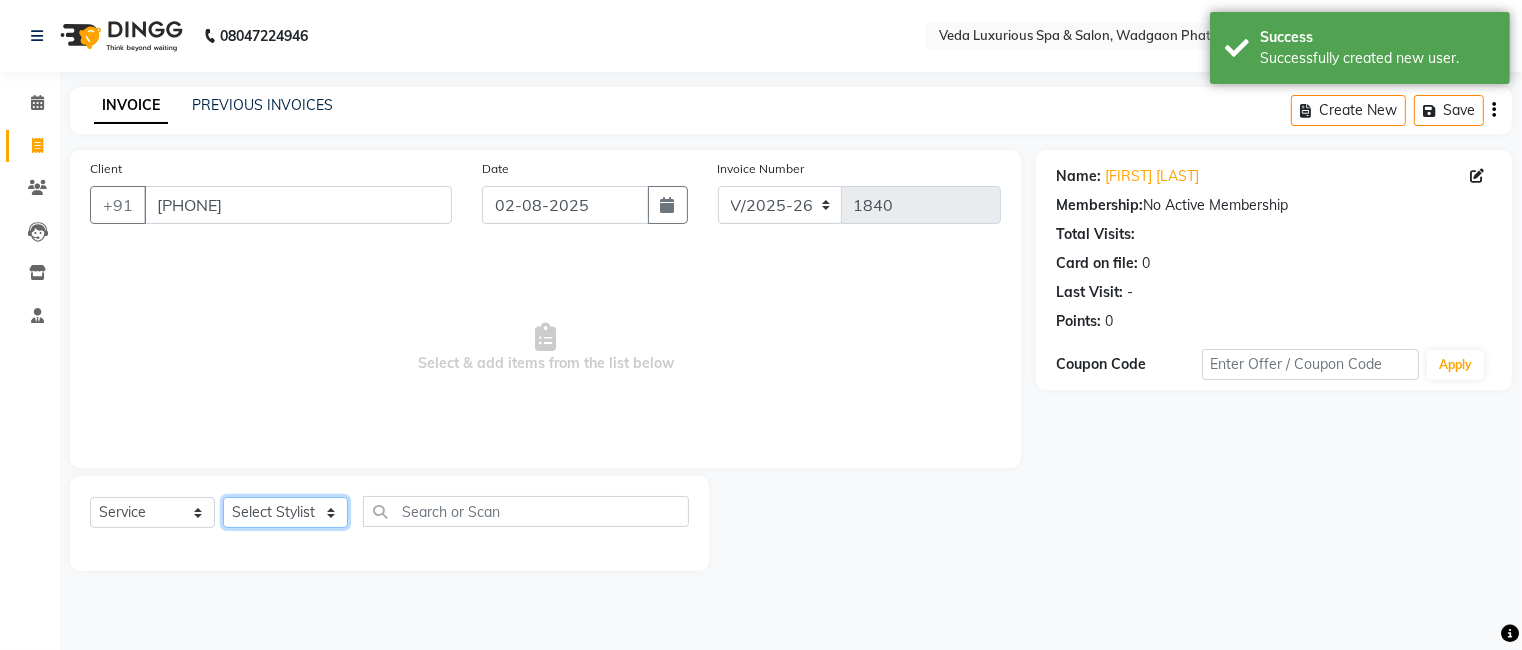 select on "72398" 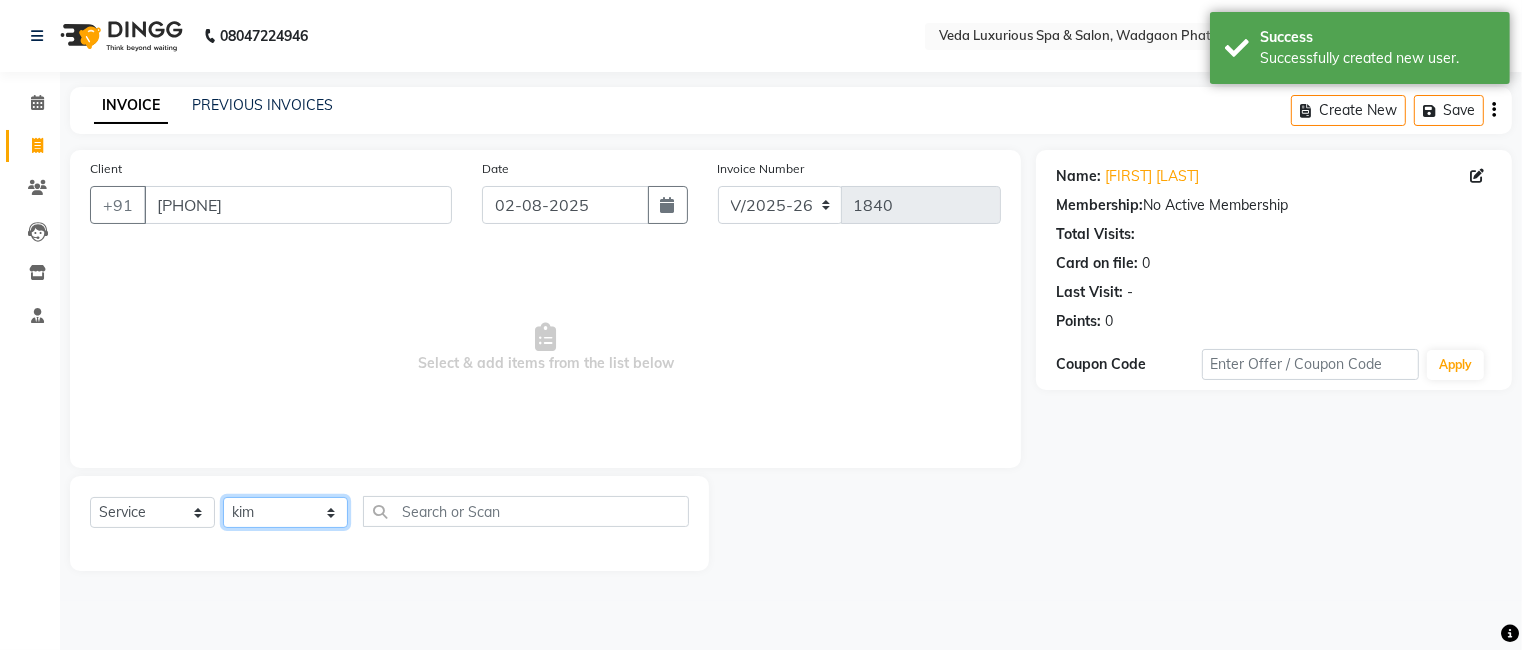 click on "Select Stylist Ankur GOLU Khushi kim lily Mahesh manu MOYA Nilam olivia RP seri VEDA" 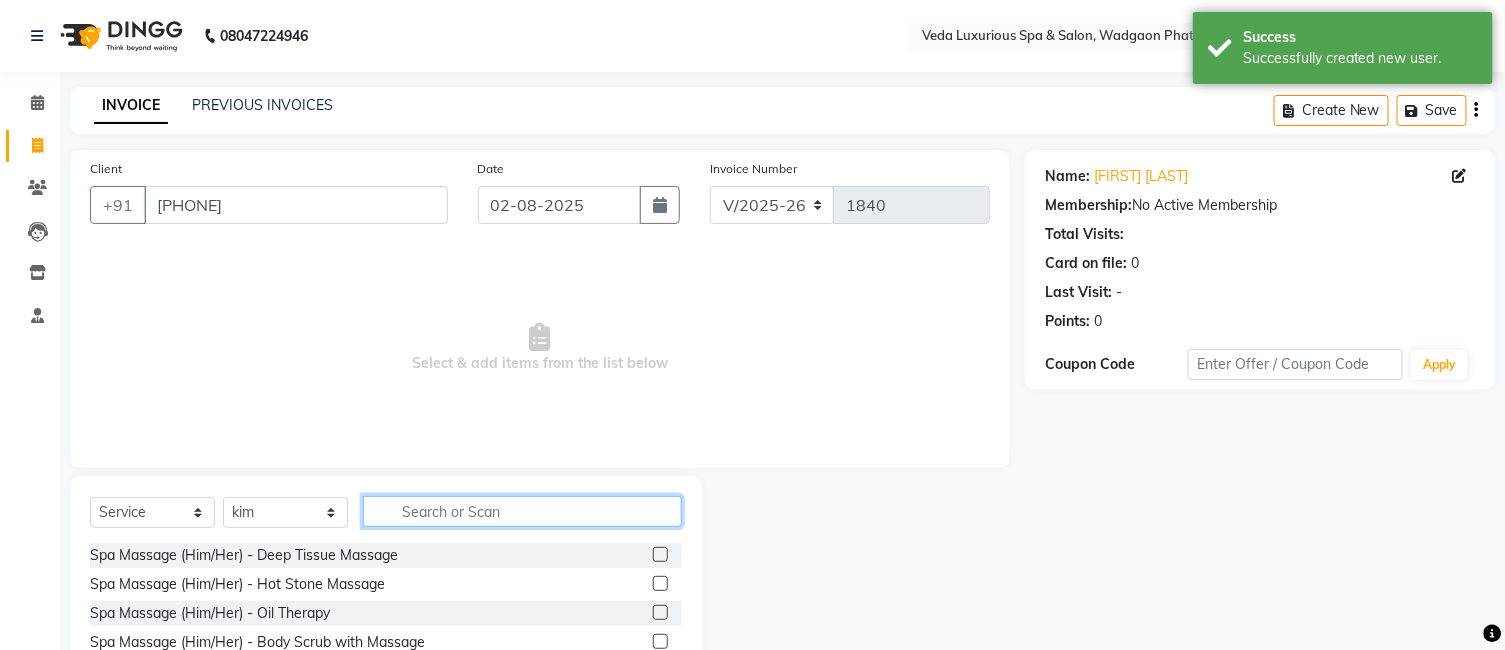 click 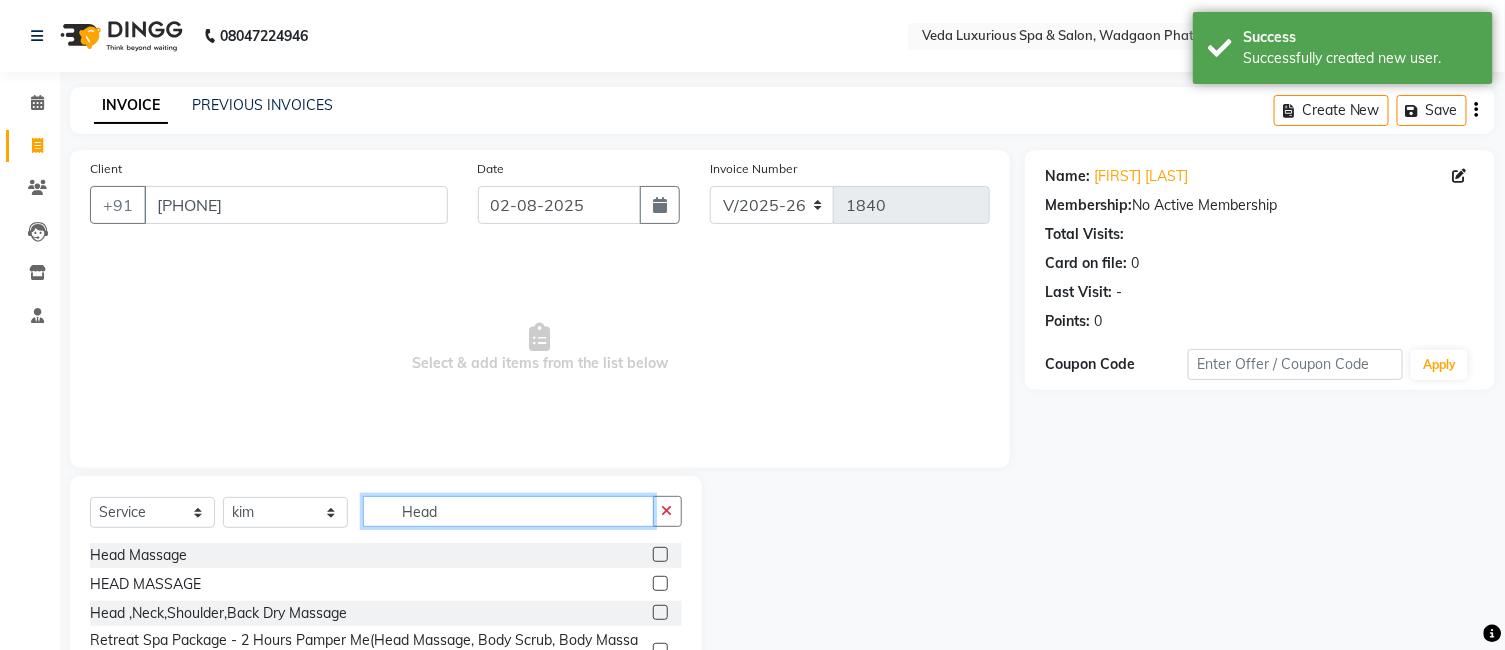 type on "Head" 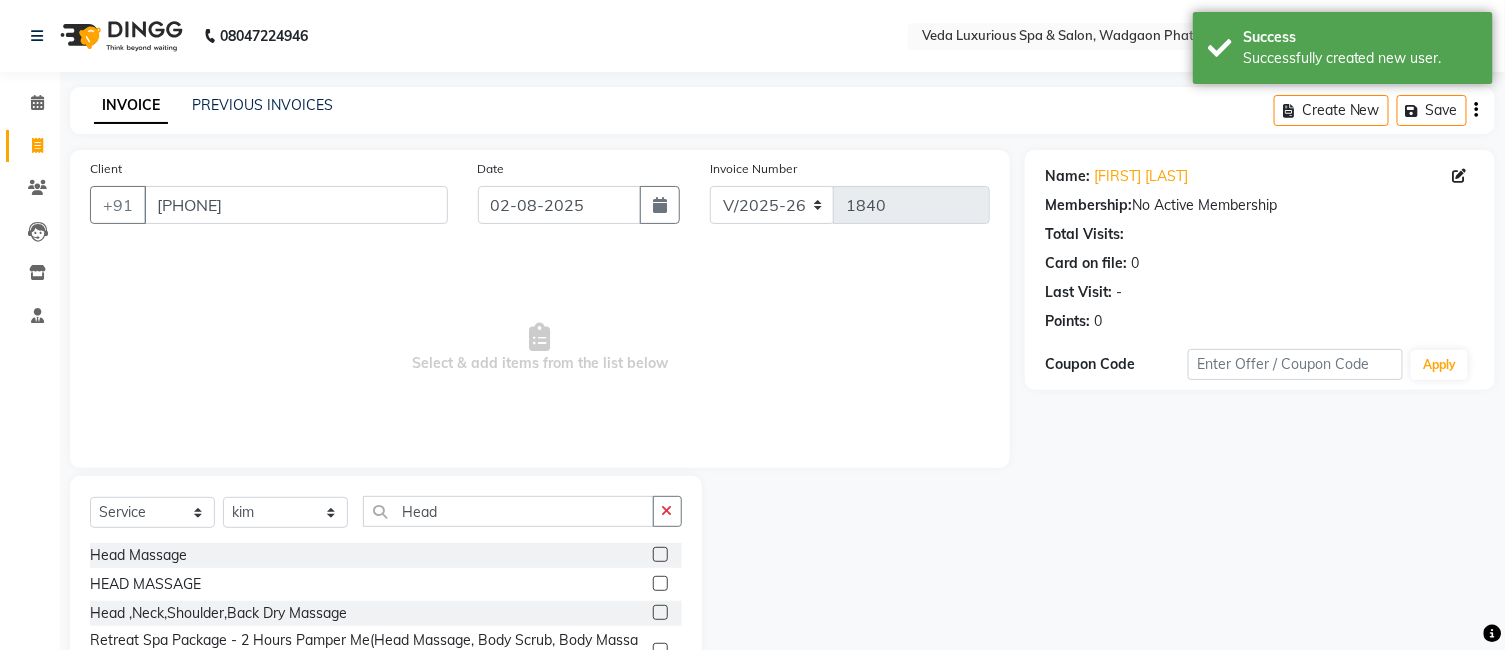 click 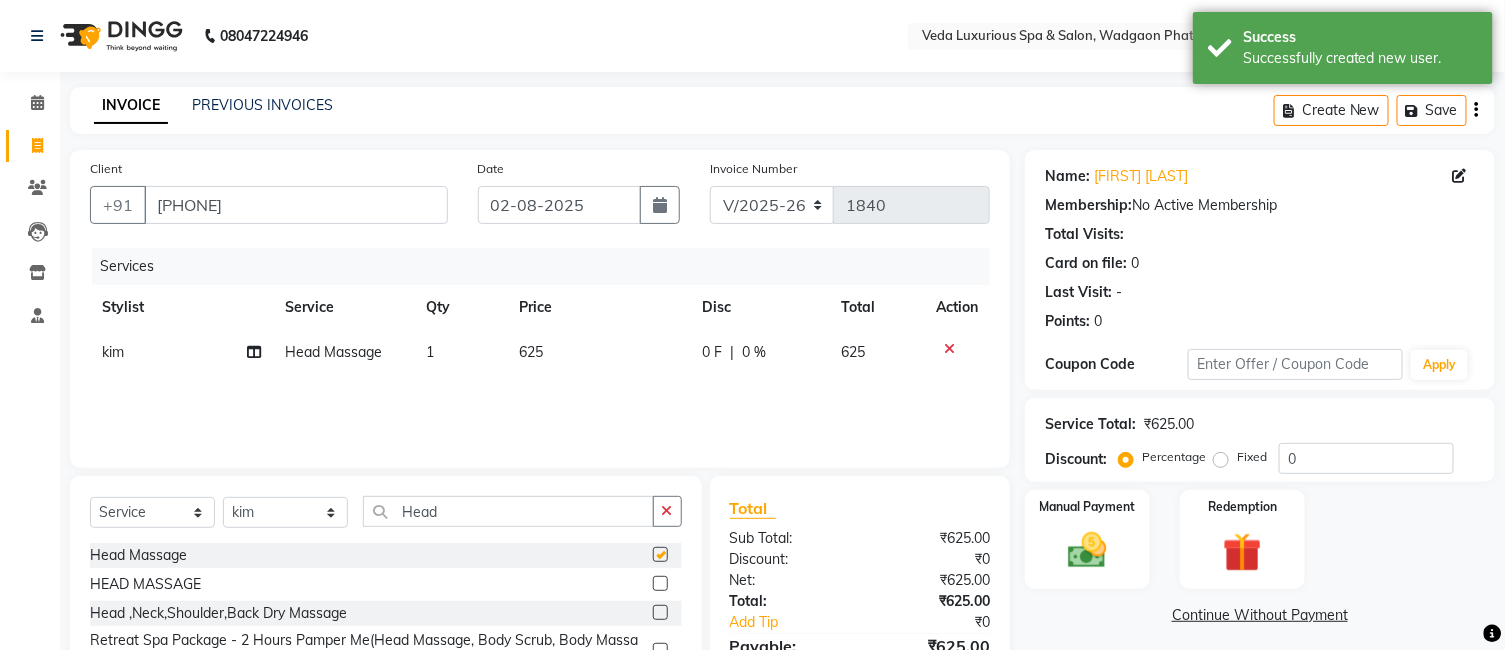 checkbox on "false" 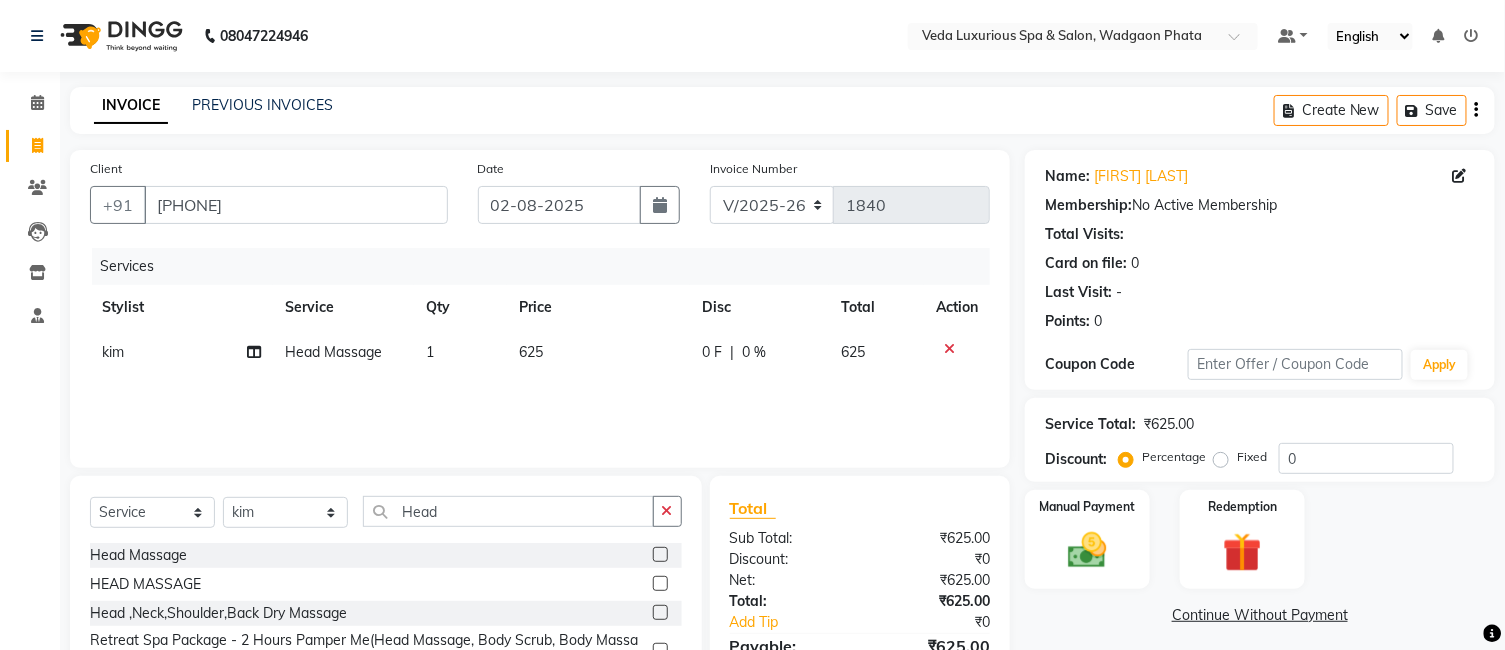 click on "|" 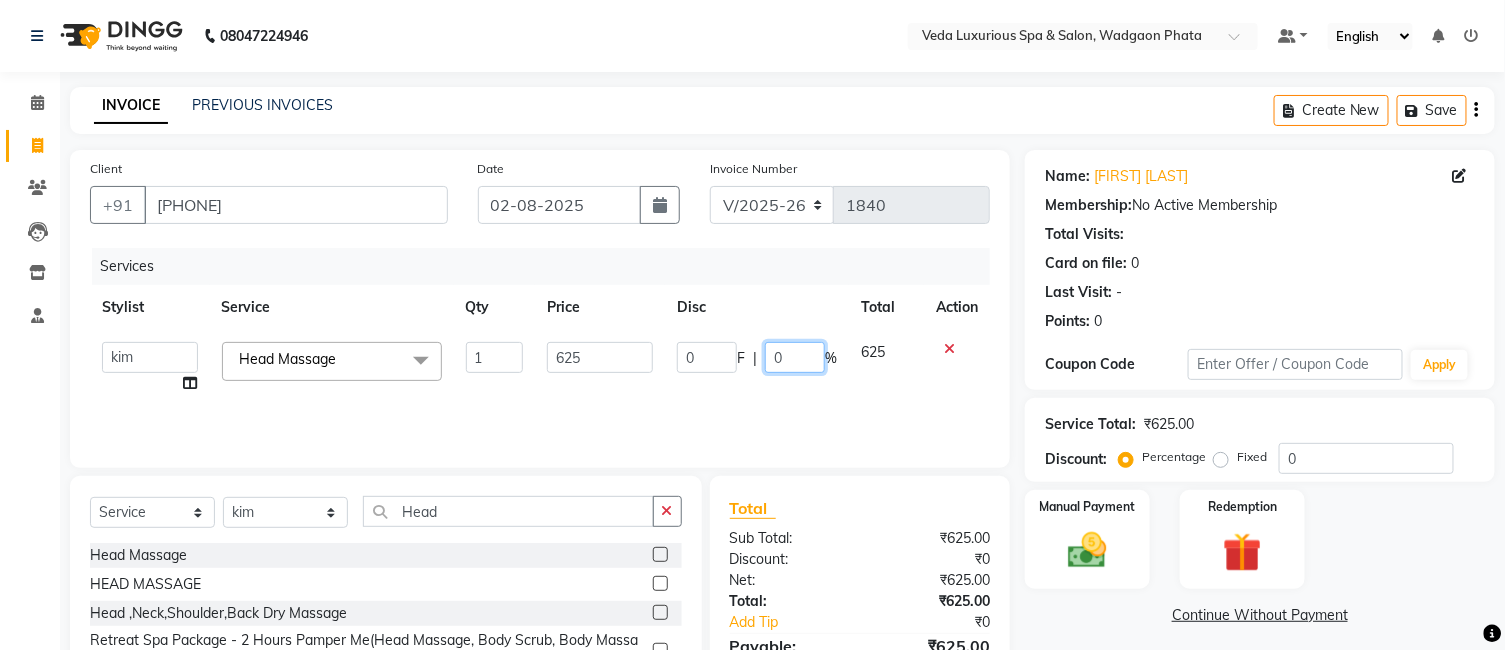 click on "0" 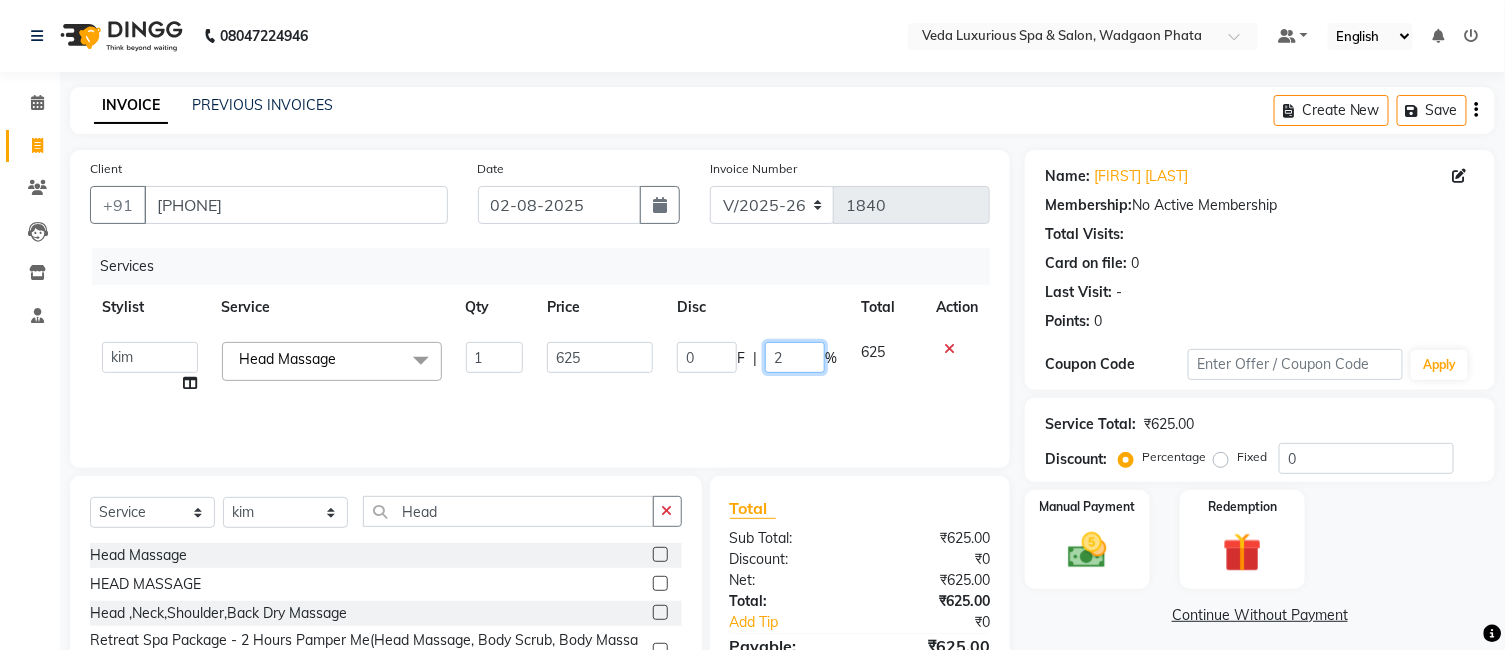 type on "20" 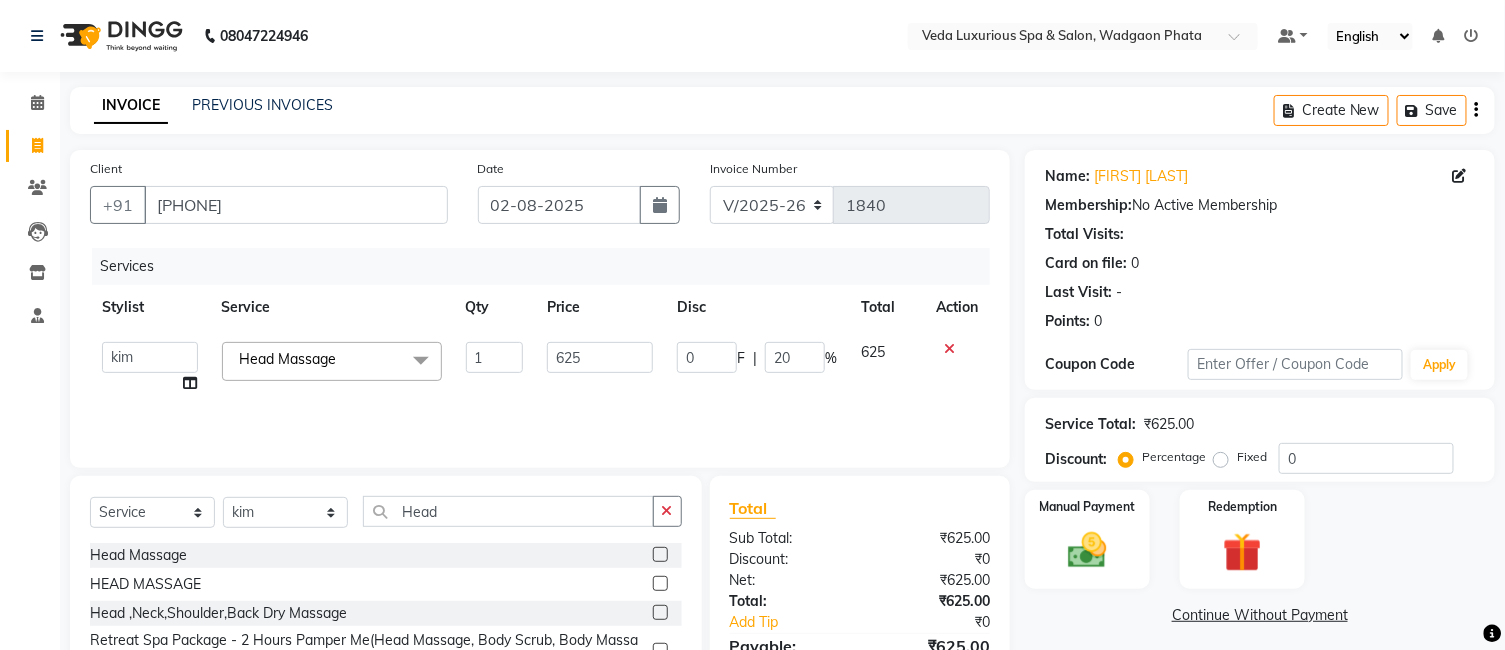 click on "Services Stylist Service Qty Price Disc Total Action Ankur GOLU Khushi kim lily Mahesh manu MOYA Nilam olivia RP seri VEDA Head Massage x Spa Massage (Him/Her) - Deep Tissue Massage Spa Massage (Him/Her) - Hot Stone Massage Spa Massage (Him/Her) - Oil Therapy Spa Massage (Him/Her) - Body Scrub with Massage Spa Massage (Him/Her) - Foot Massage Spa Massage (Him/Her) - Body Scrub Spa Massage (Him/Her) - Aromatheraphy Massage Balinese Massage Head Massage Deep Tissue Massage 90 min Spa Massage Foot Massage Balinese Massage 90min Hot Oil Massage Four Hand Massage Swedish Massage Aromatheraphy (90 min) Body Scrub With Massage 4 Hand Traditional Thai Massage Steam Bath HEAD MASSAGE Face Clean Up Other Couple Massage (60 M) (Married only) Couple Massage (90 M) (Married only) Deep Tissue Massage Deep Tissue Massage (90 min) Body Scrub With Massage Head ,Neck,Shoulder,Back Dry Massage Retreate Spa Package - 2 Hours (up) Haircut (Female) - Haircut (Female) - Hair Ironing Blow Dry 1" 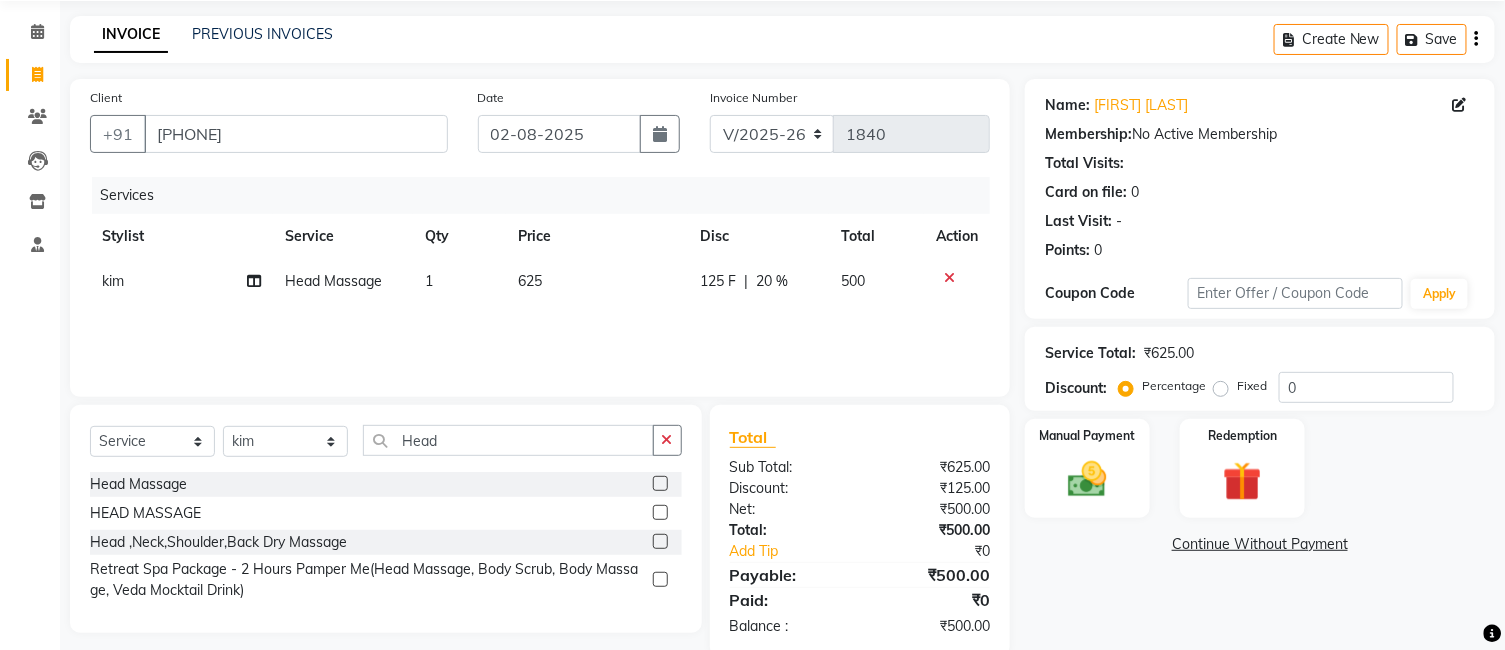 scroll, scrollTop: 108, scrollLeft: 0, axis: vertical 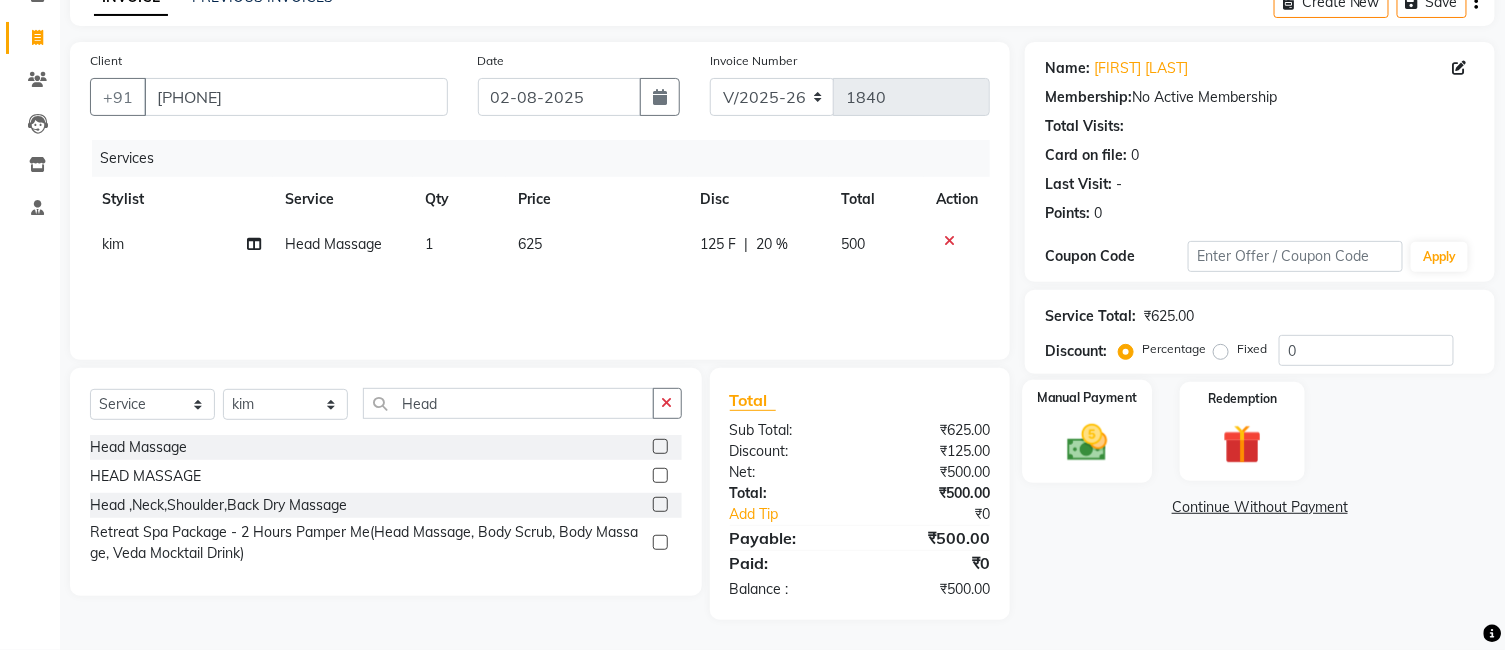 click 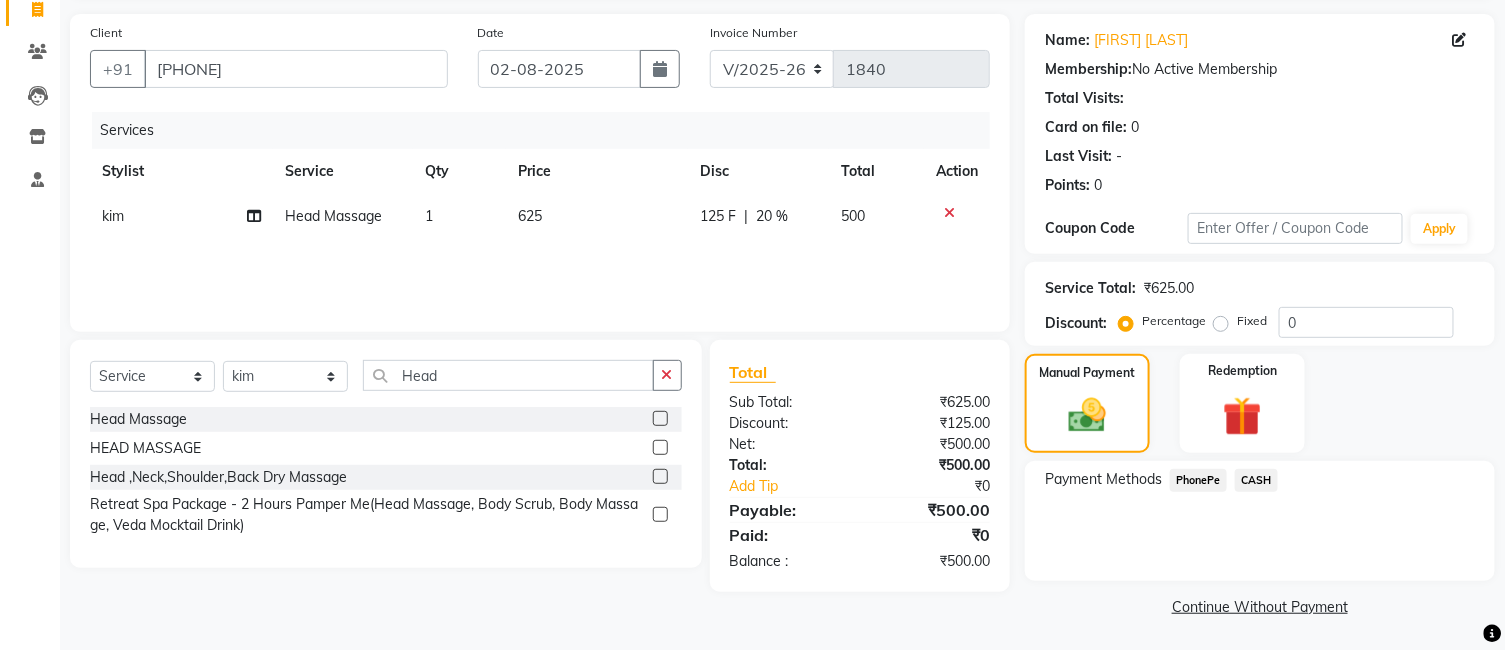 scroll, scrollTop: 137, scrollLeft: 0, axis: vertical 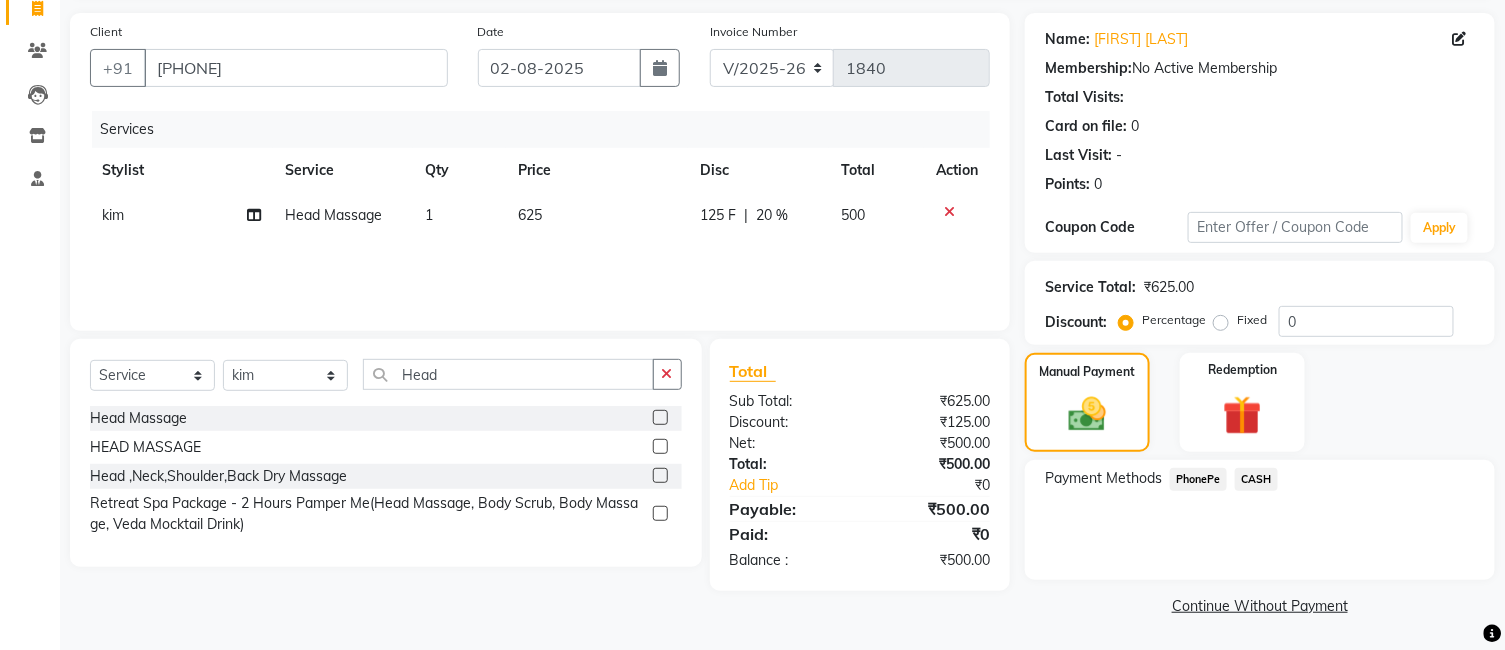 click on "CASH" 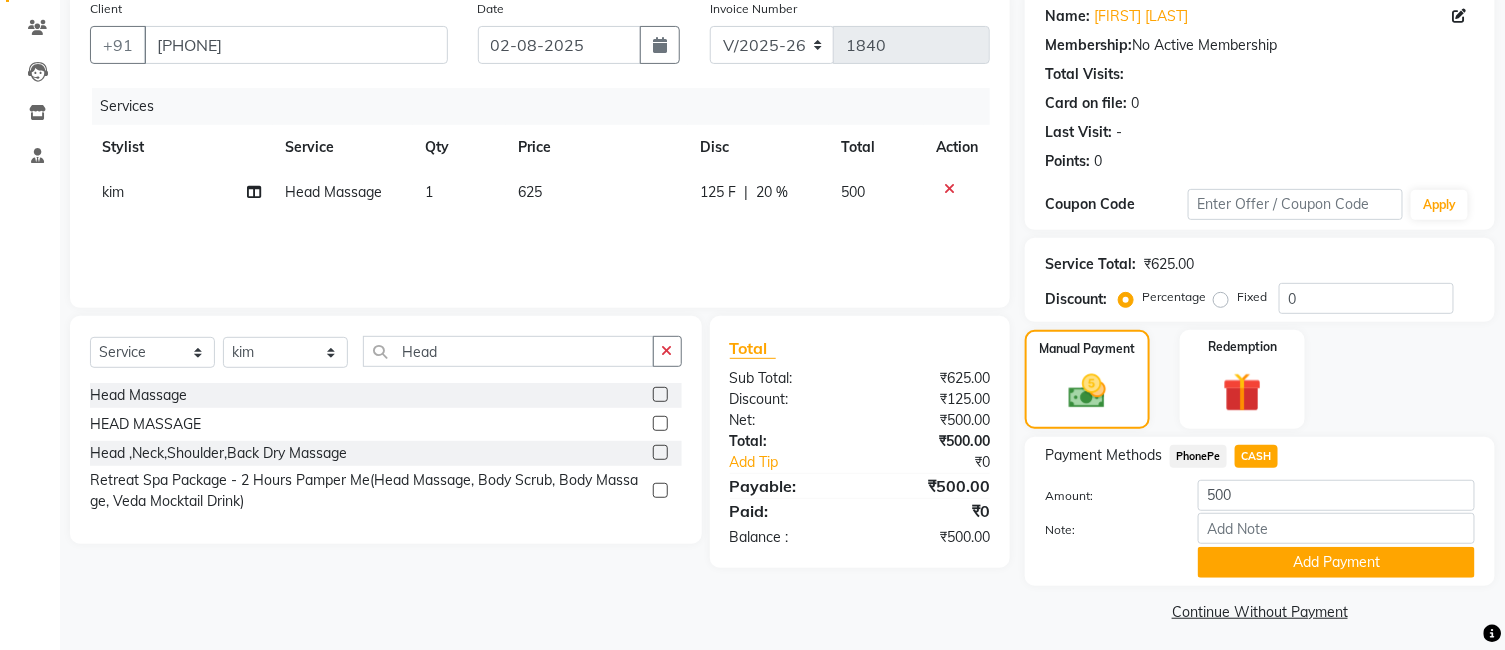 scroll, scrollTop: 166, scrollLeft: 0, axis: vertical 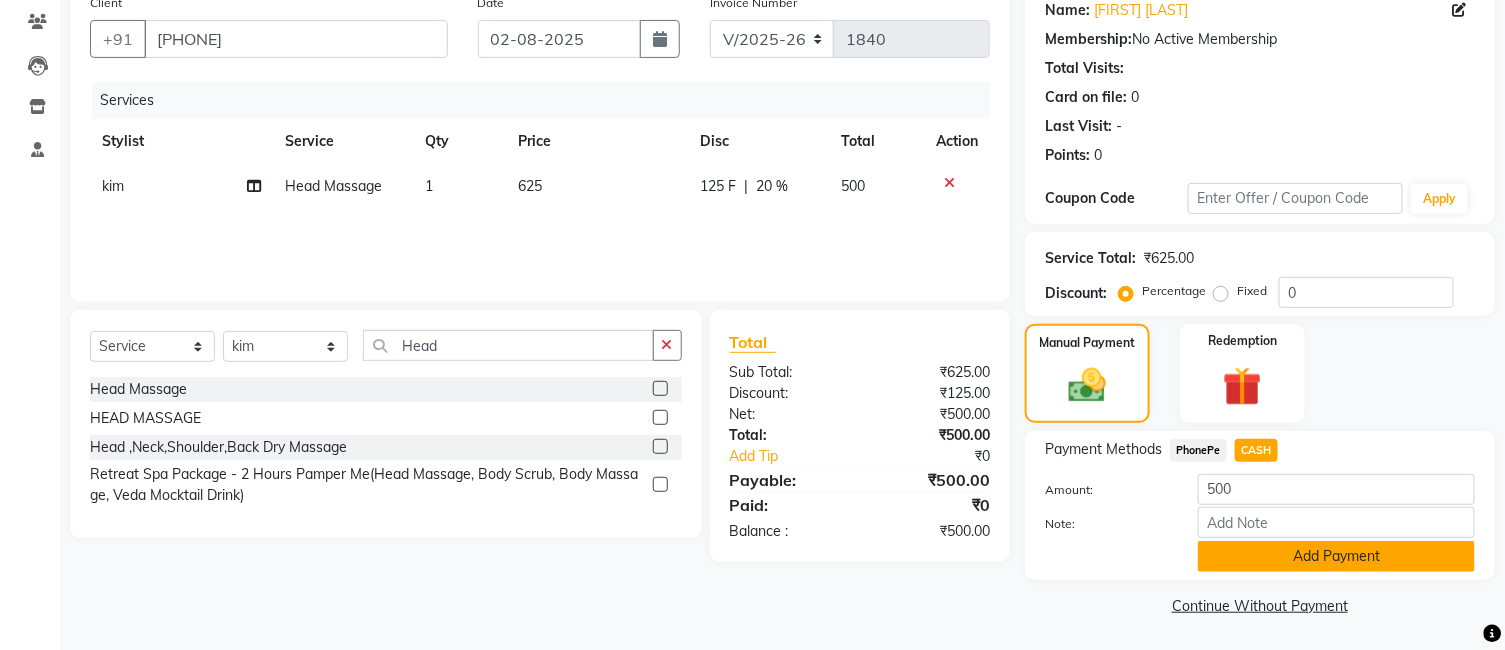 click on "Add Payment" 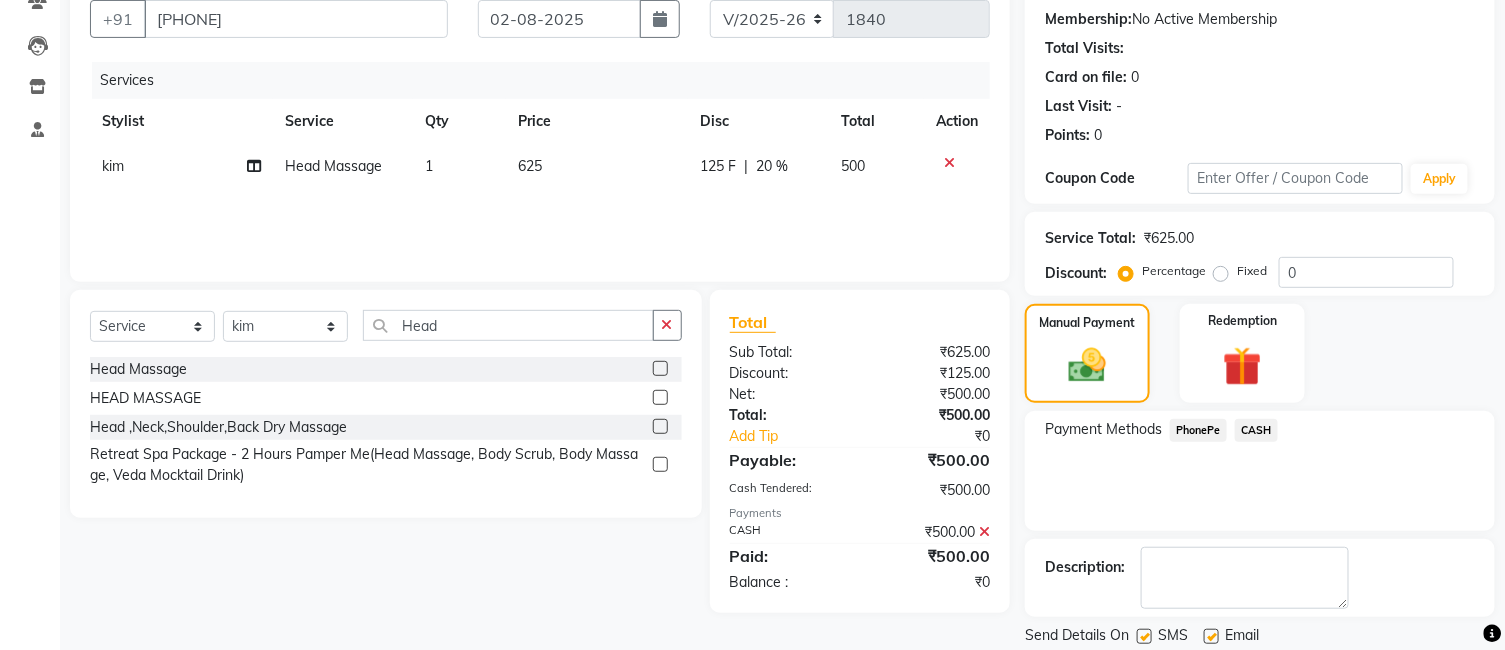 scroll, scrollTop: 251, scrollLeft: 0, axis: vertical 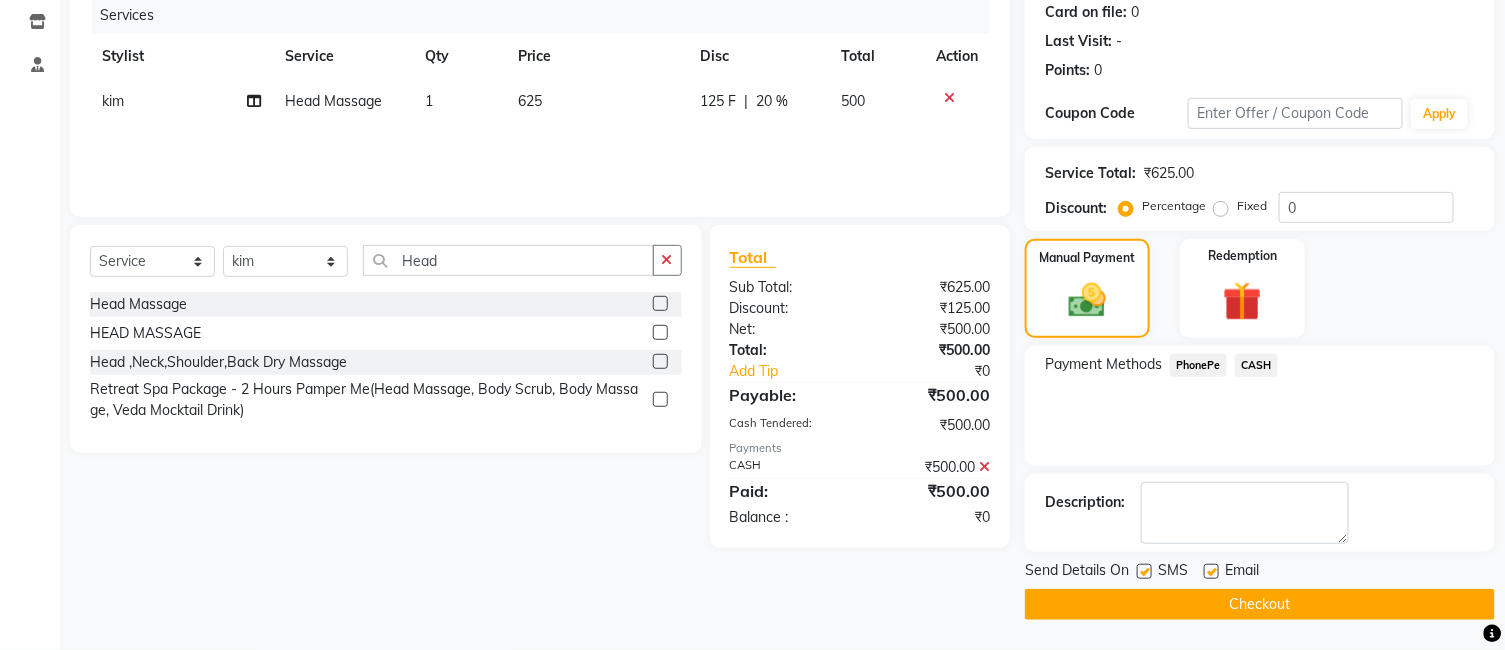 click on "Checkout" 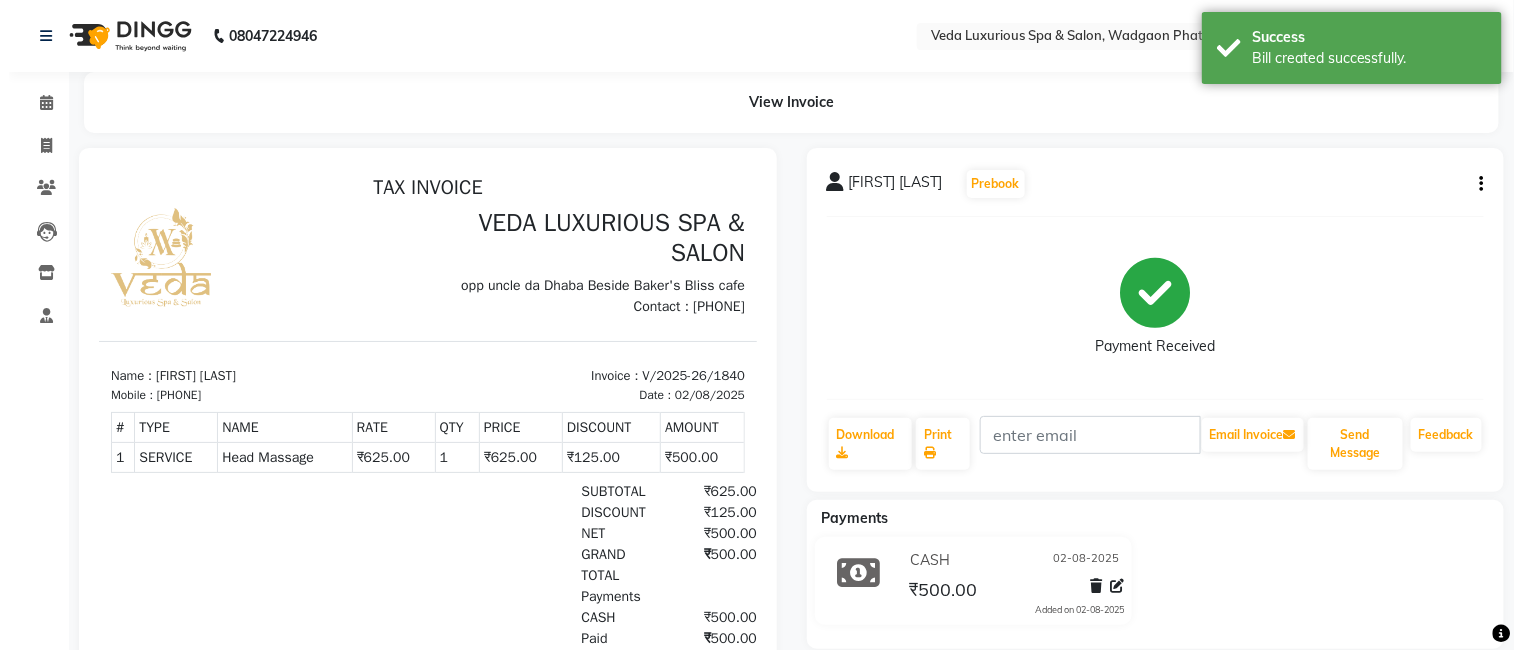 scroll, scrollTop: 0, scrollLeft: 0, axis: both 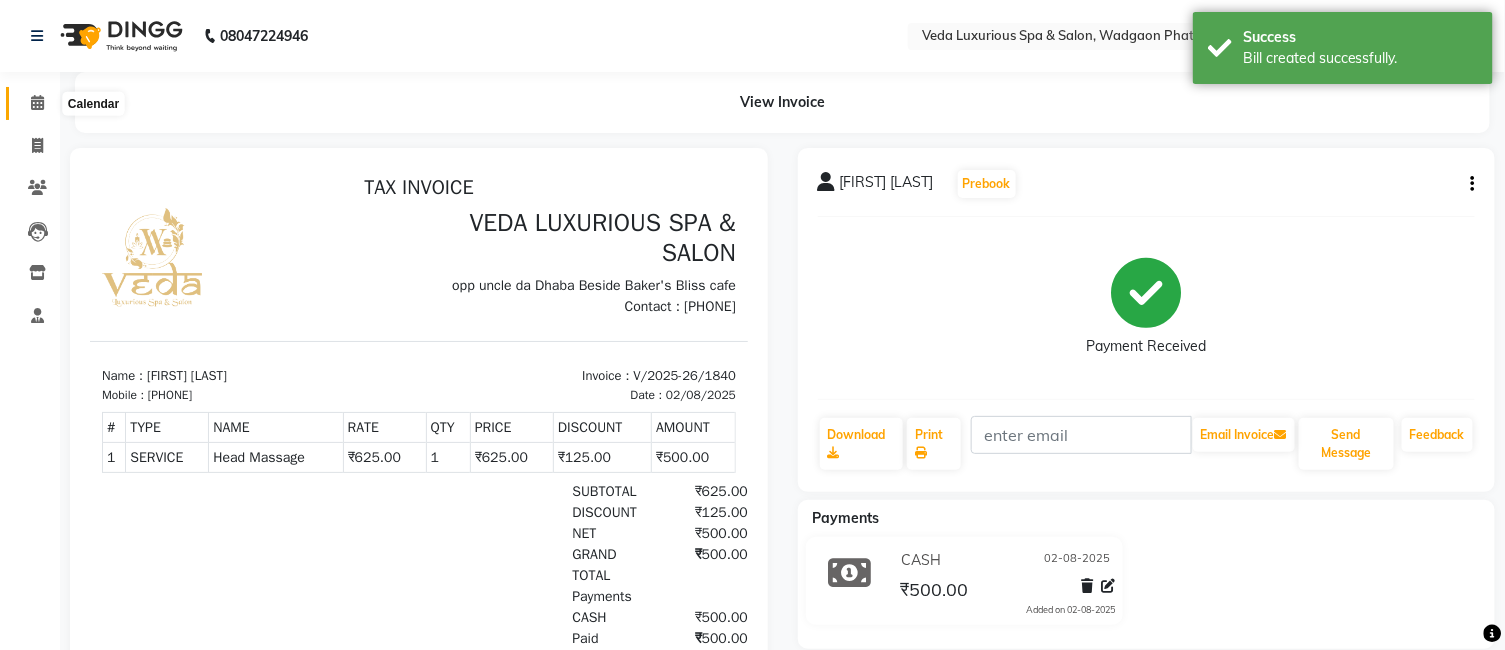 click 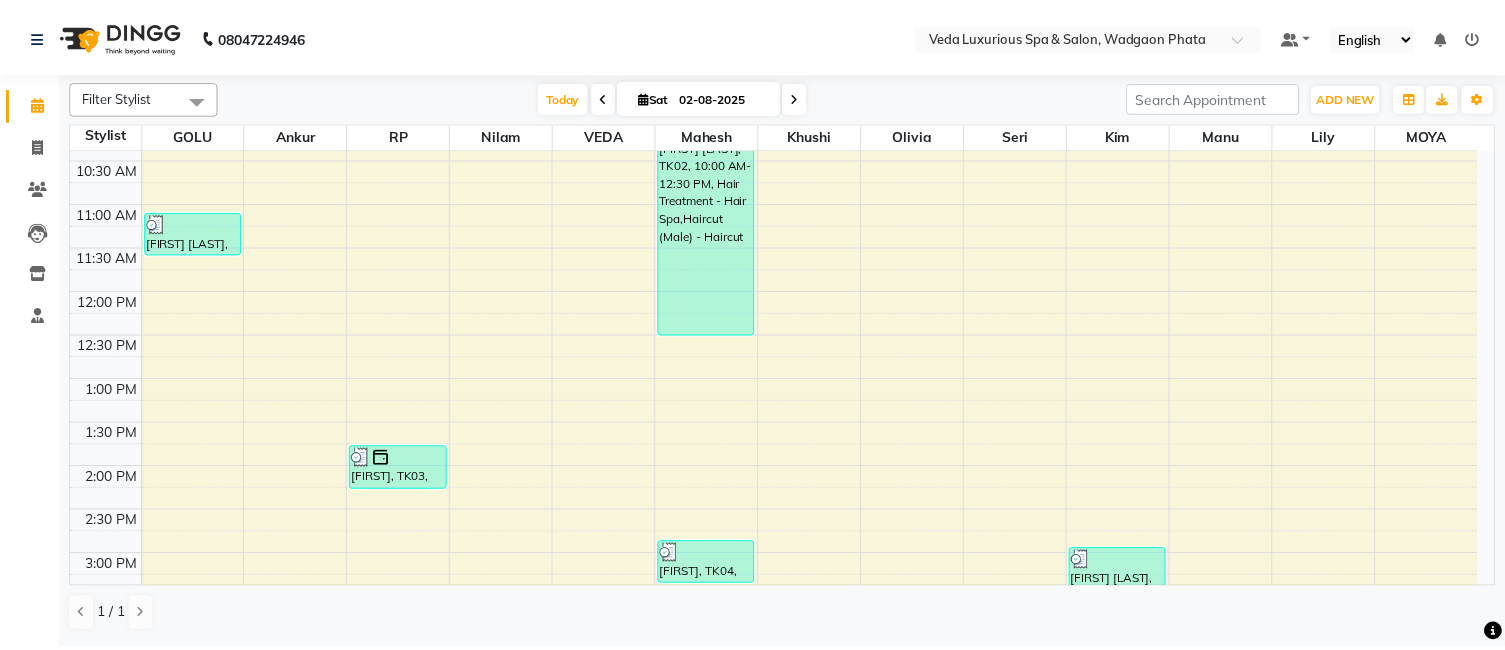 scroll, scrollTop: 222, scrollLeft: 0, axis: vertical 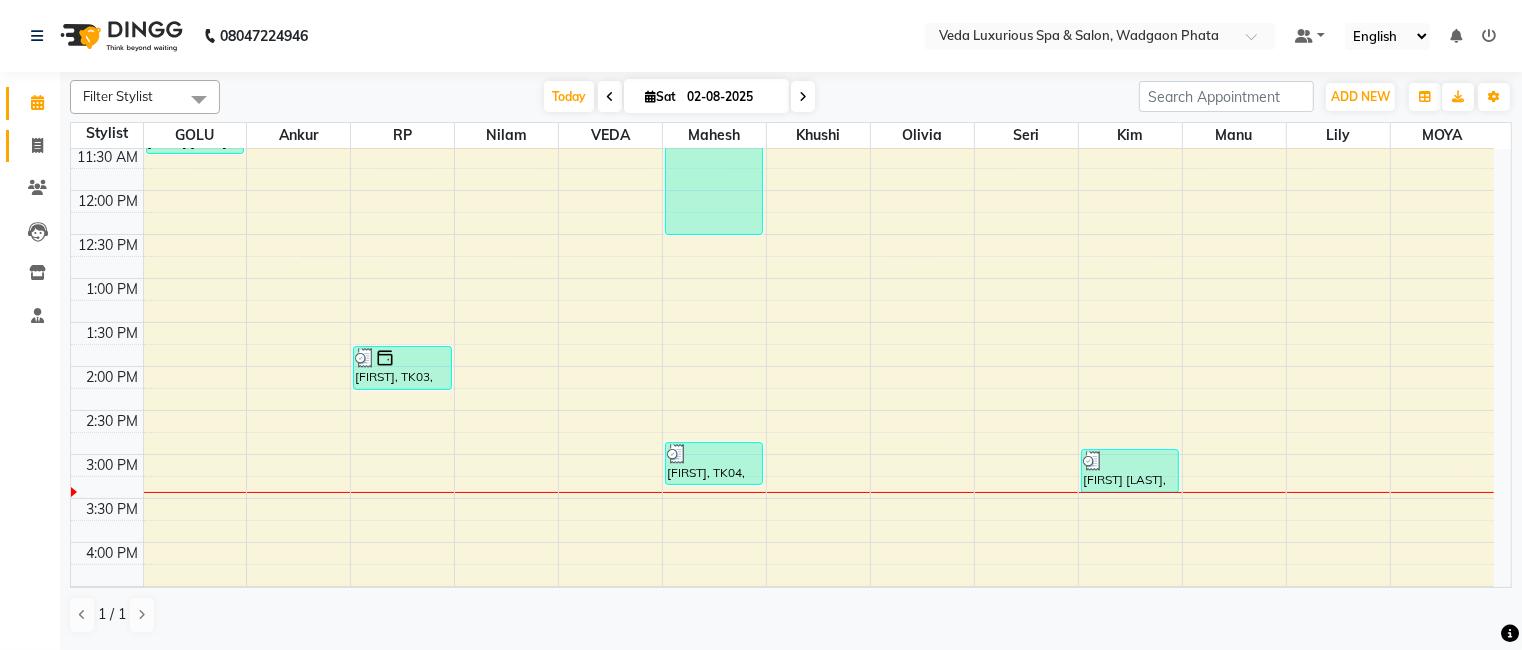 click 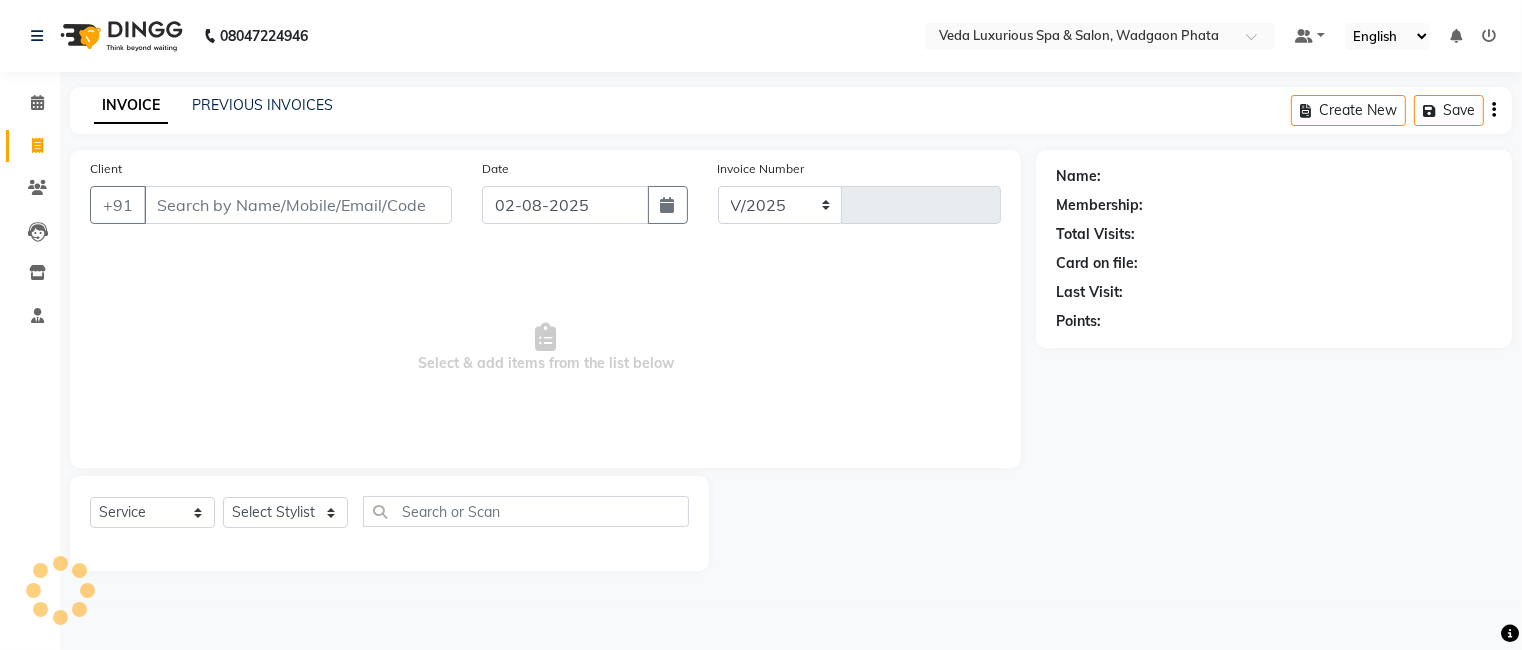 select on "4666" 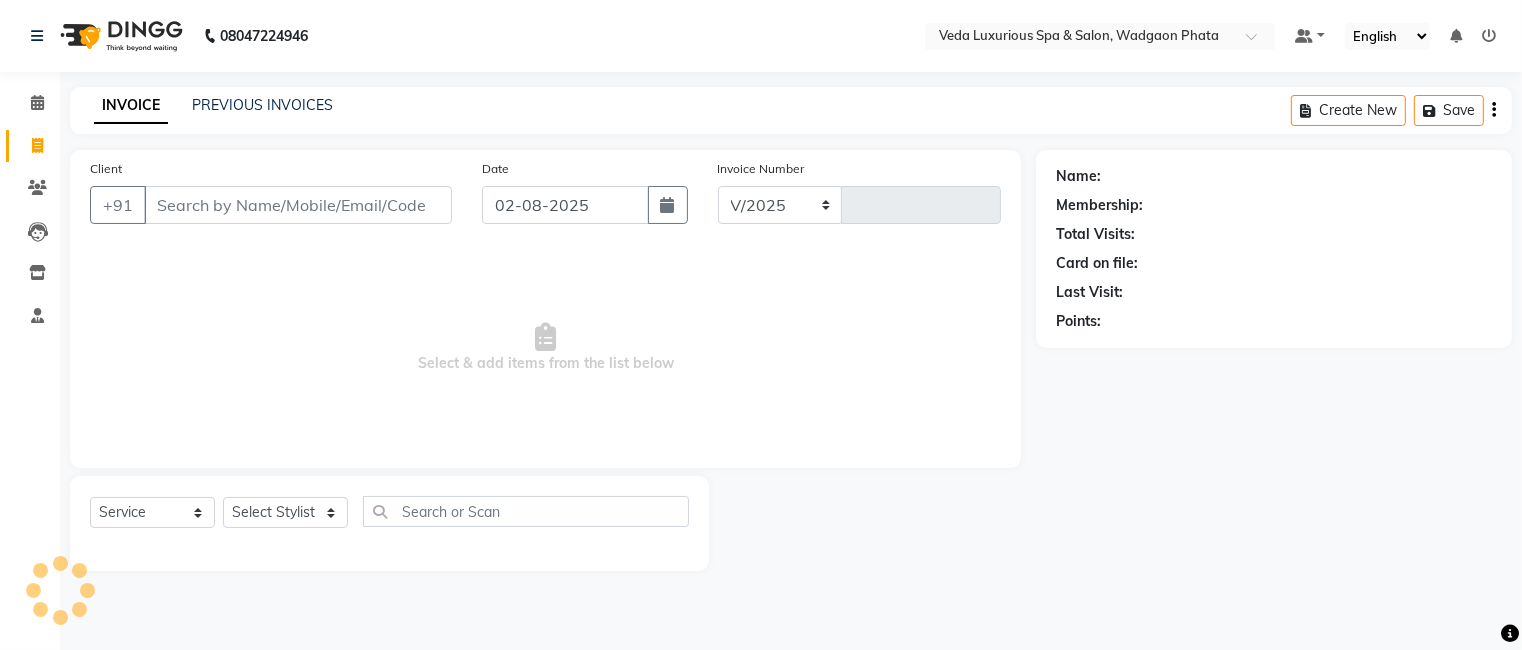 type on "1841" 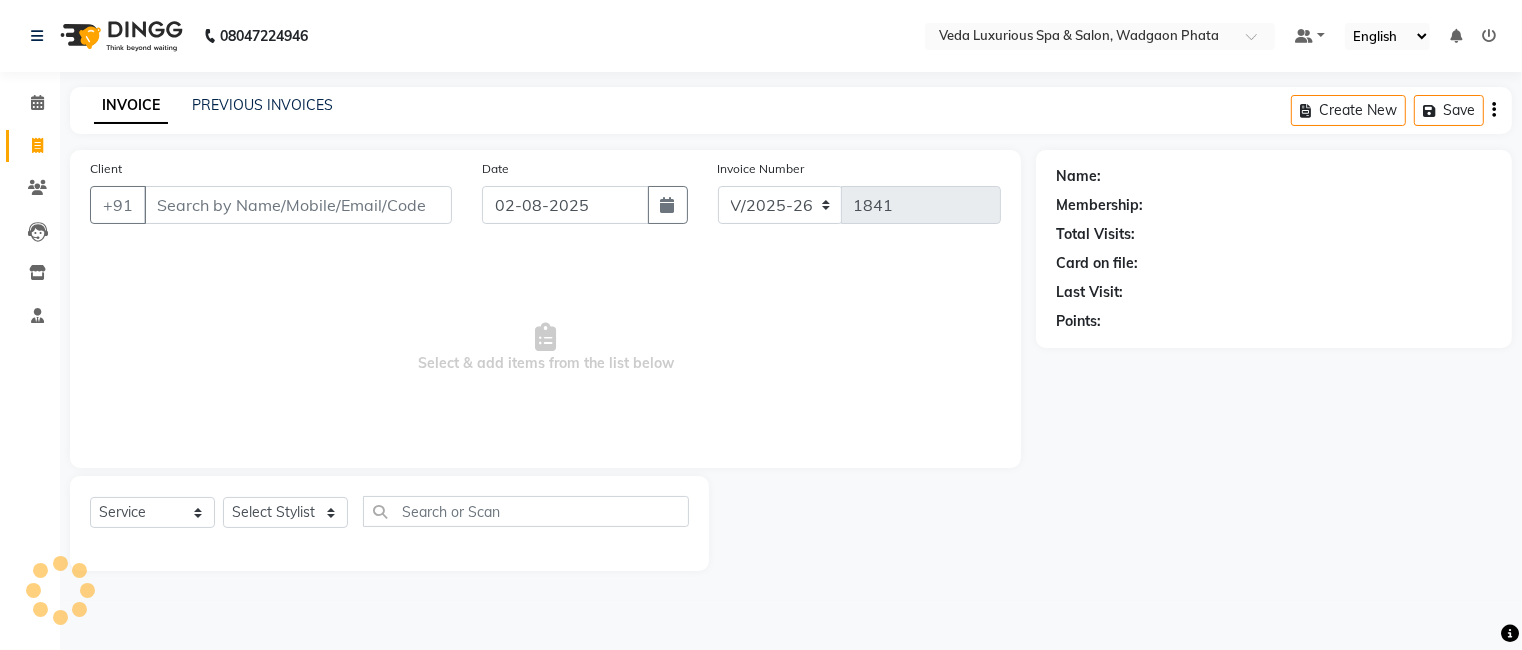 click on "Client" at bounding box center (298, 205) 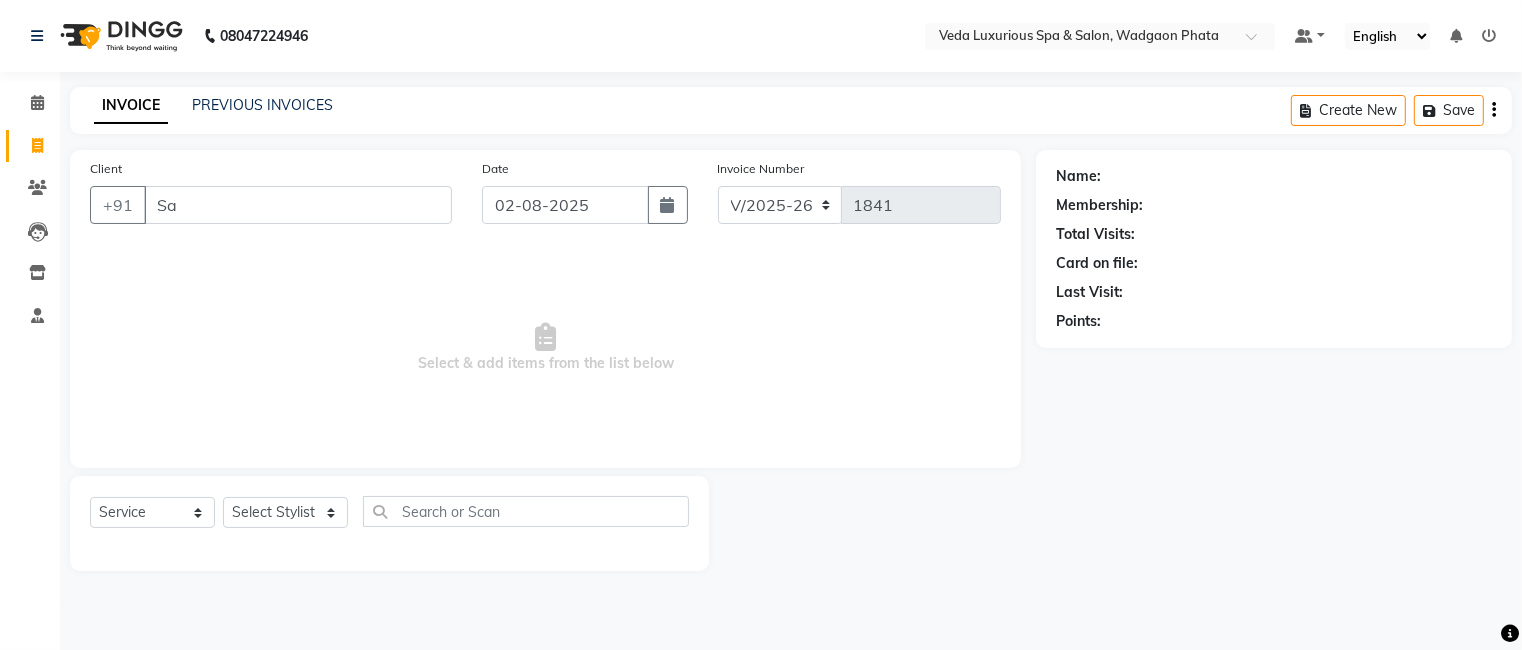 type on "S" 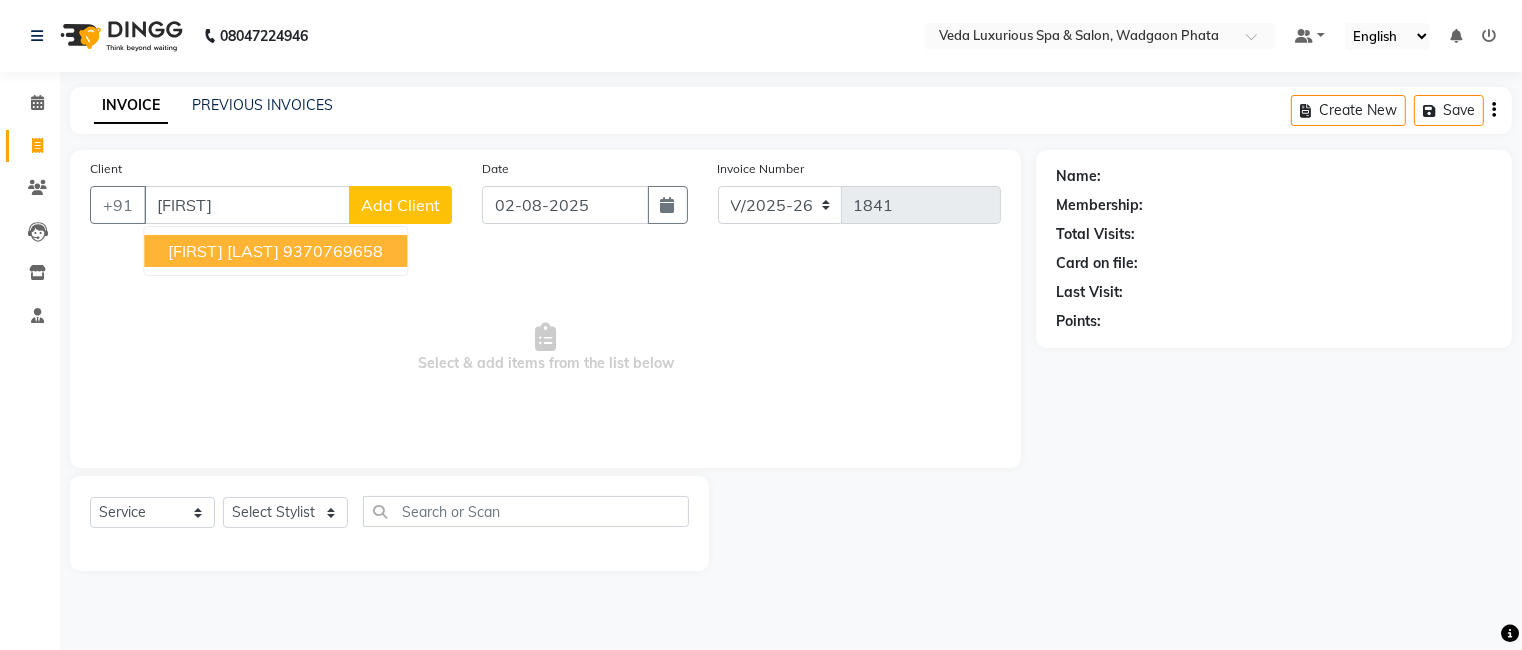 click on "[FIRST] [LAST] [PHONE]" at bounding box center (275, 251) 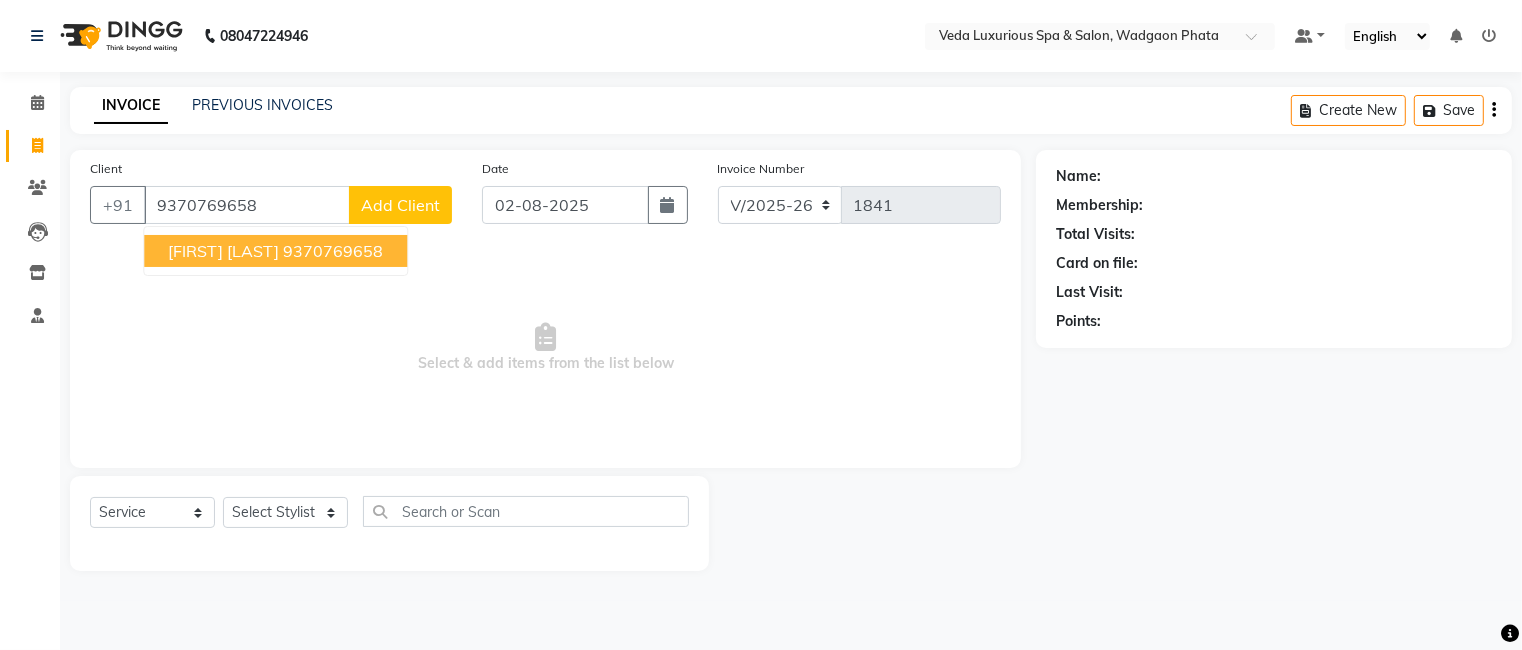 type on "9370769658" 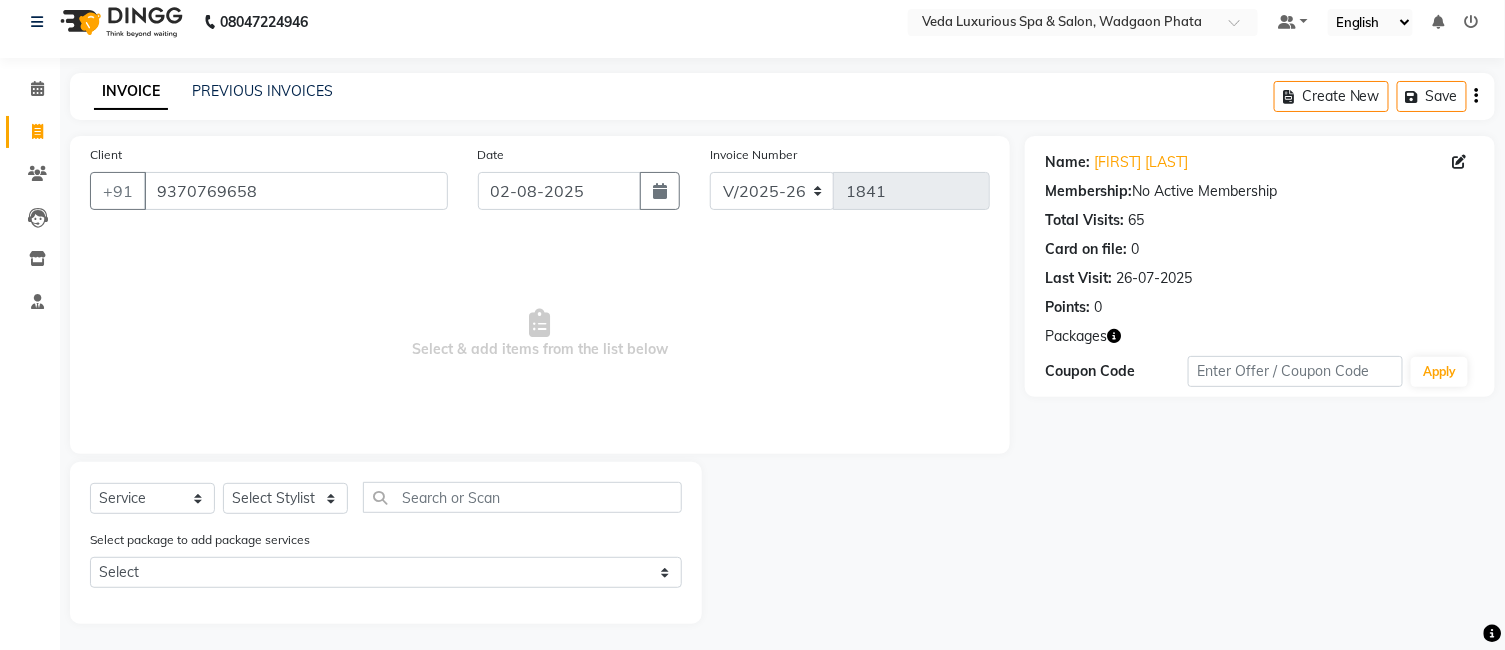 scroll, scrollTop: 18, scrollLeft: 0, axis: vertical 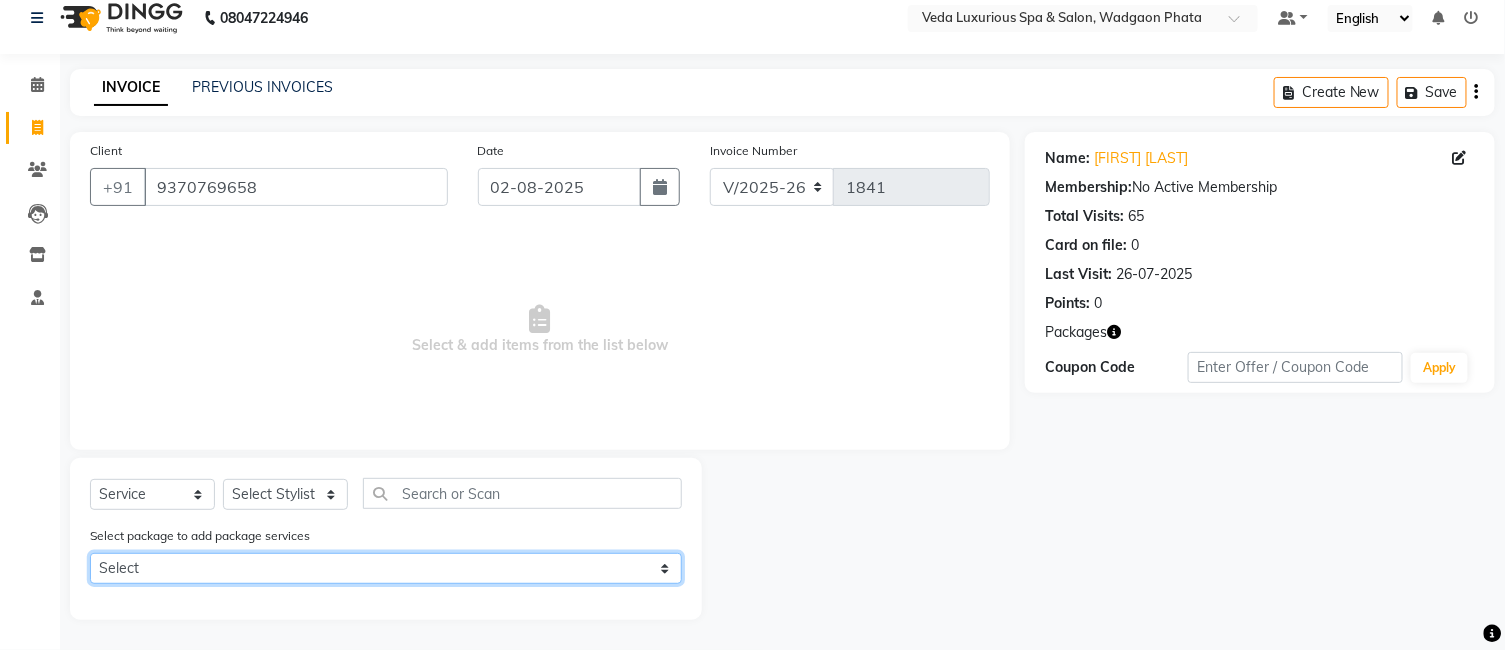 click on "Select 8 BODY SPA (6*60min)(2*90min) 14 BODY SPA (12*60min) (2*90min) 14 BODY SPA (12*60min) (2*90min)" 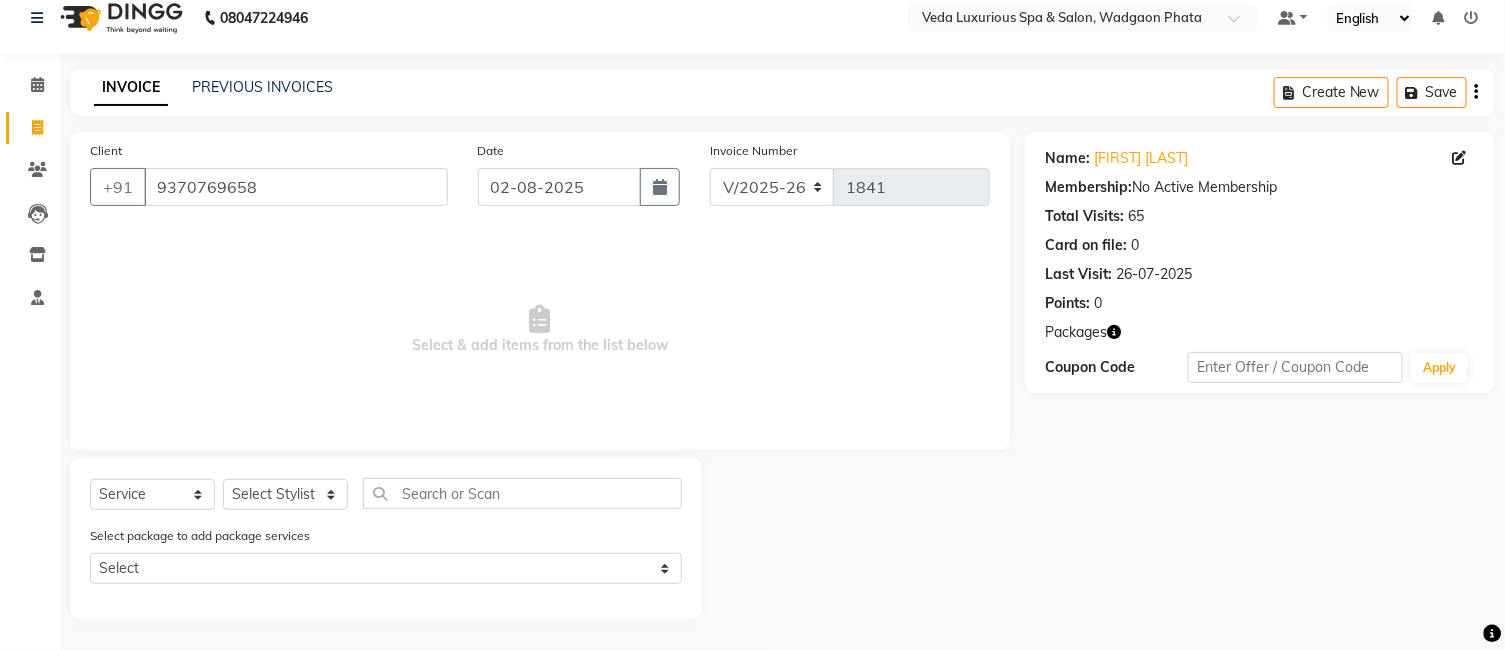 click on "Select & add items from the list below" at bounding box center [540, 330] 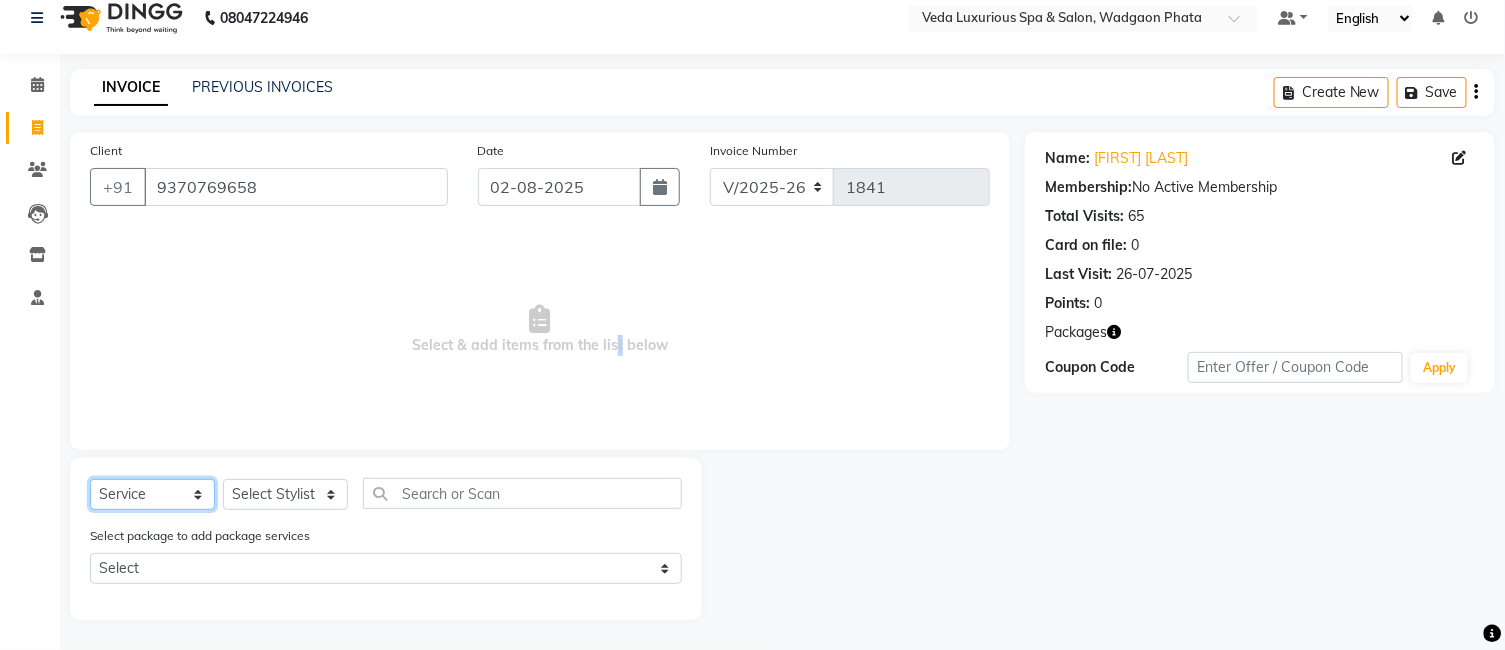 click on "Select  Service  Product  Membership  Package Voucher Prepaid Gift Card" 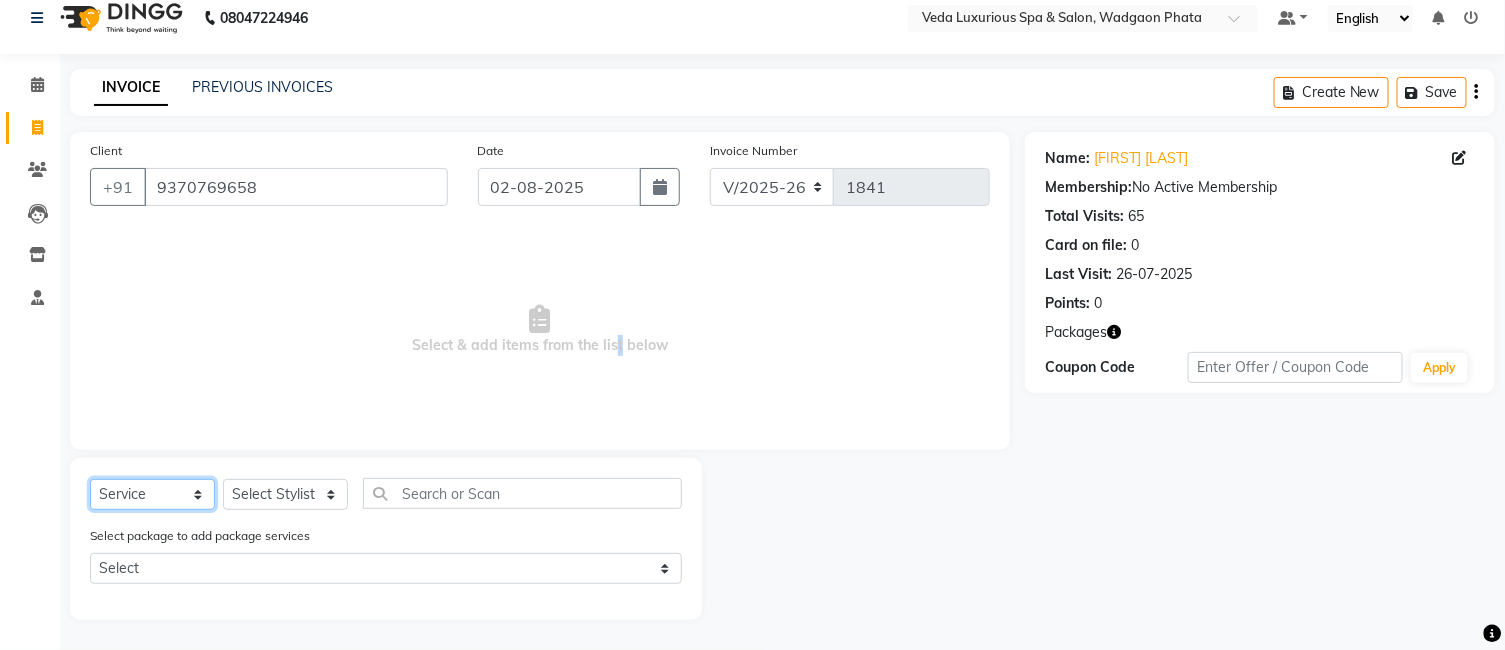 select on "membership" 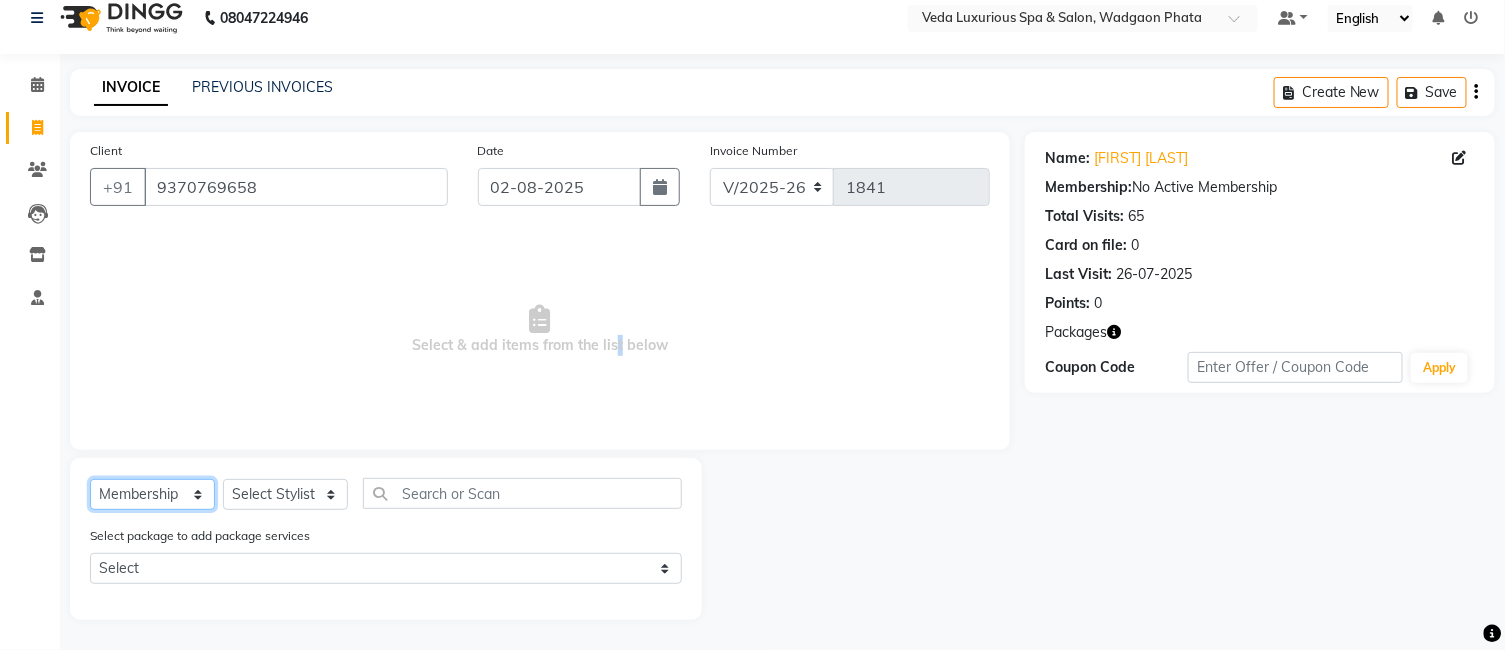 click on "Select  Service  Product  Membership  Package Voucher Prepaid Gift Card" 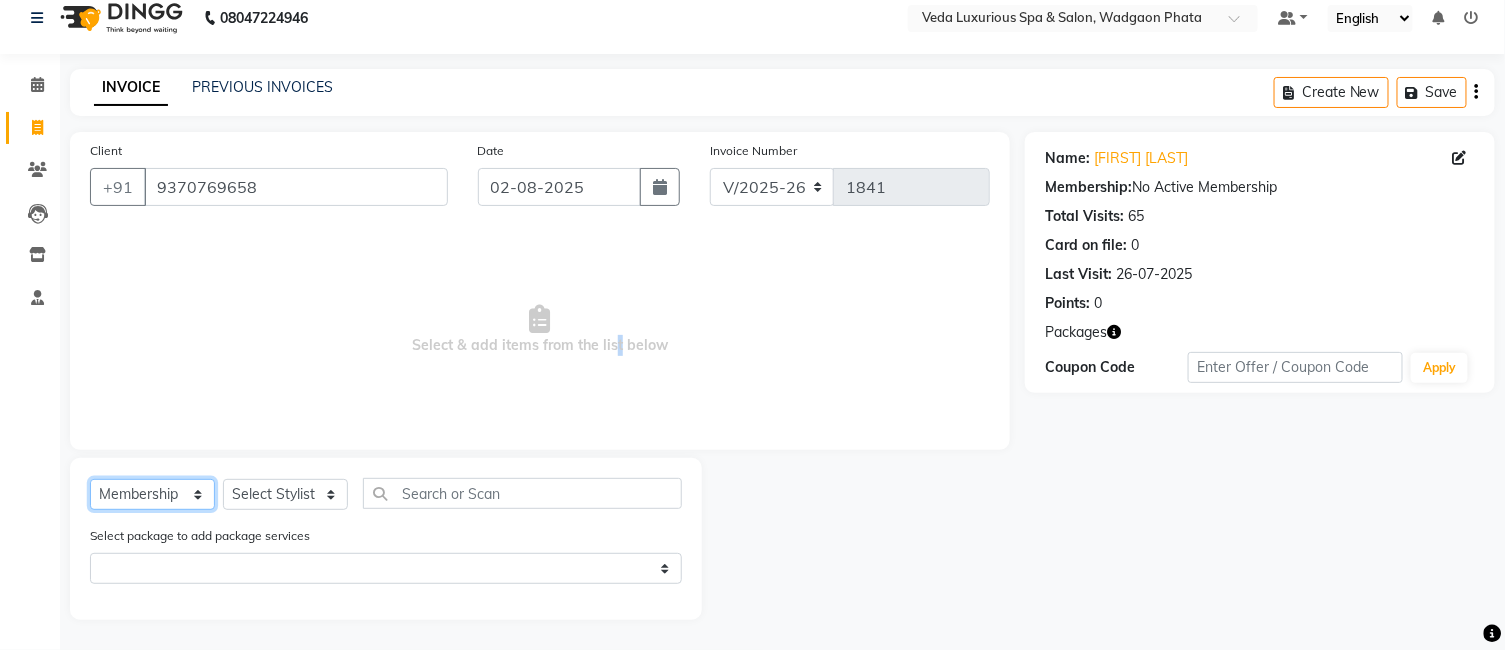 scroll, scrollTop: 8, scrollLeft: 0, axis: vertical 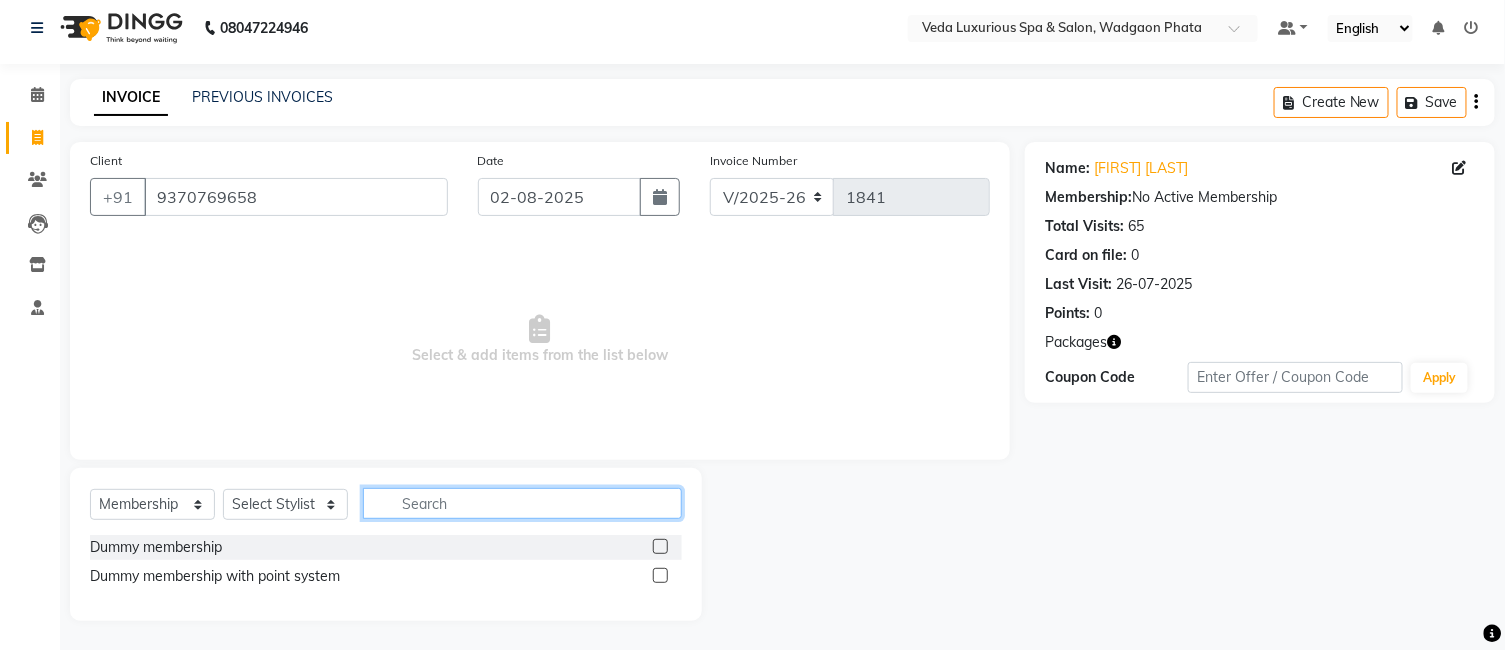 click 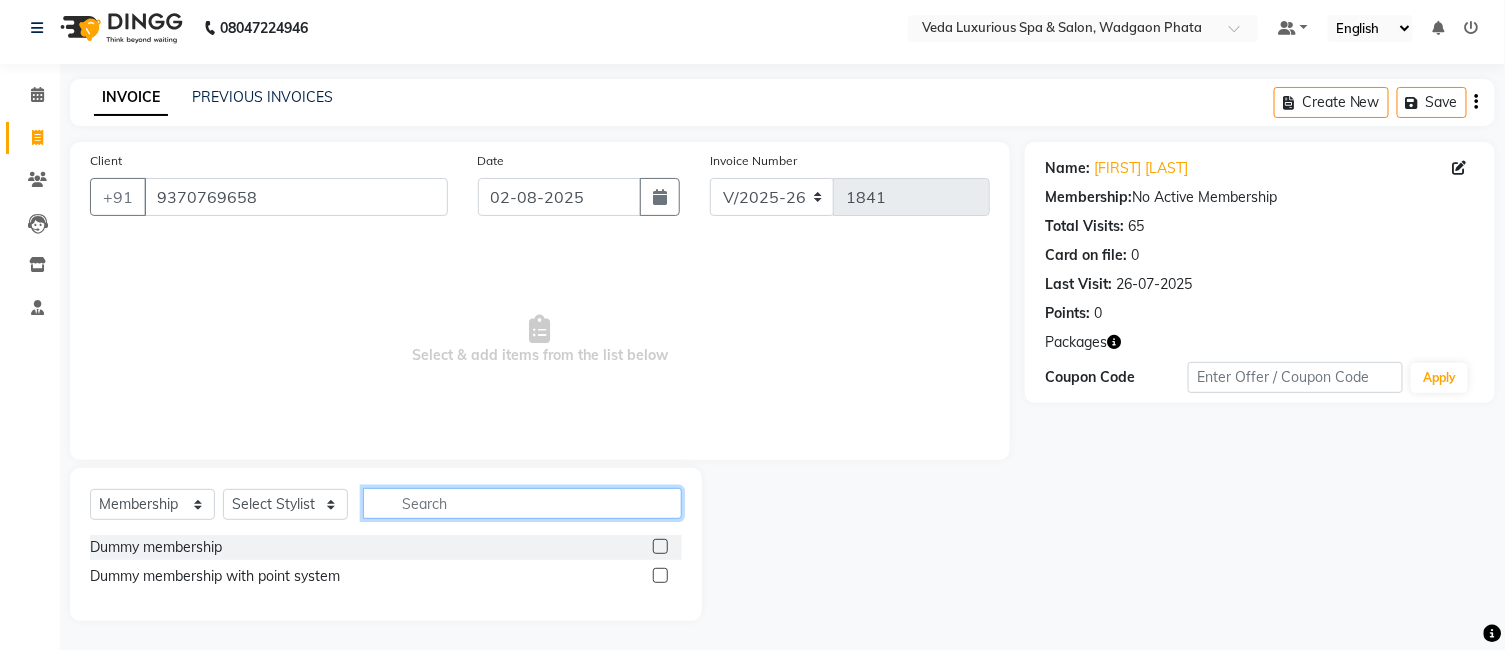 type on "2" 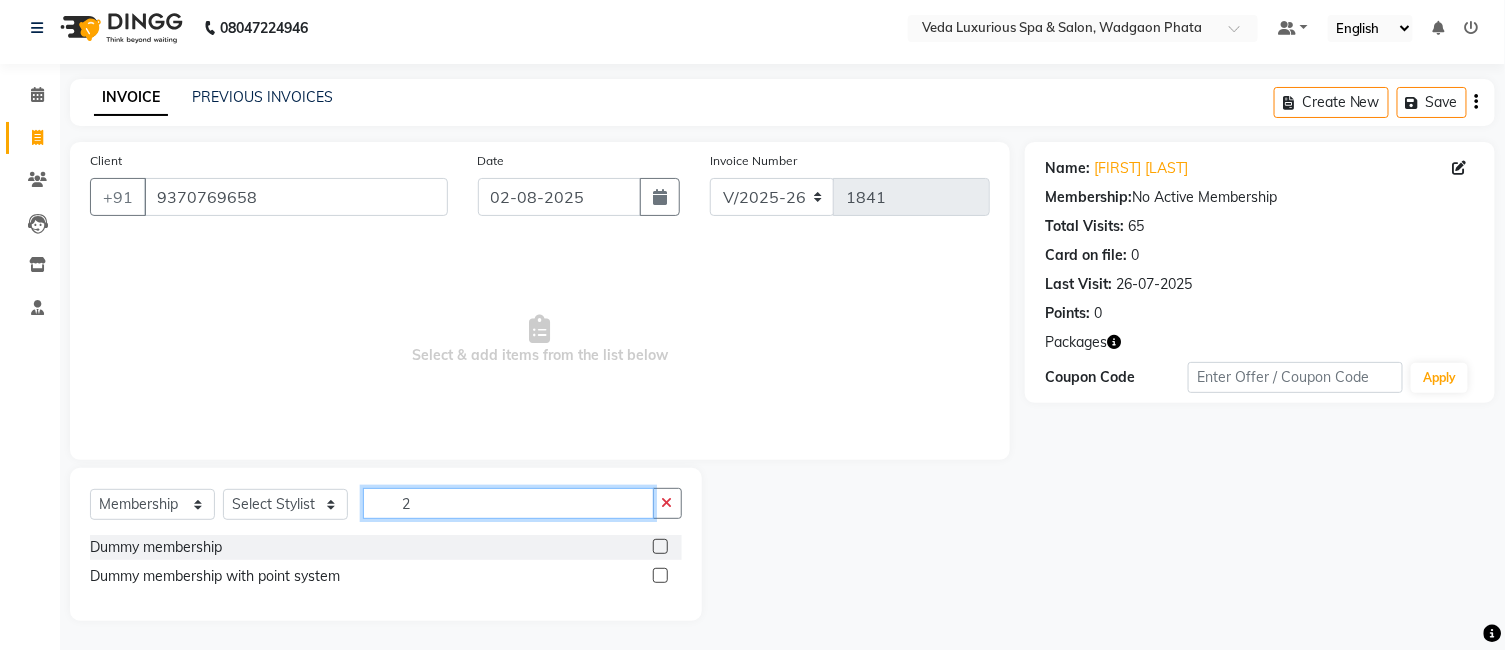 scroll, scrollTop: 0, scrollLeft: 0, axis: both 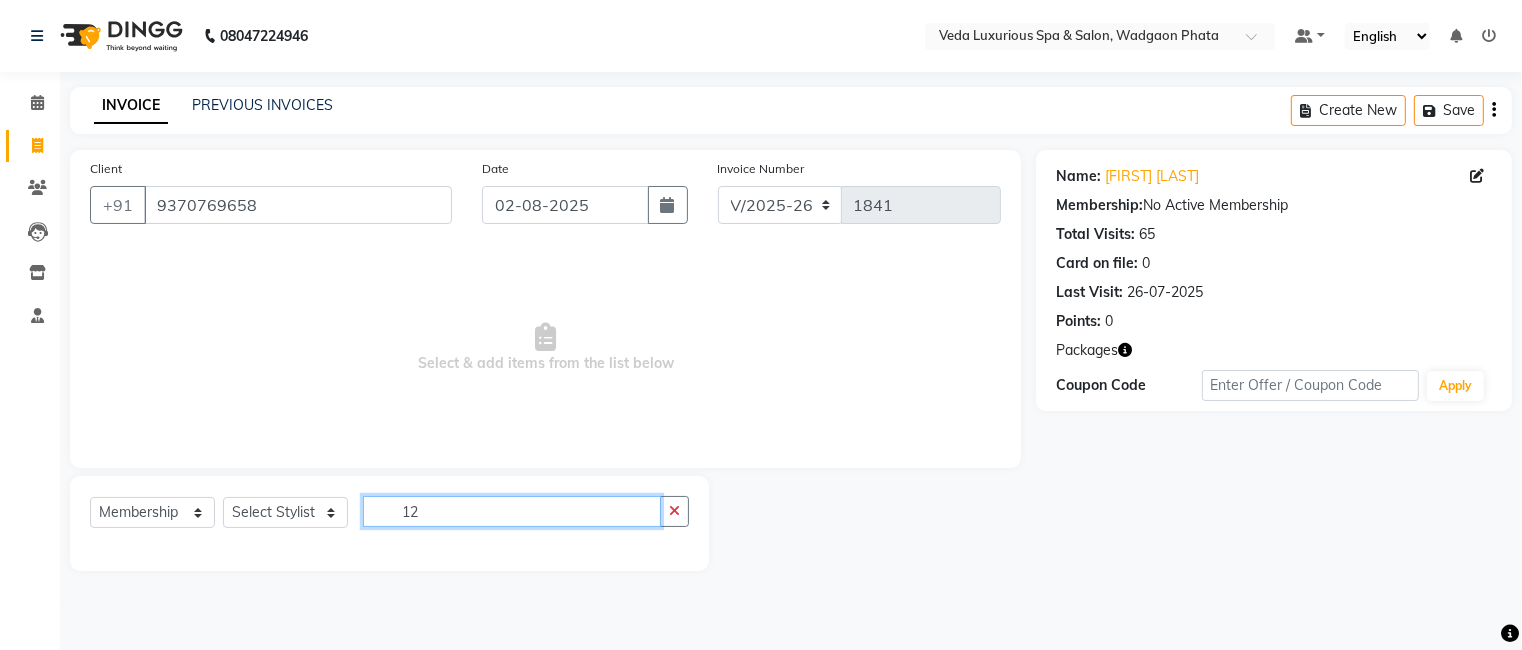 type on "1" 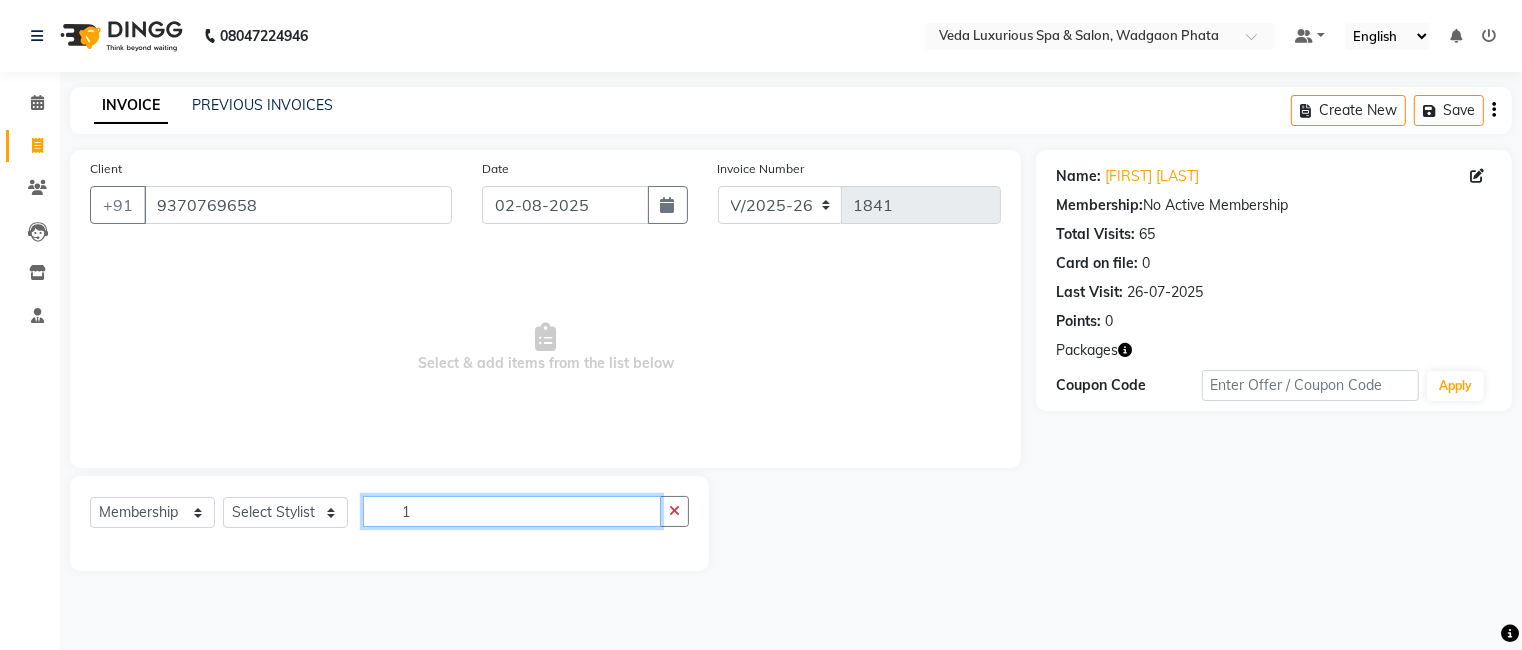 type 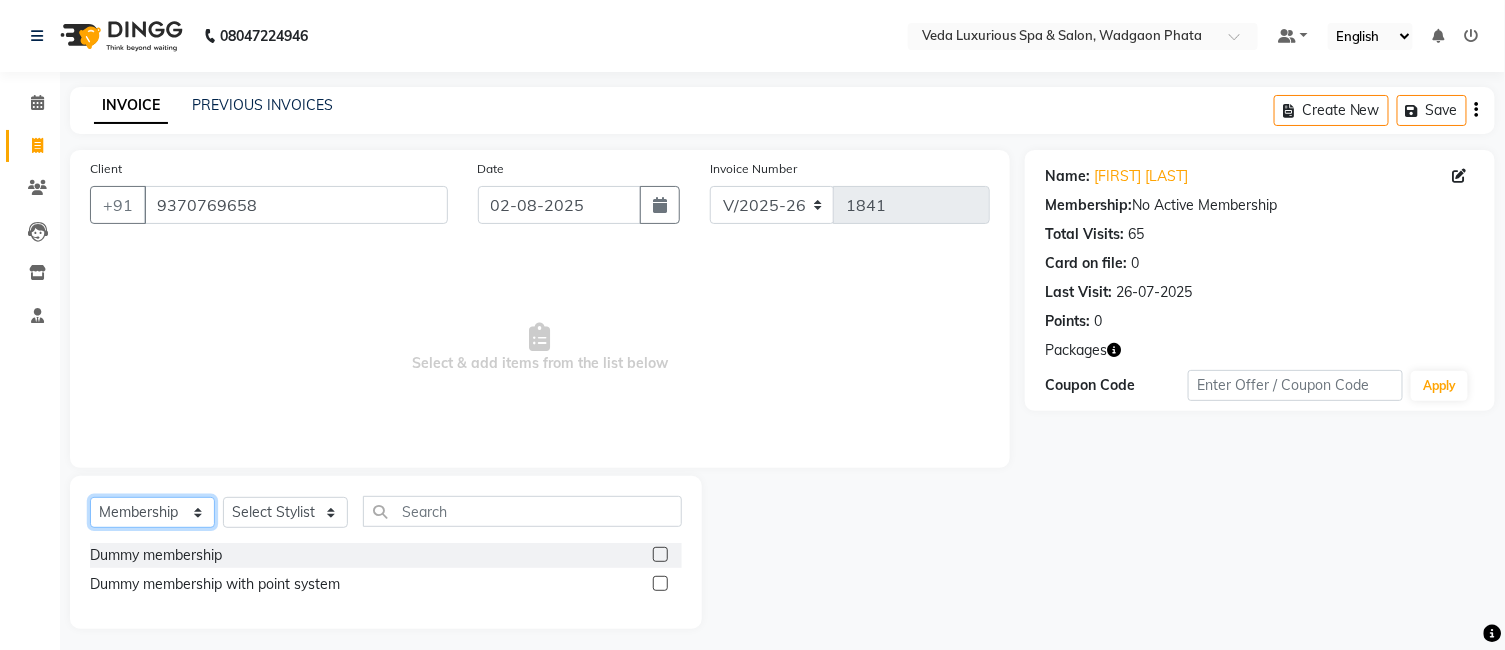 click on "Select  Service  Product  Membership  Package Voucher Prepaid Gift Card" 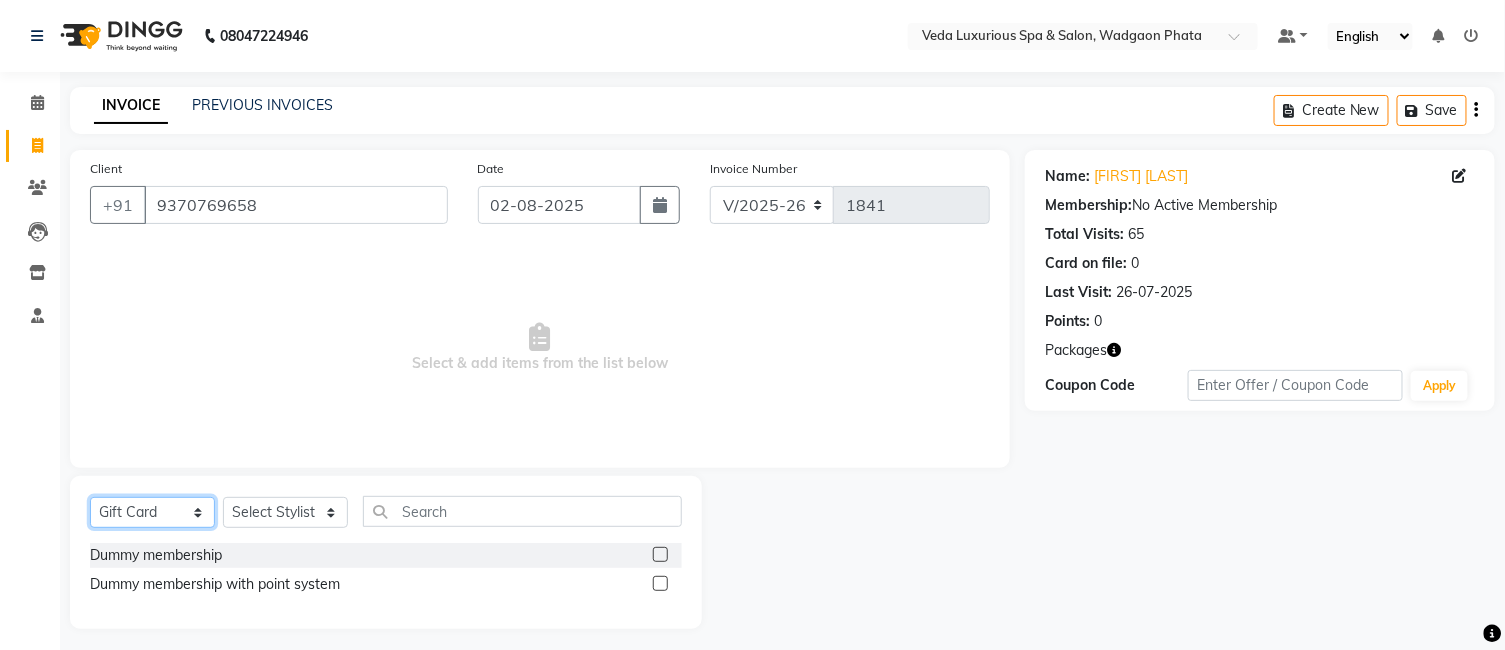 click on "Select  Service  Product  Membership  Package Voucher Prepaid Gift Card" 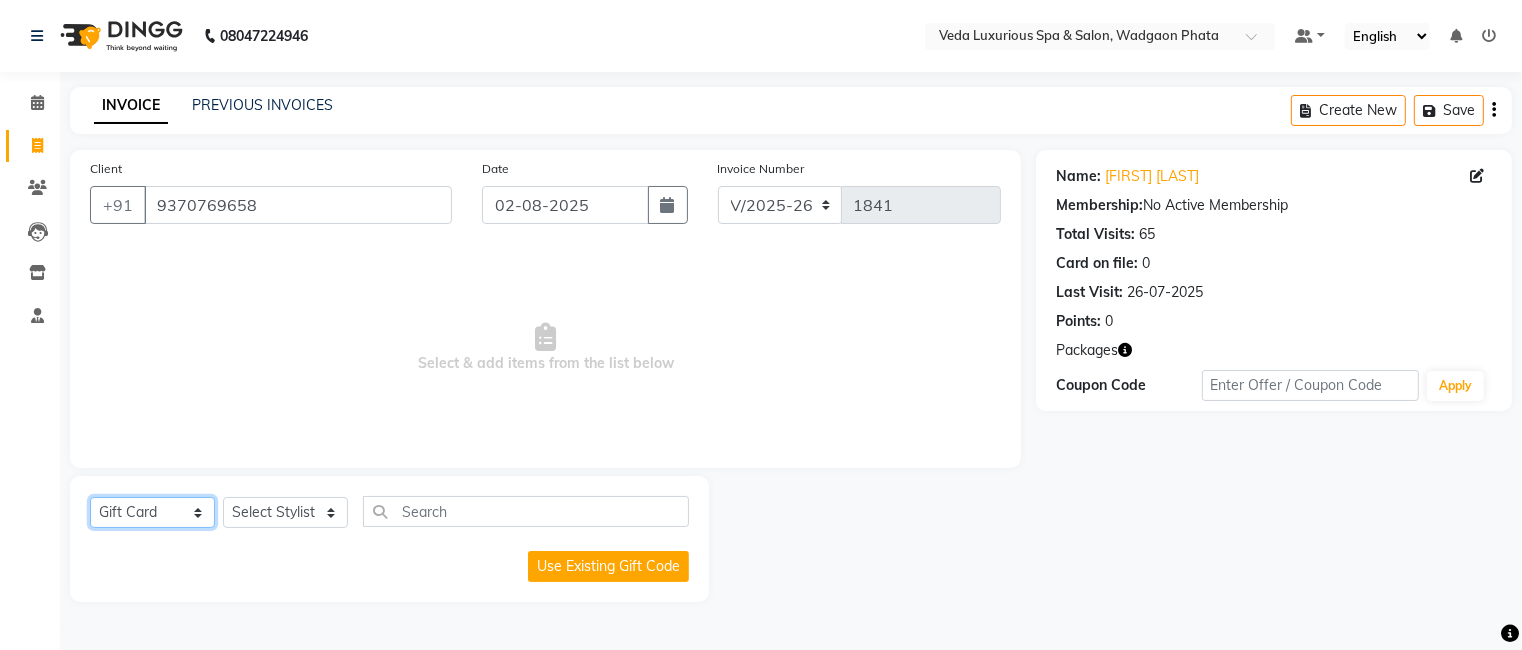 click on "Select  Service  Product  Membership  Package Voucher Prepaid Gift Card" 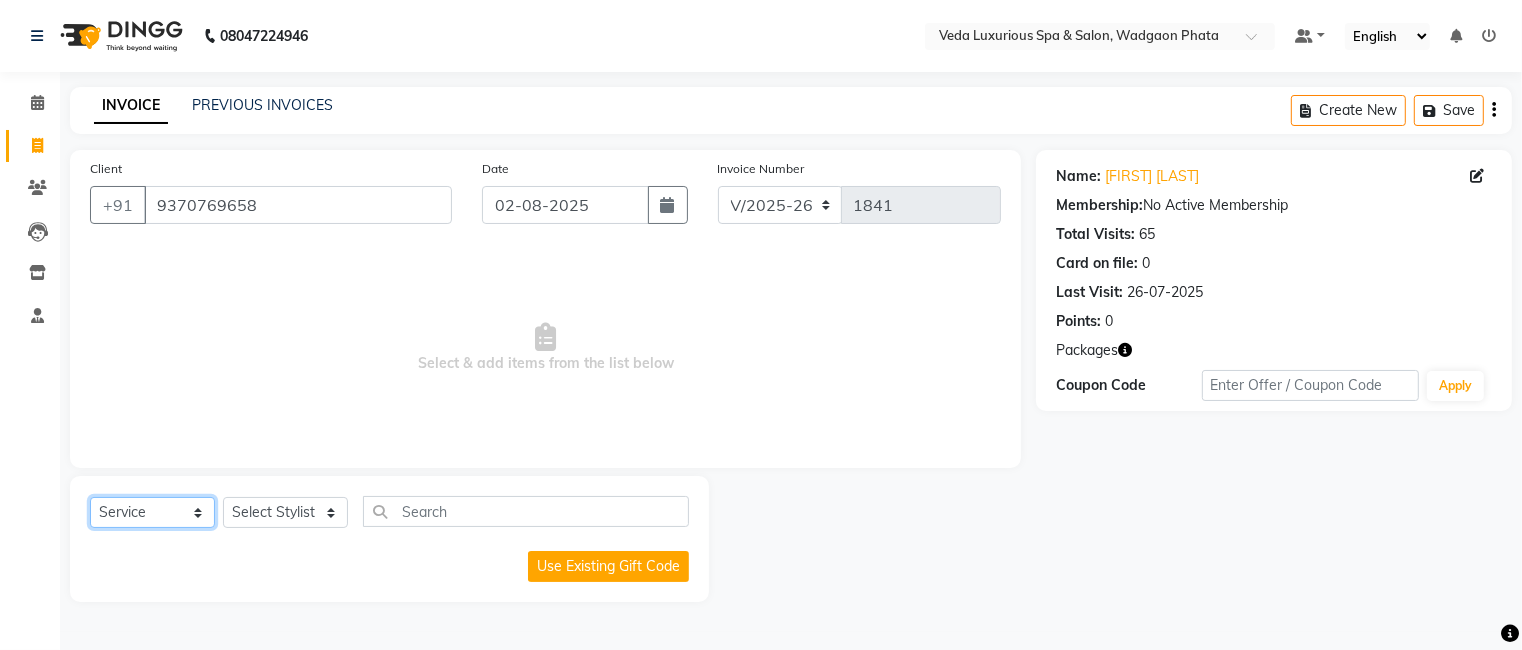 click on "Select  Service  Product  Membership  Package Voucher Prepaid Gift Card" 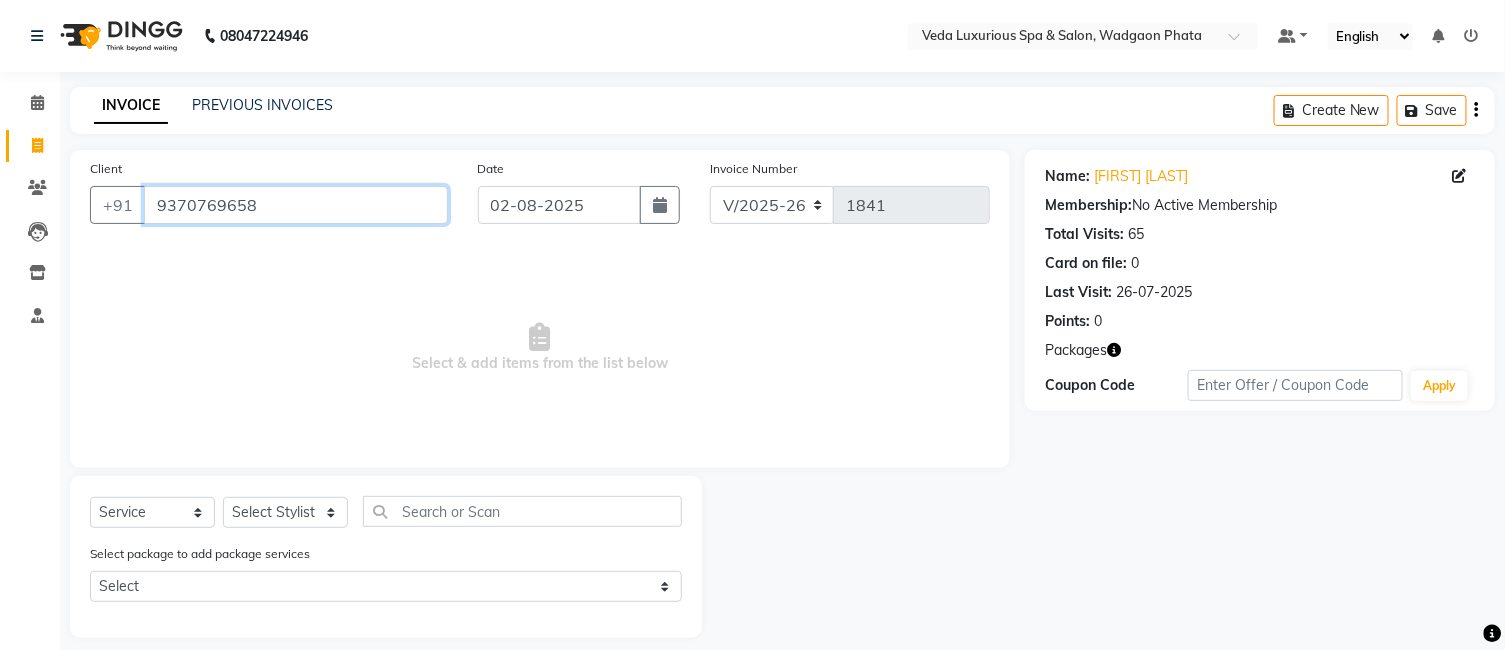 drag, startPoint x: 308, startPoint y: 214, endPoint x: 321, endPoint y: 230, distance: 20.615528 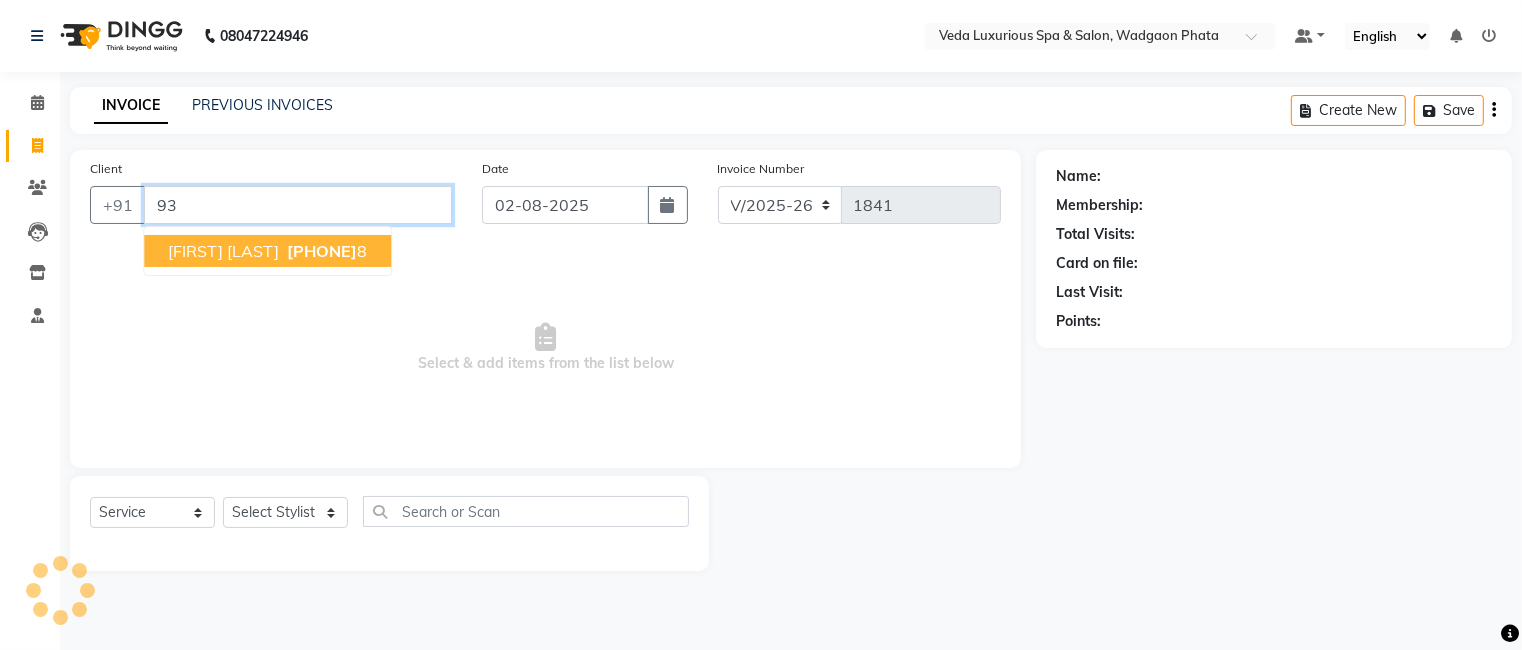 type on "9" 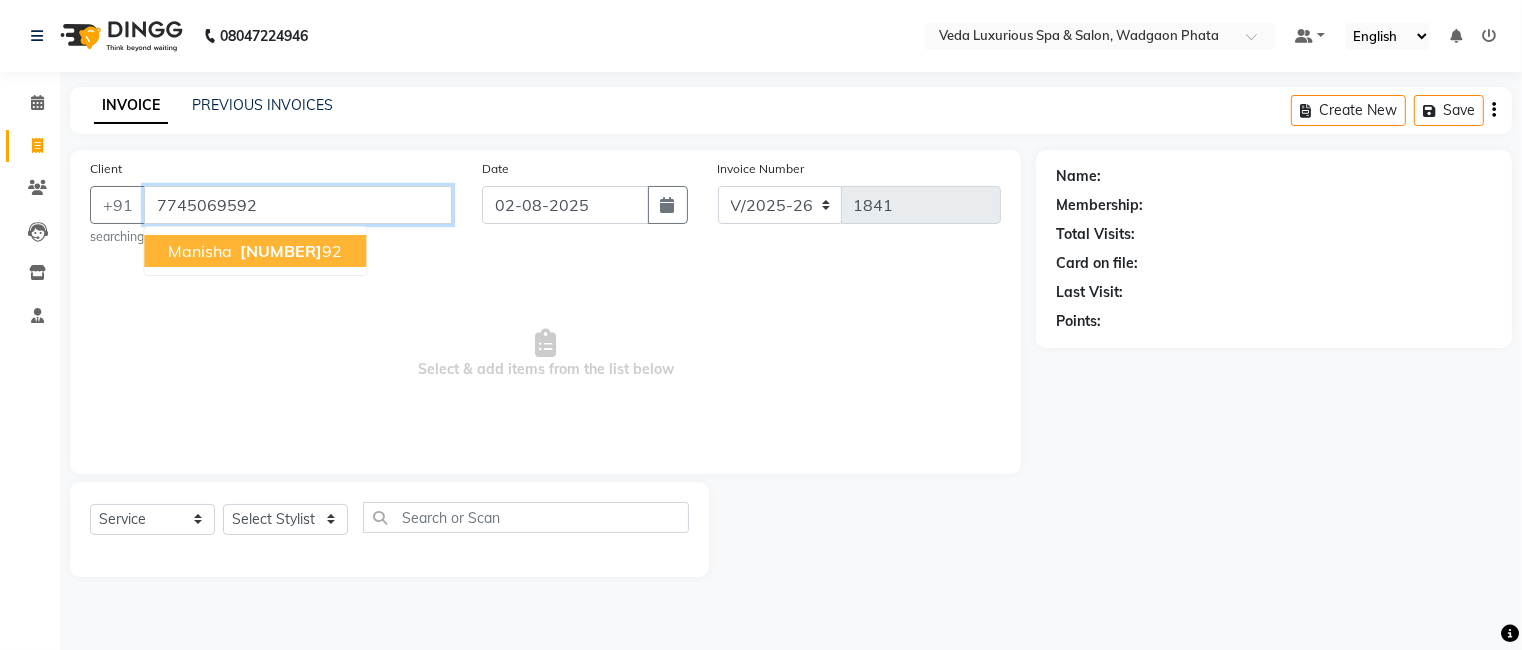type on "7745069592" 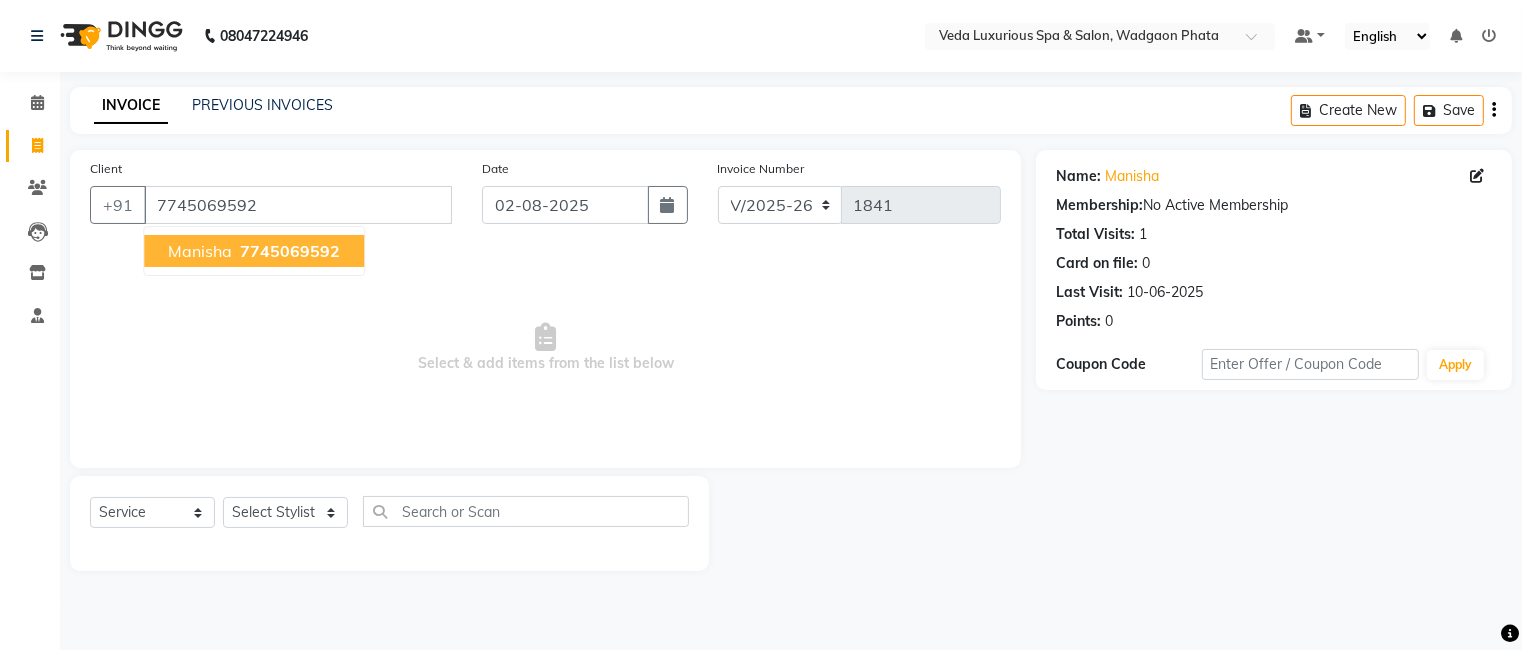 click on "Select & add items from the list below" at bounding box center (545, 348) 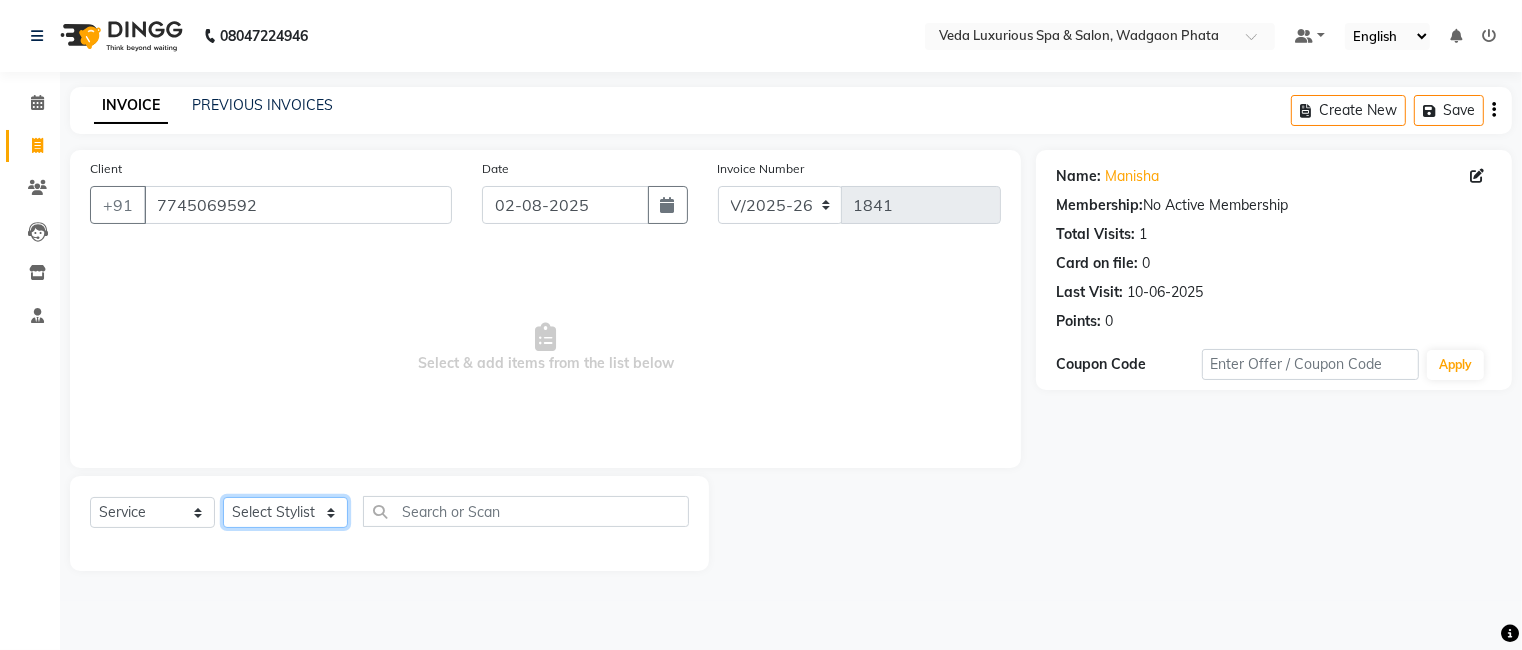 click on "Select Stylist Ankur GOLU Khushi kim lily Mahesh manu MOYA Nilam olivia RP seri VEDA" 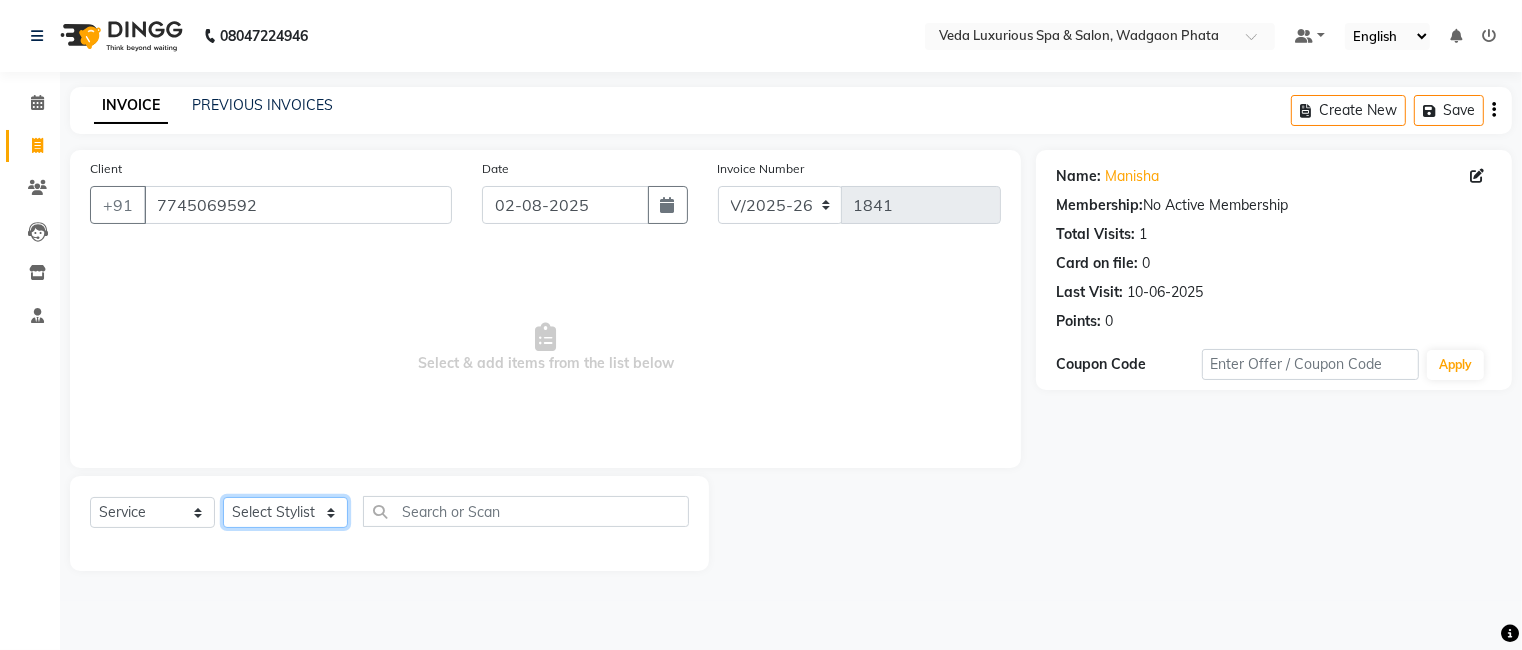 select on "58145" 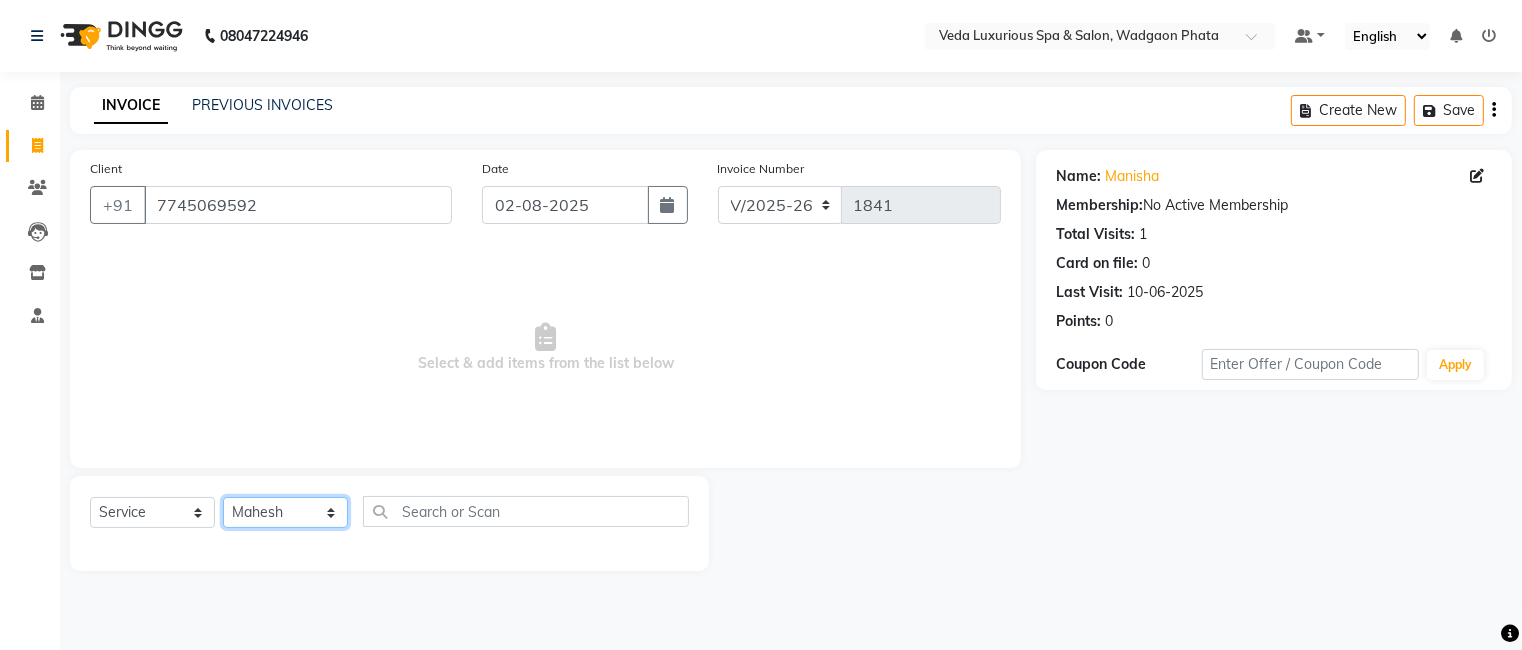 click on "Select Stylist Ankur GOLU Khushi kim lily Mahesh manu MOYA Nilam olivia RP seri VEDA" 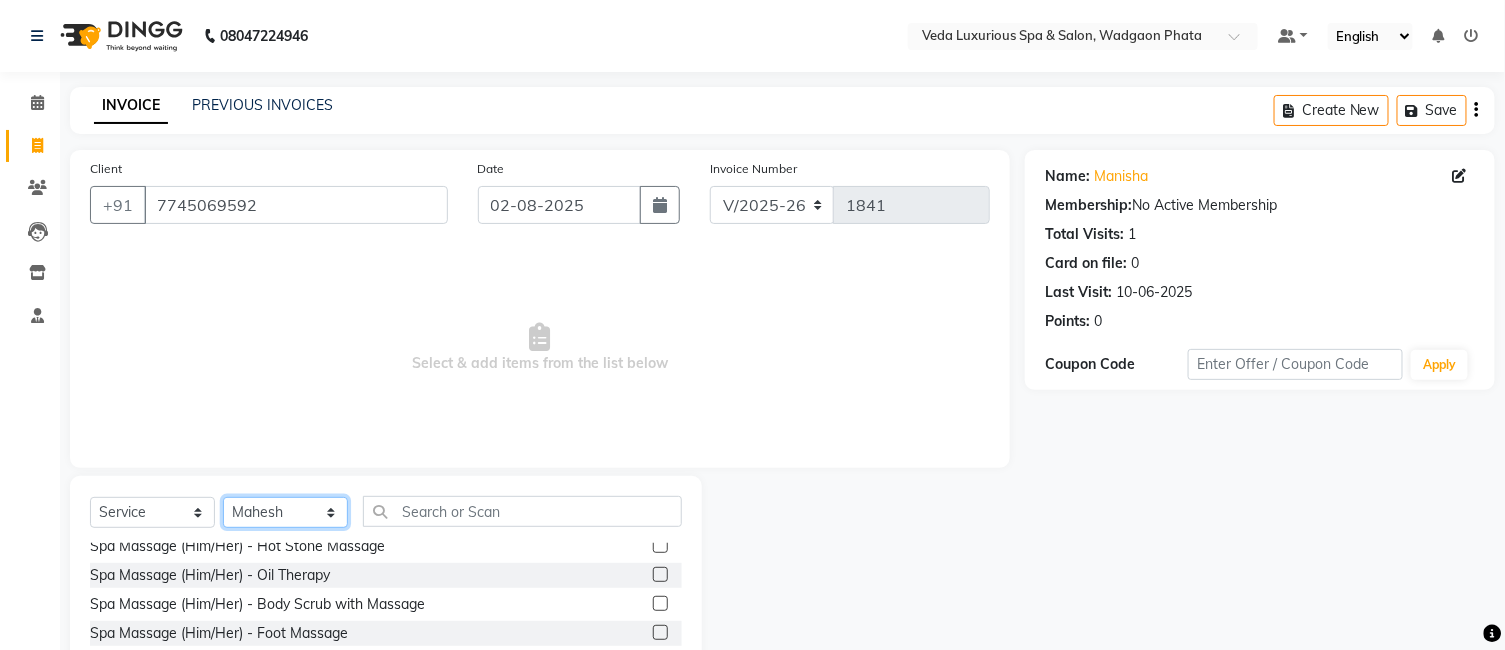 scroll, scrollTop: 0, scrollLeft: 0, axis: both 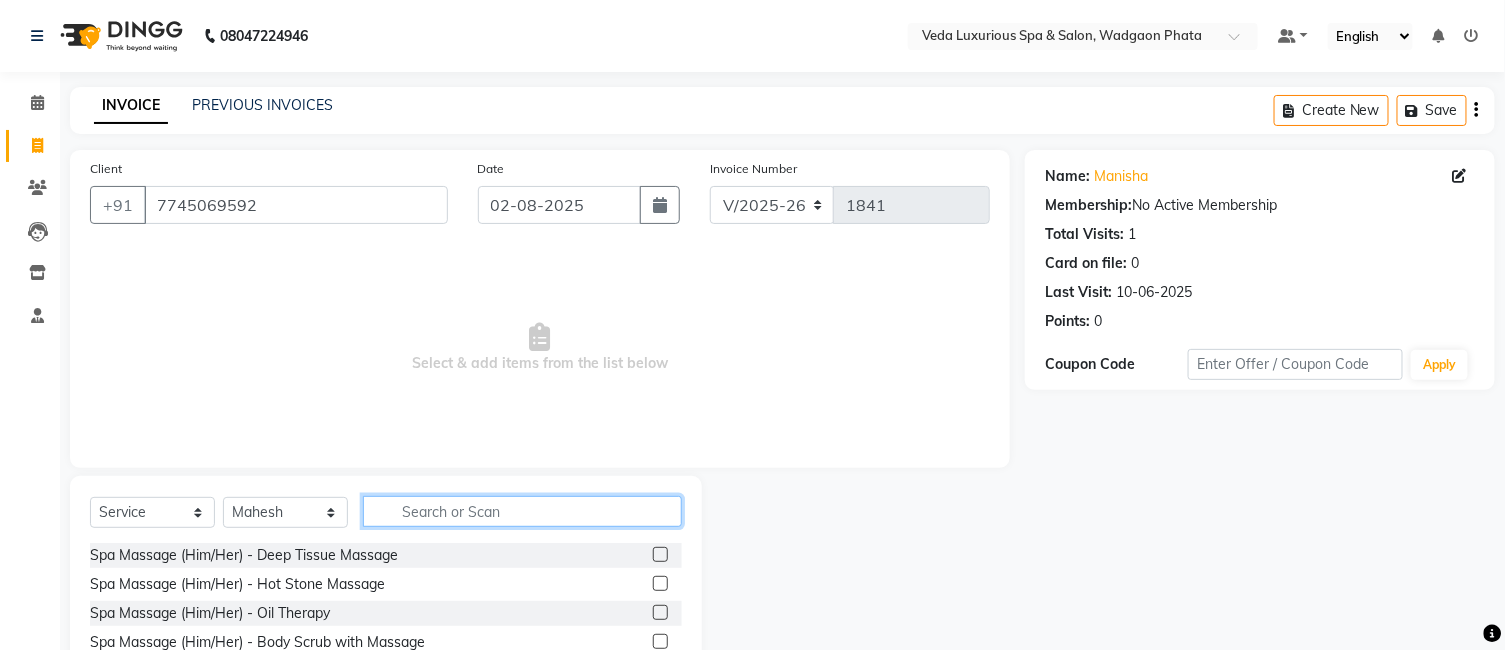 click 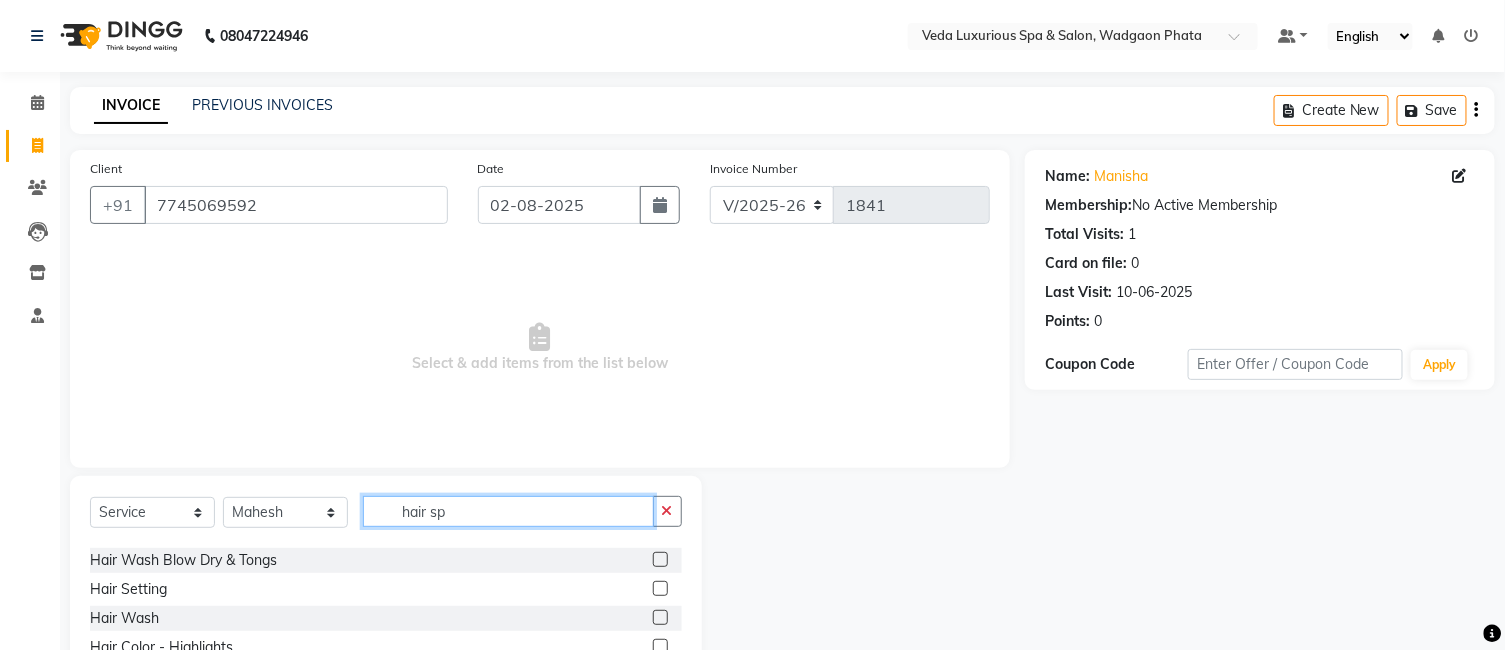 scroll, scrollTop: 0, scrollLeft: 0, axis: both 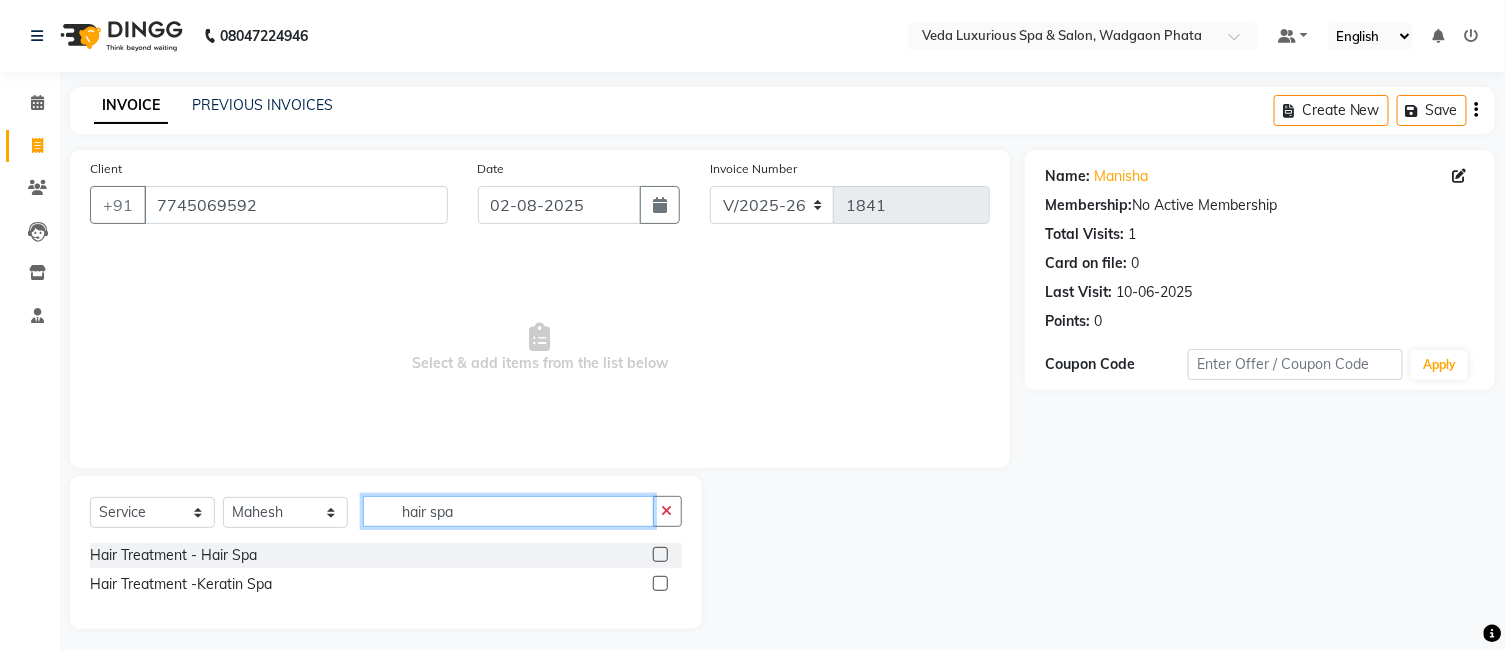 type on "hair spa" 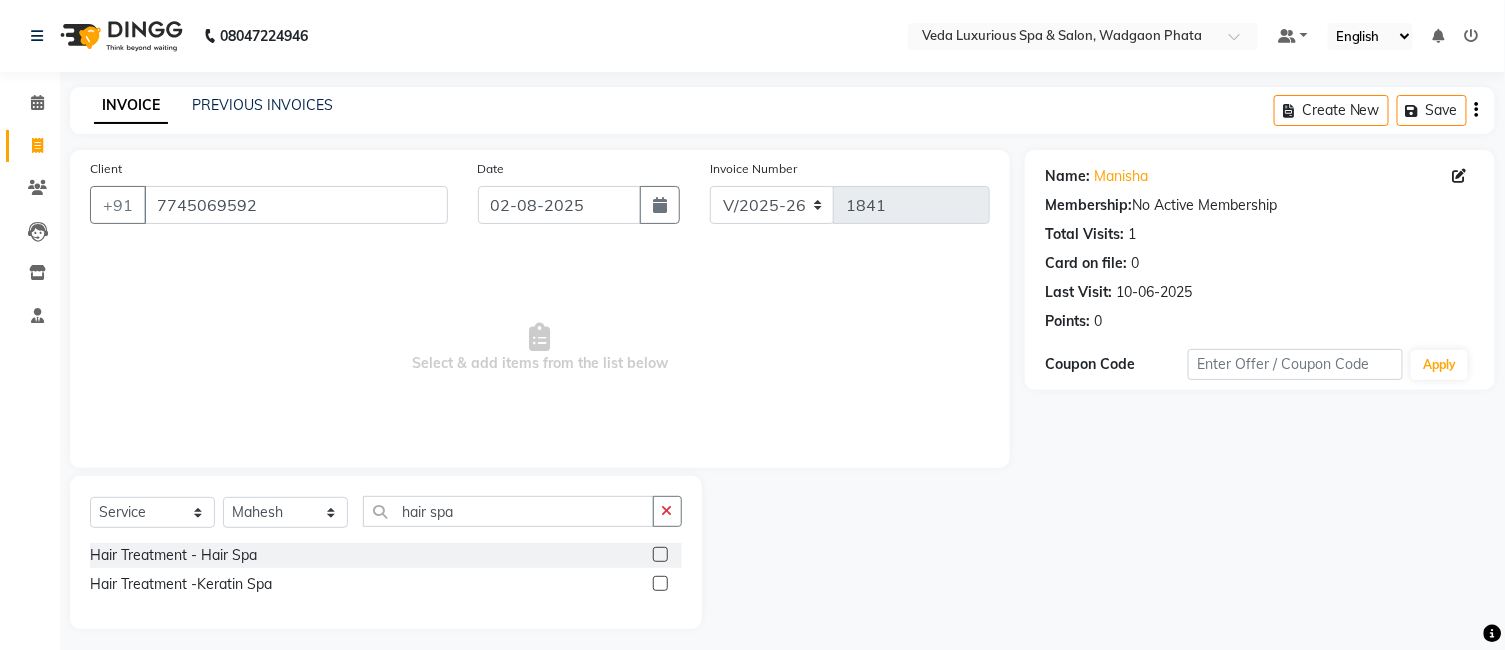 click 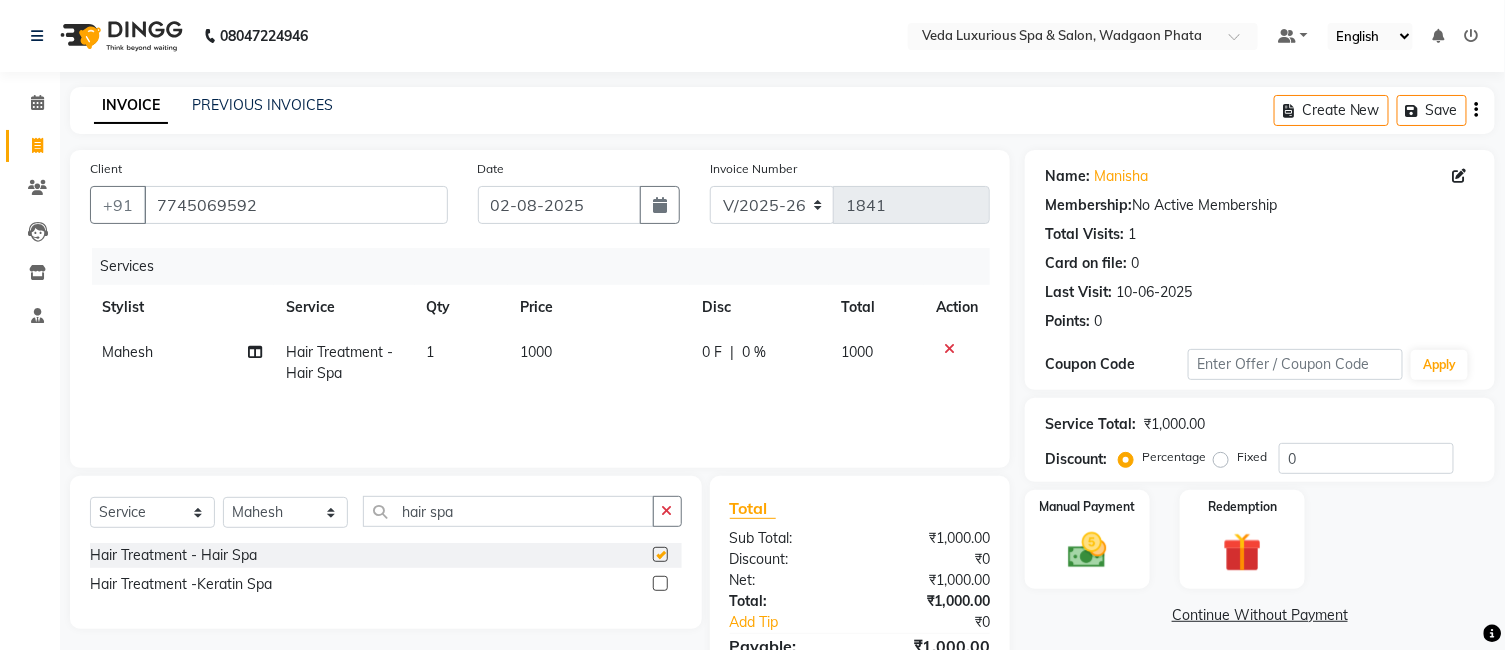 checkbox on "false" 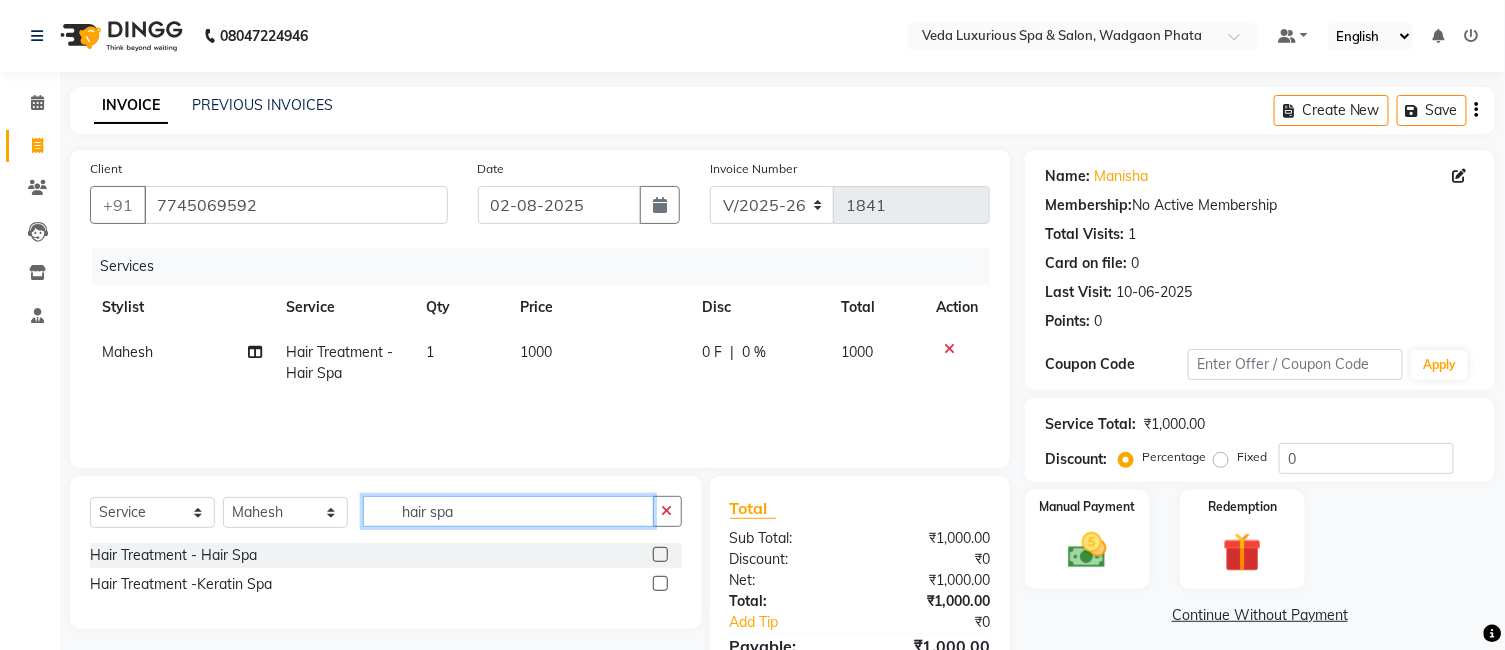 click on "hair spa" 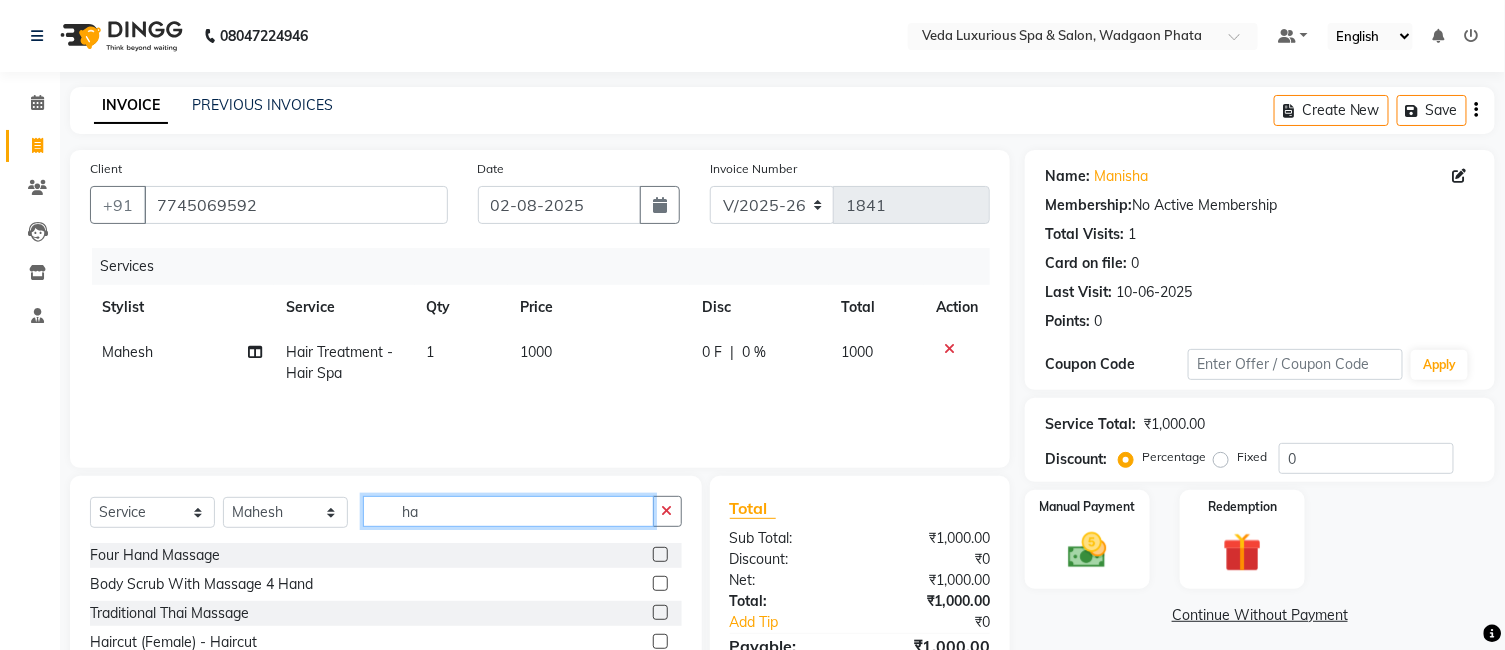 type on "h" 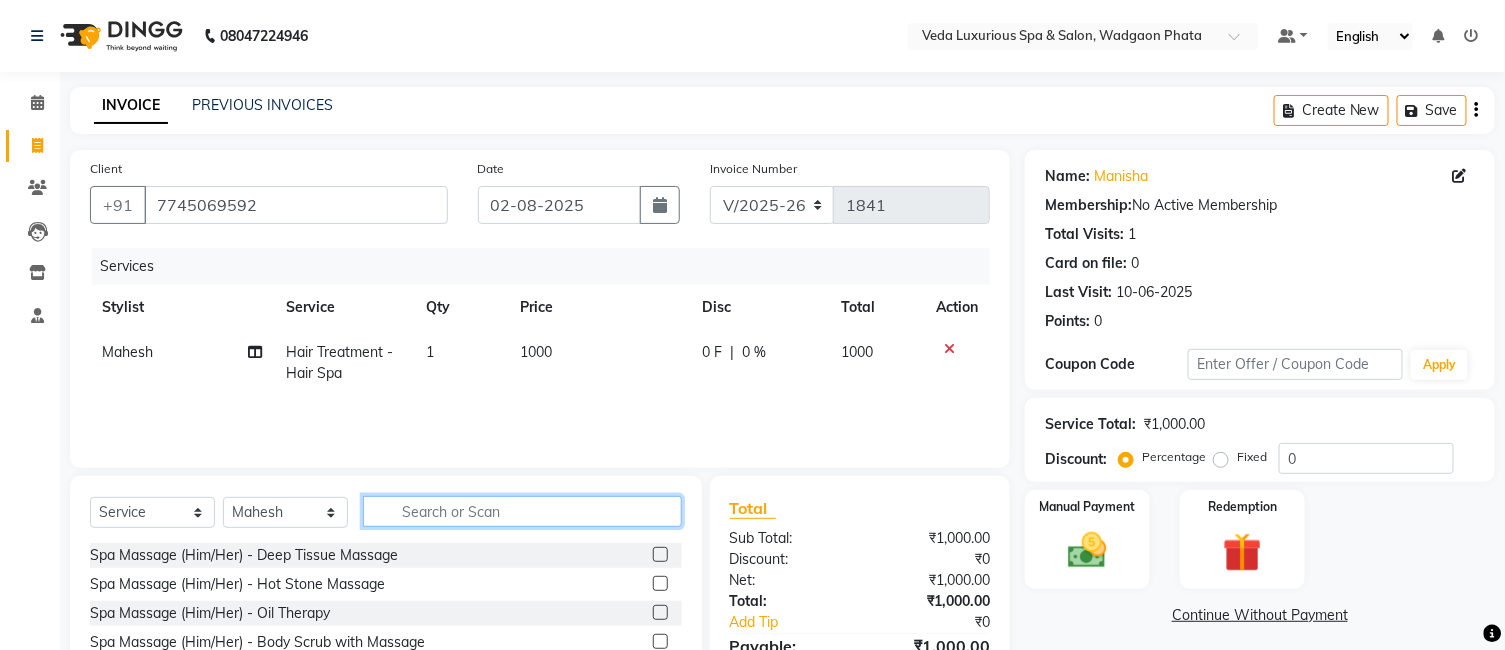 type 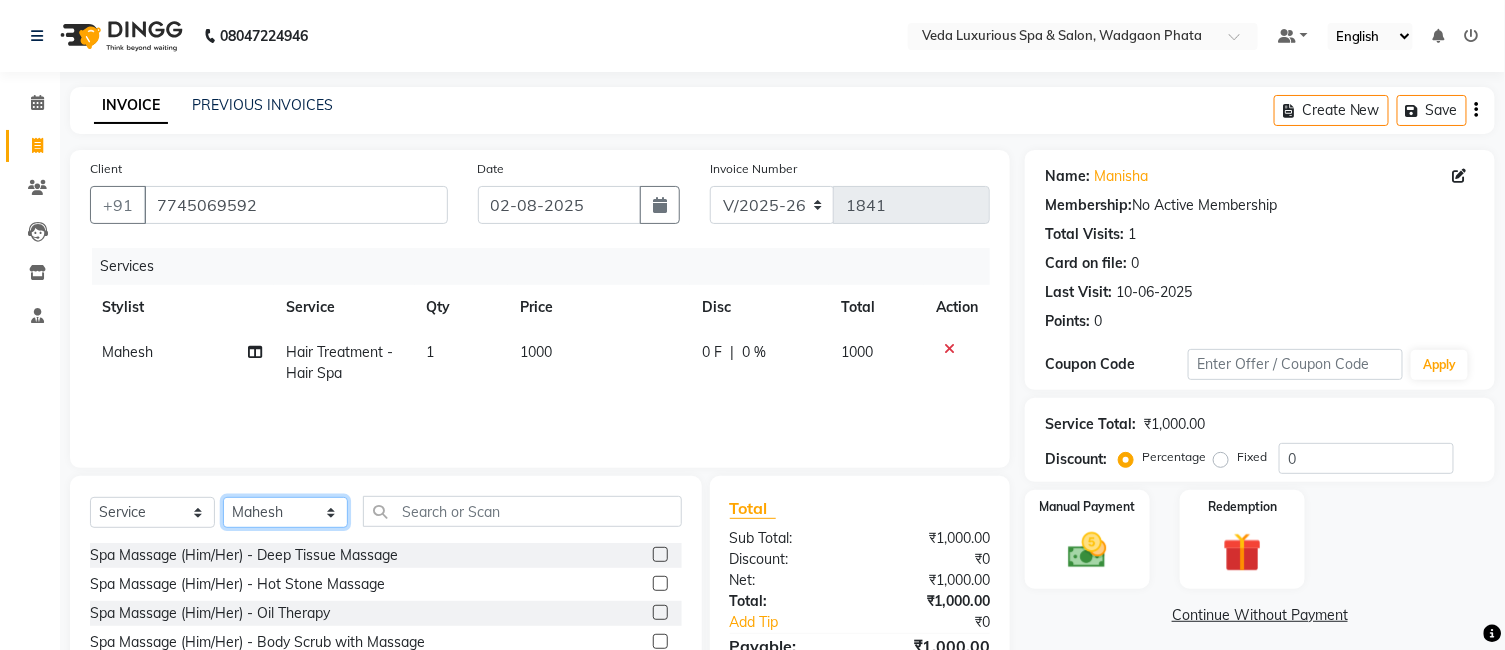 drag, startPoint x: 336, startPoint y: 515, endPoint x: 316, endPoint y: 513, distance: 20.09975 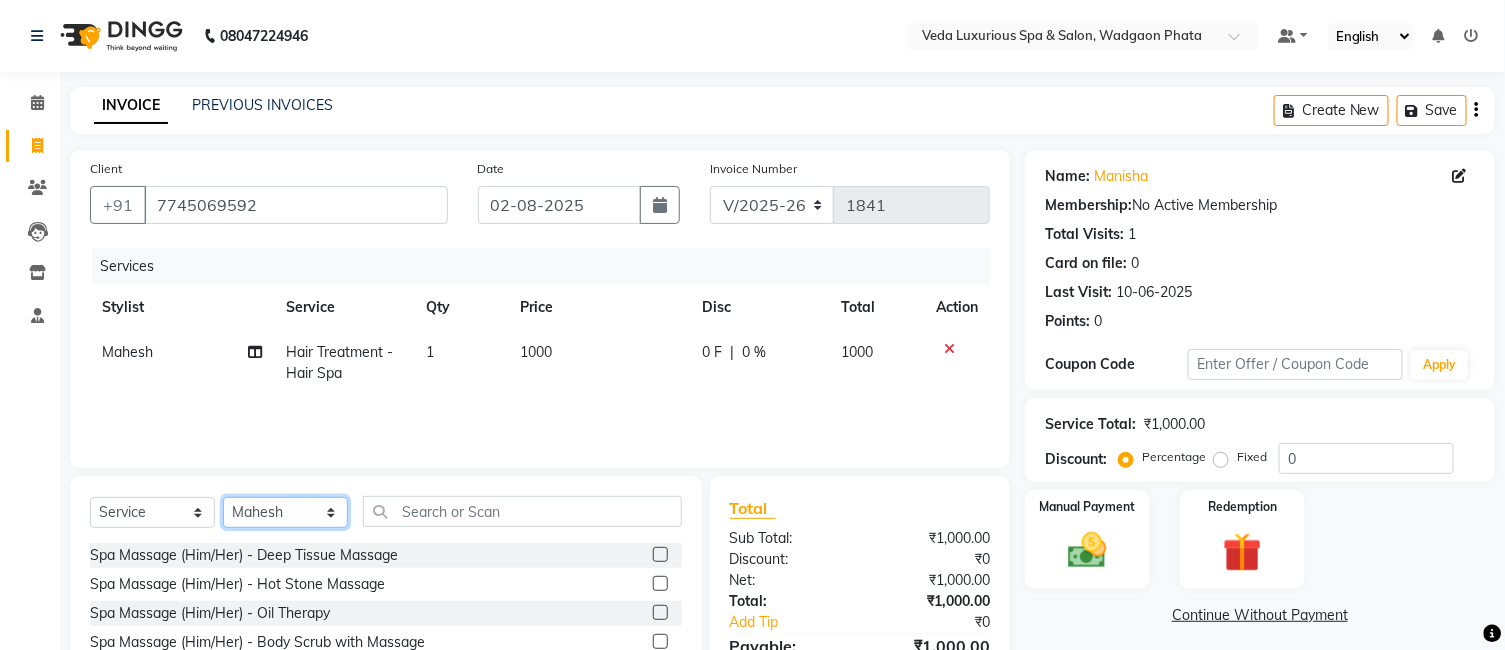 select on "67337" 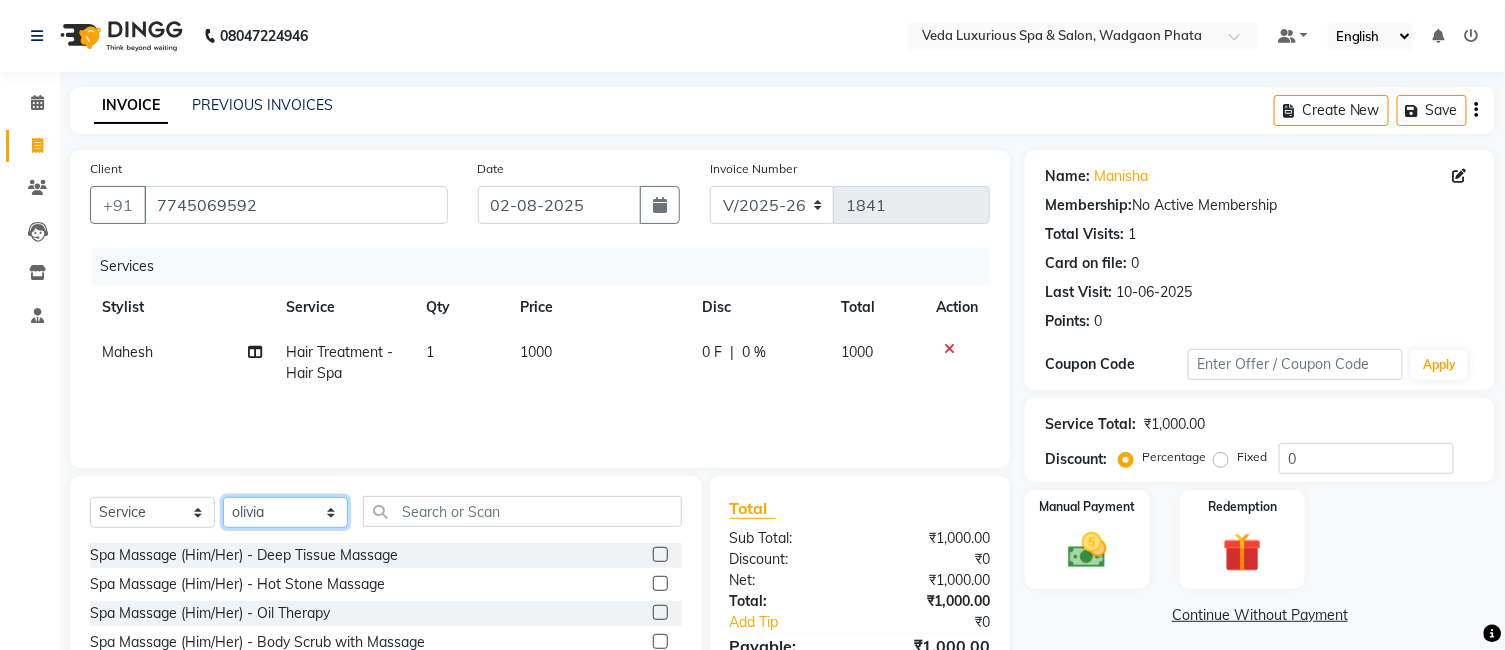 click on "Select Stylist Ankur GOLU Khushi kim lily Mahesh manu MOYA Nilam olivia RP seri VEDA" 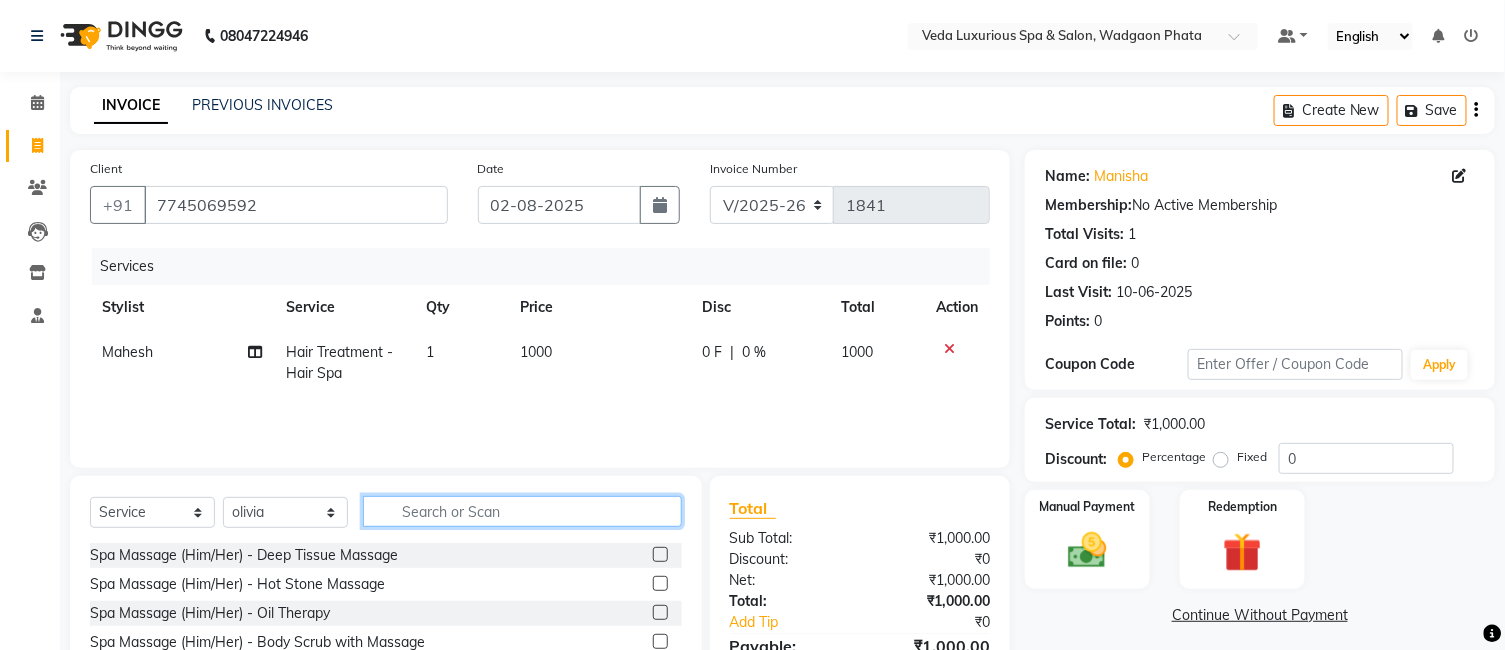 click 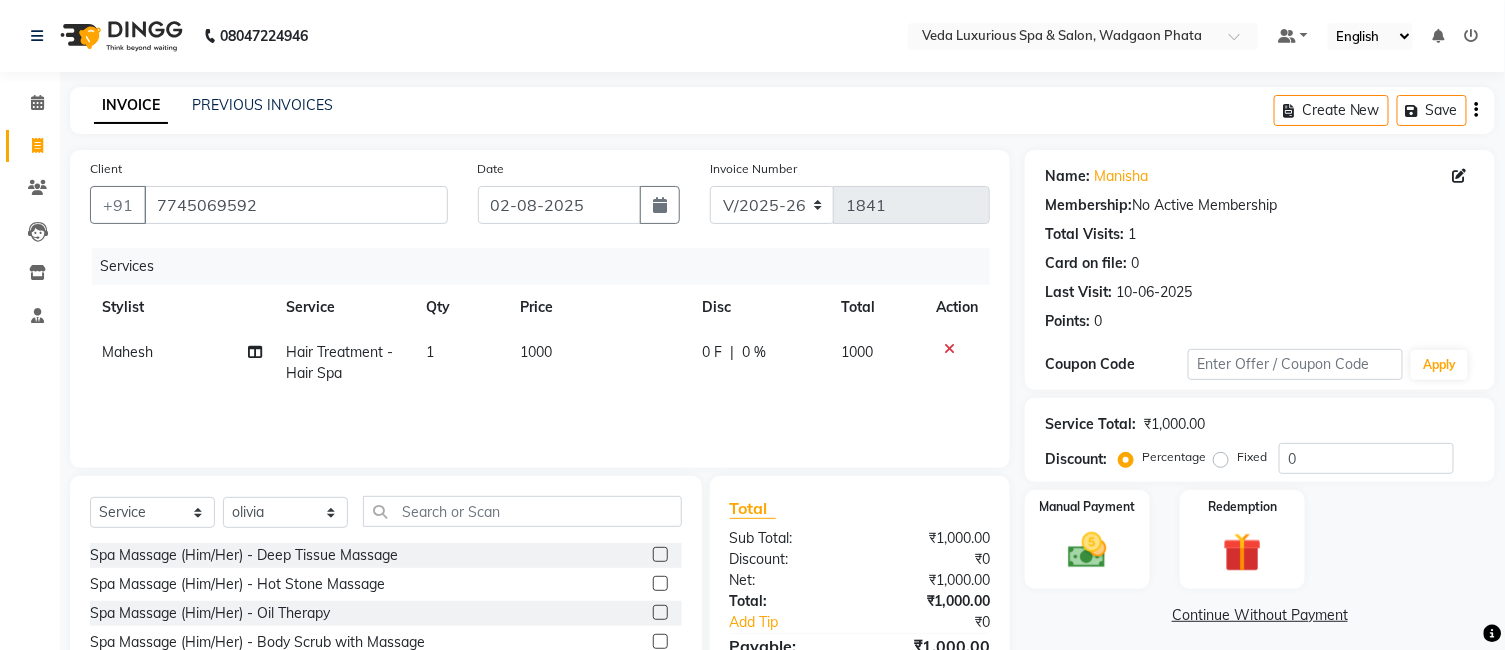 drag, startPoint x: 650, startPoint y: 554, endPoint x: 657, endPoint y: 541, distance: 14.764823 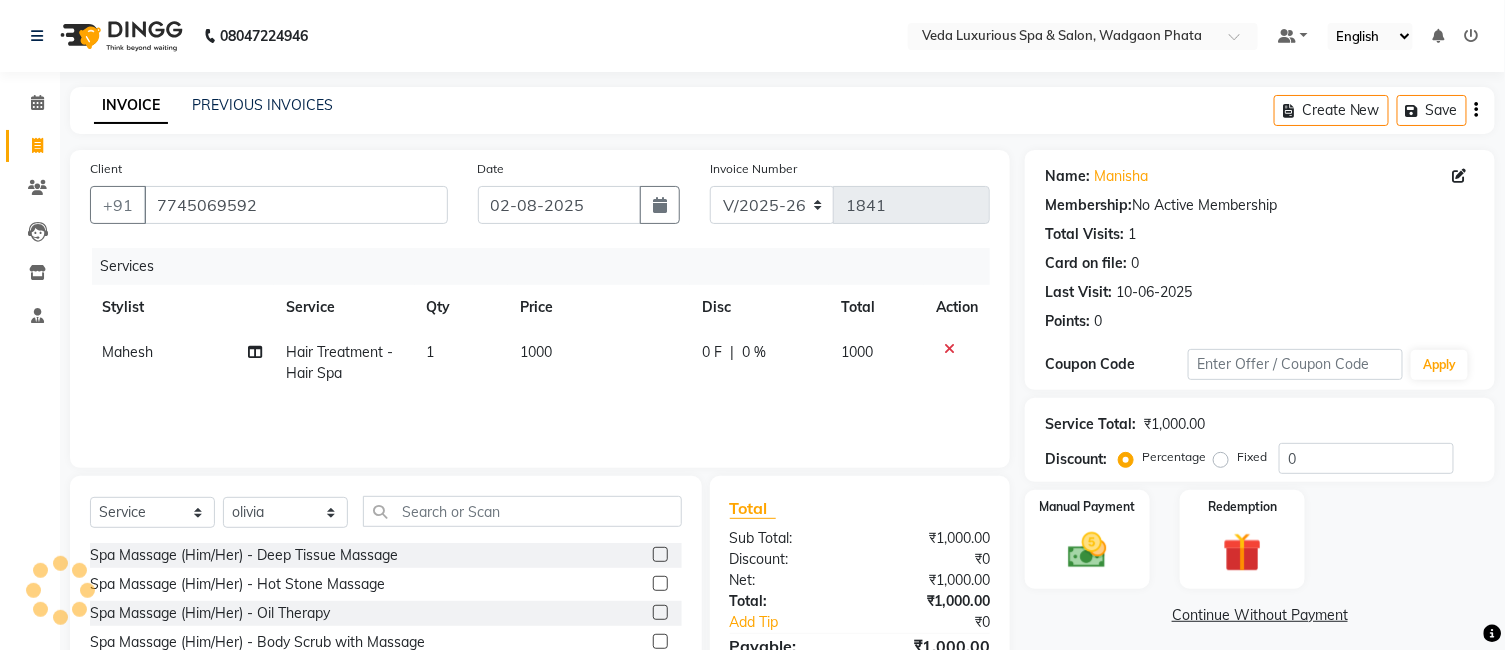 click 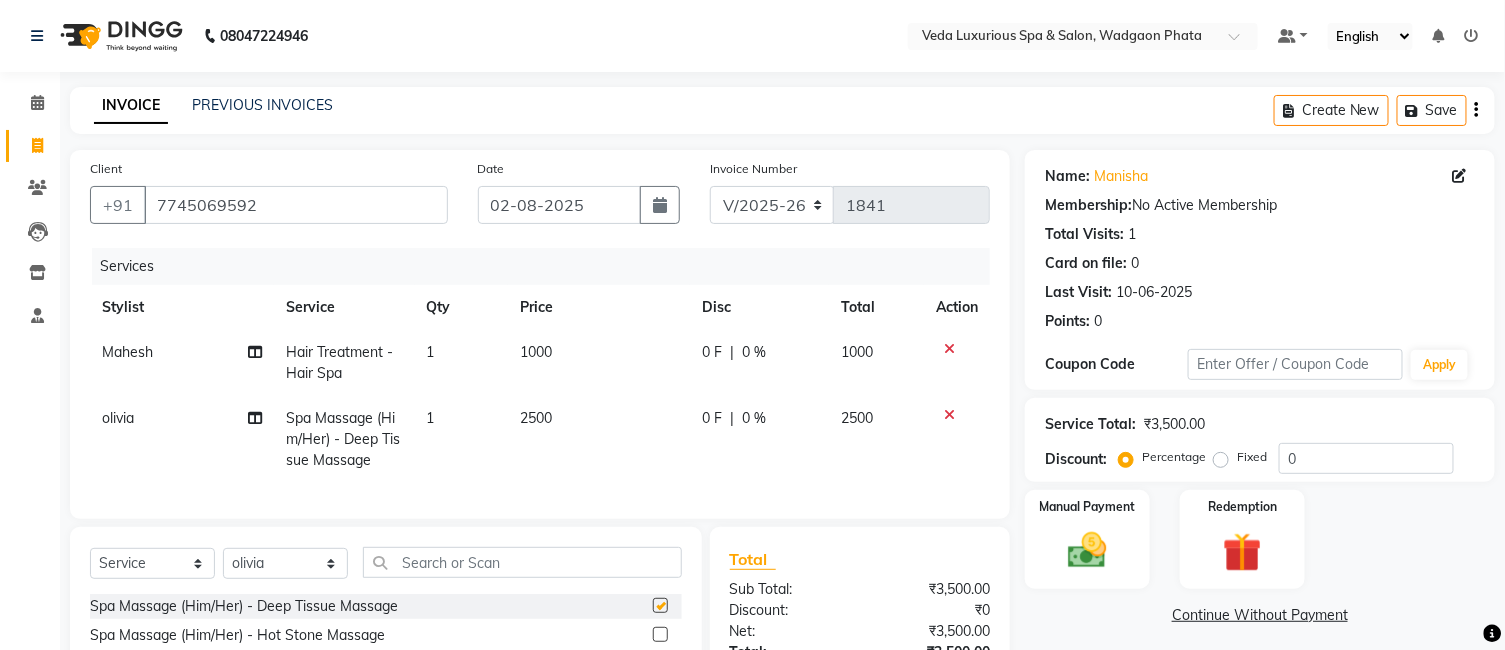checkbox on "false" 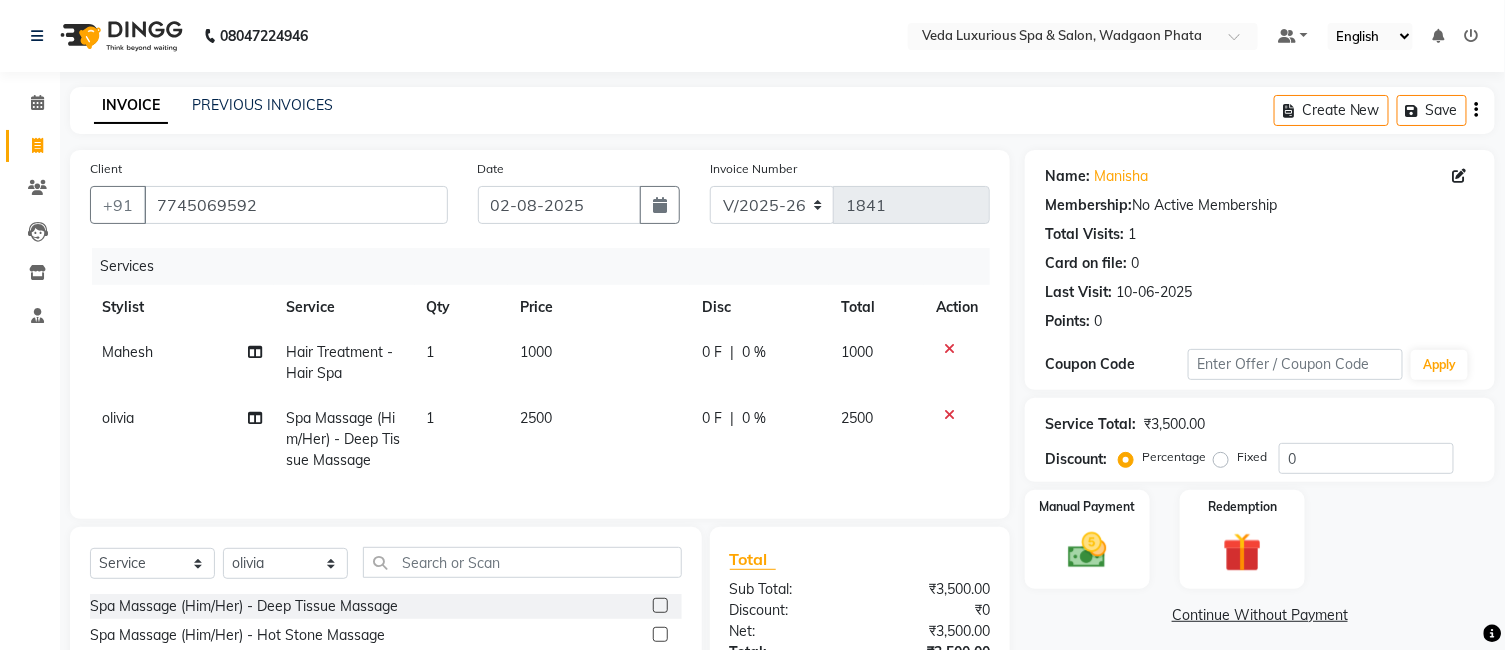 click on "0 F | 0 %" 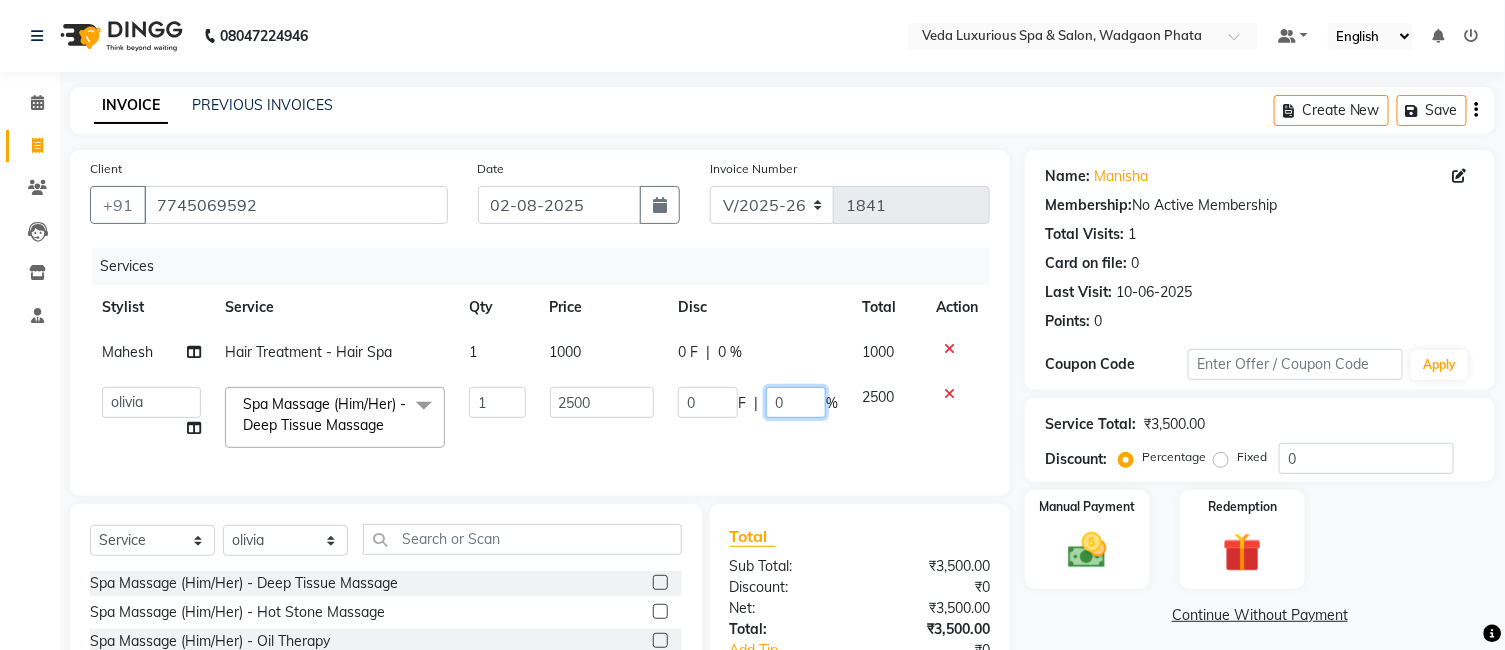 click on "0" 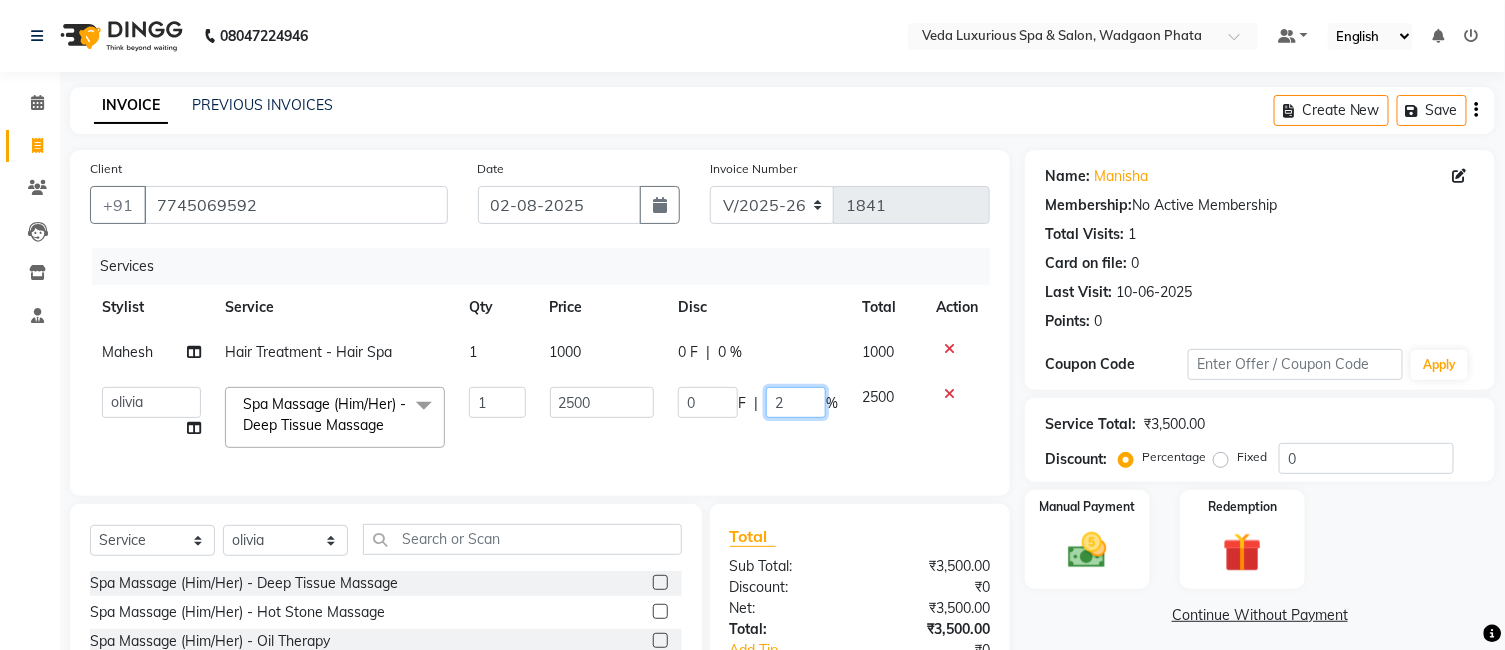 type on "20" 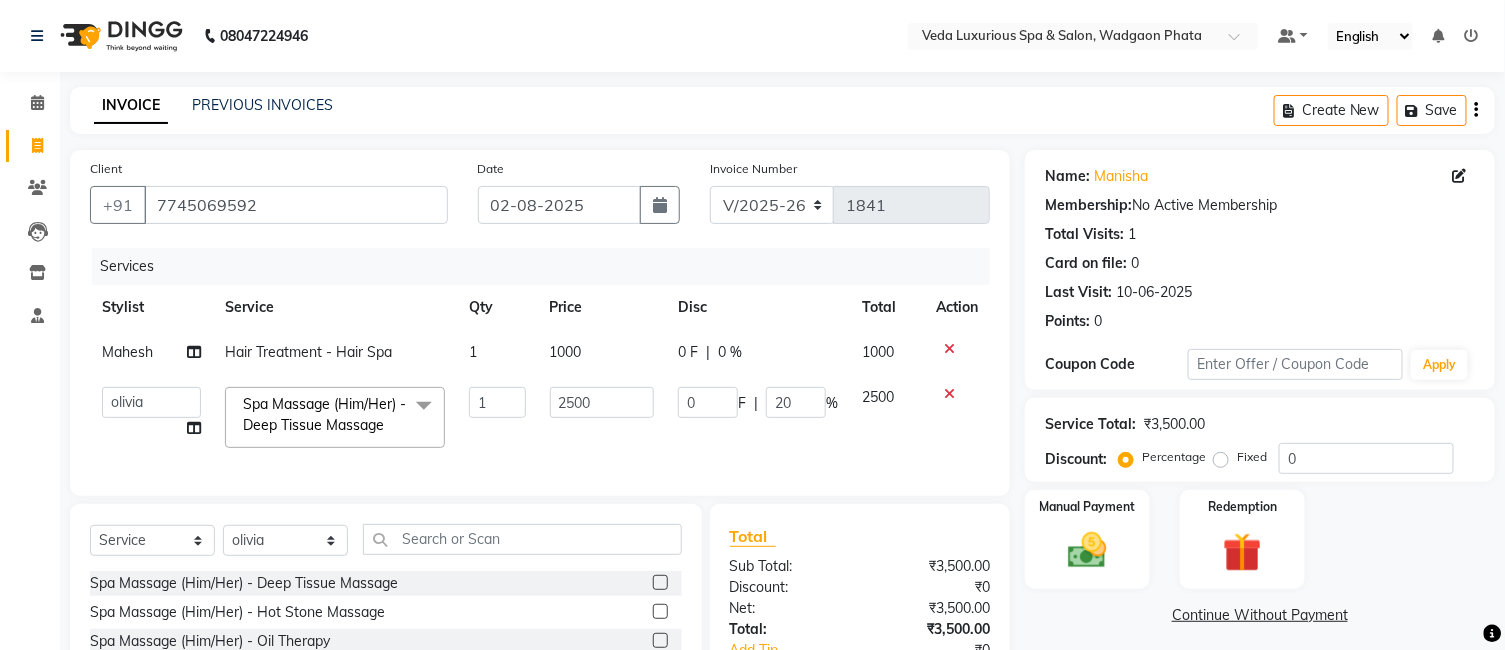 click on "2500" 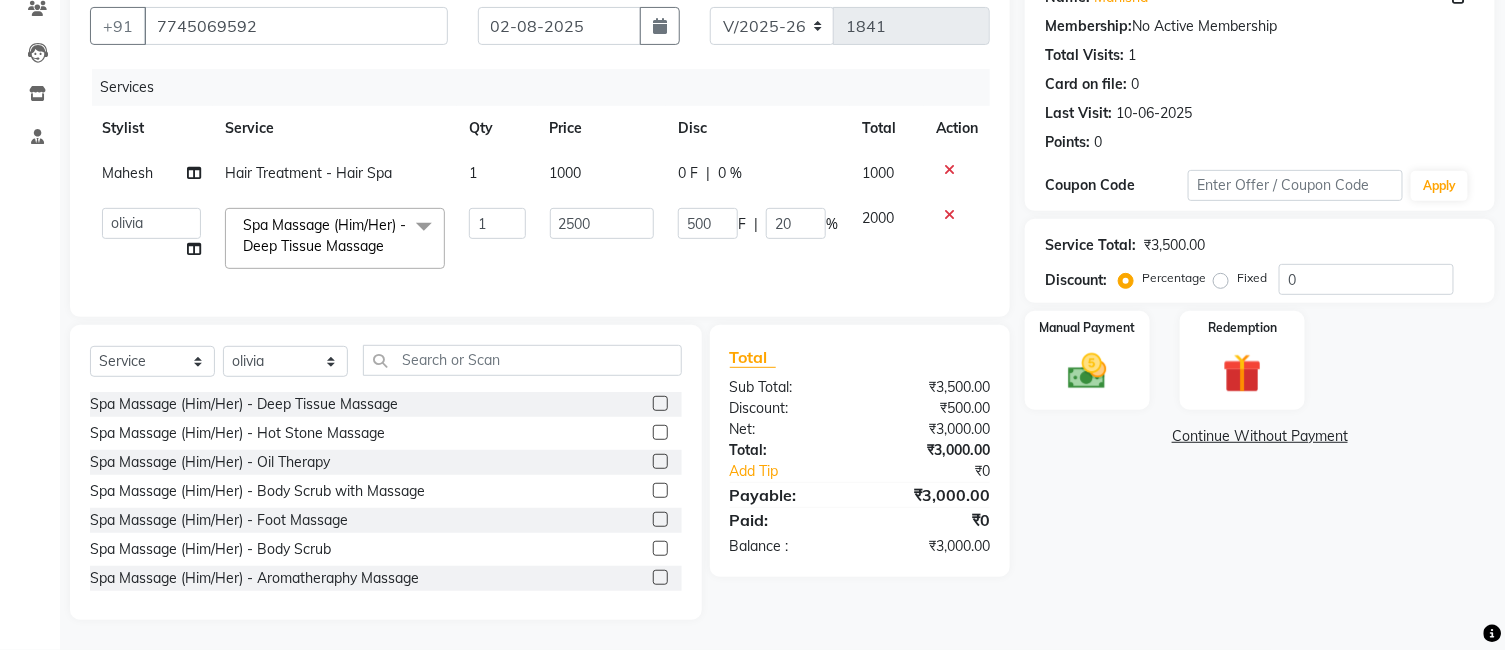 scroll, scrollTop: 0, scrollLeft: 0, axis: both 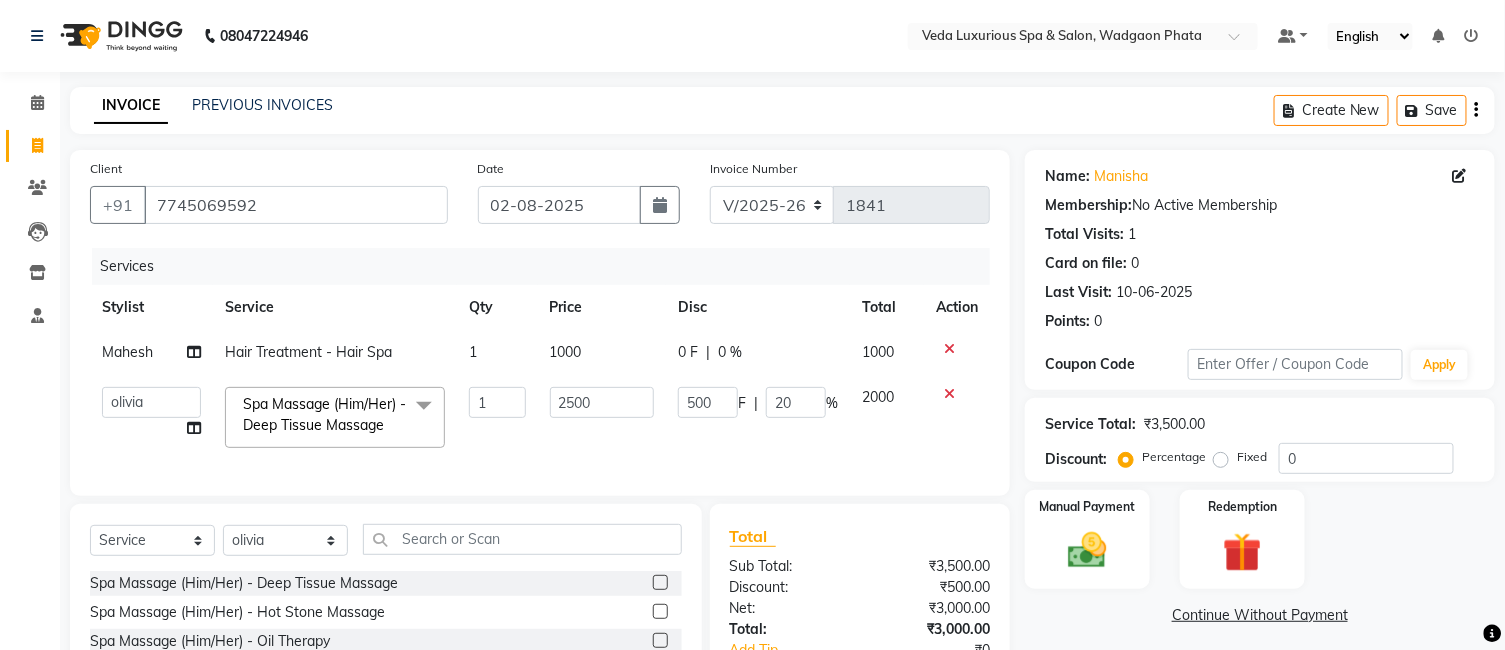 click 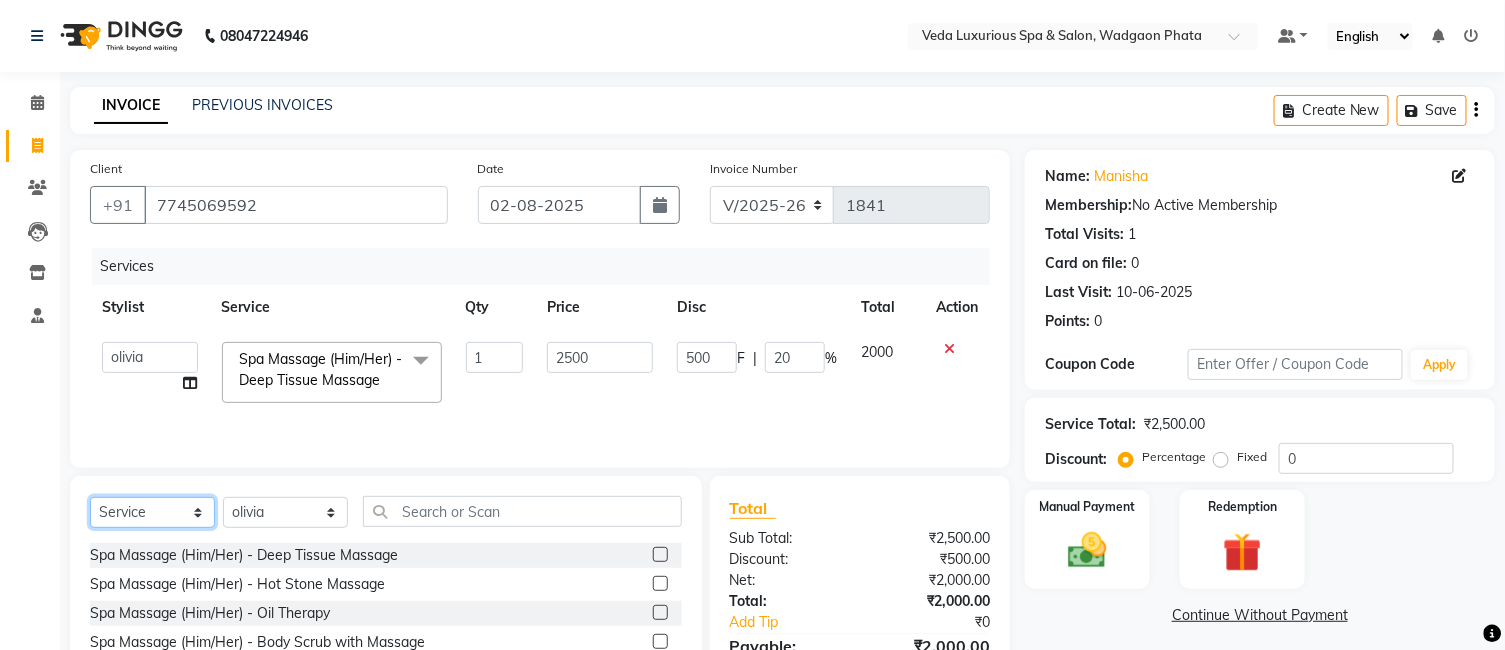 click on "Select  Service  Product  Membership  Package Voucher Prepaid Gift Card" 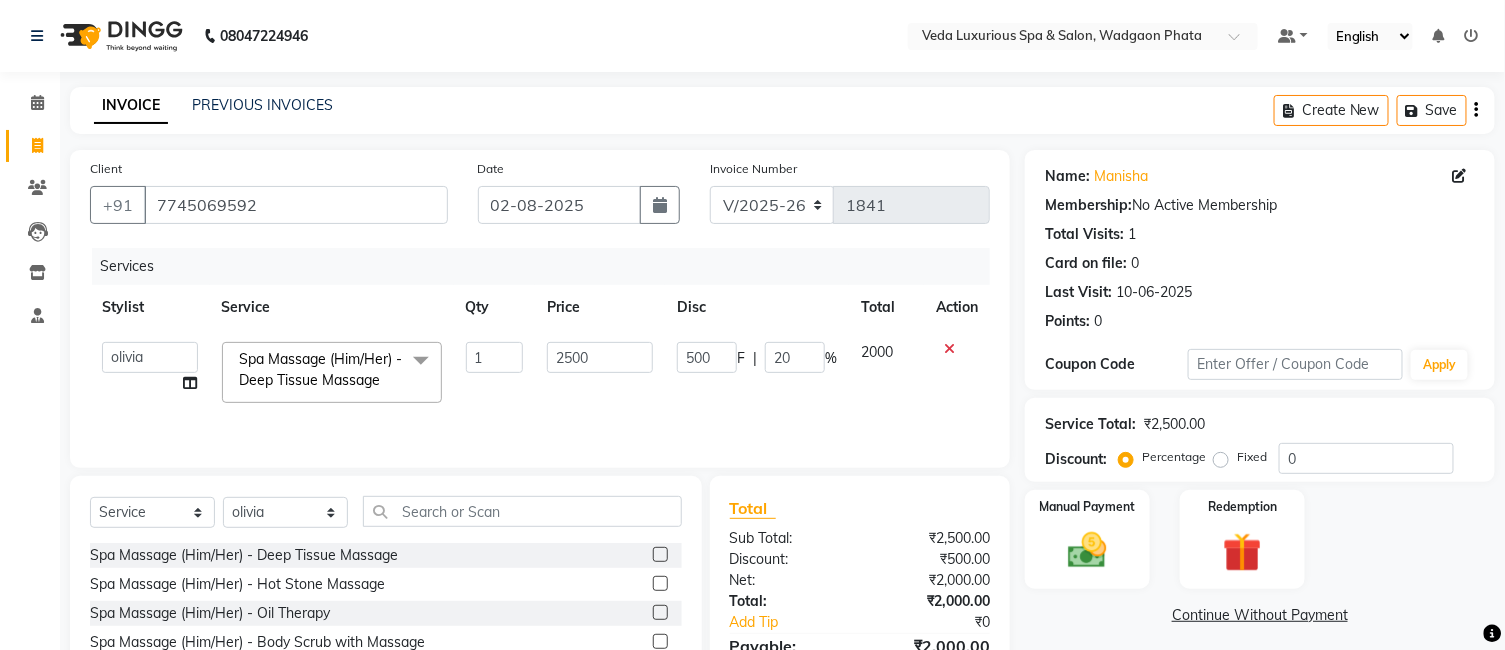 click 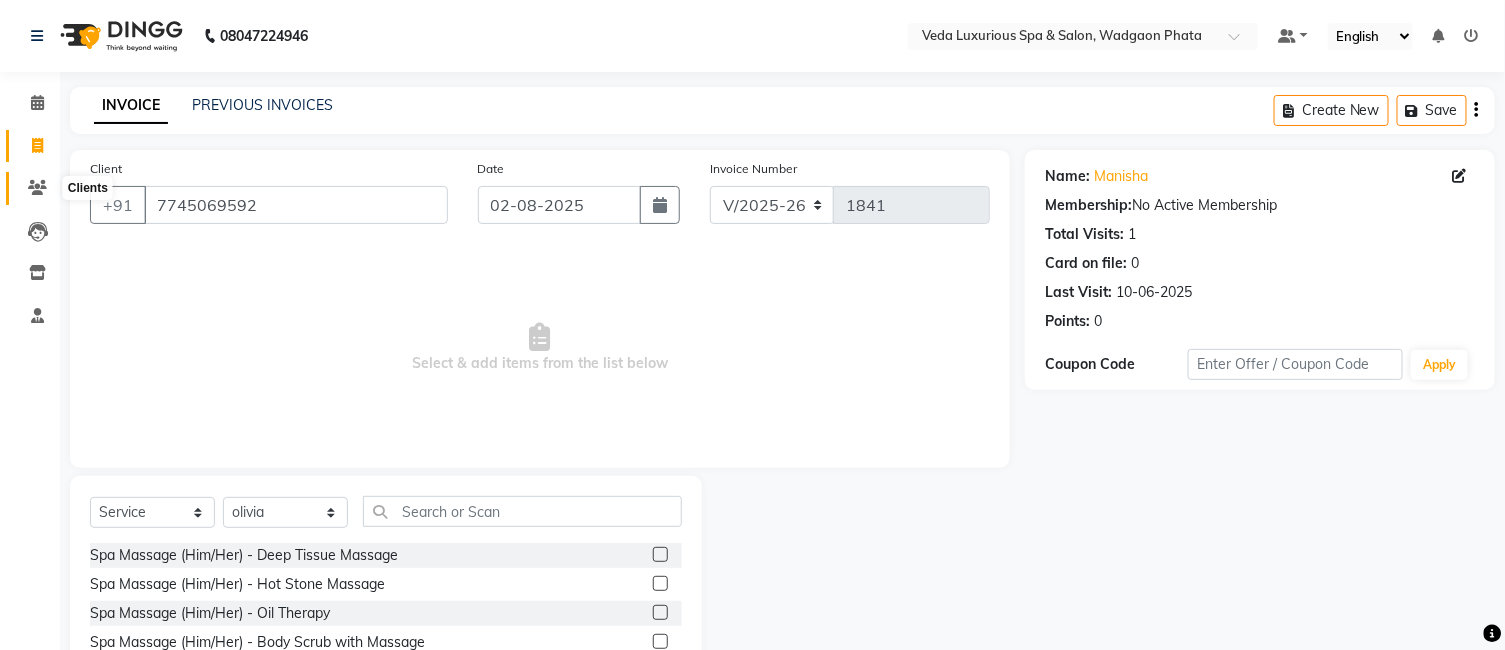 click 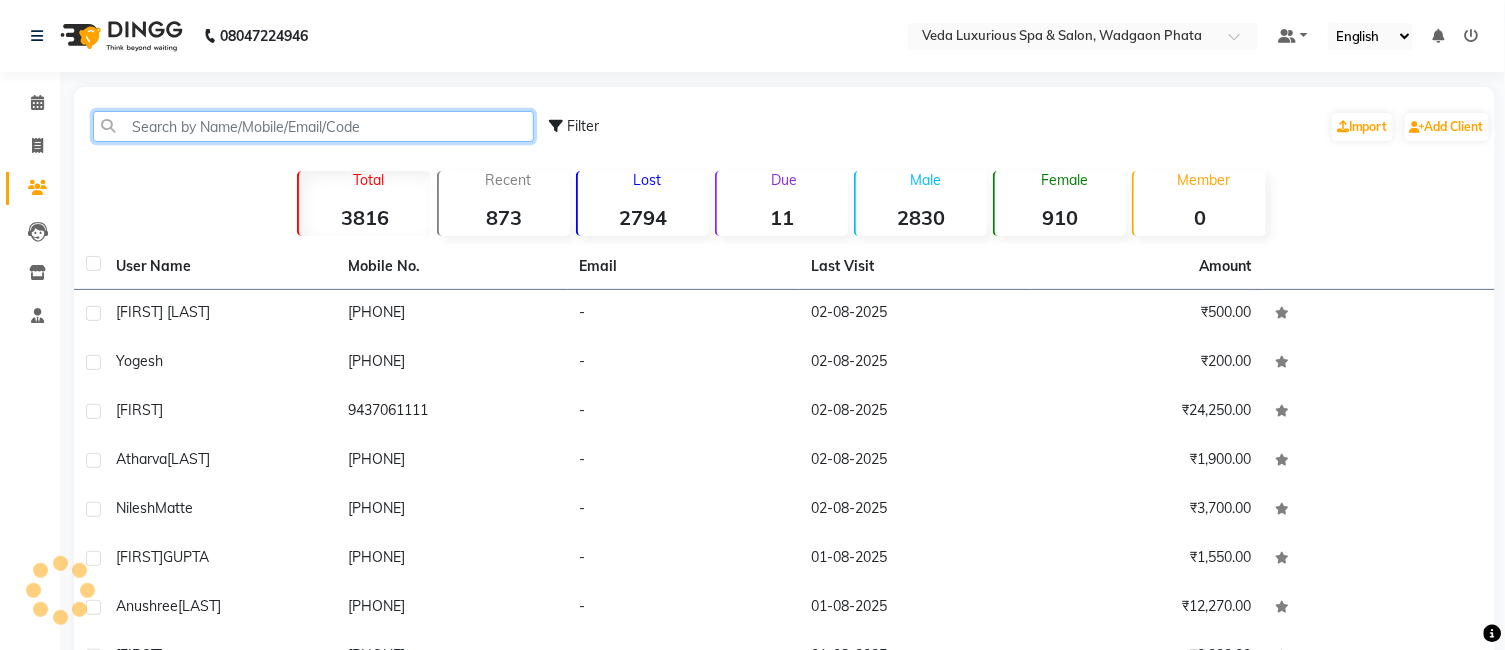 click 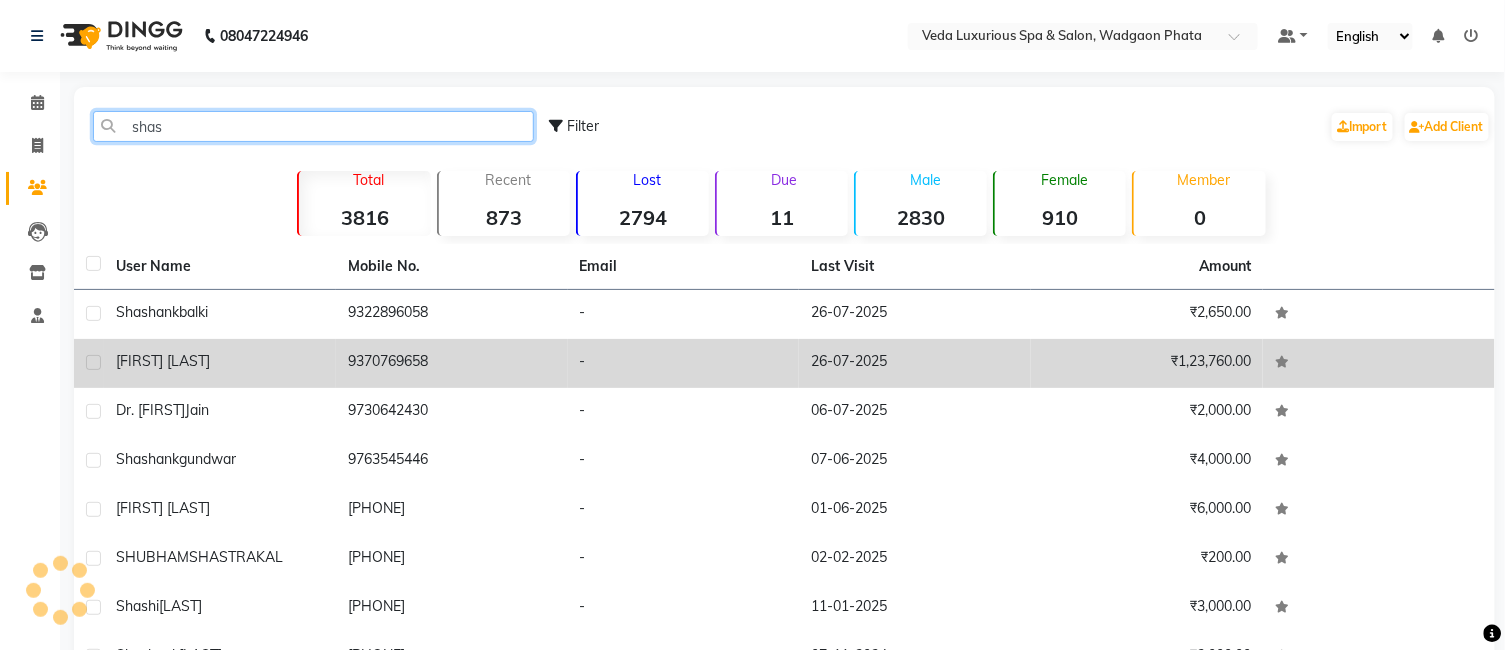 type on "shas" 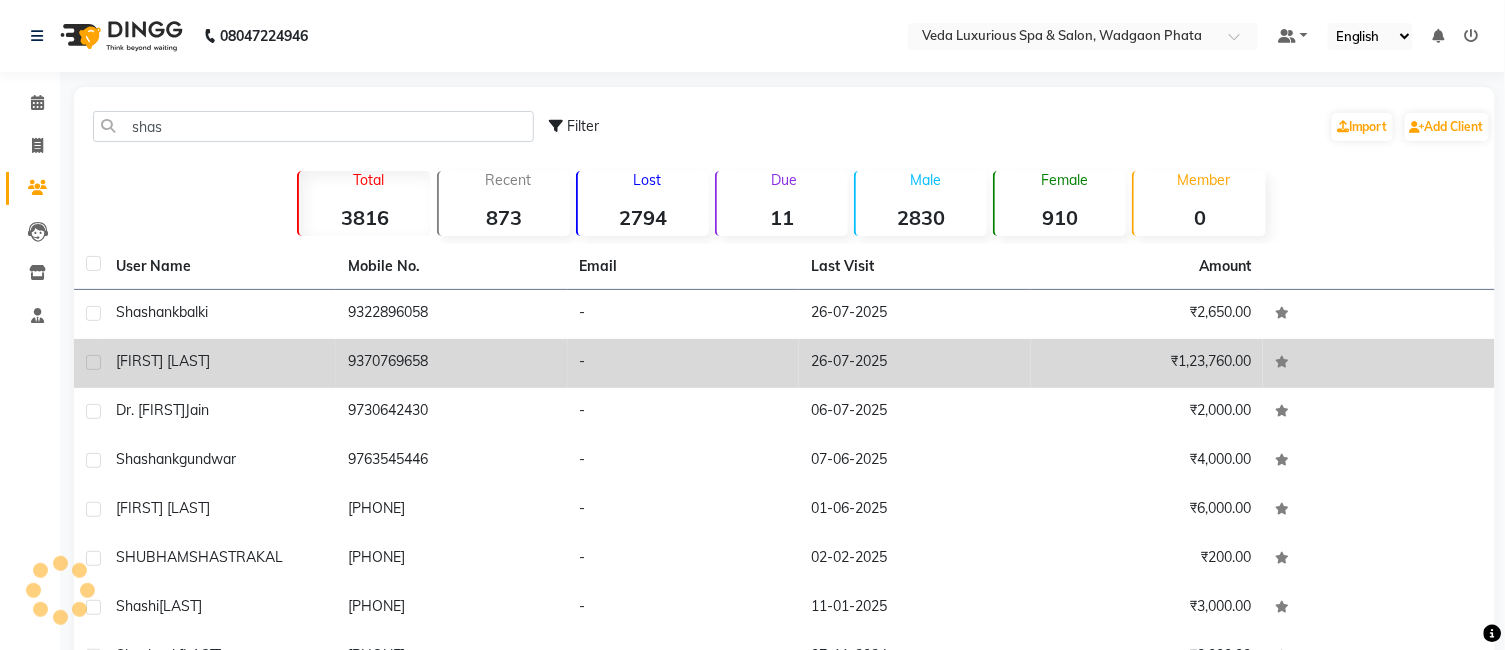 click on "[FIRST] [LAST]" 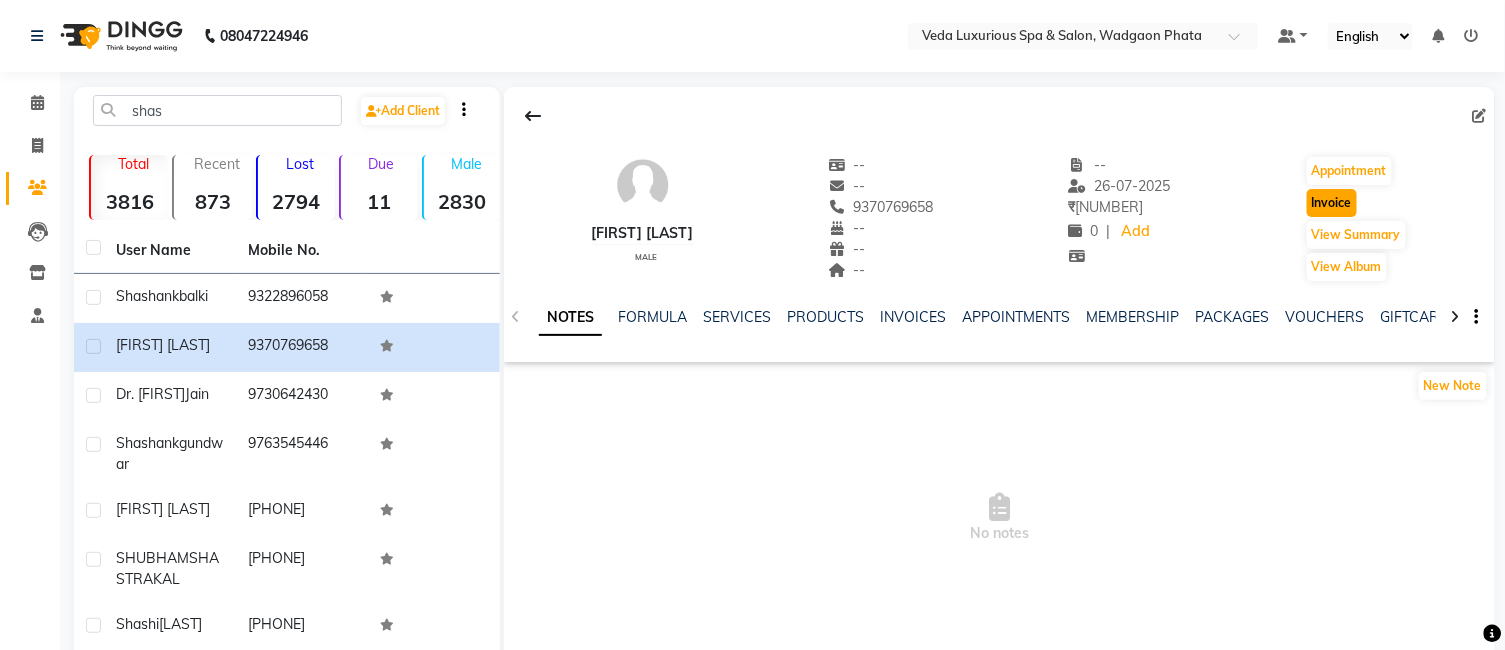 click on "Invoice" 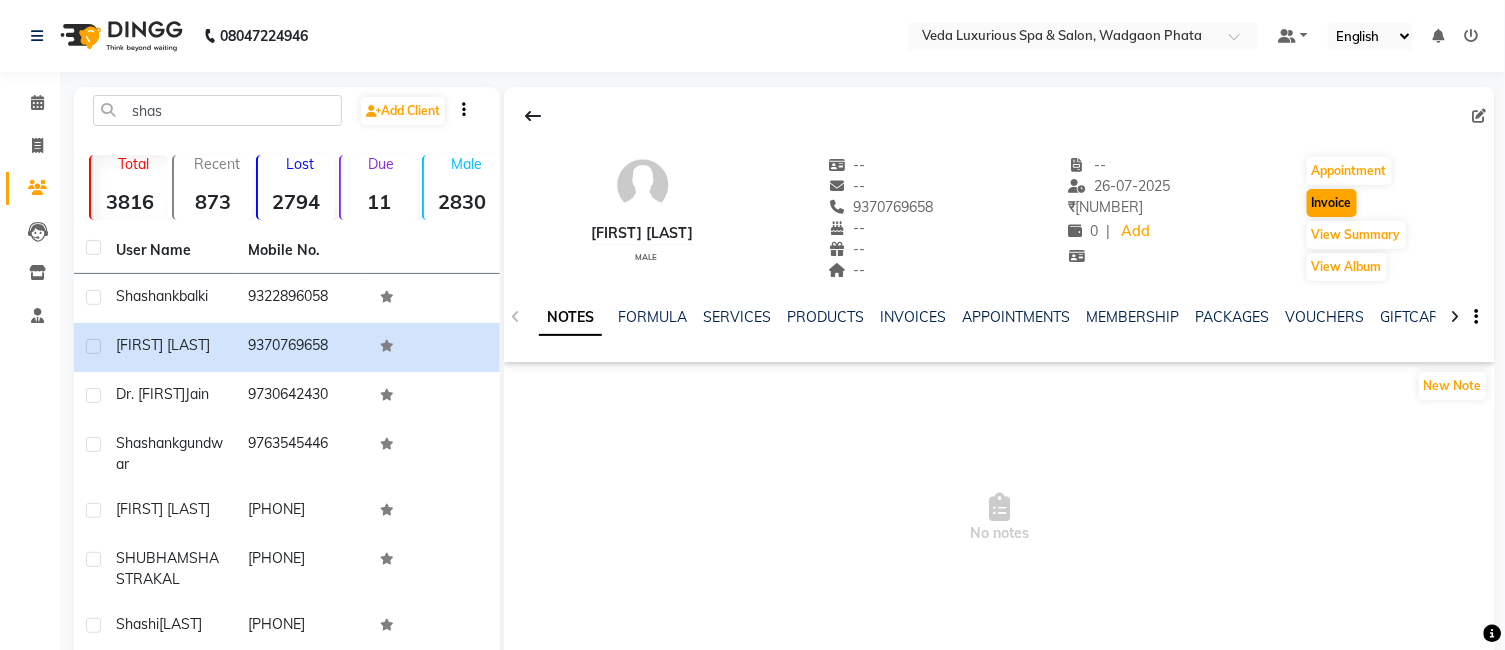 select on "service" 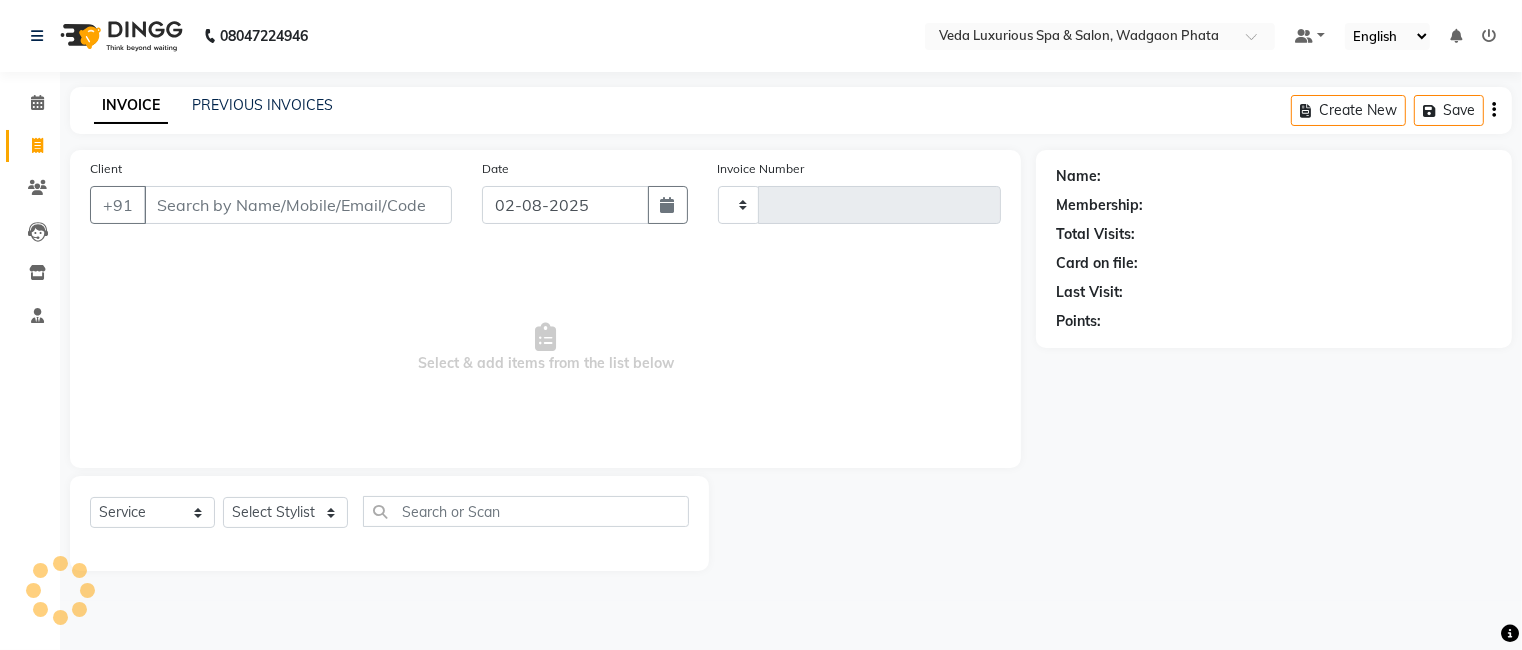 type on "1841" 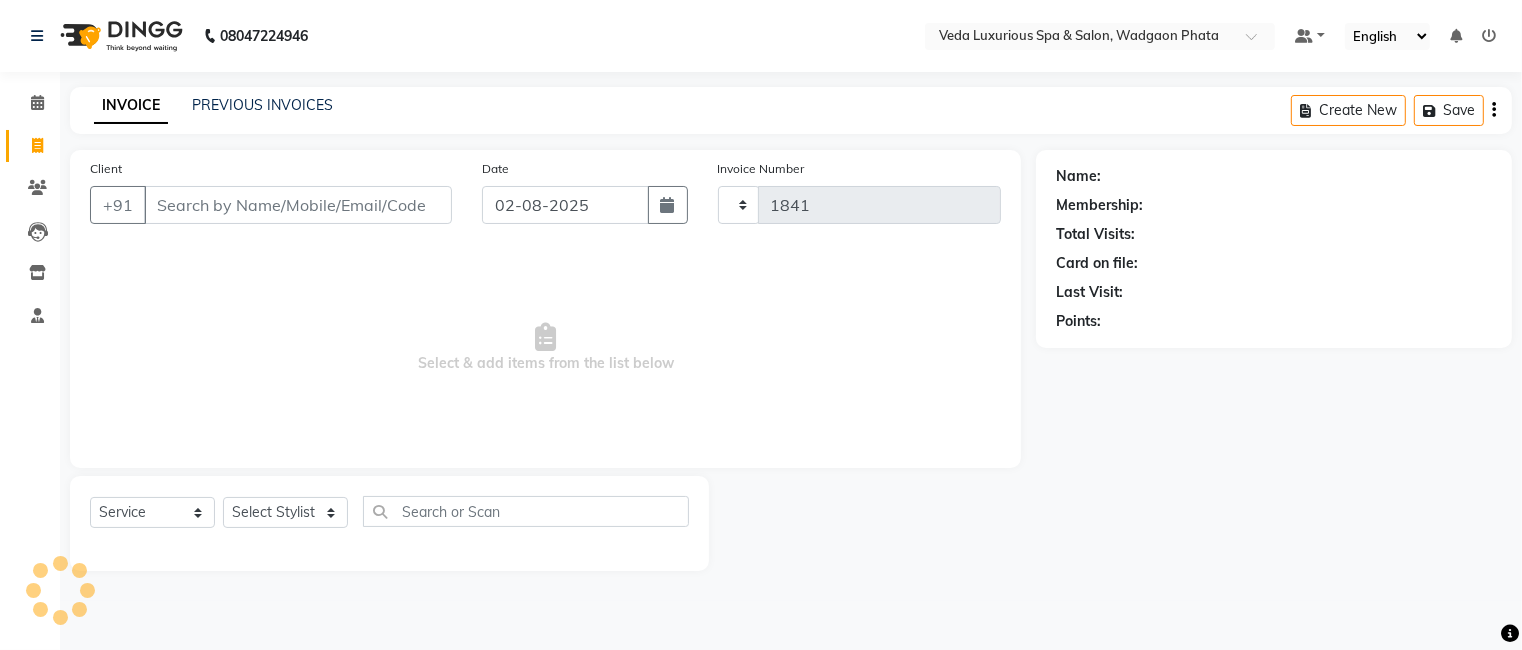 select on "4666" 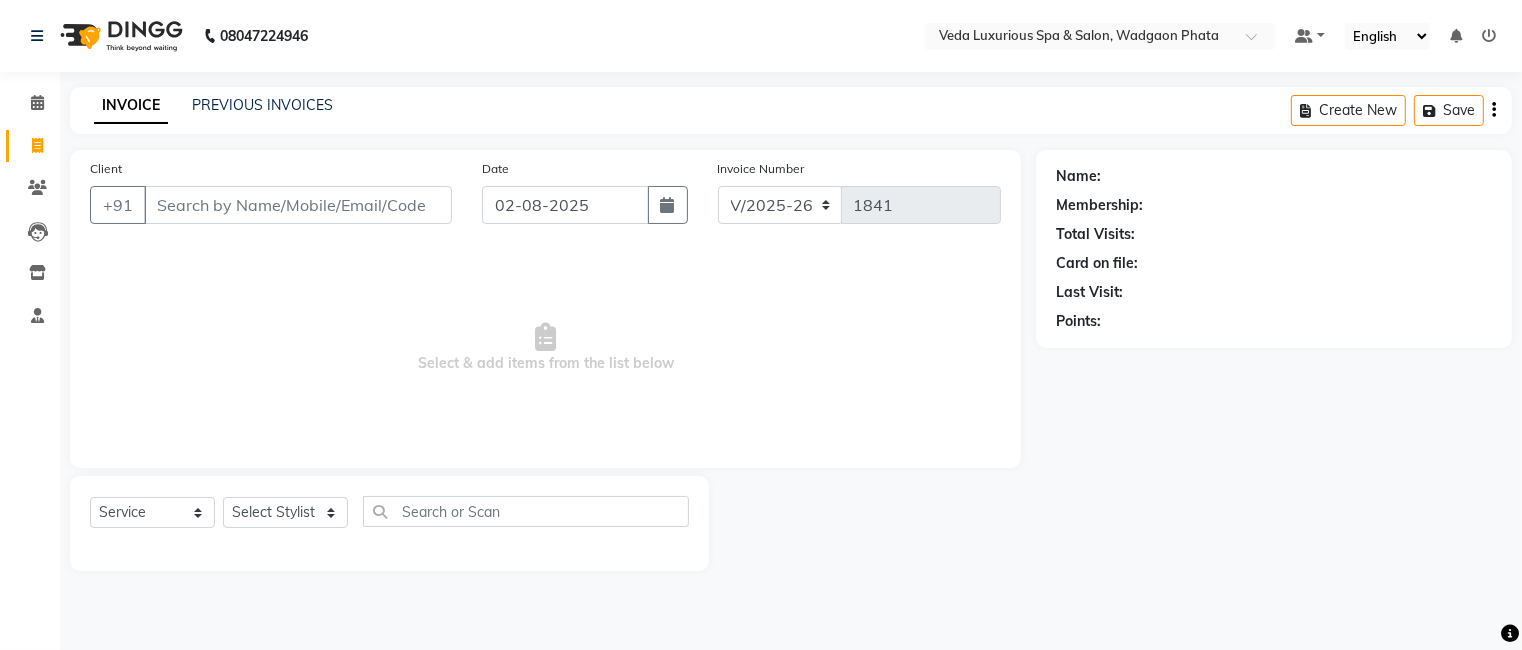 type on "9370769658" 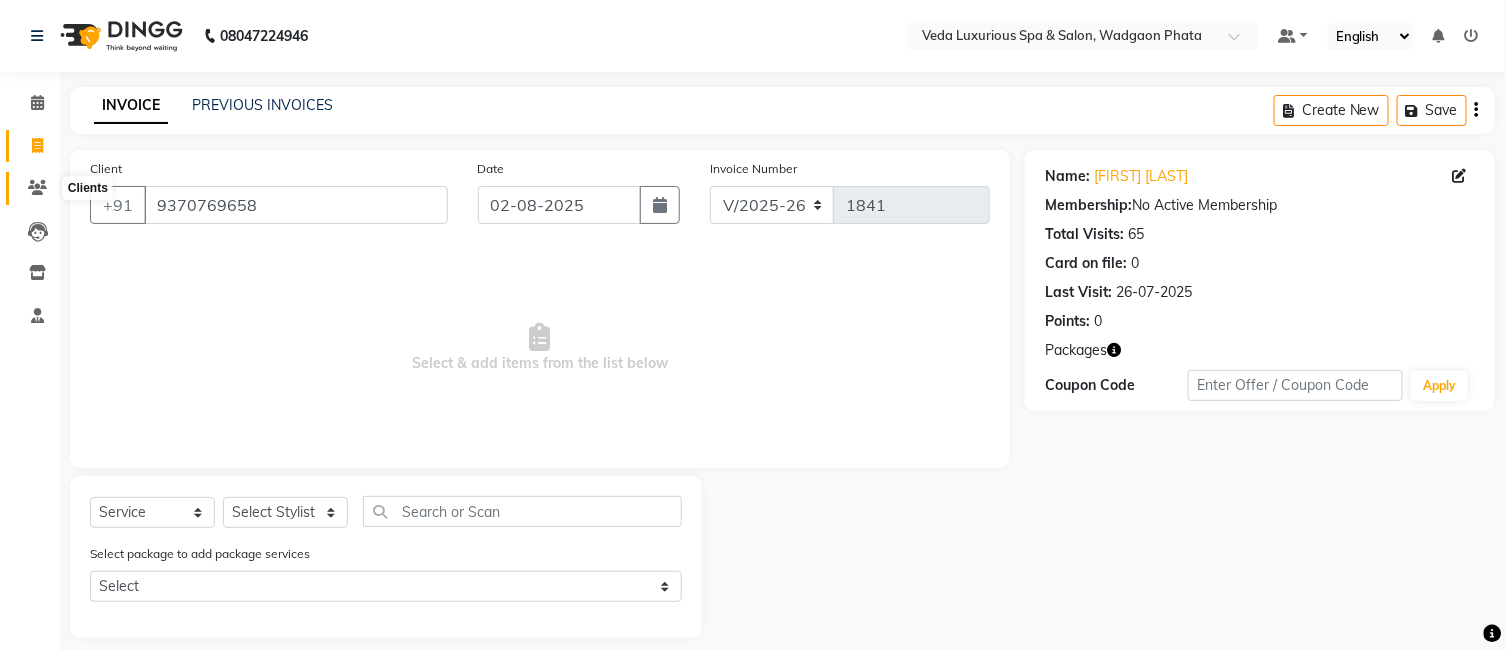 click 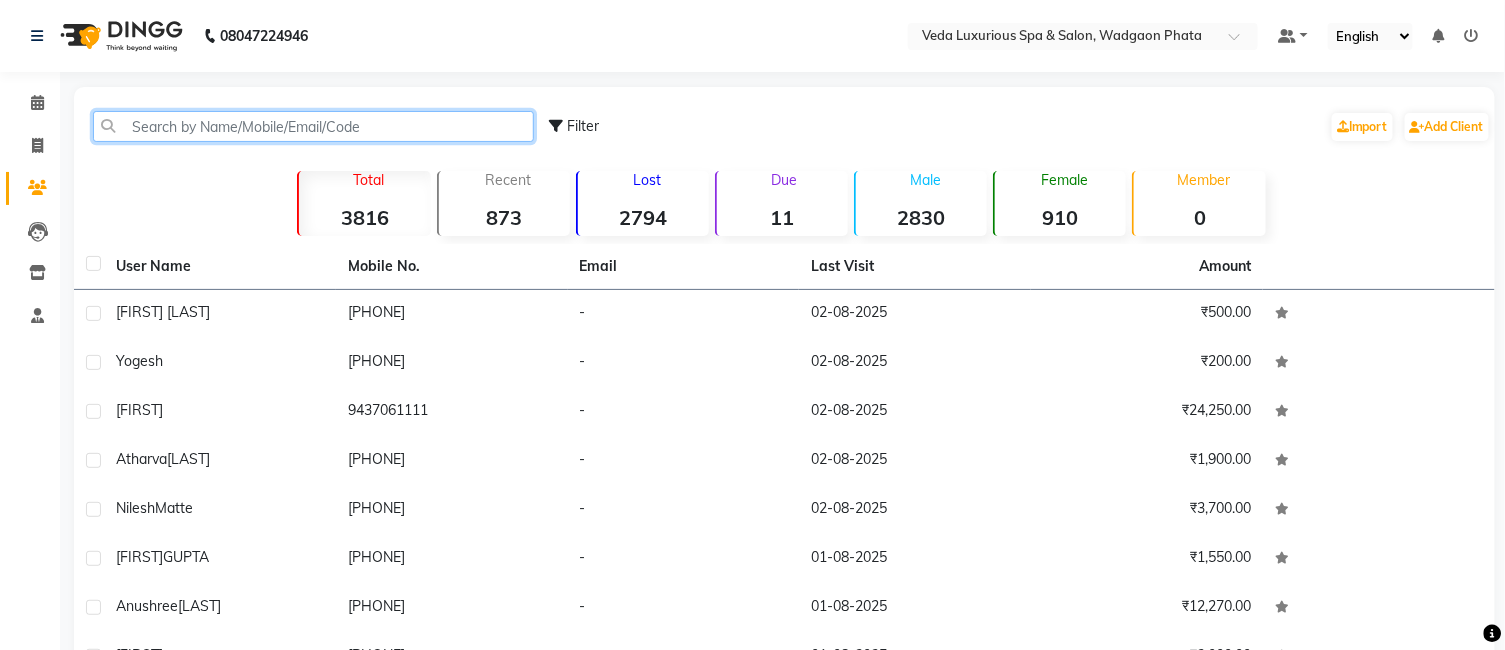 click 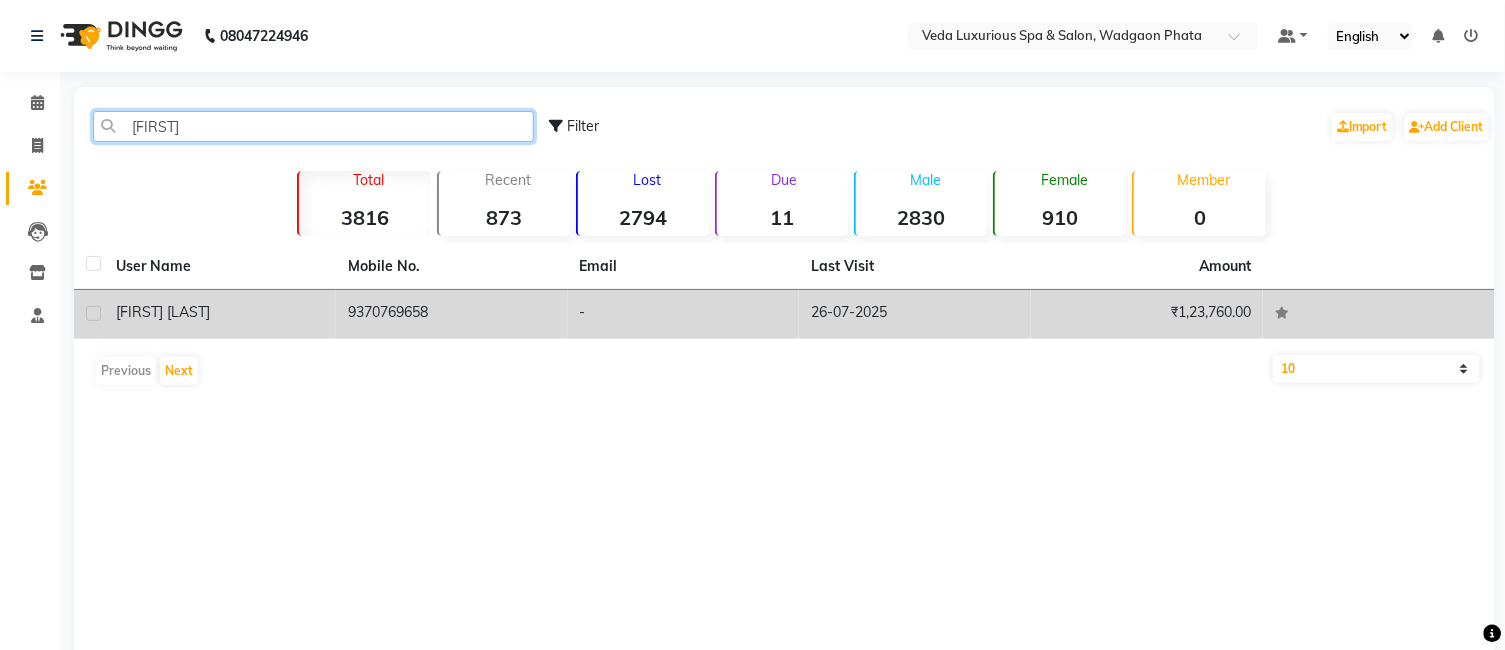 type on "[FIRST]" 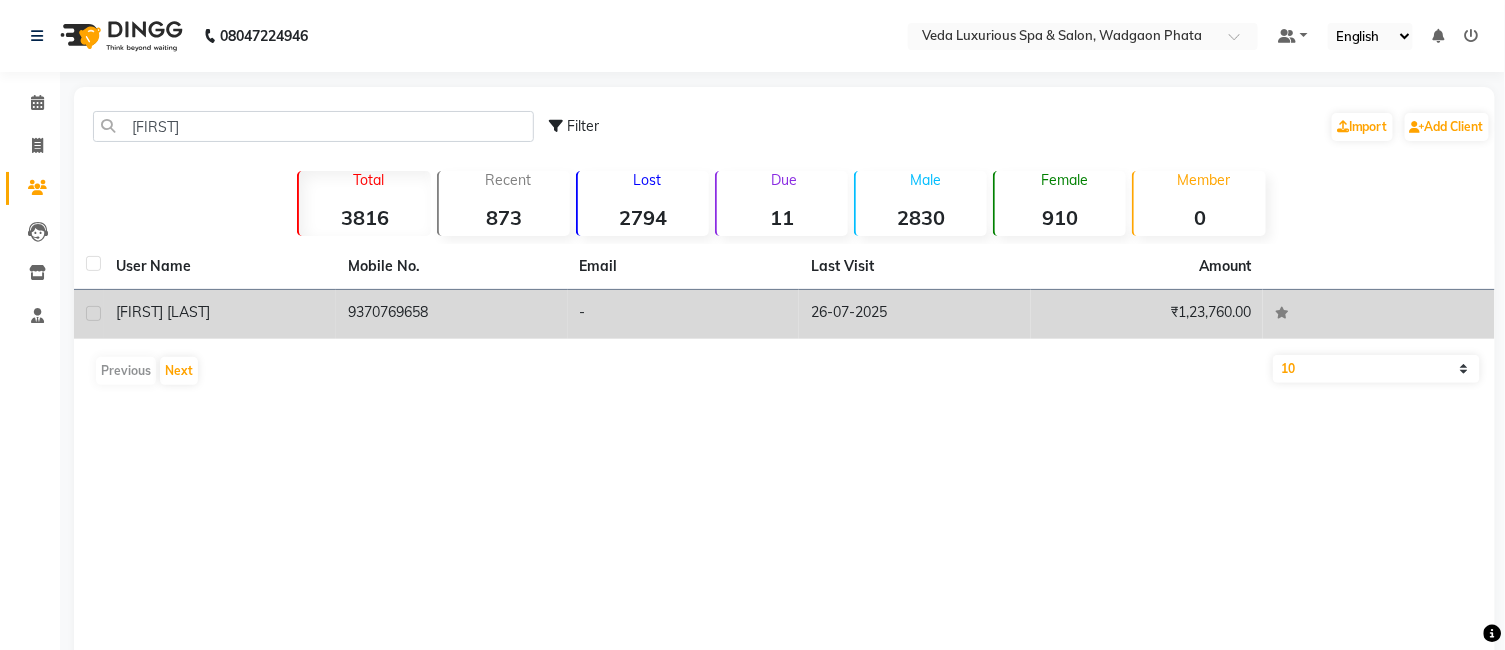 click on "[FIRST] [LAST]" 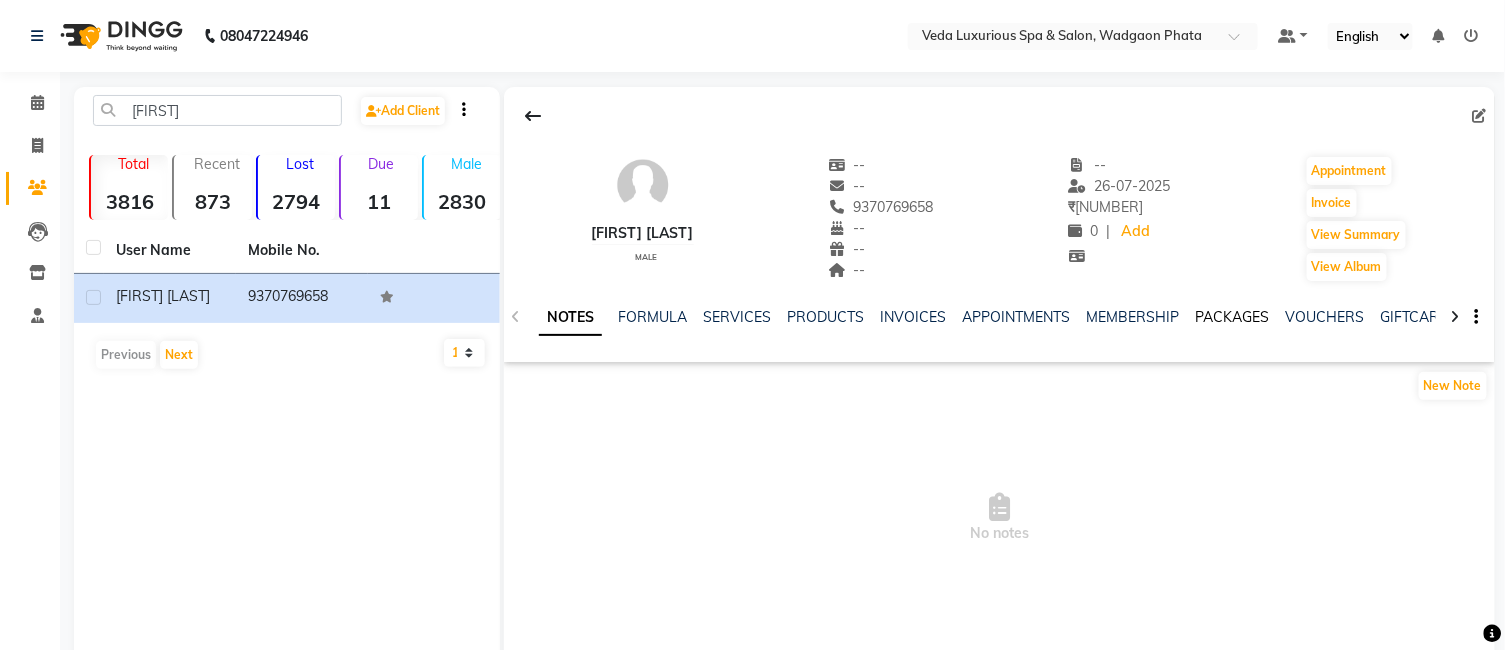 click on "PACKAGES" 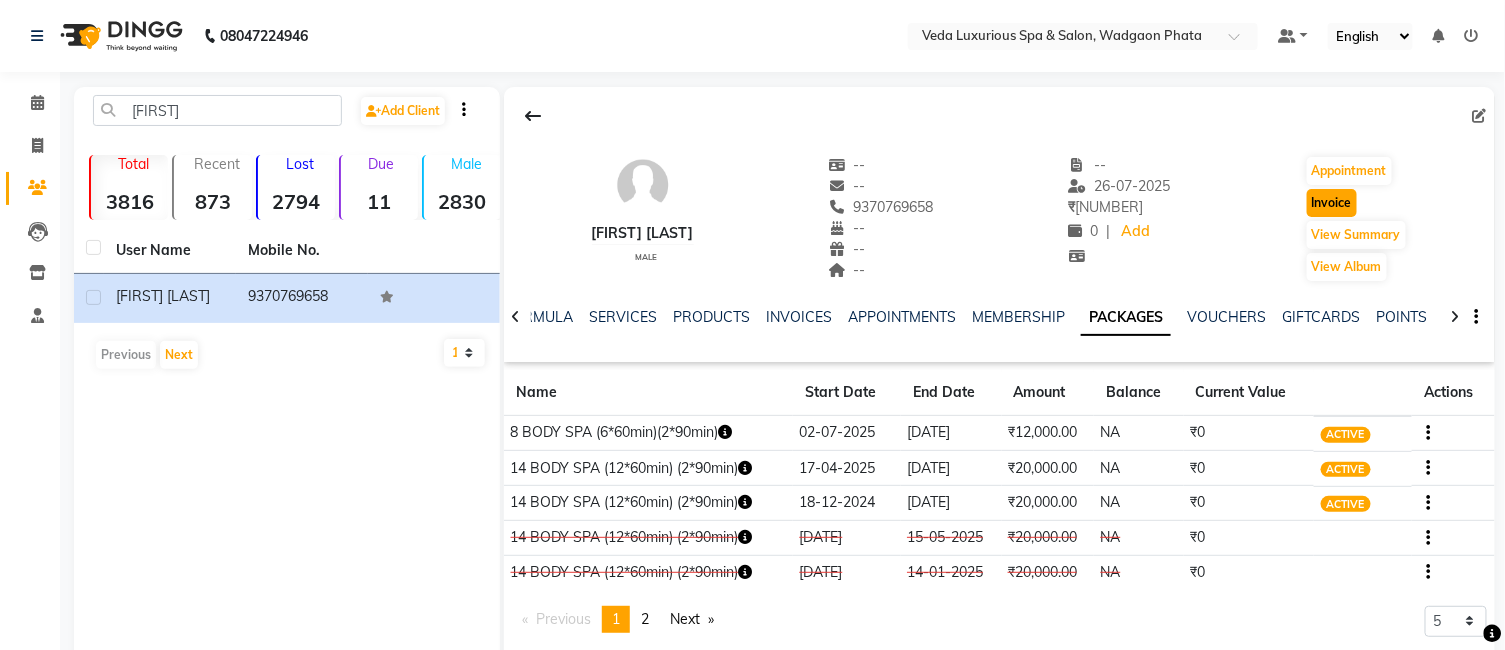 click on "Invoice" 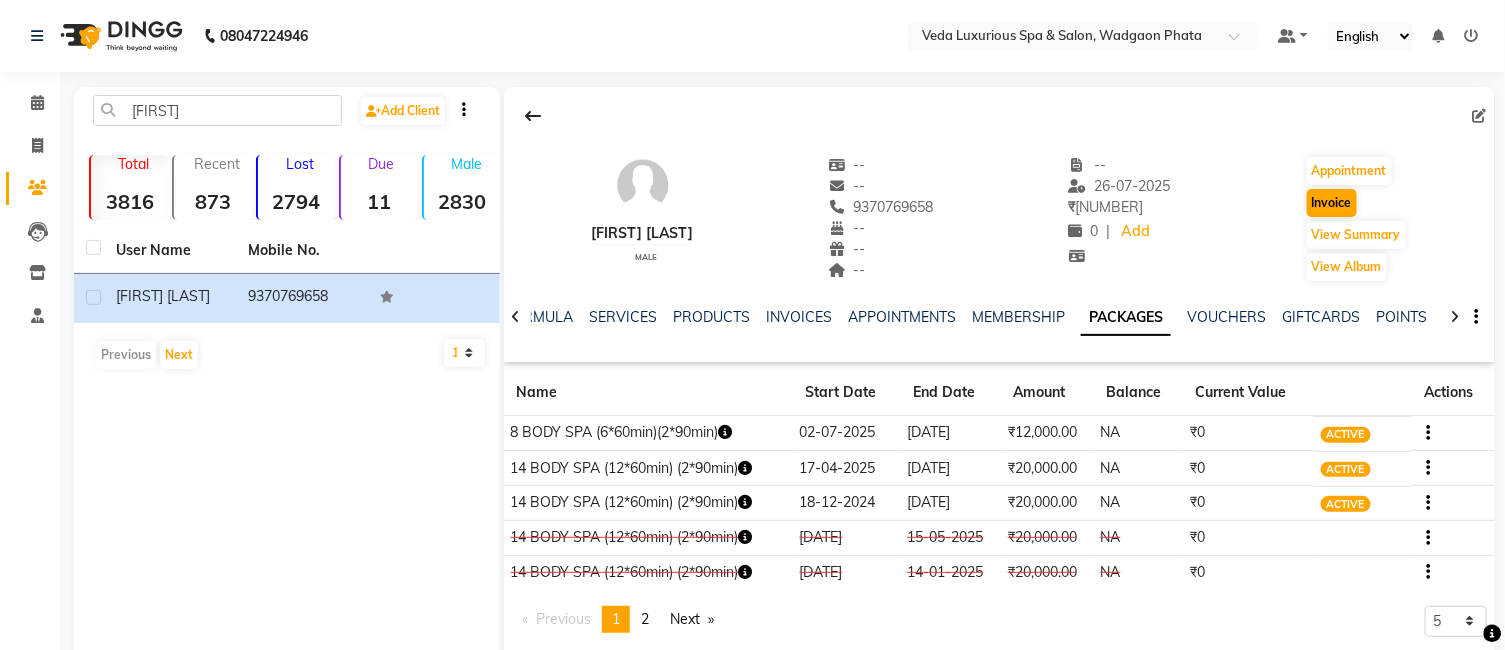 select on "service" 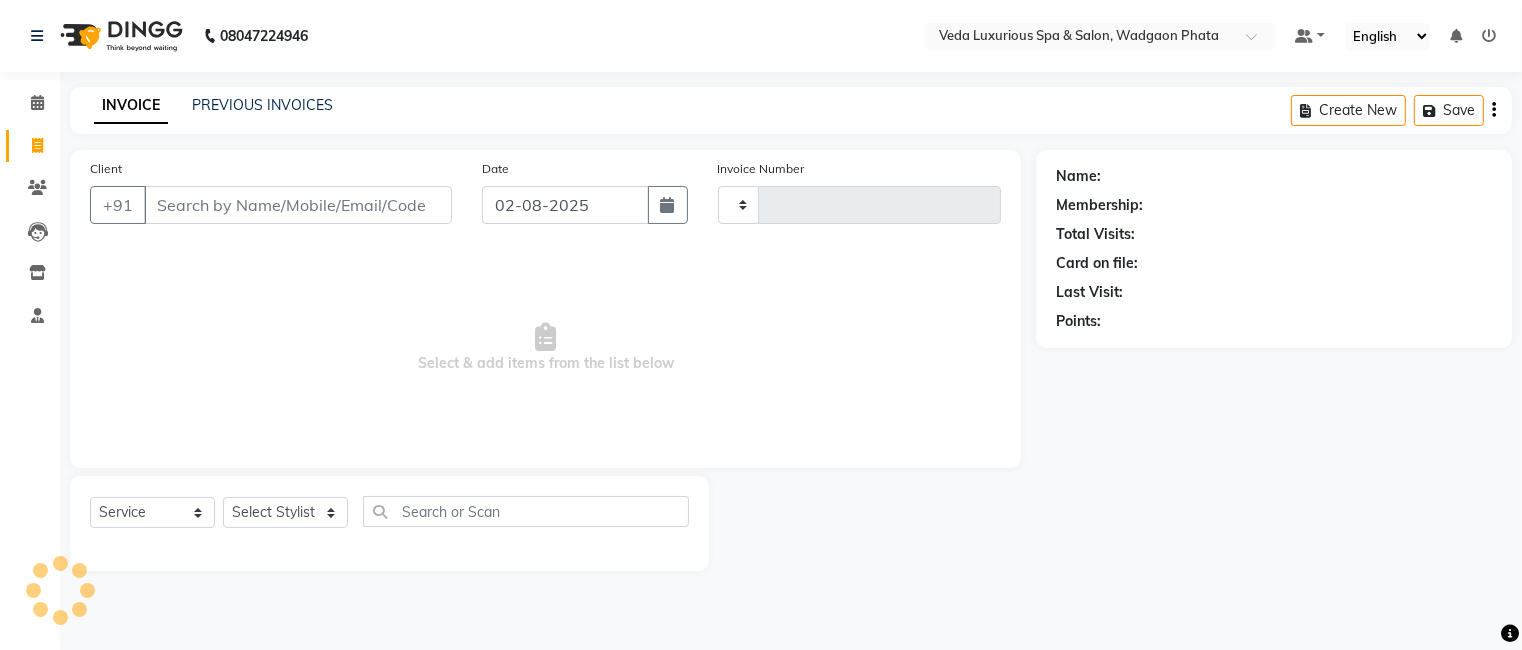 type on "1841" 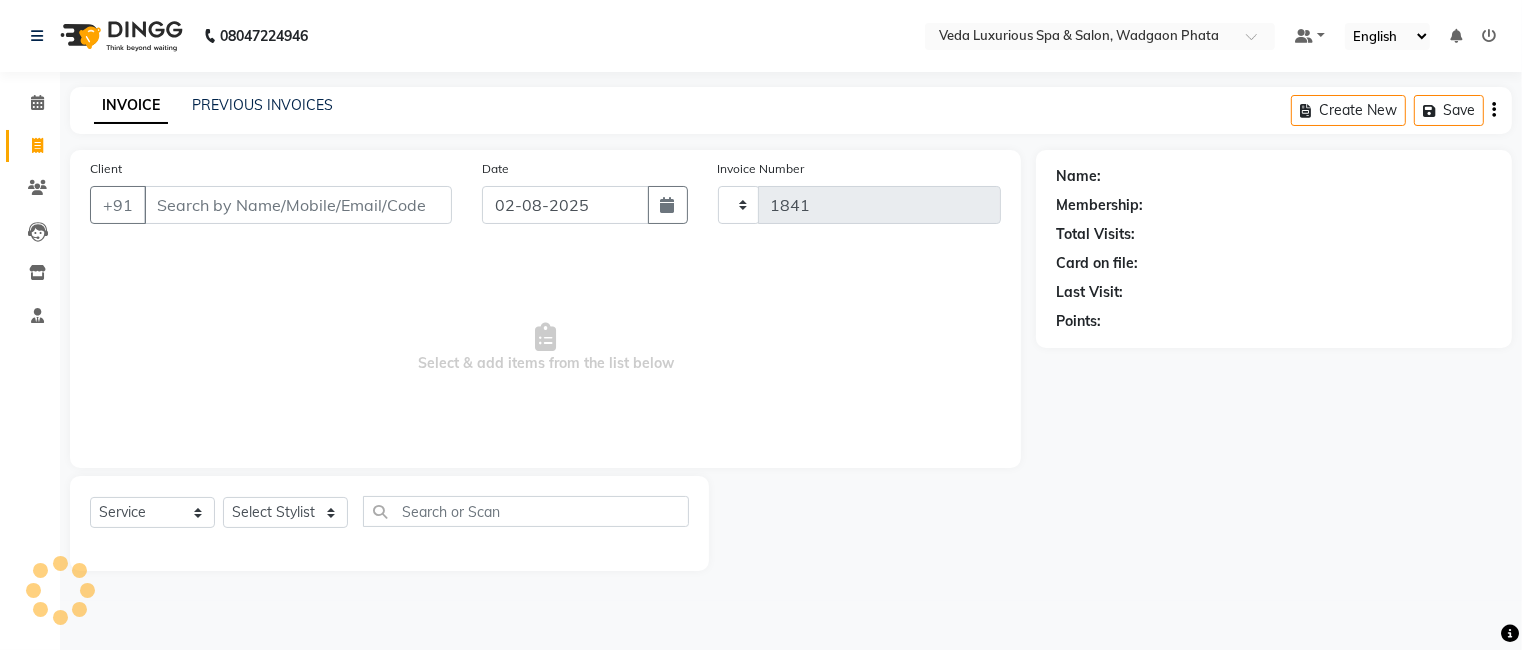 select on "4666" 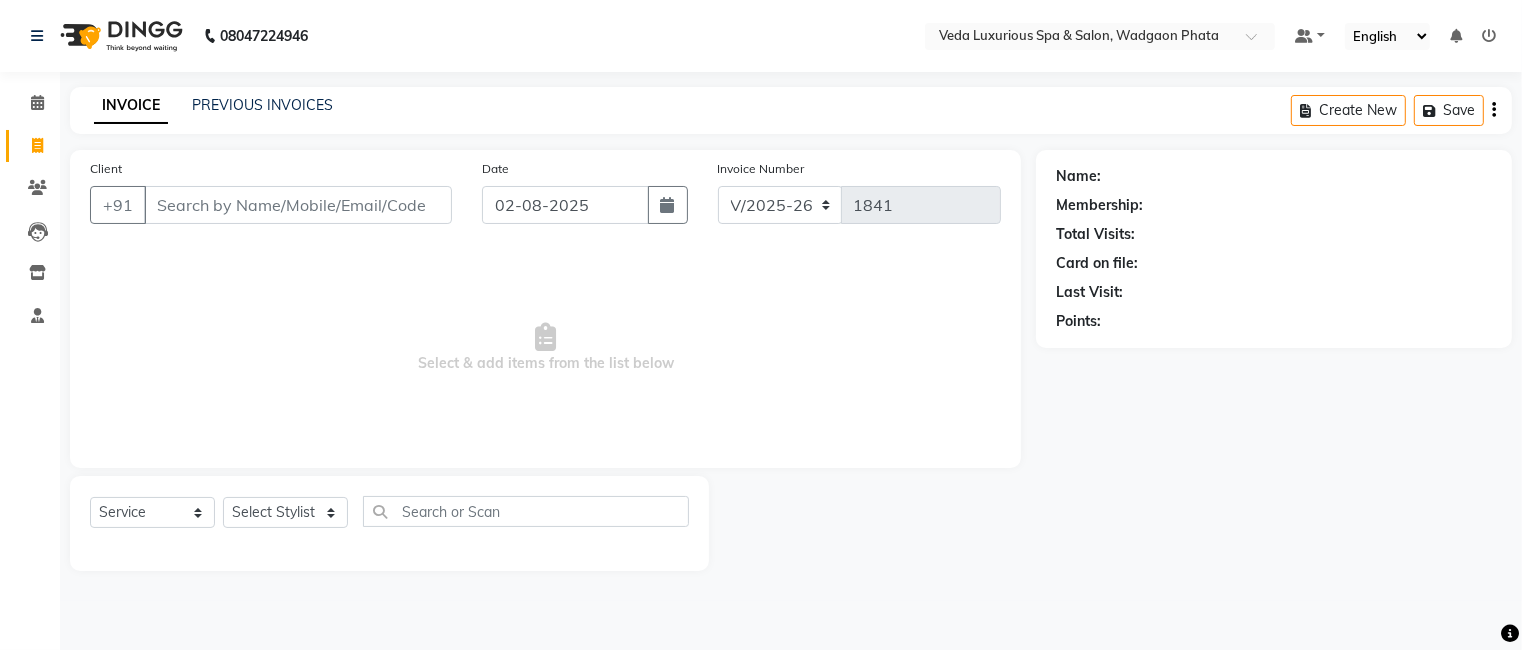 type on "9370769658" 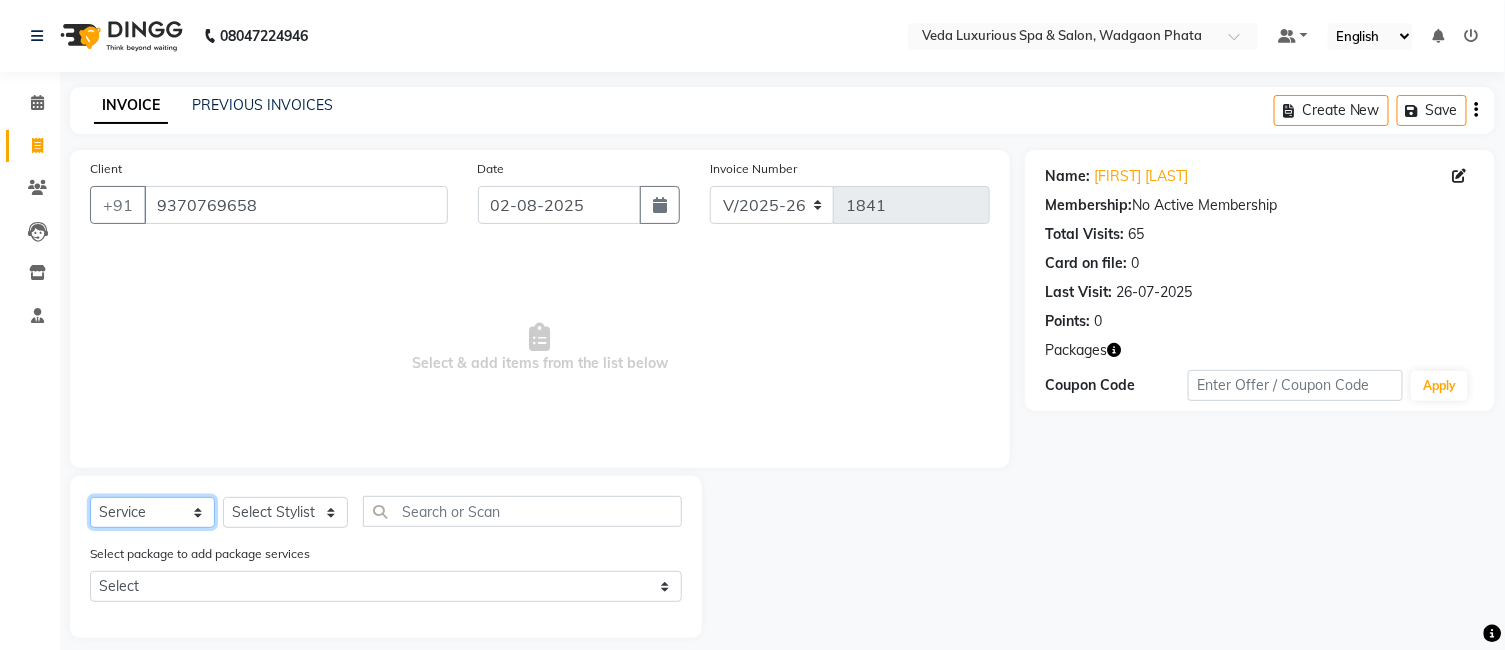 click on "Select  Service  Product  Membership  Package Voucher Prepaid Gift Card" 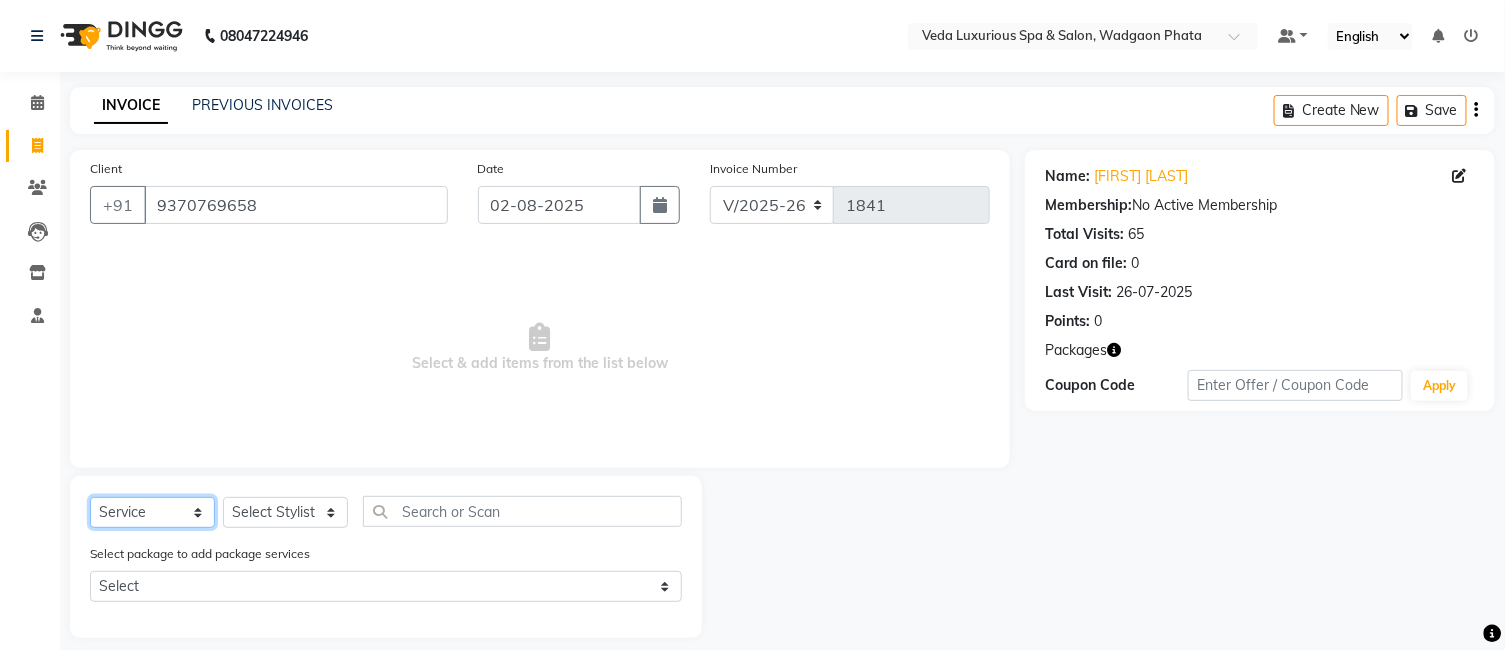 select on "package" 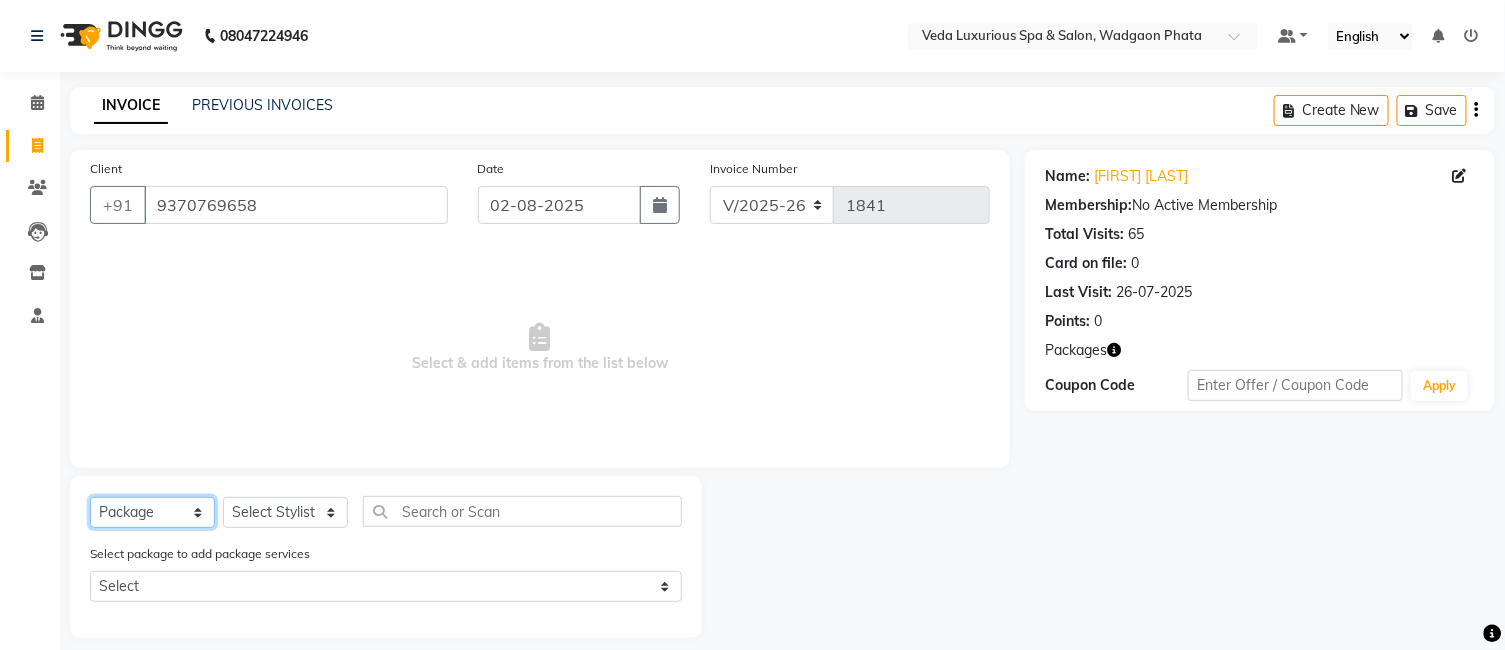 click on "Select  Service  Product  Membership  Package Voucher Prepaid Gift Card" 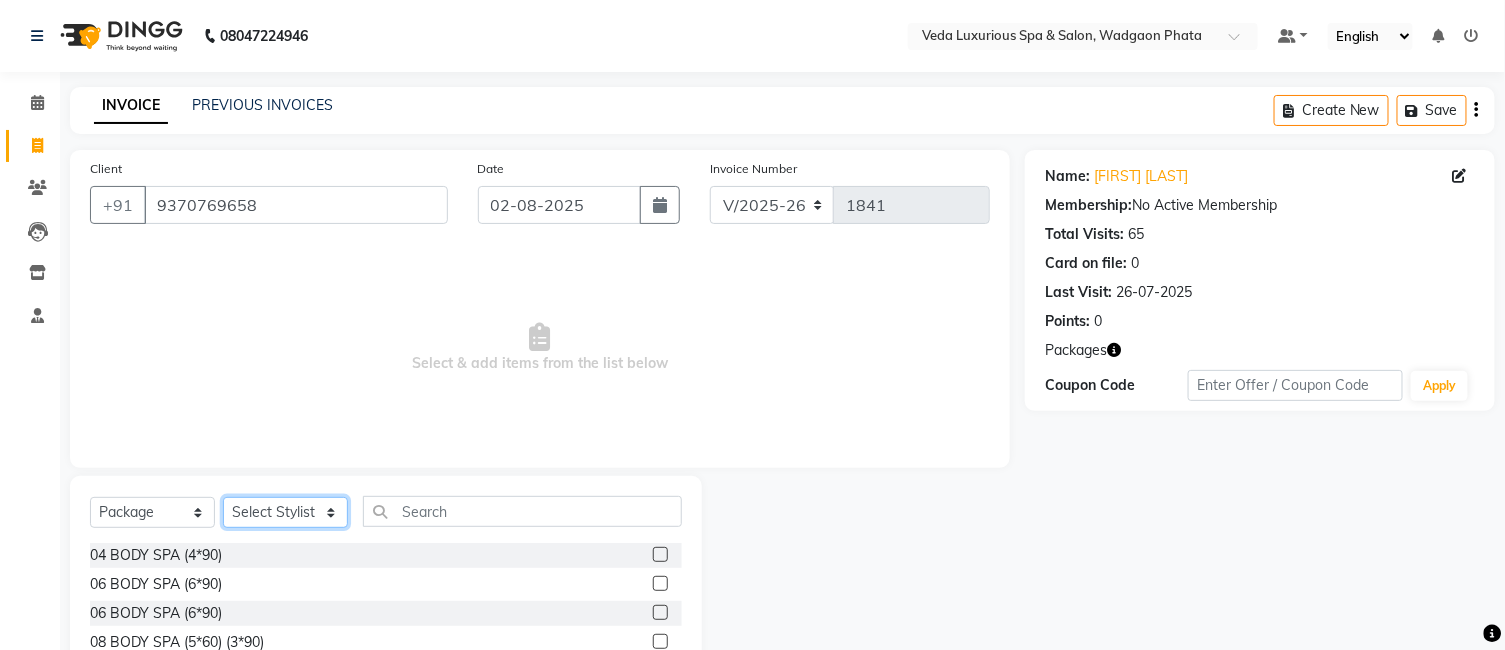 click on "Select Stylist Ankur GOLU Khushi kim lily Mahesh manu MOYA Nilam olivia RP seri VEDA" 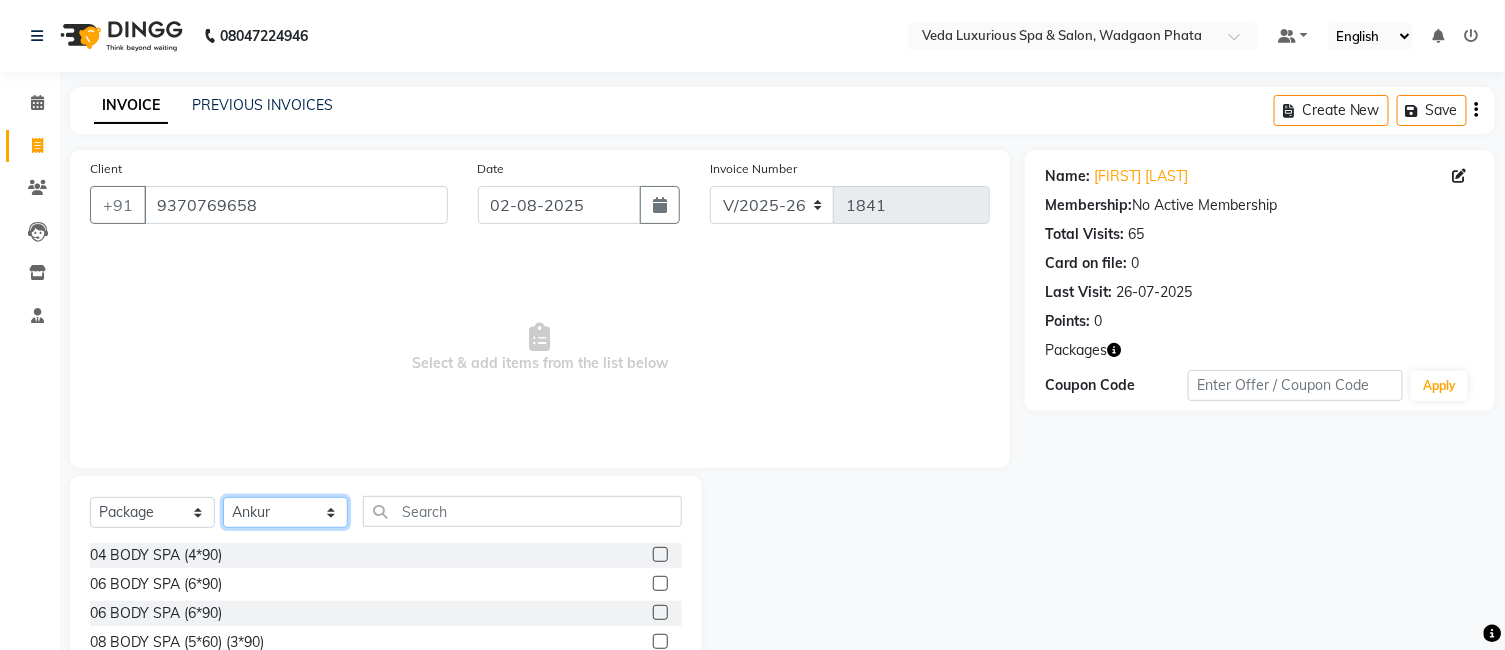 click on "Select Stylist Ankur GOLU Khushi kim lily Mahesh manu MOYA Nilam olivia RP seri VEDA" 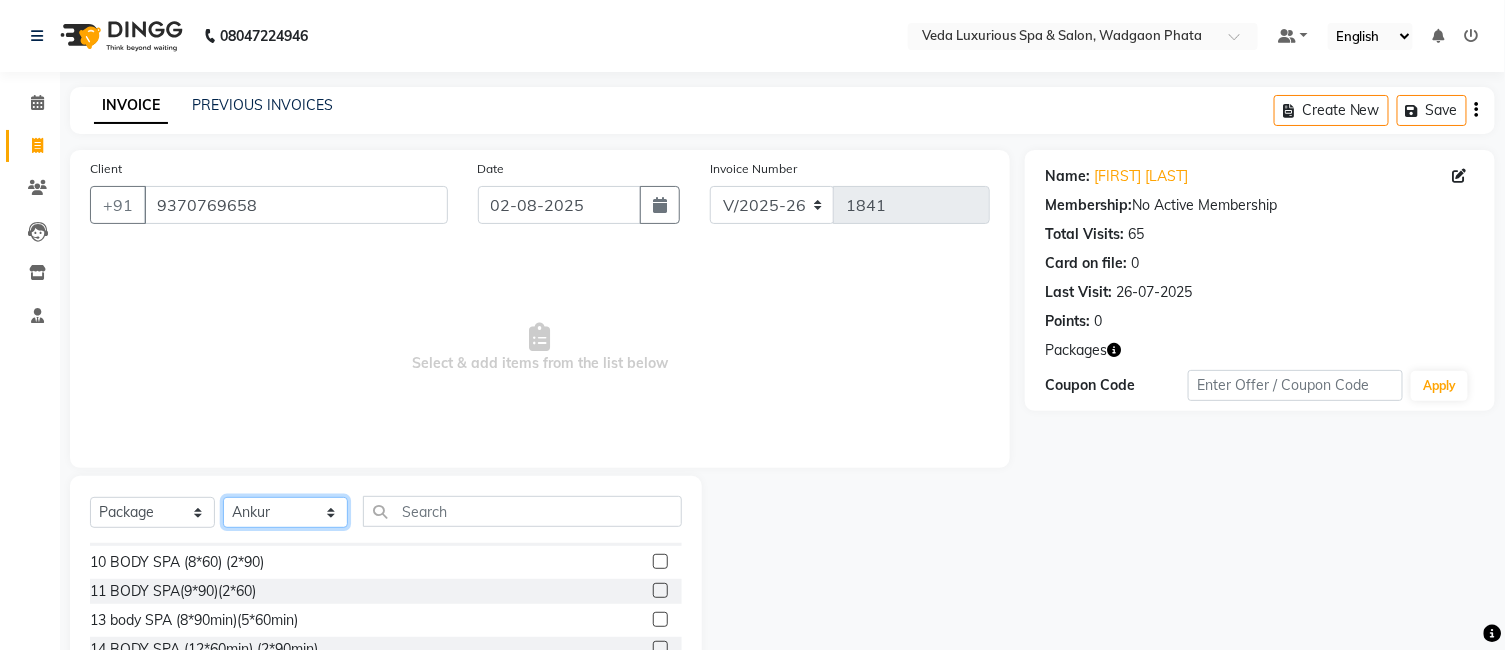 scroll, scrollTop: 263, scrollLeft: 0, axis: vertical 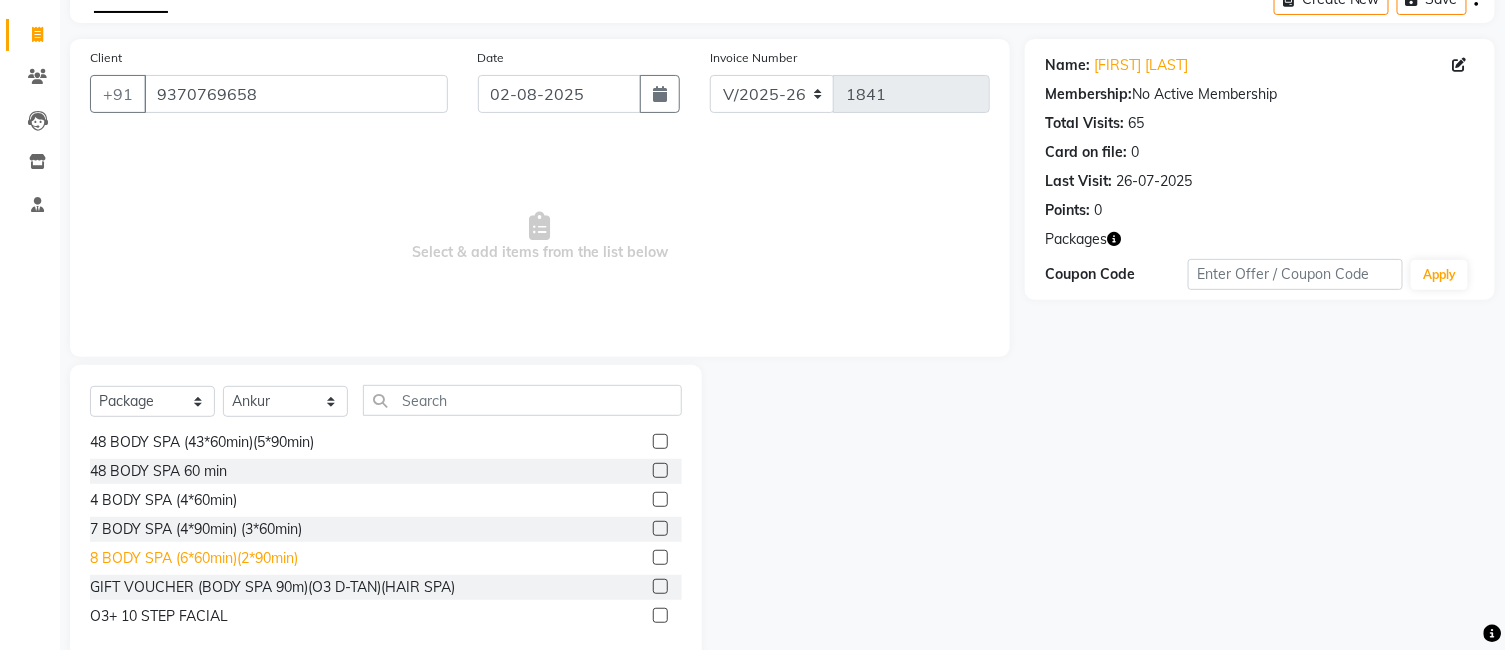 click on "8 BODY SPA (6*60min)(2*90min)" 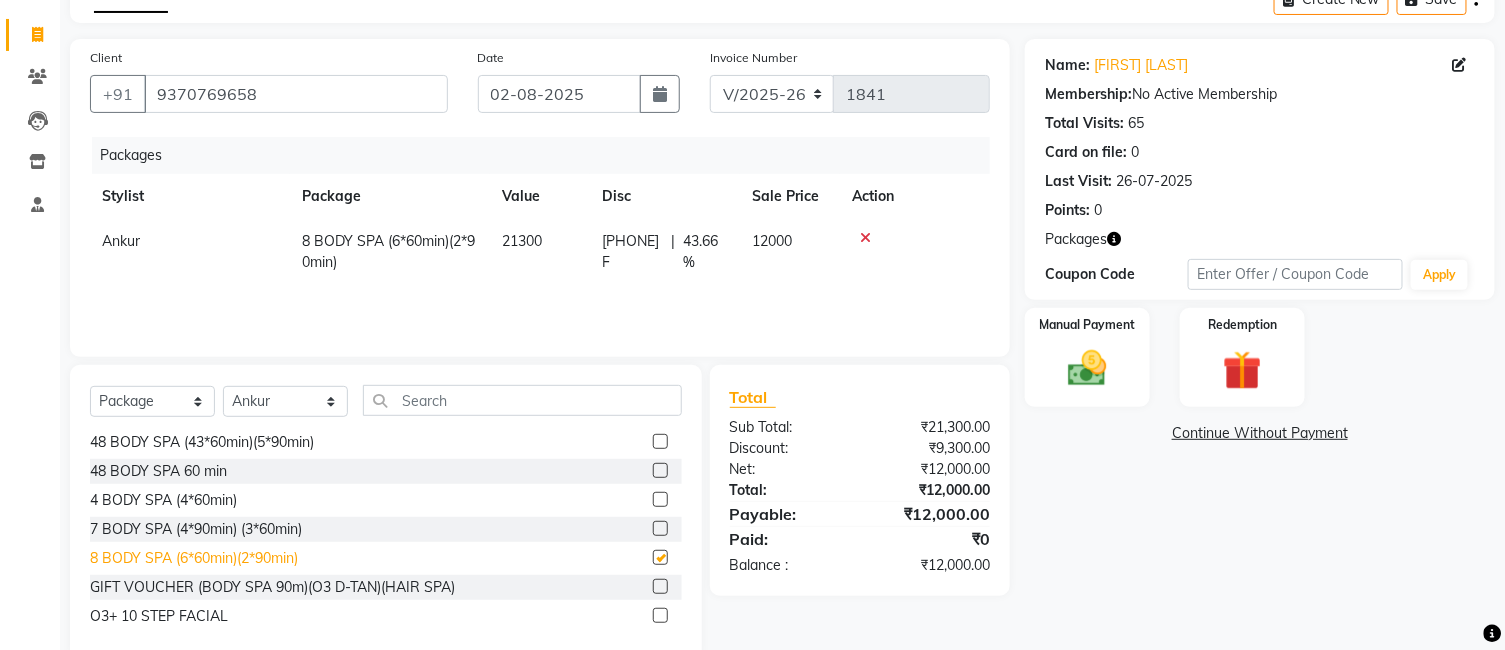 checkbox on "false" 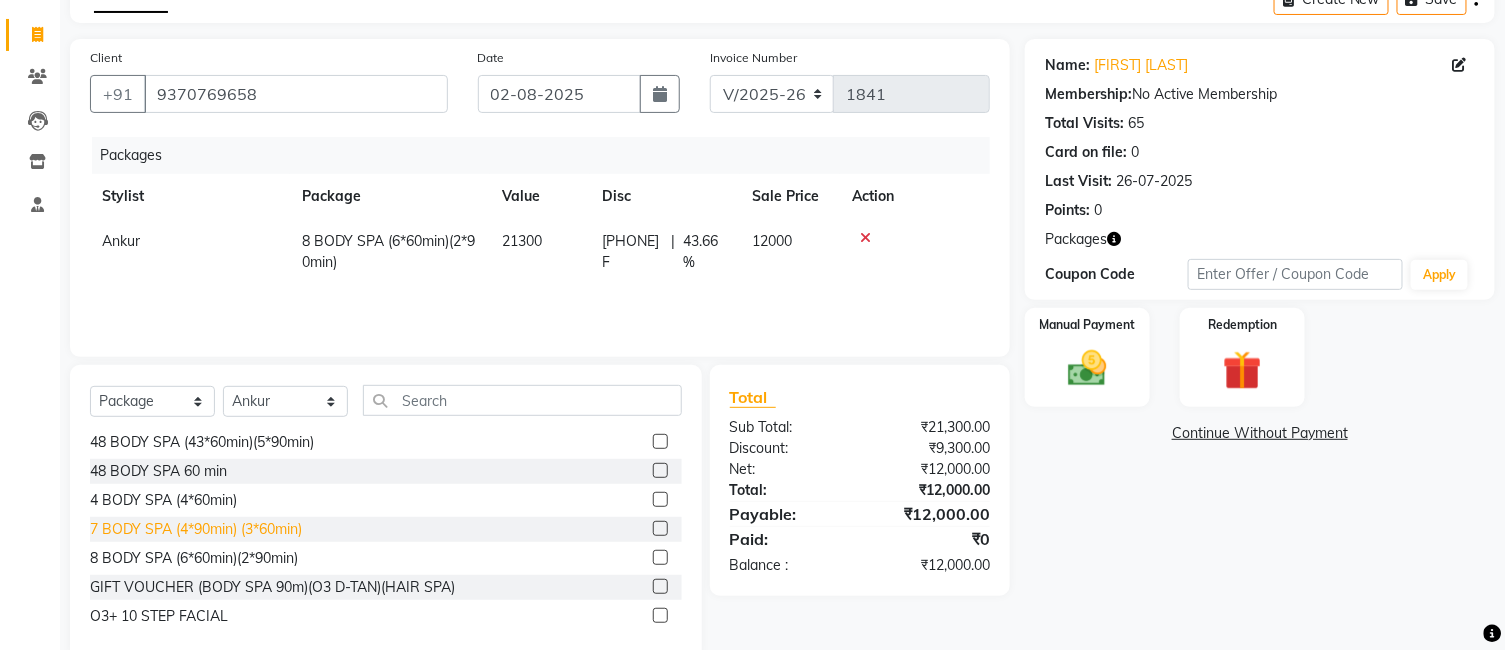 click on "7 BODY SPA (4*90min) (3*60min)" 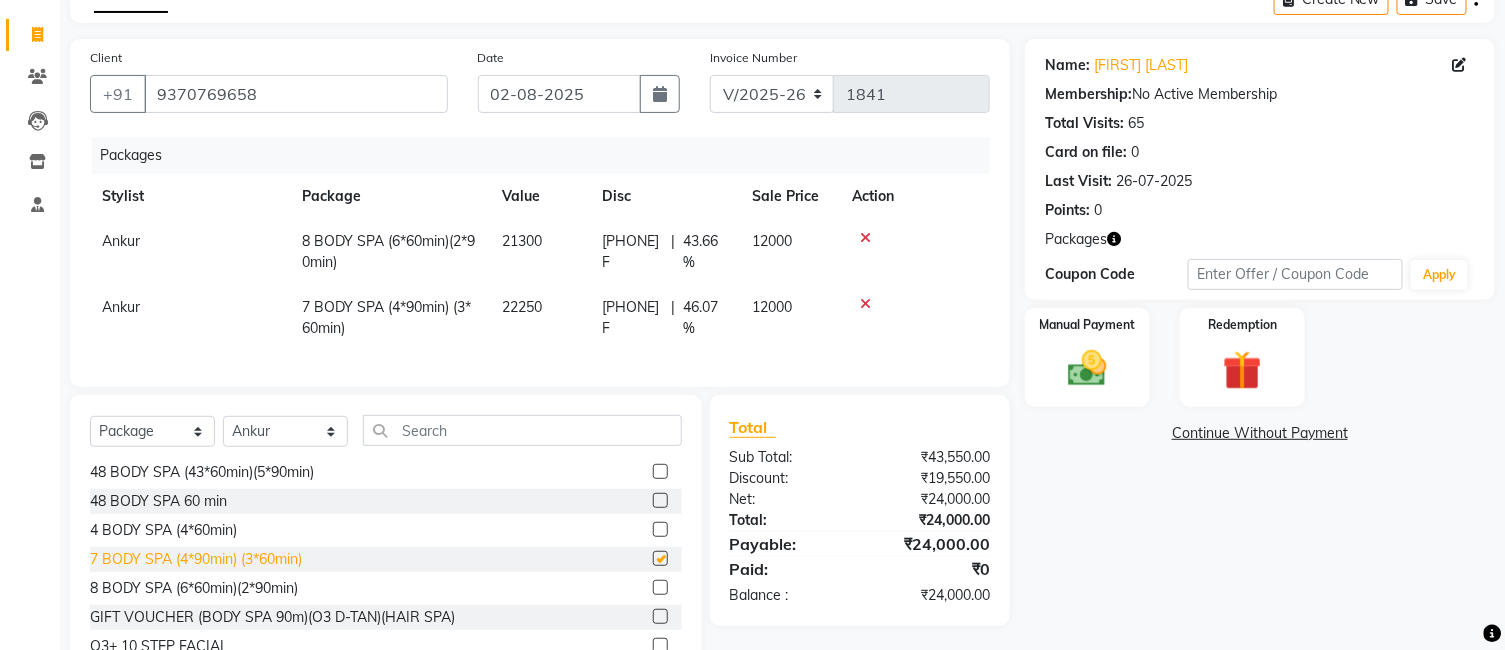 checkbox on "false" 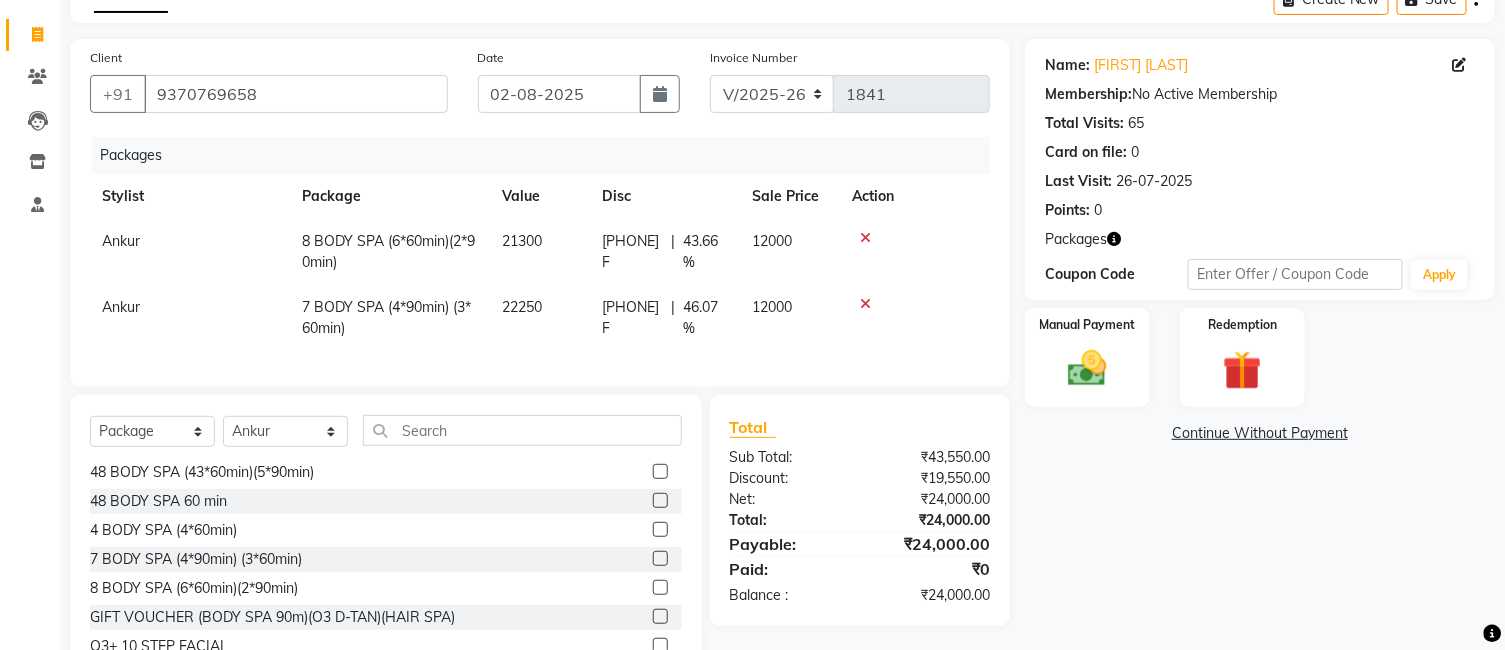 click 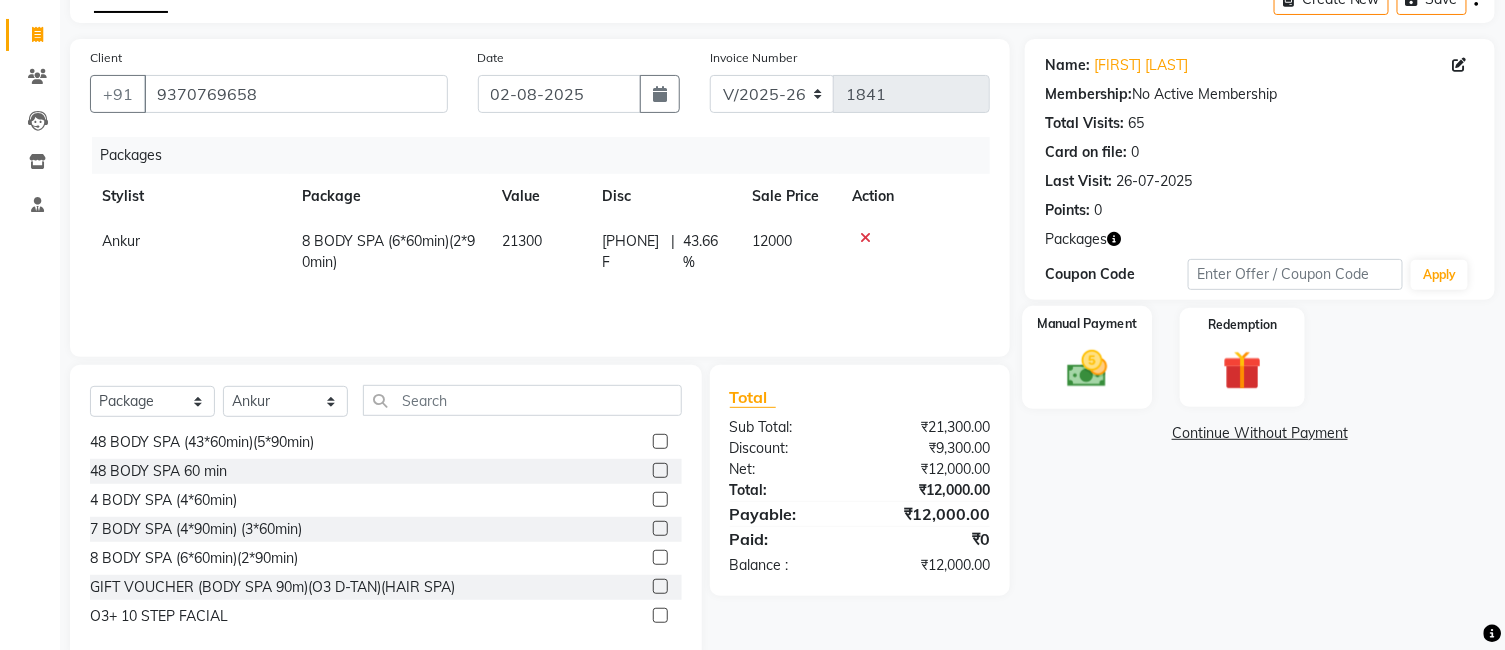 click 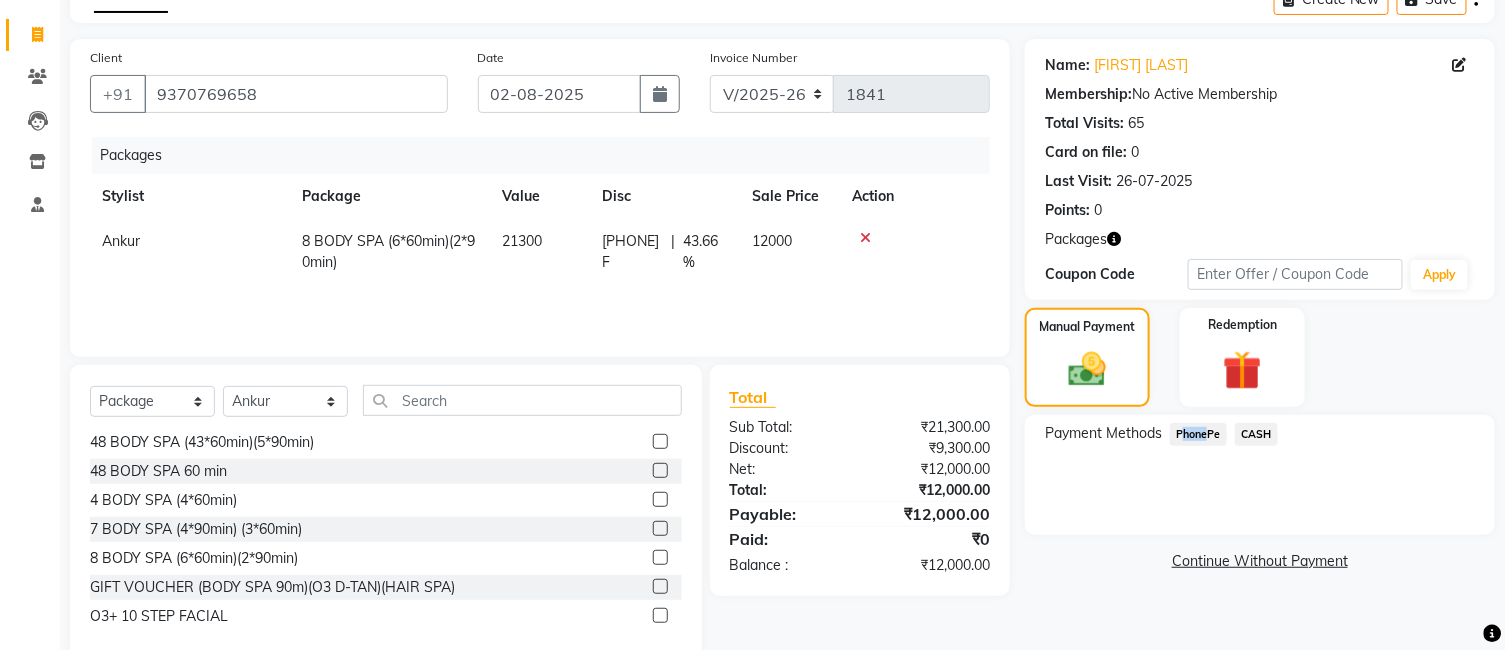 click on "PhonePe" 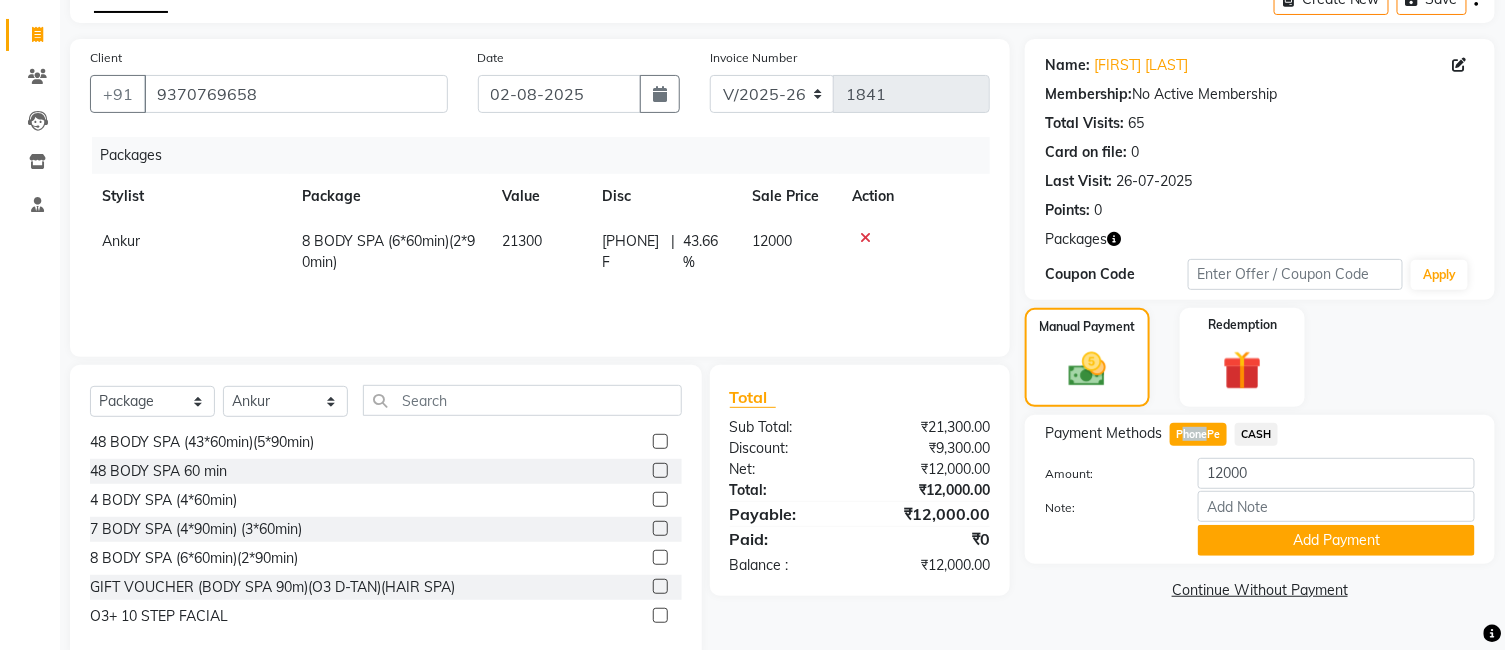 scroll, scrollTop: 151, scrollLeft: 0, axis: vertical 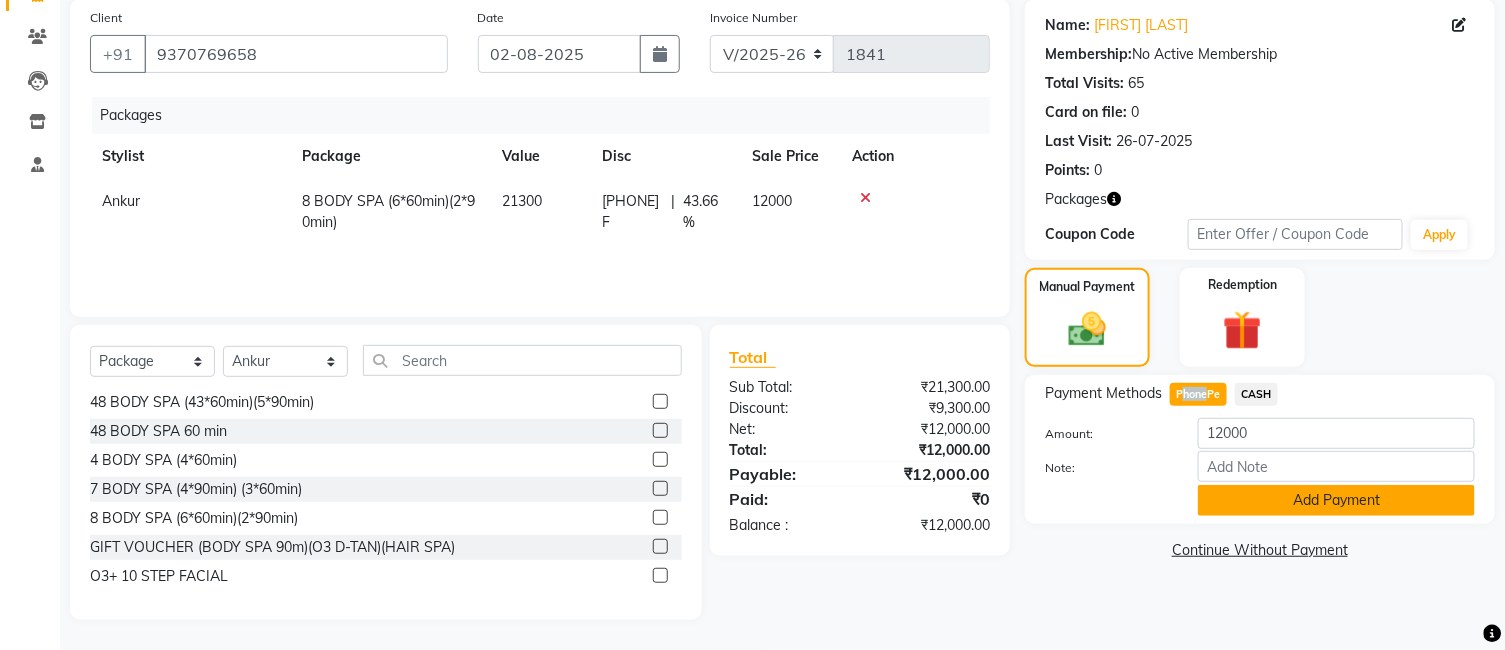 click on "Add Payment" 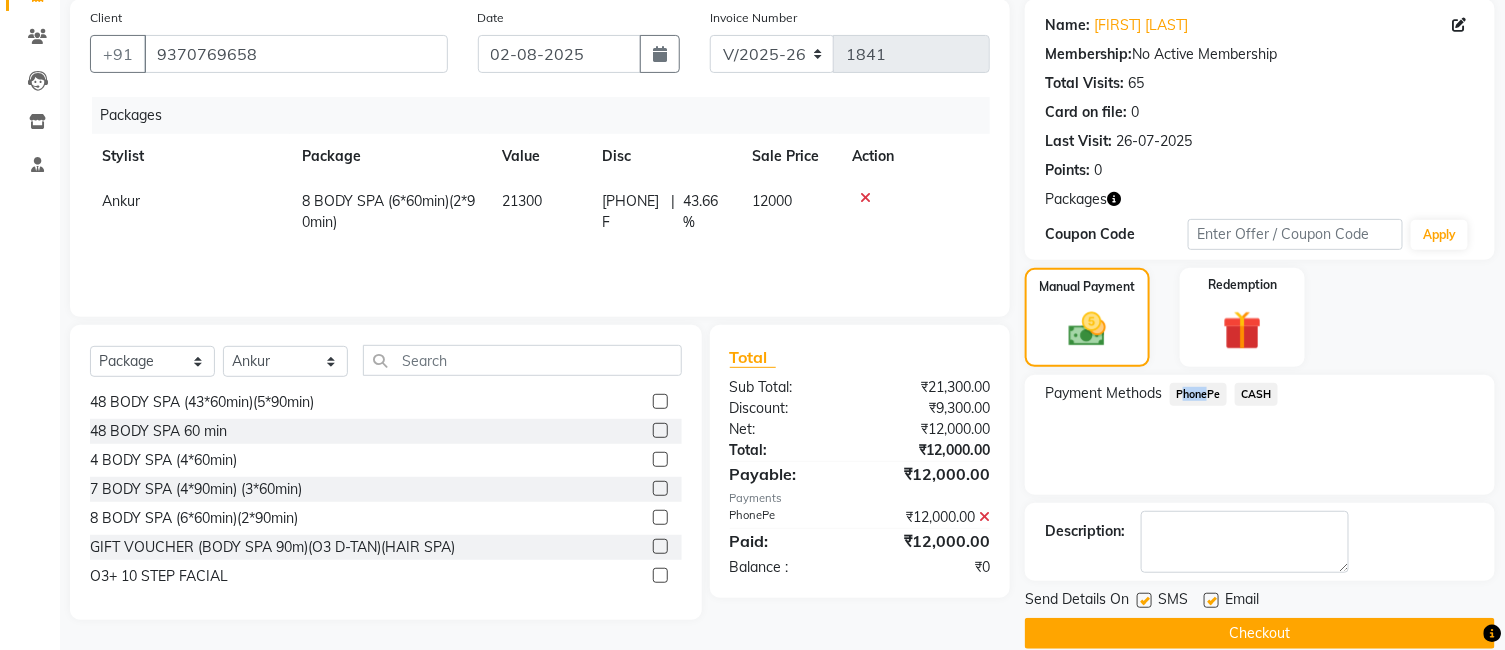 scroll, scrollTop: 180, scrollLeft: 0, axis: vertical 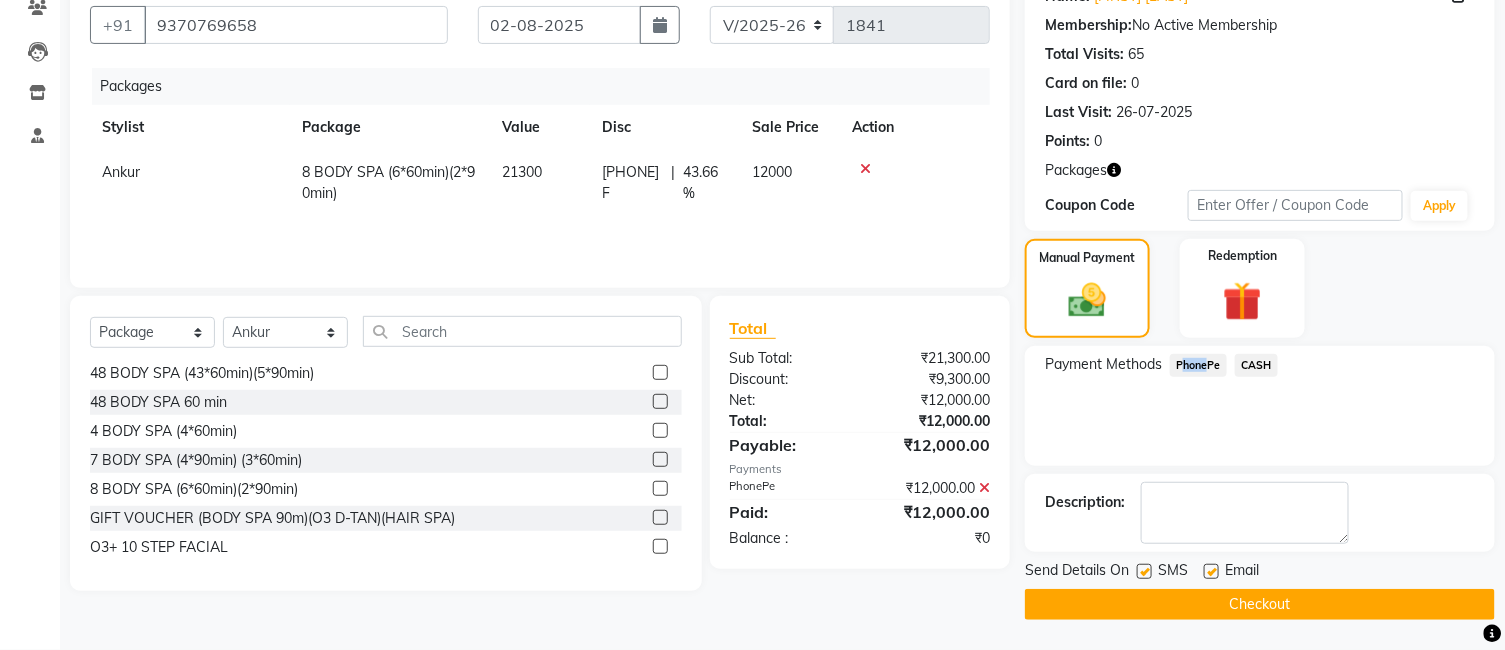 click on "Checkout" 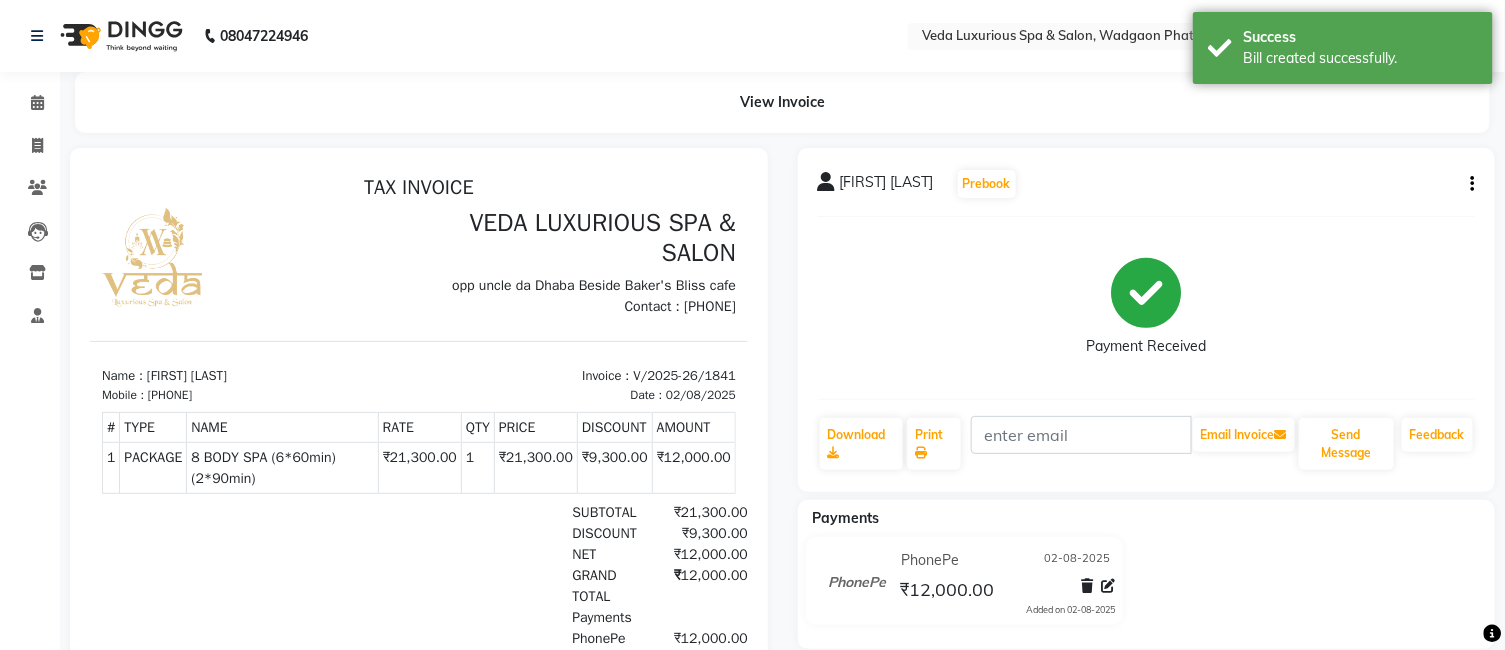 scroll, scrollTop: 0, scrollLeft: 0, axis: both 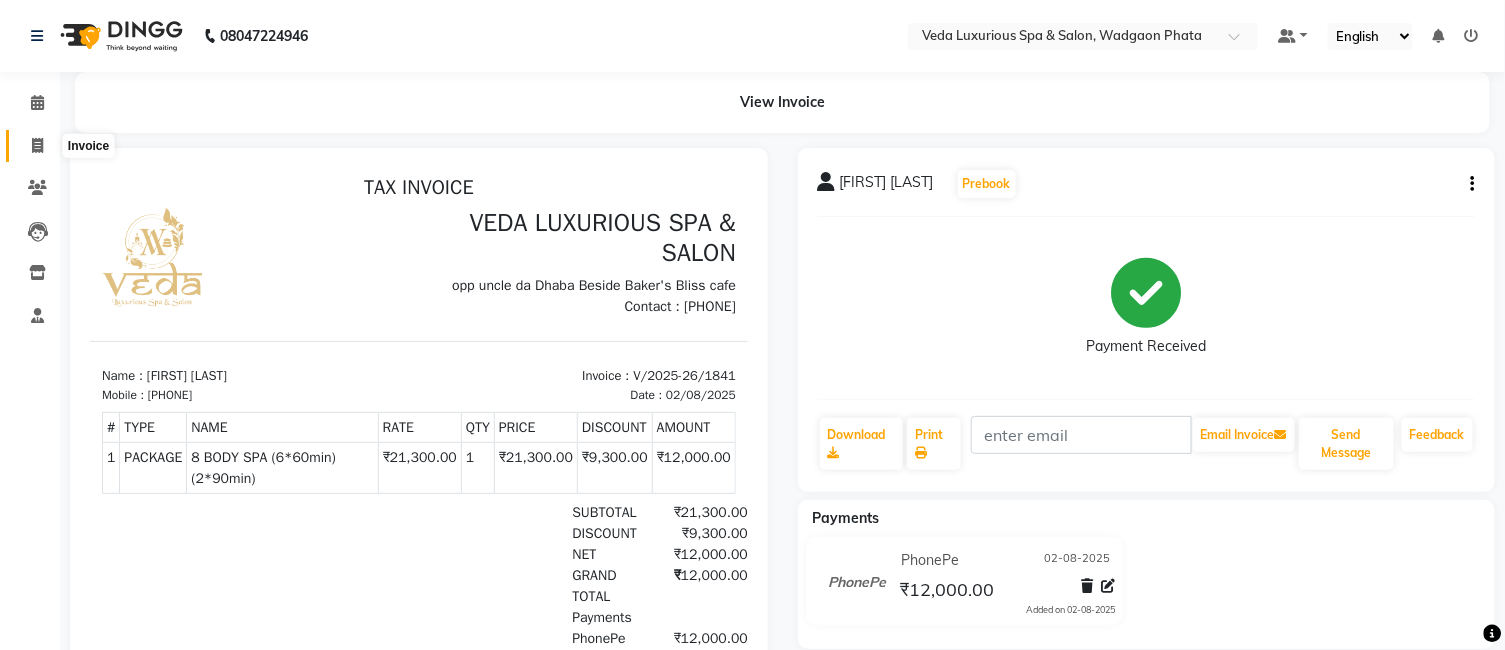 click 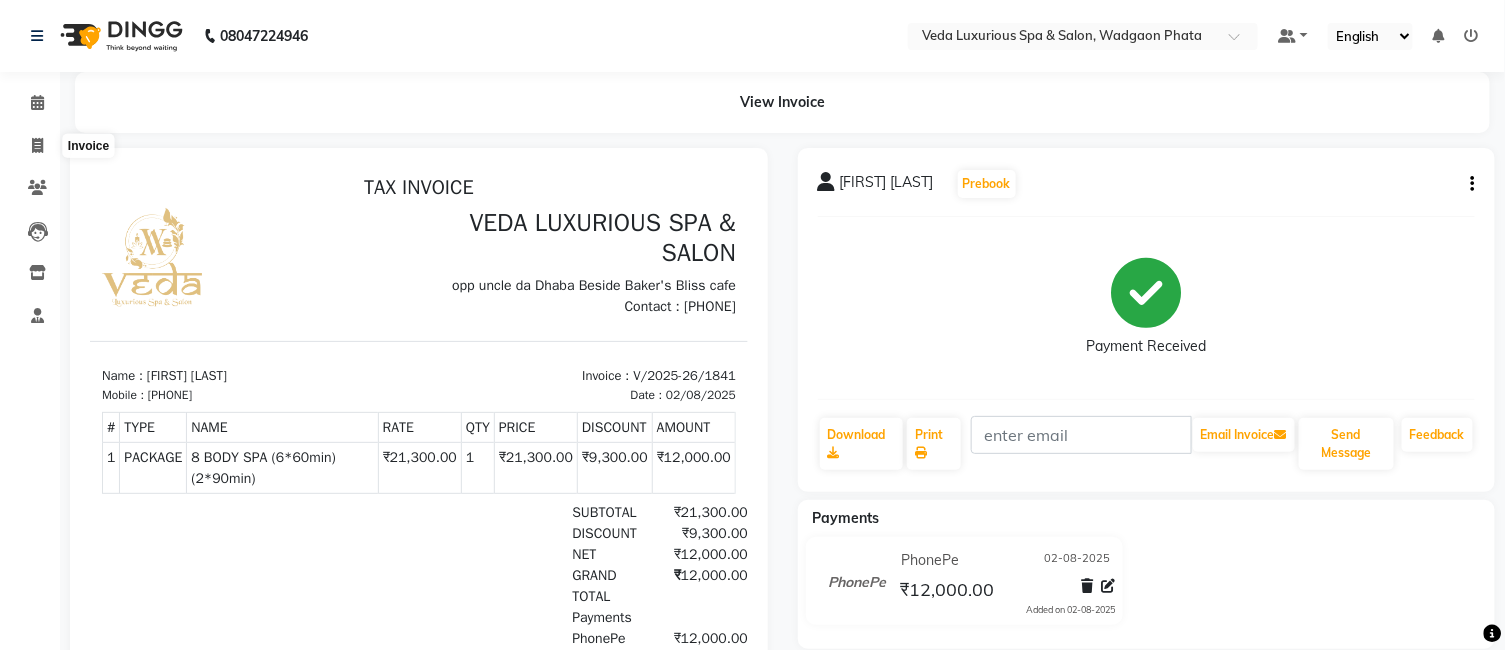 select on "service" 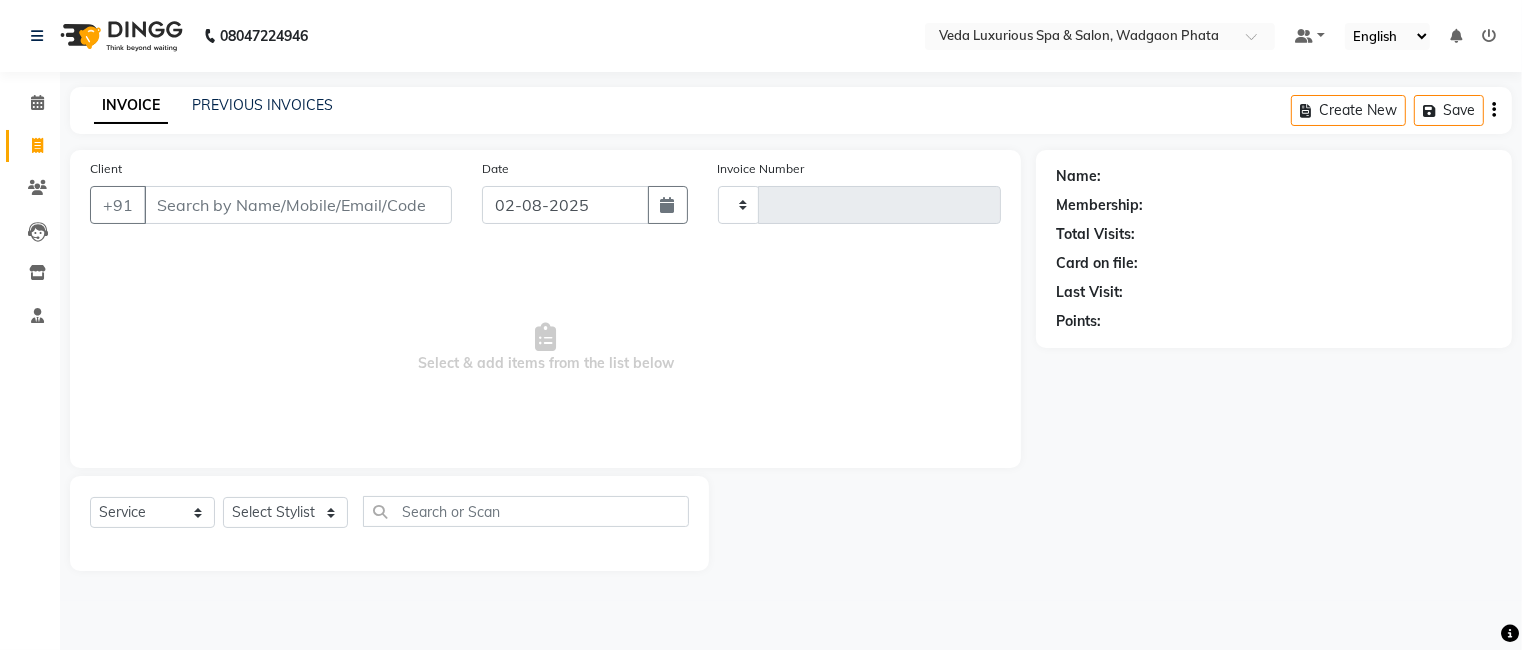type on "1842" 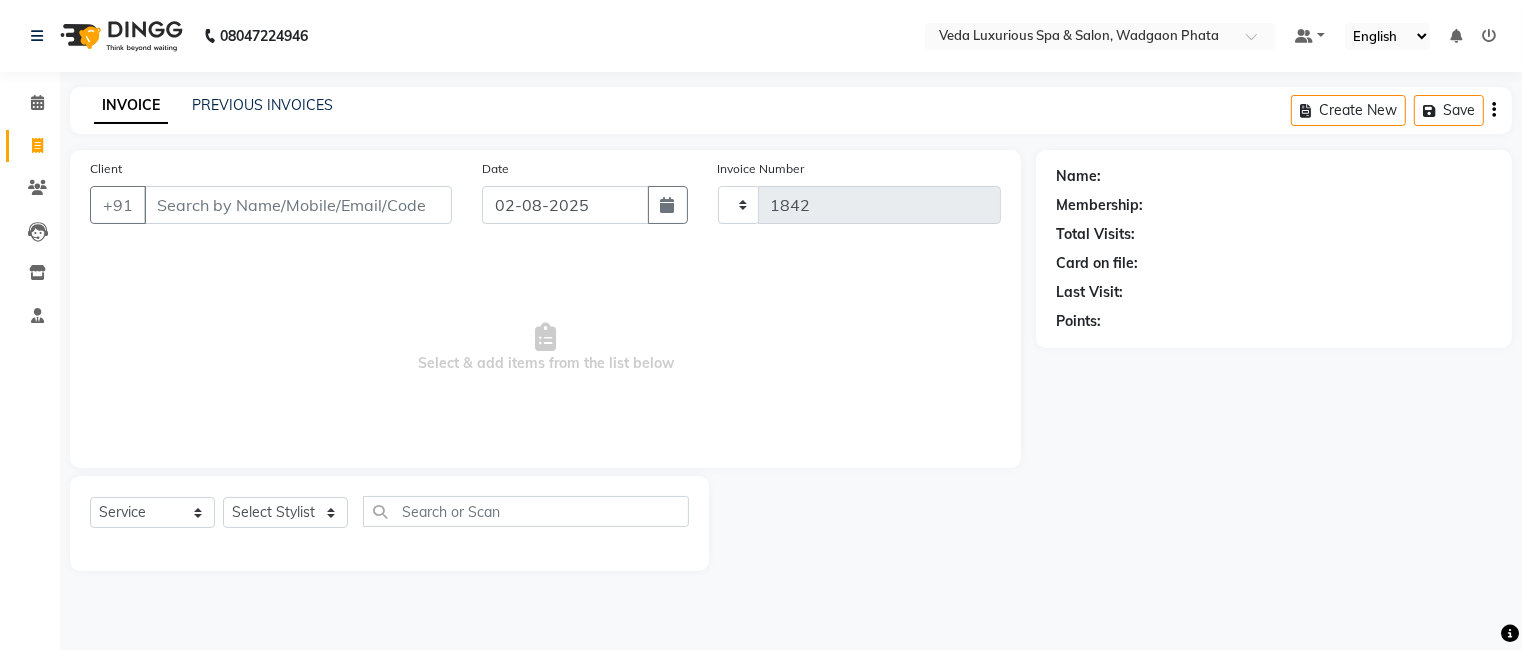 select on "4666" 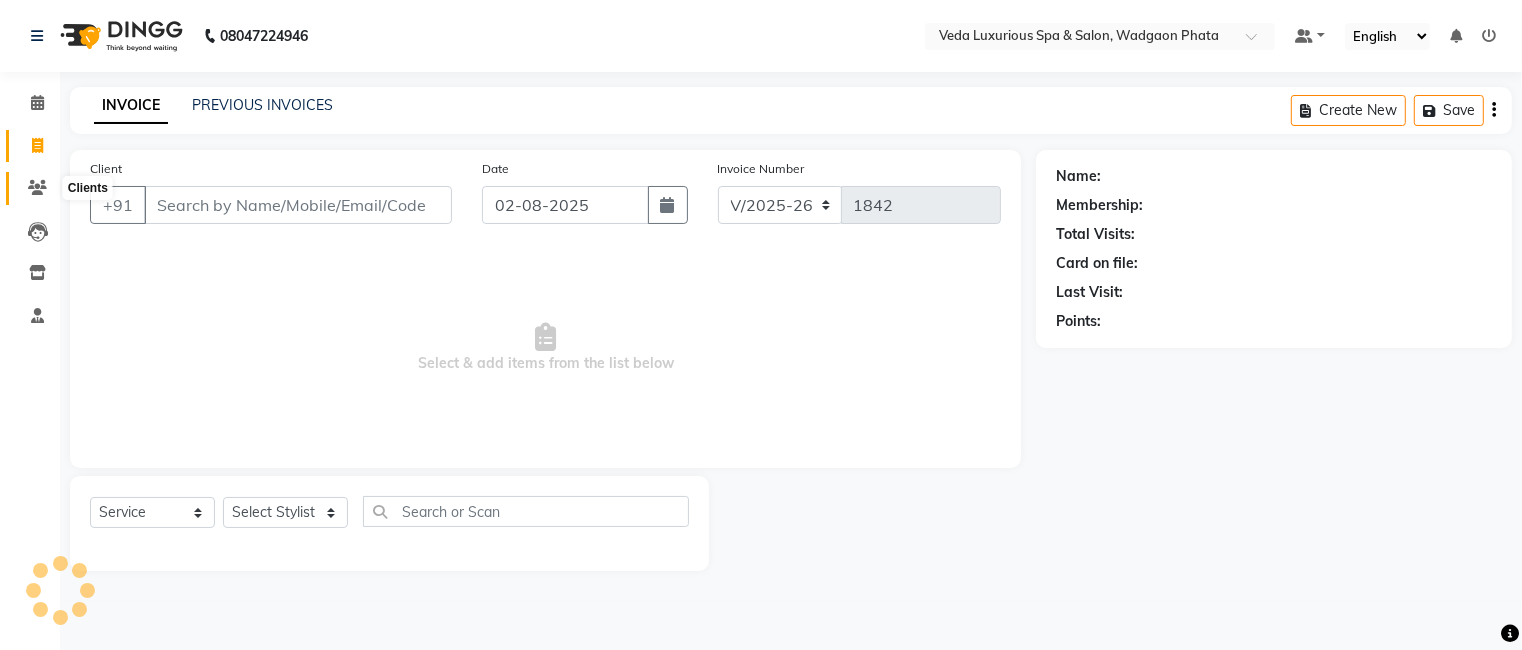 click 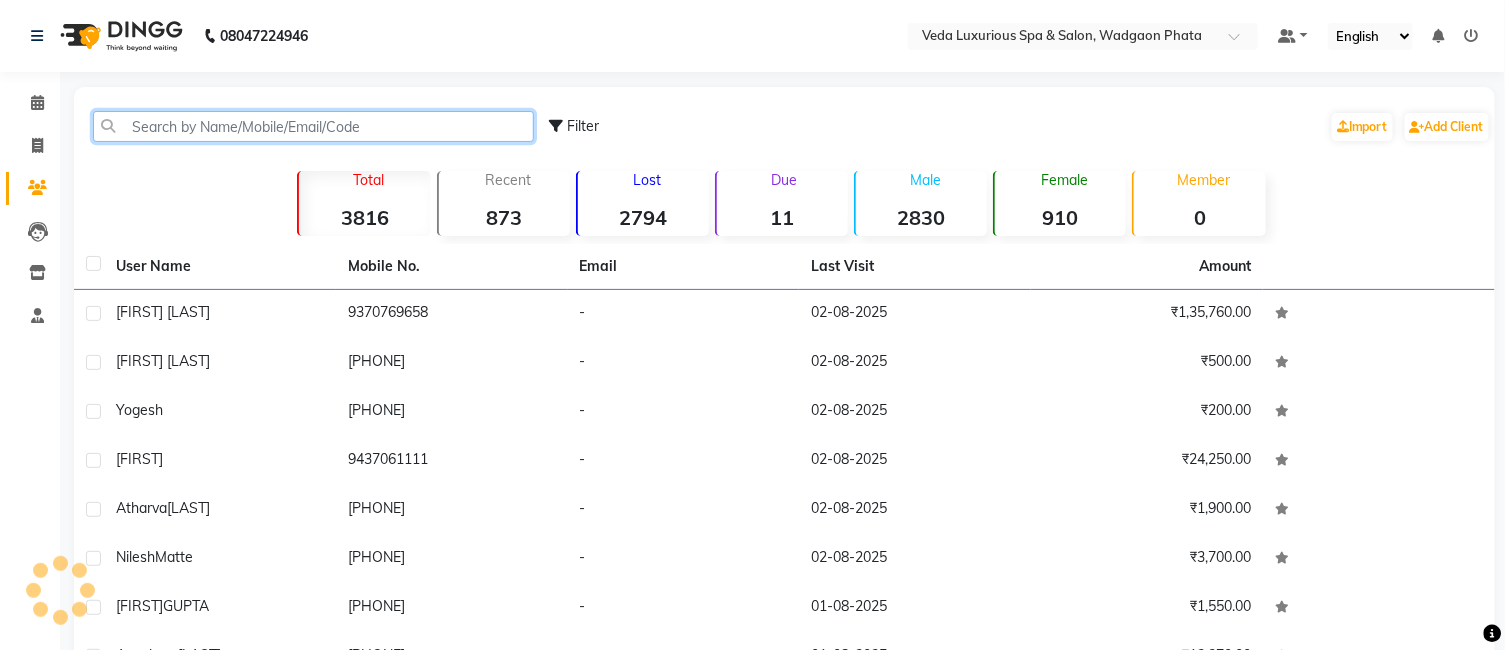 click 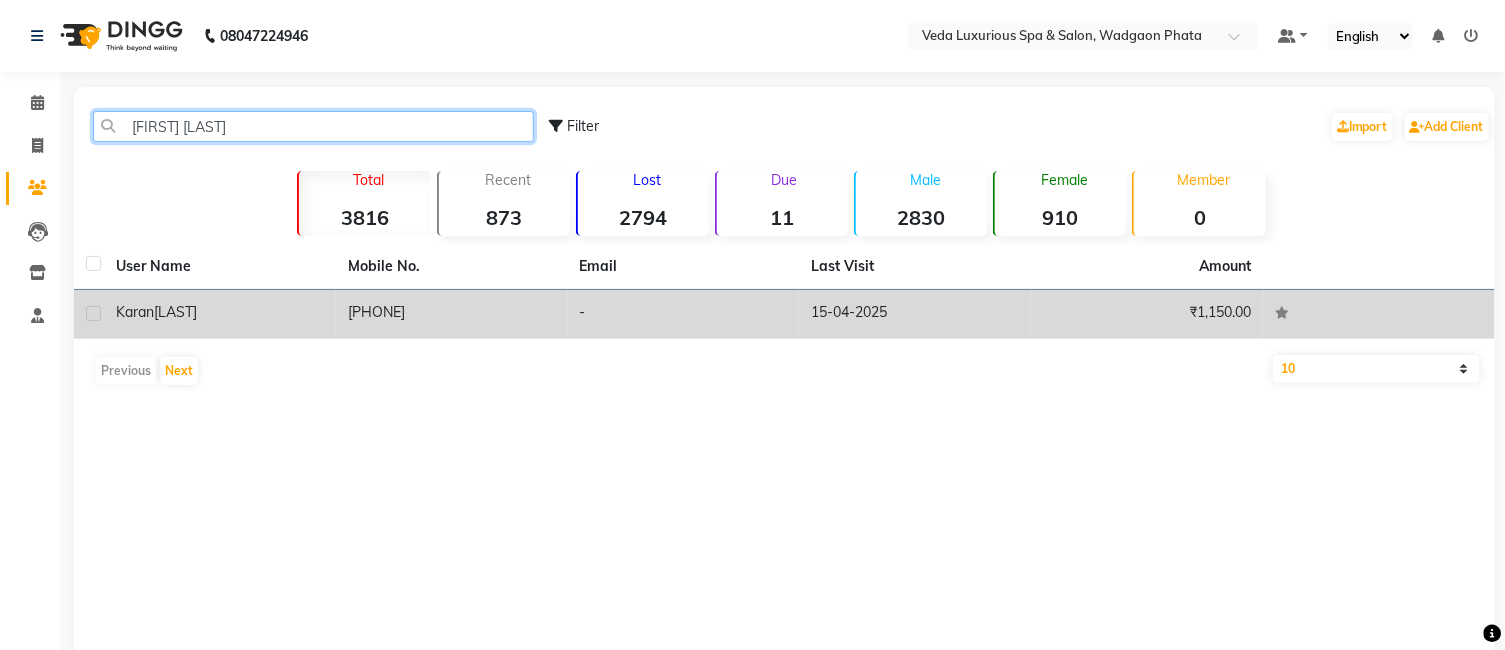type on "[FIRST] [LAST]" 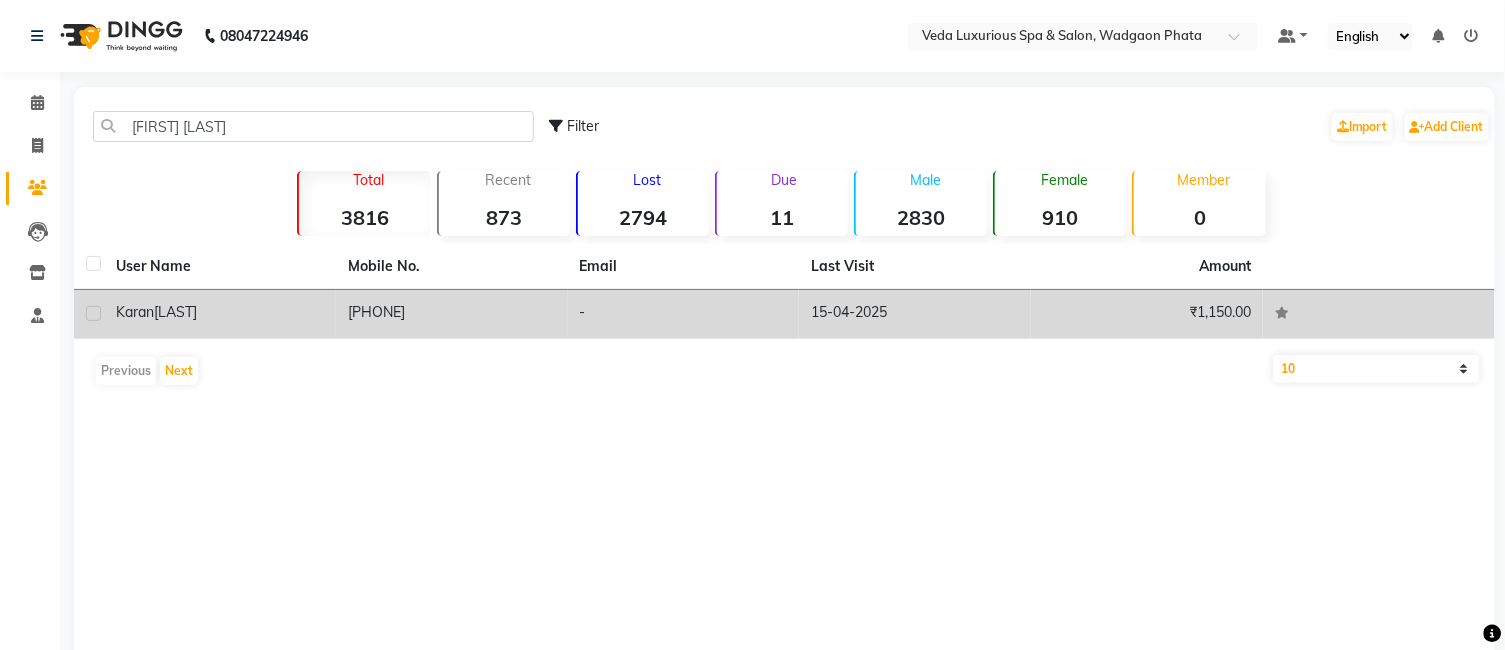 click on "[PHONE]" 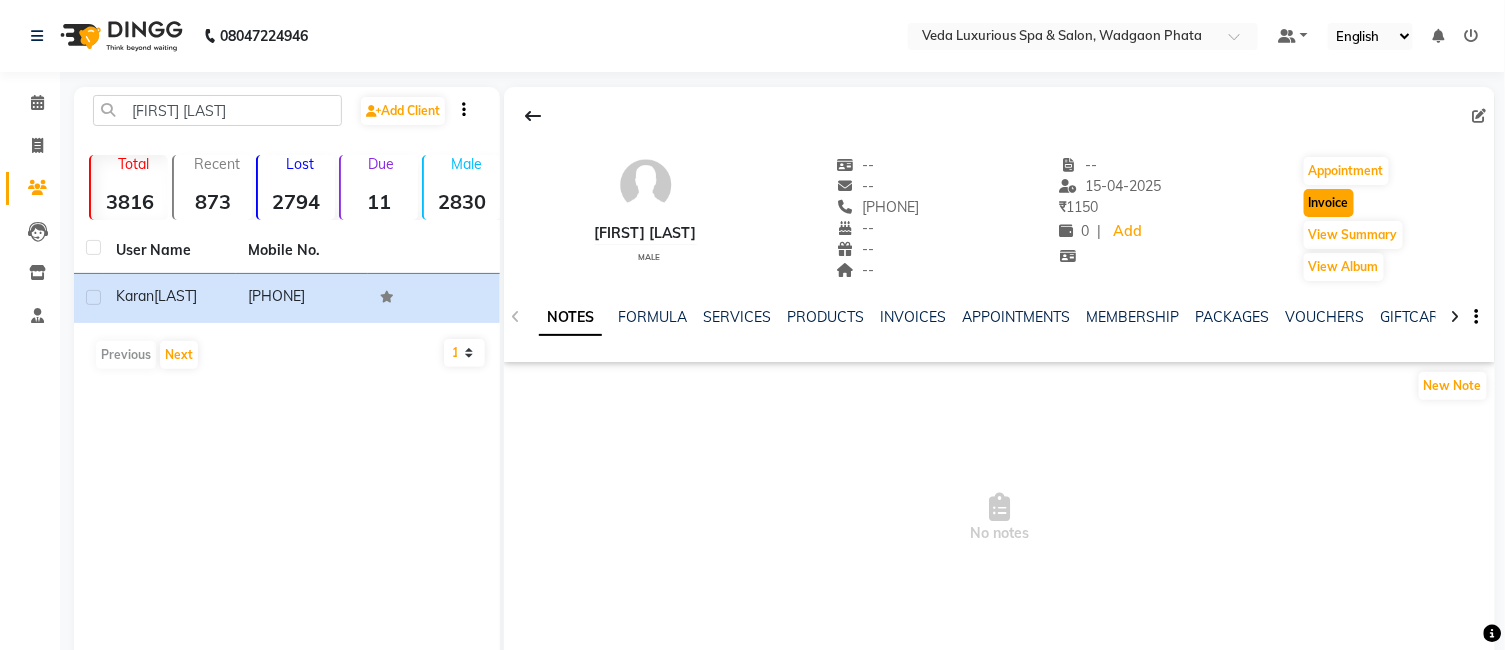click on "Invoice" 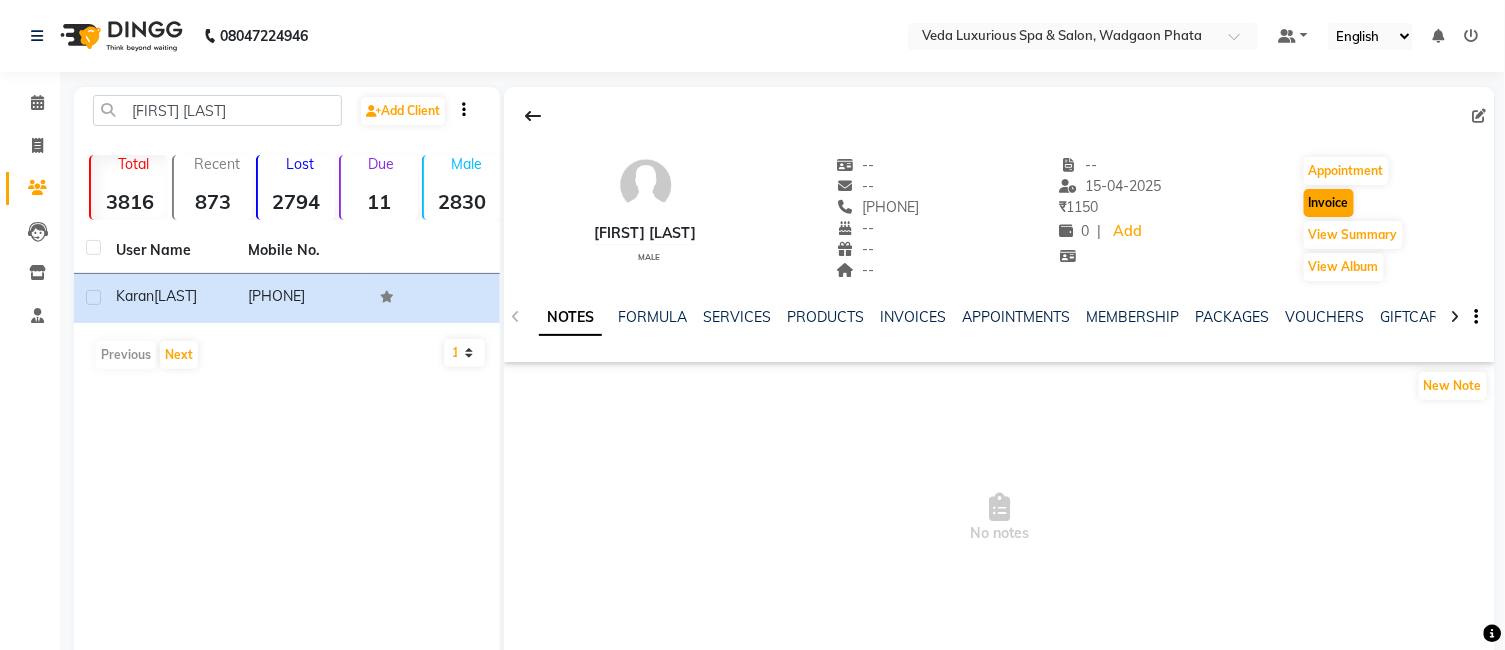 select on "service" 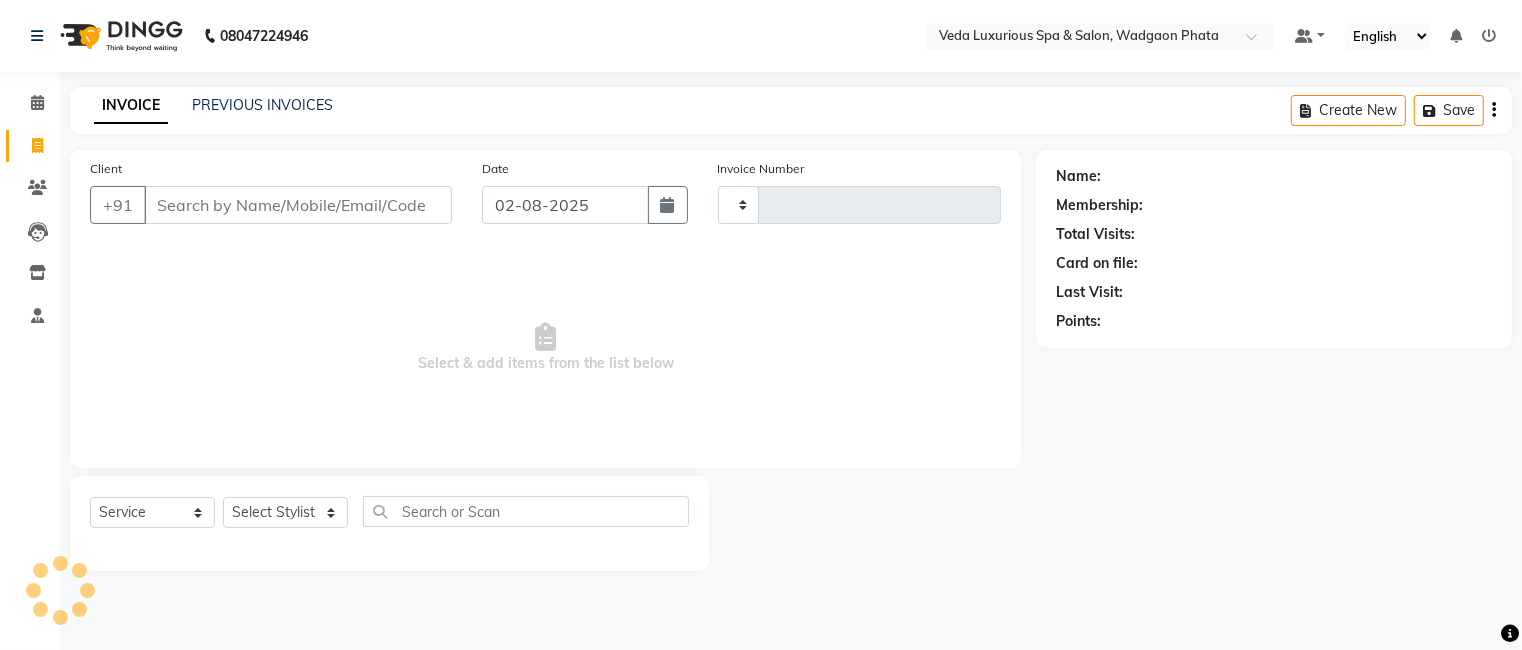type on "1842" 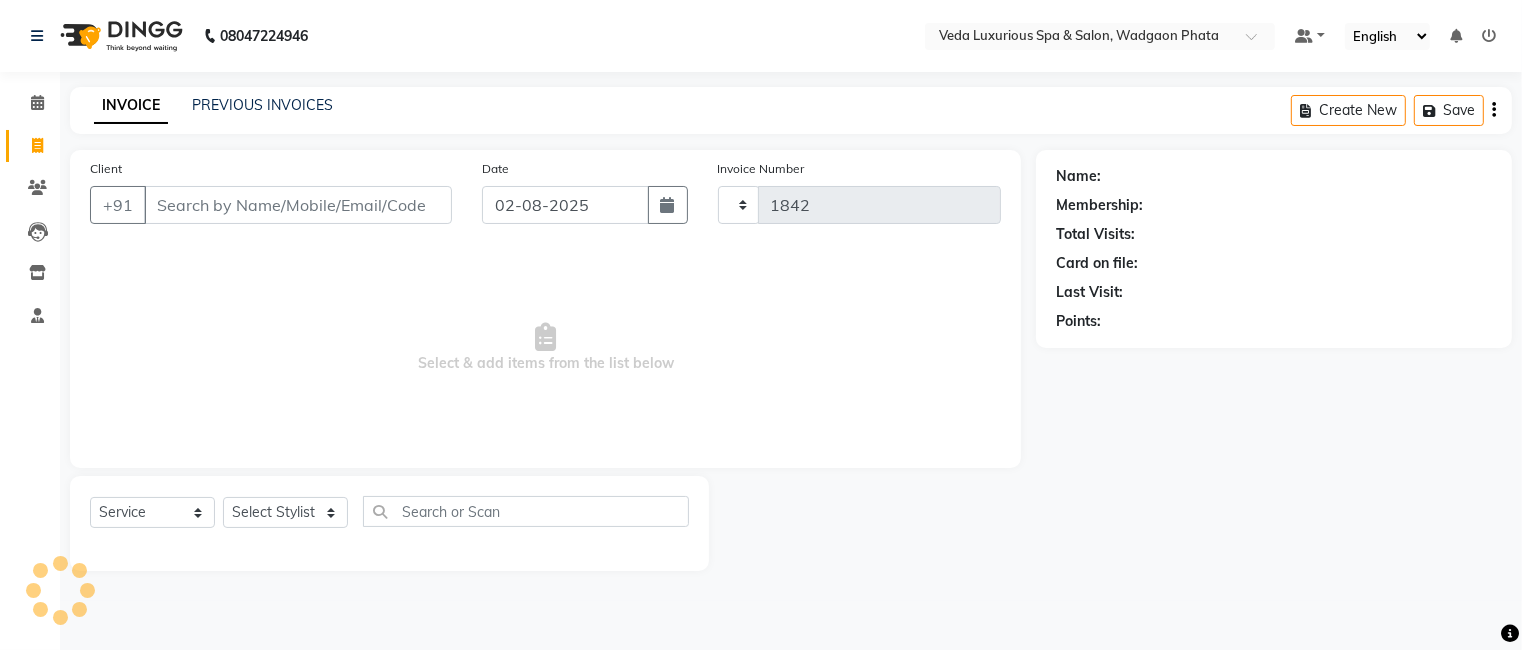 select on "4666" 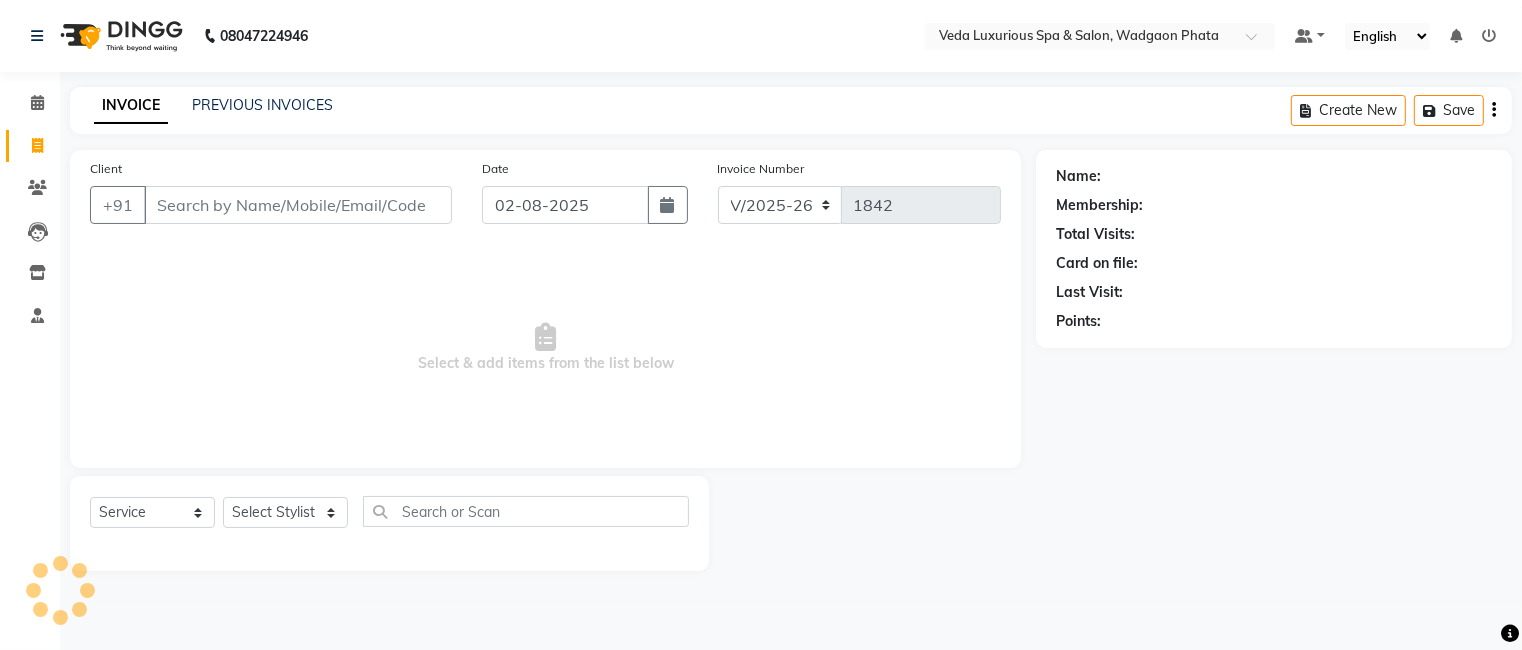 type on "[PHONE]" 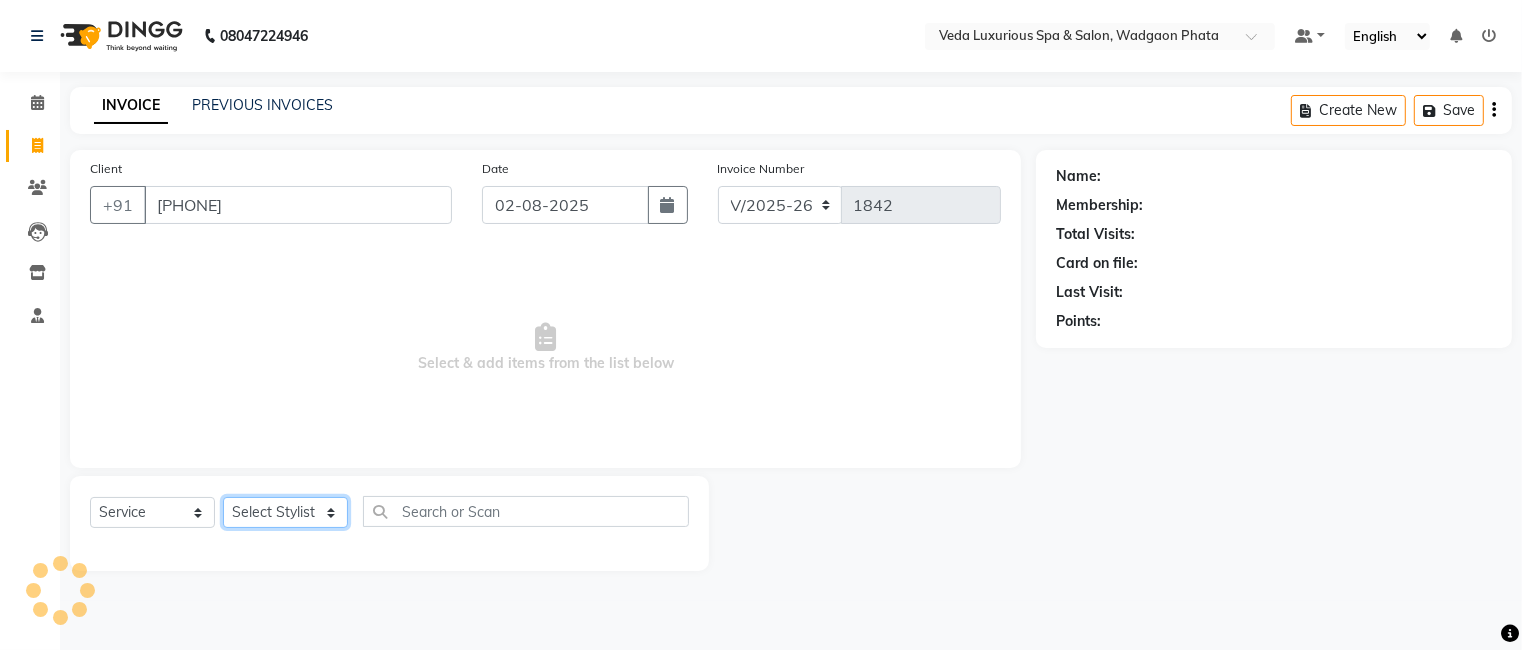 click on "Select Stylist Ankur GOLU Khushi kim lily Mahesh manu MOYA Nilam olivia RP seri VEDA" 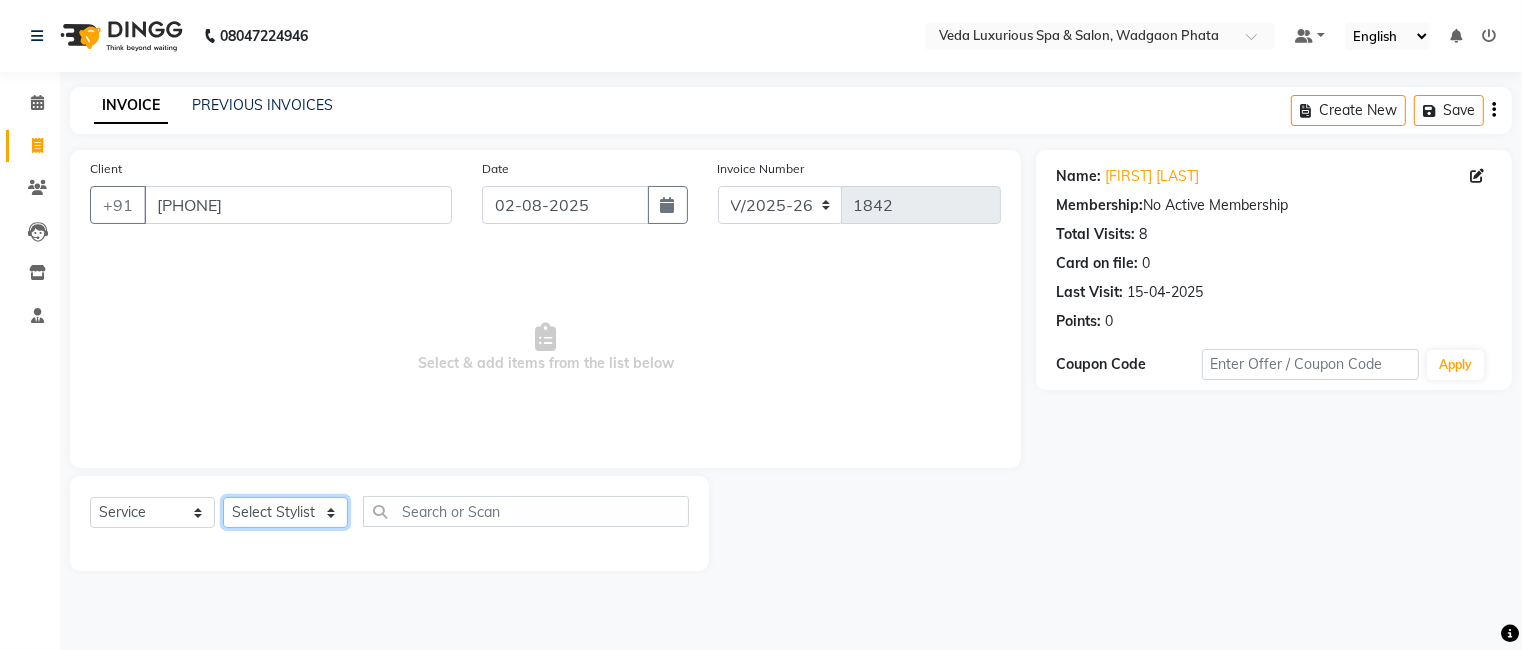 select on "27587" 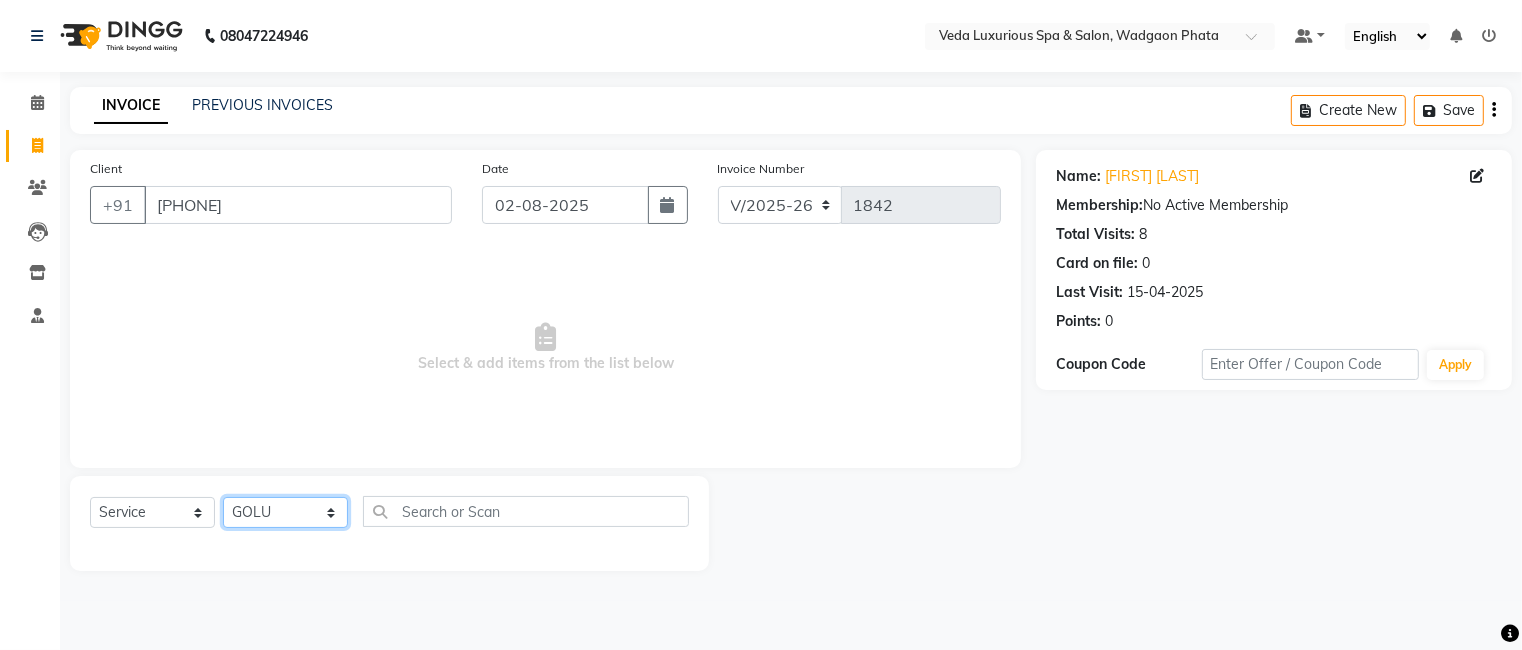 click on "Select Stylist Ankur GOLU Khushi kim lily Mahesh manu MOYA Nilam olivia RP seri VEDA" 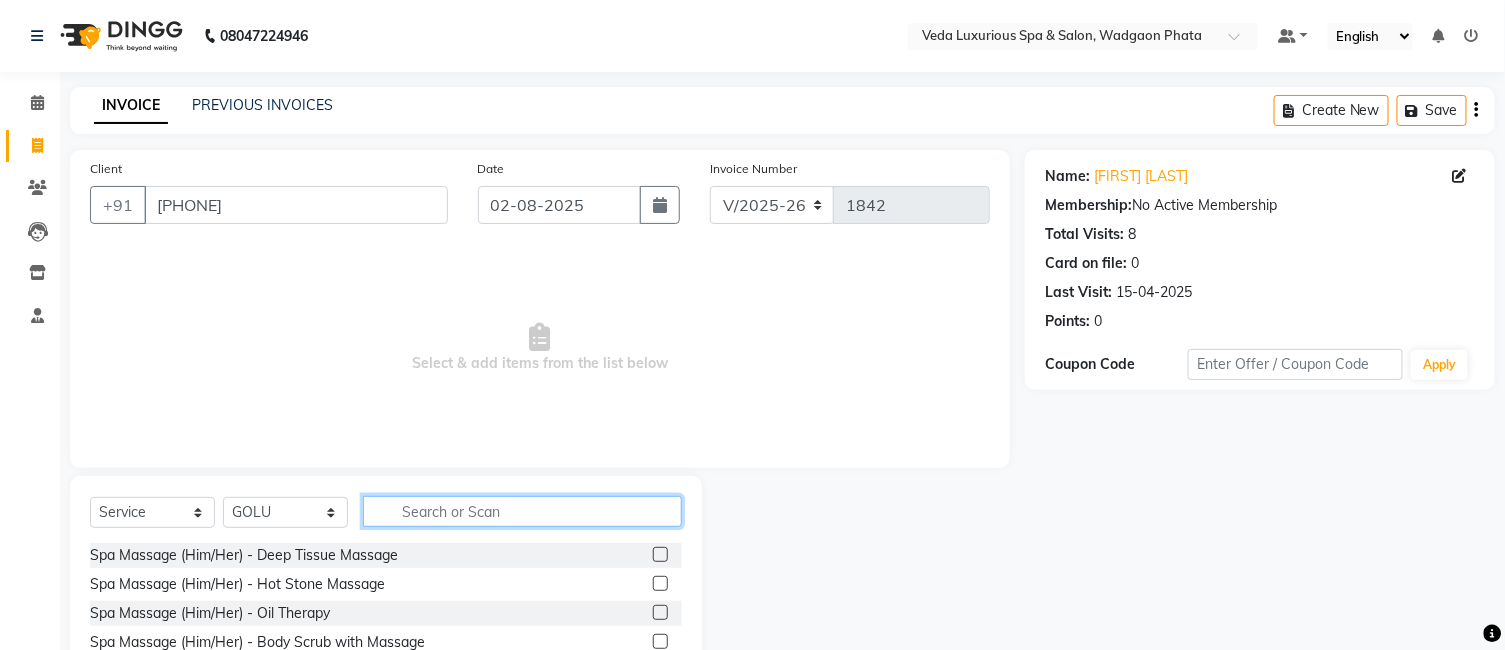 click 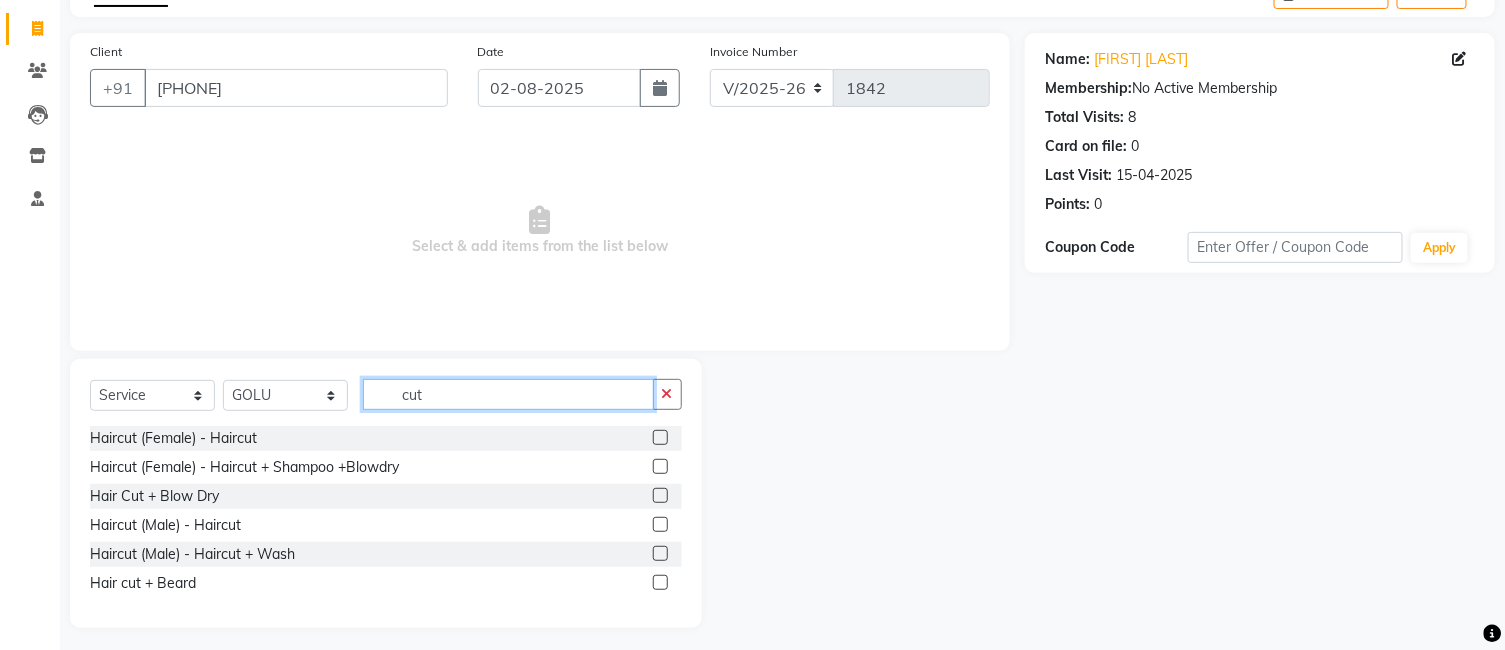 scroll, scrollTop: 125, scrollLeft: 0, axis: vertical 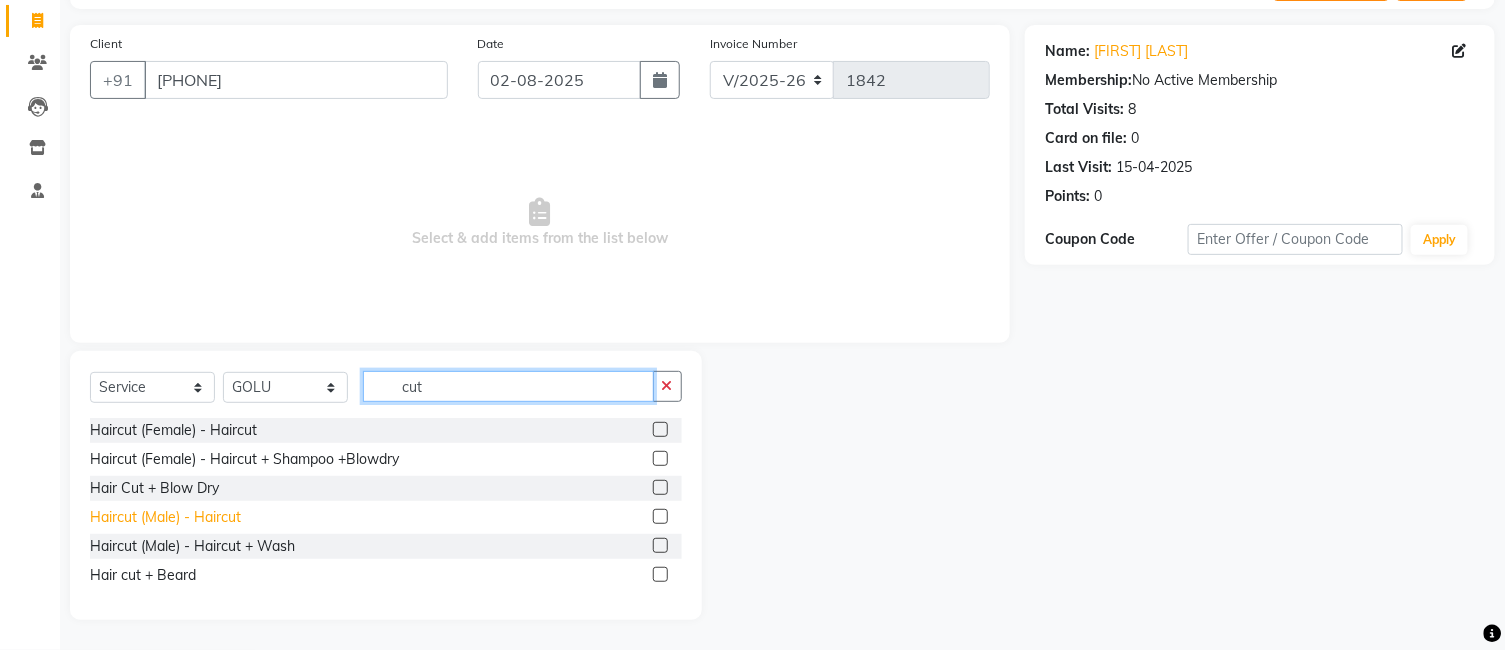 type on "cut" 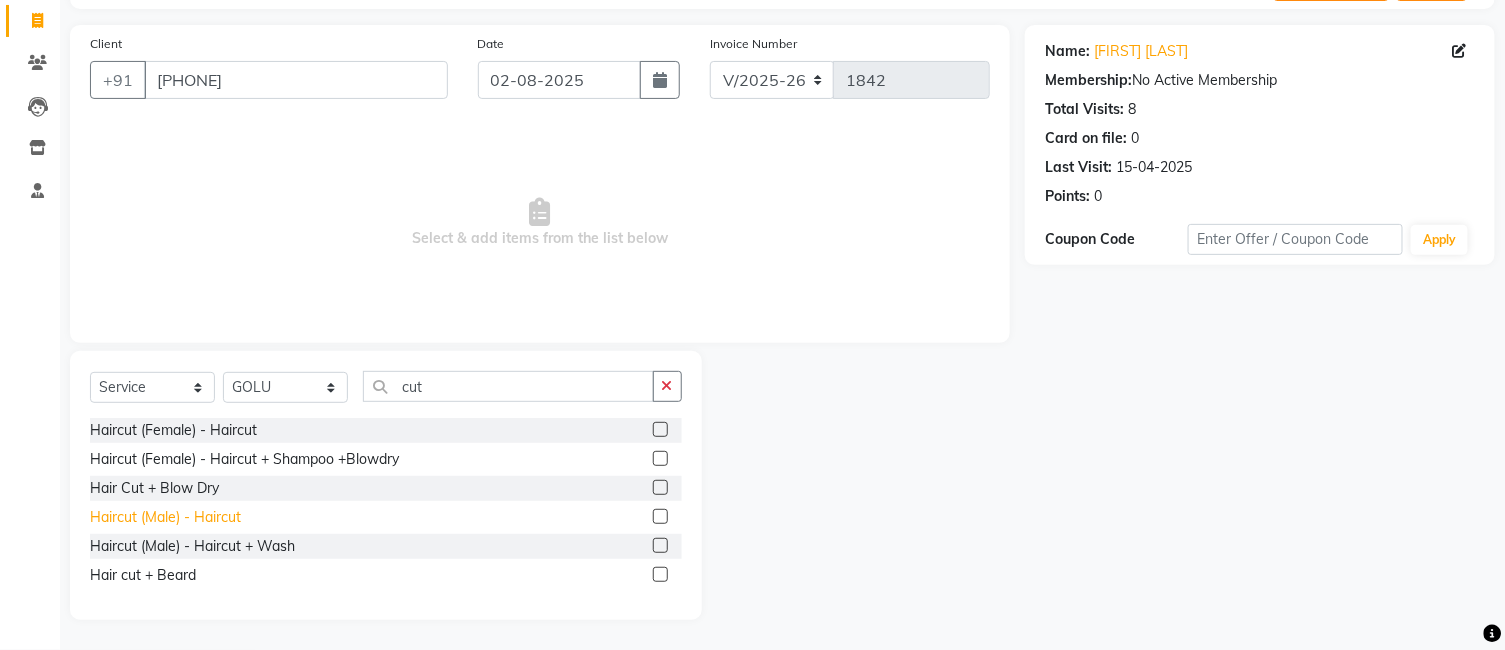 click on "Haircut (Male) - Haircut" 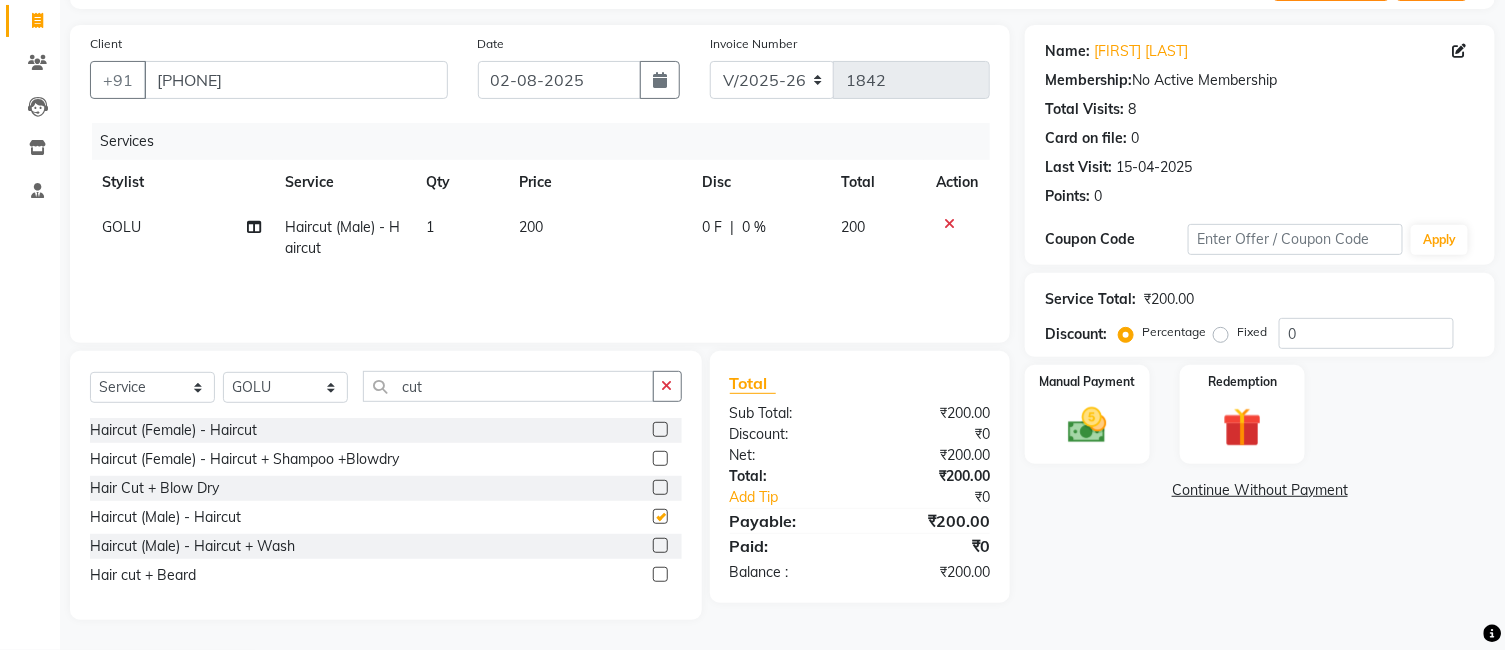 checkbox on "false" 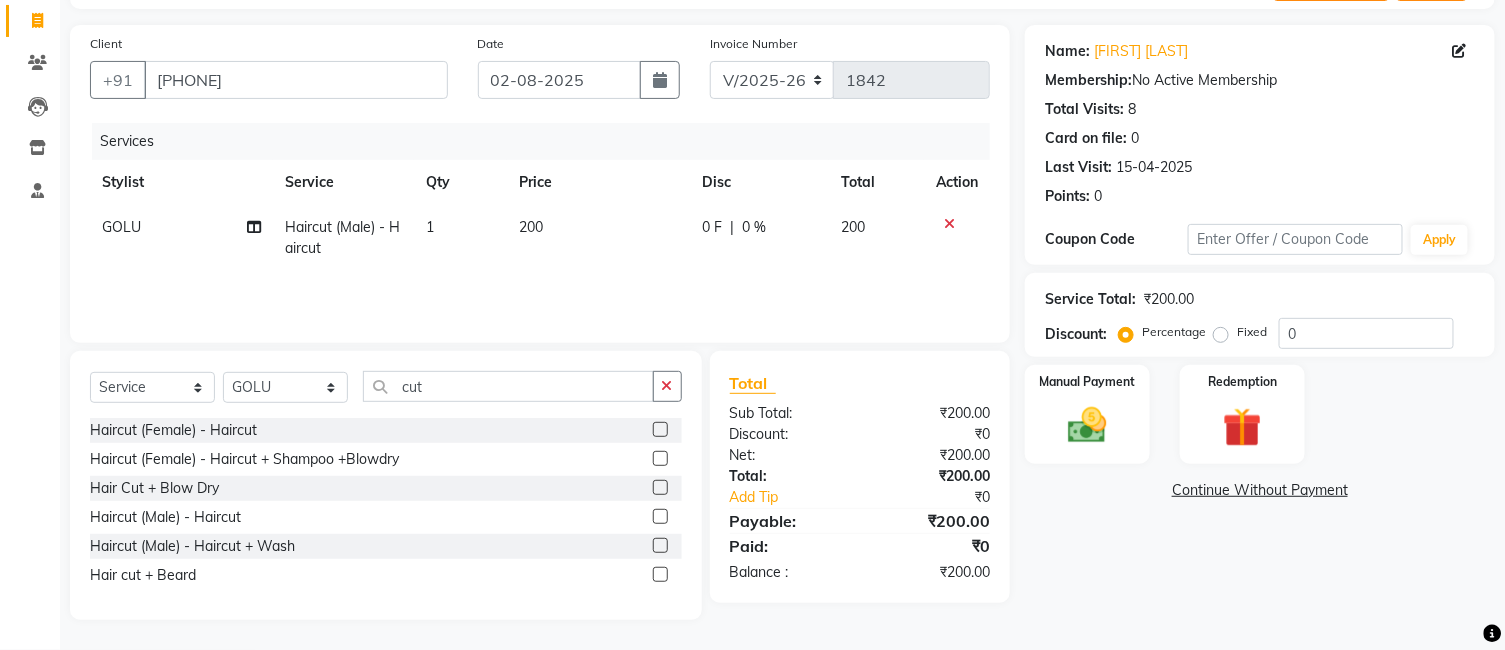 click on "0 %" 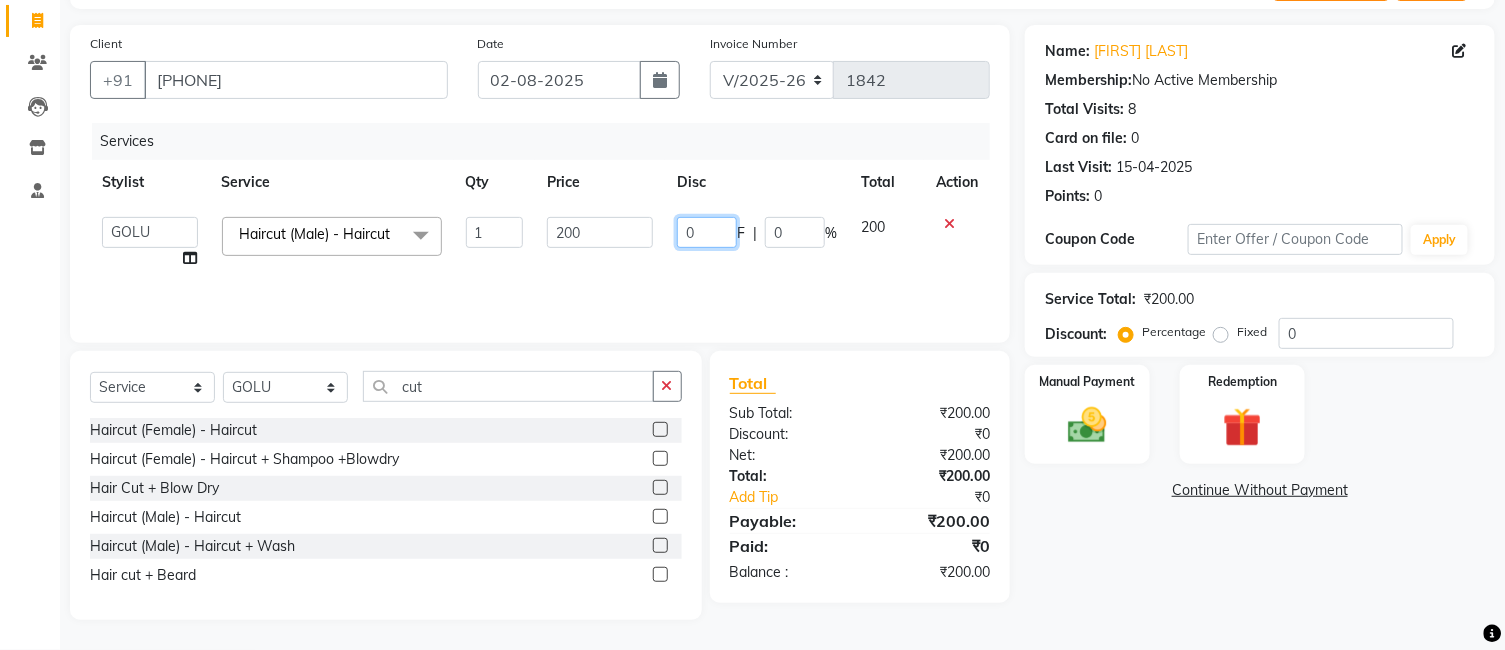 click on "0" 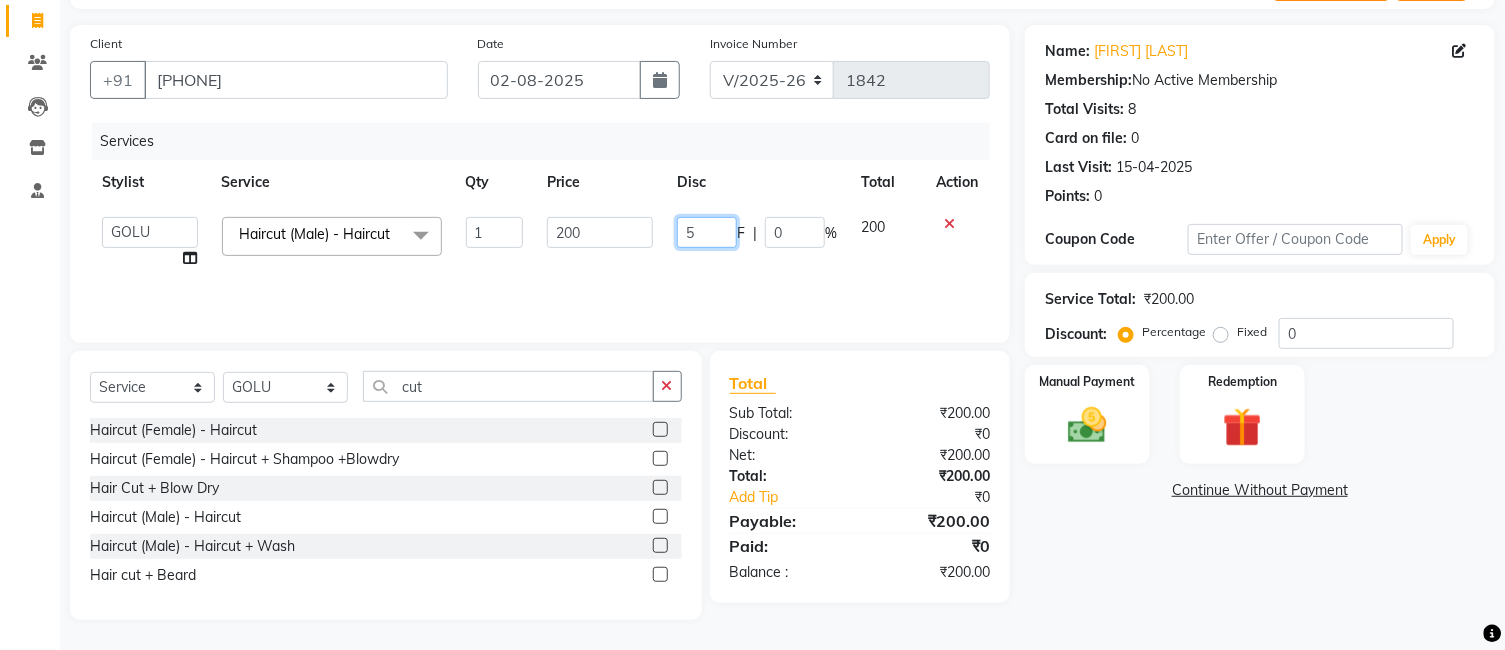 type on "50" 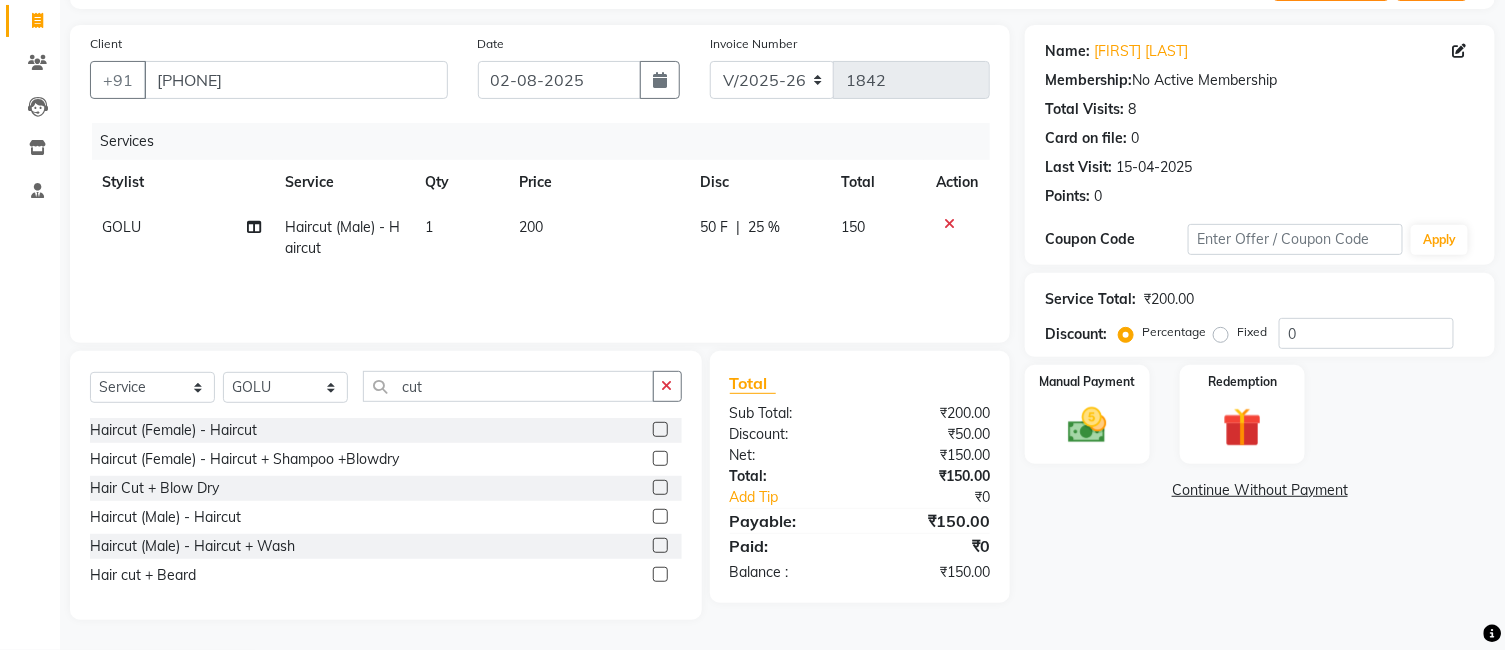 click on "Services Stylist Service Qty Price Disc Total Action GOLU Haircut (Male) - Haircut 1 200 50 F | 25 % 150" 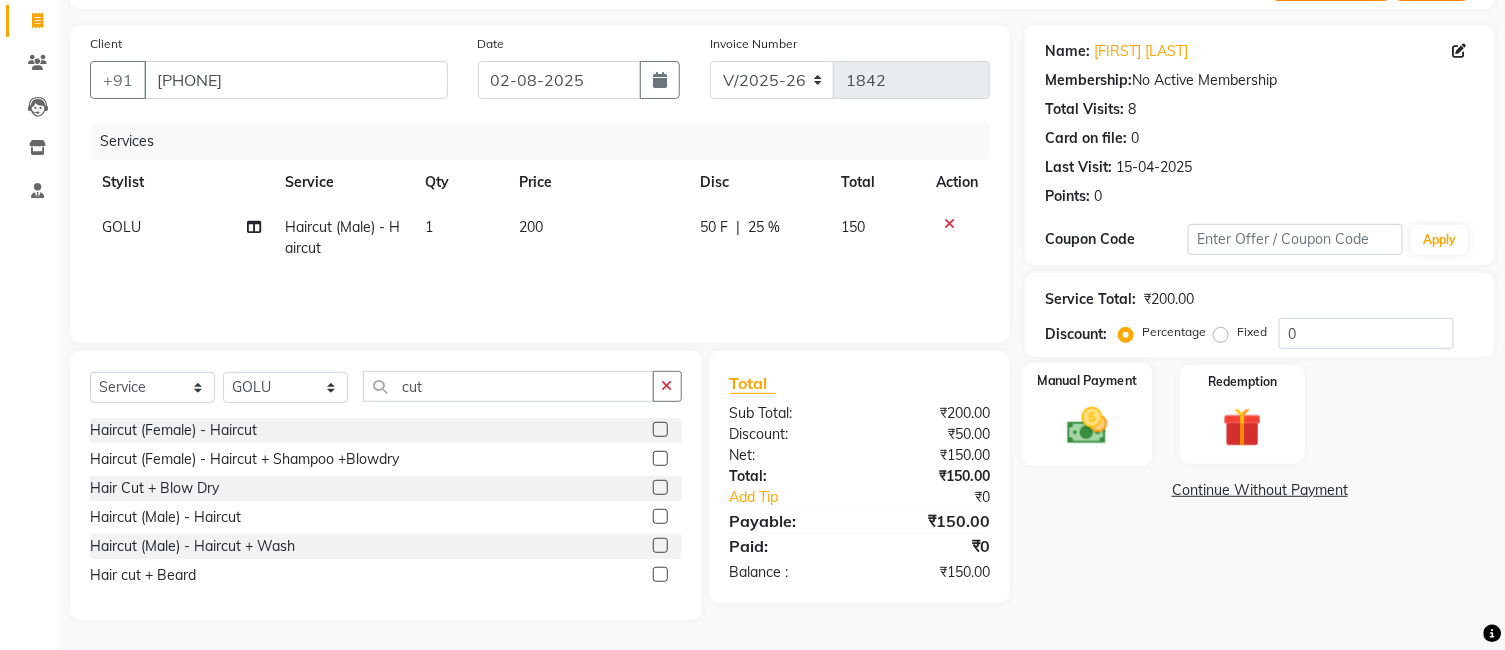 drag, startPoint x: 1133, startPoint y: 457, endPoint x: 1133, endPoint y: 440, distance: 17 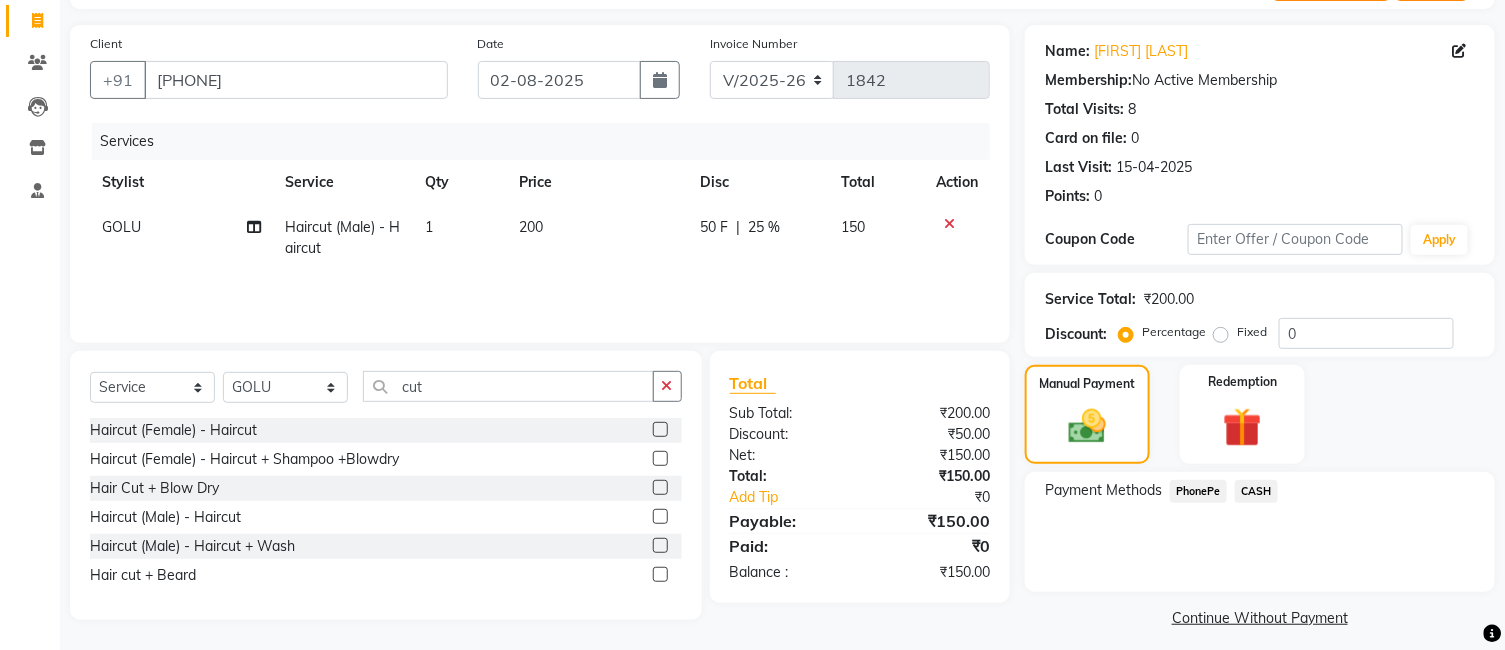 click on "CASH" 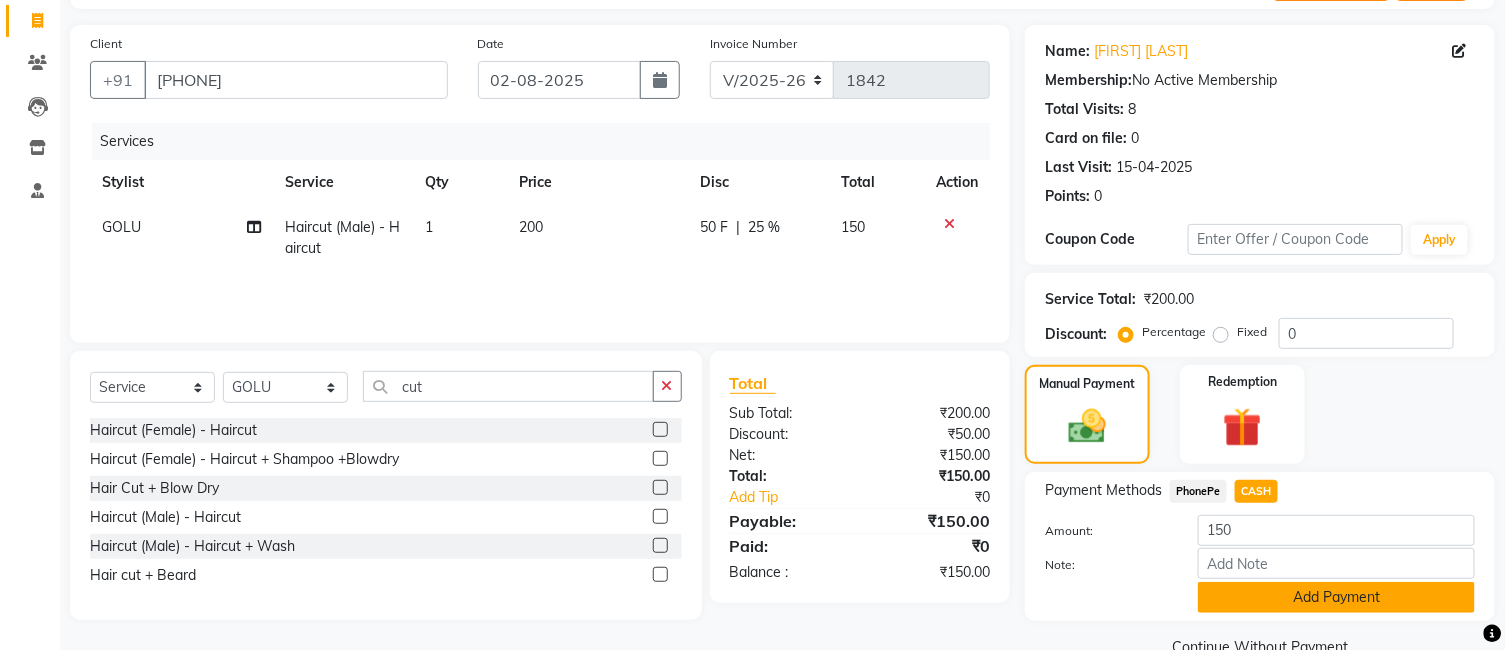 click on "Add Payment" 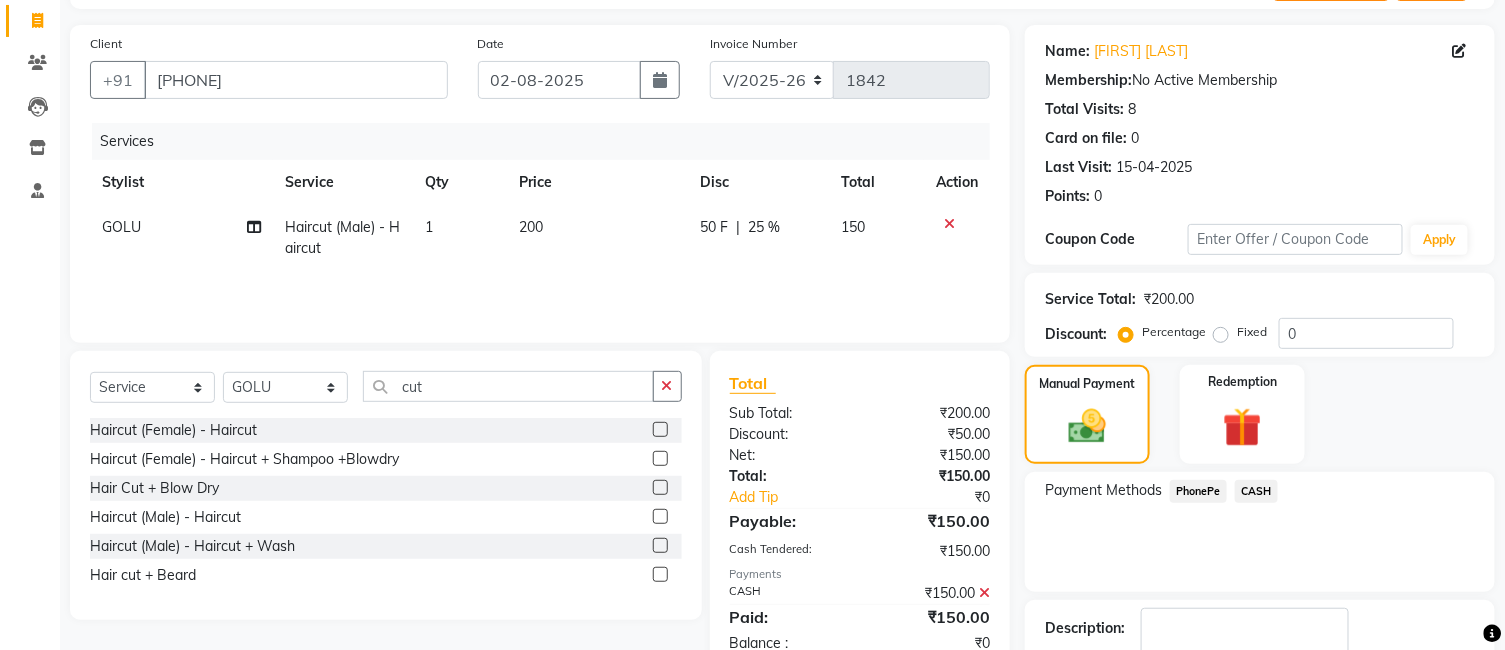 scroll, scrollTop: 251, scrollLeft: 0, axis: vertical 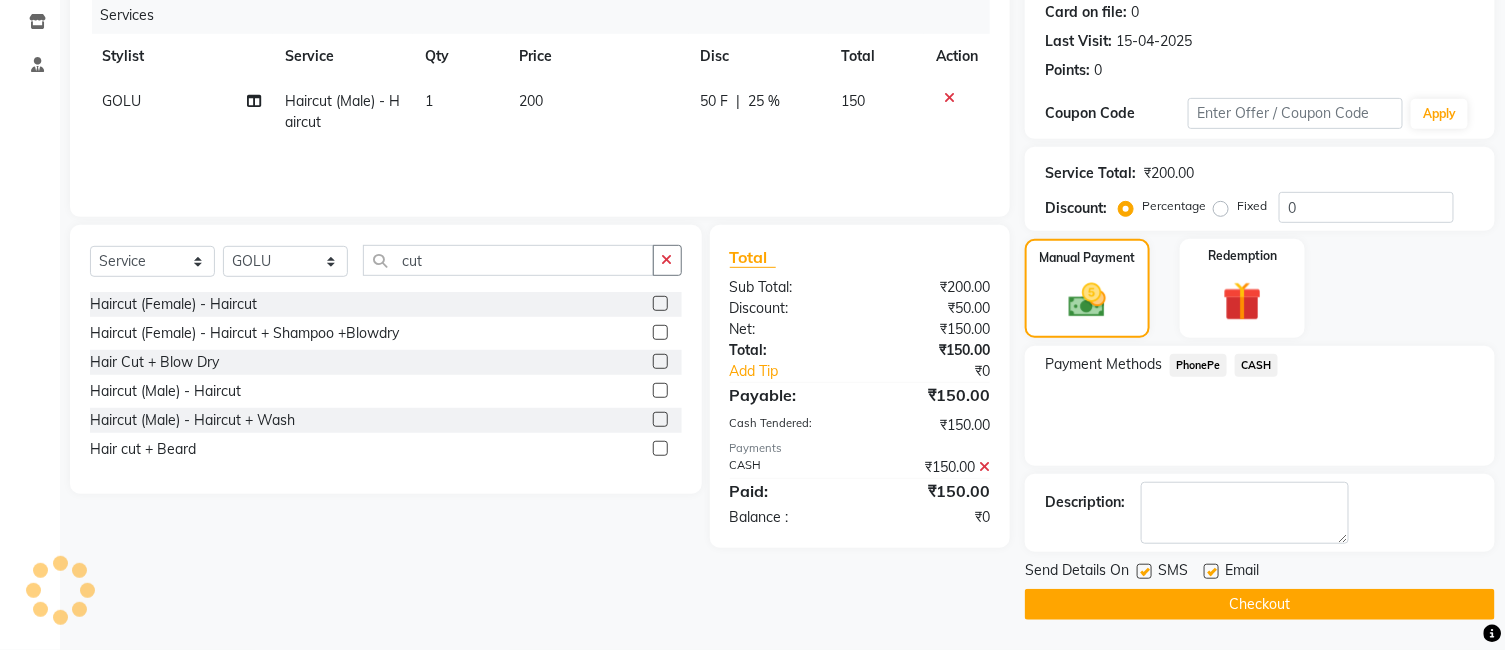 click on "Checkout" 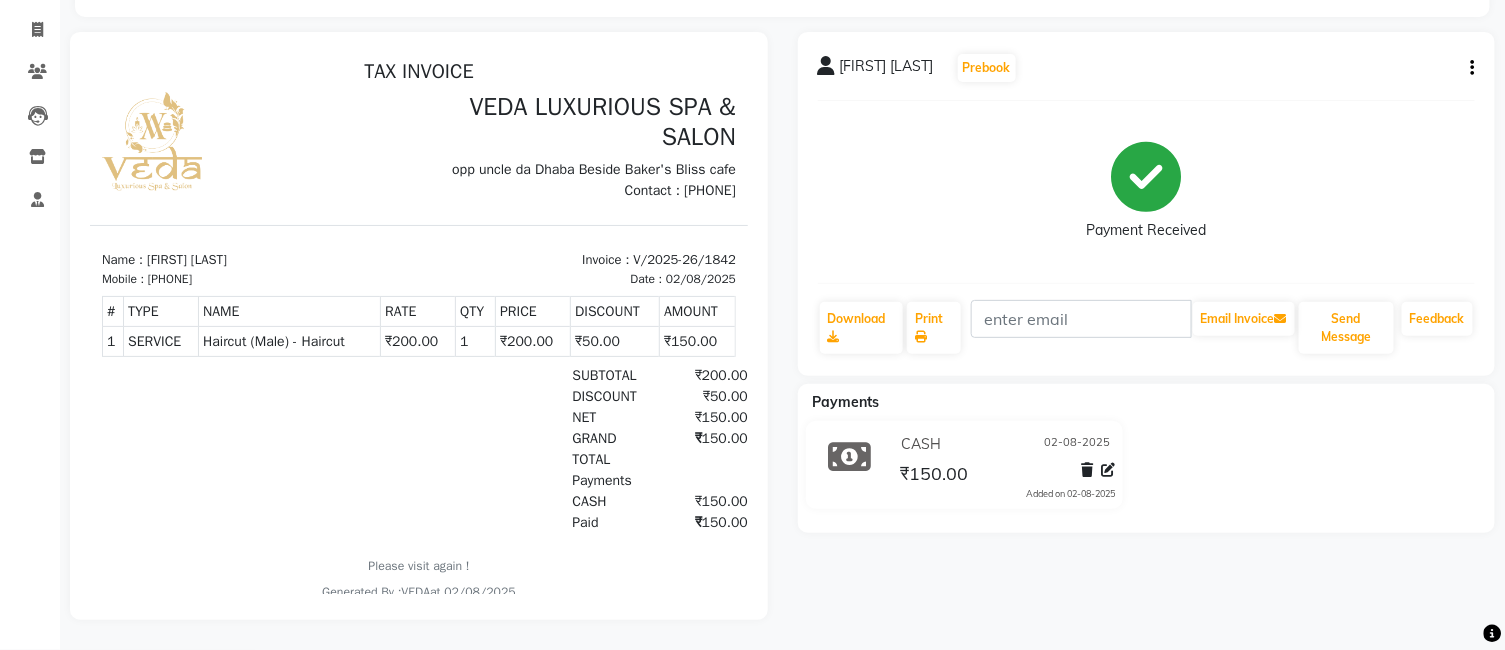 scroll, scrollTop: 0, scrollLeft: 0, axis: both 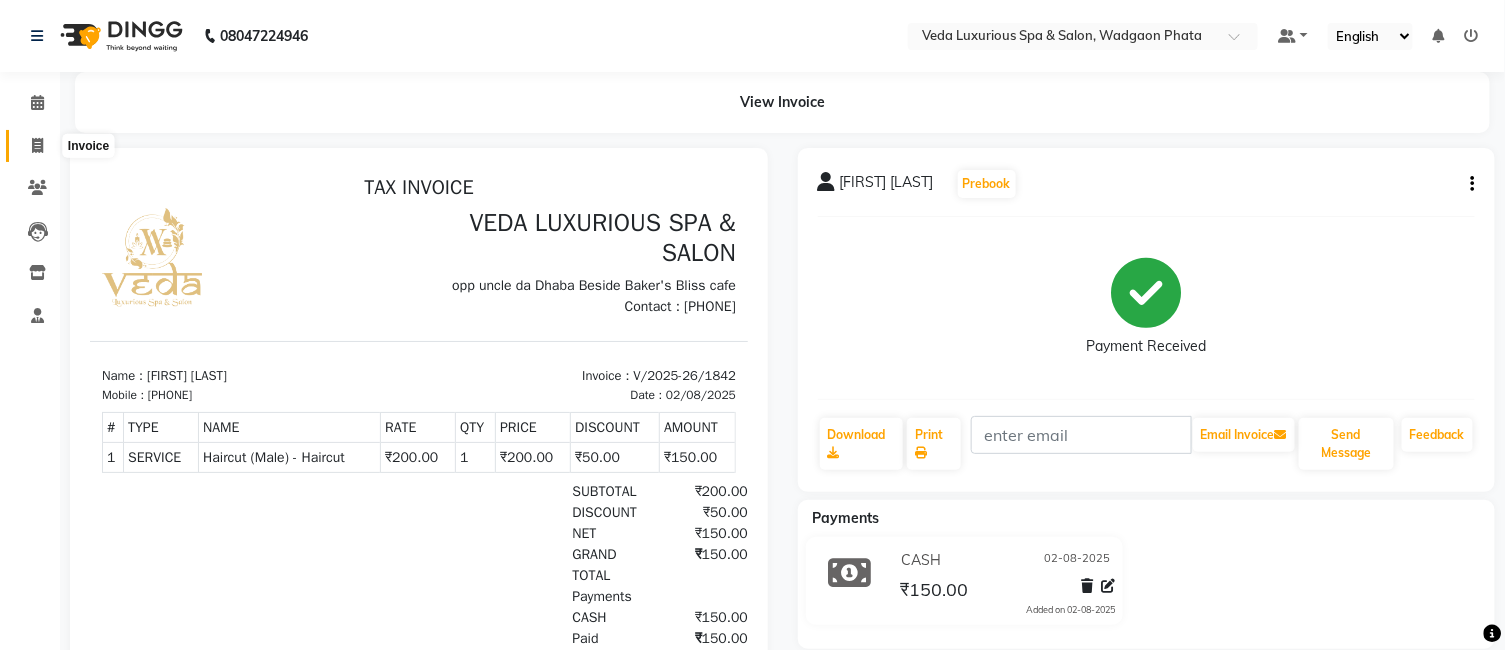 click 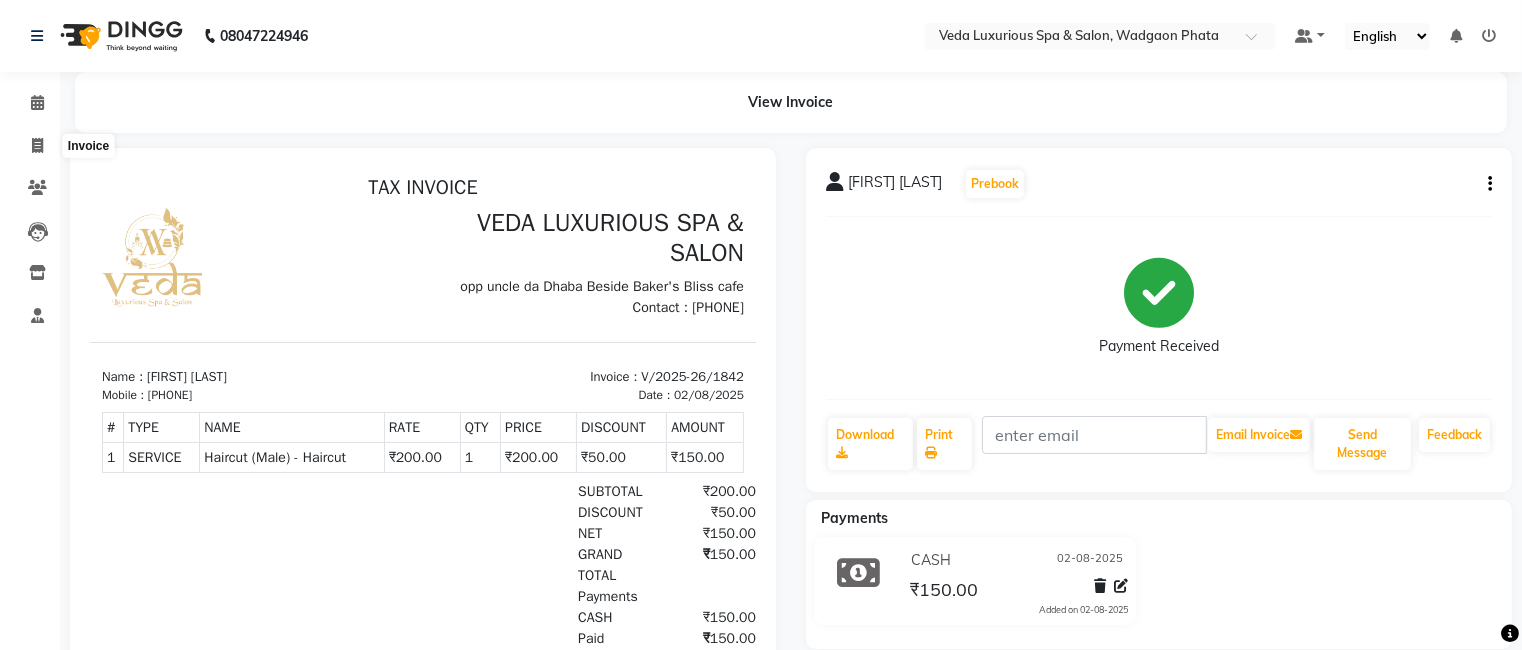 select on "service" 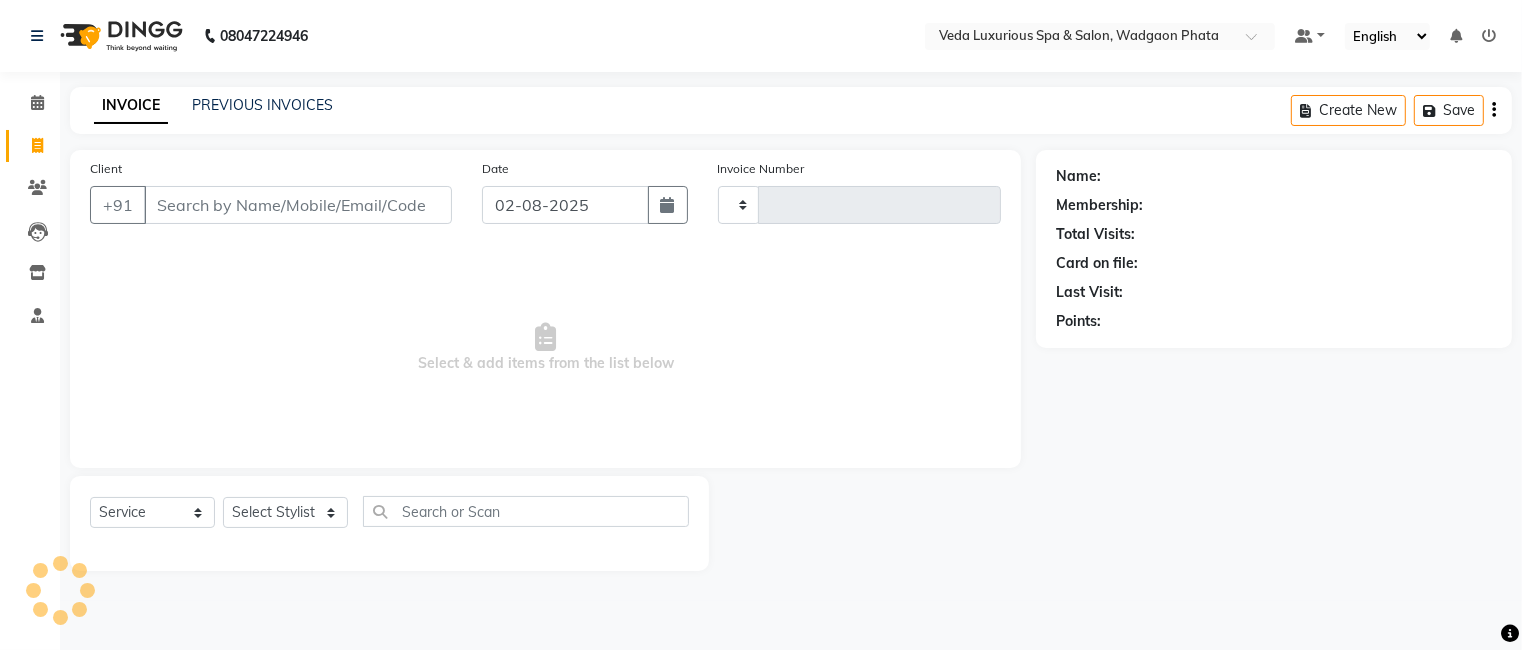 type on "1843" 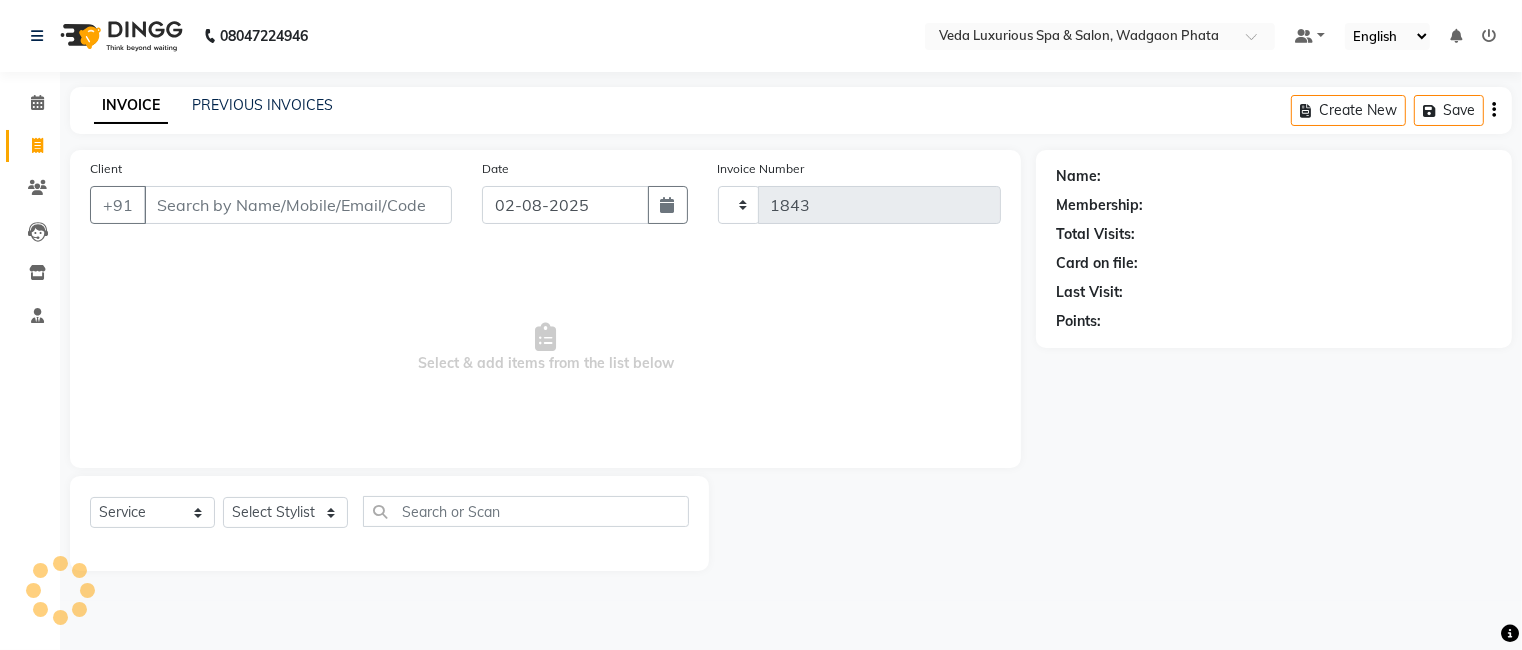 select on "4666" 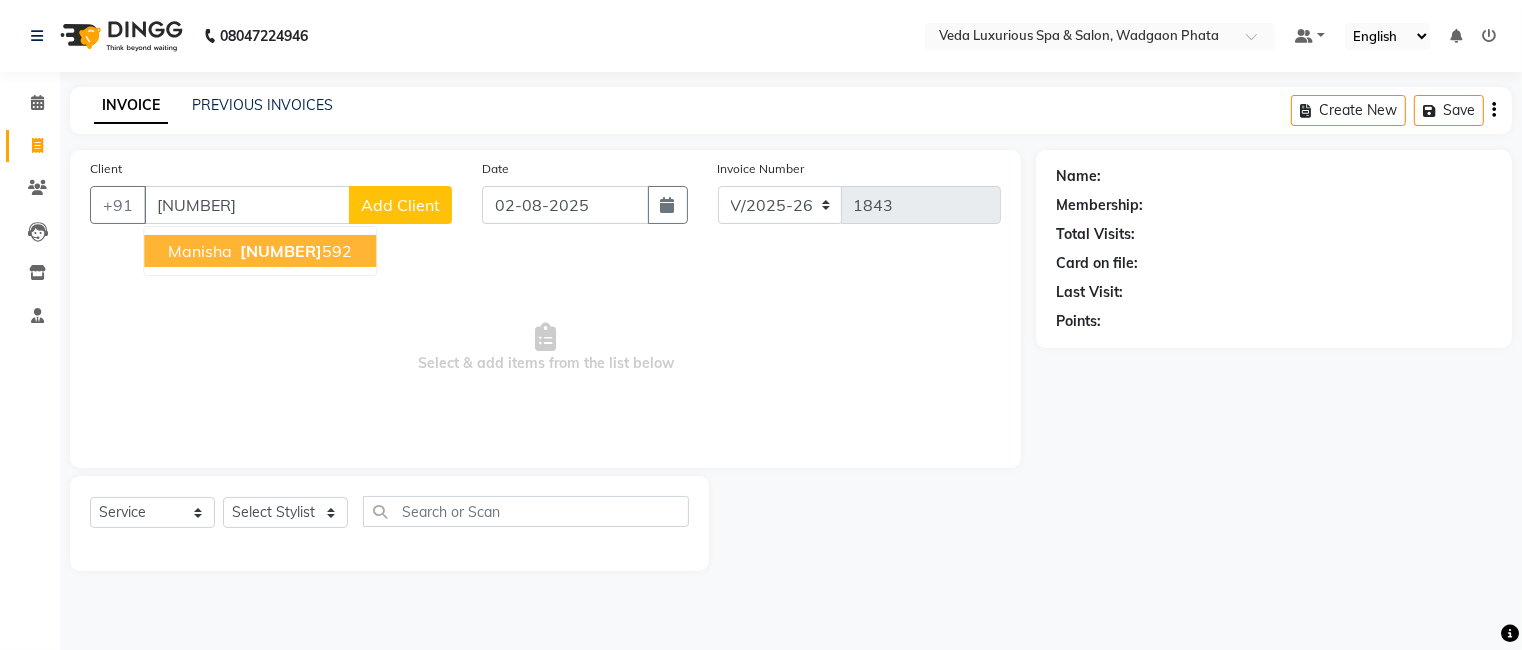 click on "[NUMBER]" at bounding box center [281, 251] 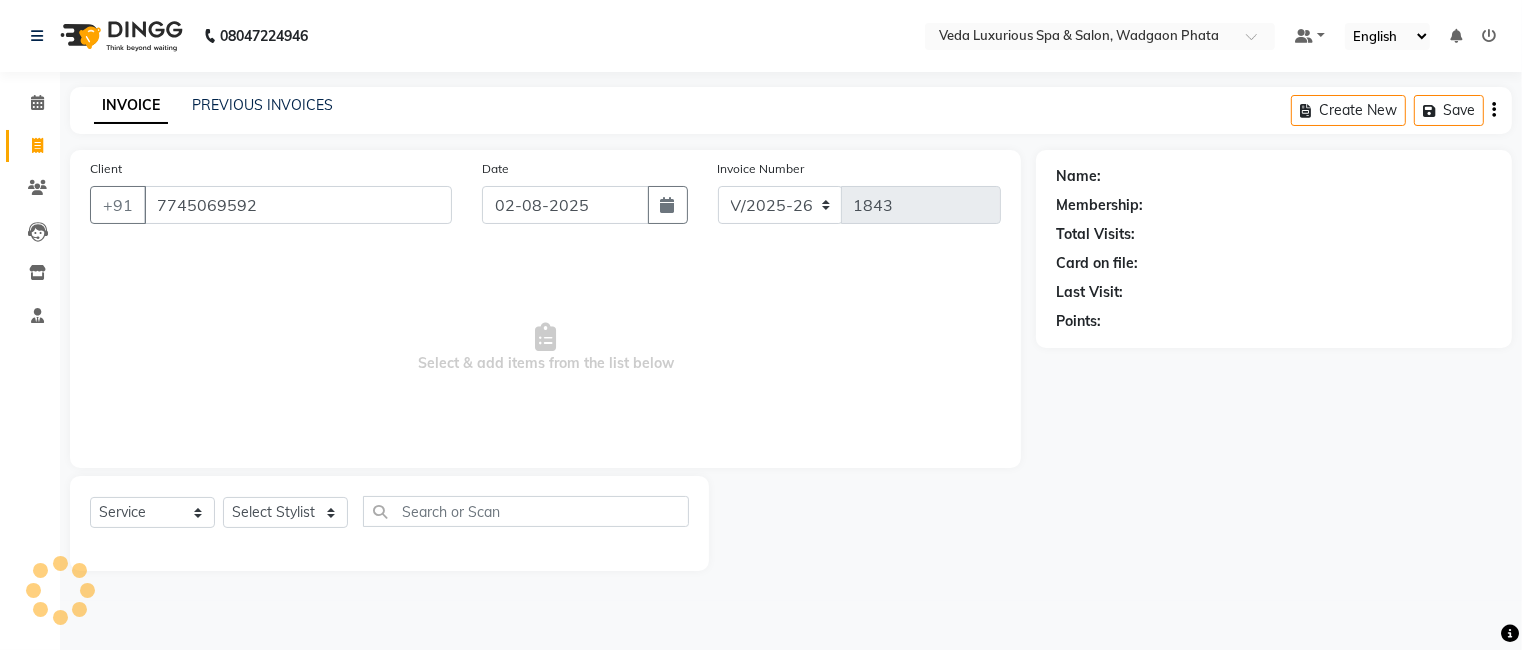 type on "7745069592" 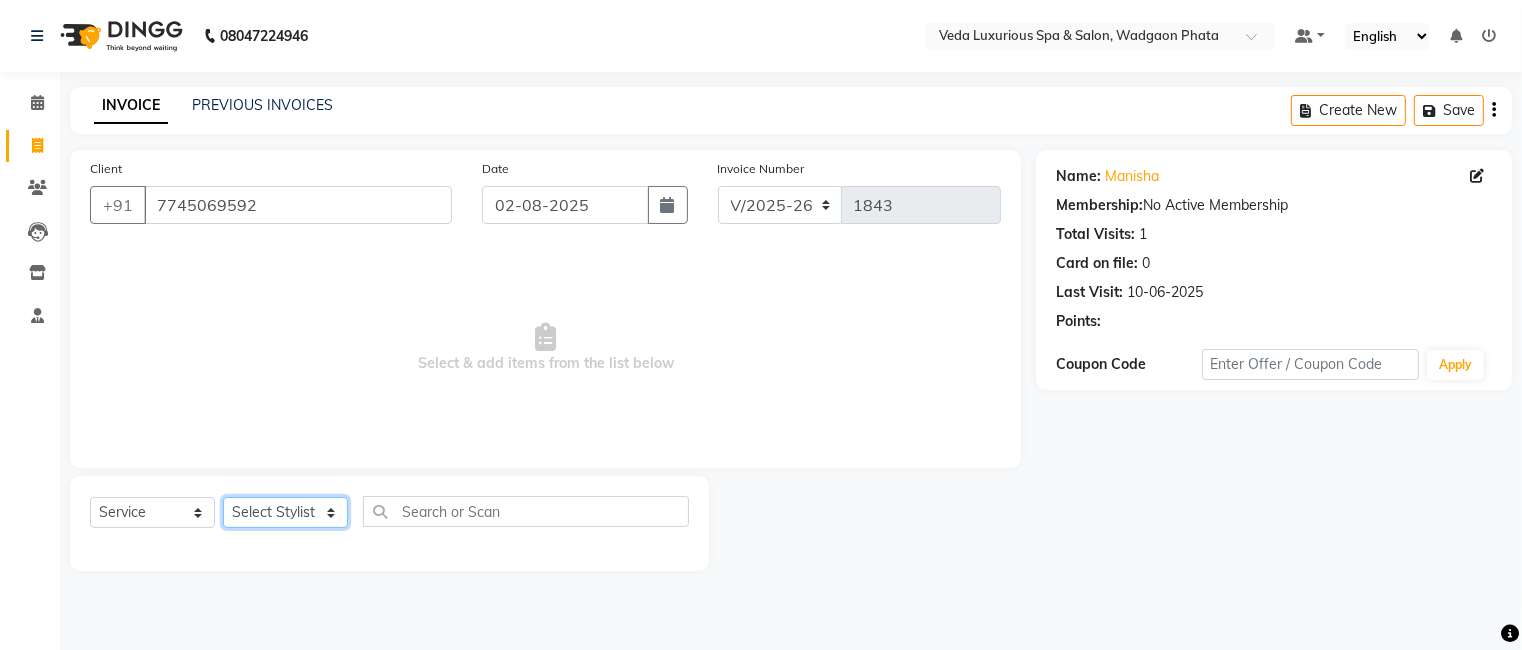 click on "Select Stylist Ankur GOLU Khushi kim lily Mahesh manu MOYA Nilam olivia RP seri VEDA" 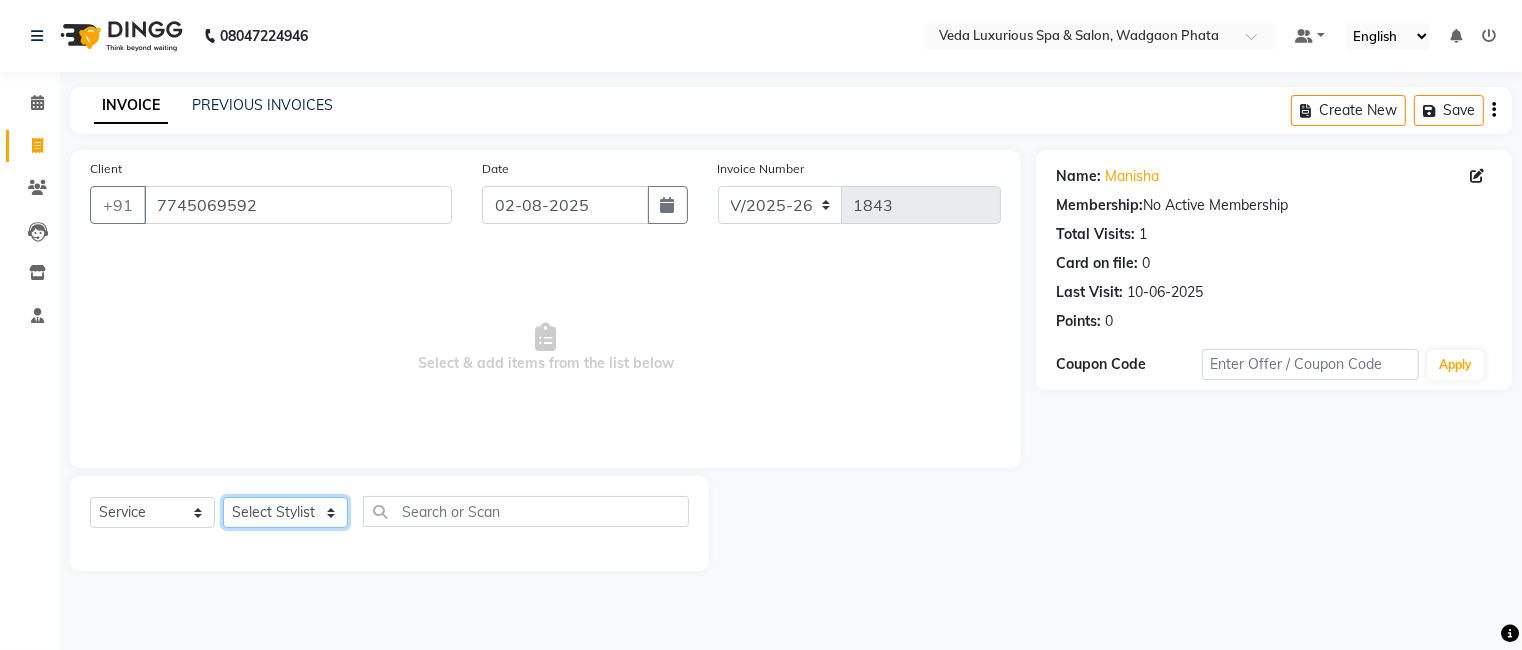 select on "67337" 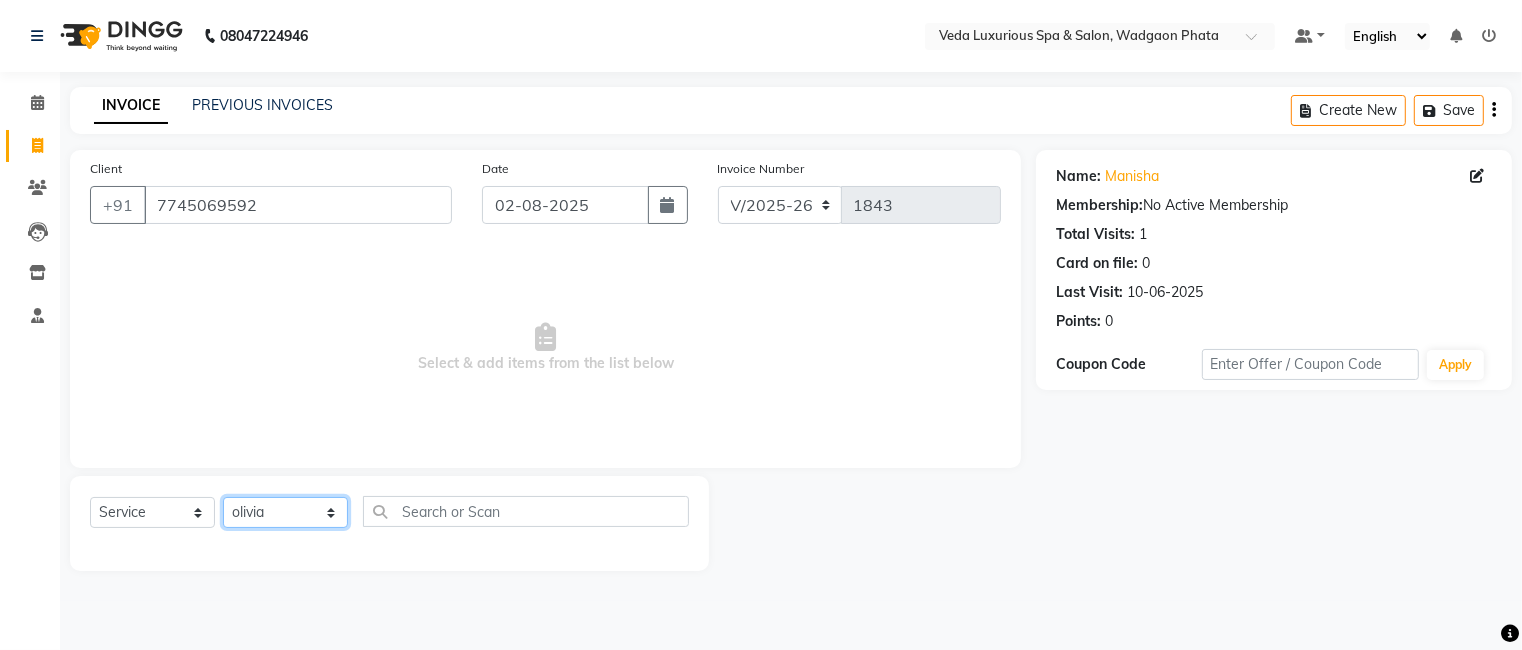 click on "Select Stylist Ankur GOLU Khushi kim lily Mahesh manu MOYA Nilam olivia RP seri VEDA" 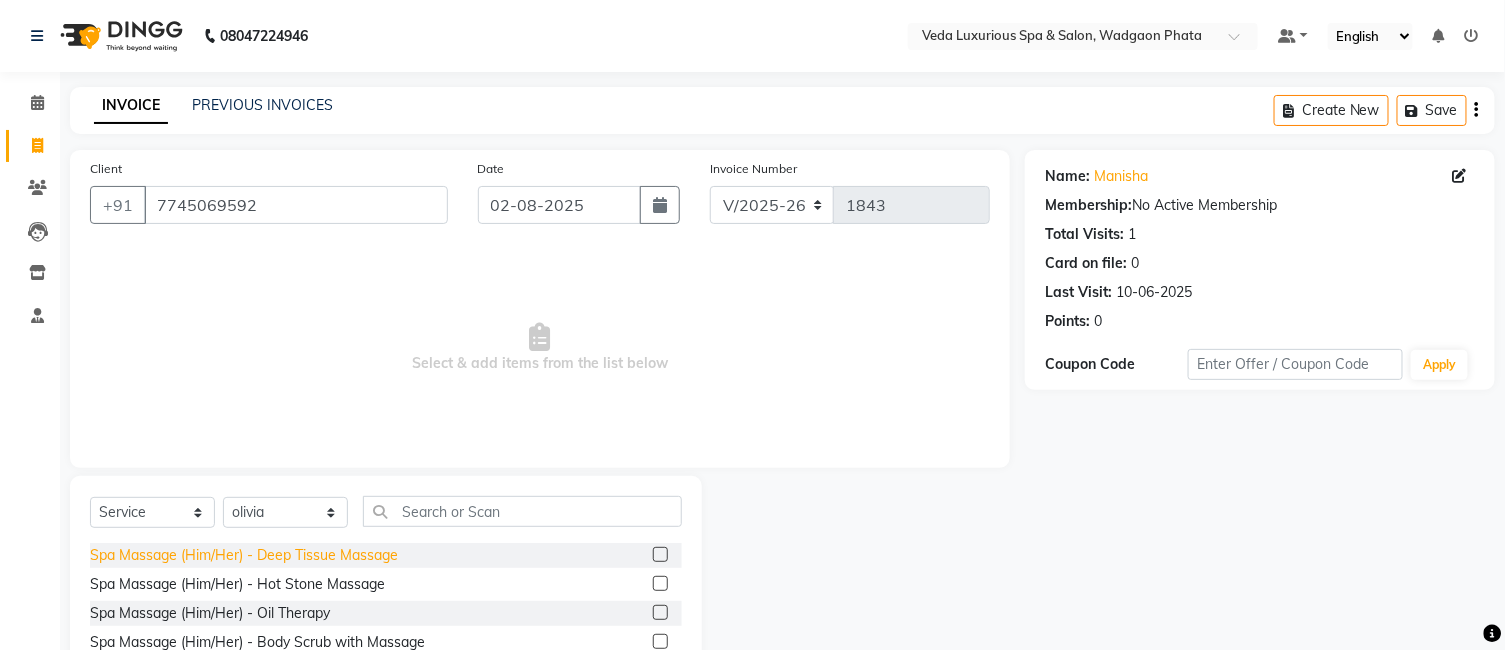 click on "Spa Massage (Him/Her) - Deep Tissue Massage" 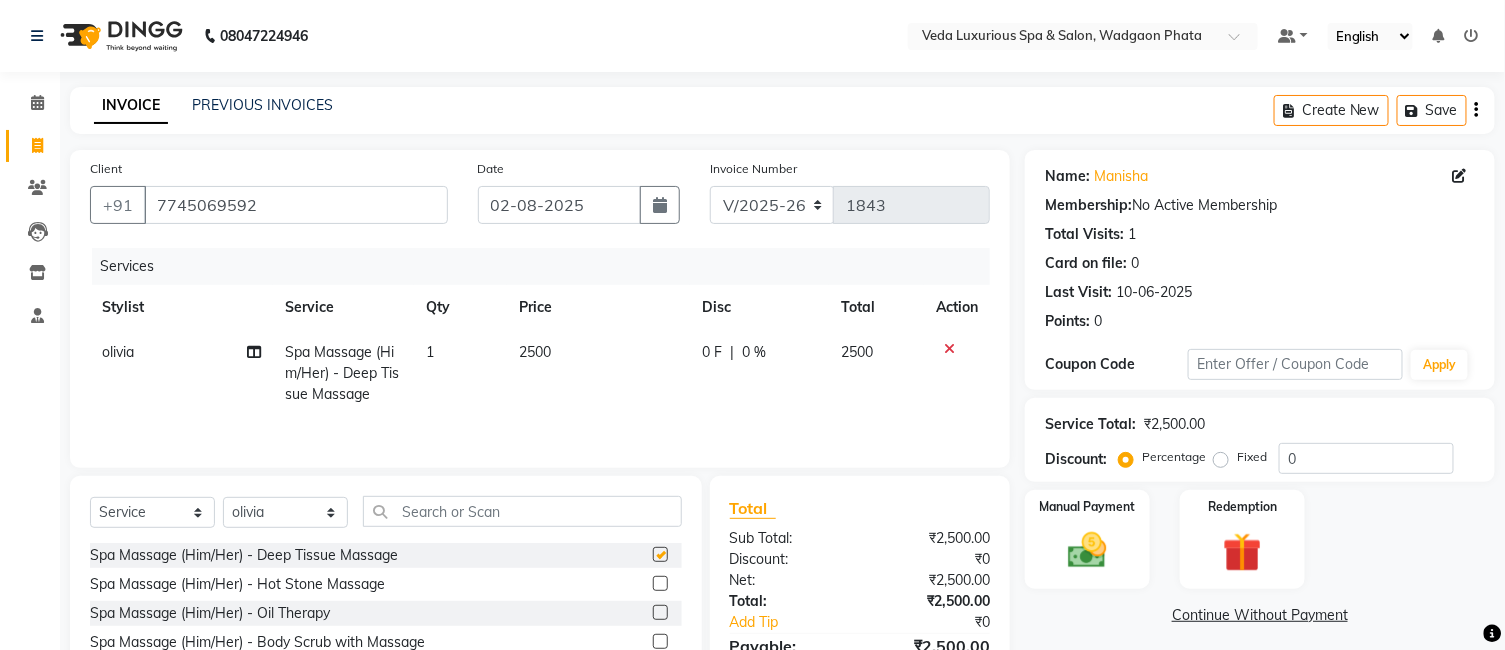 checkbox on "false" 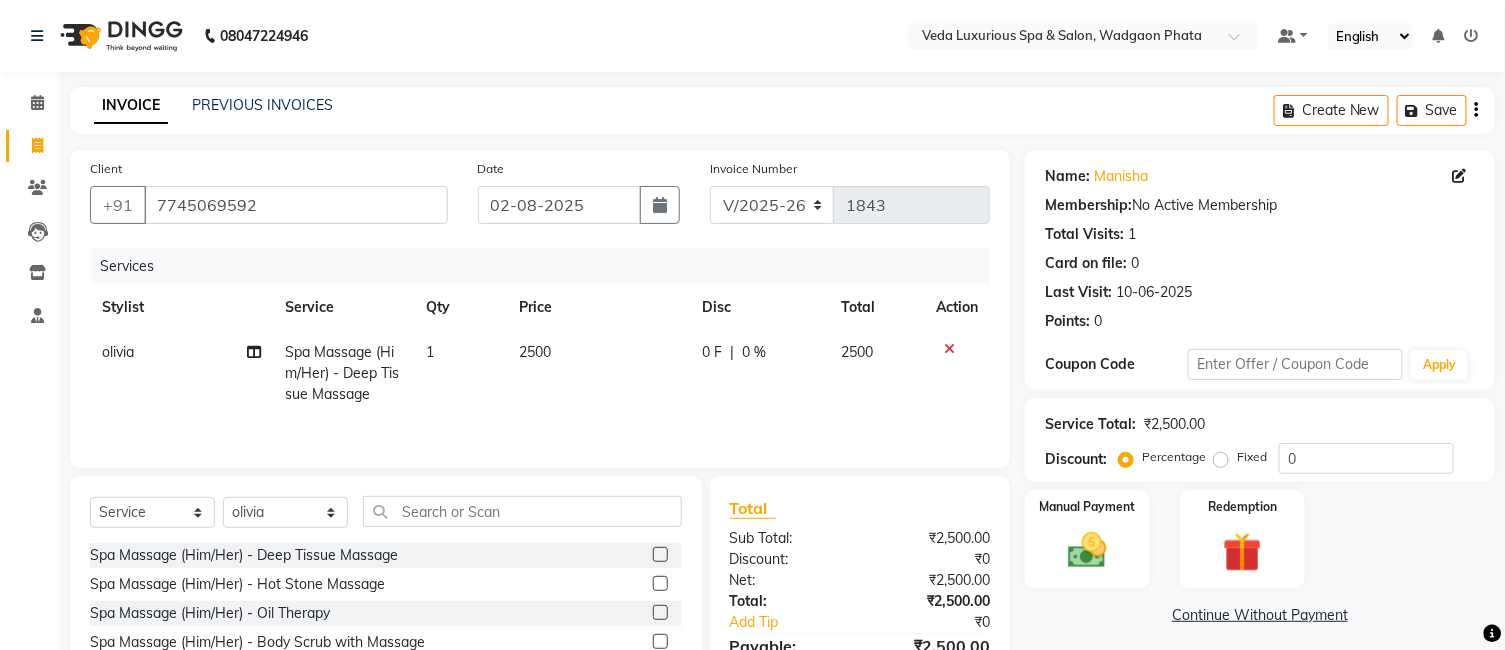 click 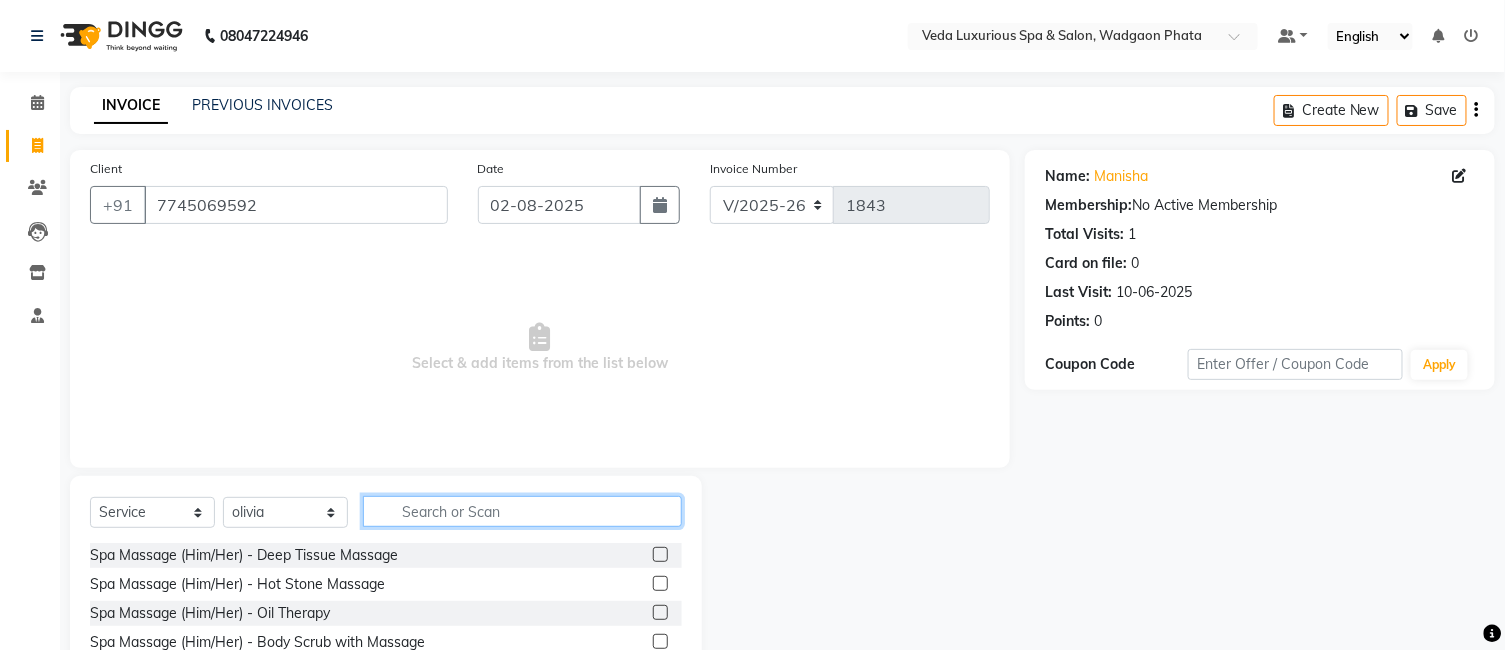click 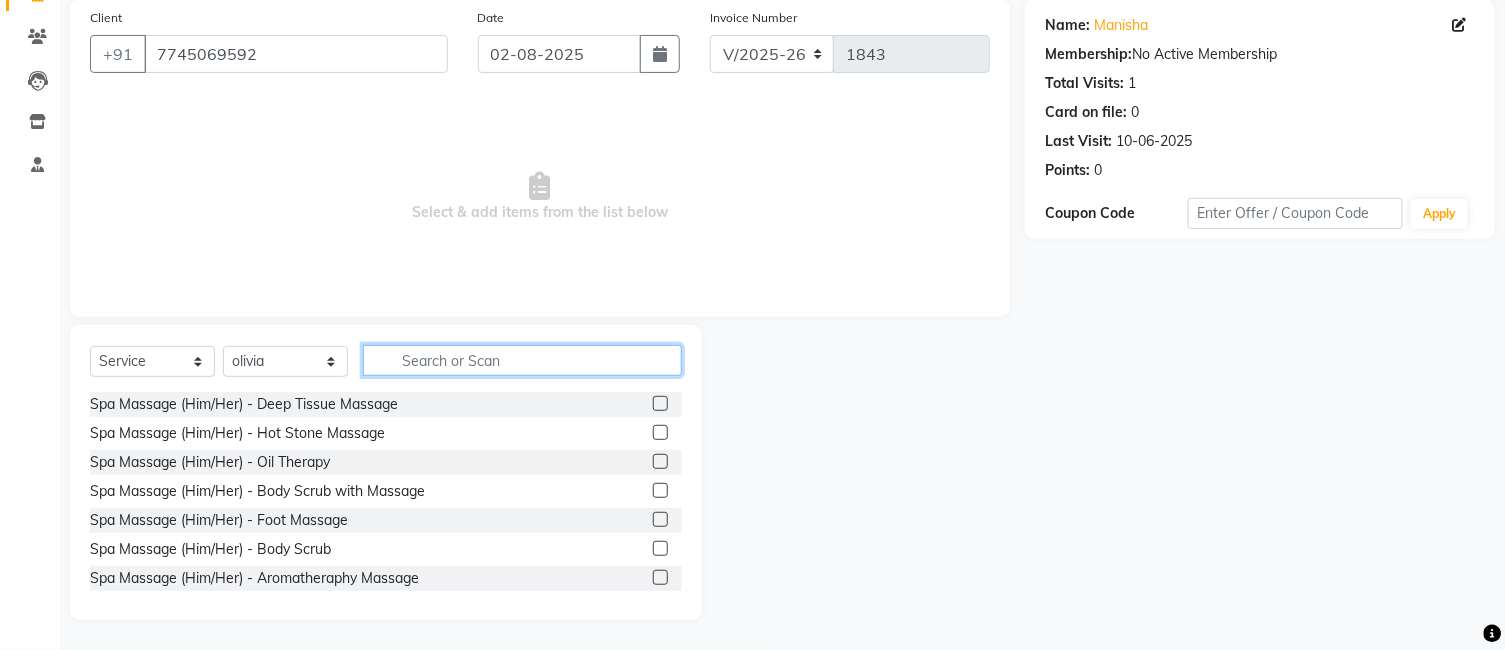 scroll, scrollTop: 111, scrollLeft: 0, axis: vertical 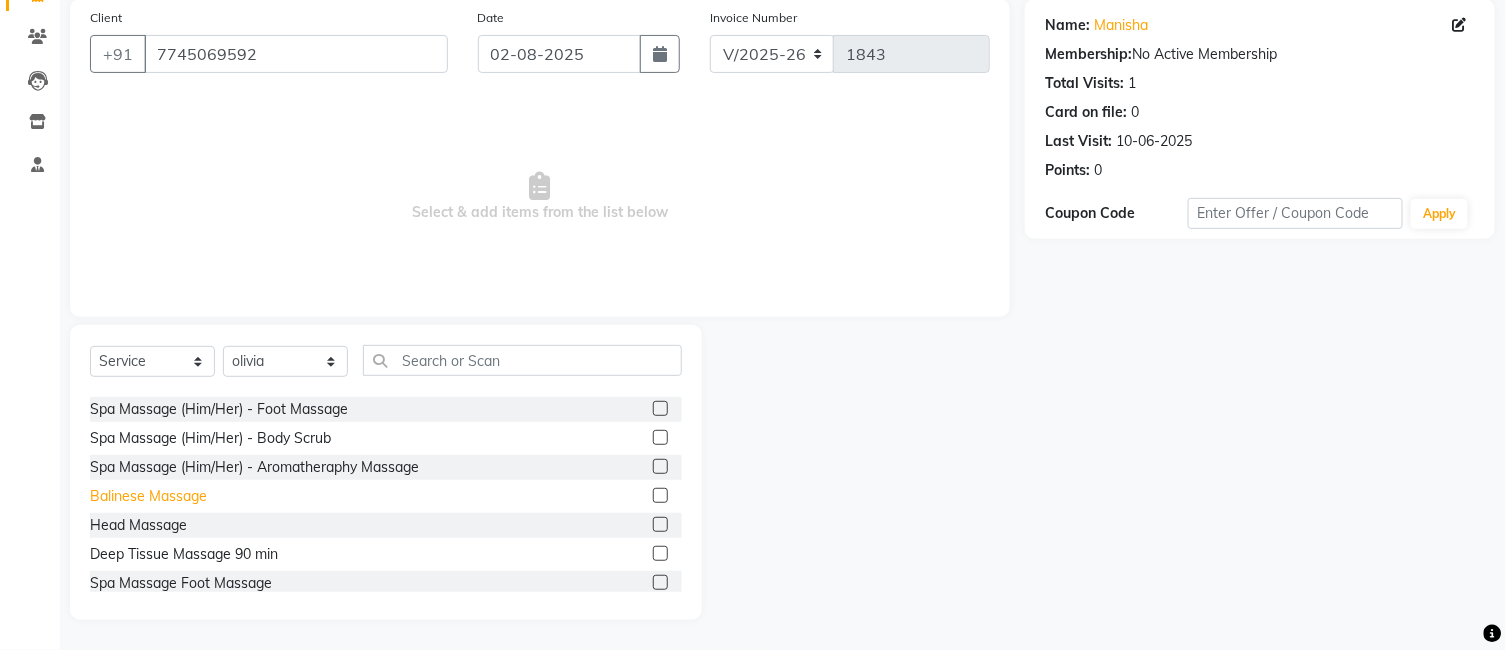 click on "Balinese Massage" 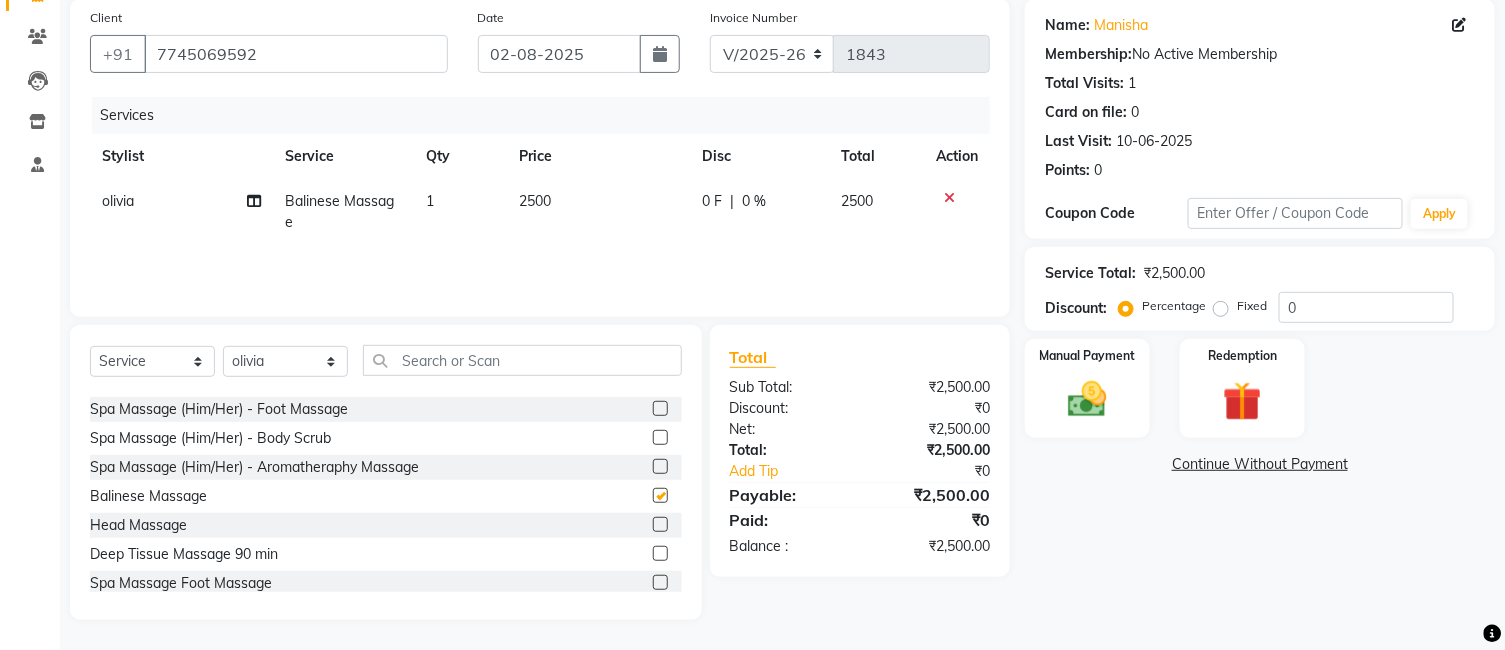 checkbox on "false" 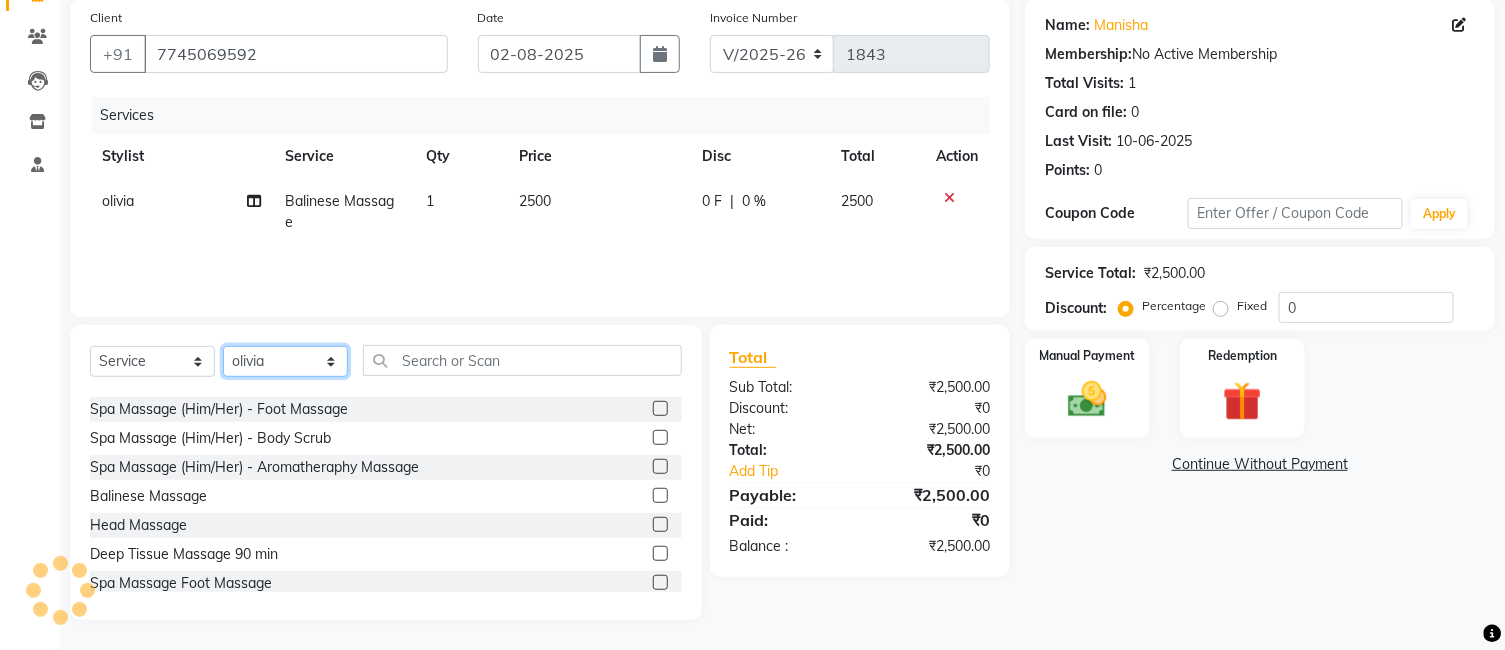 click on "Select Stylist Ankur GOLU Khushi kim lily Mahesh manu MOYA Nilam olivia RP seri VEDA" 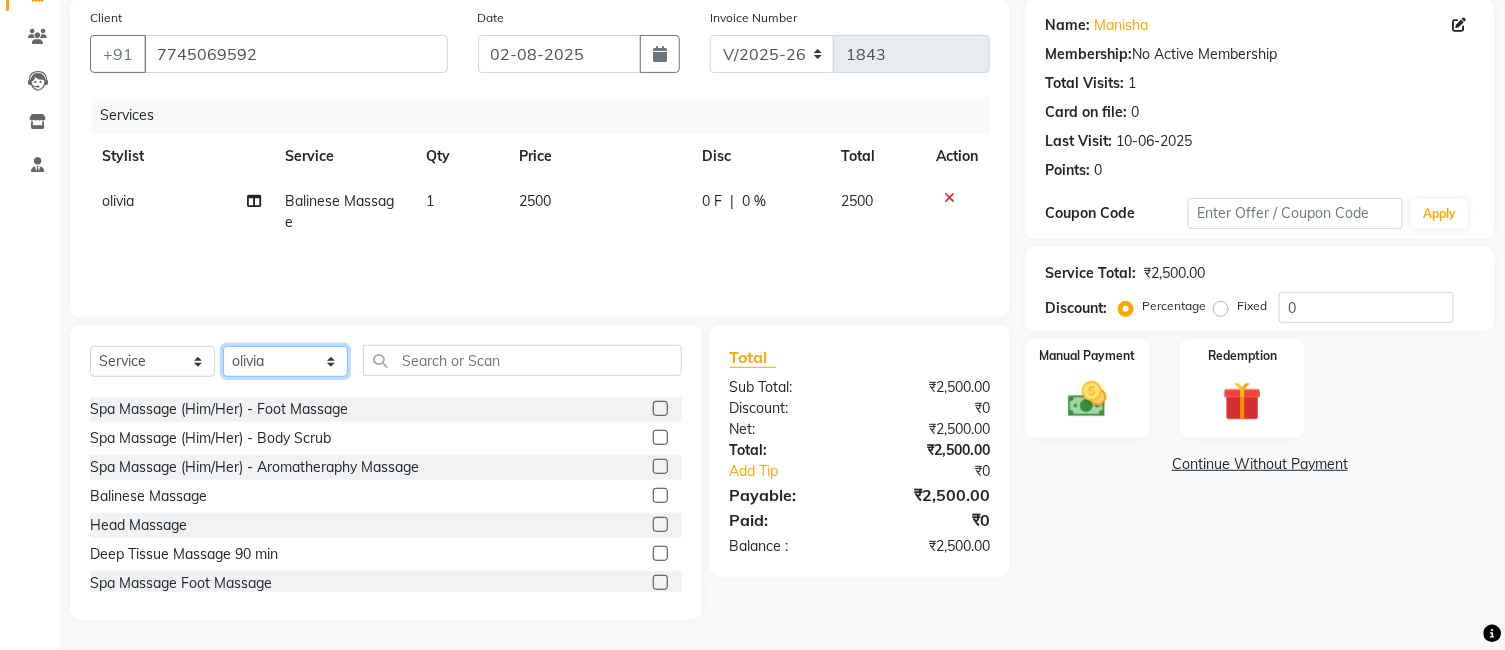 select on "58145" 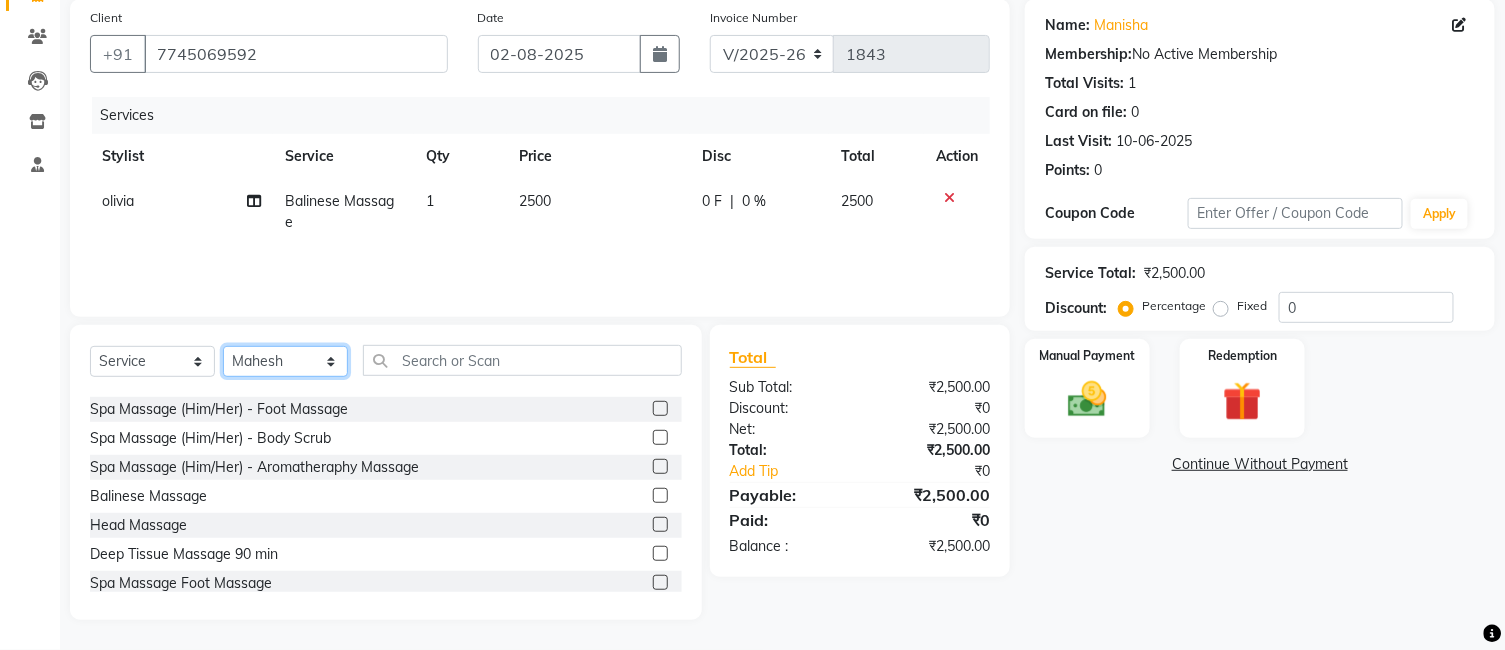 click on "Select Stylist Ankur GOLU Khushi kim lily Mahesh manu MOYA Nilam olivia RP seri VEDA" 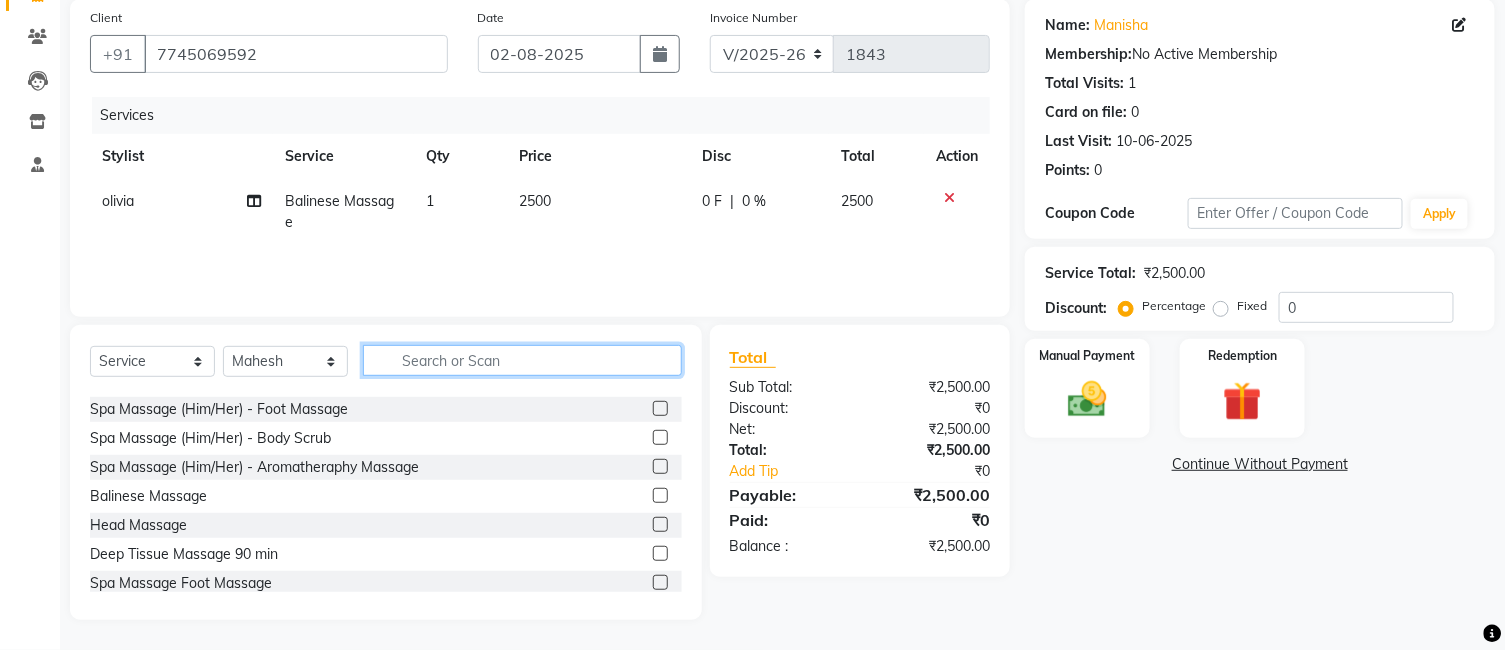 click 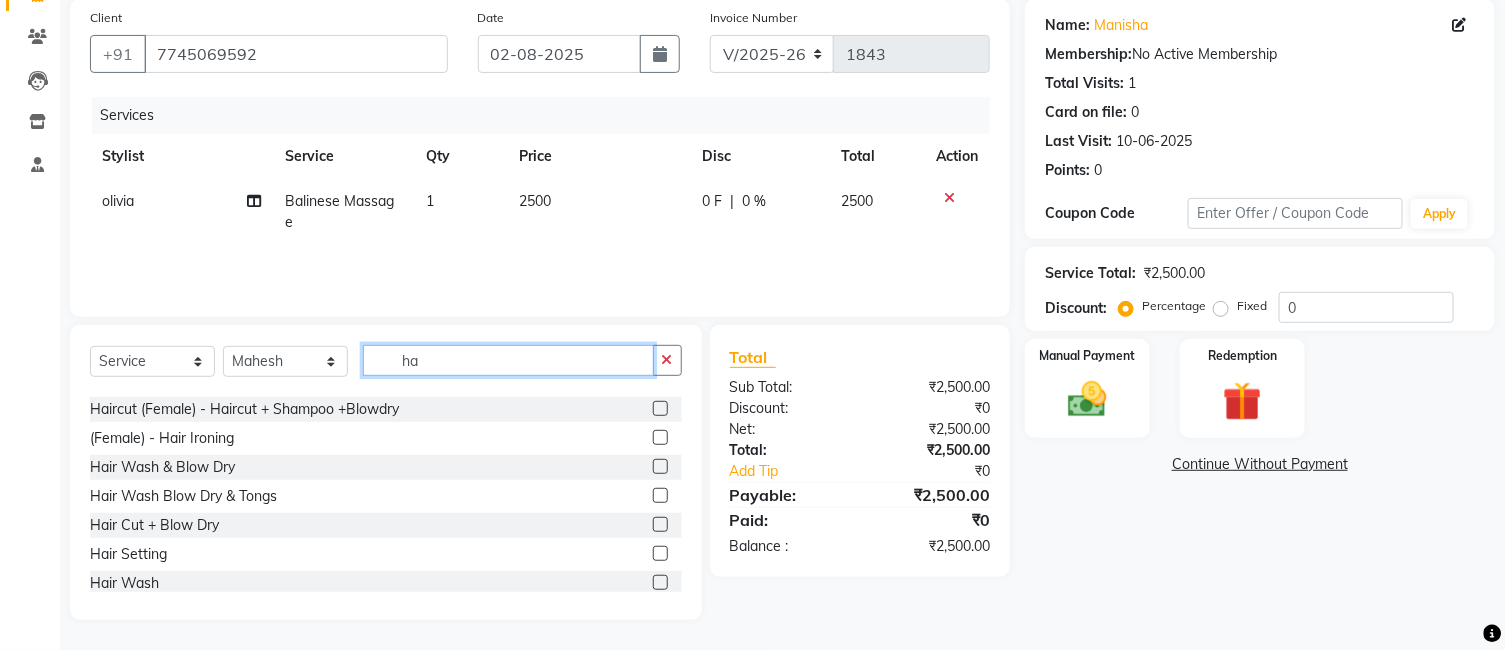 scroll, scrollTop: 0, scrollLeft: 0, axis: both 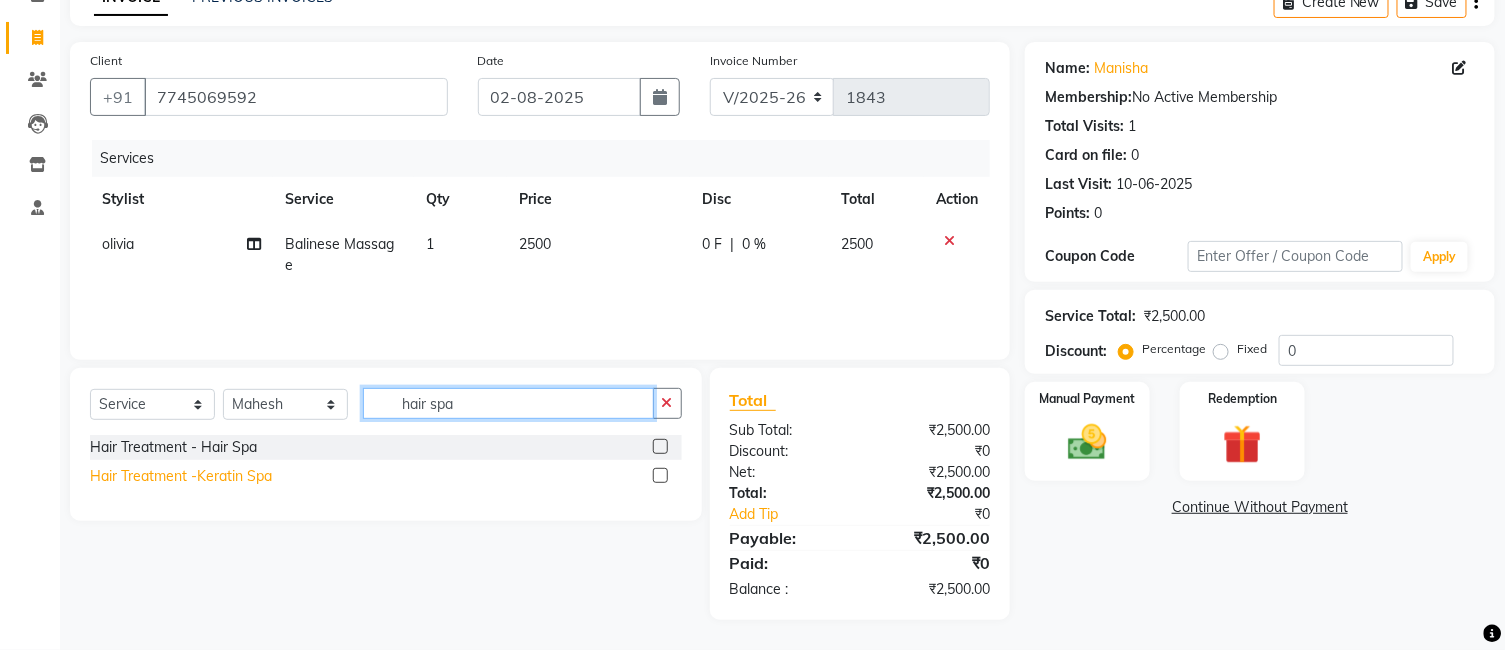 type on "hair spa" 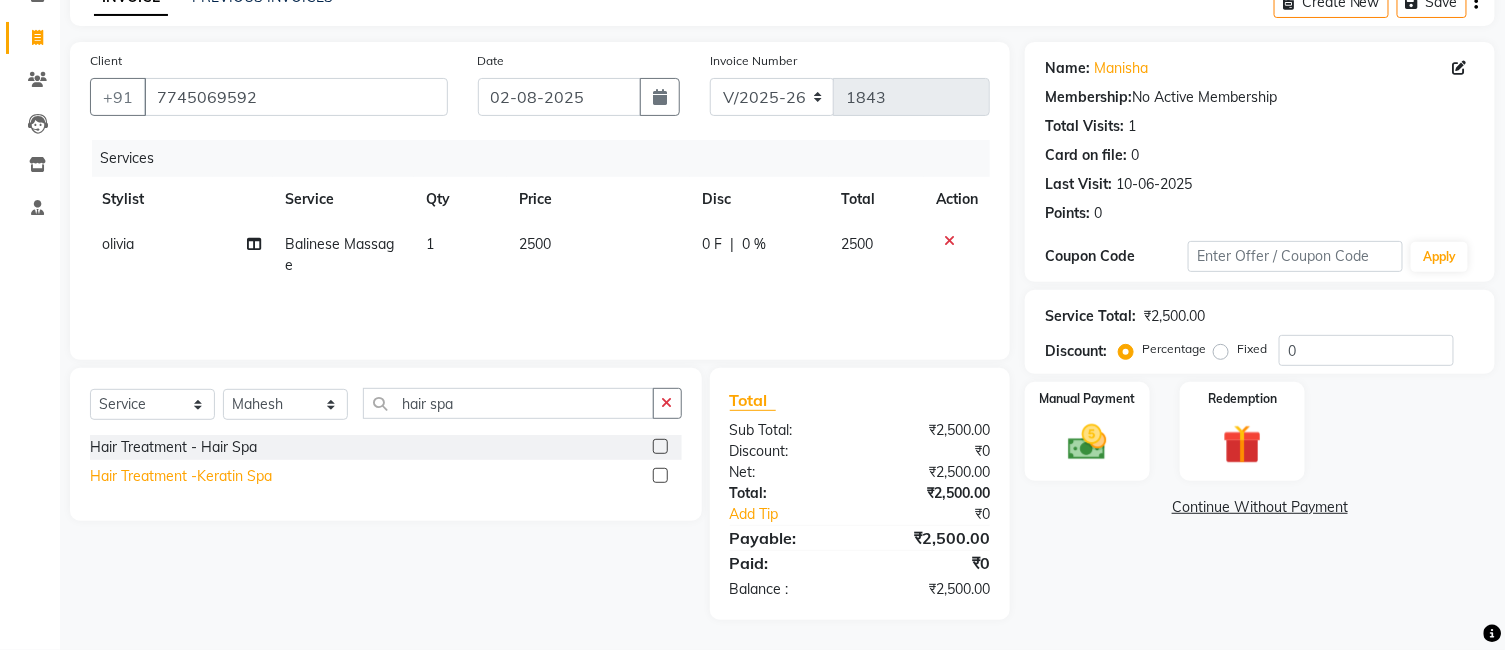 click on "Hair Treatment -Keratin Spa" 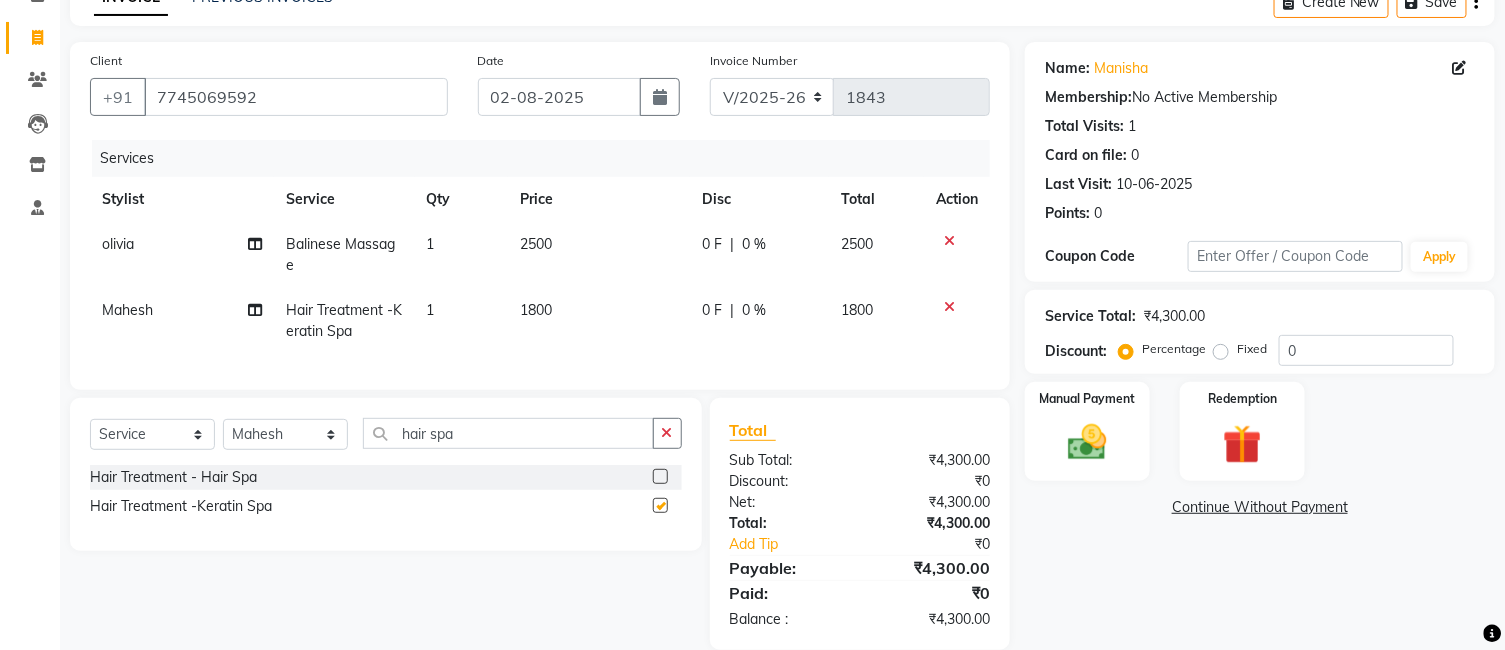 checkbox on "false" 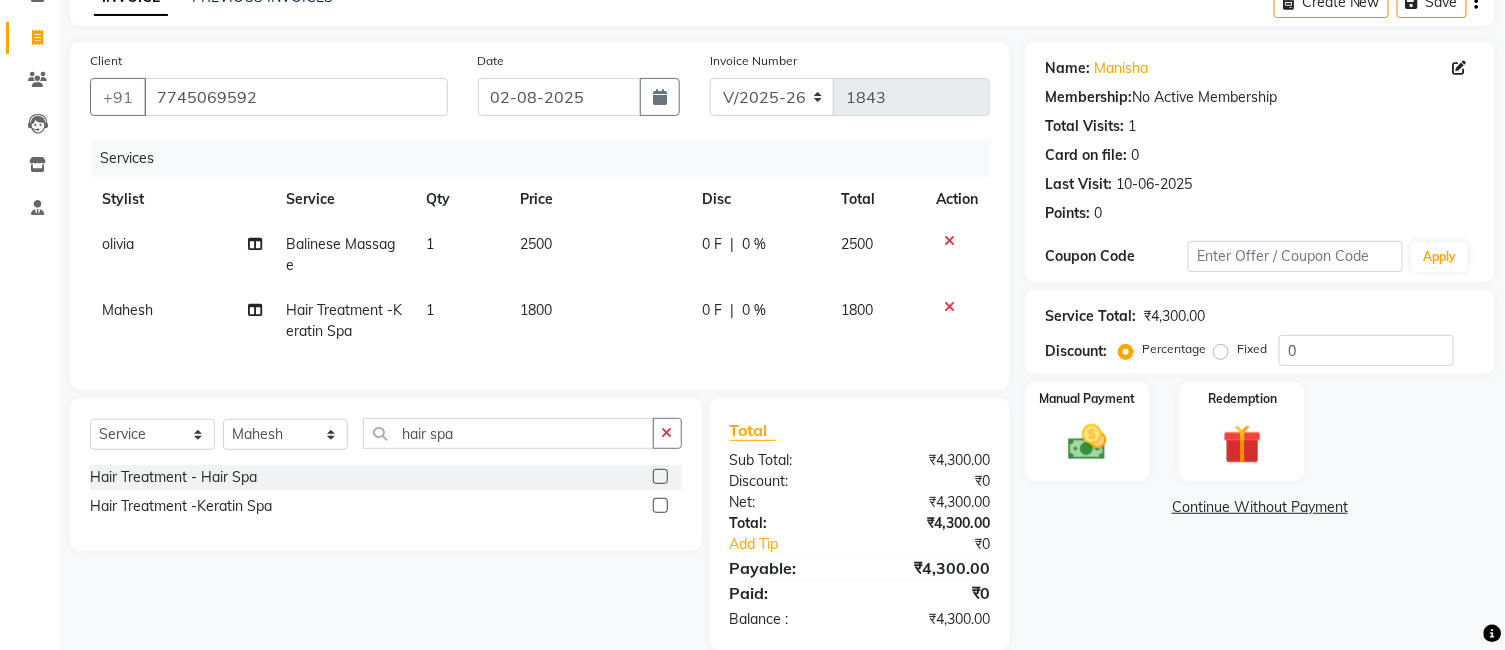 click on "1800" 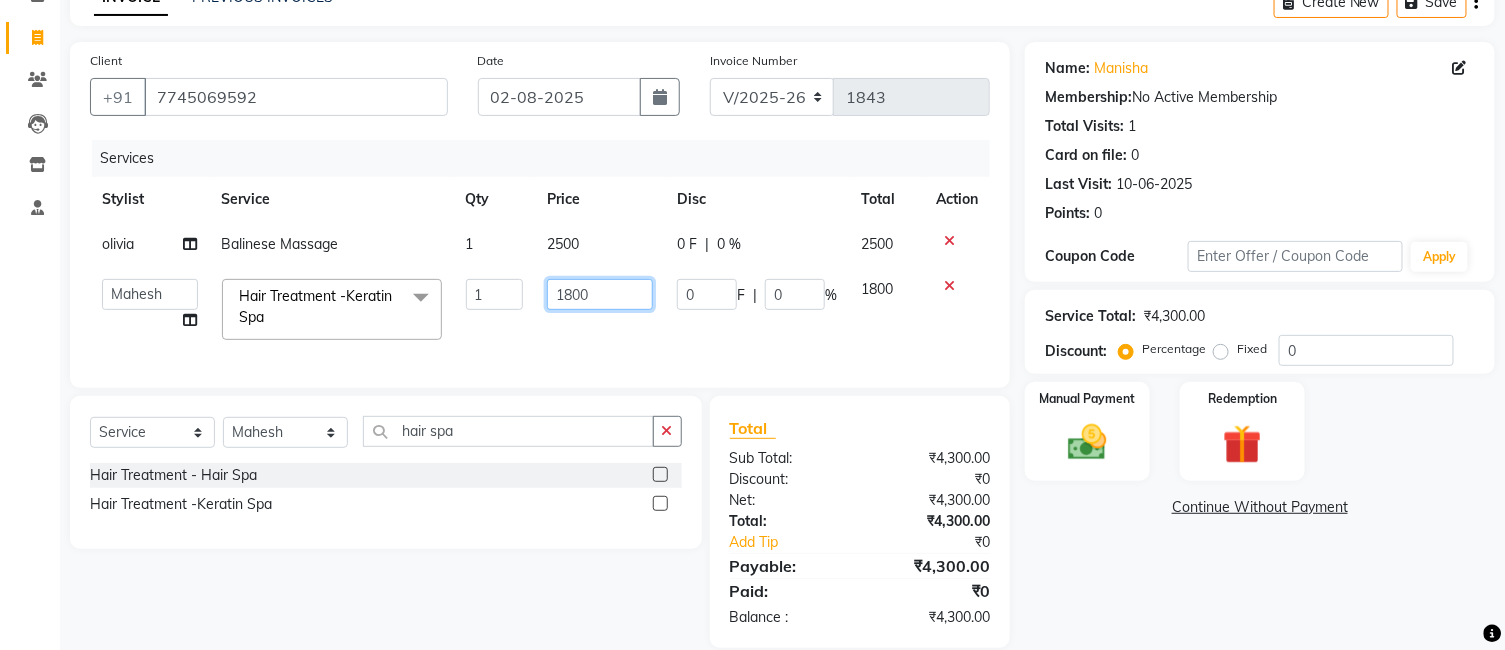click on "1800" 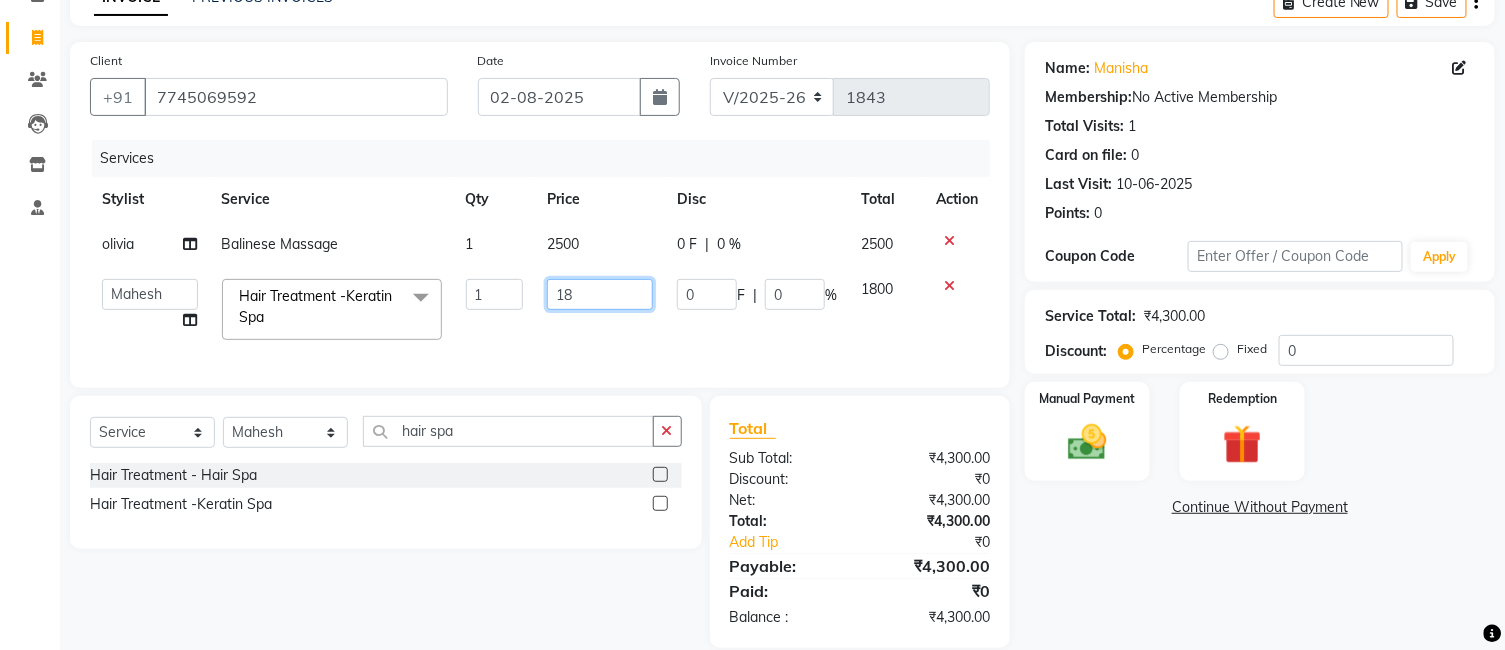 type on "1" 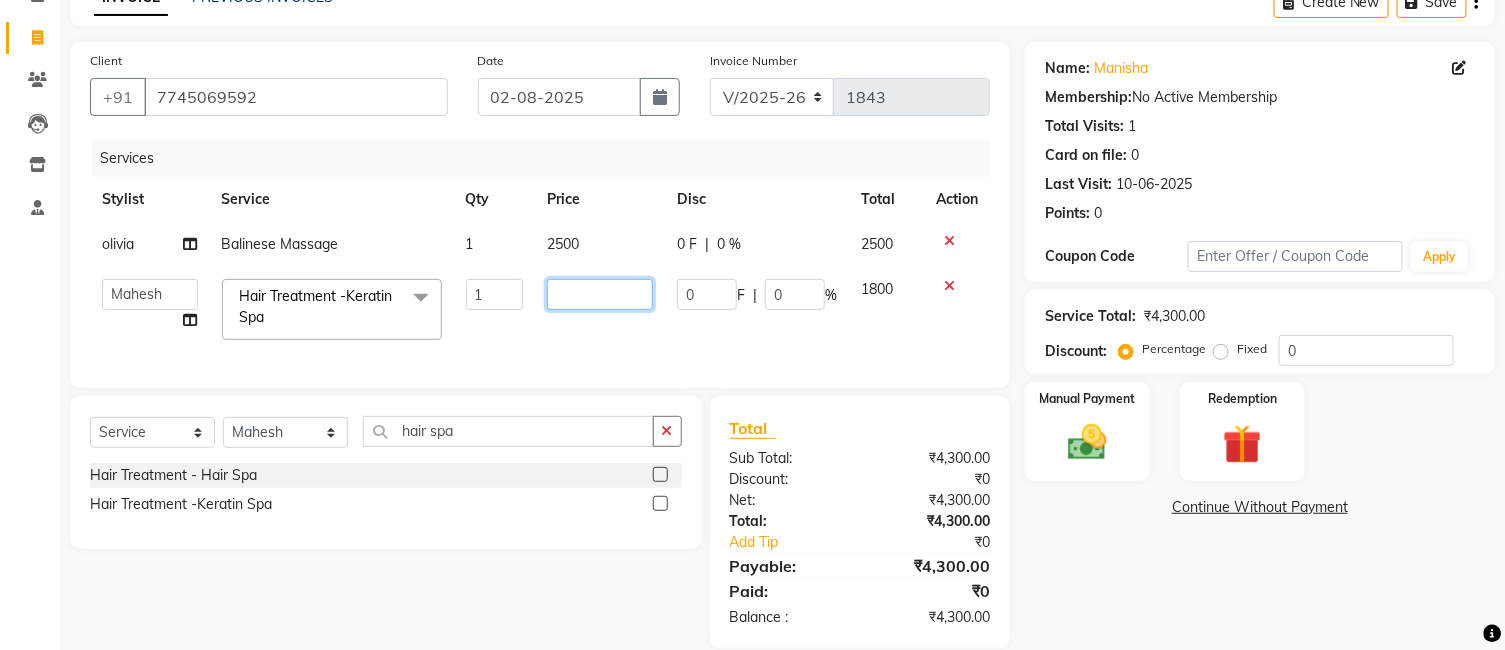 type on "3" 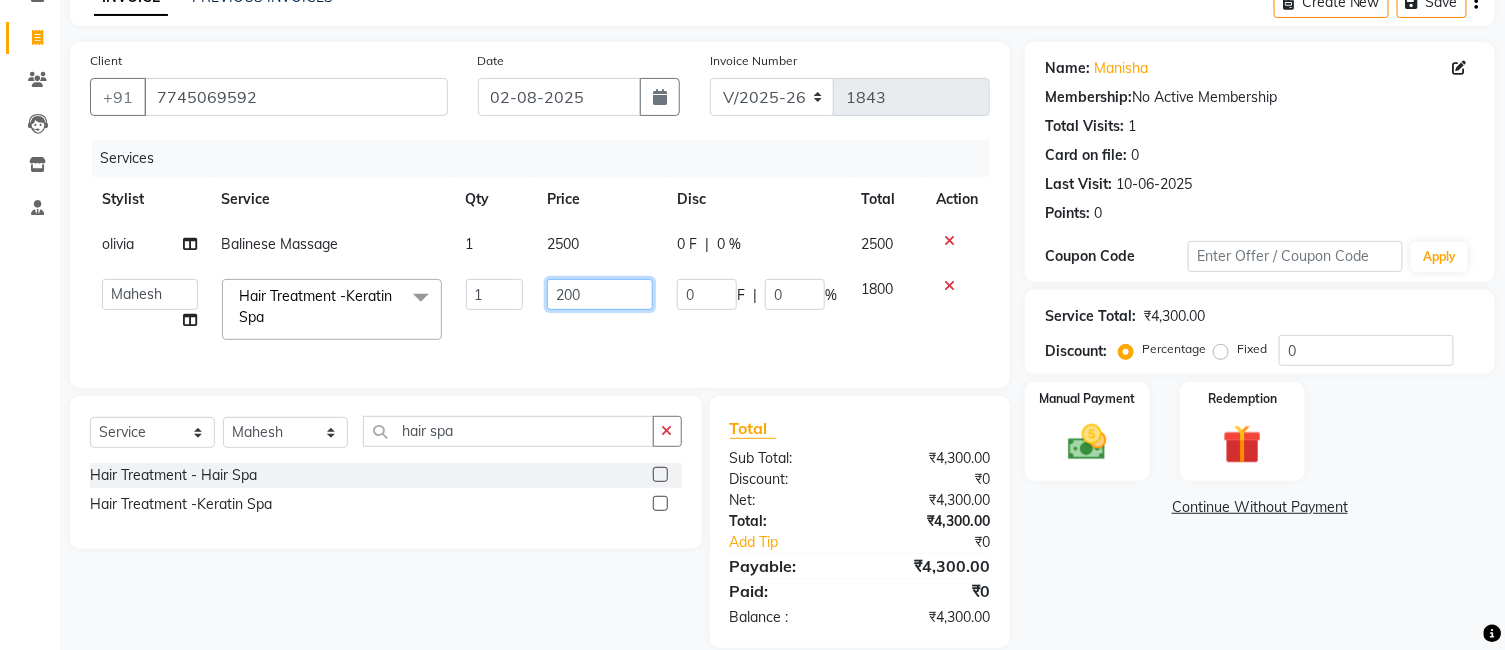 type on "2000" 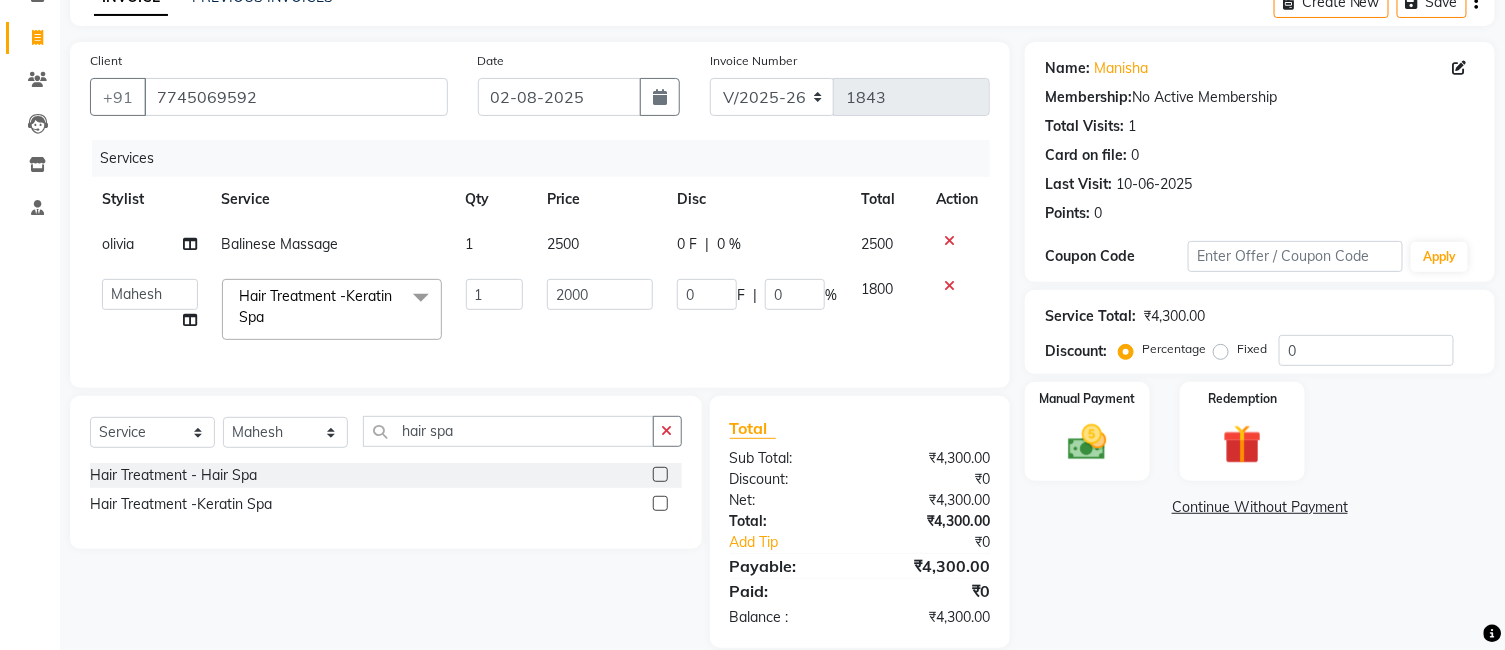 click on "2000" 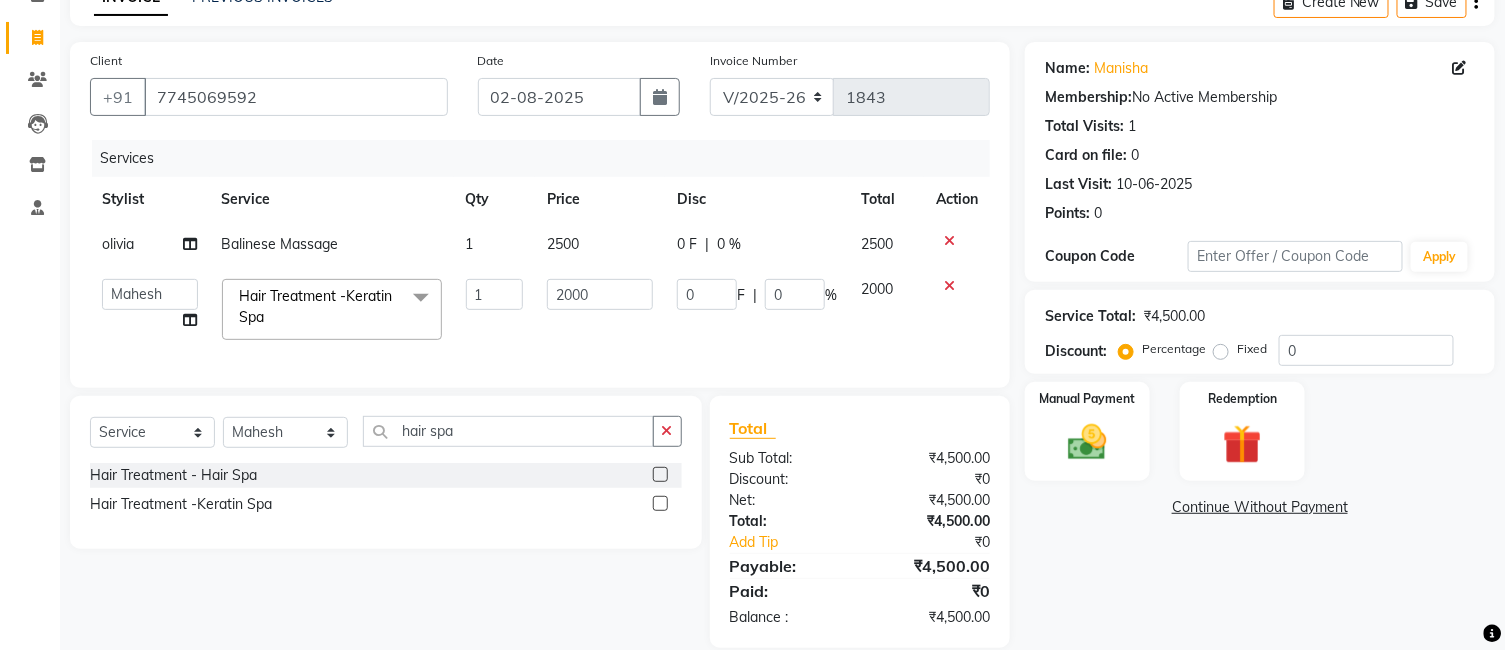 click on "0 F | 0 %" 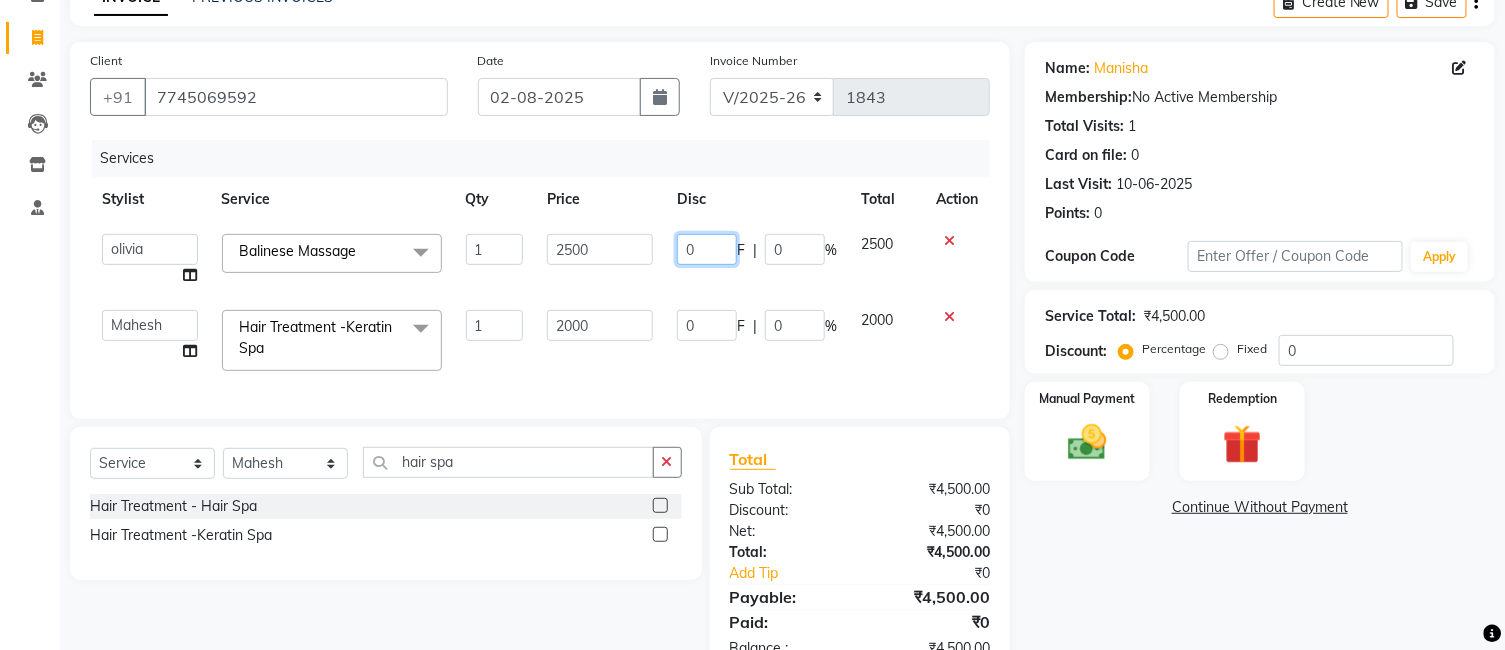 click on "0" 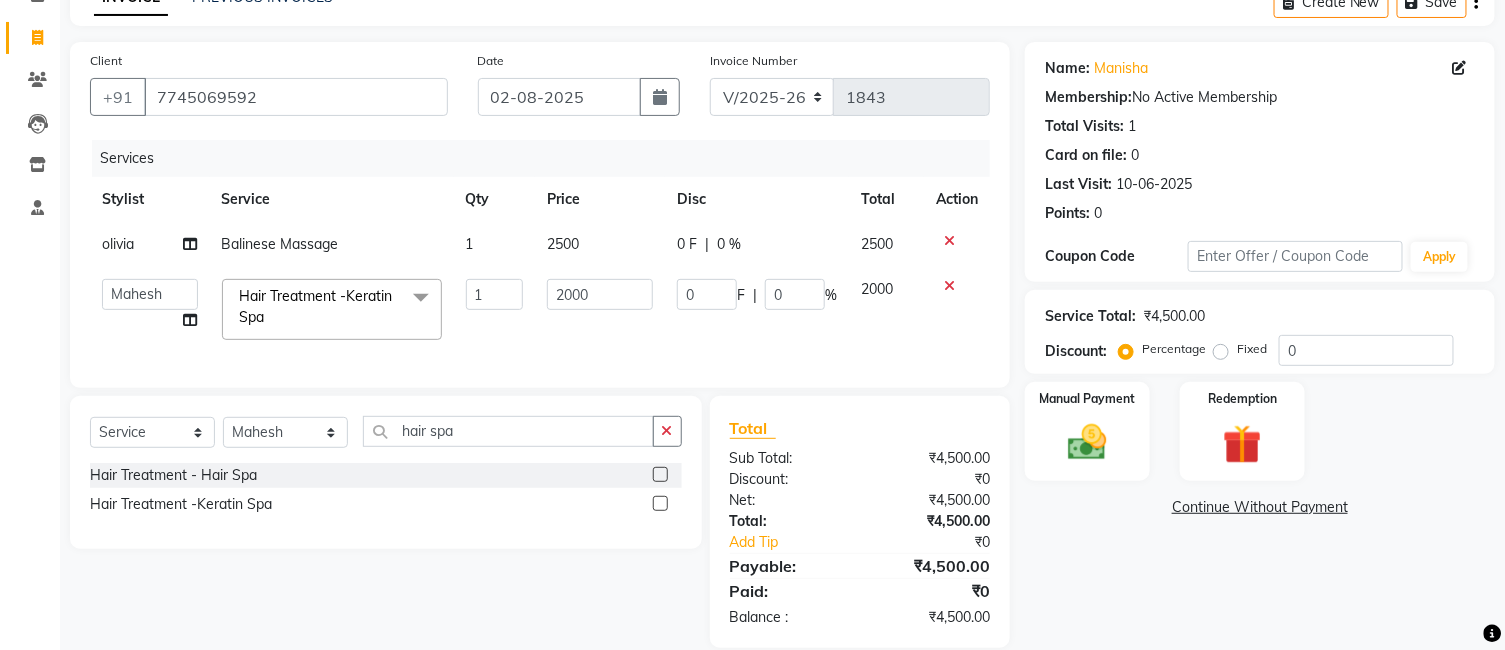 click on "0 %" 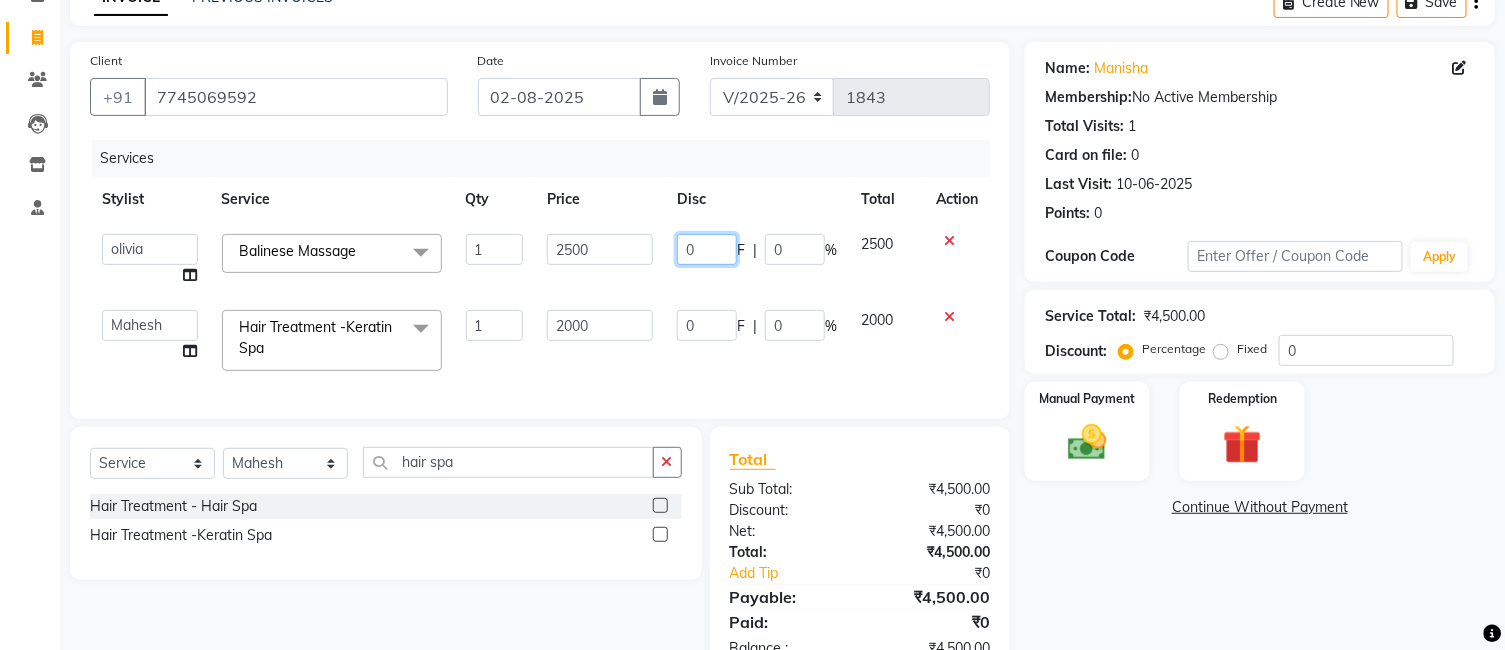 drag, startPoint x: 724, startPoint y: 242, endPoint x: 774, endPoint y: 241, distance: 50.01 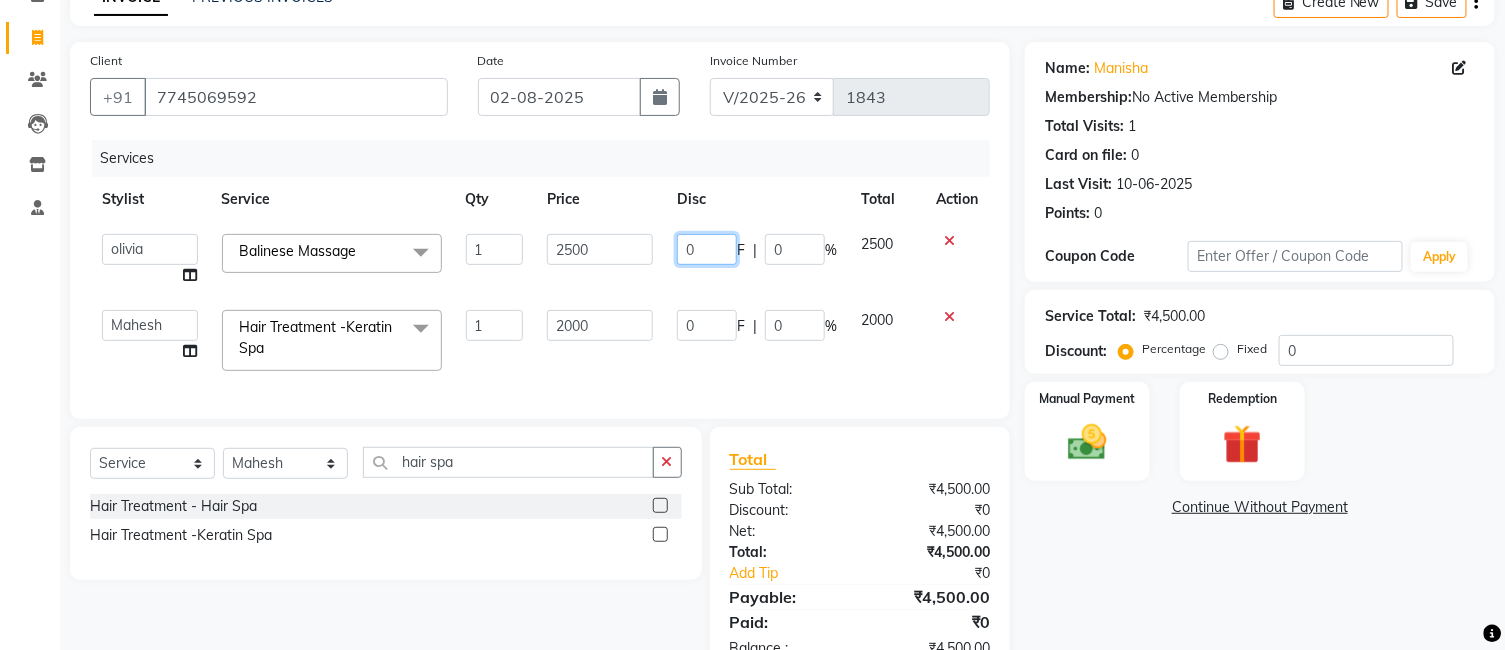 click on "0 F | 0 %" 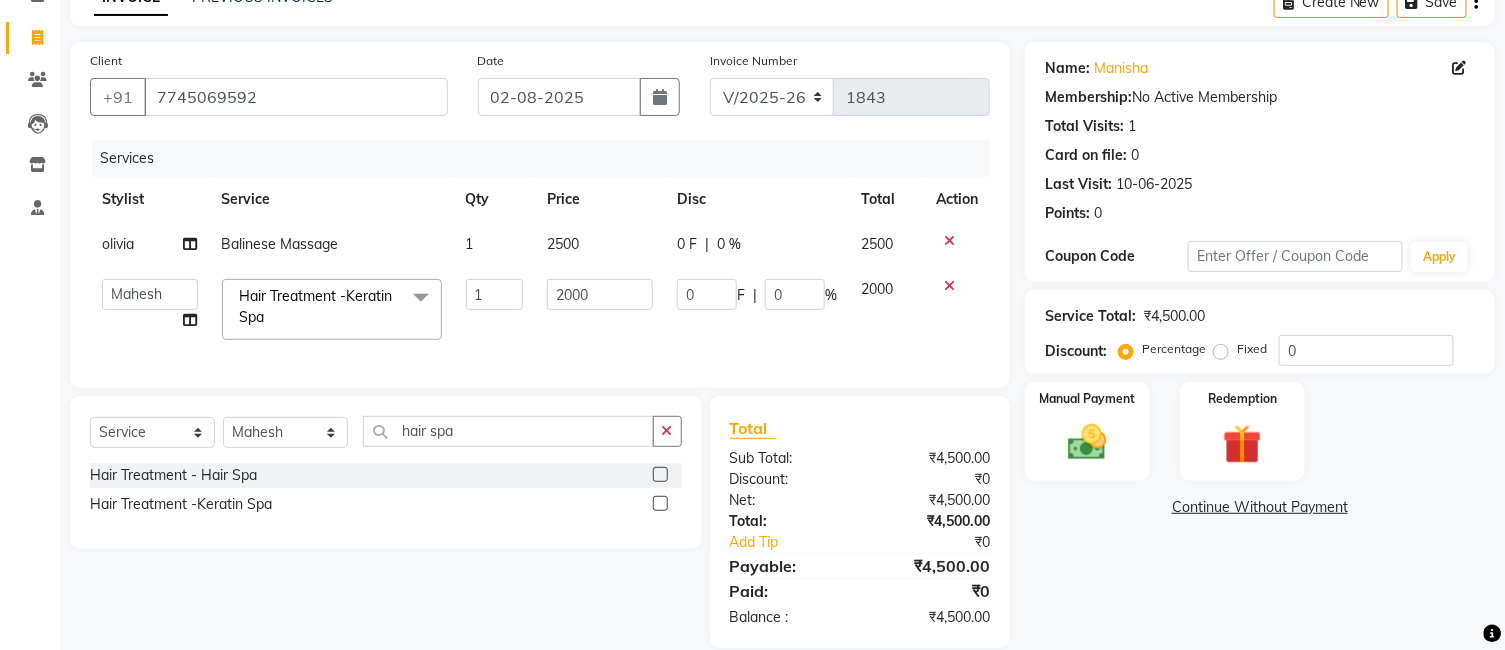 click on "0 F | 0 %" 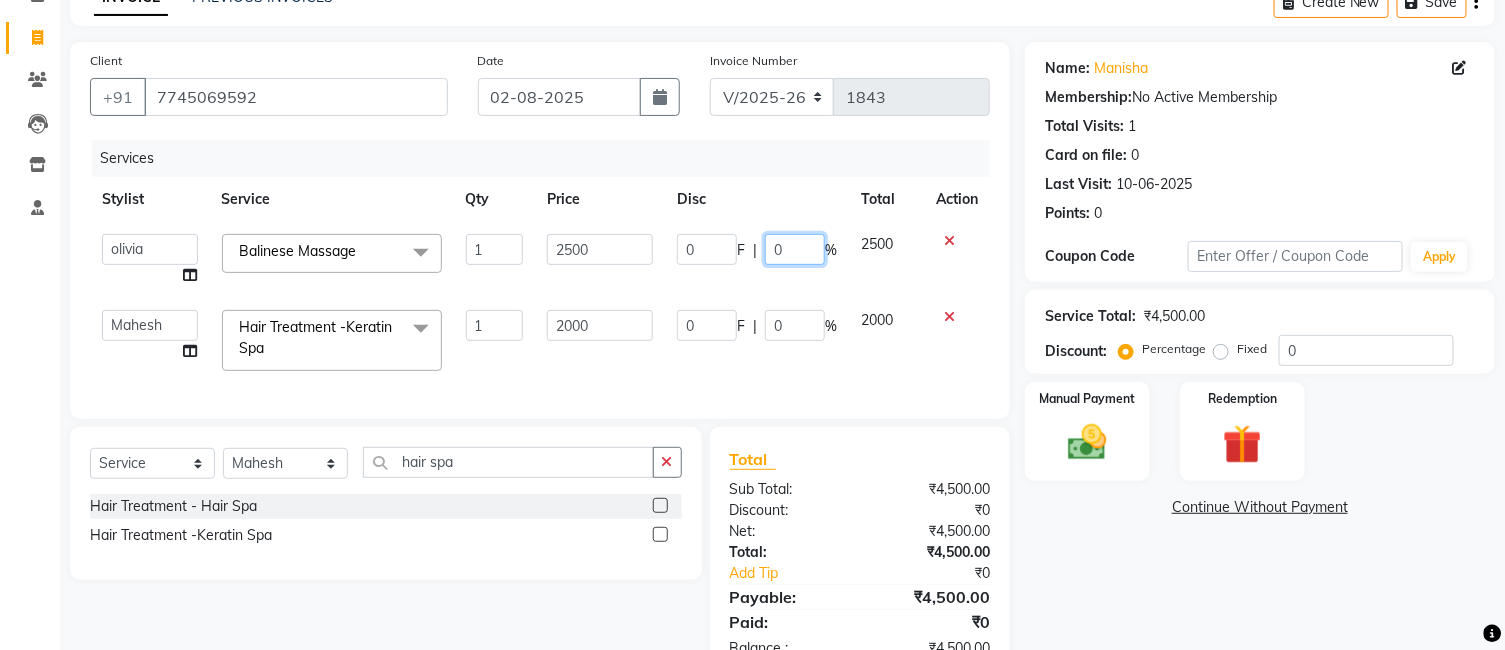 click on "0" 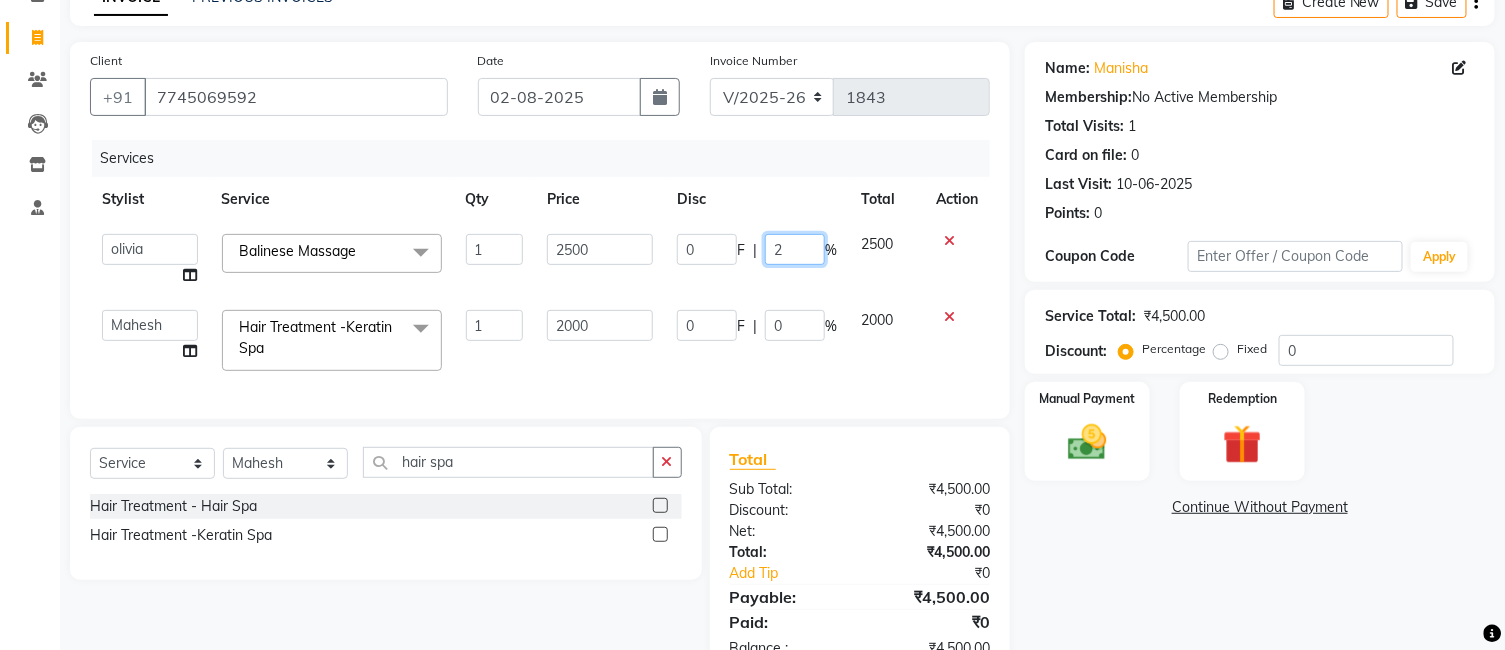 type on "20" 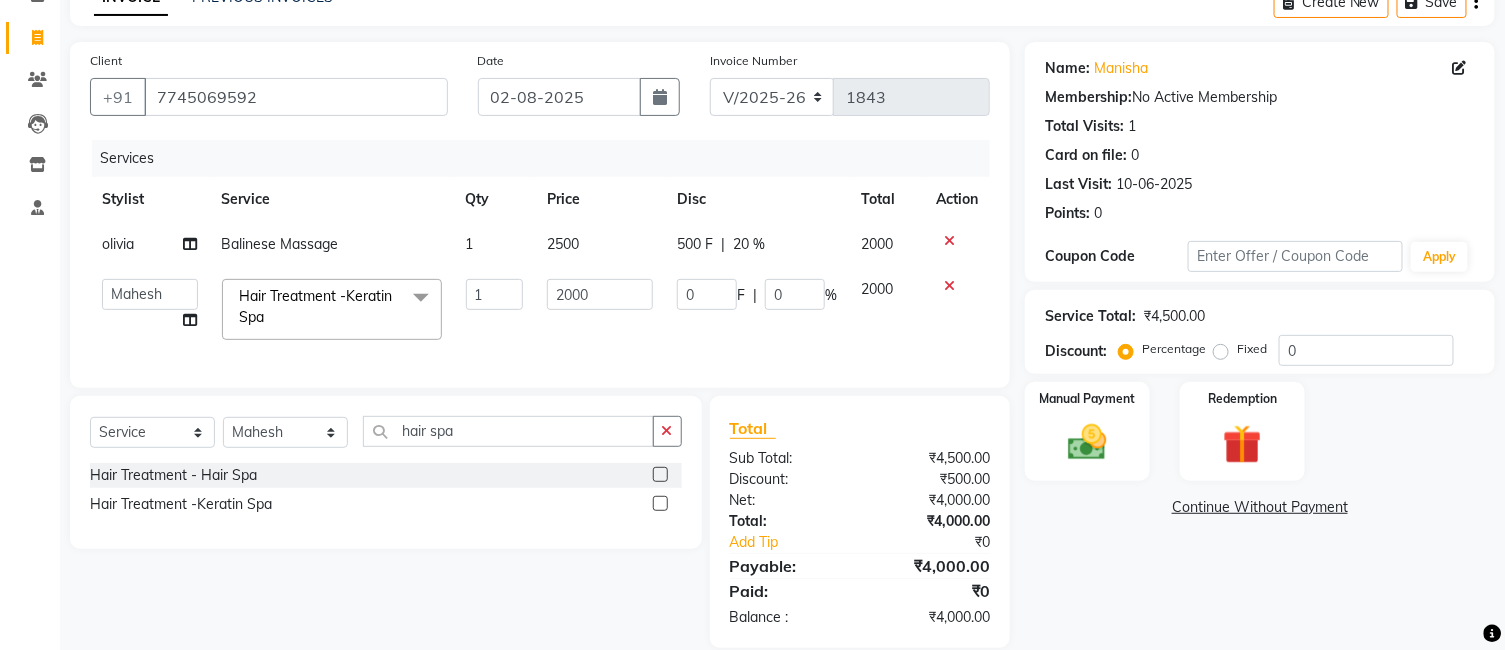 click on "Services Stylist Service Qty Price Disc Total Action olivia Balinese Massage 1 2500 500 F | 20 % 2000 Ankur GOLU Khushi kim lily Mahesh manu MOYA Nilam olivia RP seri VEDA Hair Treatment -Keratin Spa x Spa Massage (Him/Her) - Deep Tissue Massage Spa Massage (Him/Her) - Hot Stone Massage Spa Massage (Him/Her) - Oil Therapy Spa Massage (Him/Her) - Body Scrub with Massage Spa Massage (Him/Her) - Foot Massage Spa Massage (Him/Her) - Body Scrub Spa Massage (Him/Her) - Aromatheraphy Massage Balinese Massage Head Massage Deep Tissue Massage 90 min Spa Massage Foot Massage Balinese Massage 90min Hot Oil Massage Four Hand Massage Swedish Massage Aromatheraphy (90 min) Body Scrub With Massage 4 Hand Traditional Thai Massage Steam Bath HEAD MASSAGE Face Clean Up Other Couple Massage (60 M) (Married only) Couple Massage (90 M) (Married only) Deep Tissue Massage Deep Tissue Massage (90 min) Body Scrub With Massage Head ,Neck,Shoulder,Back Dry Massage Haircut (Female) - Haircut 1 2000" 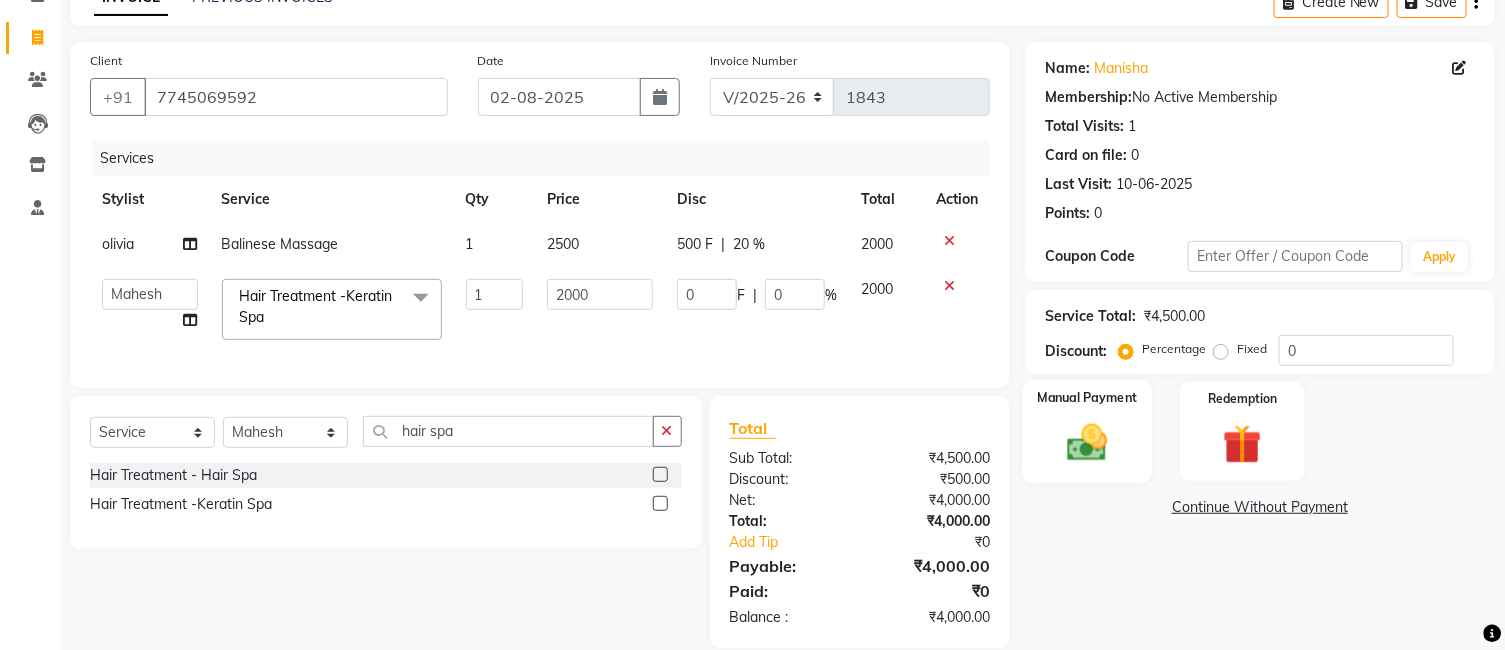 click 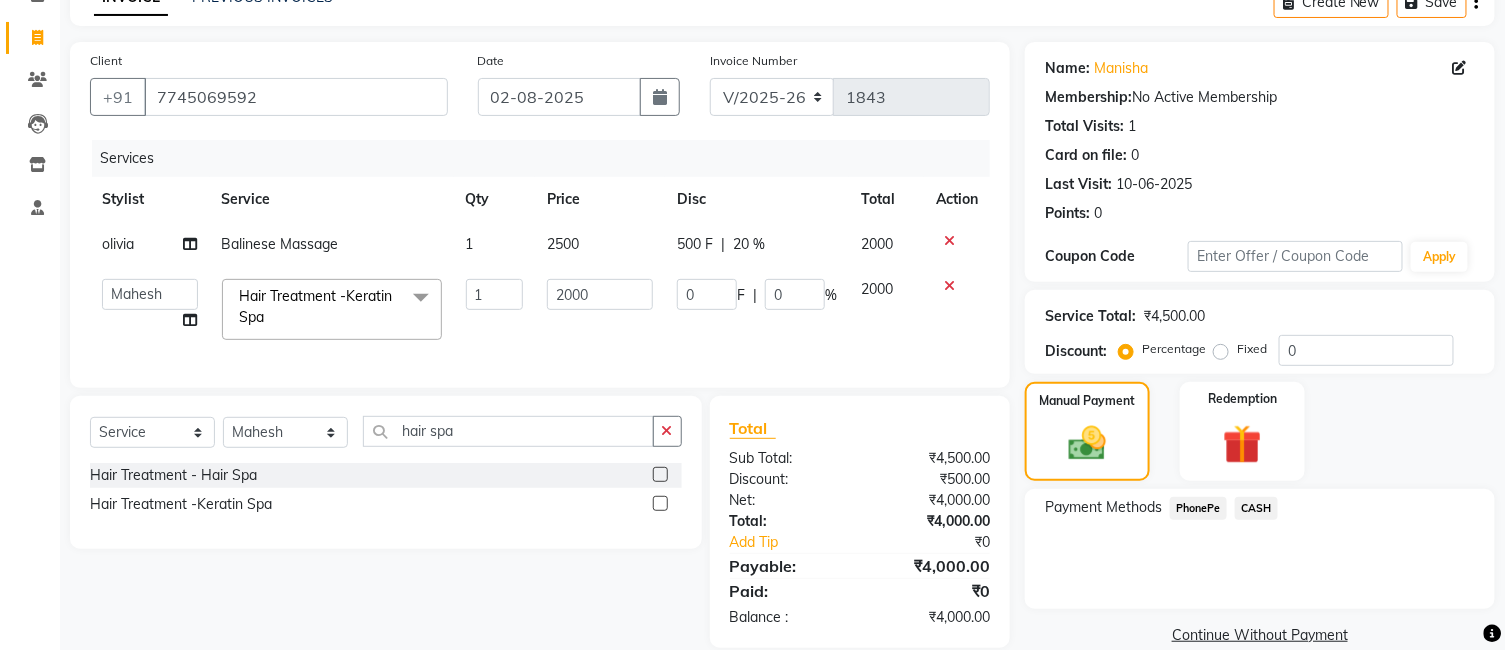 click on "PhonePe" 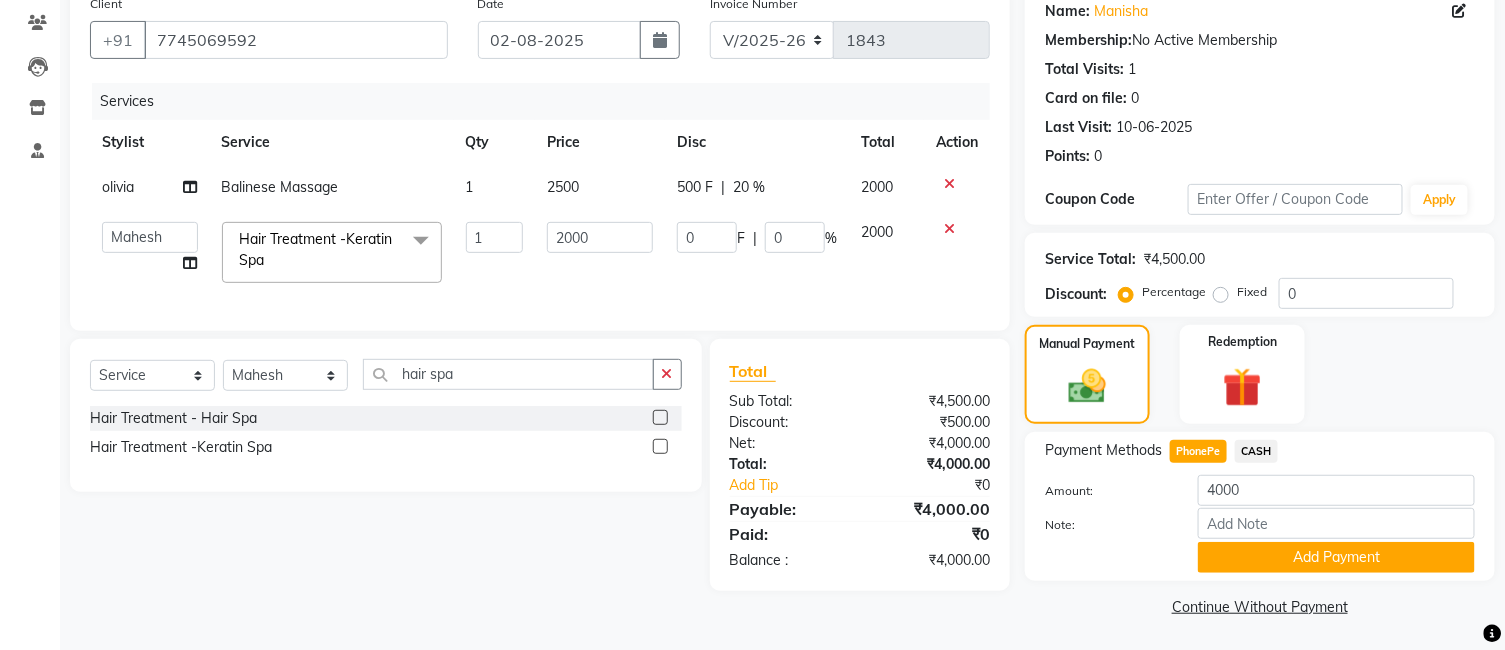 scroll, scrollTop: 166, scrollLeft: 0, axis: vertical 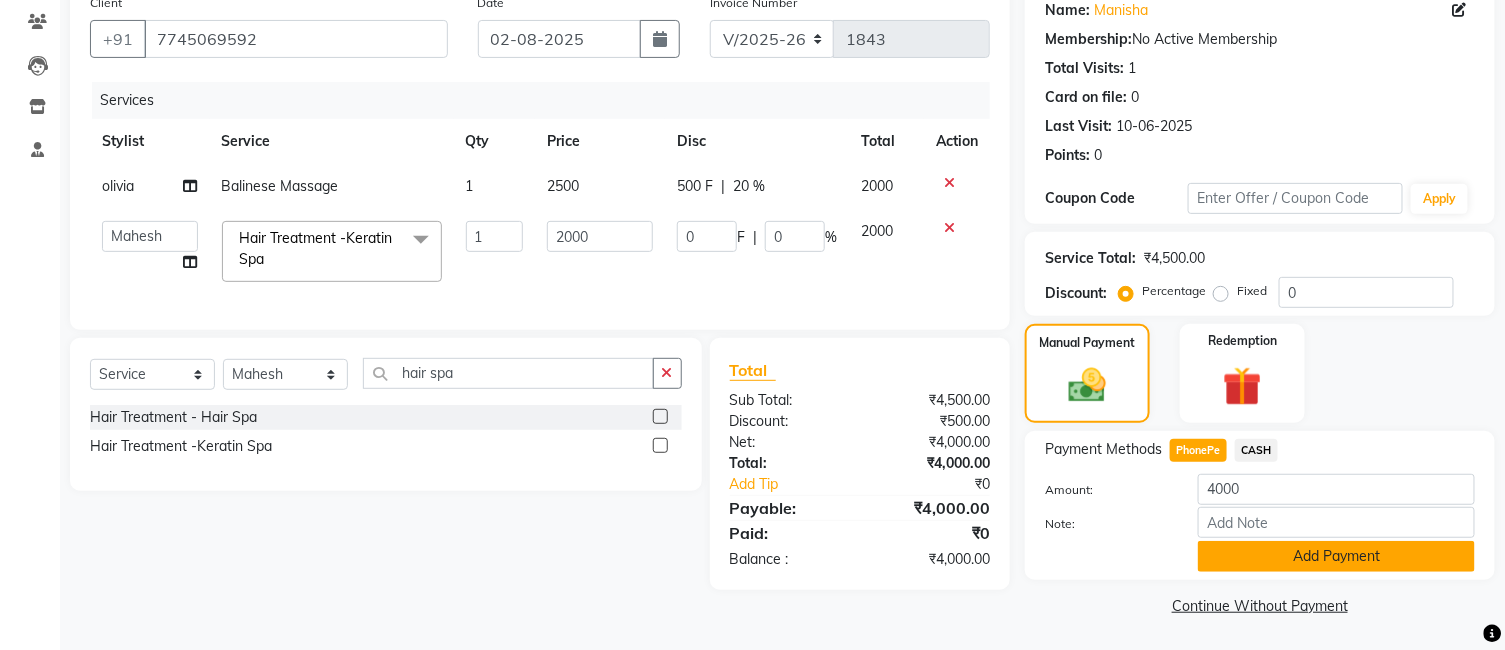 click on "Add Payment" 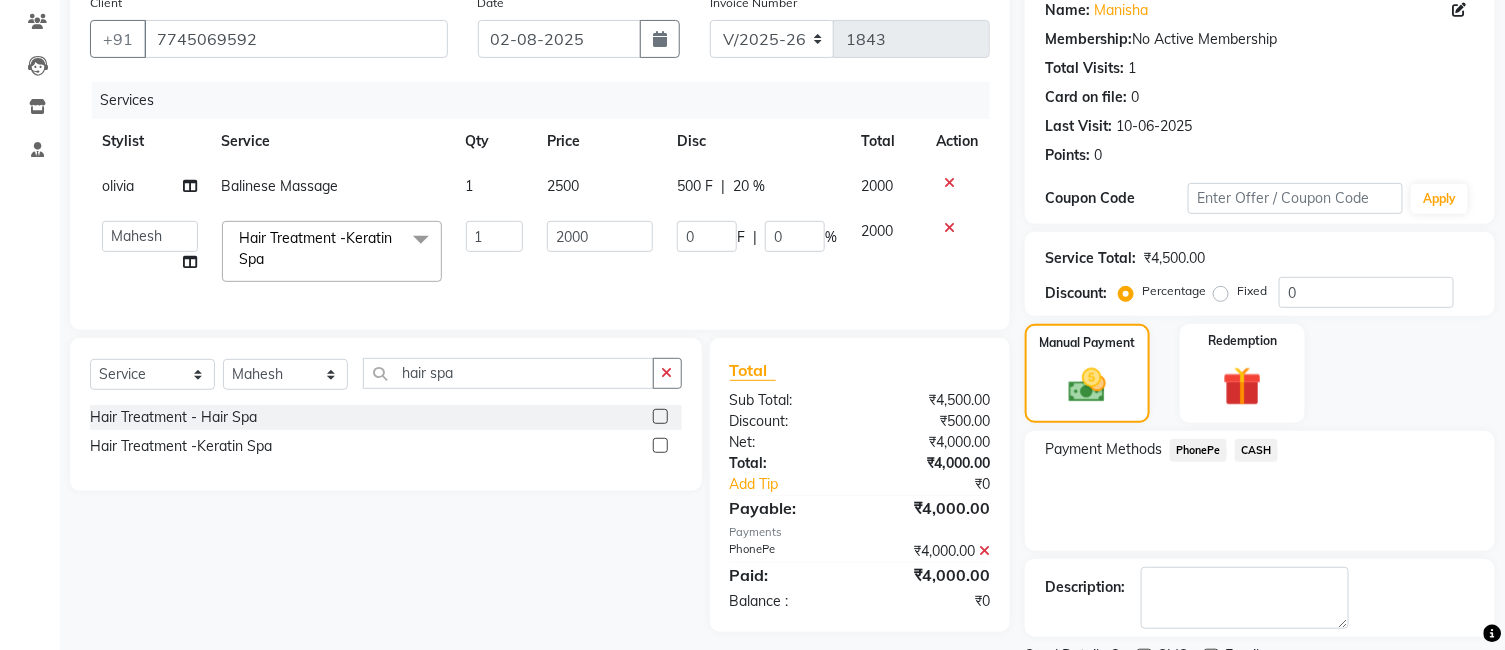 scroll, scrollTop: 251, scrollLeft: 0, axis: vertical 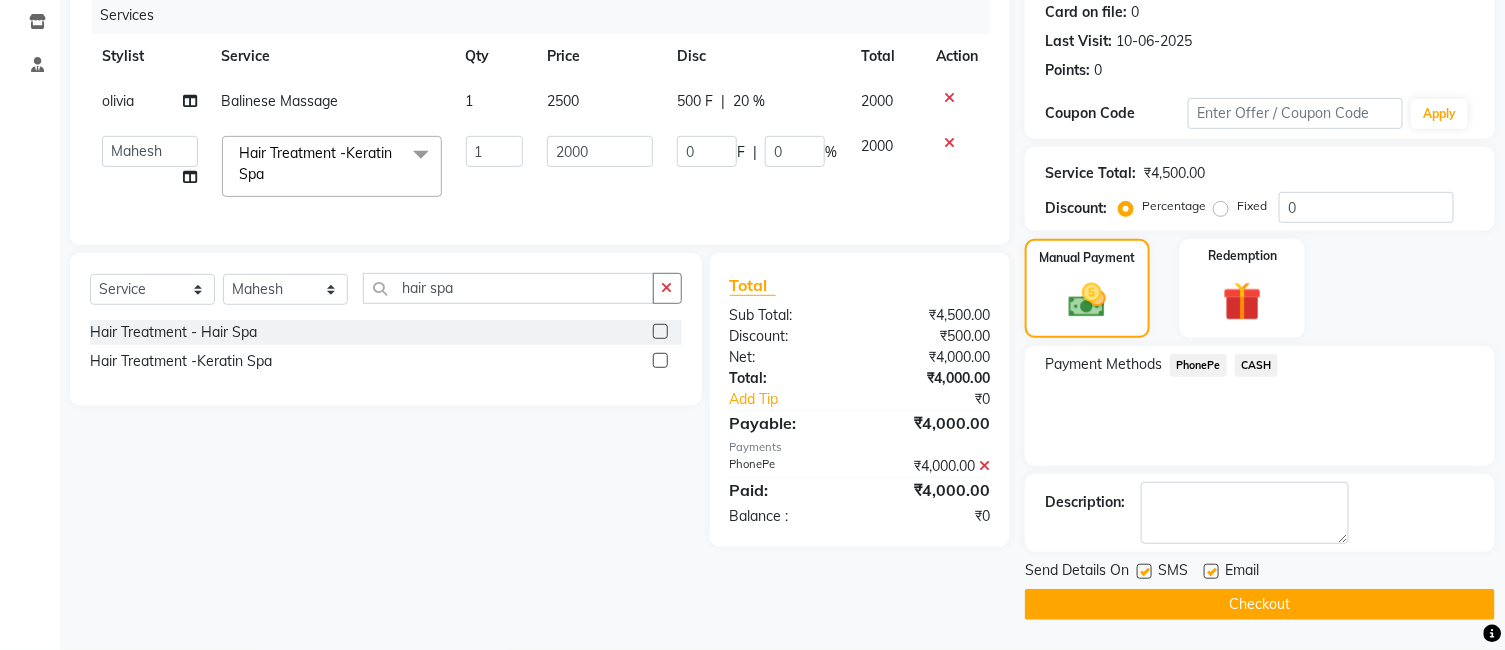click on "Checkout" 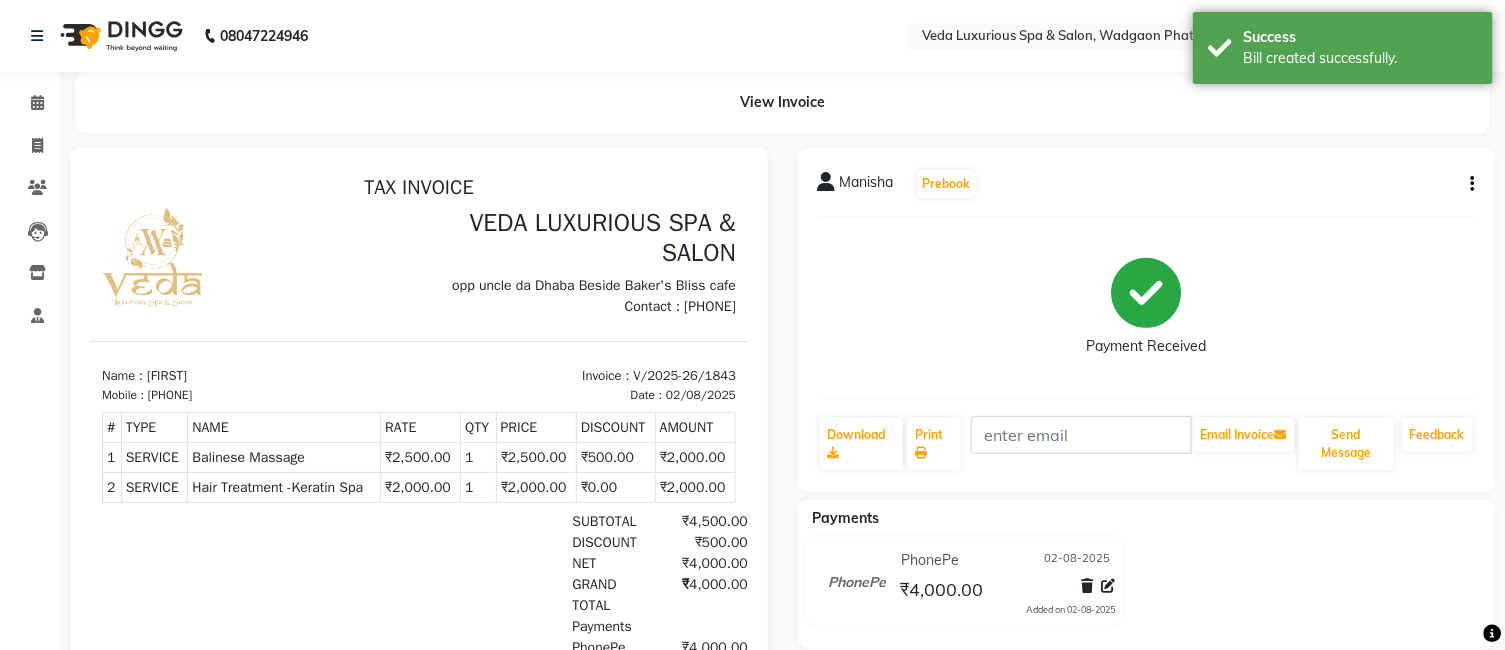 scroll, scrollTop: 0, scrollLeft: 0, axis: both 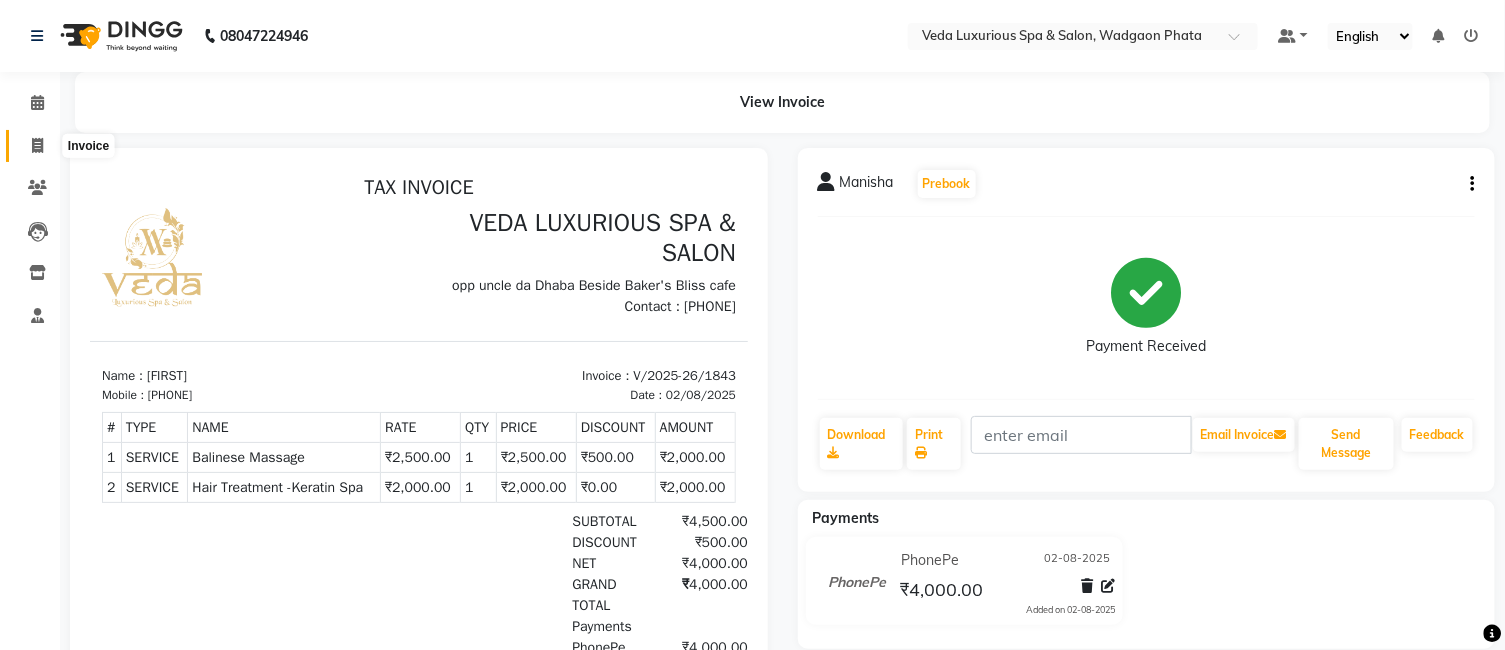 click 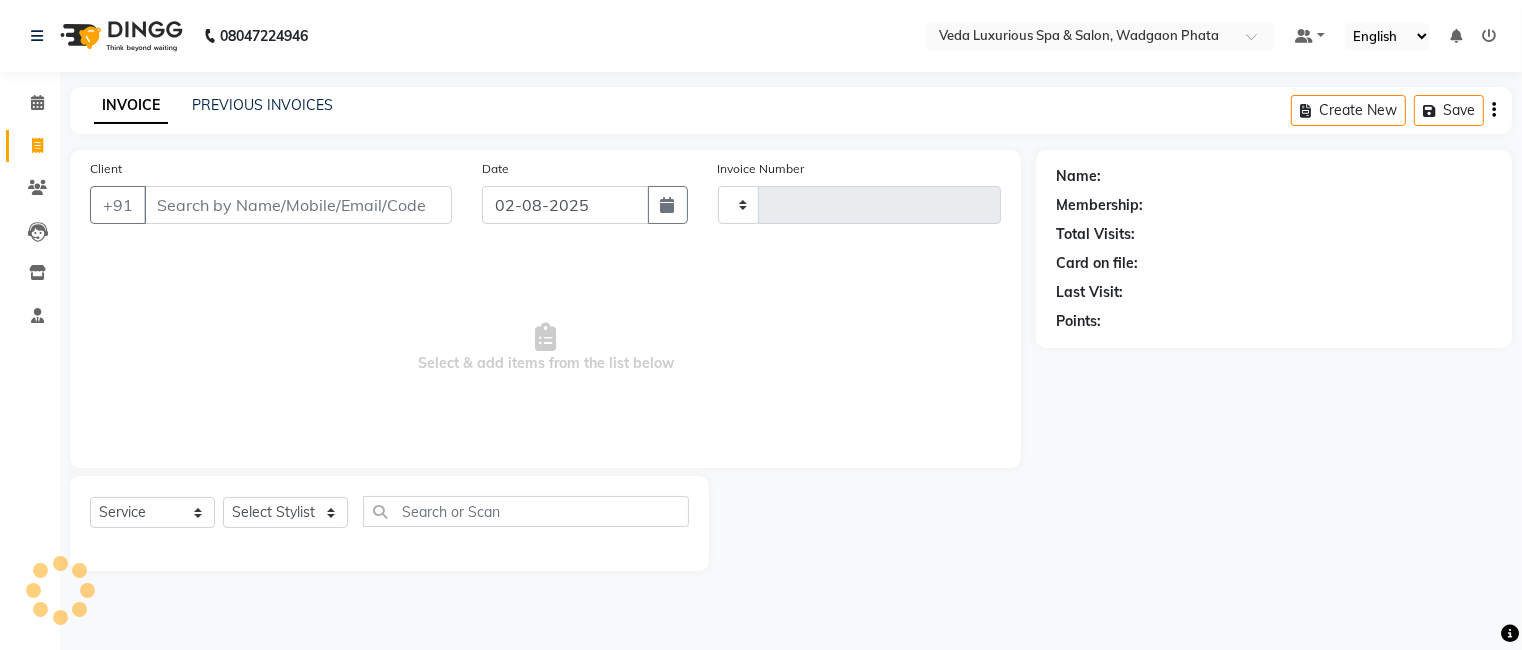type on "1844" 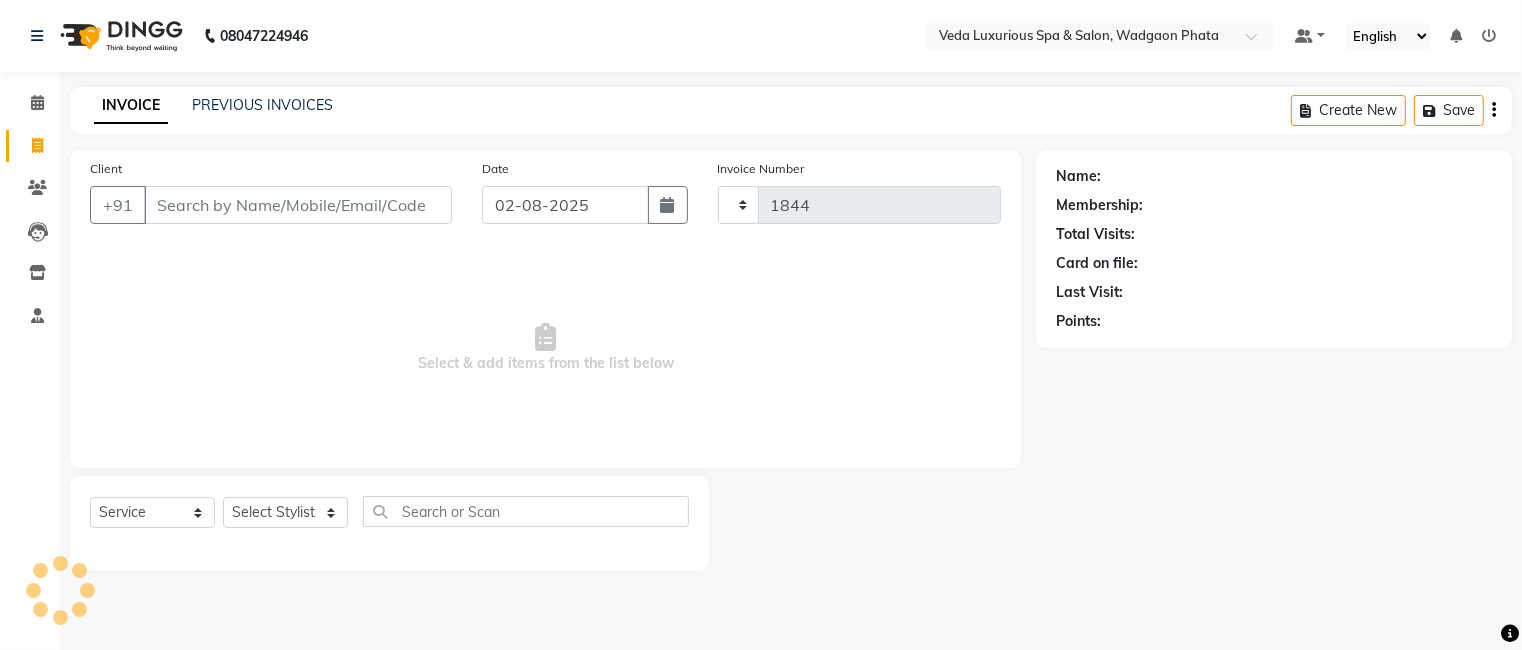 select on "4666" 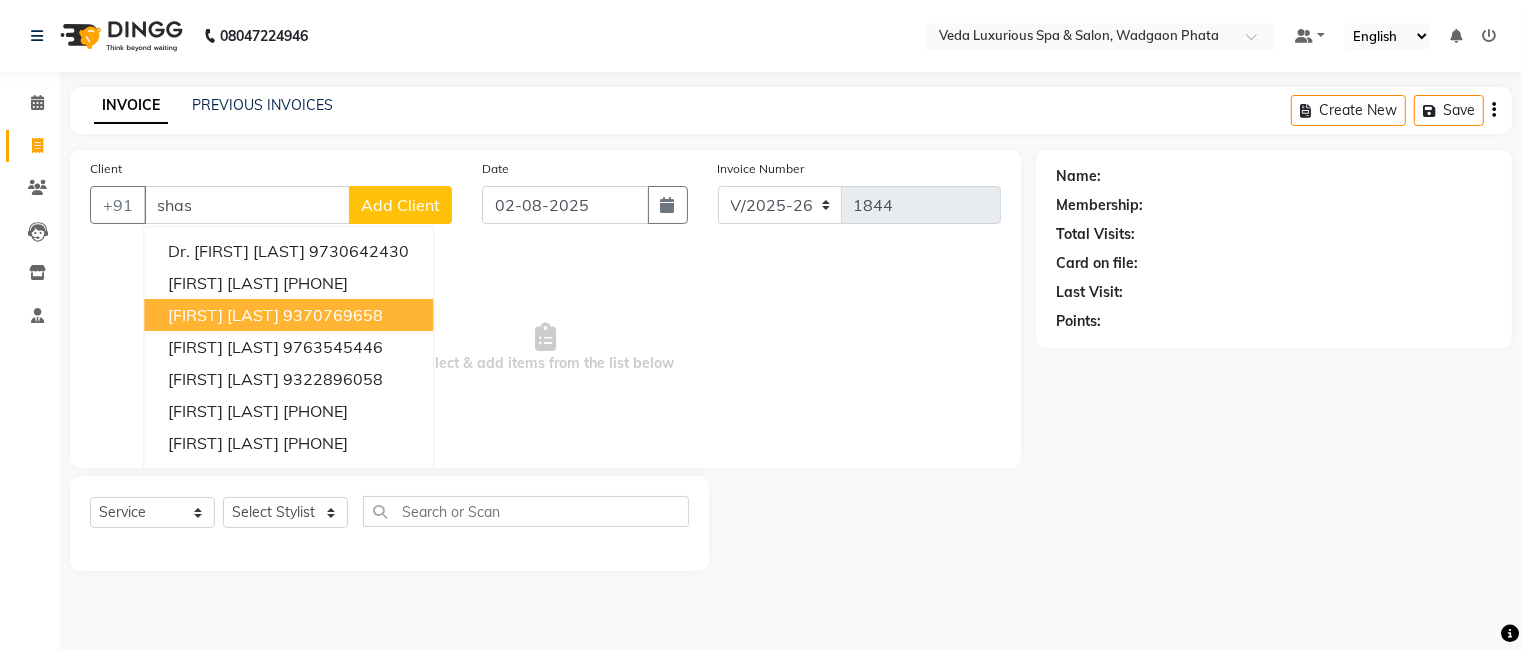 click on "[FIRST] [LAST]" at bounding box center [223, 315] 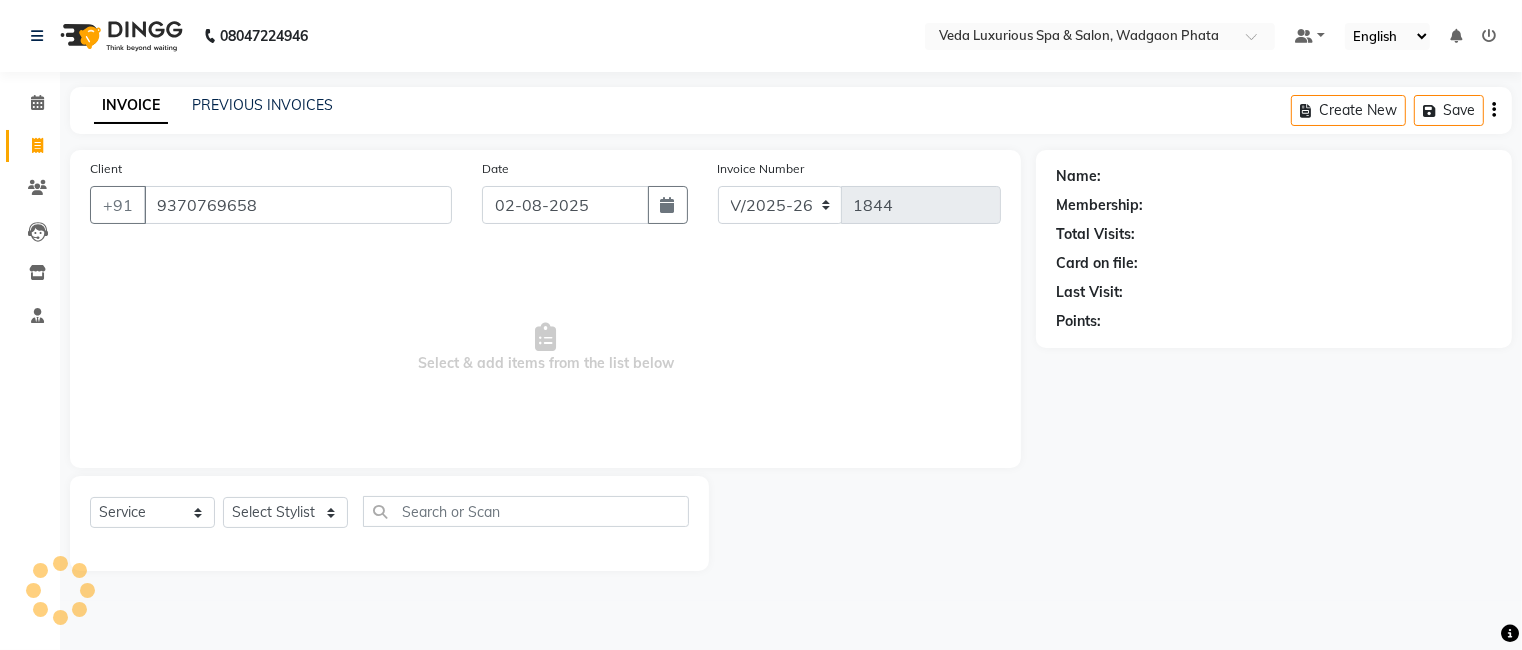 type on "9370769658" 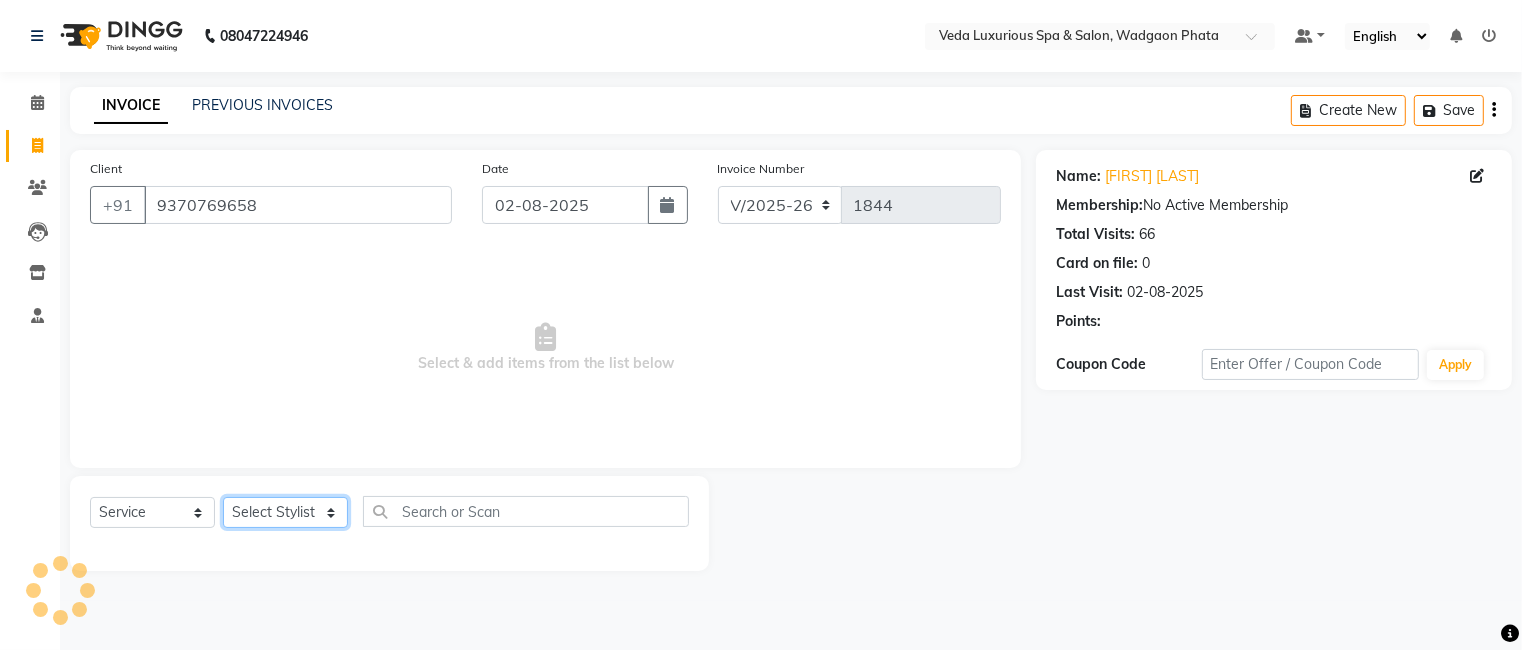 click on "Select Stylist Ankur GOLU Khushi kim lily Mahesh manu MOYA Nilam olivia RP seri VEDA" 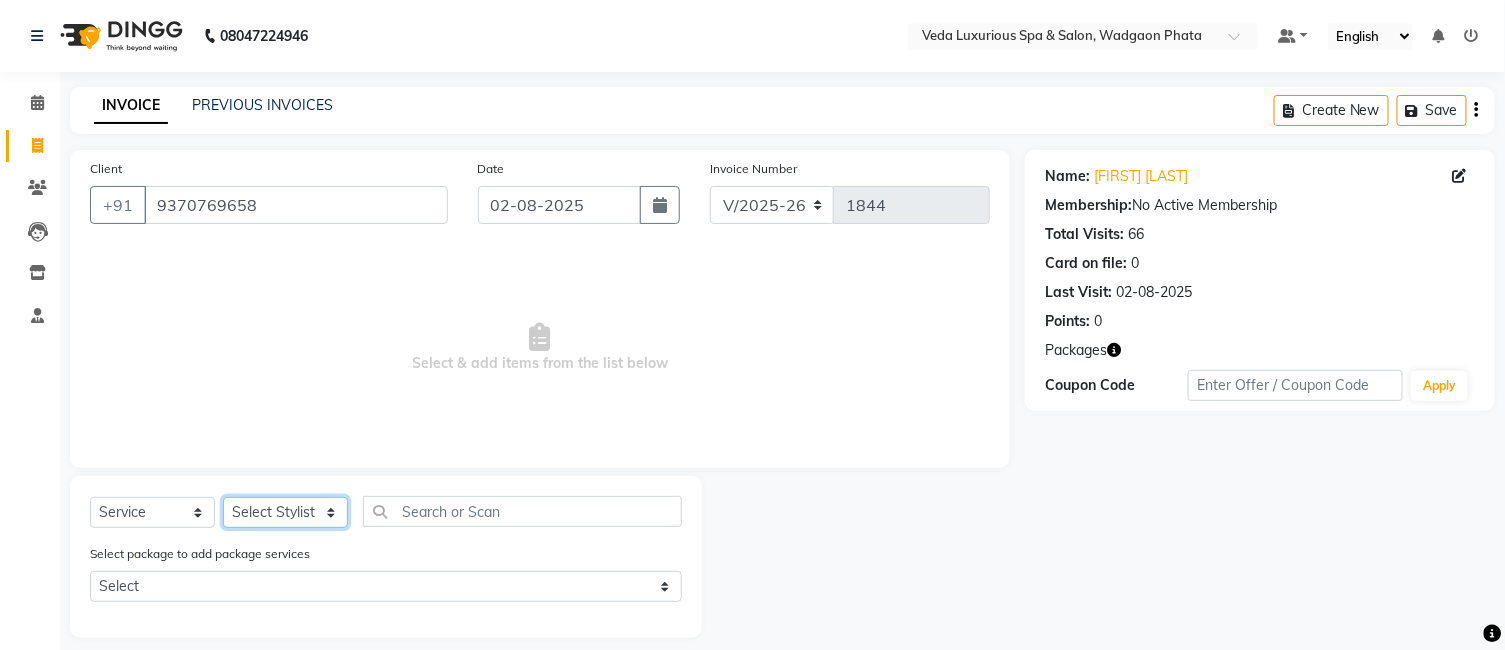 select on "70836" 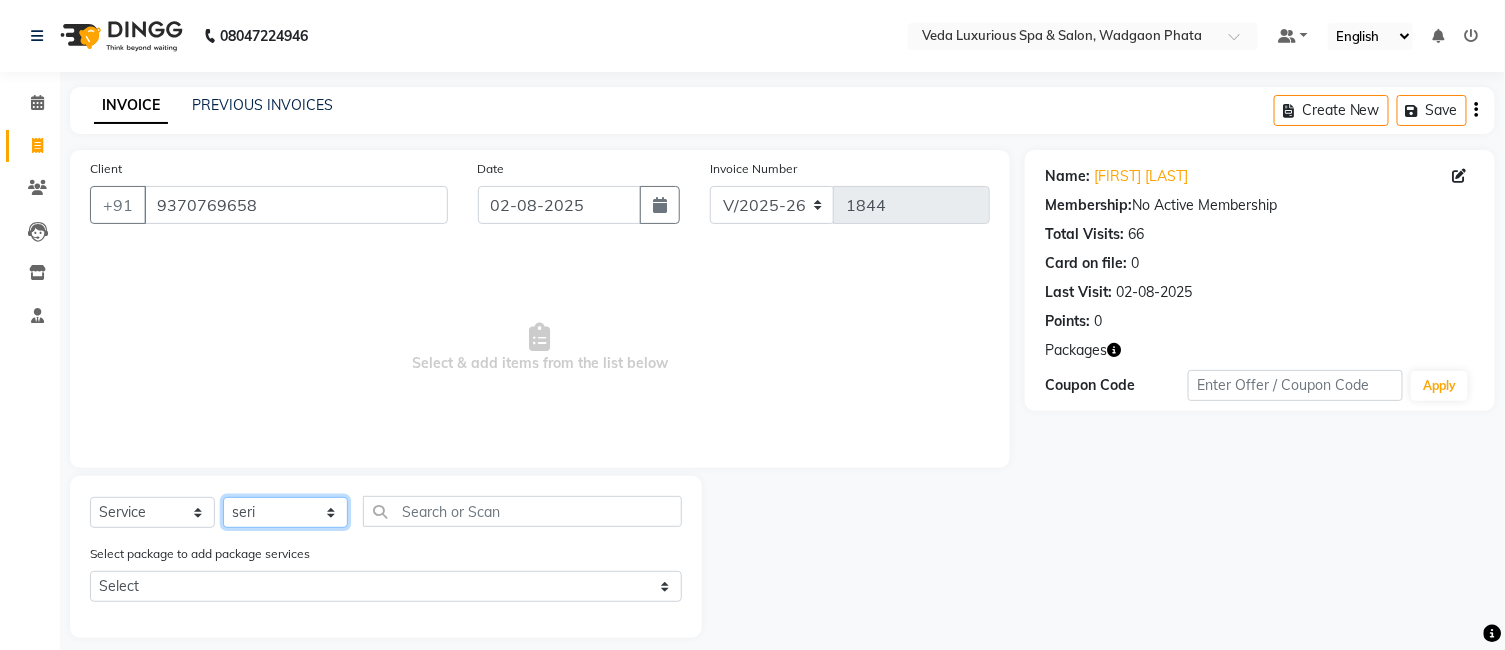 click on "Select Stylist Ankur GOLU Khushi kim lily Mahesh manu MOYA Nilam olivia RP seri VEDA" 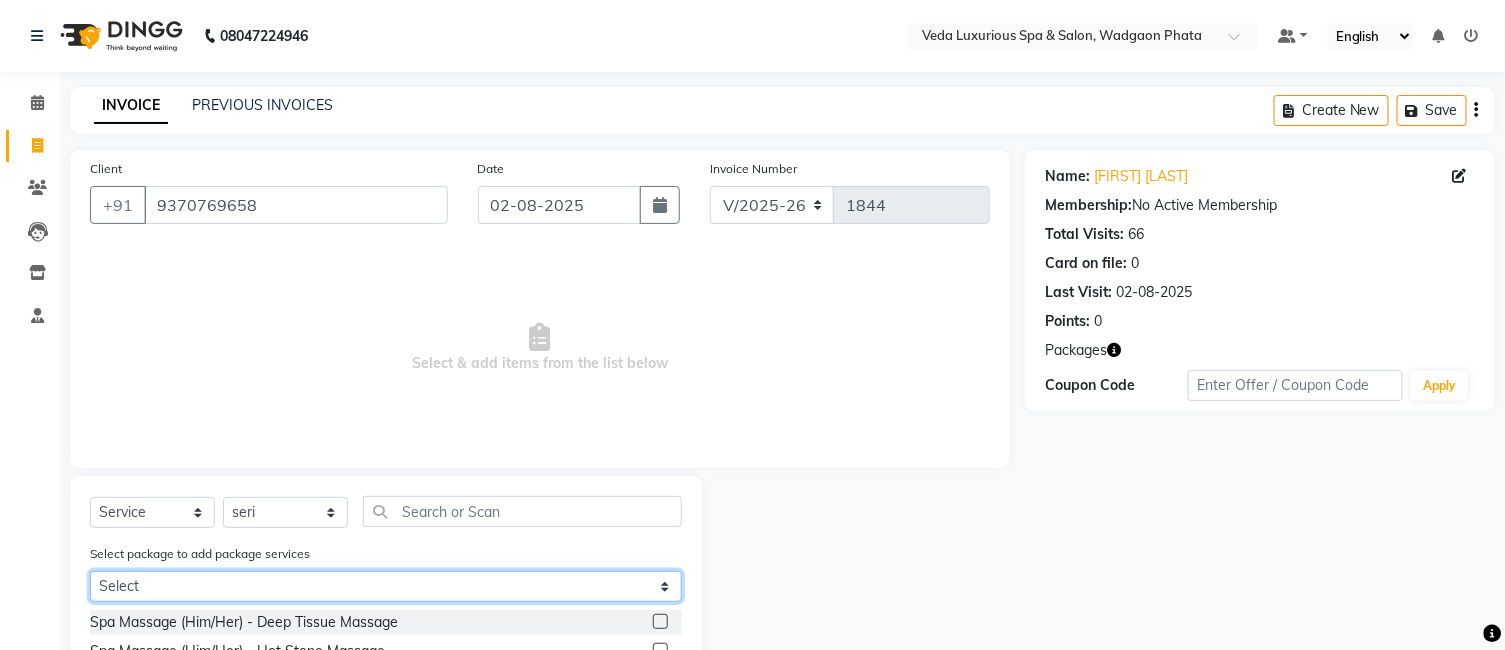 click on "Select 8 BODY SPA (6*60min)(2*90min) 8 BODY SPA (6*60min)(2*90min) 14 BODY SPA (12*60min) (2*90min) 14 BODY SPA (12*60min) (2*90min)" 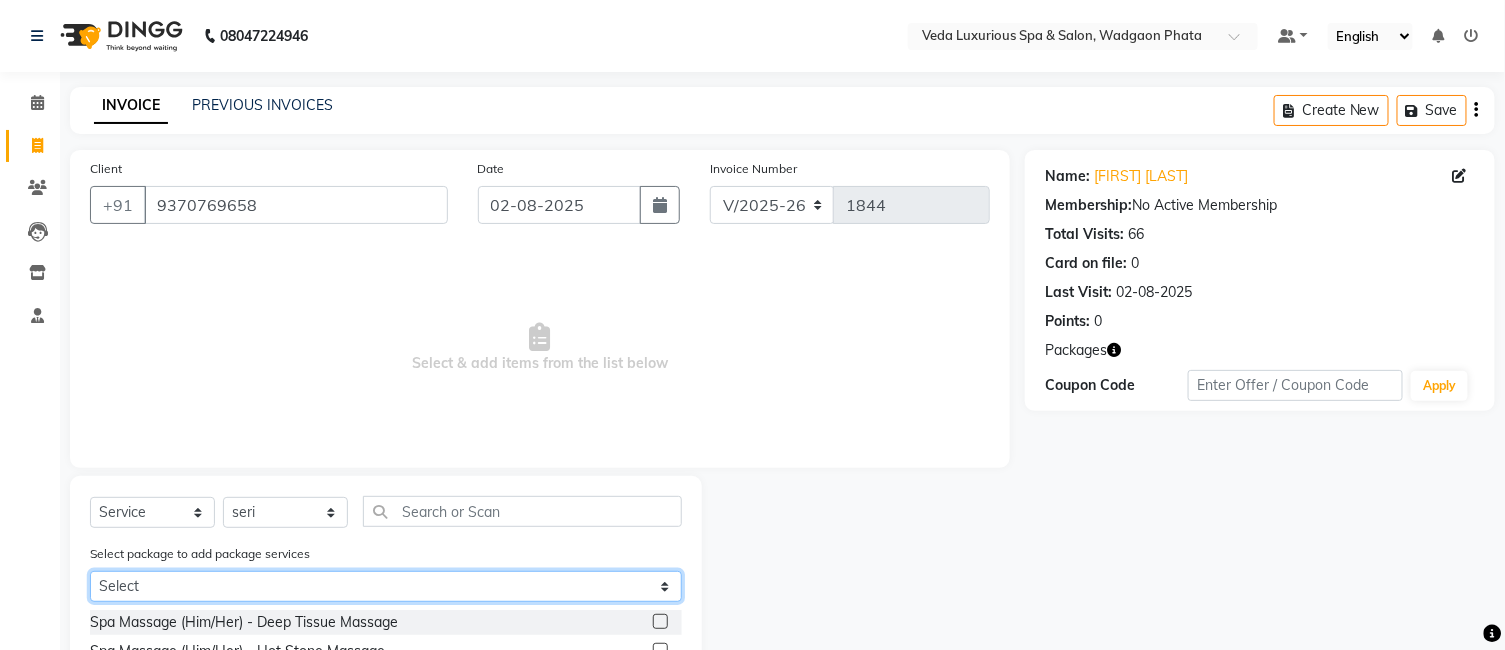 select on "1: Object" 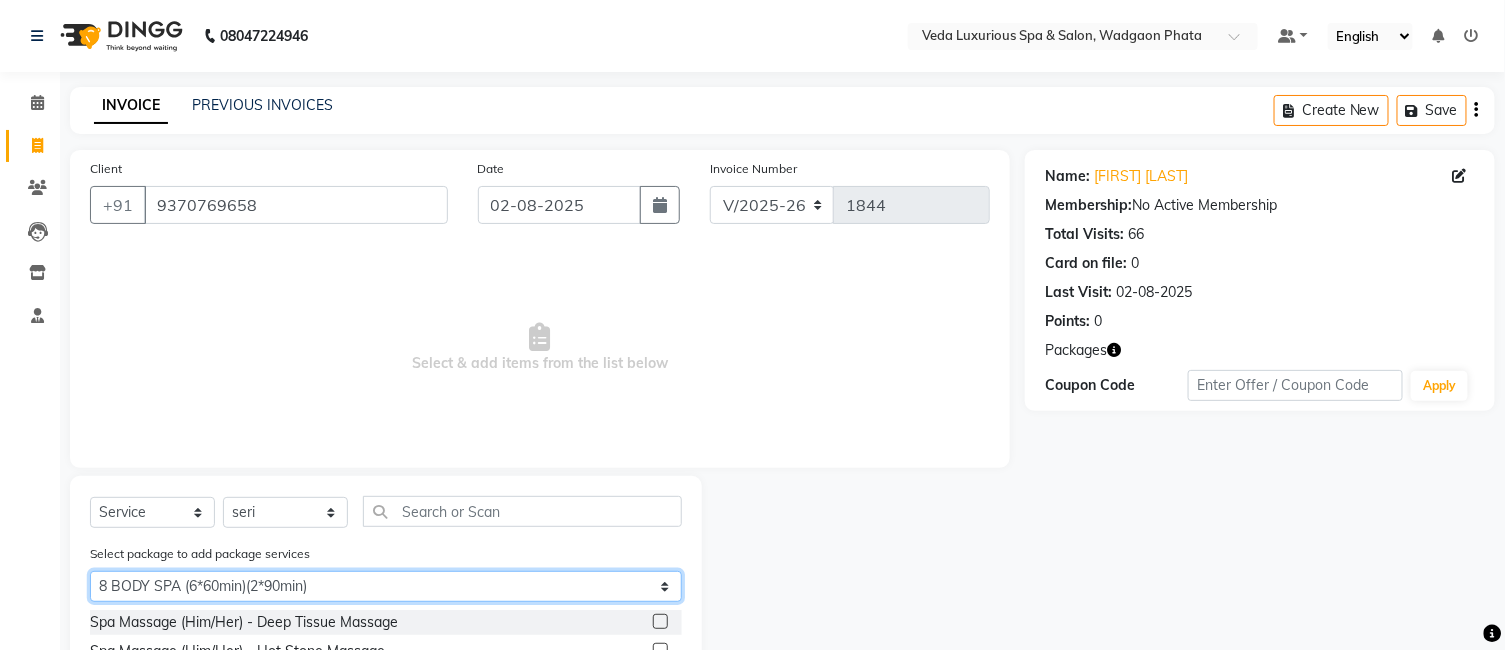 click on "Select 8 BODY SPA (6*60min)(2*90min) 8 BODY SPA (6*60min)(2*90min) 14 BODY SPA (12*60min) (2*90min) 14 BODY SPA (12*60min) (2*90min)" 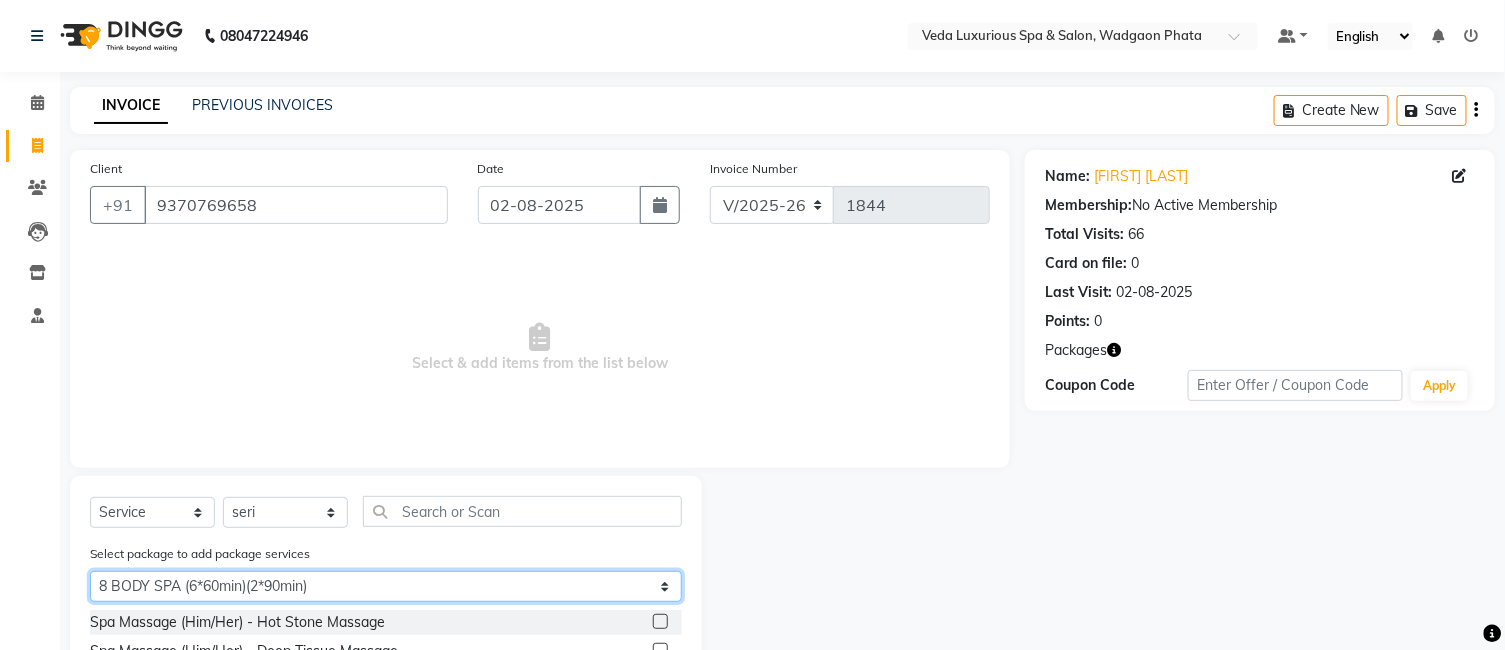 scroll, scrollTop: 163, scrollLeft: 0, axis: vertical 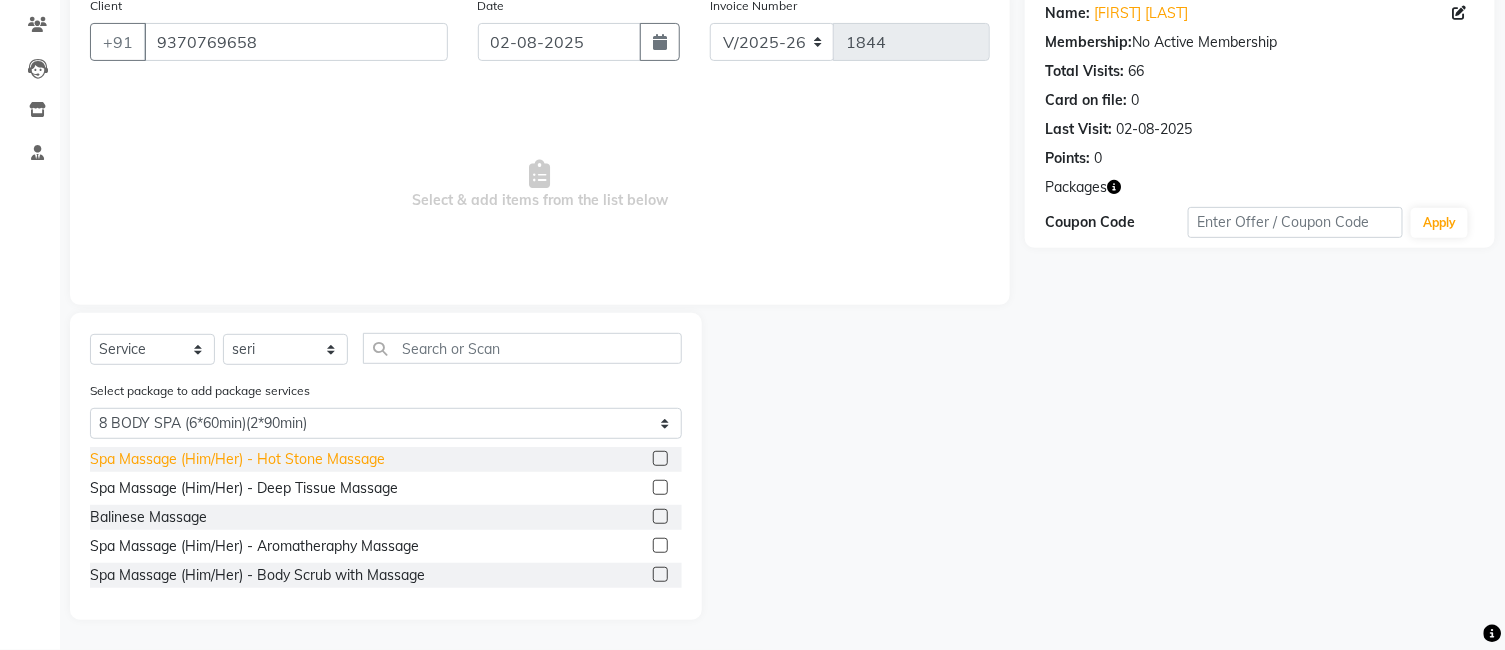 click on "Spa Massage (Him/Her) - Hot Stone Massage" 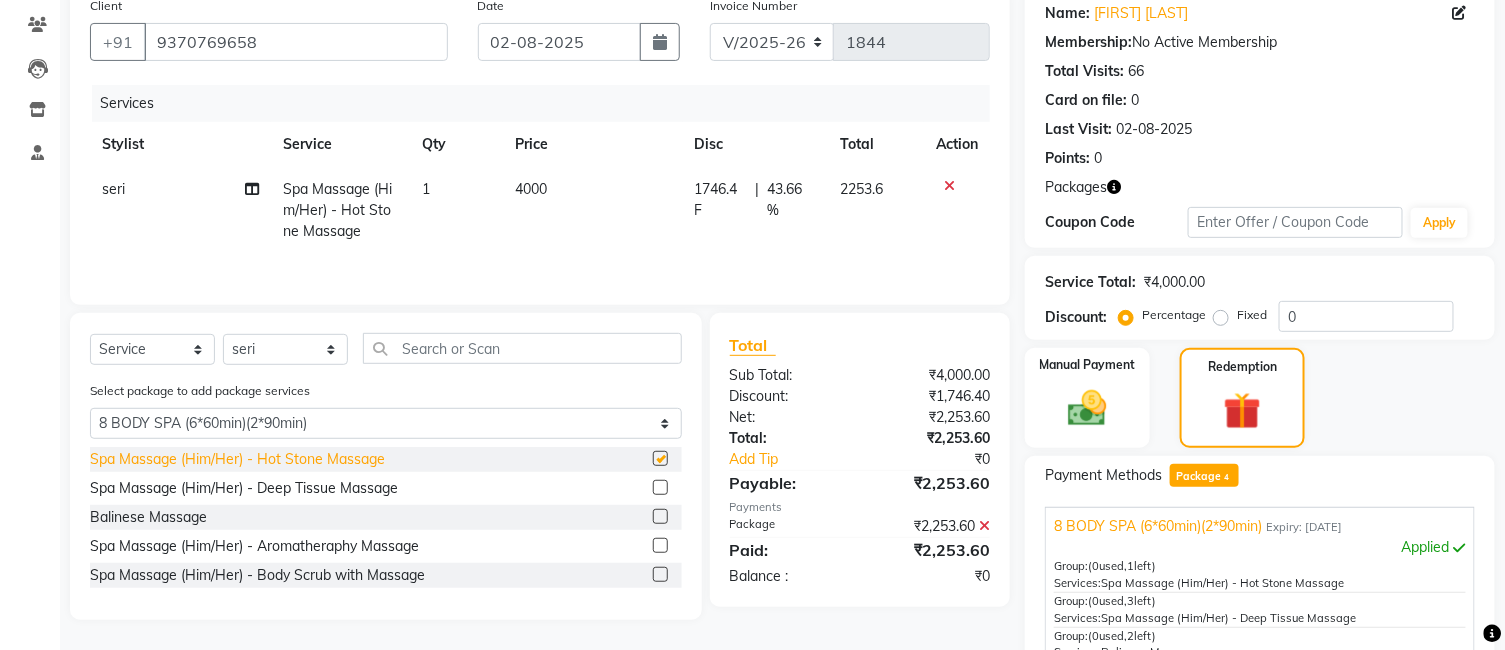checkbox on "false" 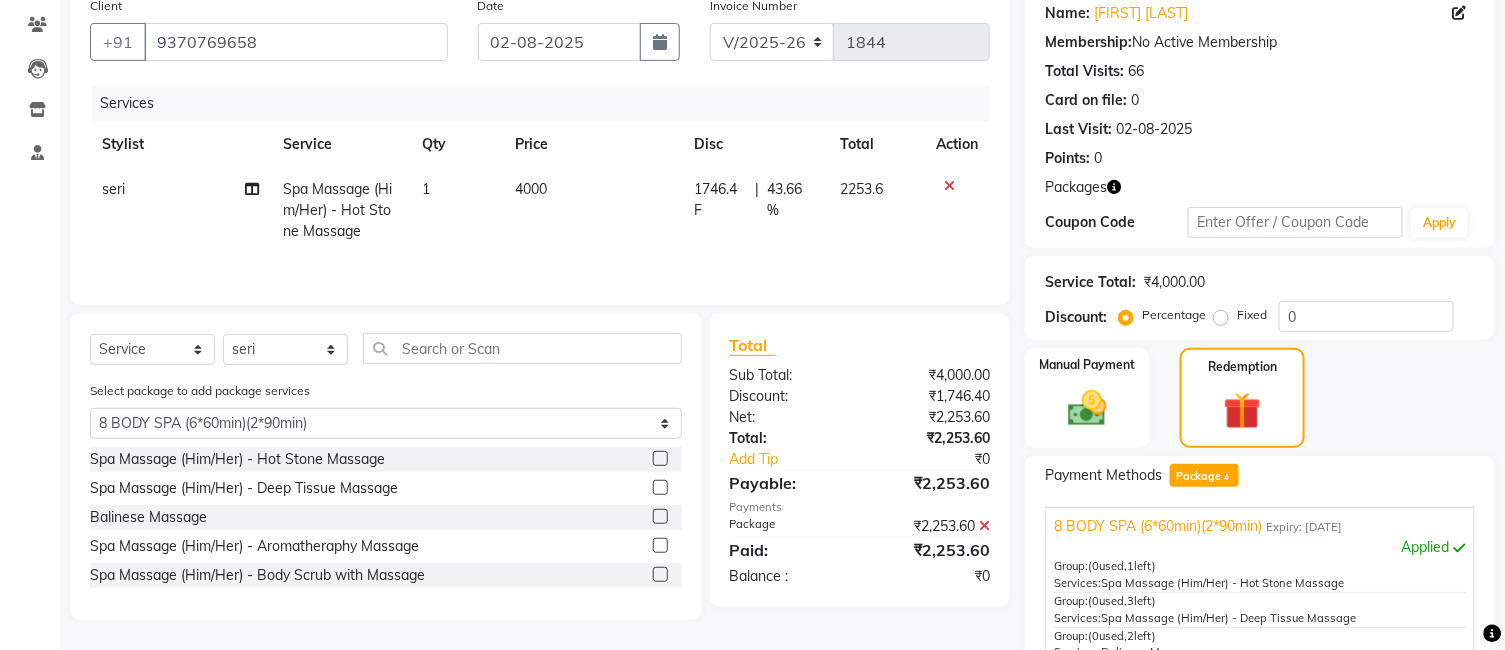 click 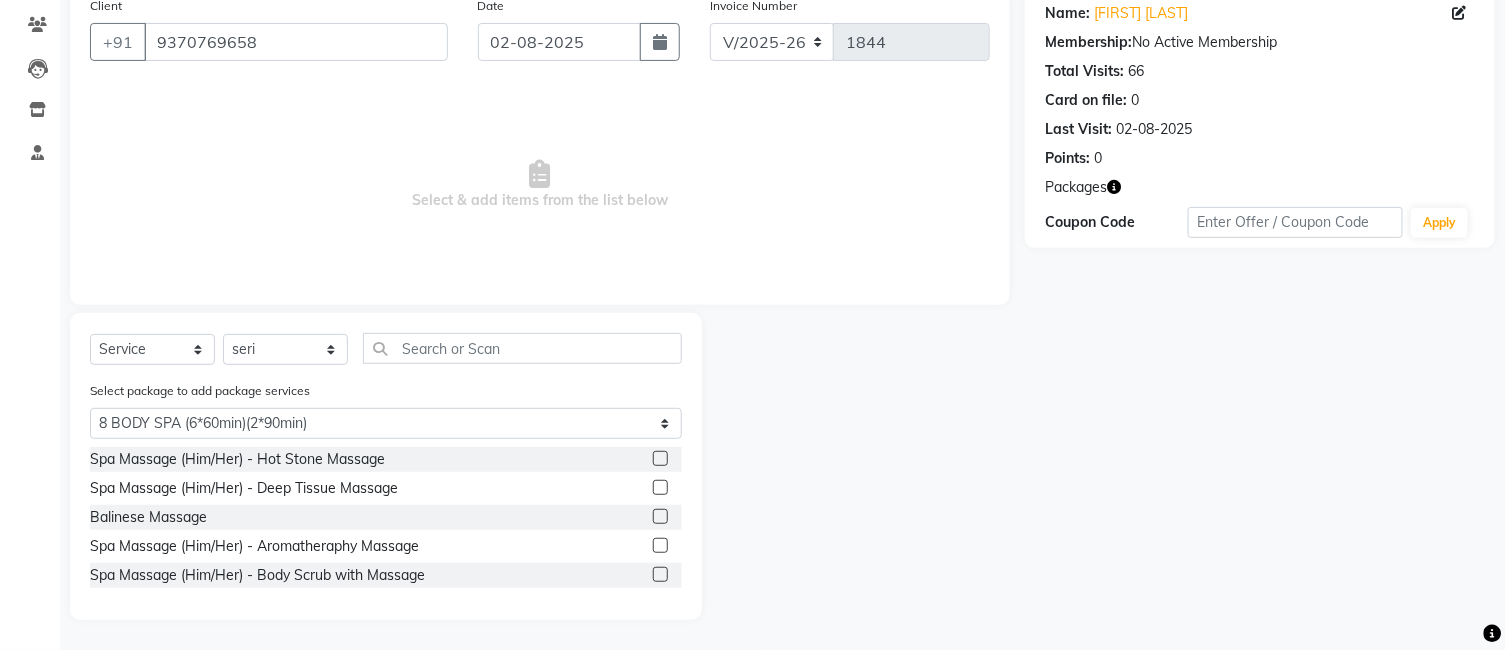 click 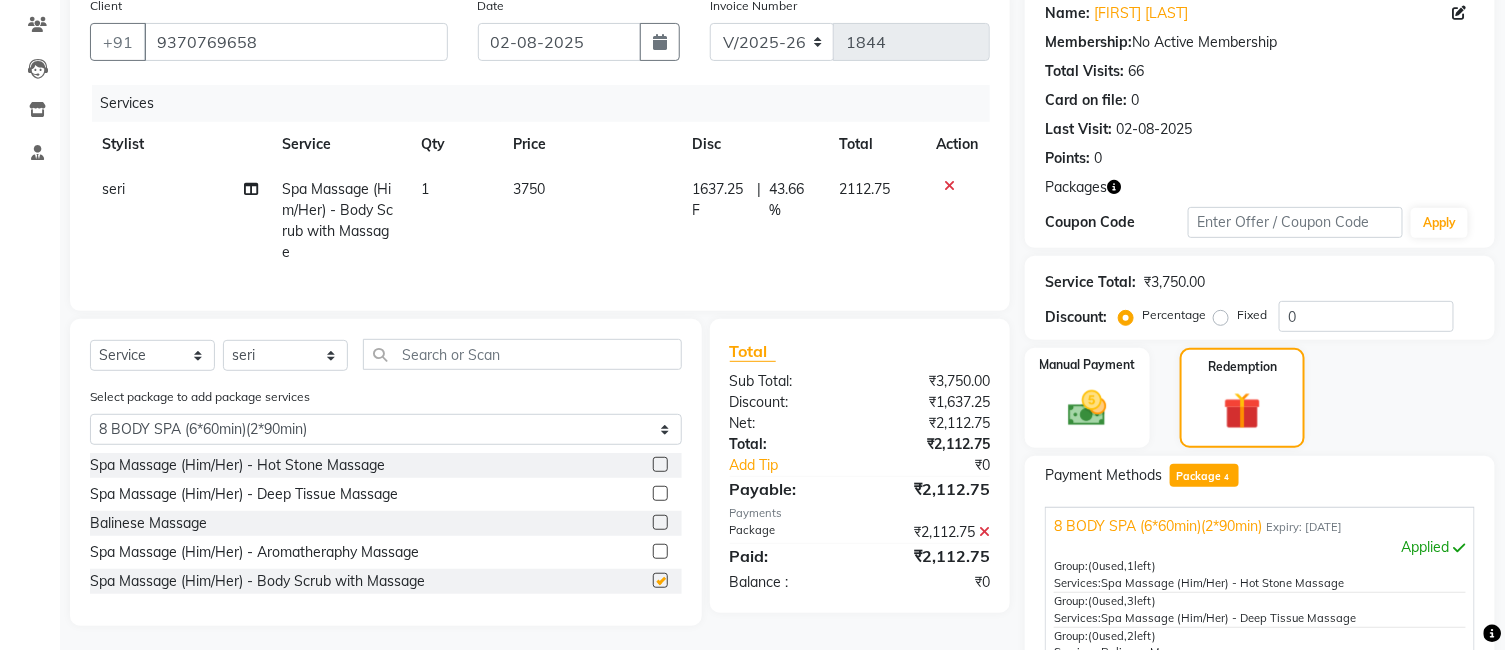 checkbox on "false" 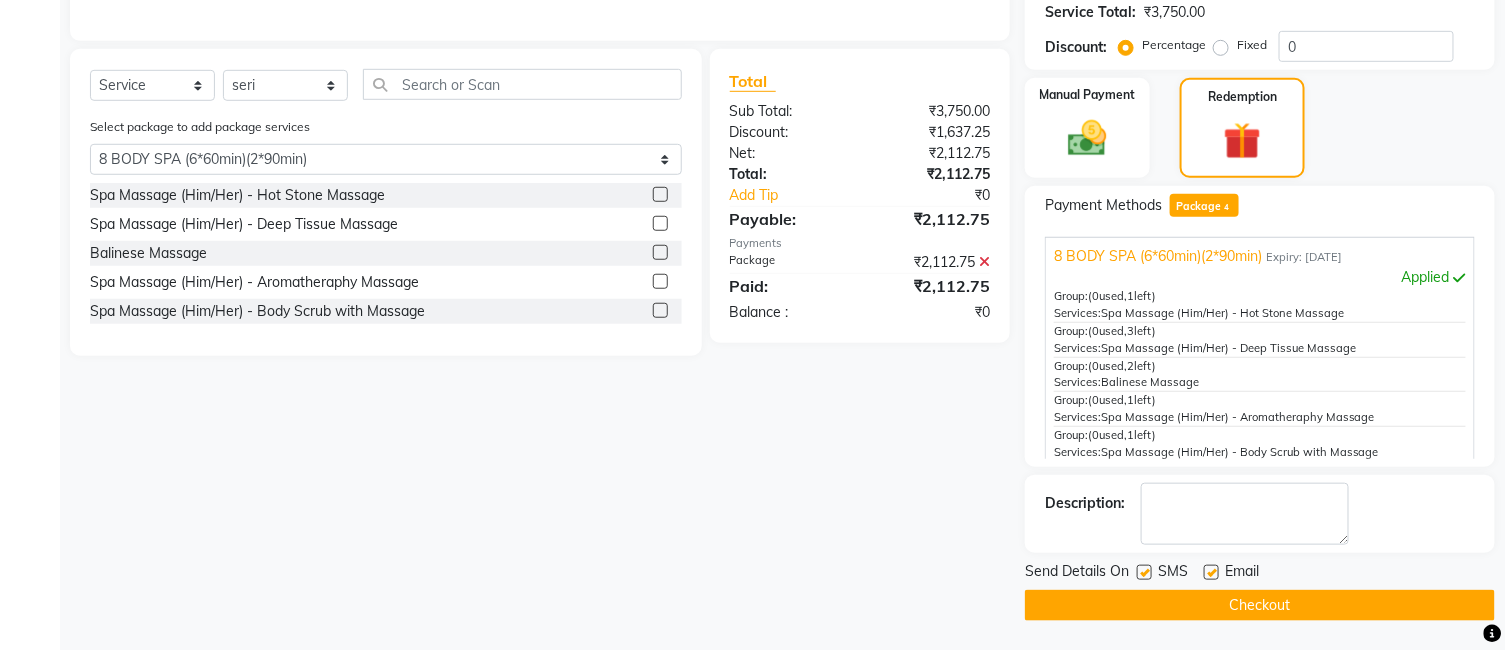 scroll, scrollTop: 0, scrollLeft: 0, axis: both 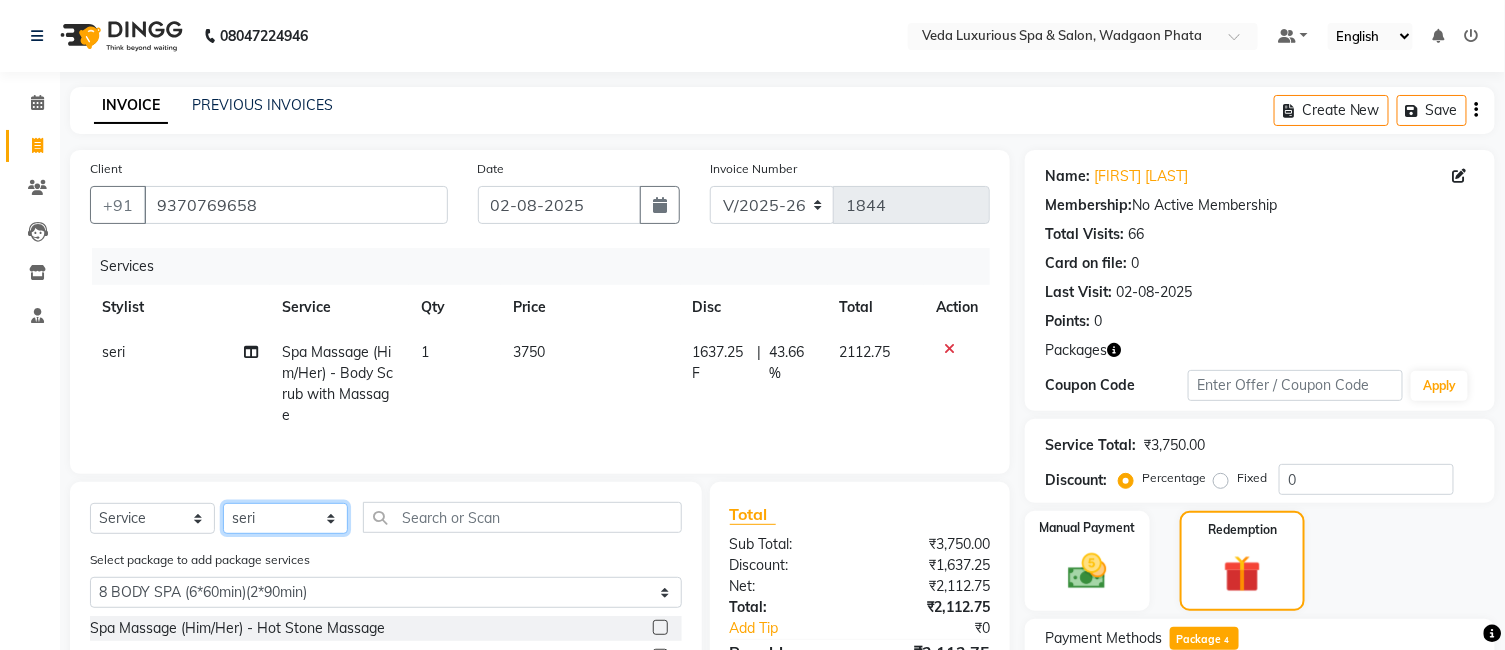 click on "Select Stylist Ankur GOLU Khushi kim lily Mahesh manu MOYA Nilam olivia RP seri VEDA" 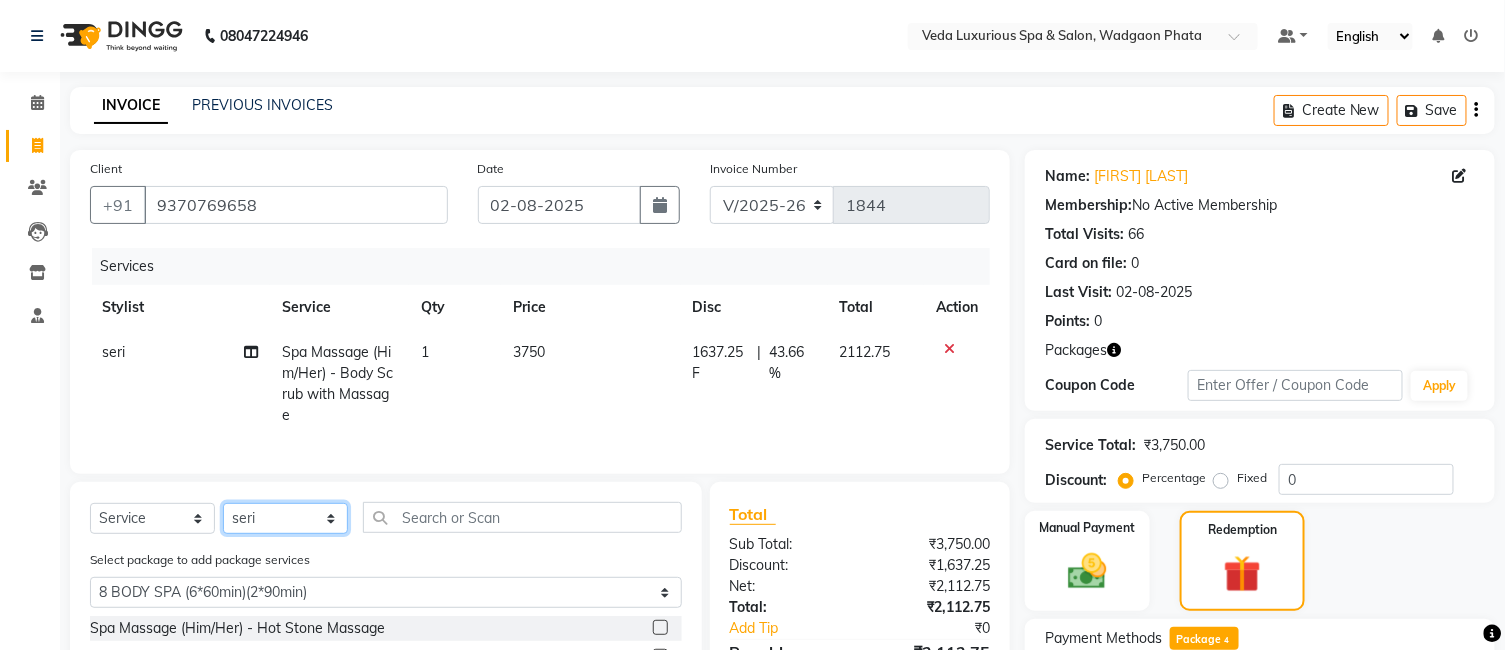 select on "72398" 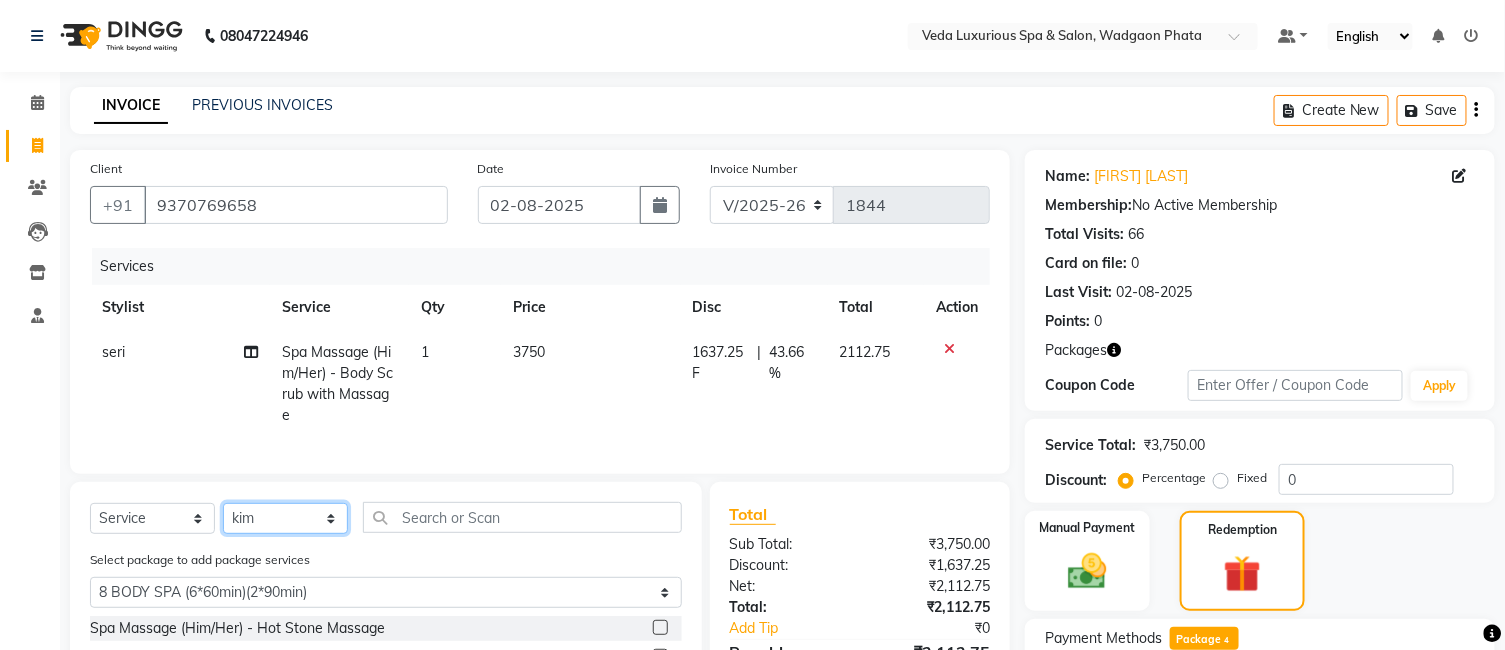 click on "Select Stylist Ankur GOLU Khushi kim lily Mahesh manu MOYA Nilam olivia RP seri VEDA" 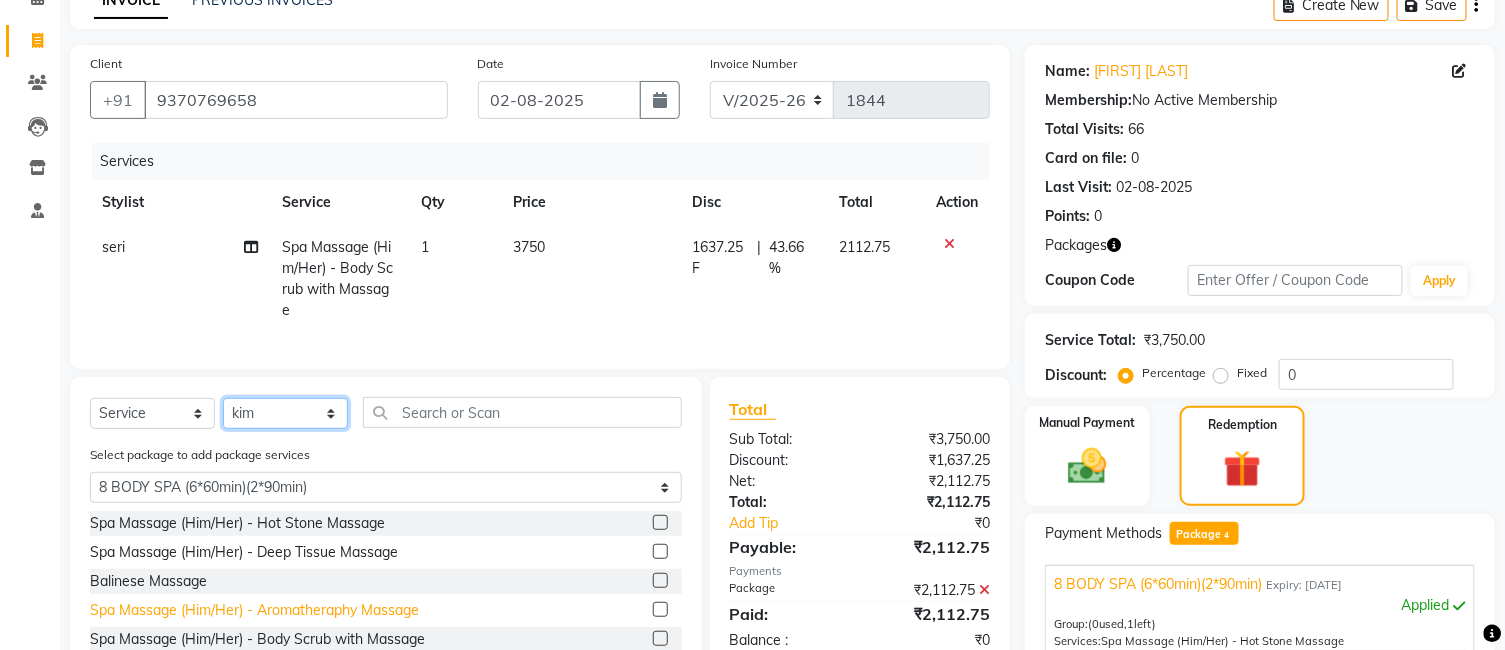 scroll, scrollTop: 111, scrollLeft: 0, axis: vertical 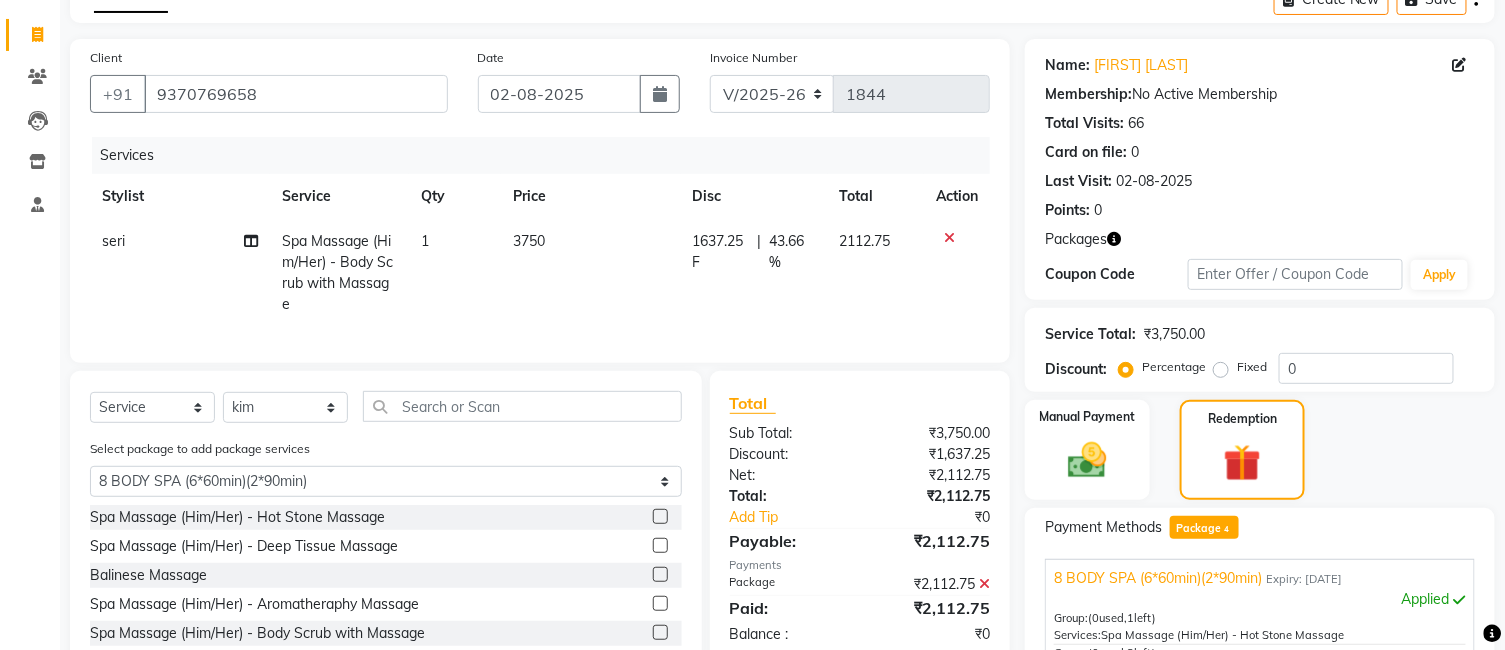 click on "Balinese Massage" 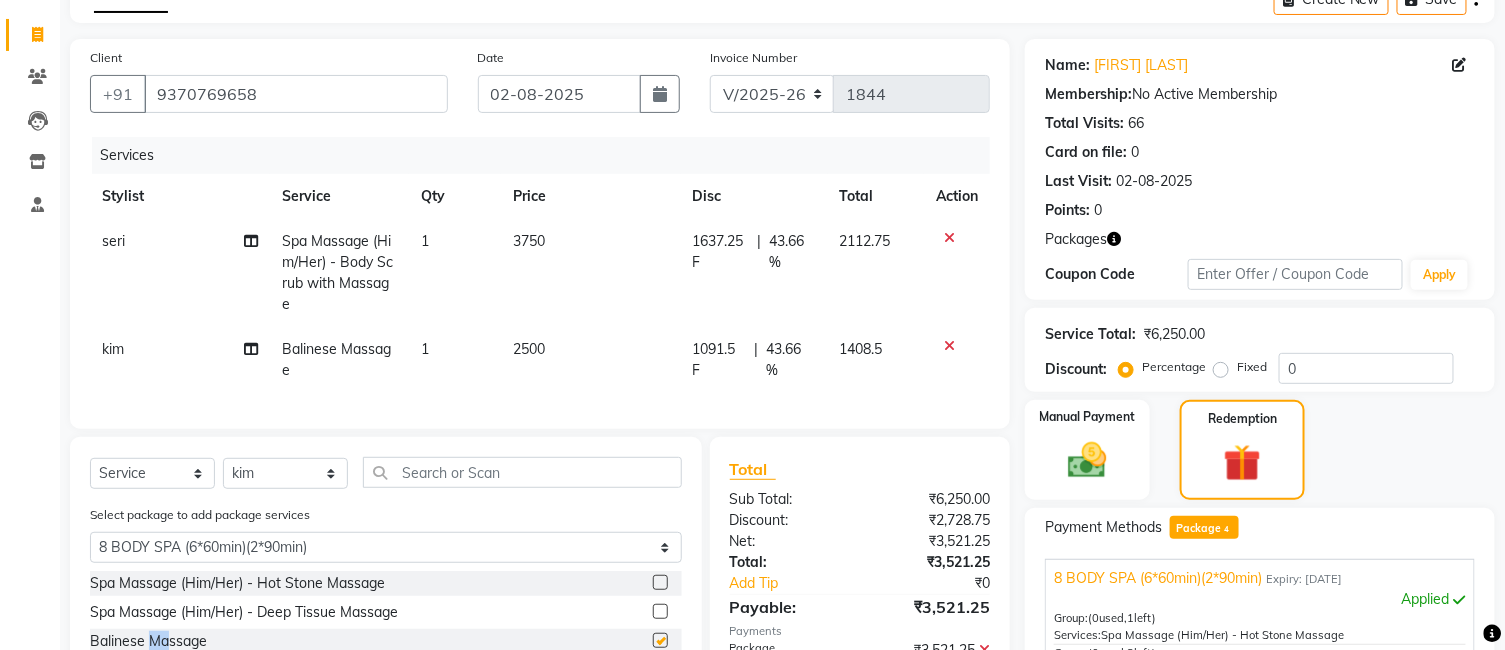checkbox on "false" 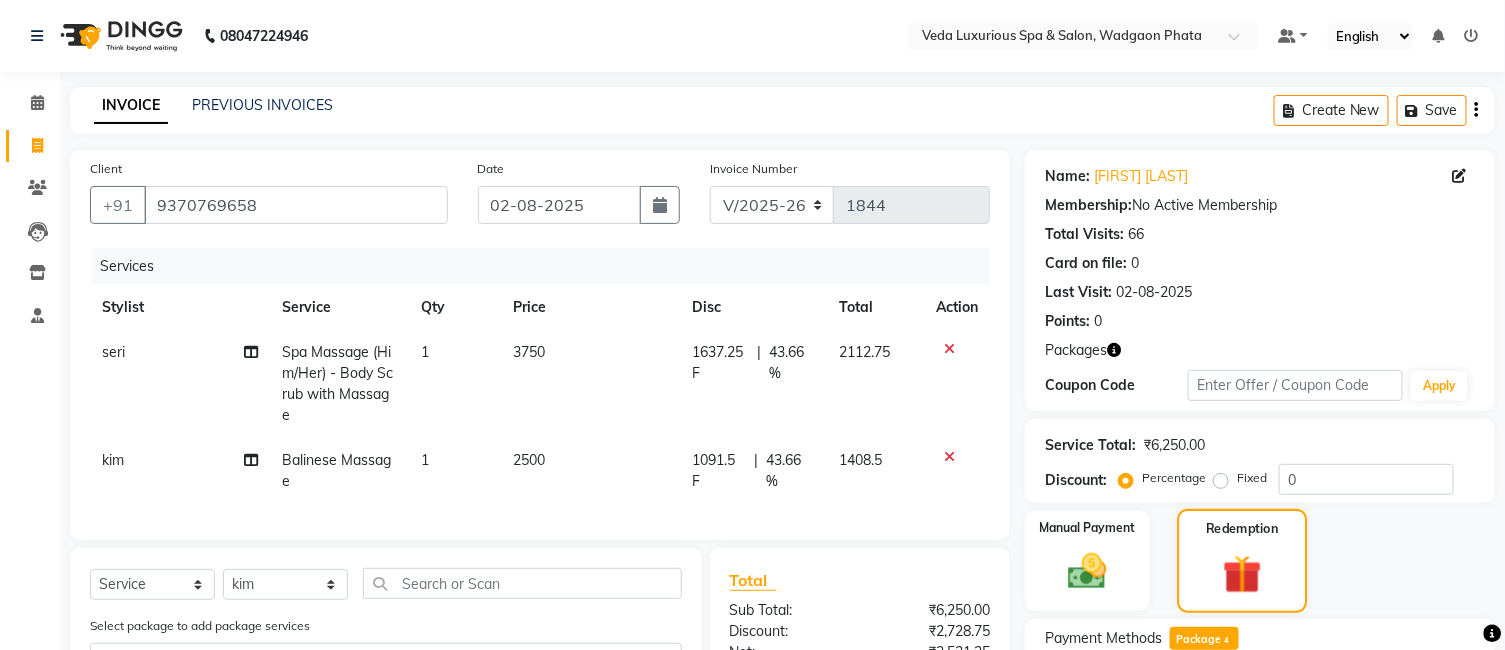 scroll, scrollTop: 222, scrollLeft: 0, axis: vertical 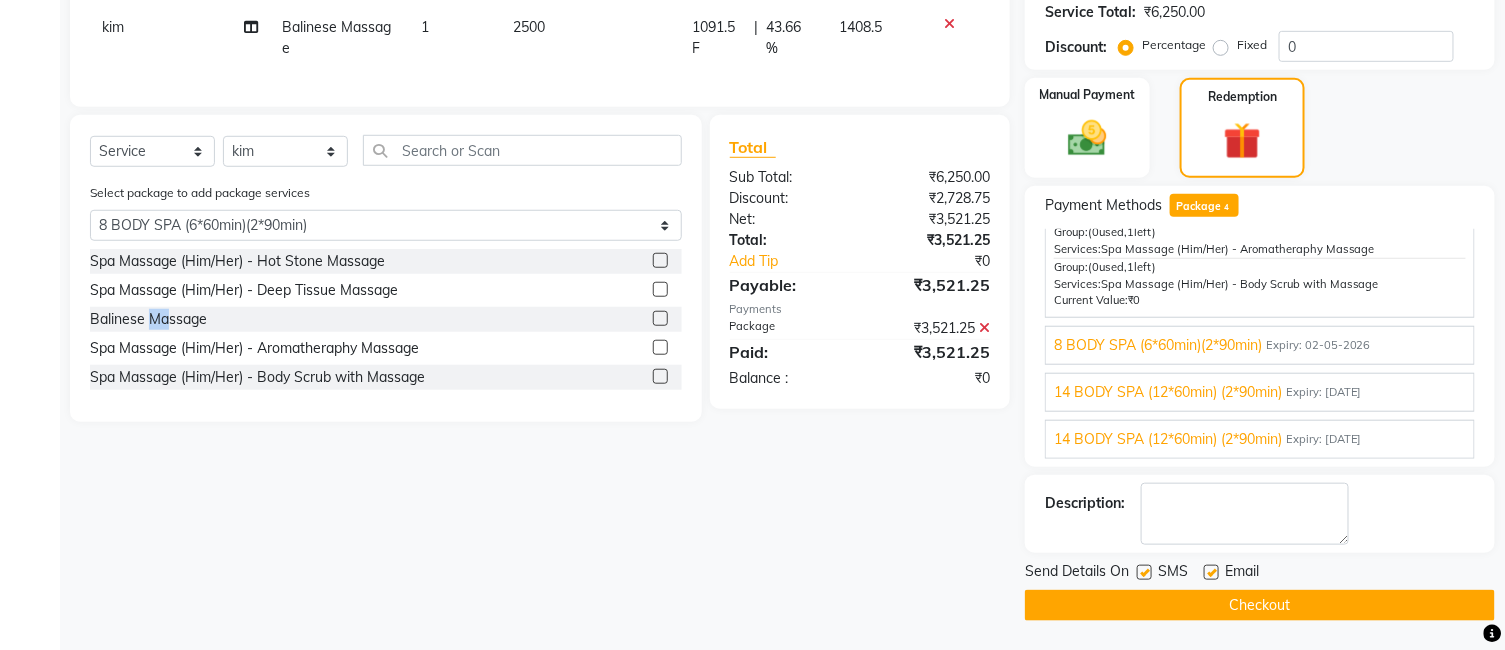 click on "Checkout" 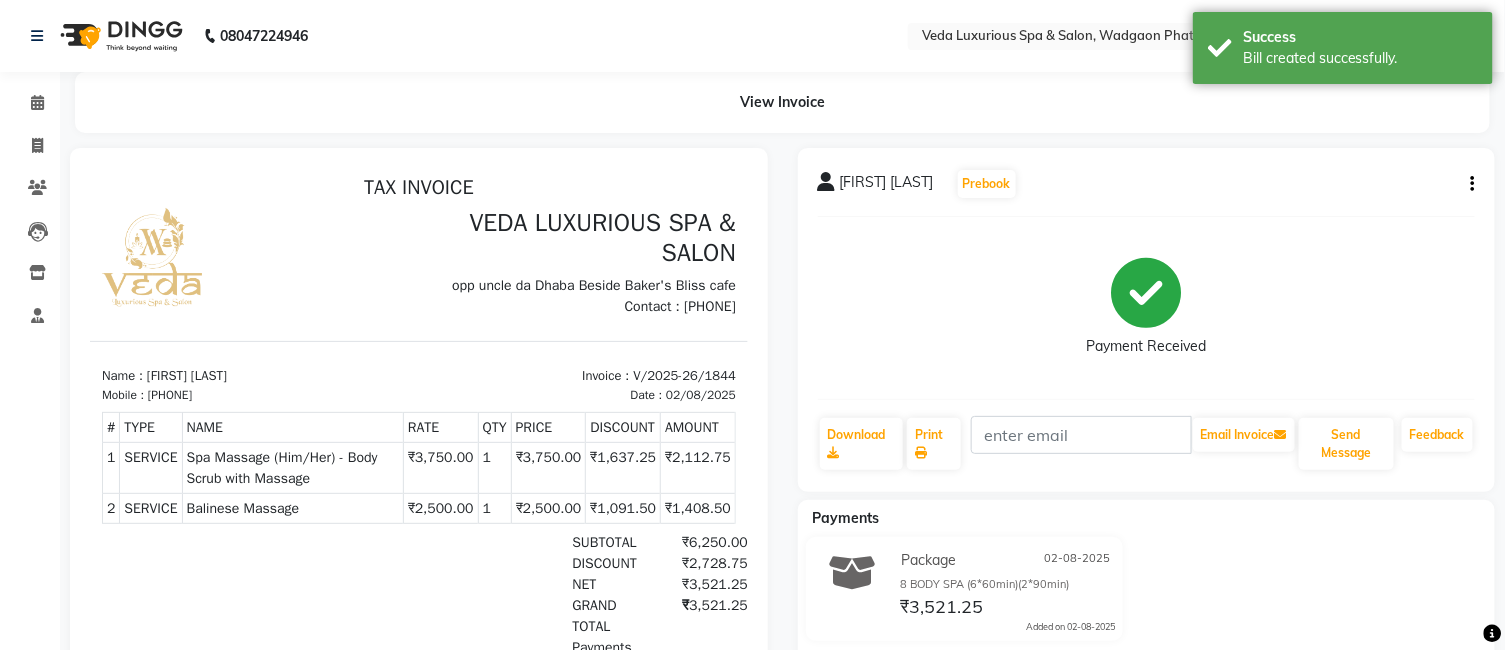 scroll, scrollTop: 0, scrollLeft: 0, axis: both 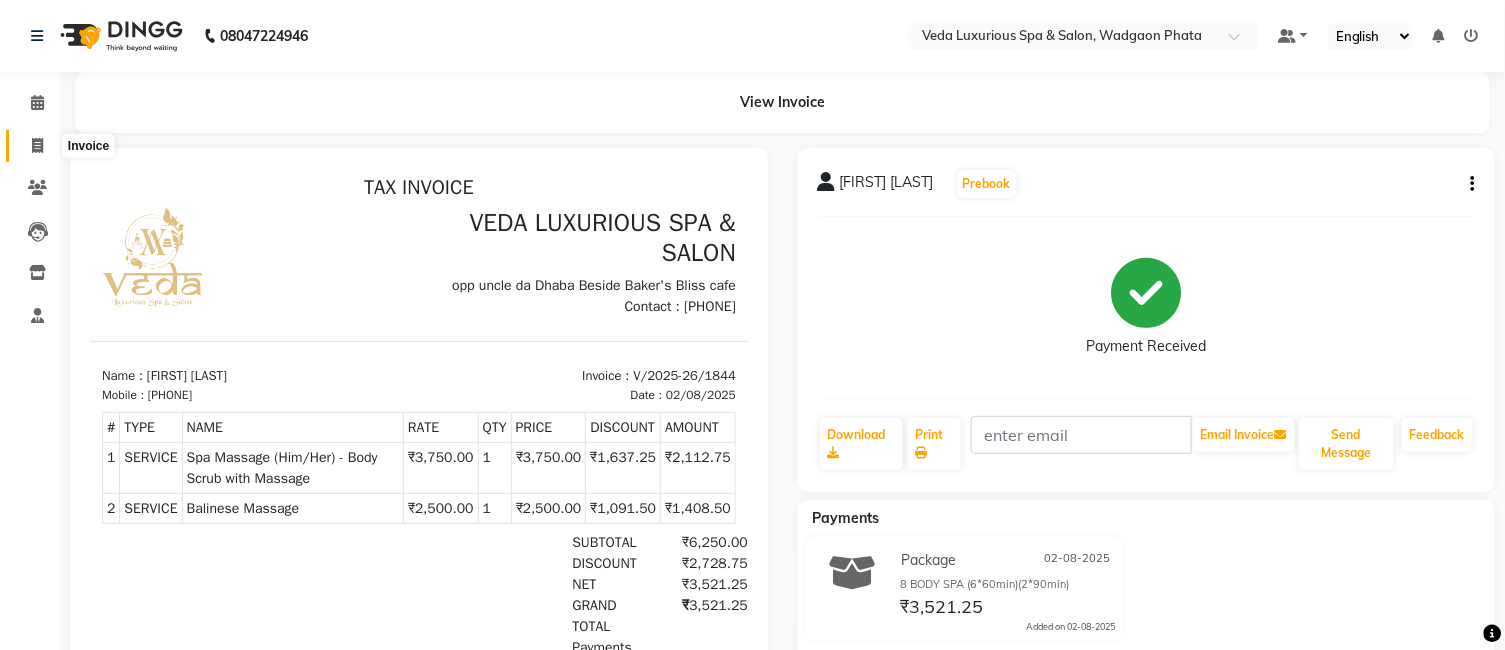 click 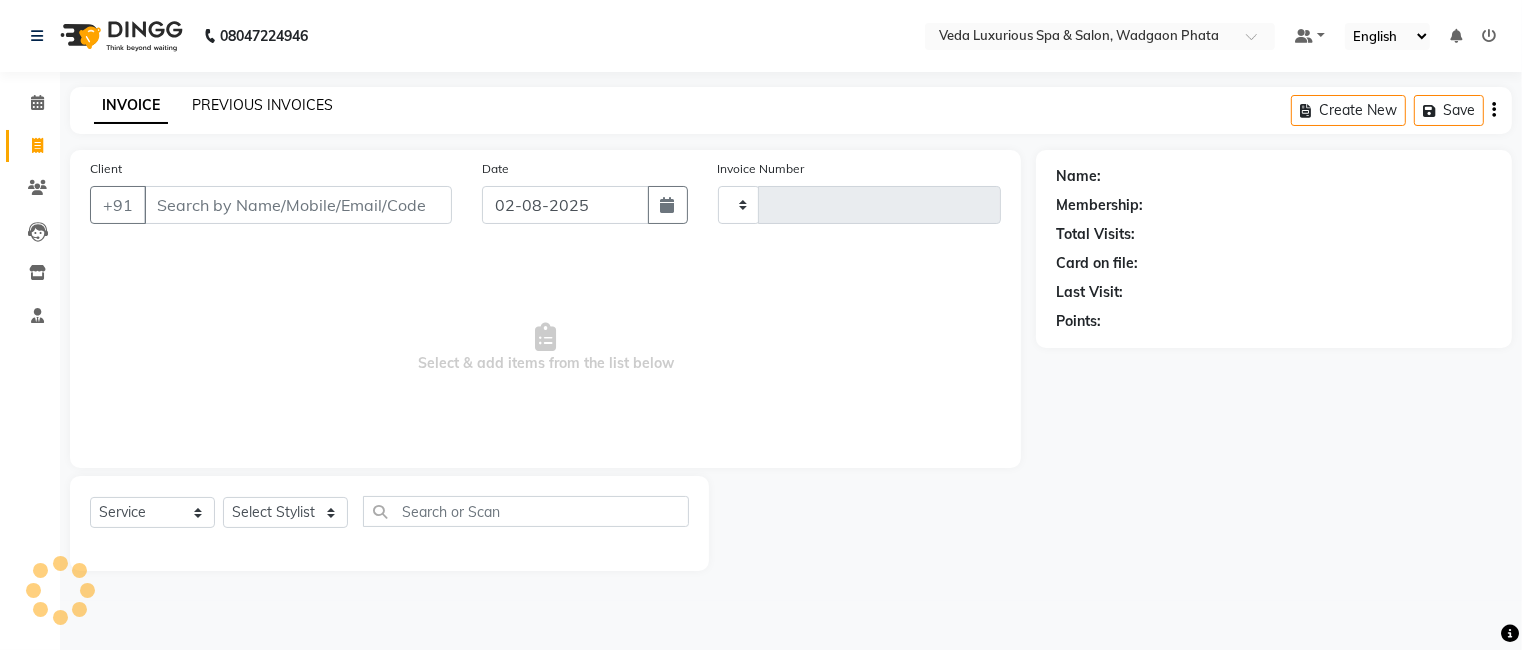 type on "1845" 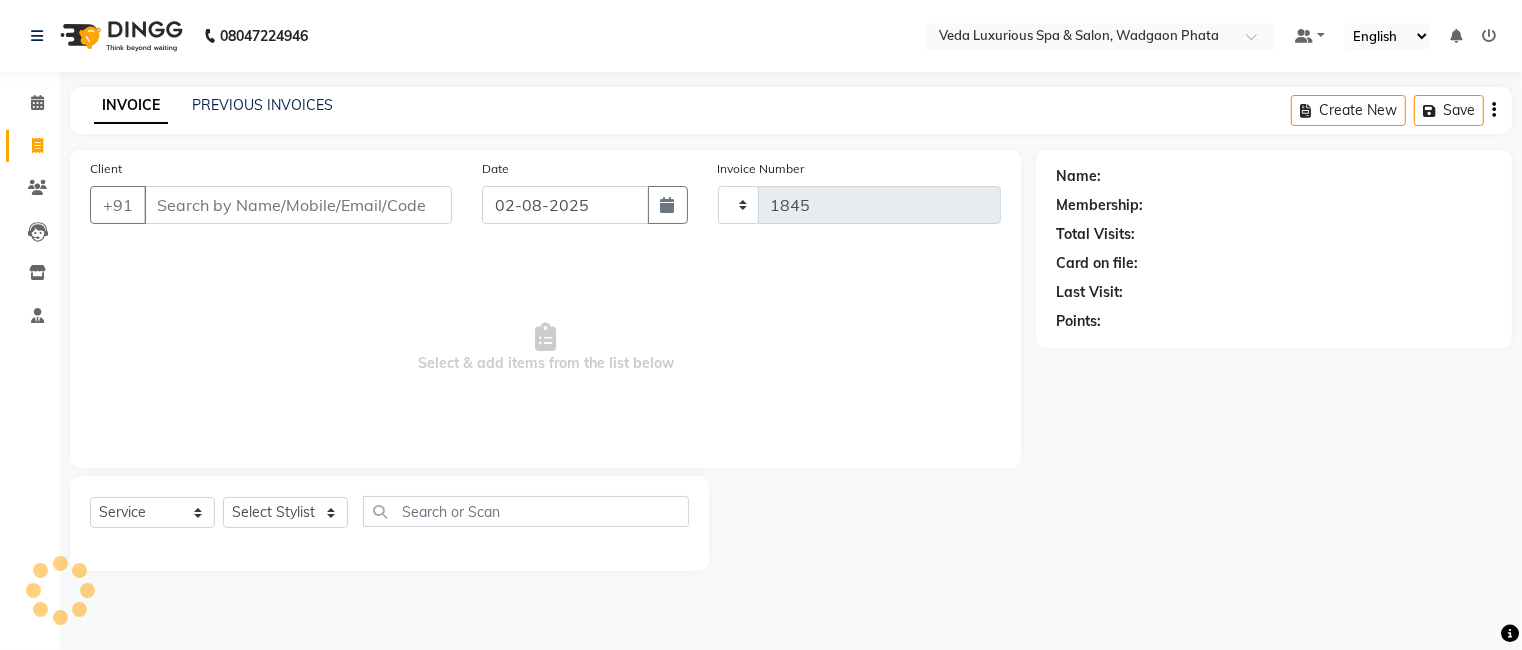 select on "4666" 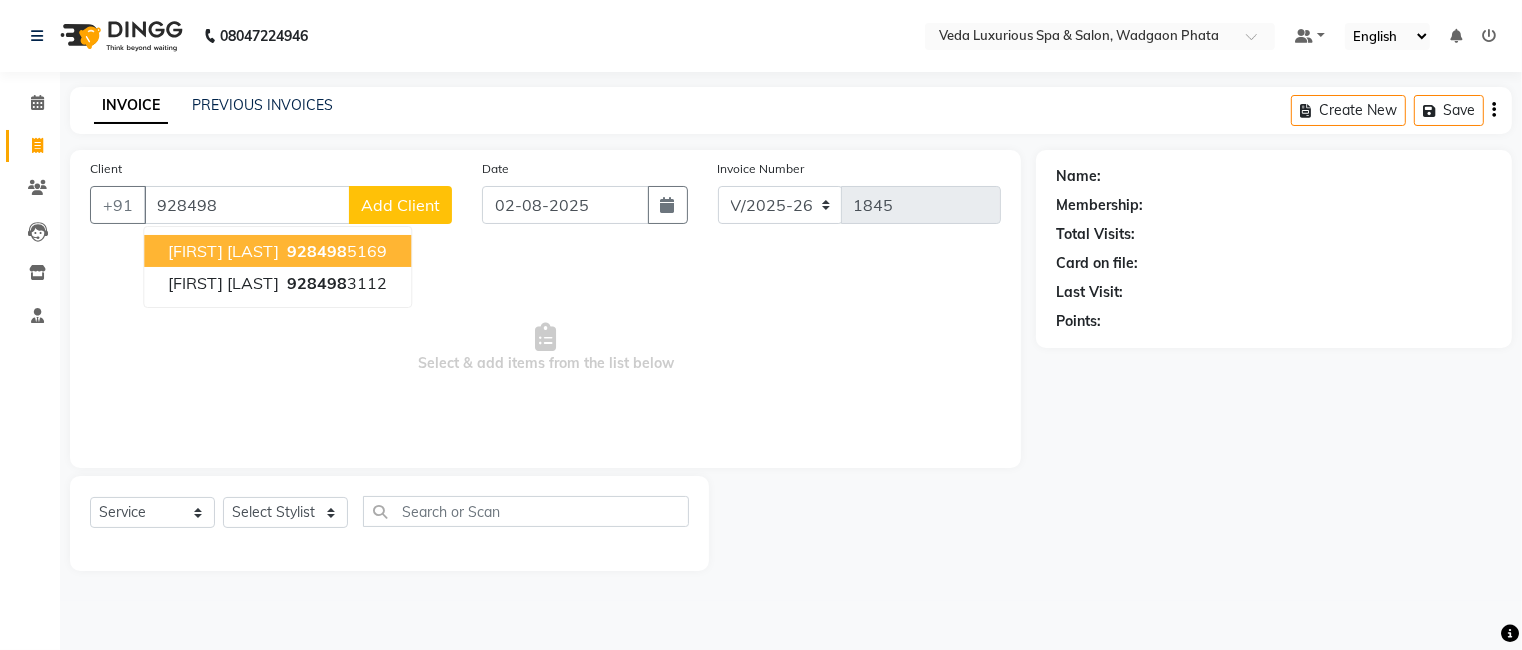 click on "[FIRST] [LAST]" at bounding box center [223, 251] 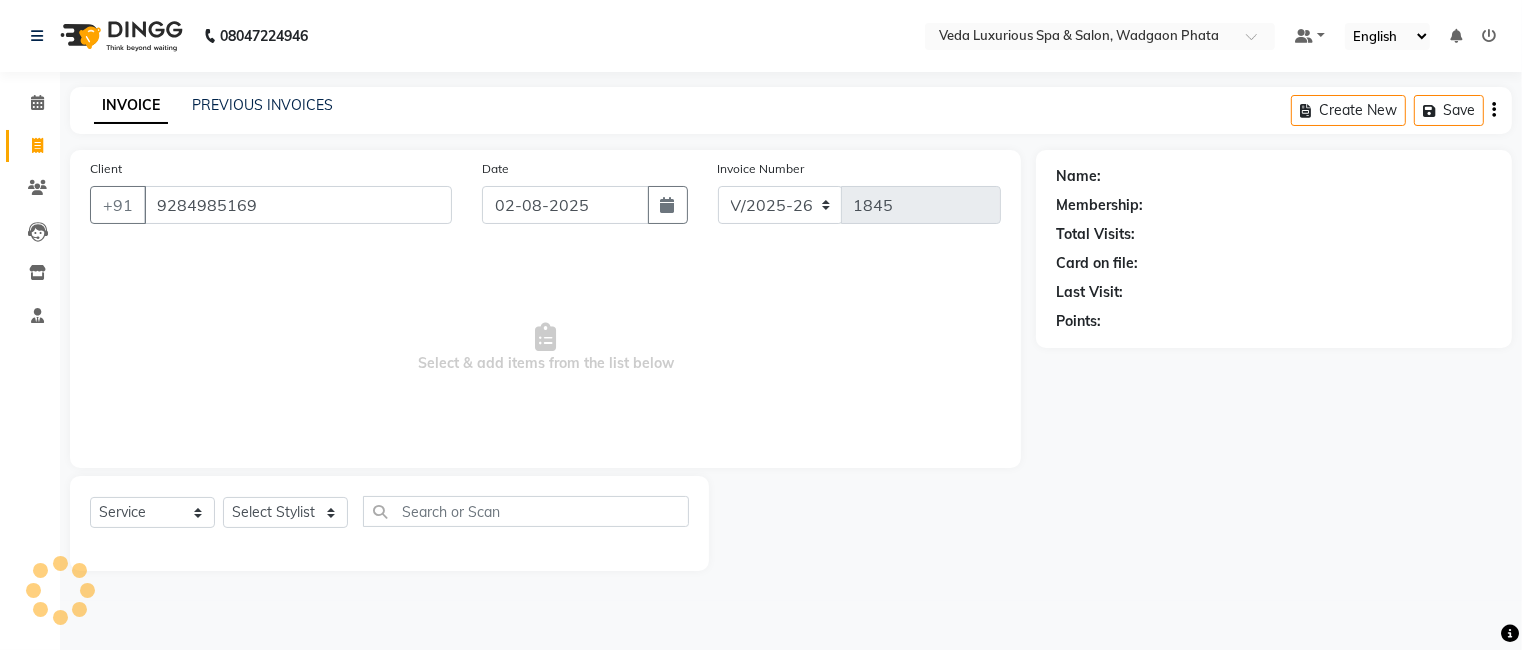 type on "9284985169" 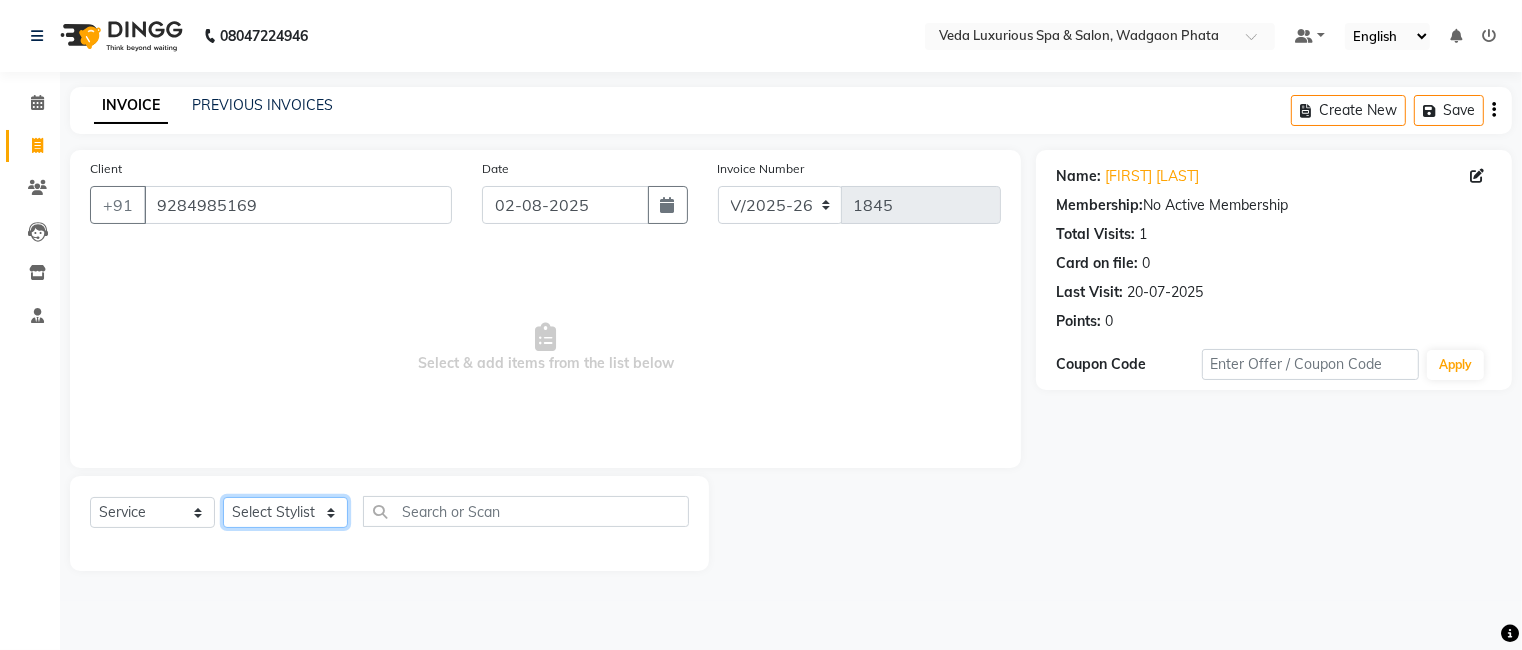 click on "Select Stylist Ankur GOLU Khushi kim lily Mahesh manu MOYA Nilam olivia RP seri VEDA" 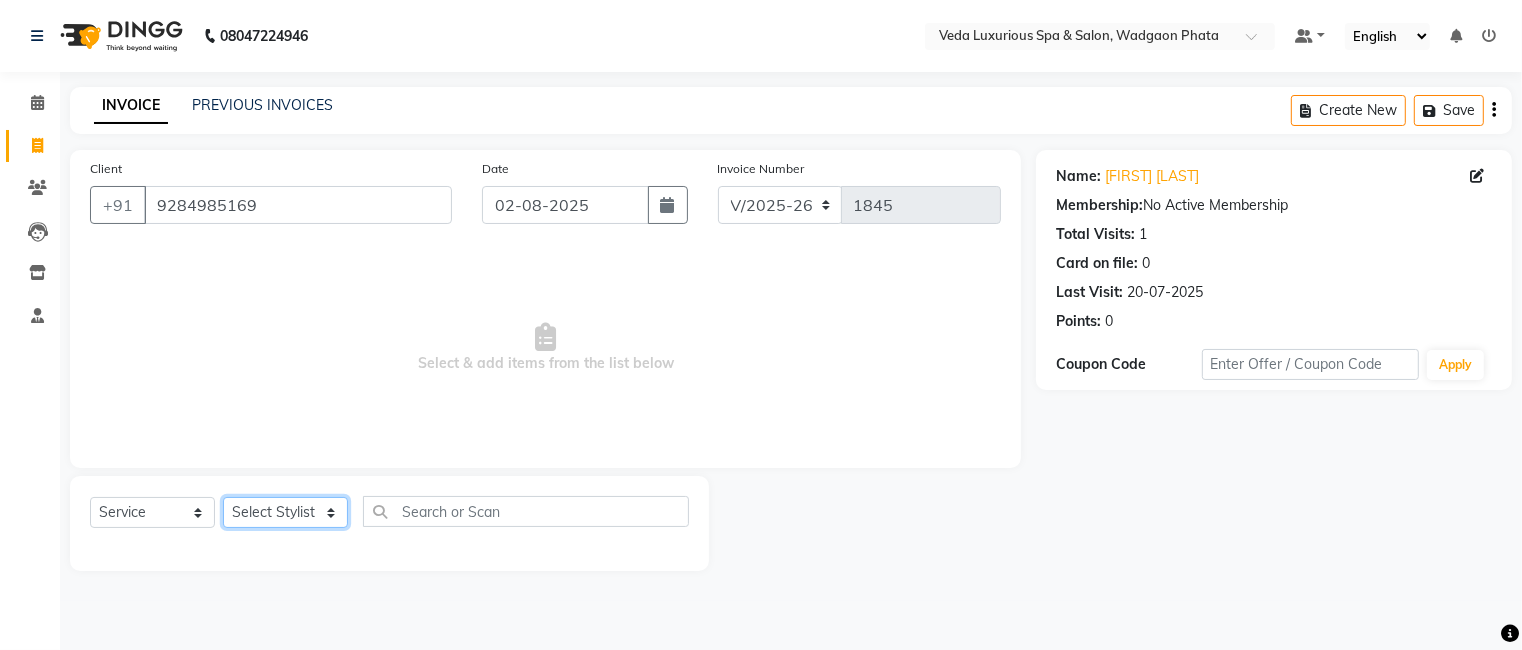 select on "70836" 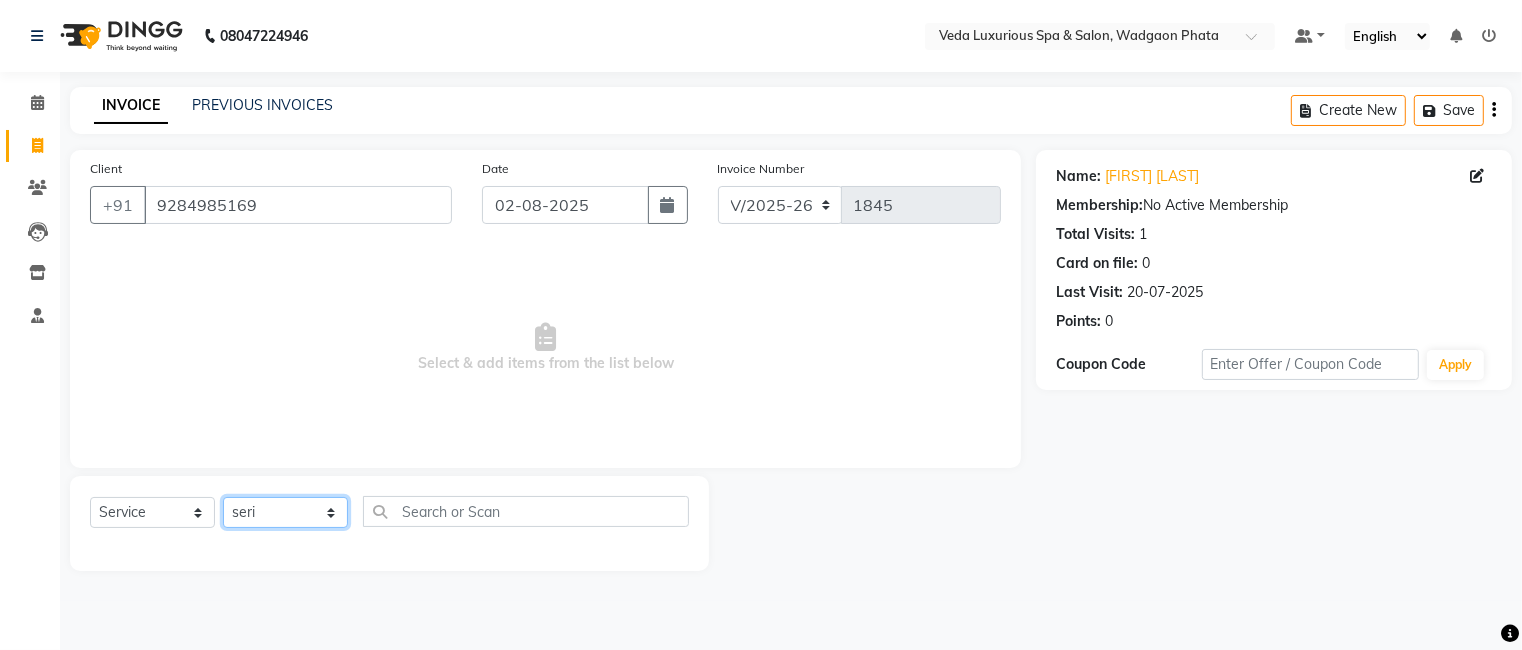 click on "Select Stylist Ankur GOLU Khushi kim lily Mahesh manu MOYA Nilam olivia RP seri VEDA" 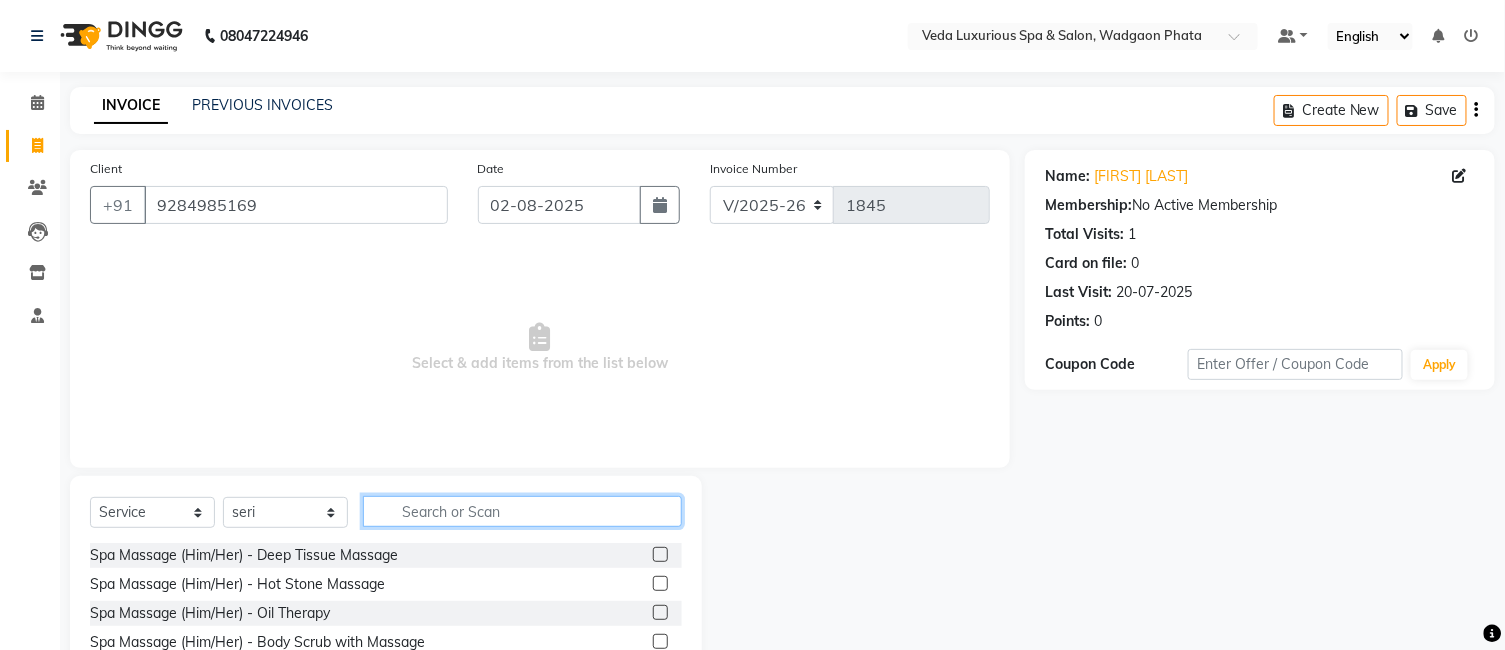 click 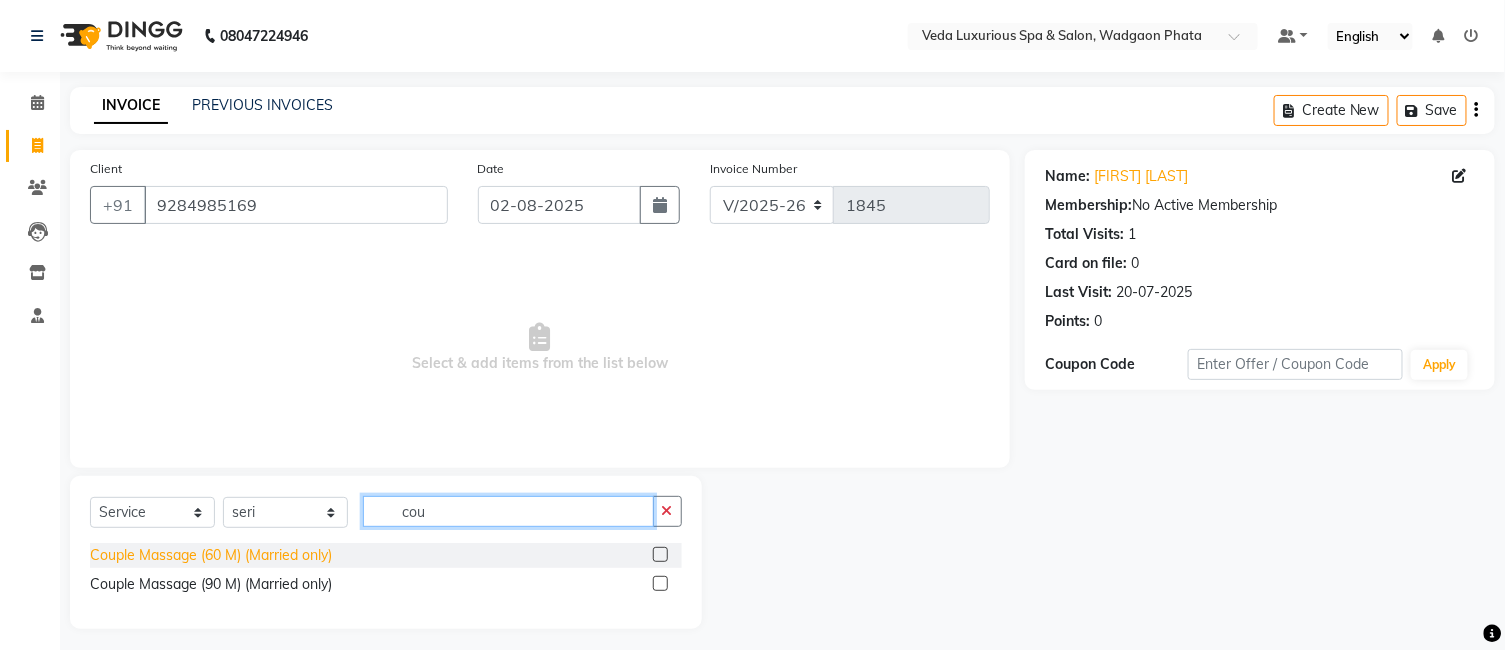 type on "cou" 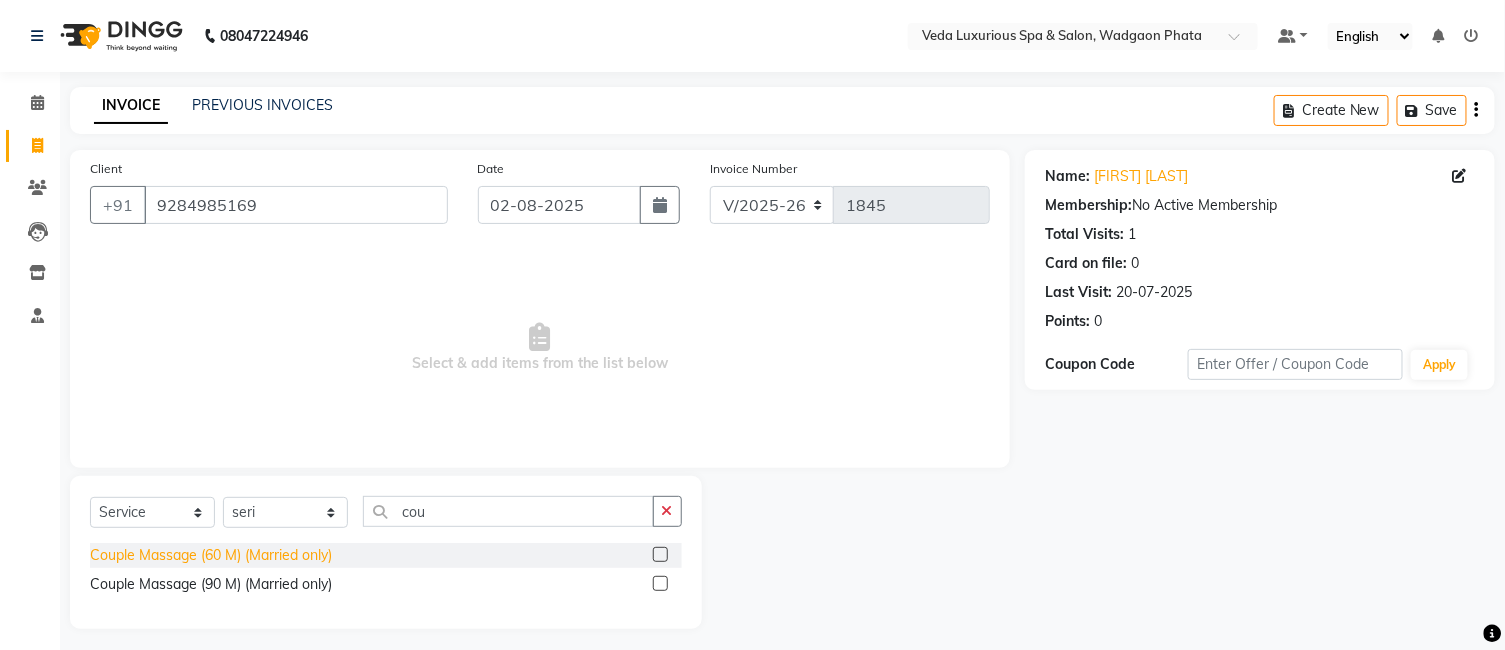 click on "Couple  Massage (60 M) (Married only)" 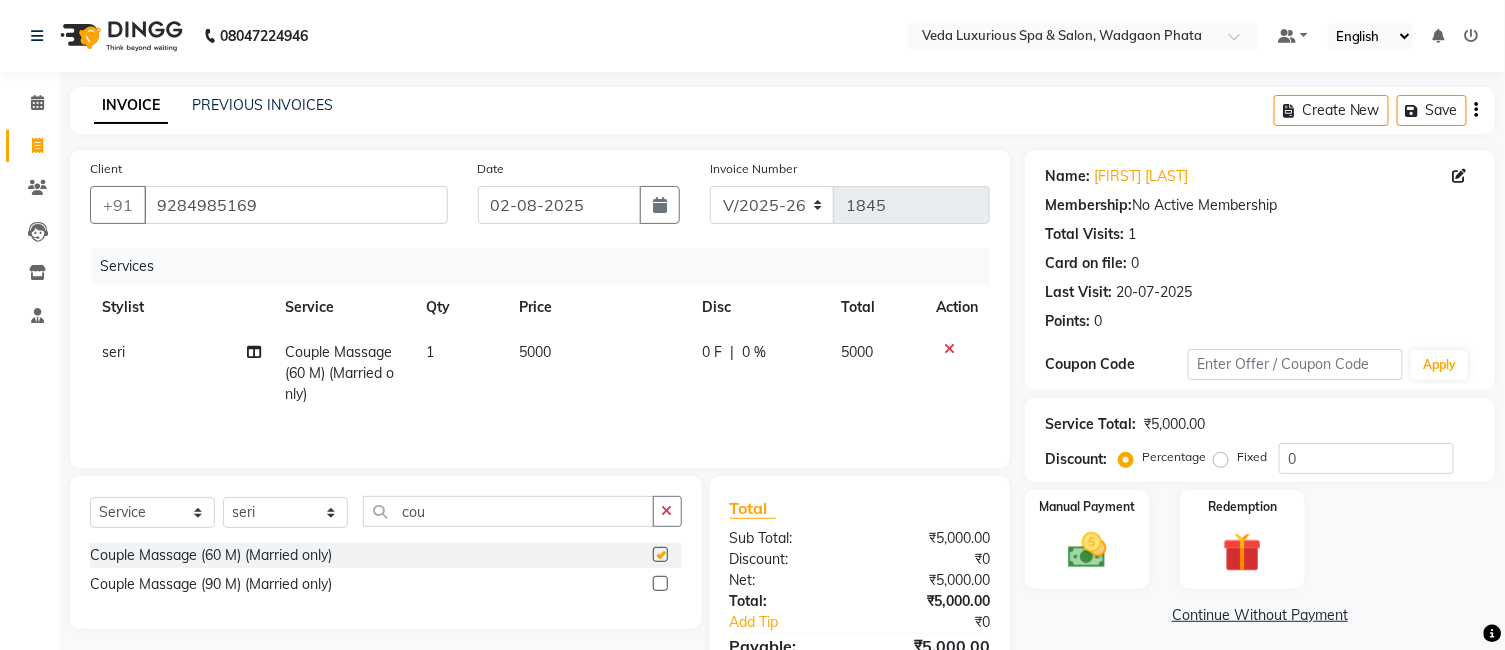 checkbox on "false" 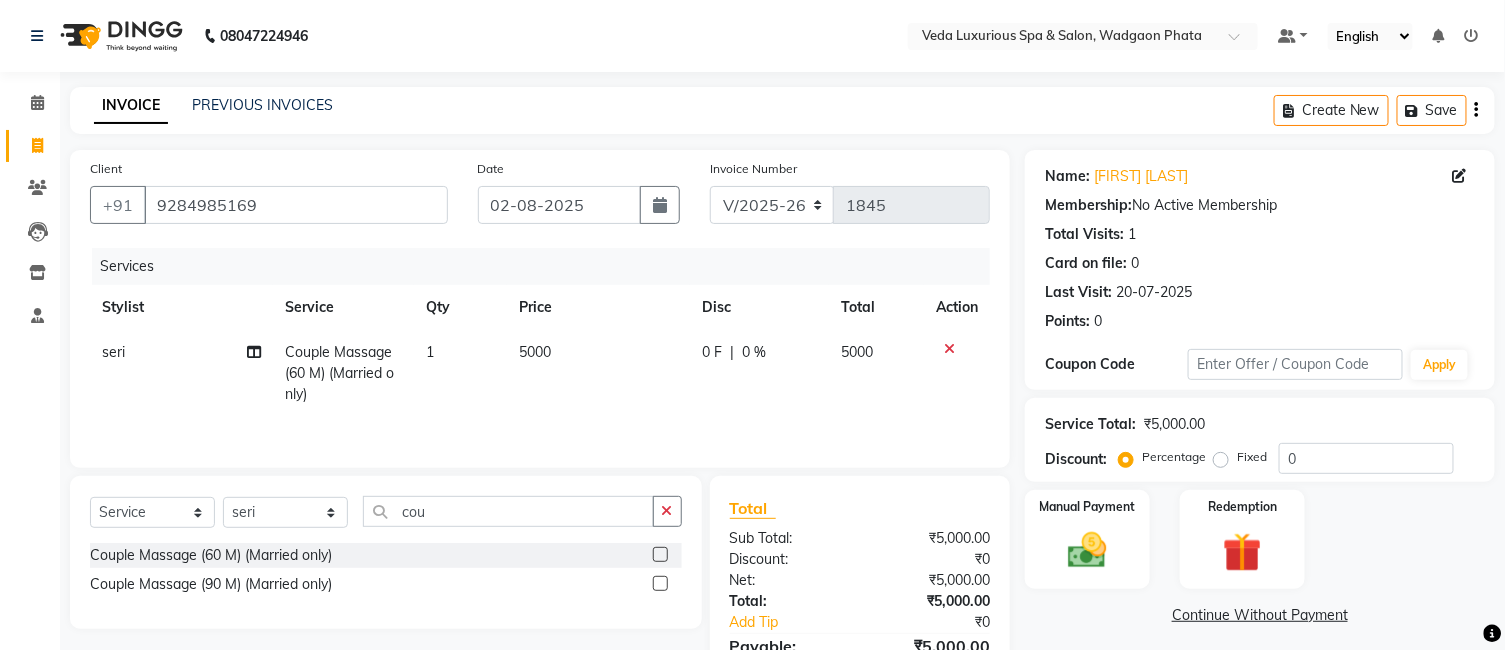 click on "0 F | 0 %" 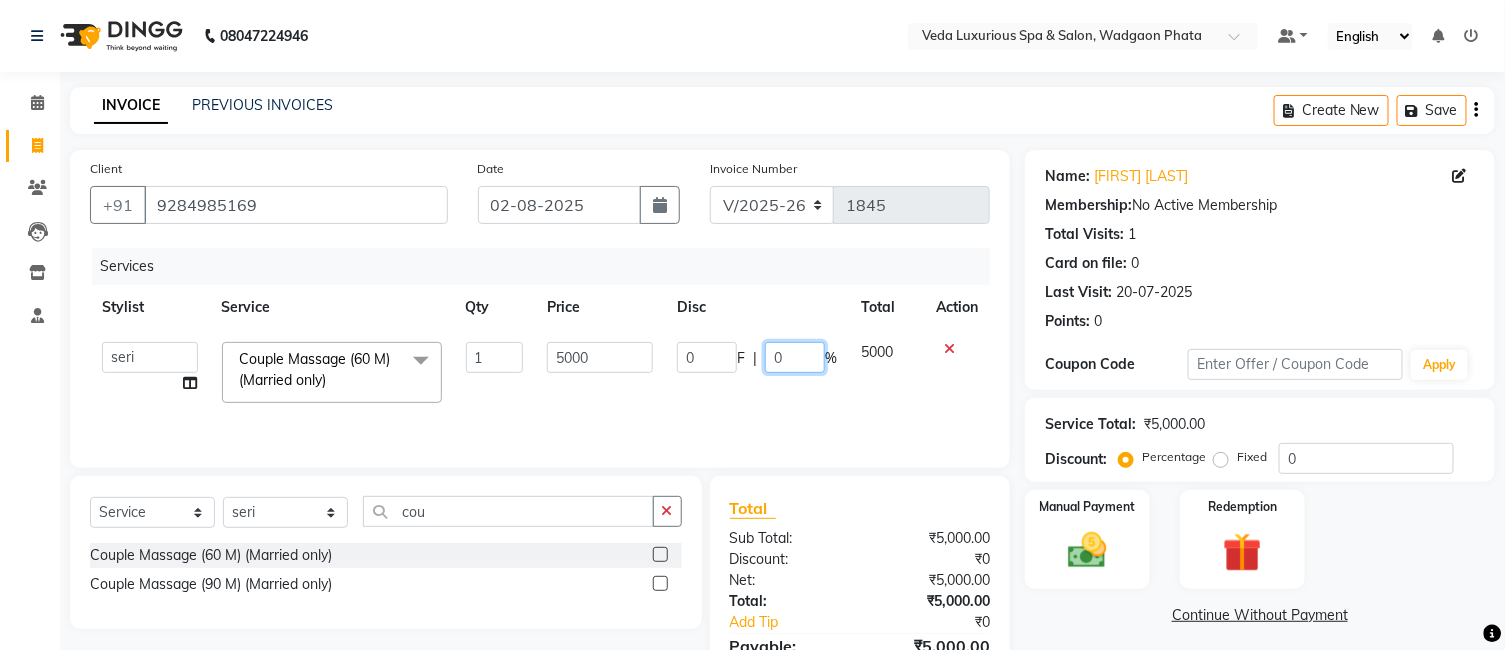 click on "0" 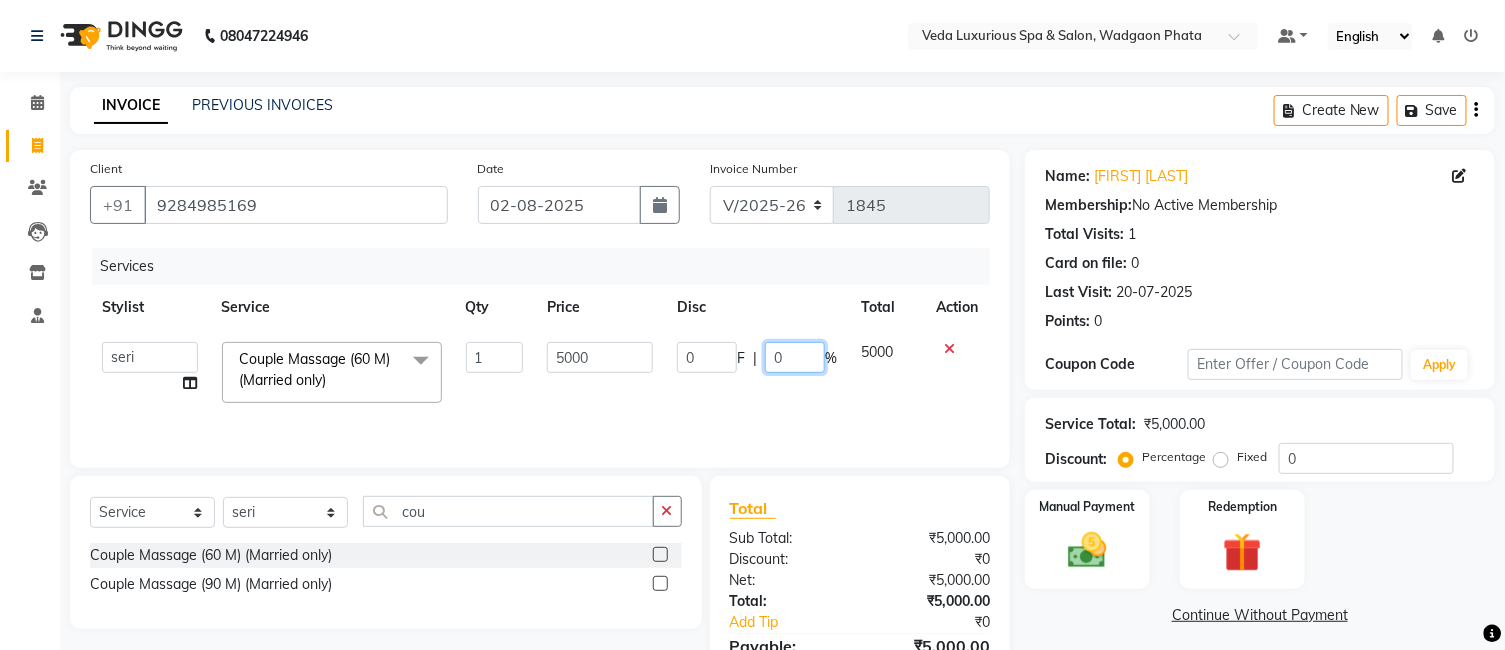 type on "30" 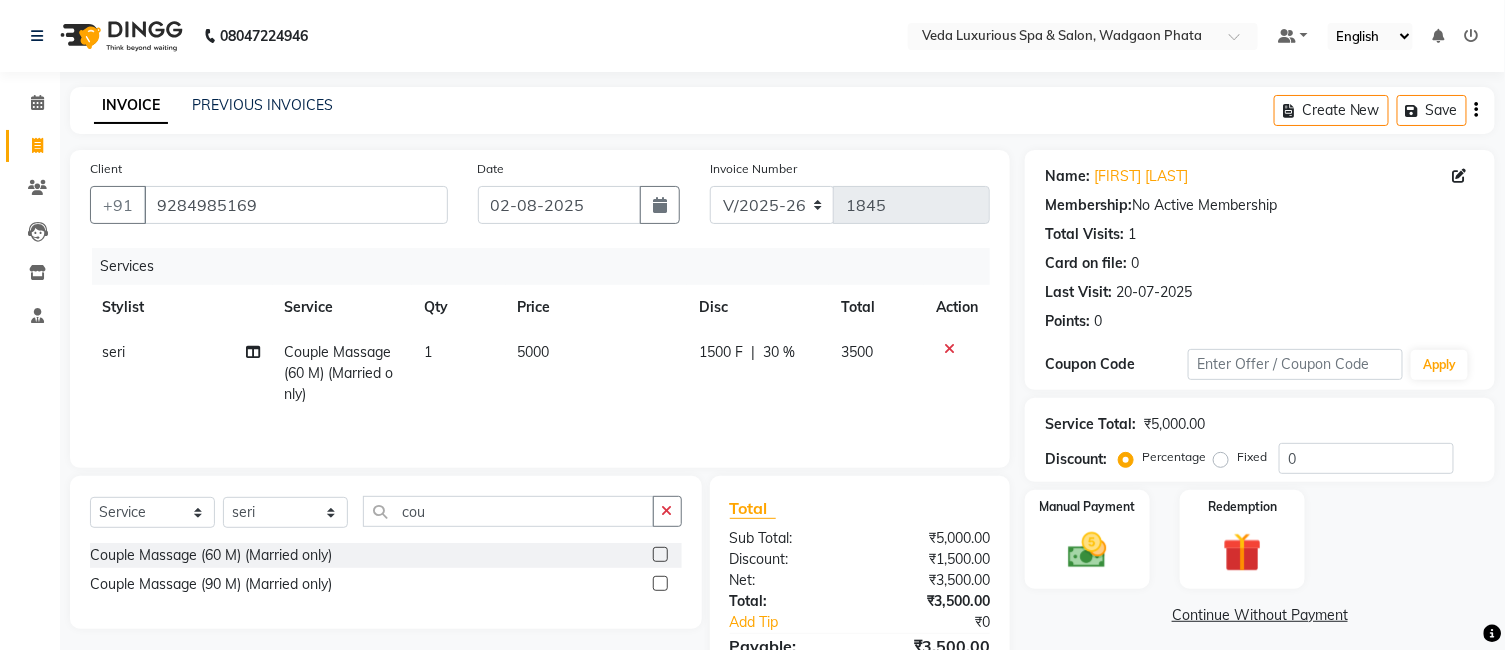 click on "1500 F | 30 %" 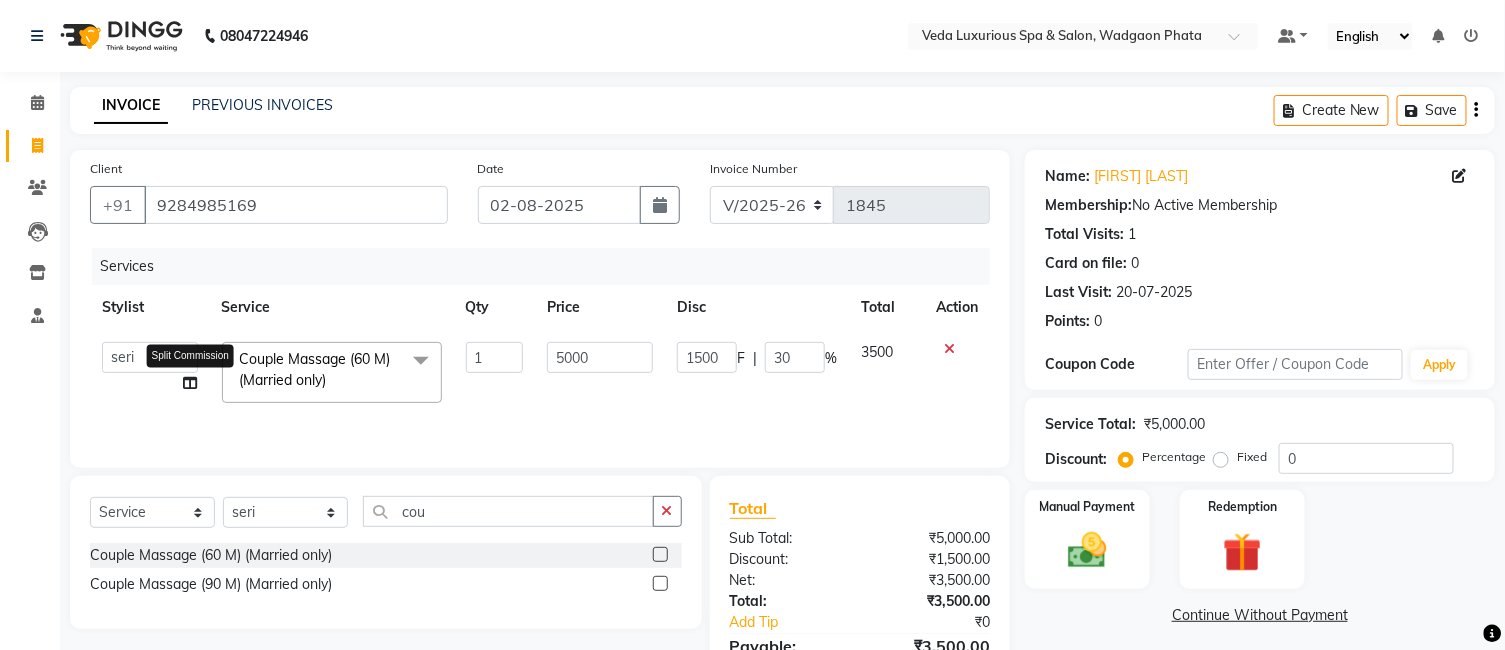 click 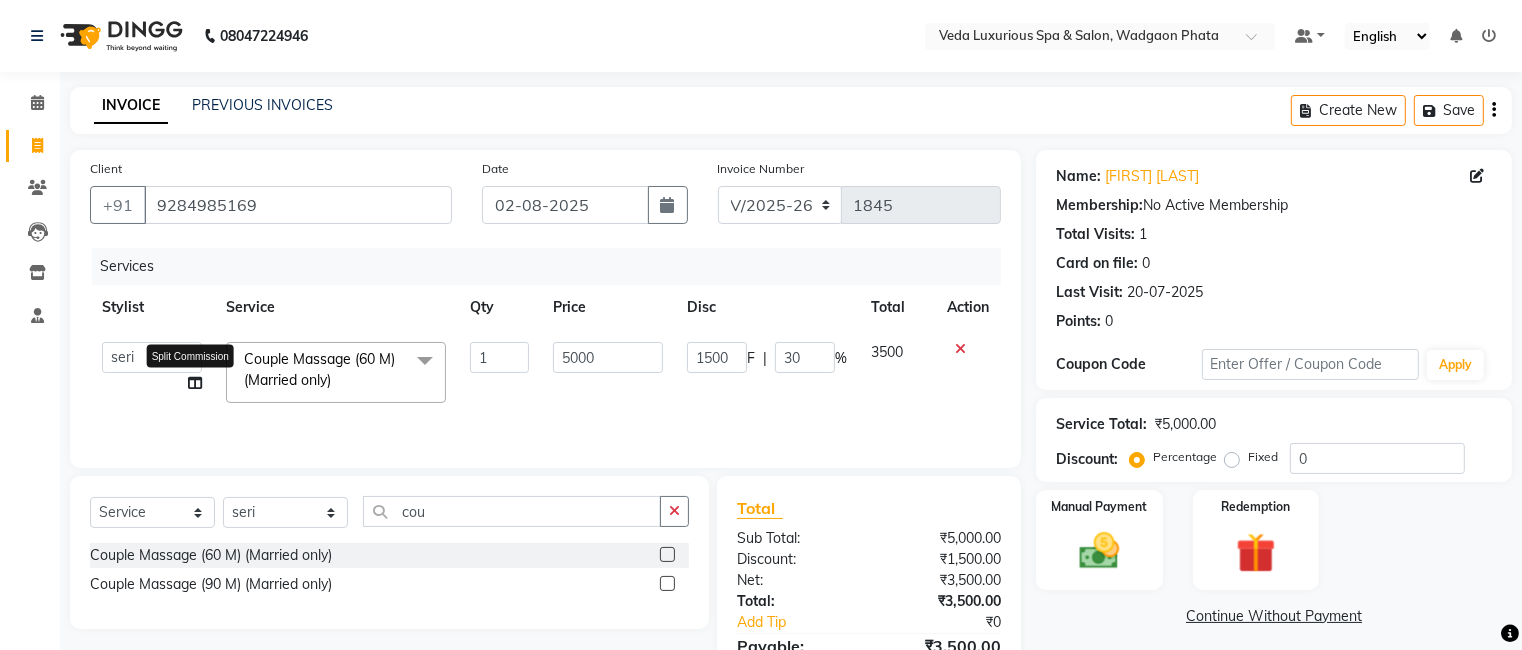select on "70836" 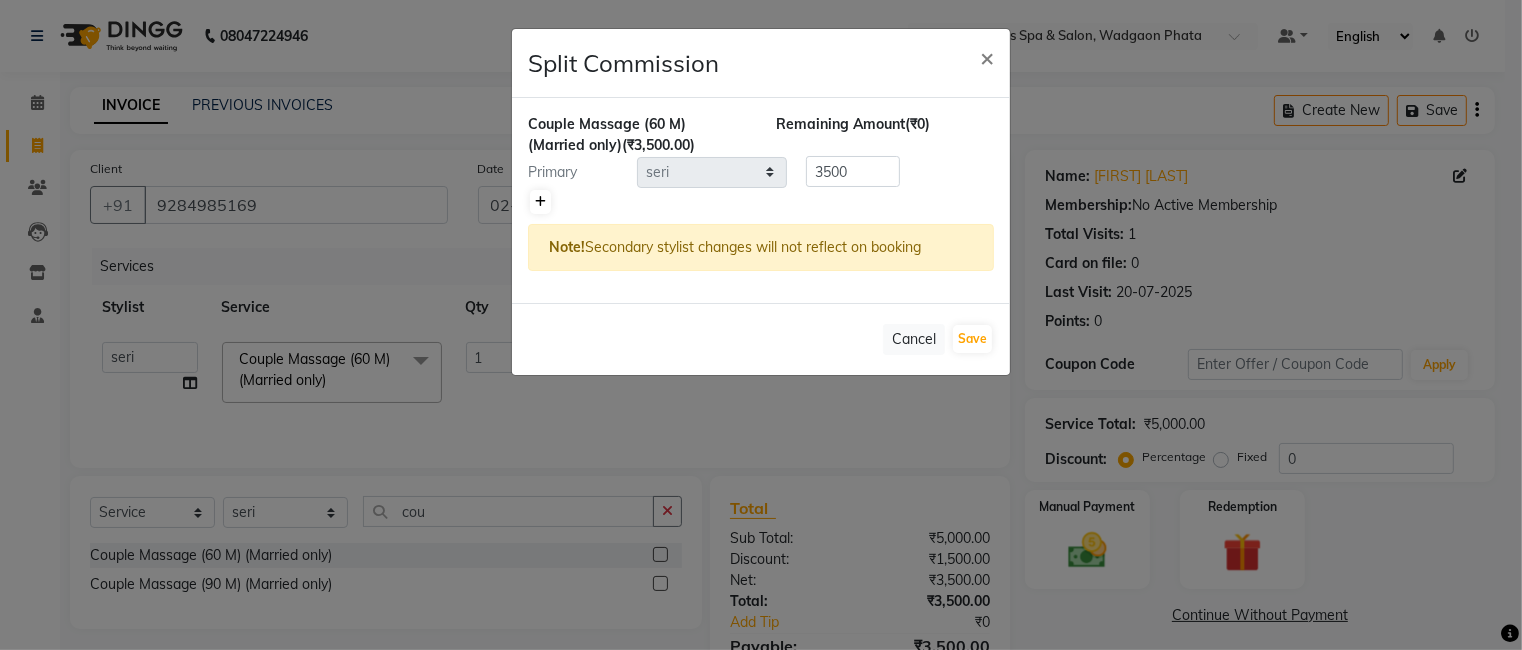 click 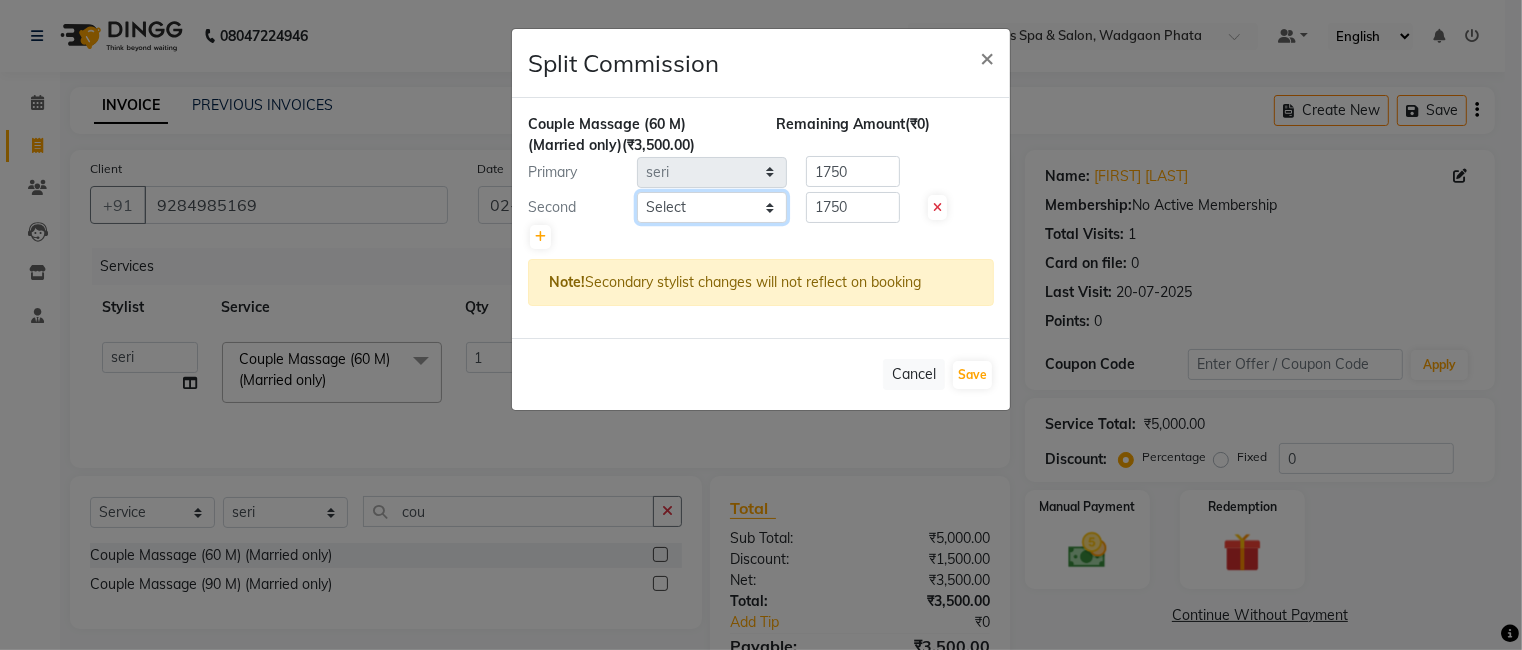 click on "Select Ankur GOLU Khushi kim lily Mahesh manu MOYA Nilam olivia RP seri VEDA" 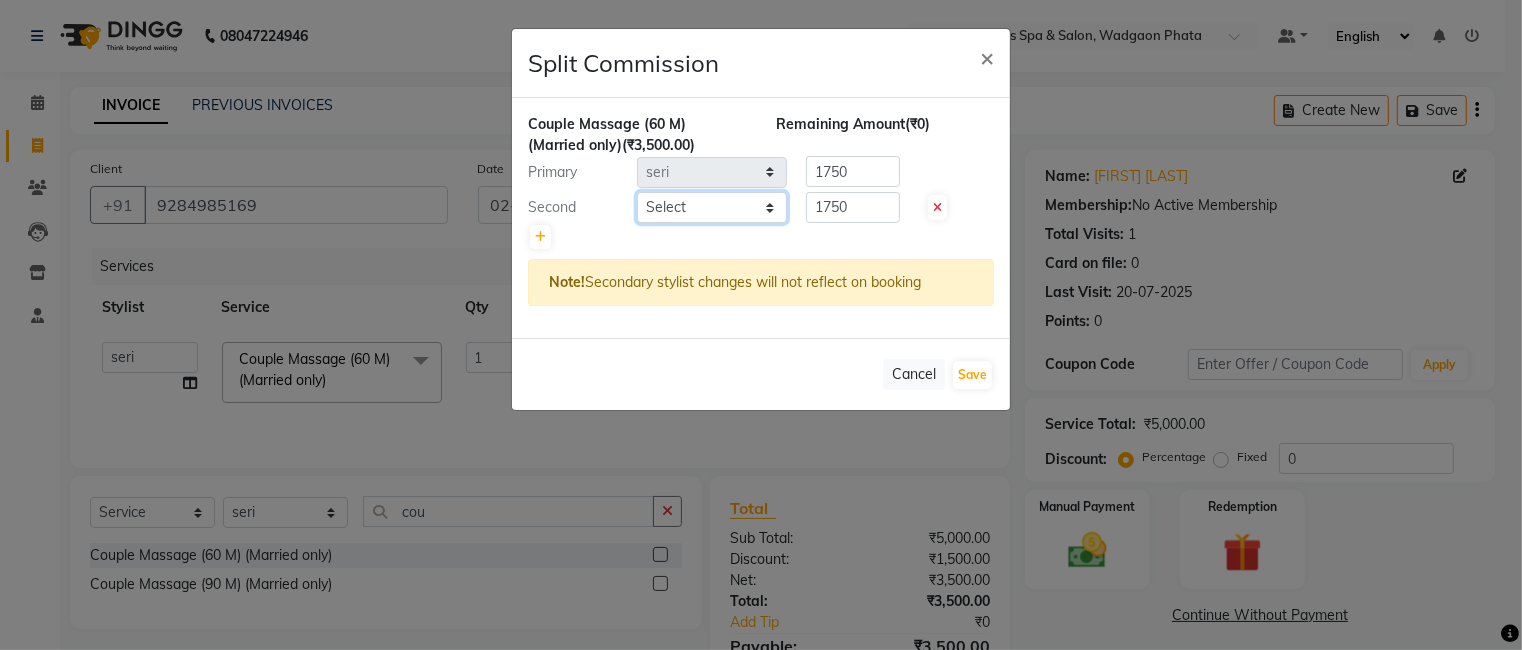 select on "67337" 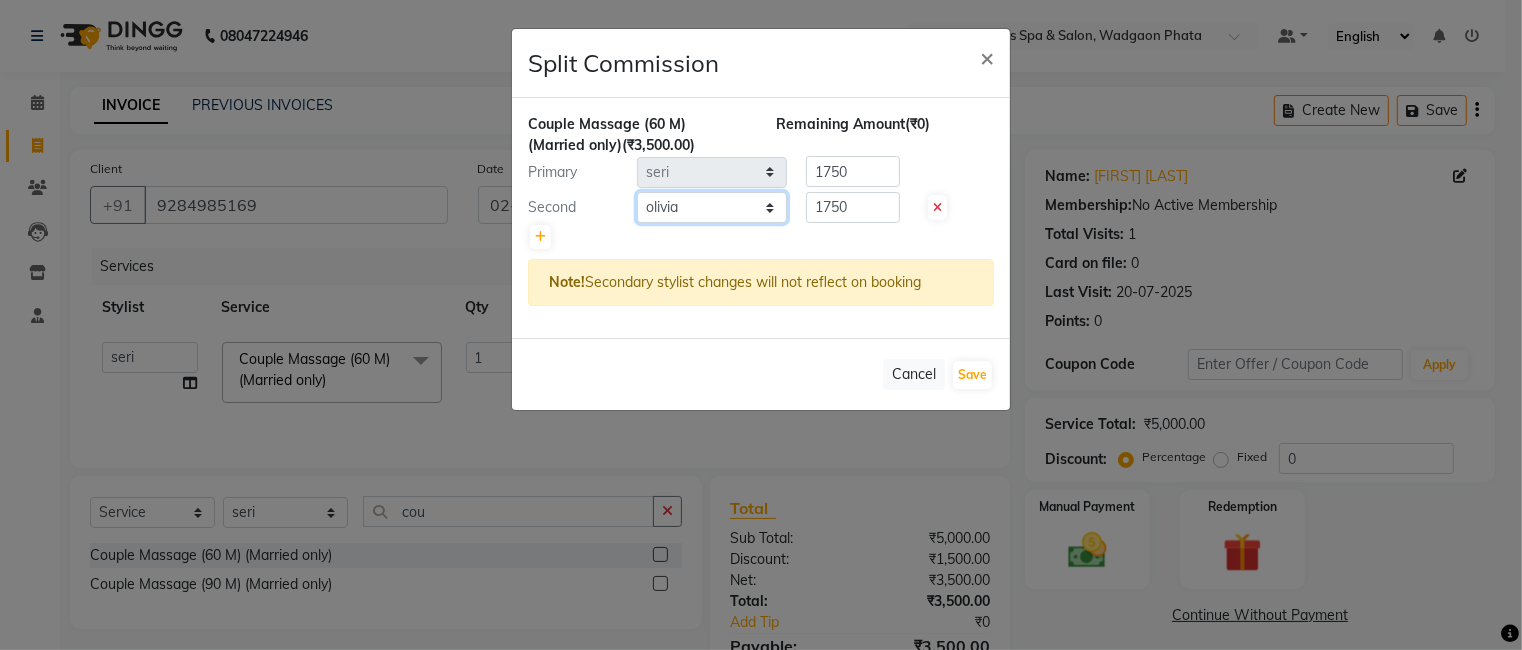 click on "Select Ankur GOLU Khushi kim lily Mahesh manu MOYA Nilam olivia RP seri VEDA" 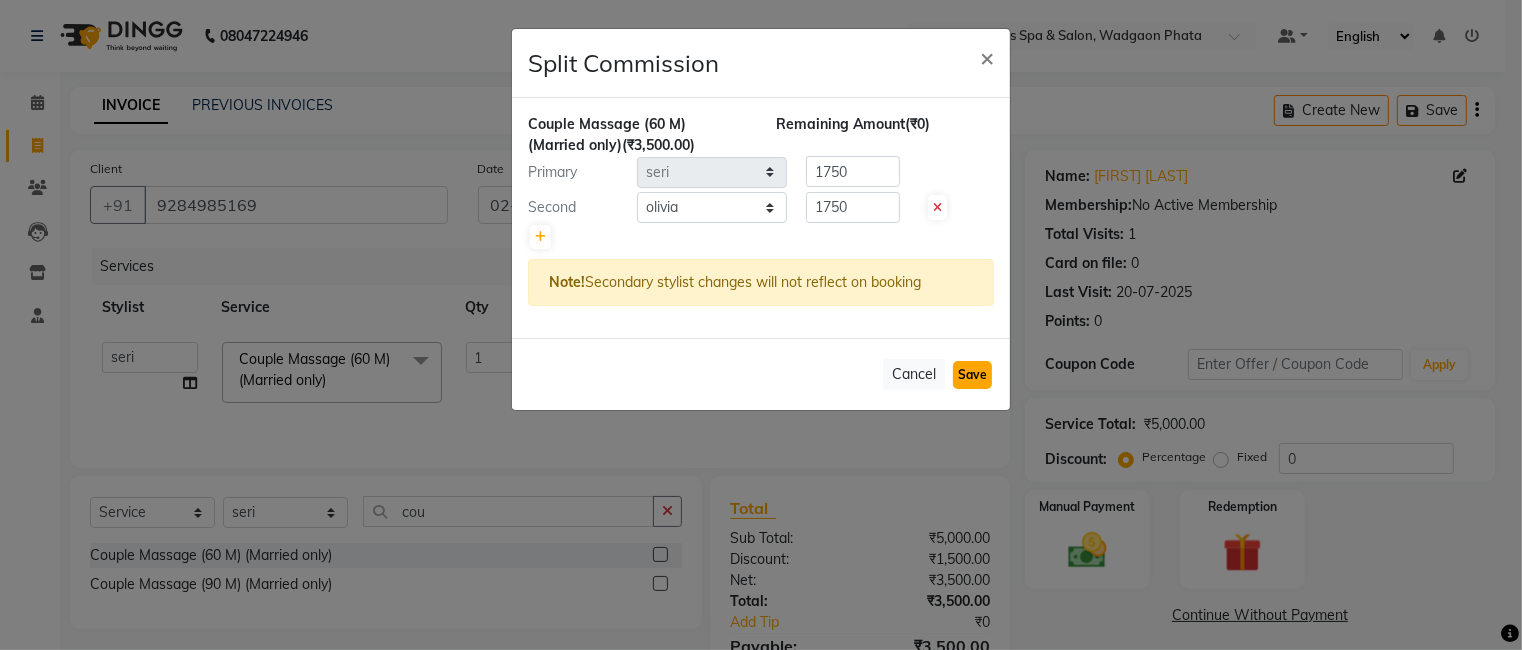click on "Save" 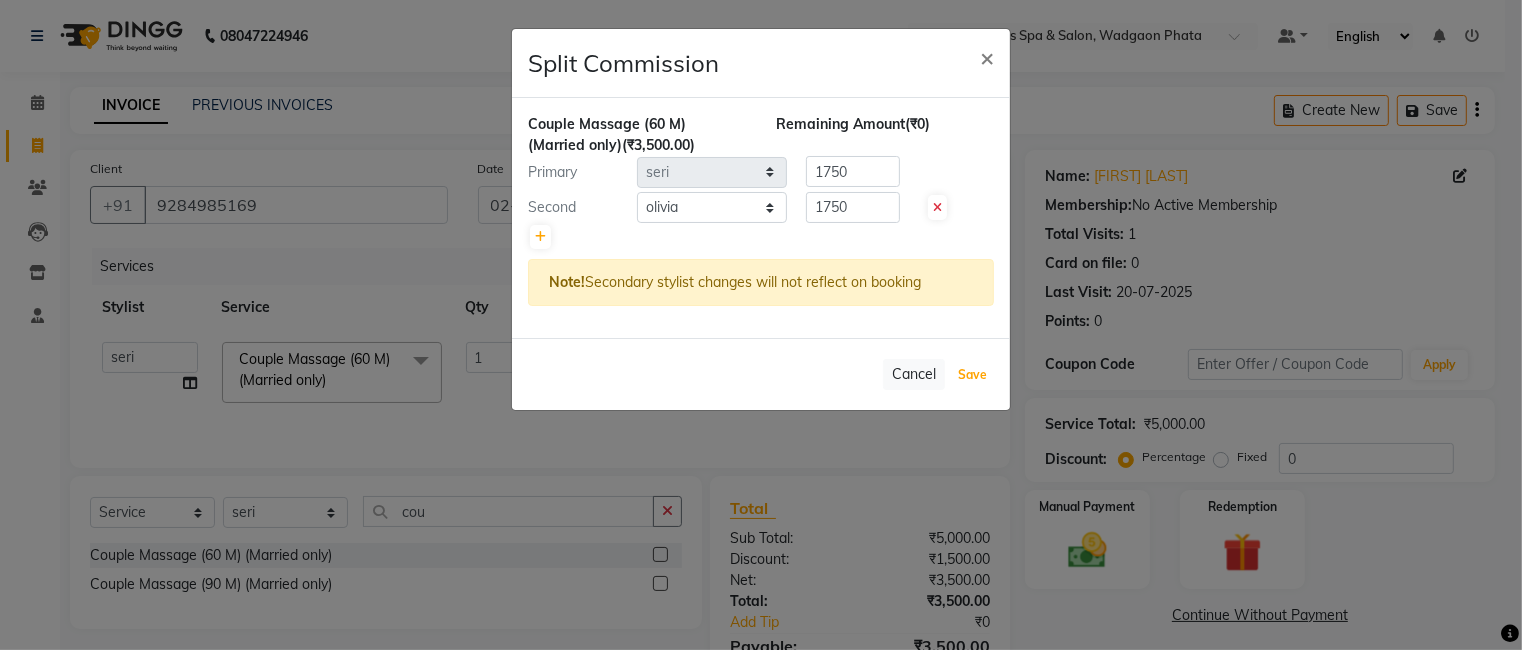 select on "Select" 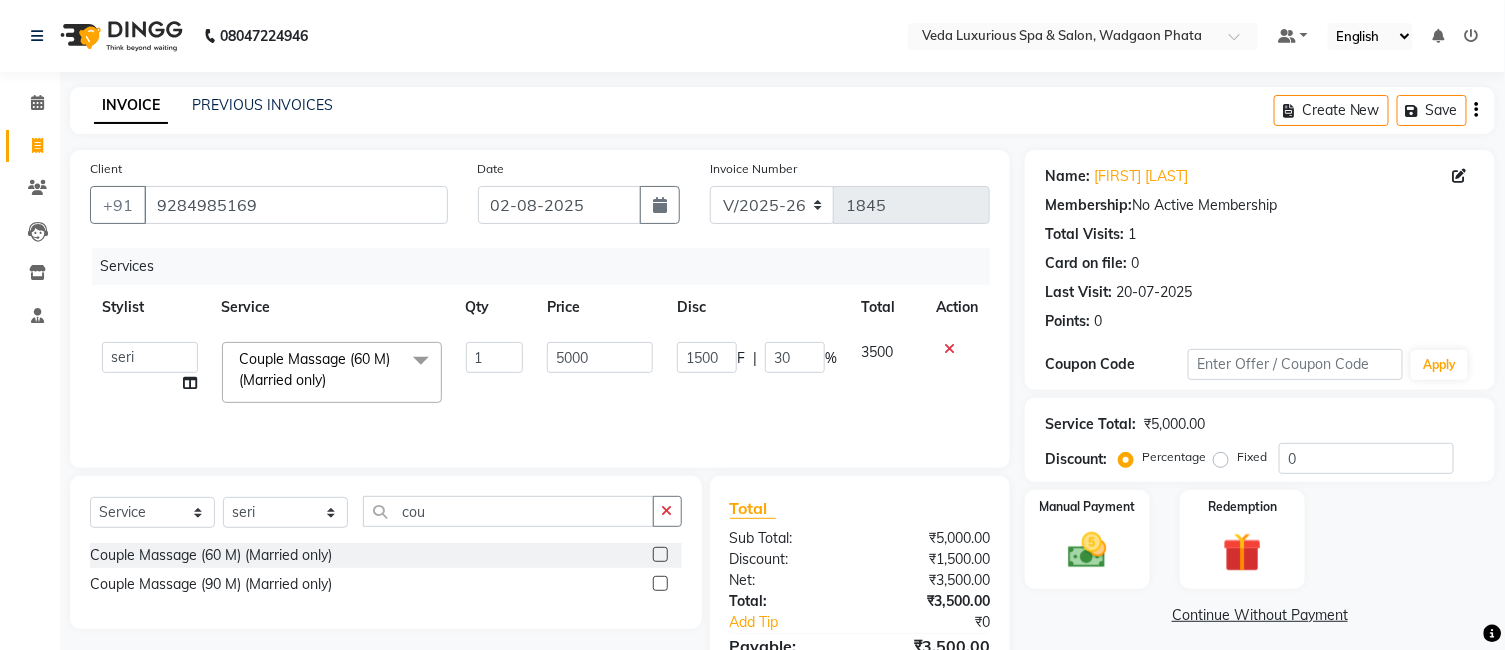 scroll, scrollTop: 108, scrollLeft: 0, axis: vertical 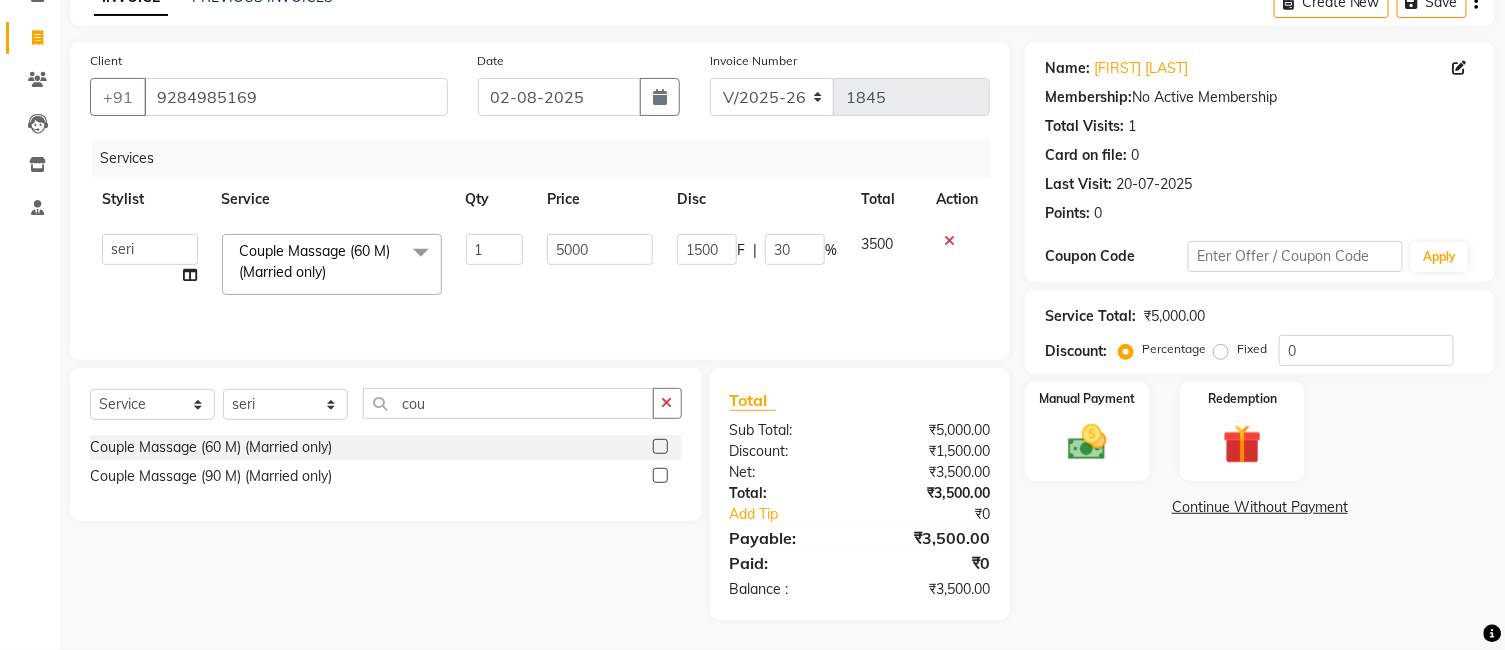click 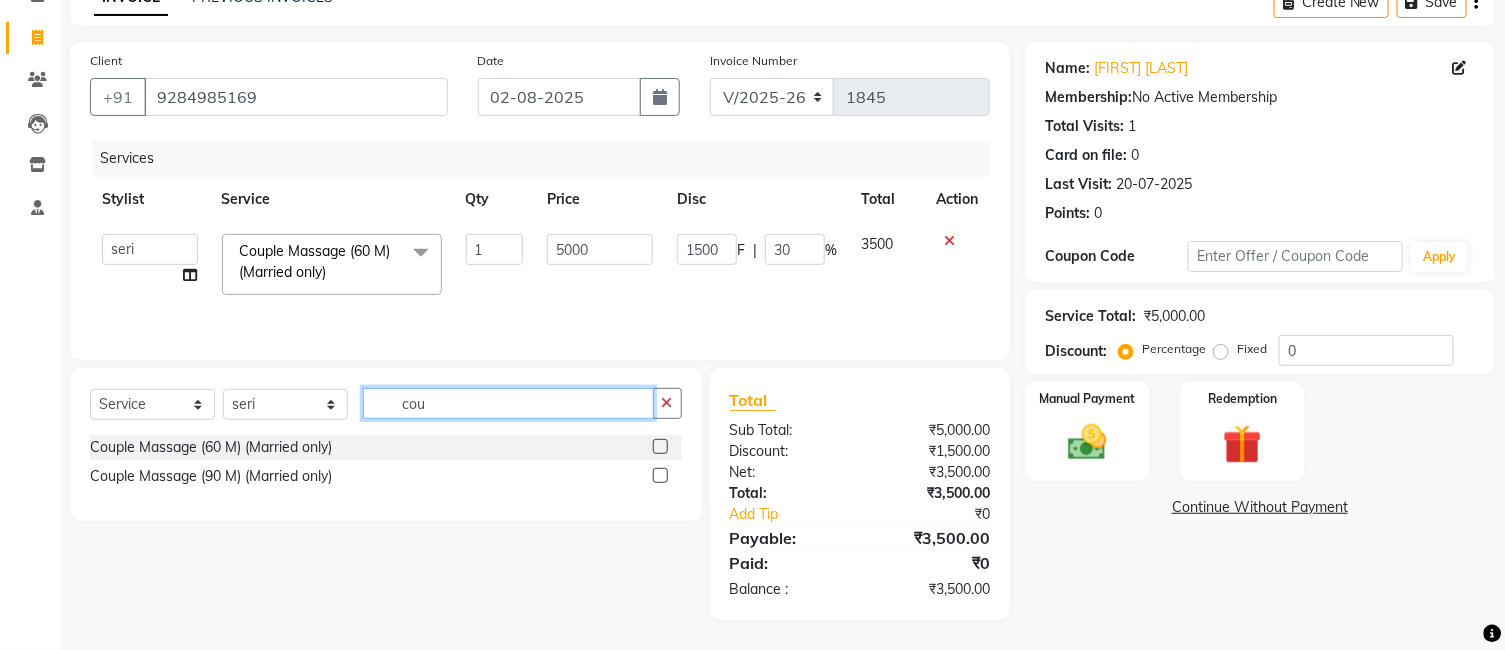 type 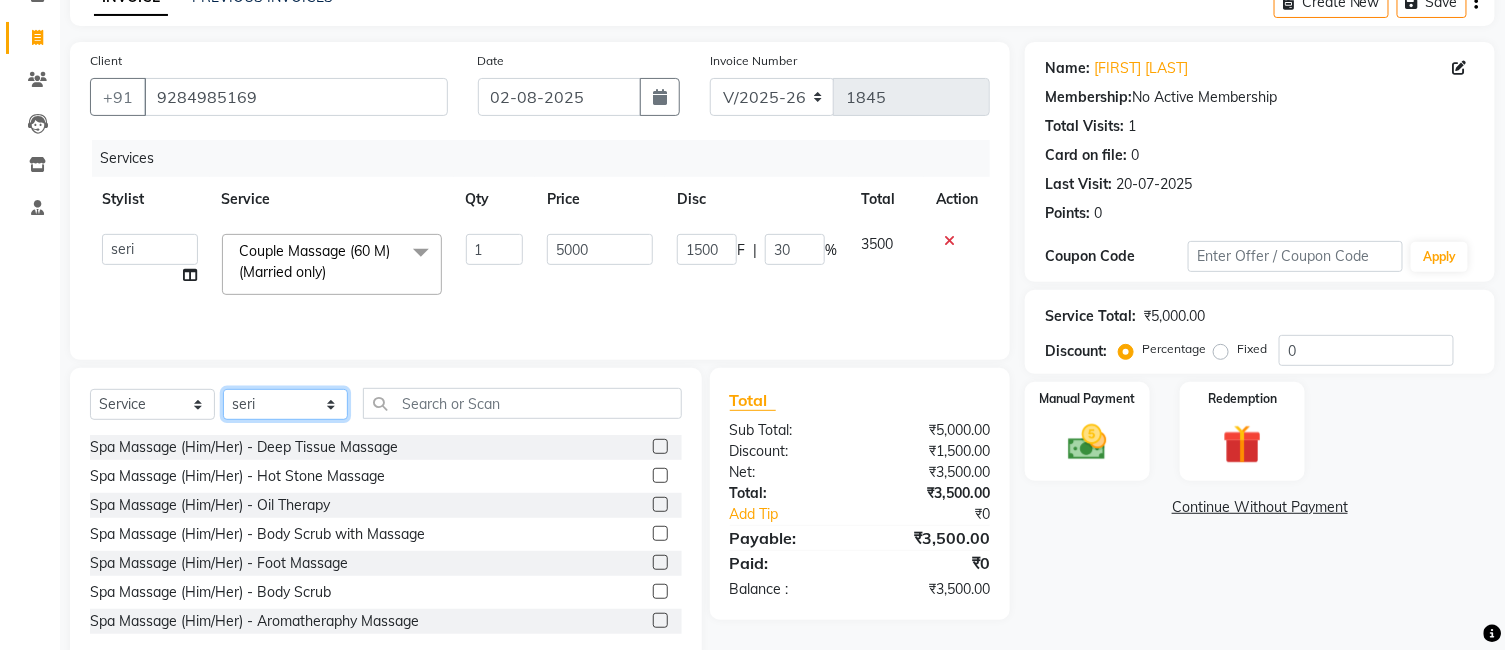 drag, startPoint x: 304, startPoint y: 402, endPoint x: 345, endPoint y: 404, distance: 41.04875 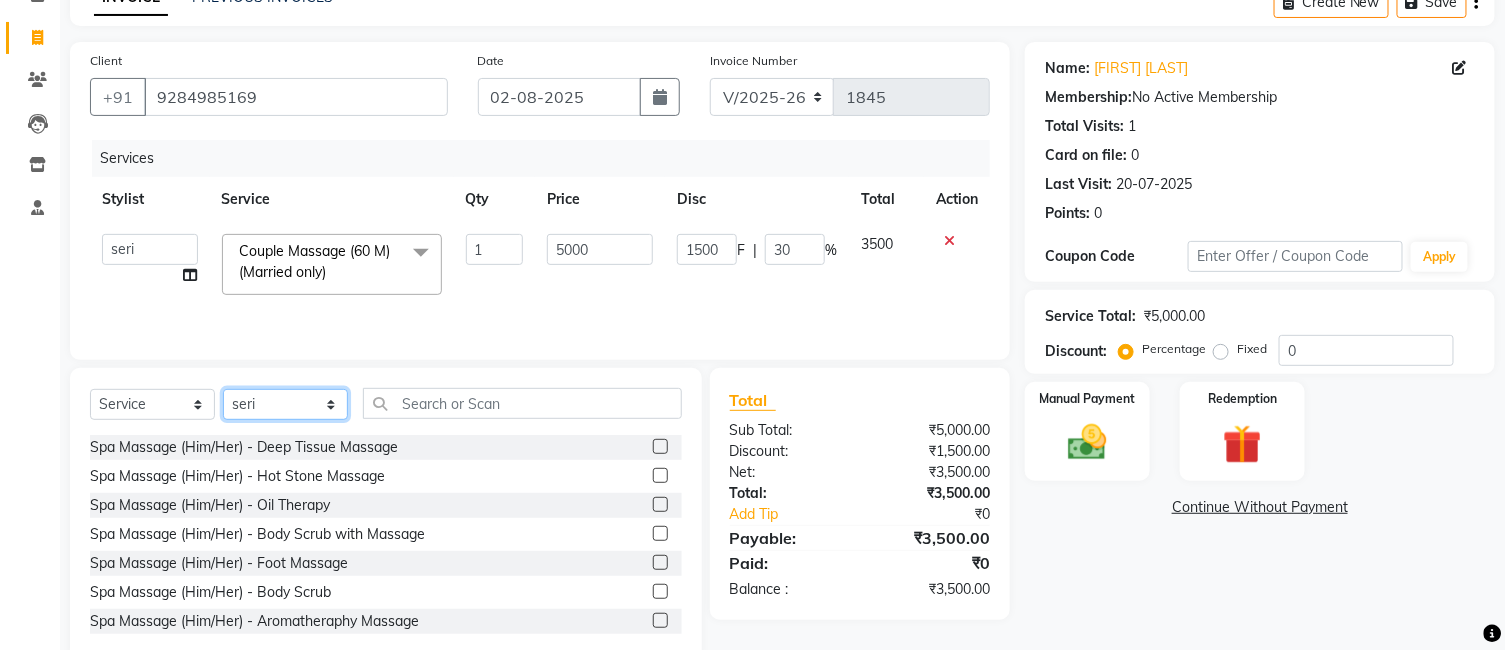 select on "44309" 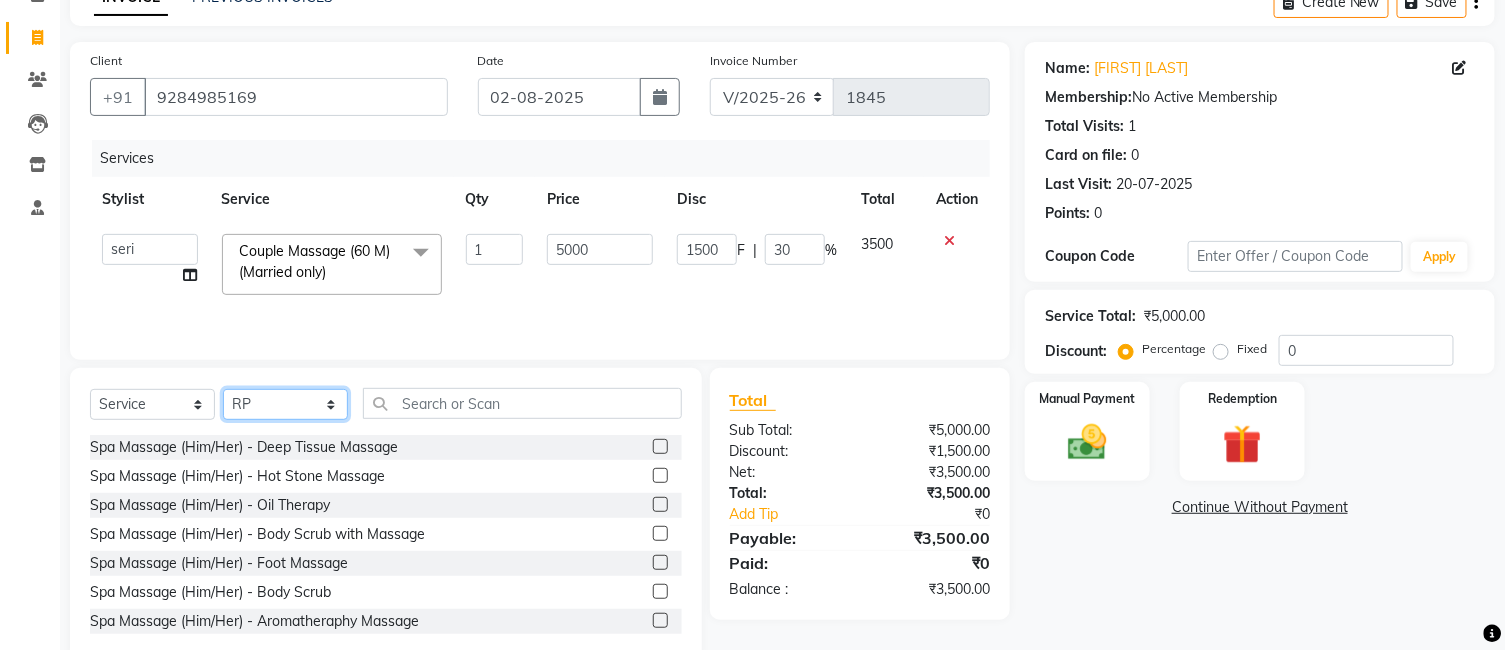 click on "Select Stylist Ankur GOLU Khushi kim lily Mahesh manu MOYA Nilam olivia RP seri VEDA" 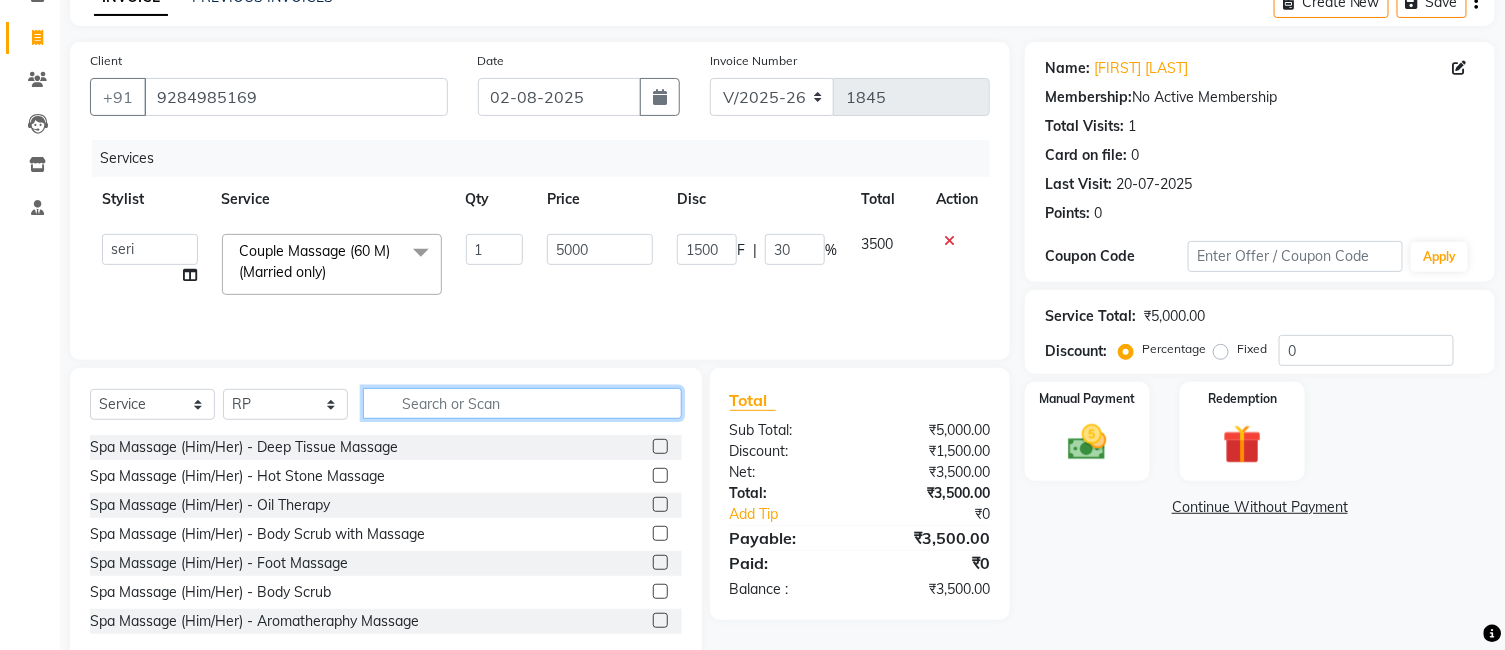 click 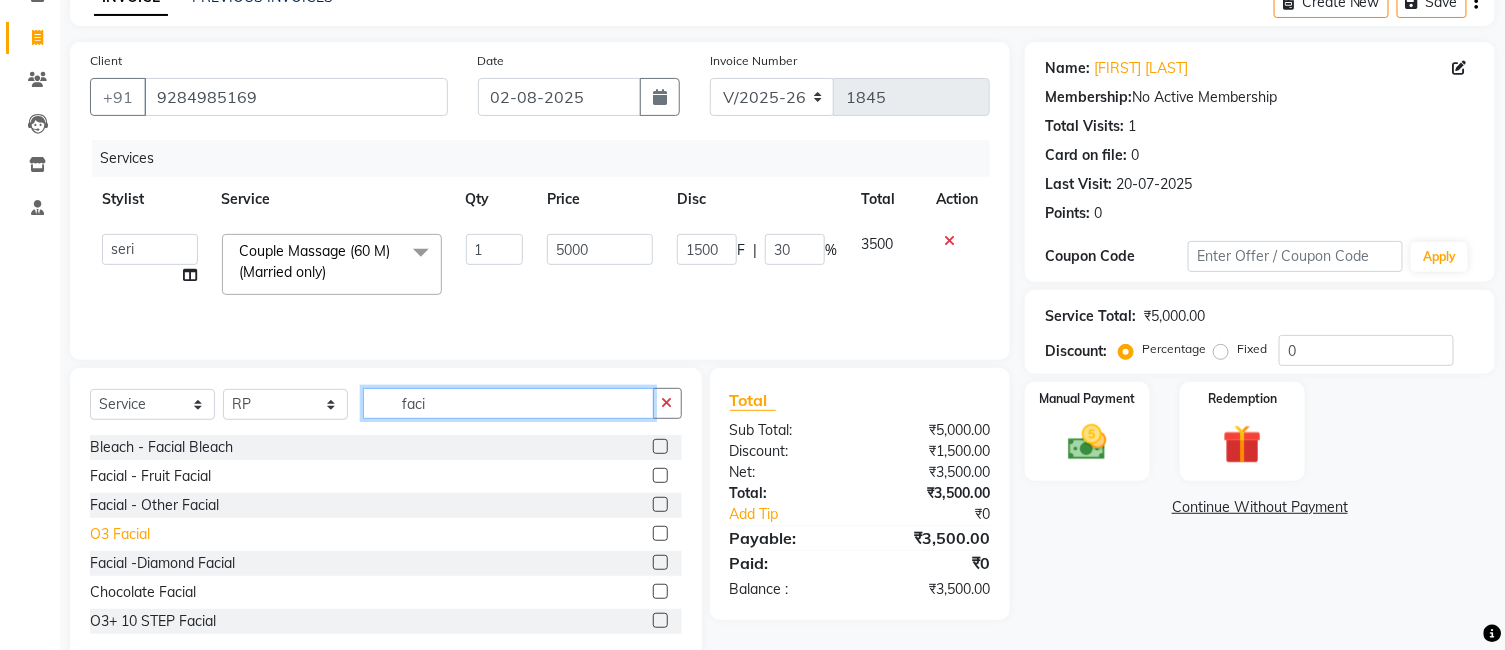 type on "faci" 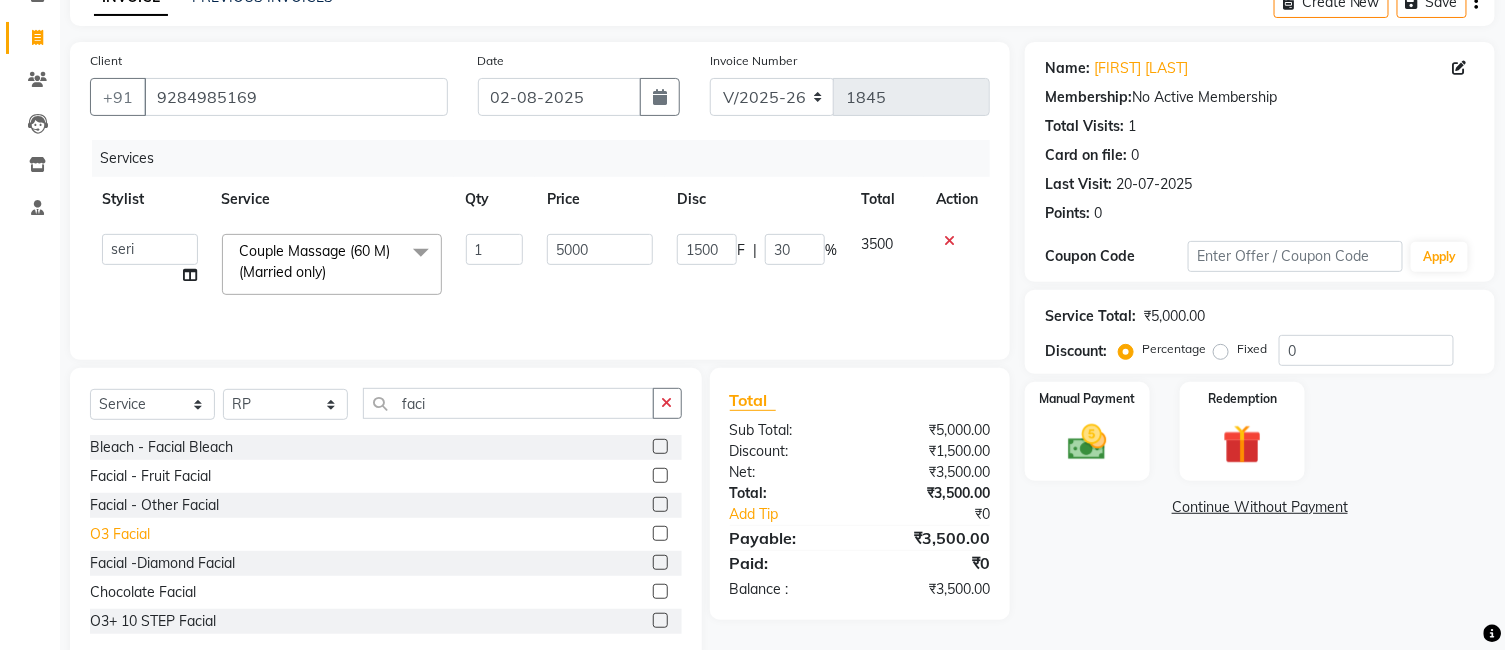 click on "O3 Facial" 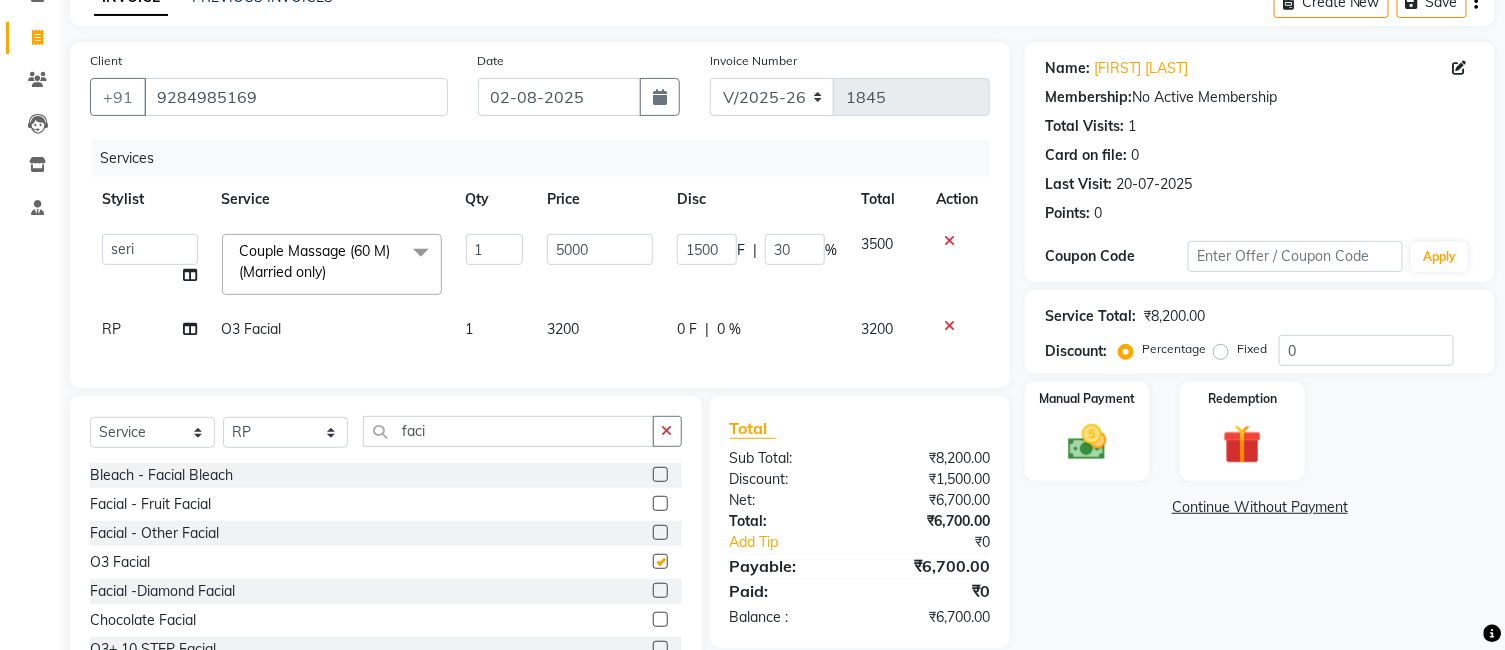checkbox on "false" 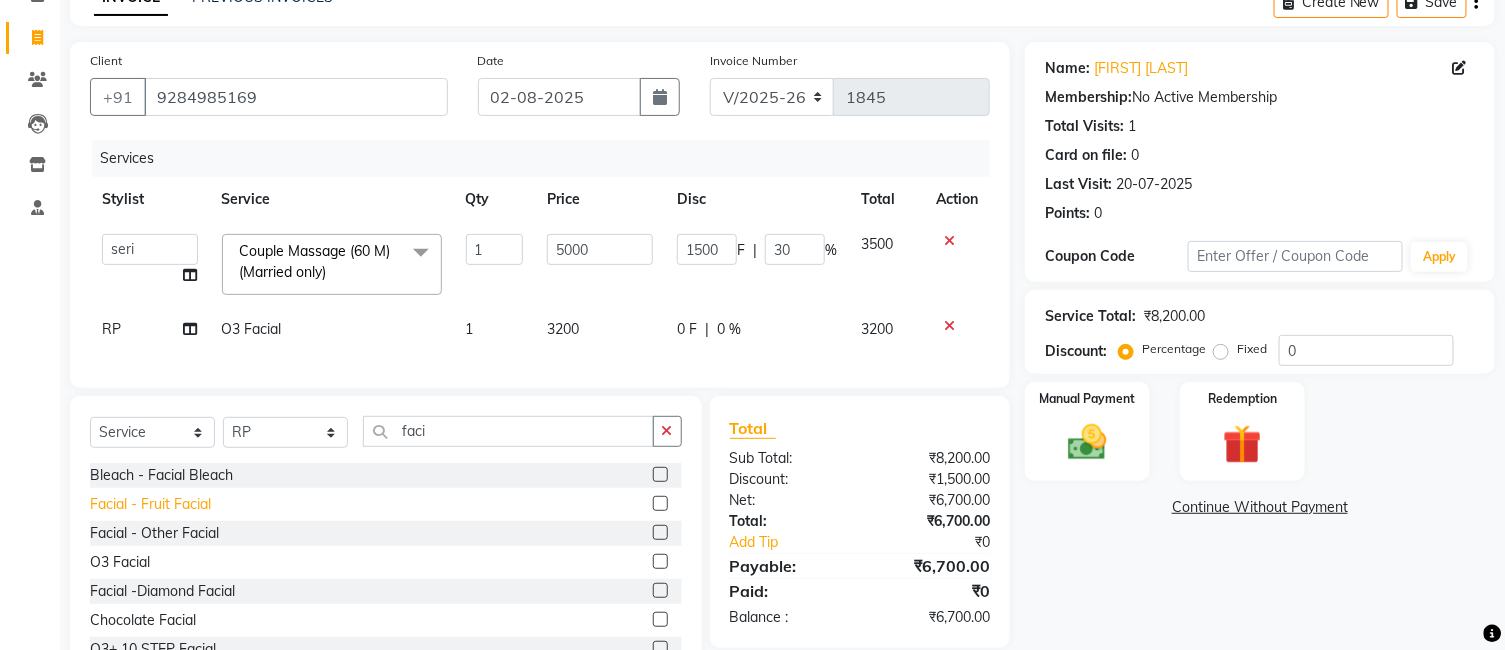 click on "Facial - Fruit Facial" 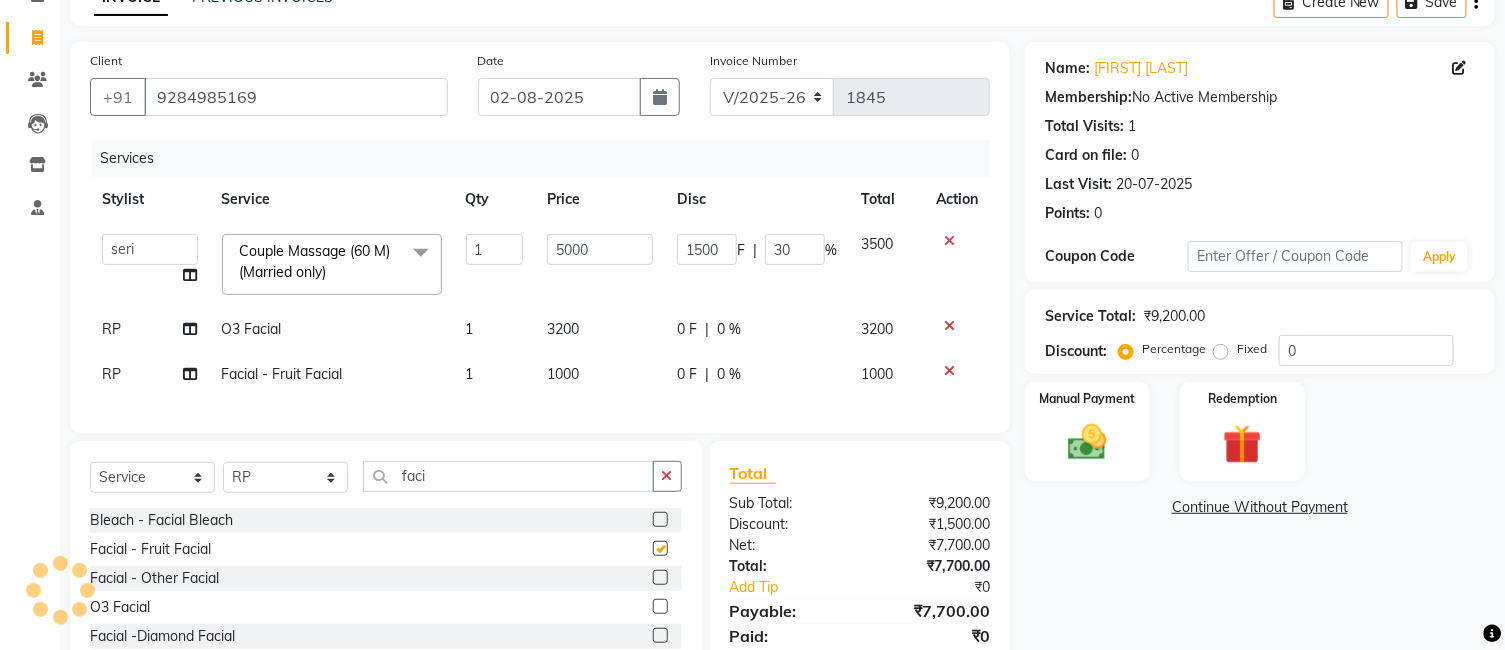 type 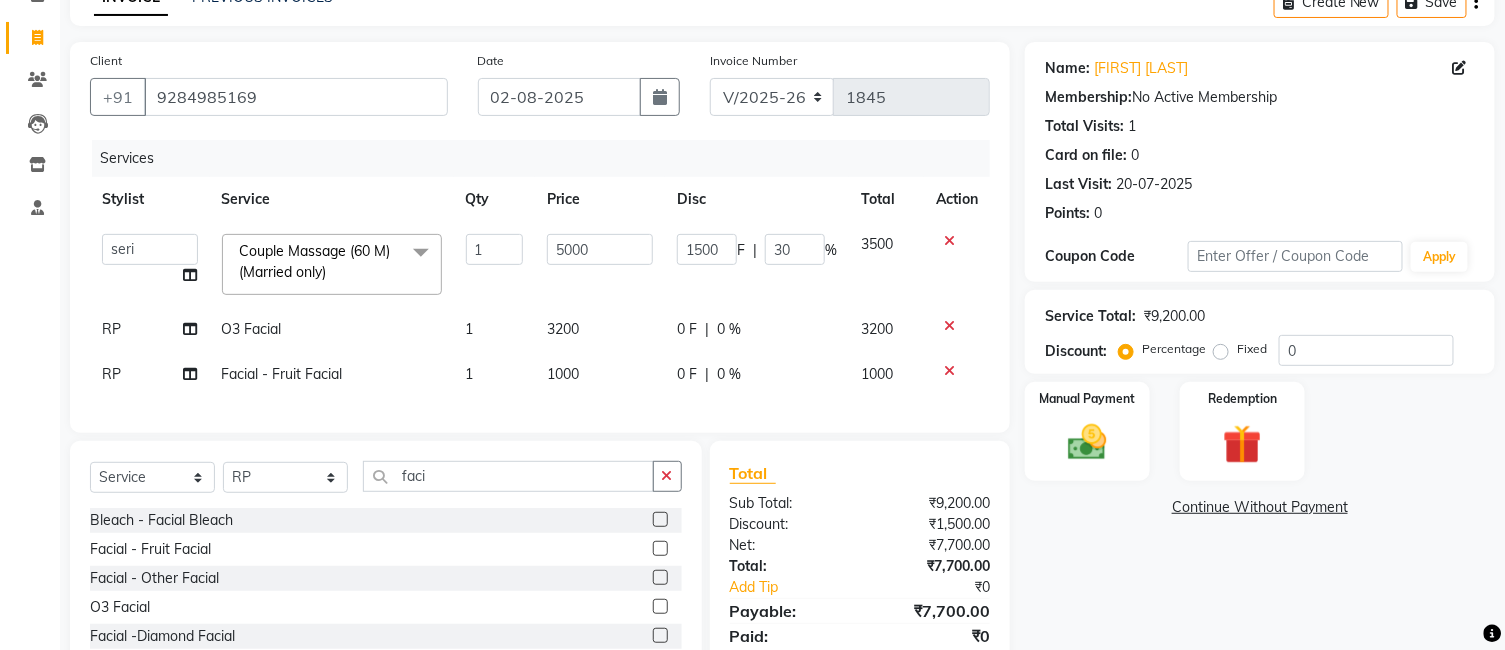 scroll, scrollTop: 241, scrollLeft: 0, axis: vertical 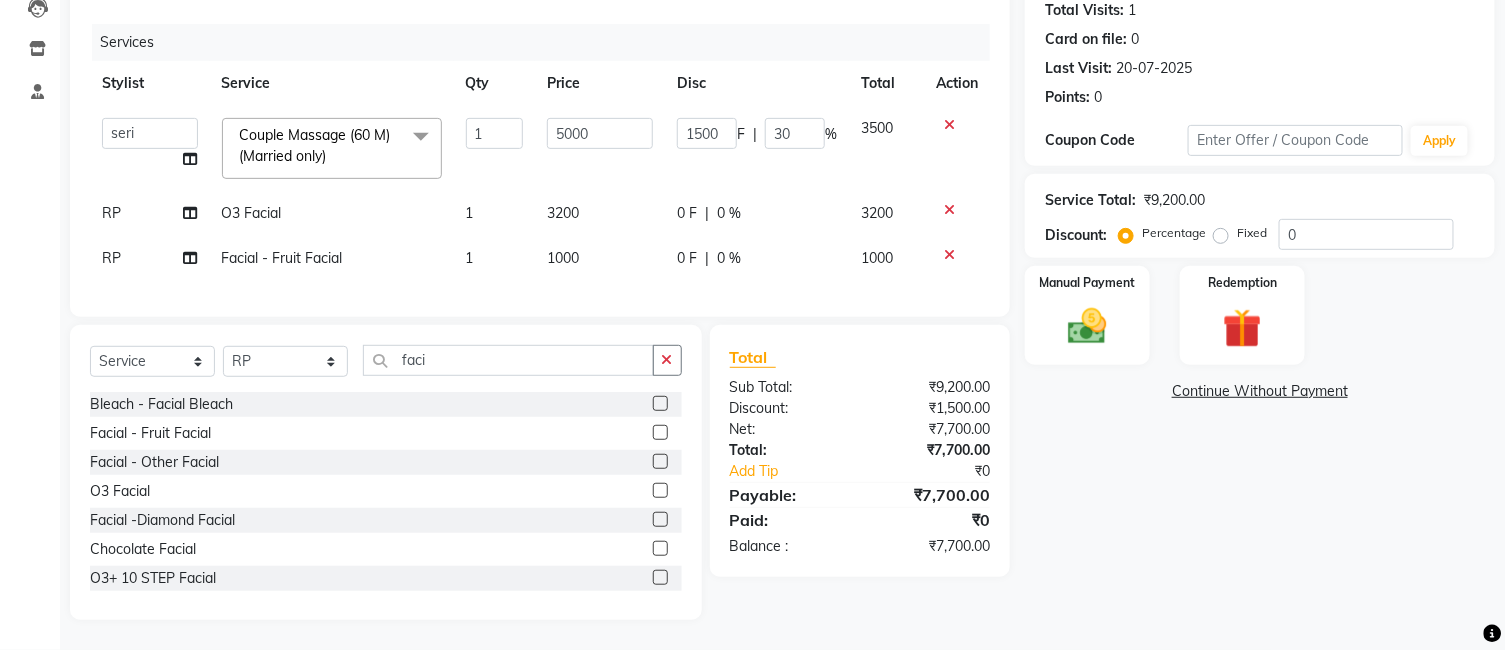 click on "0 F | 0 %" 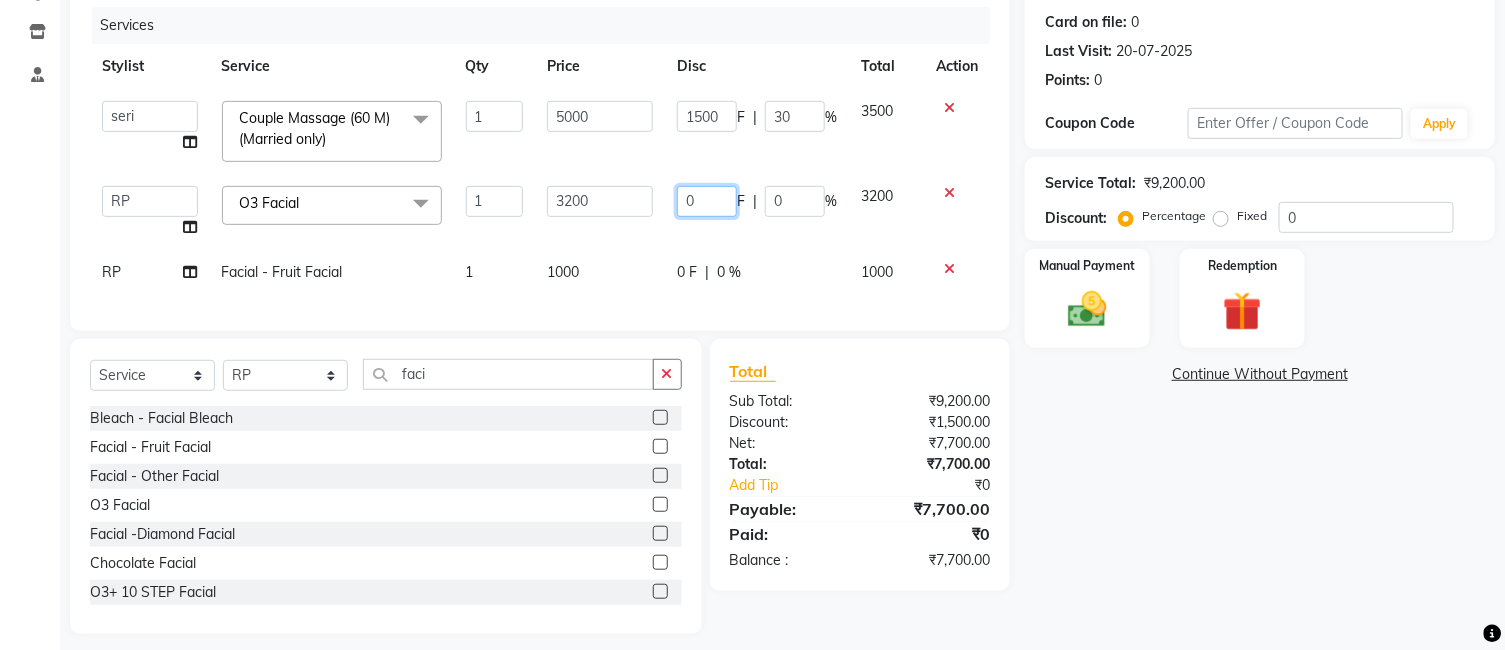 click on "0" 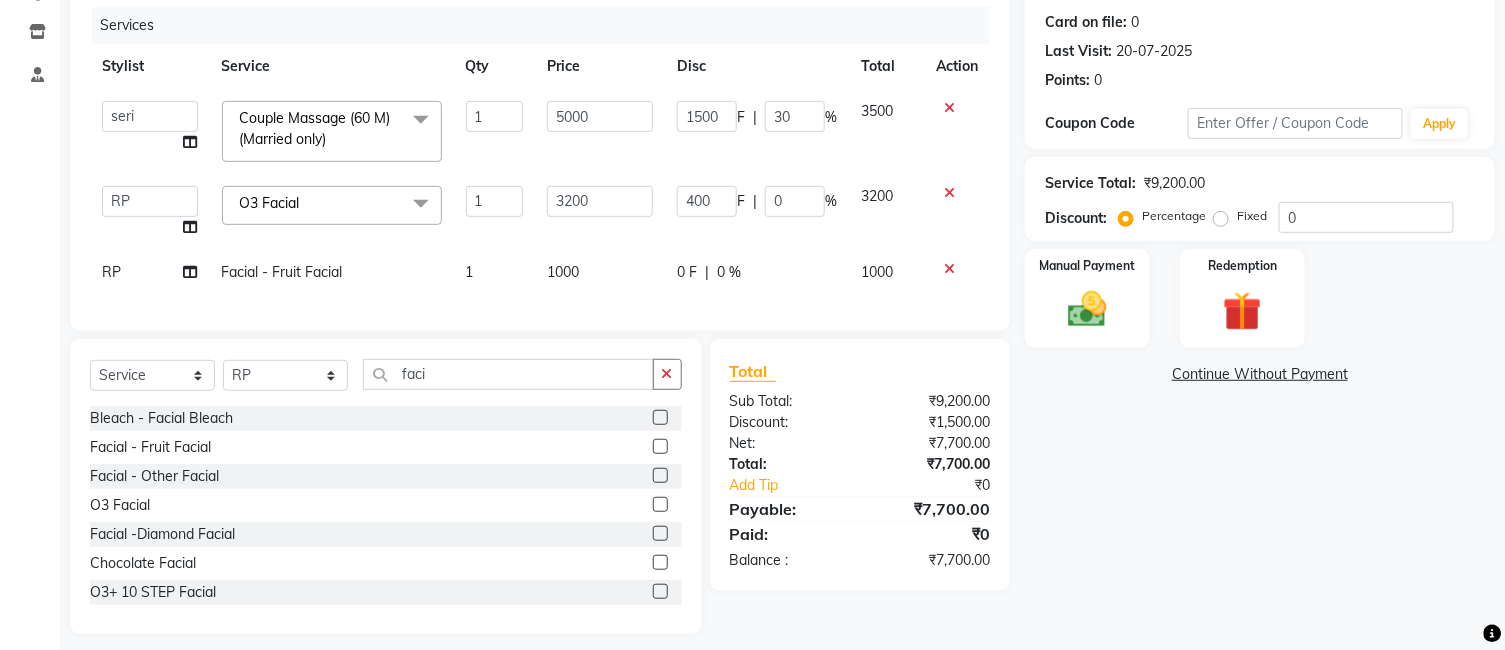 click on "1000" 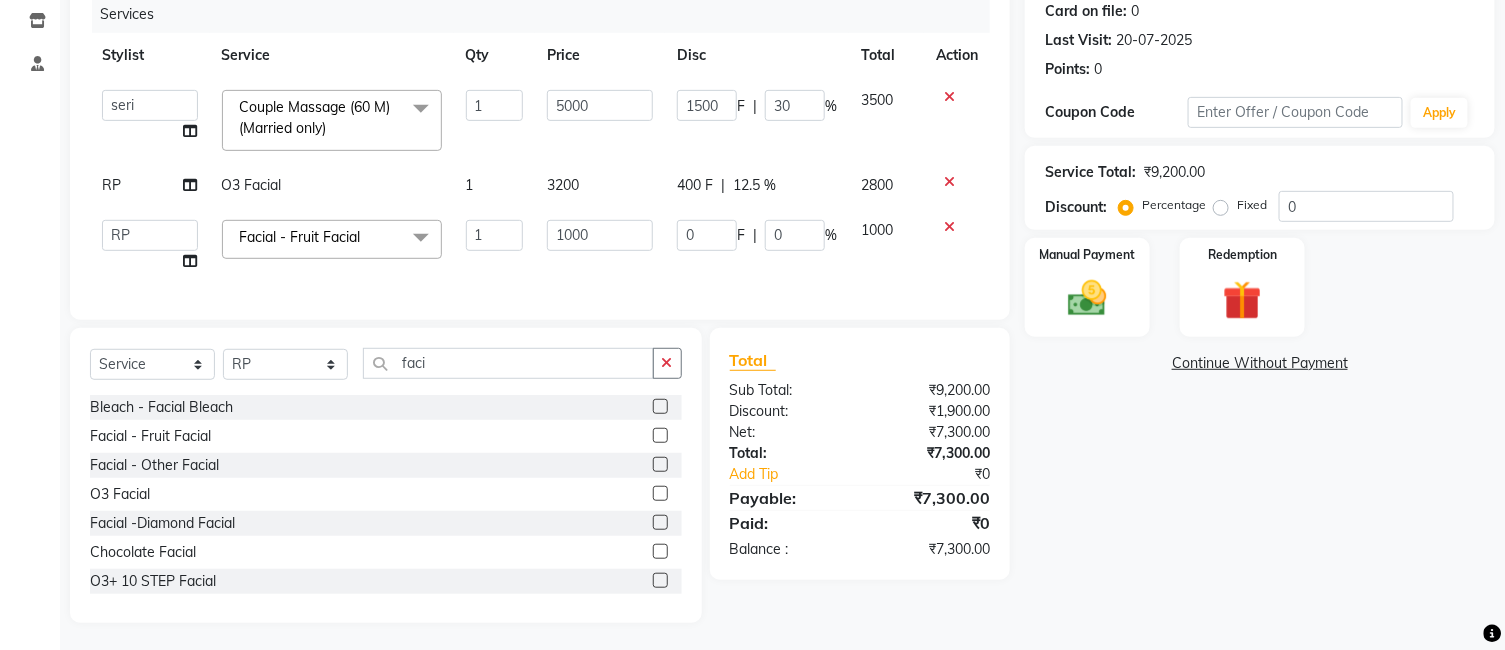 scroll, scrollTop: 272, scrollLeft: 0, axis: vertical 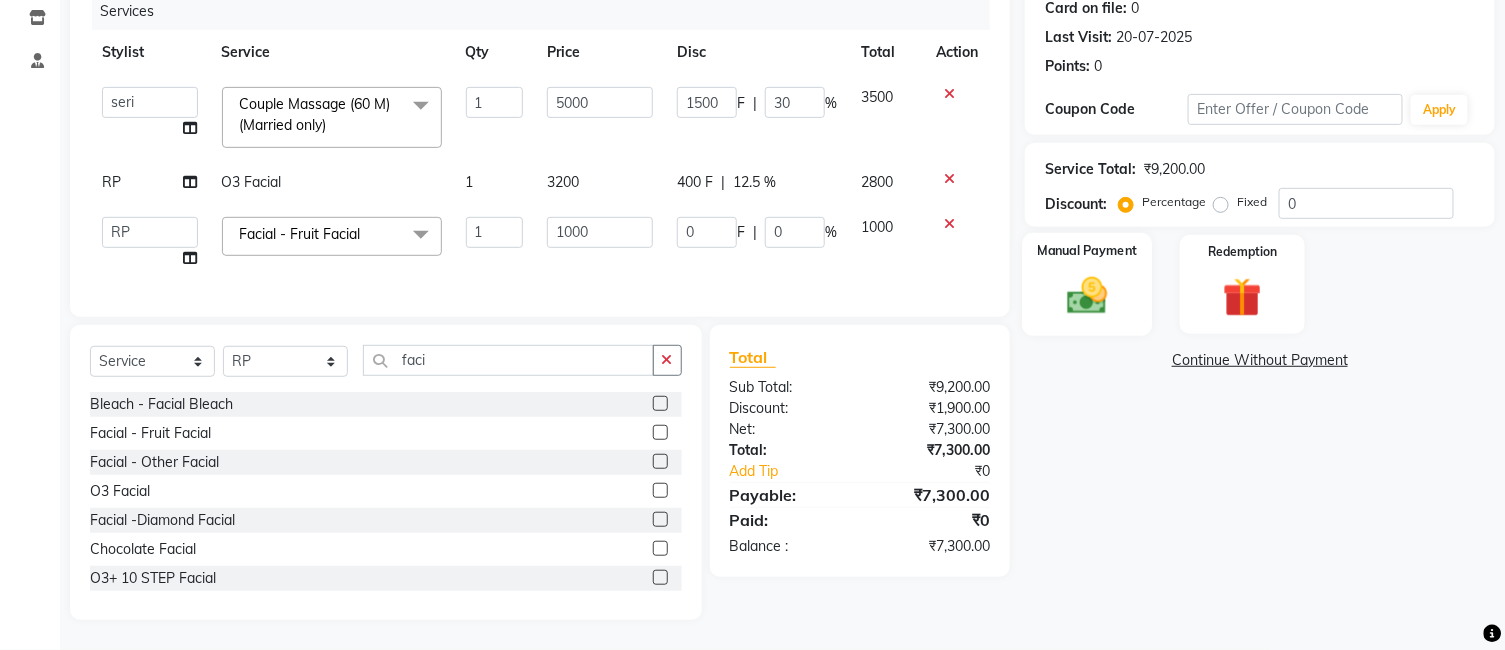 click 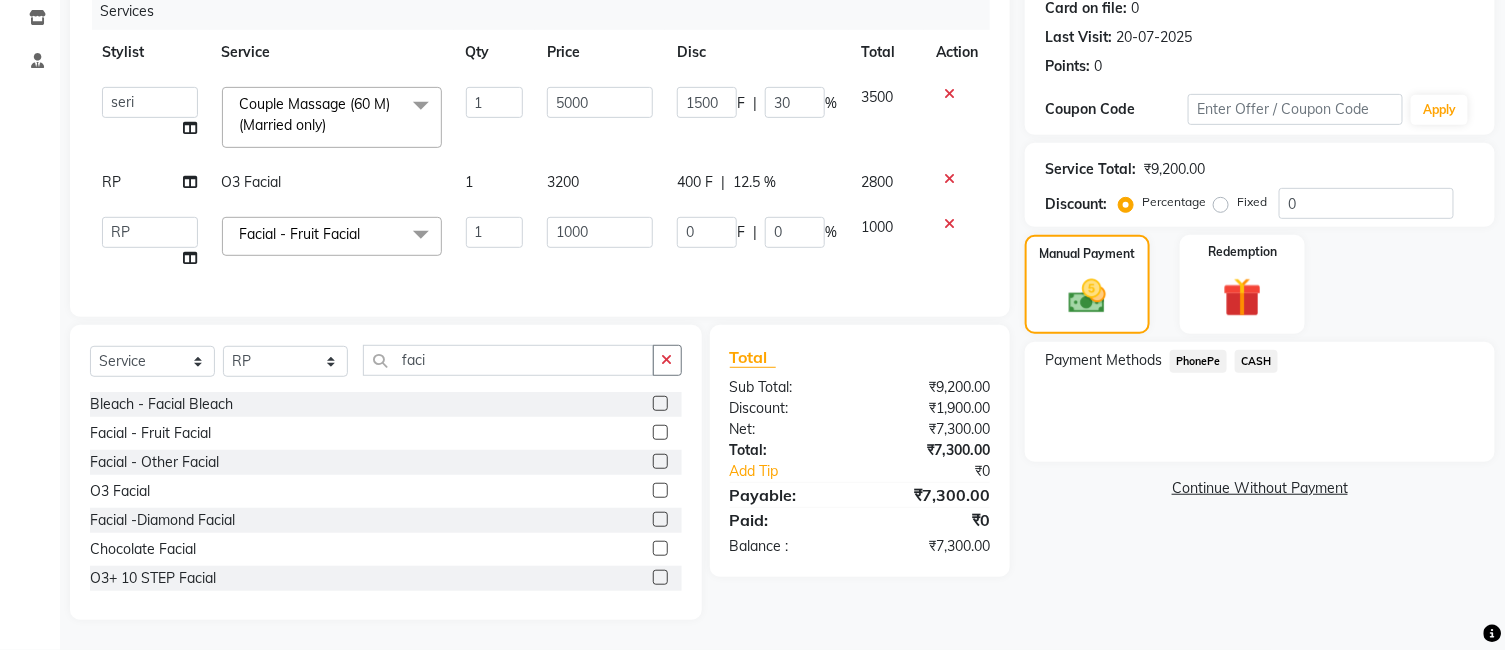 click on "CASH" 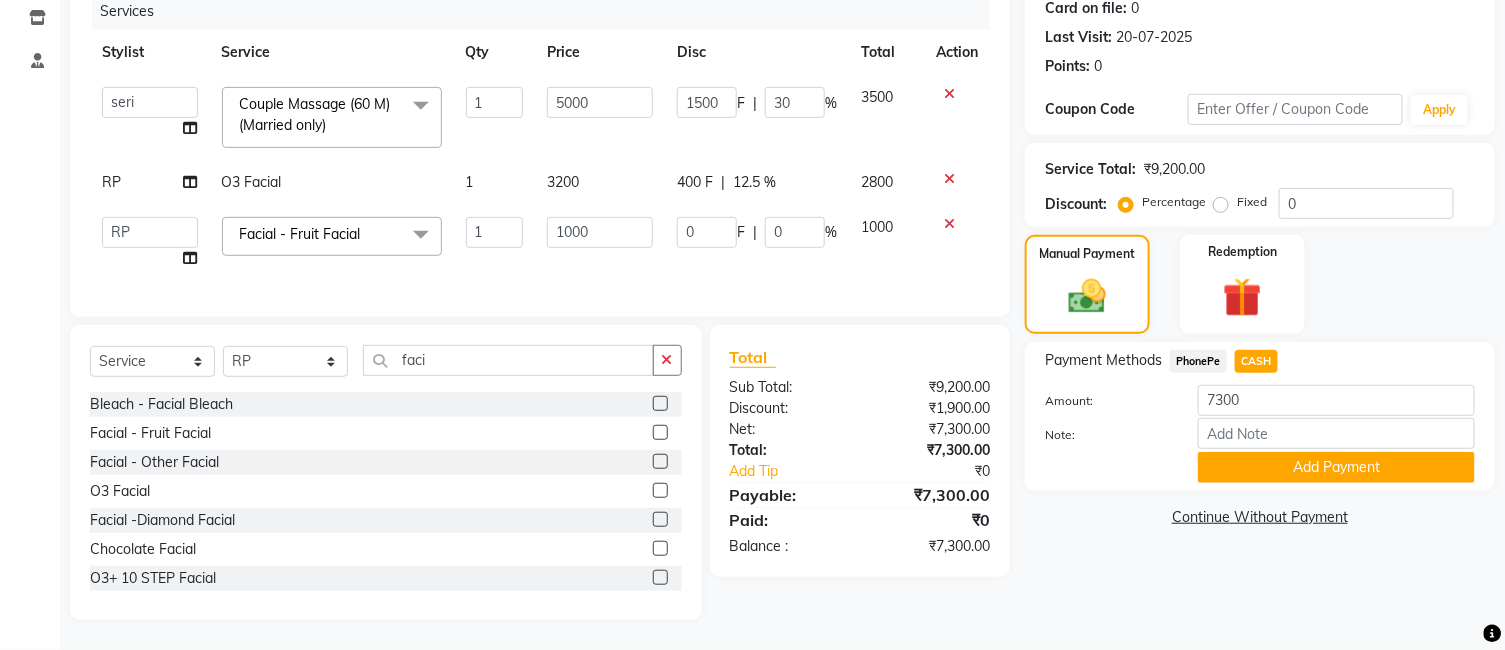 click on "Add Payment" 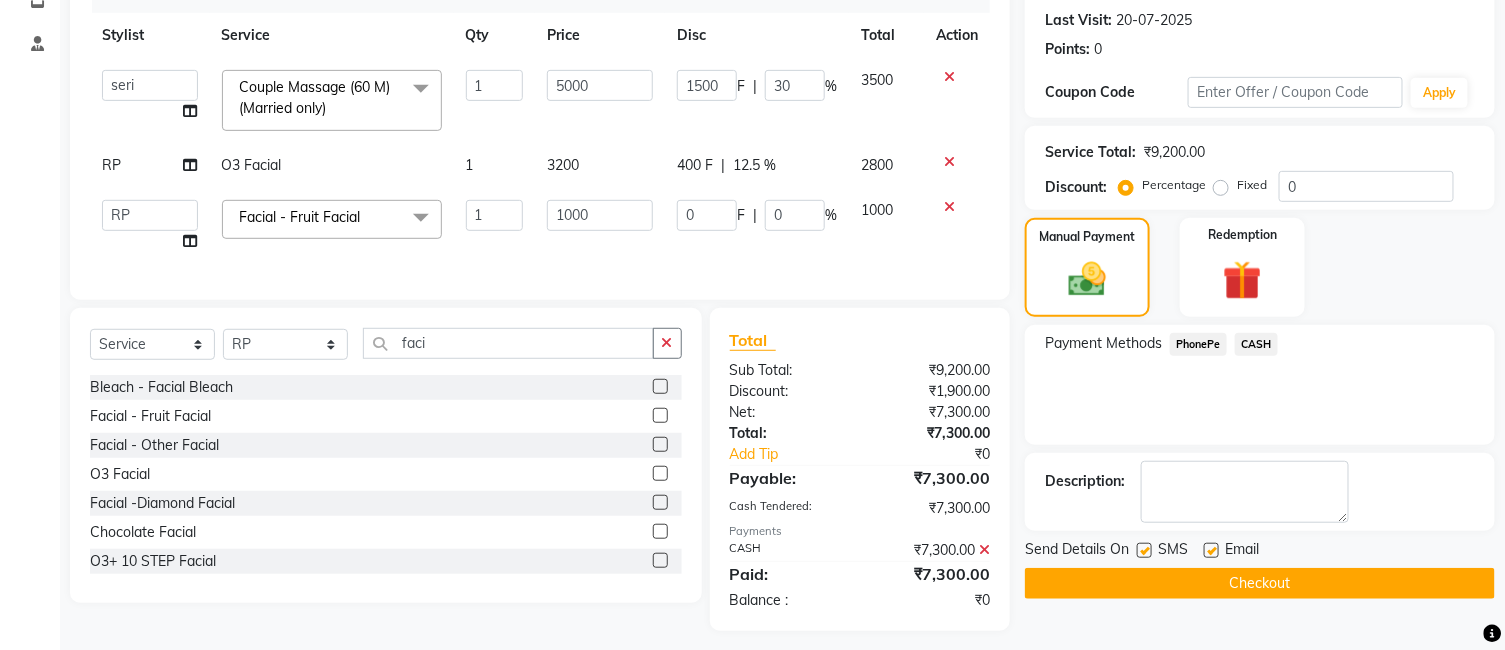 scroll, scrollTop: 300, scrollLeft: 0, axis: vertical 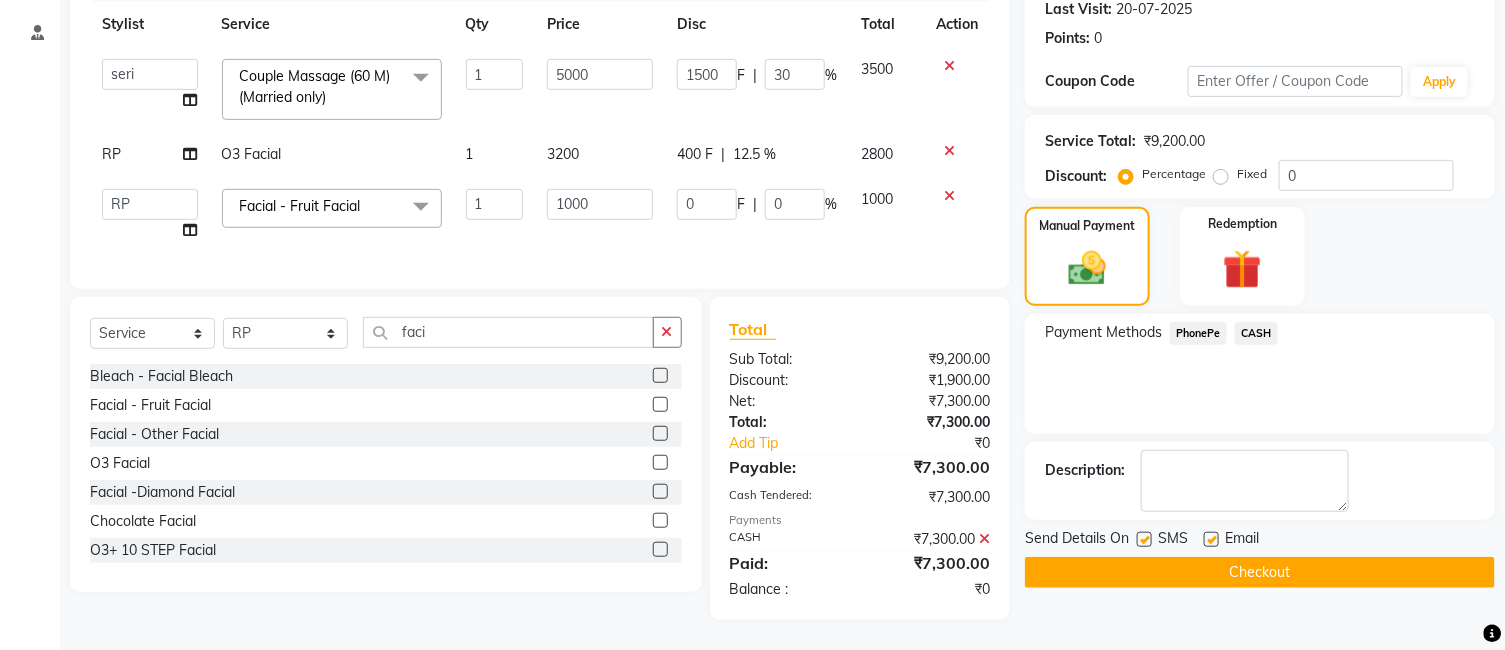 click on "Checkout" 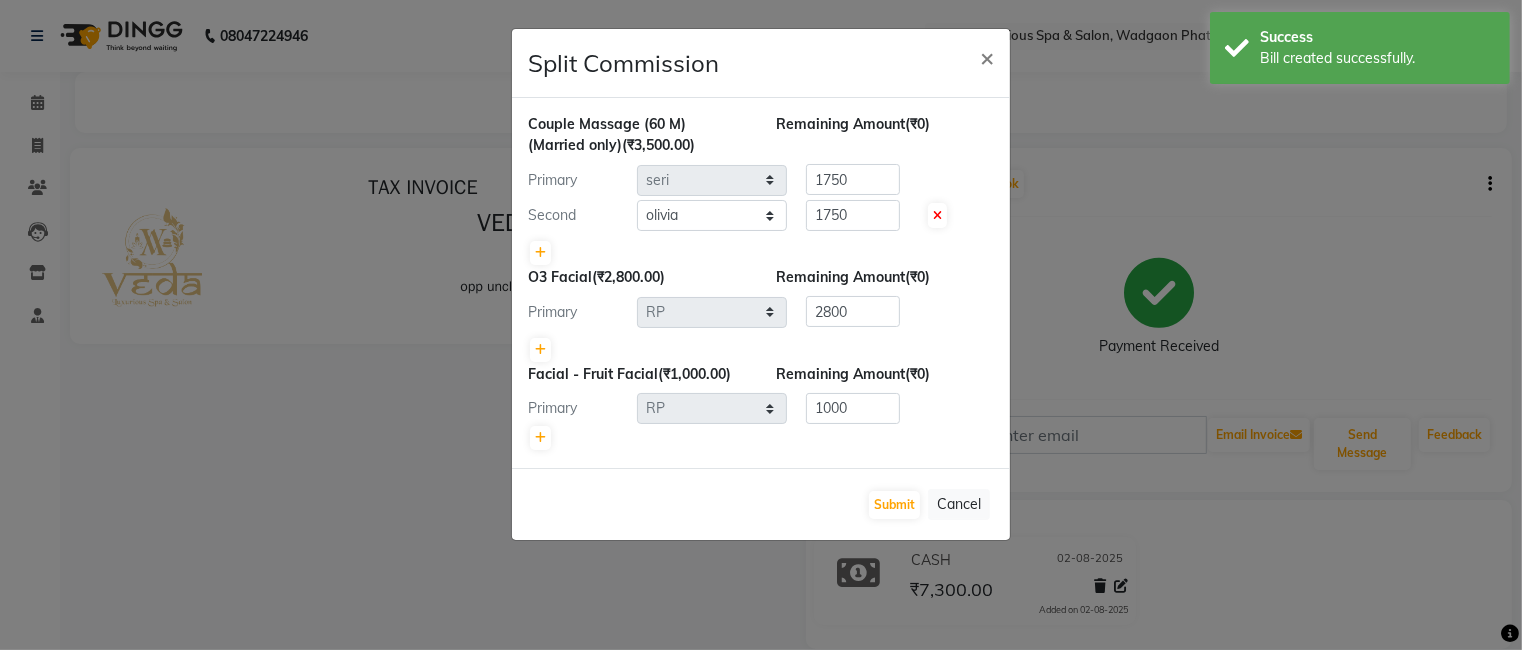 scroll, scrollTop: 0, scrollLeft: 0, axis: both 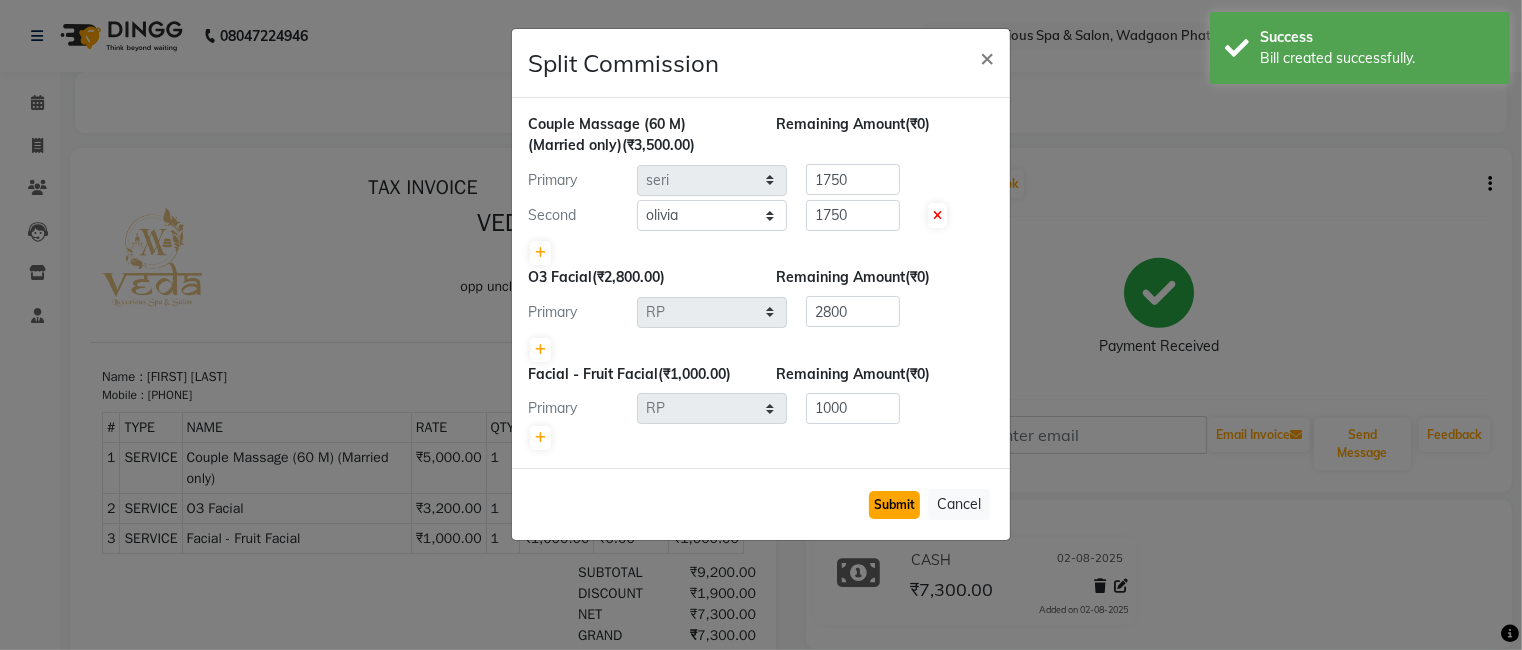 click on "Submit" 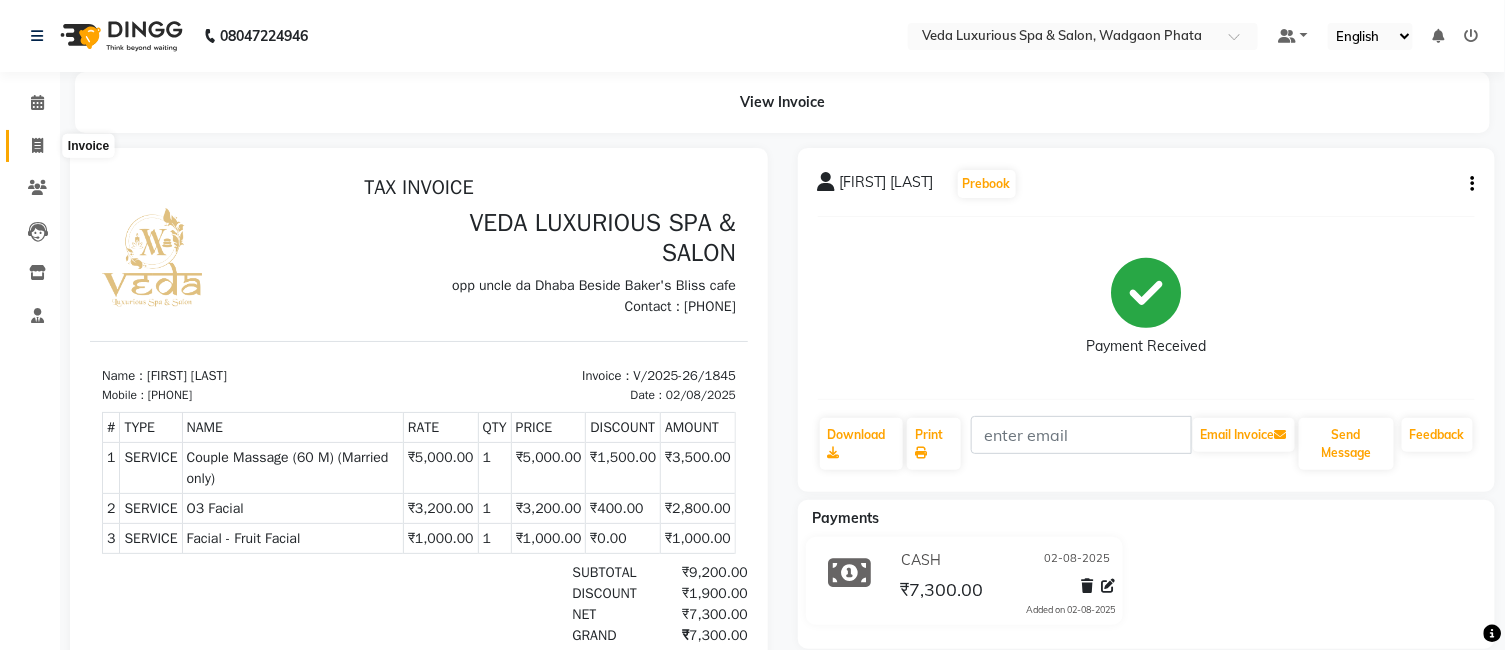 click 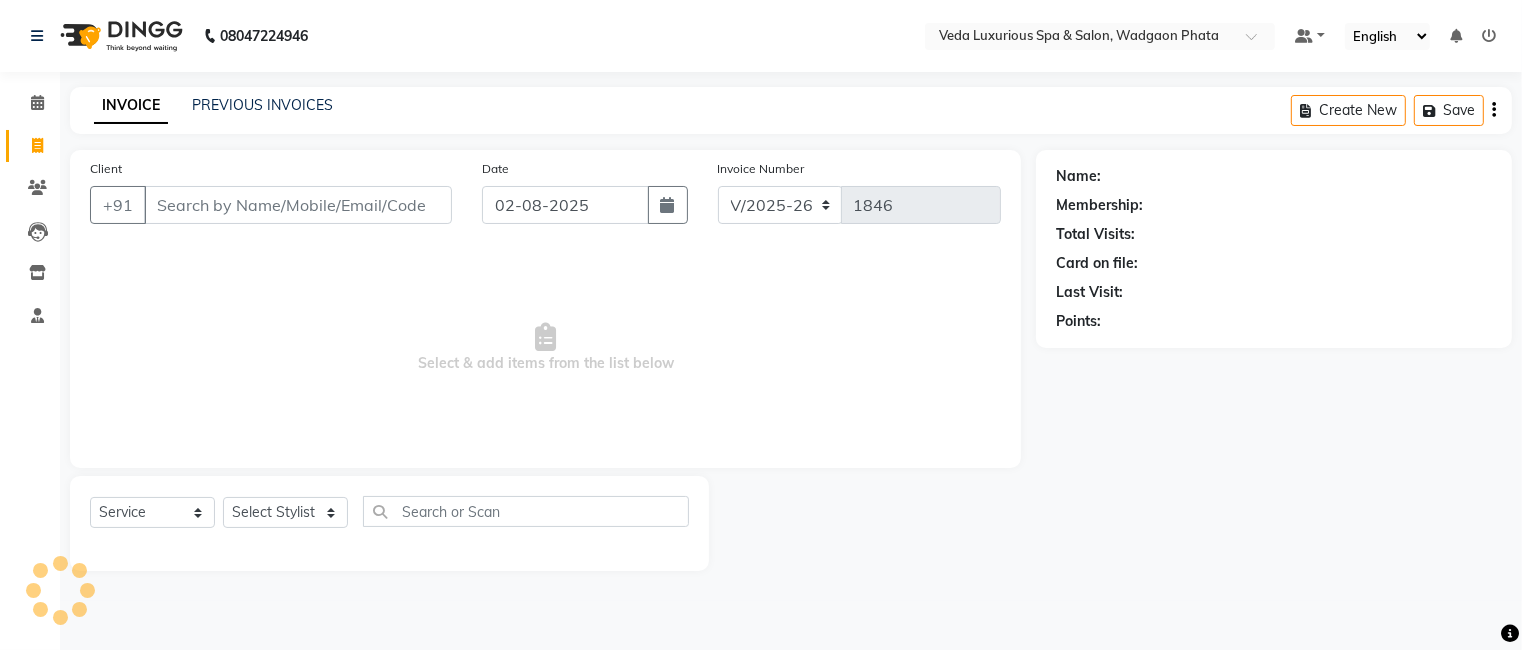 click on "Client" at bounding box center (298, 205) 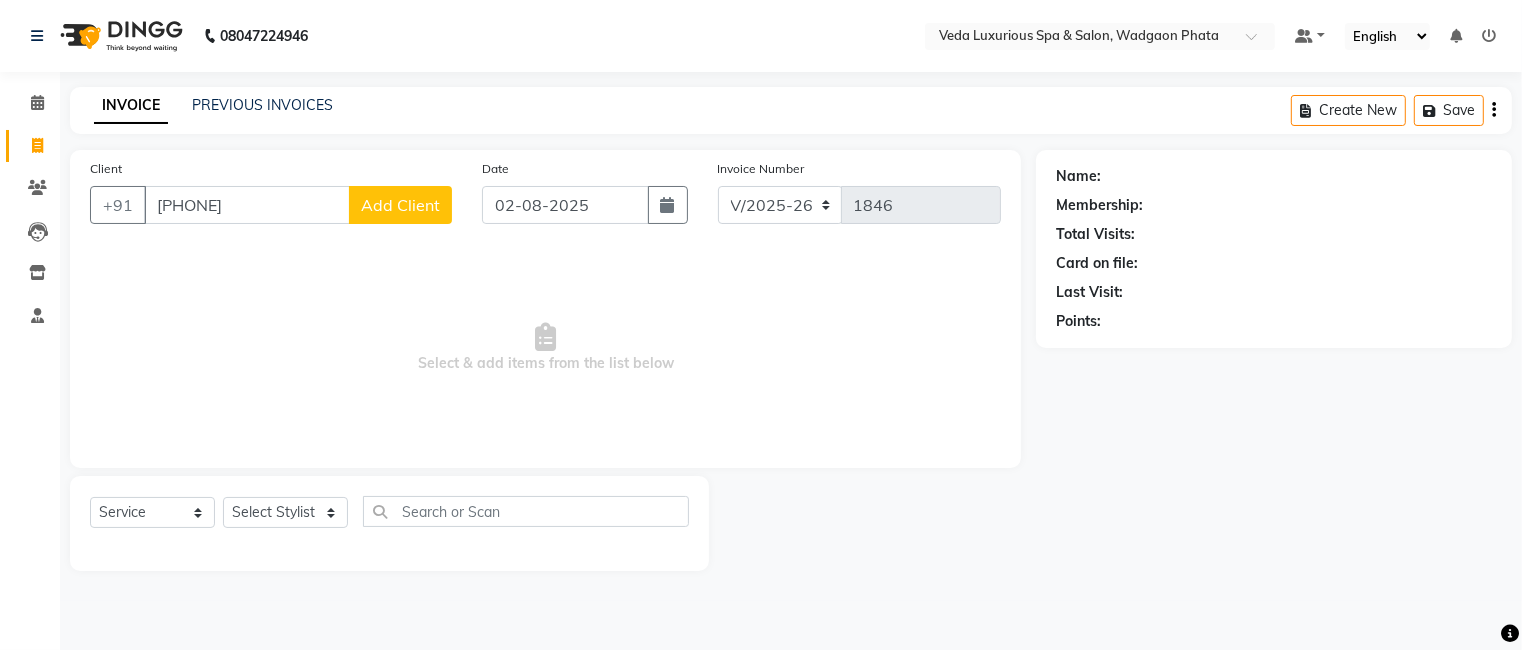 click on "Add Client" 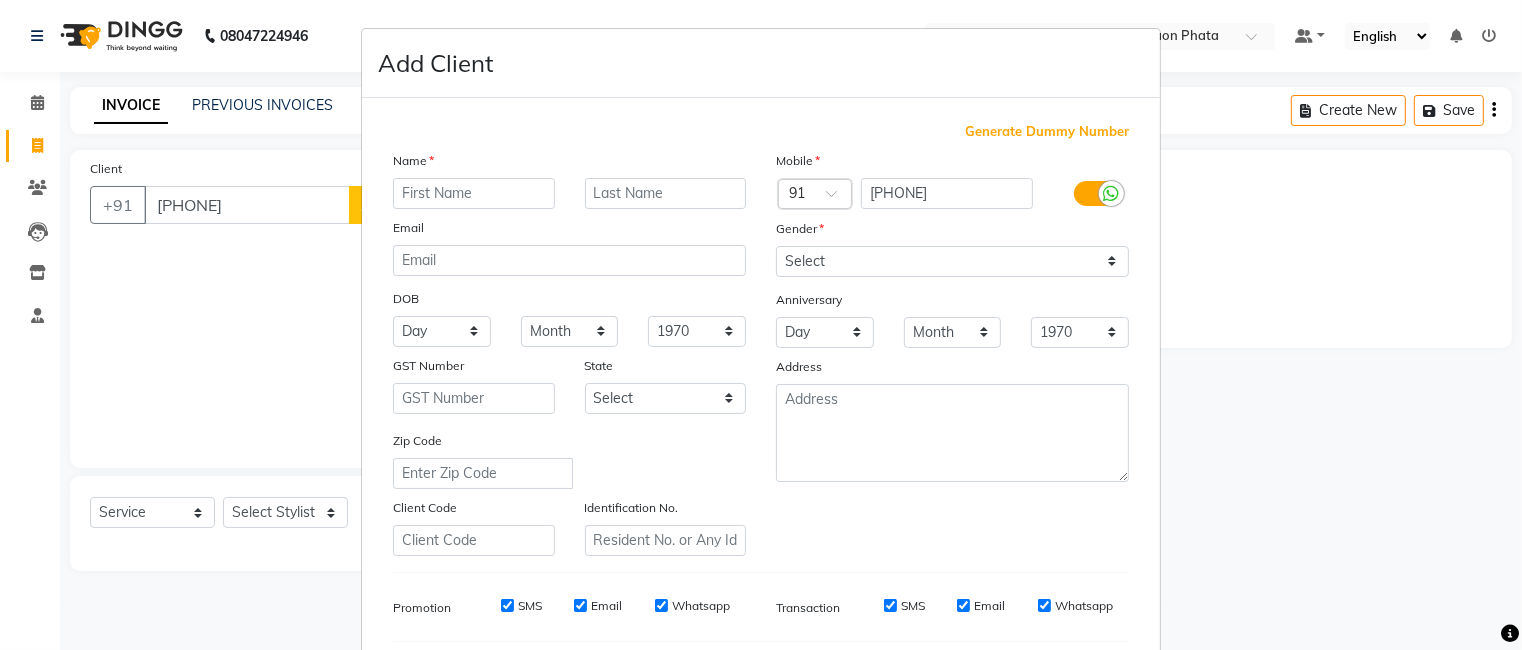 click at bounding box center (474, 193) 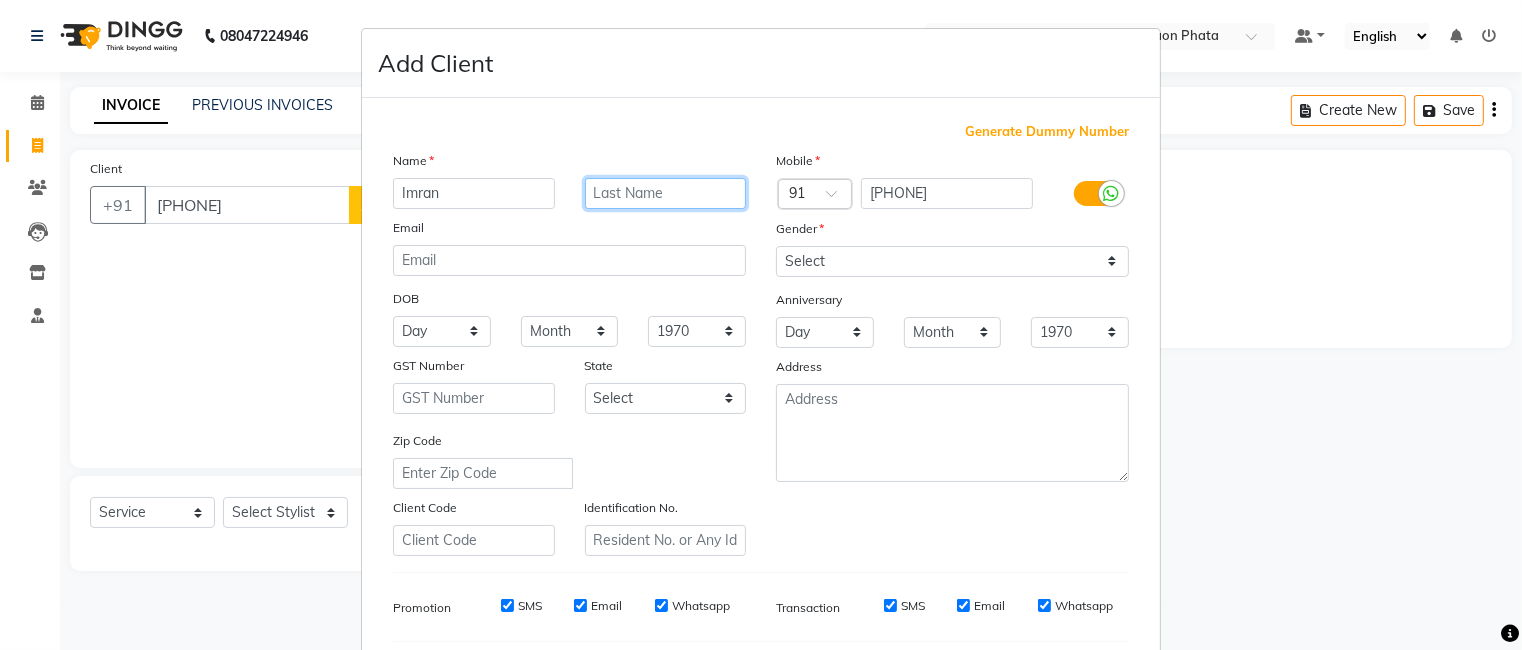 click at bounding box center (666, 193) 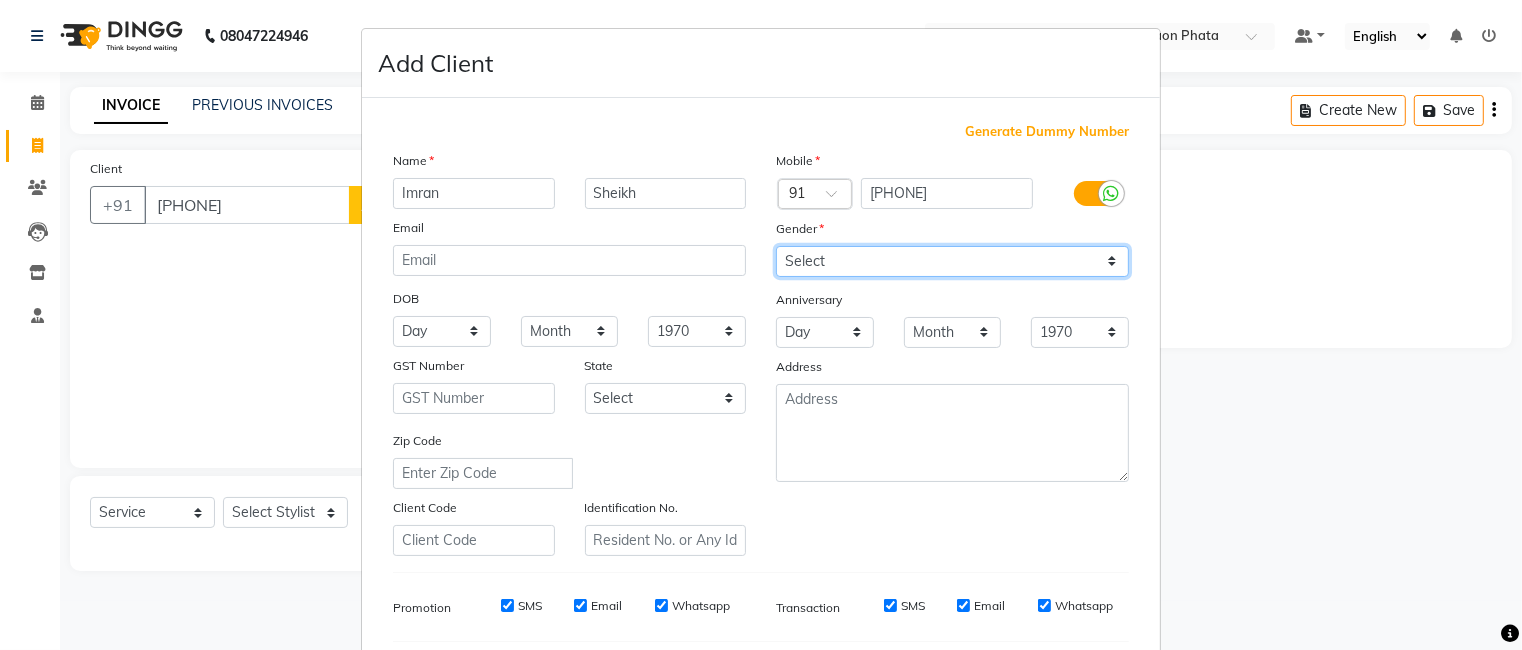 click on "Select Male Female Other Prefer Not To Say" at bounding box center (952, 261) 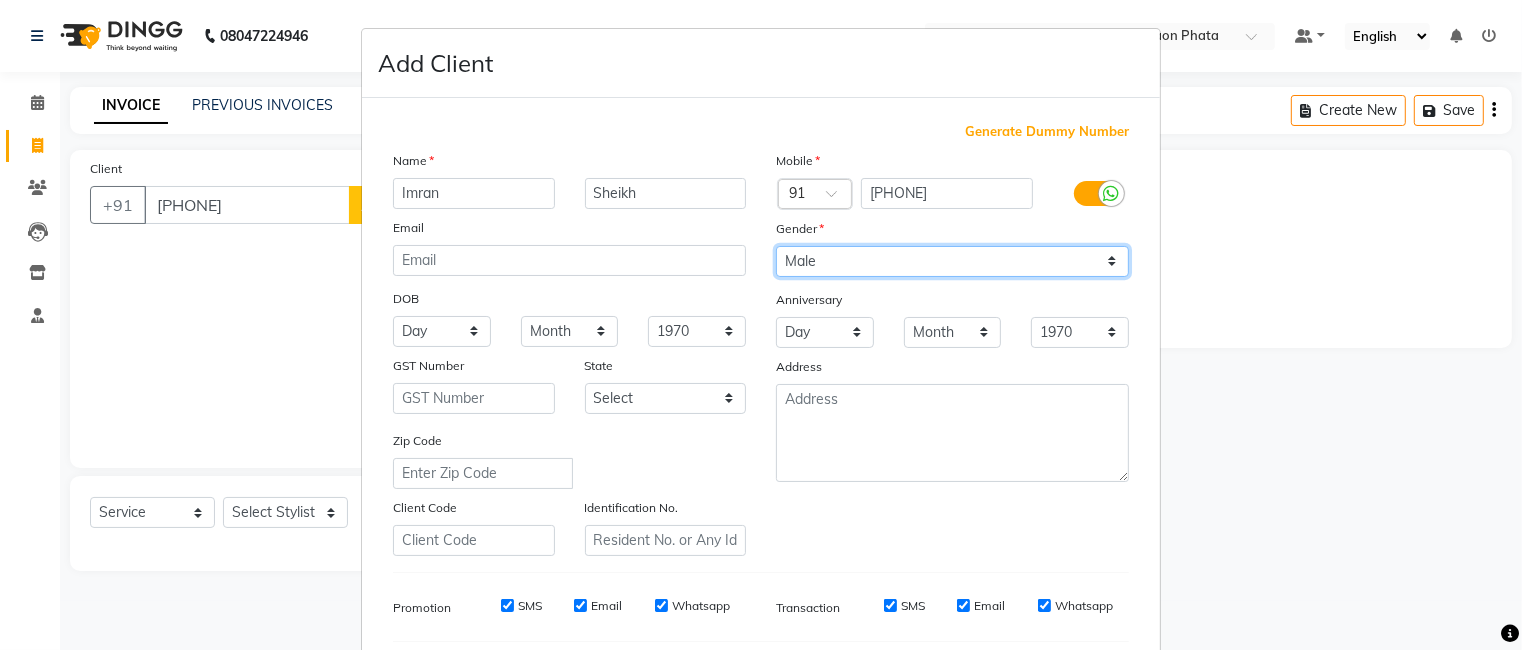 click on "Select Male Female Other Prefer Not To Say" at bounding box center (952, 261) 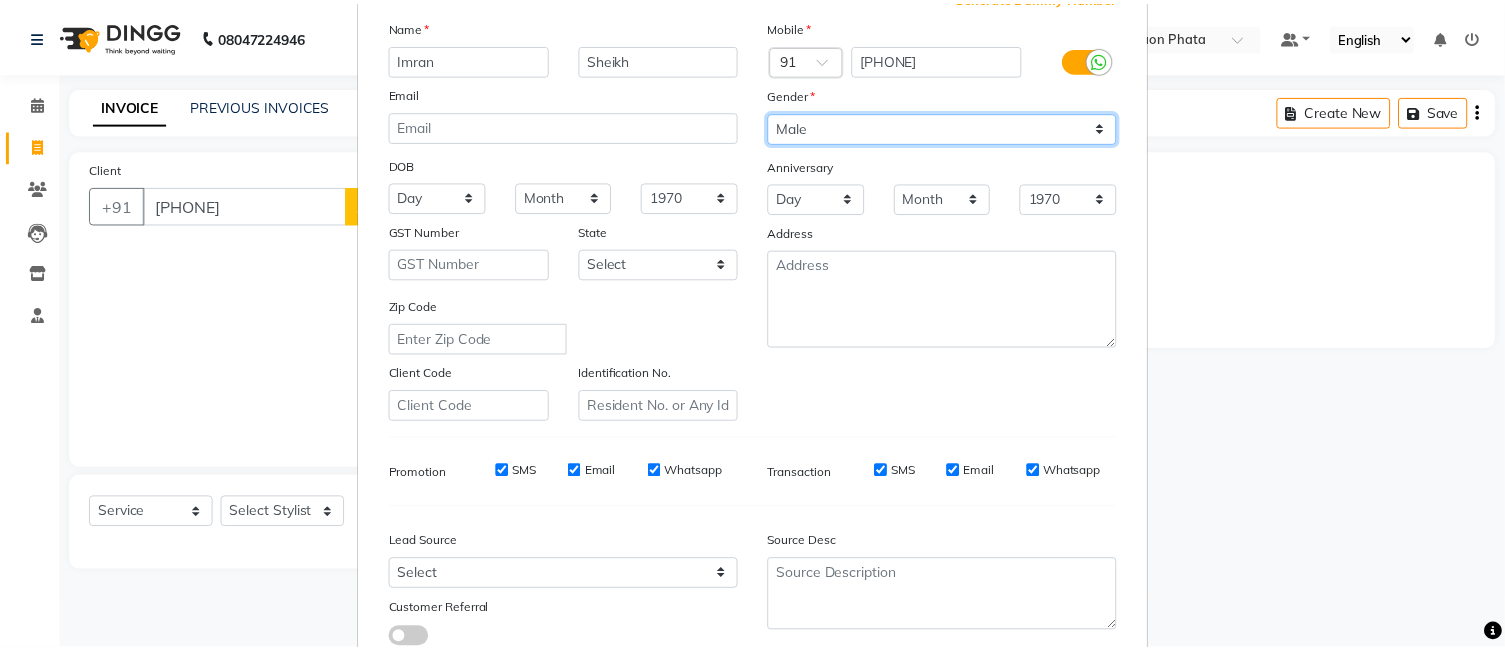scroll, scrollTop: 274, scrollLeft: 0, axis: vertical 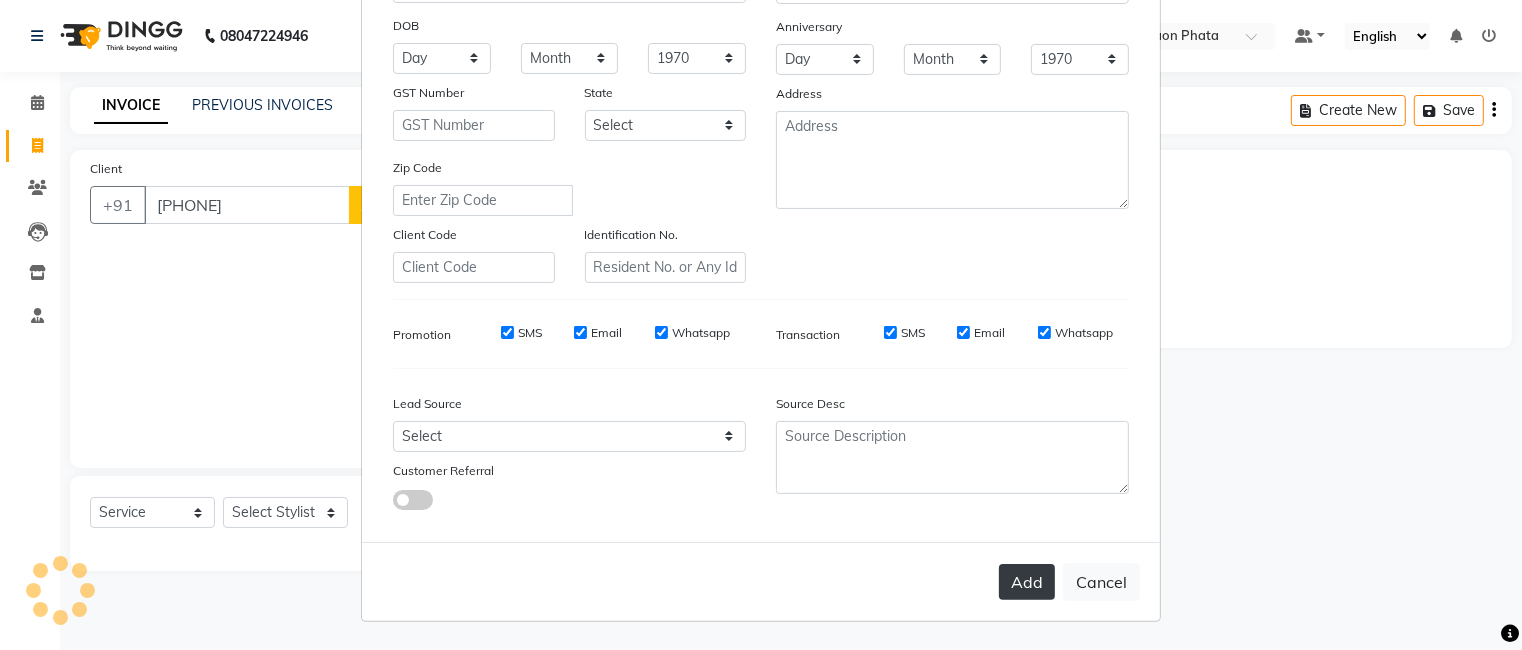 click on "Add" at bounding box center (1027, 582) 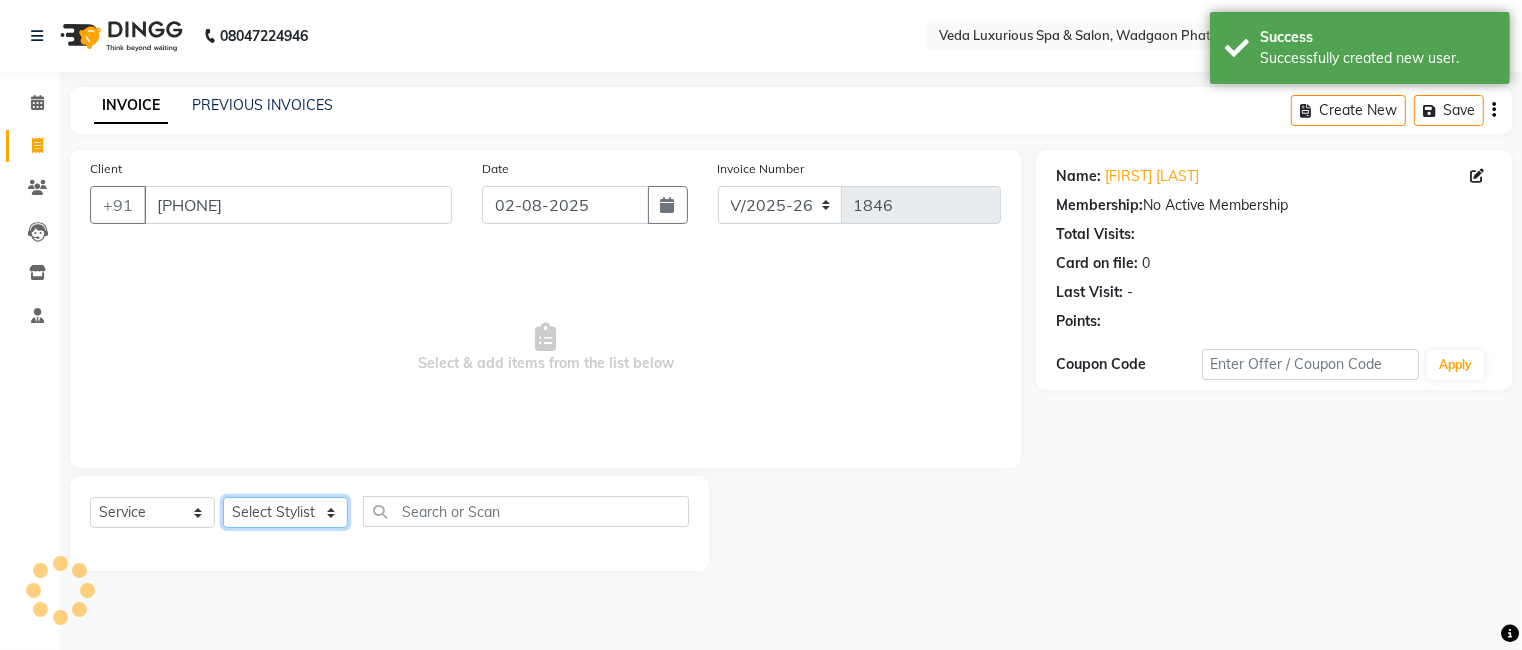 click on "Select Stylist Ankur GOLU Khushi kim lily Mahesh manu MOYA Nilam olivia RP seri VEDA" 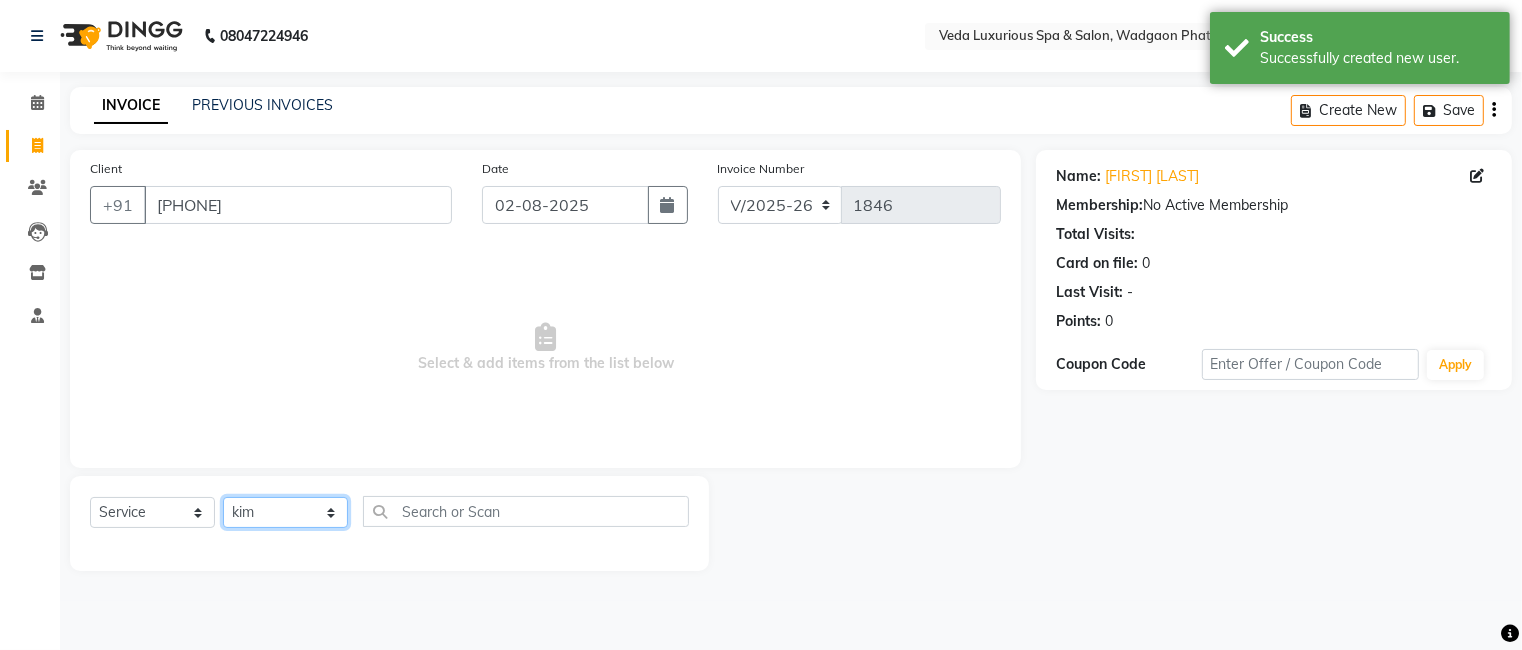 click on "Select Stylist Ankur GOLU Khushi kim lily Mahesh manu MOYA Nilam olivia RP seri VEDA" 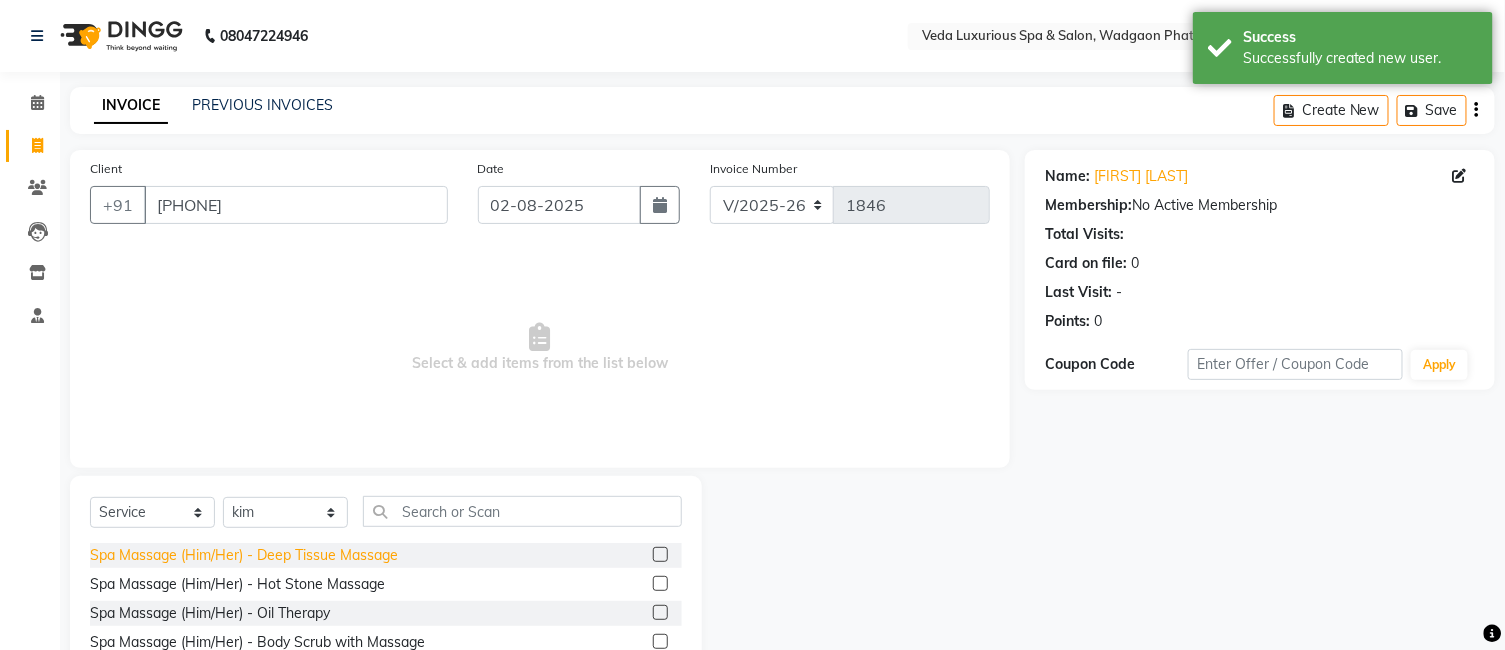 click on "Spa Massage (Him/Her) - Deep Tissue Massage" 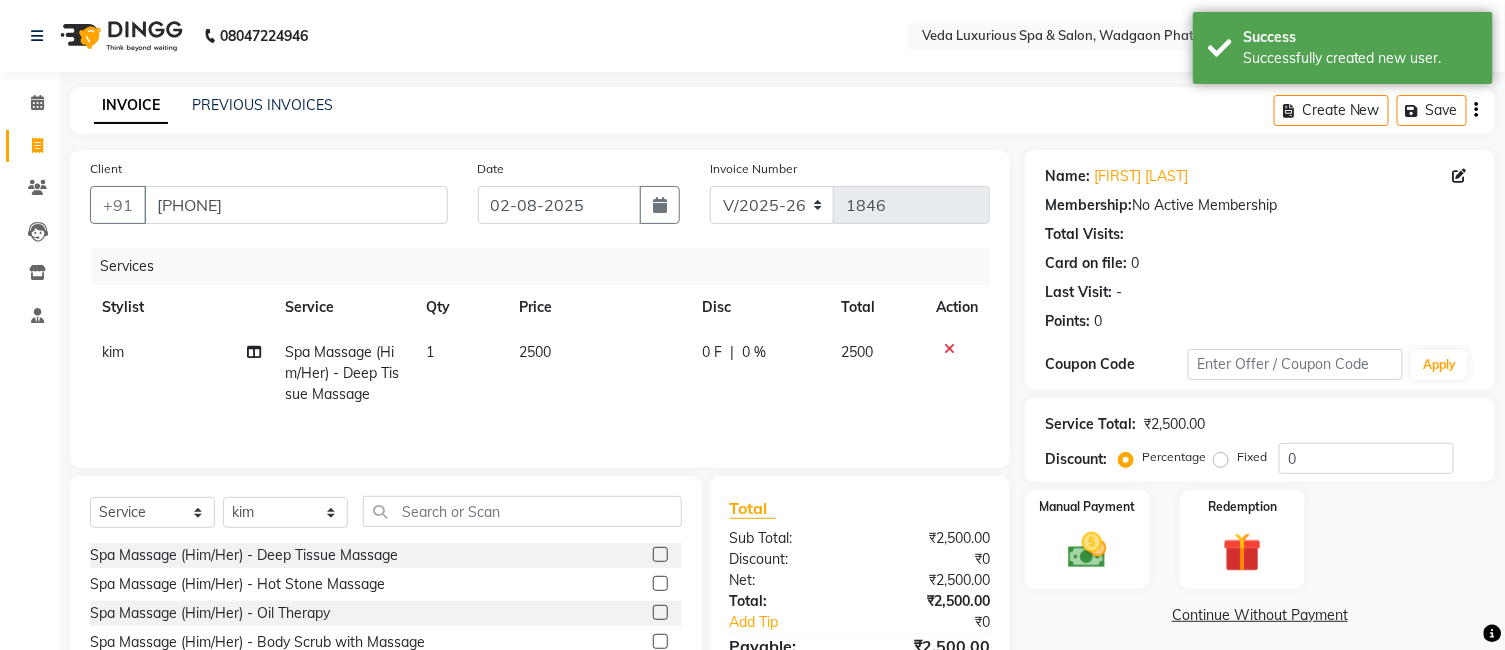 click on "0 %" 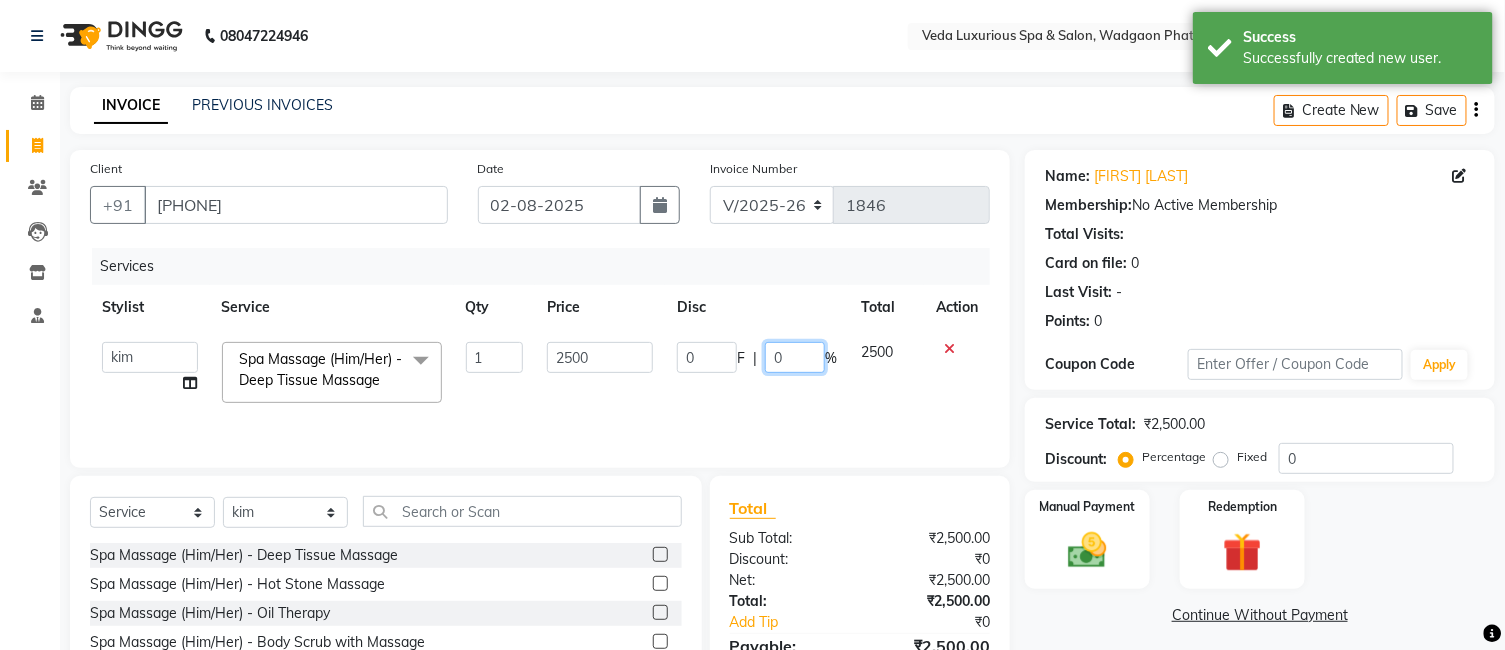 click on "0" 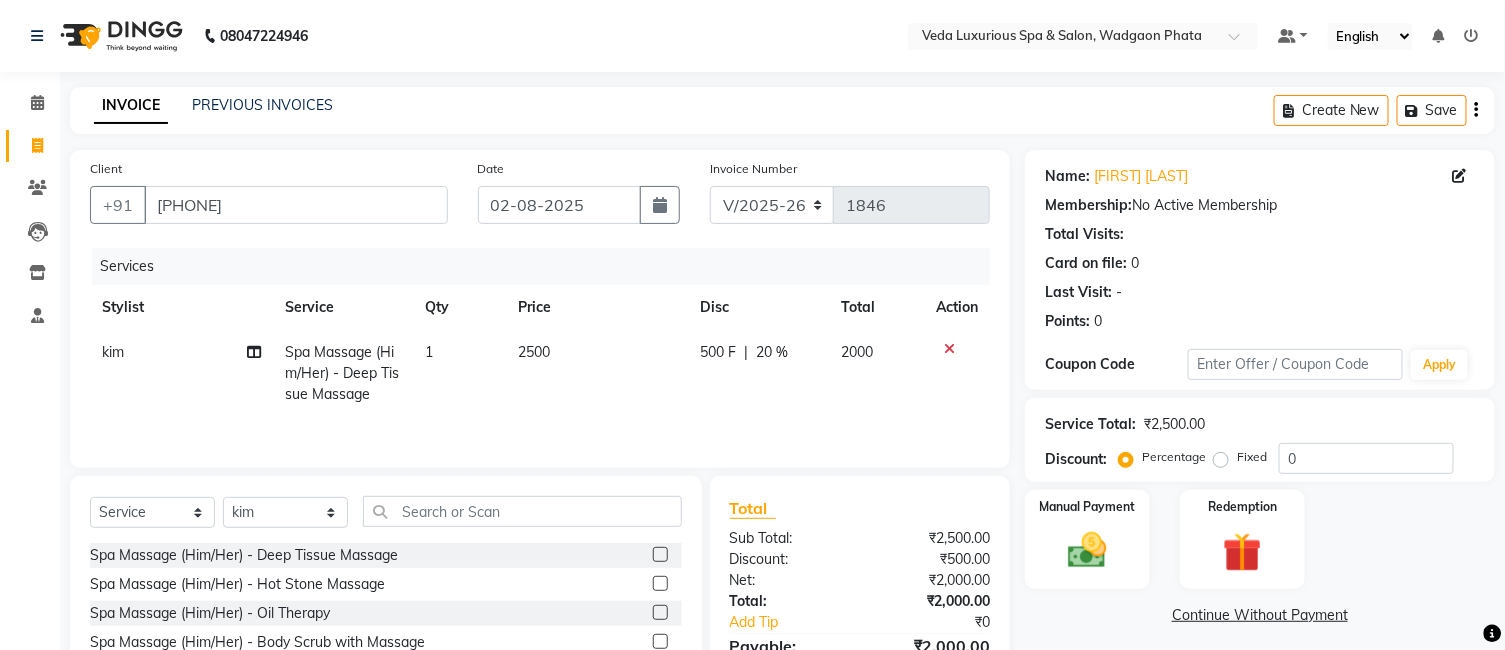 click on "2000" 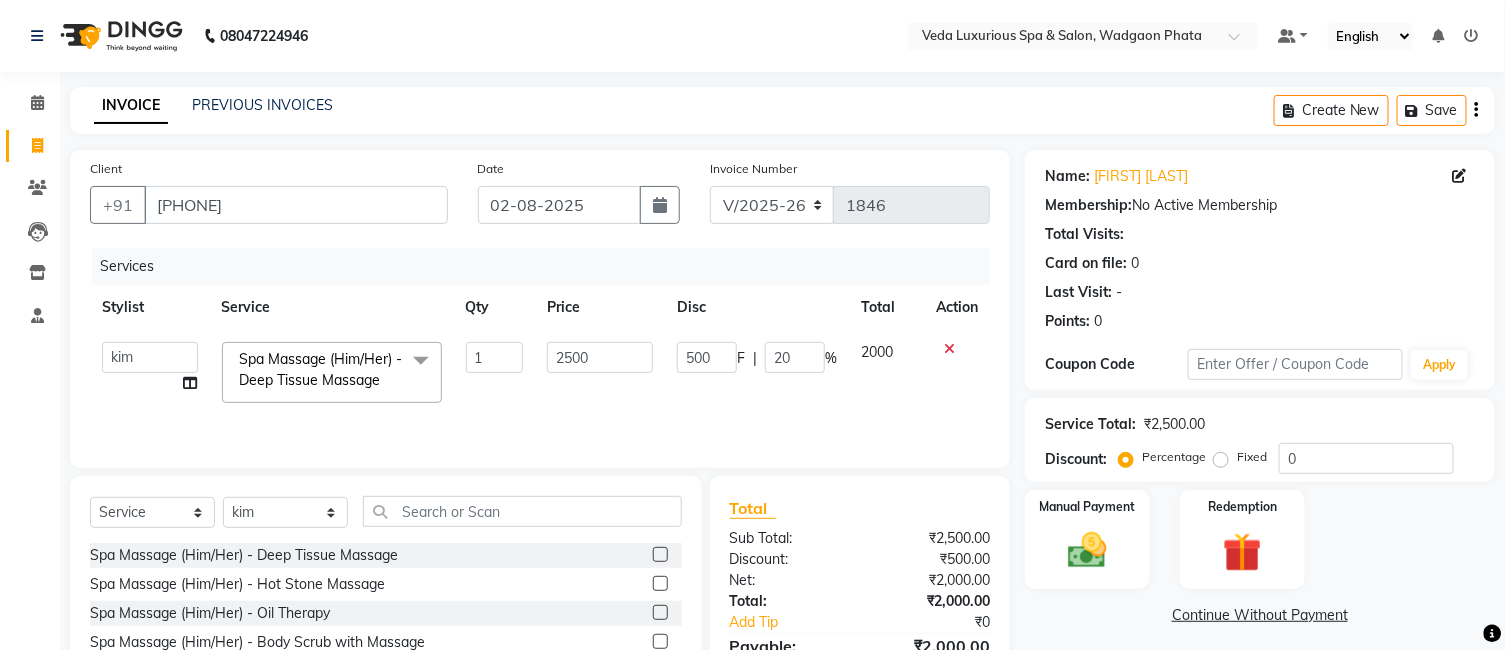 scroll, scrollTop: 151, scrollLeft: 0, axis: vertical 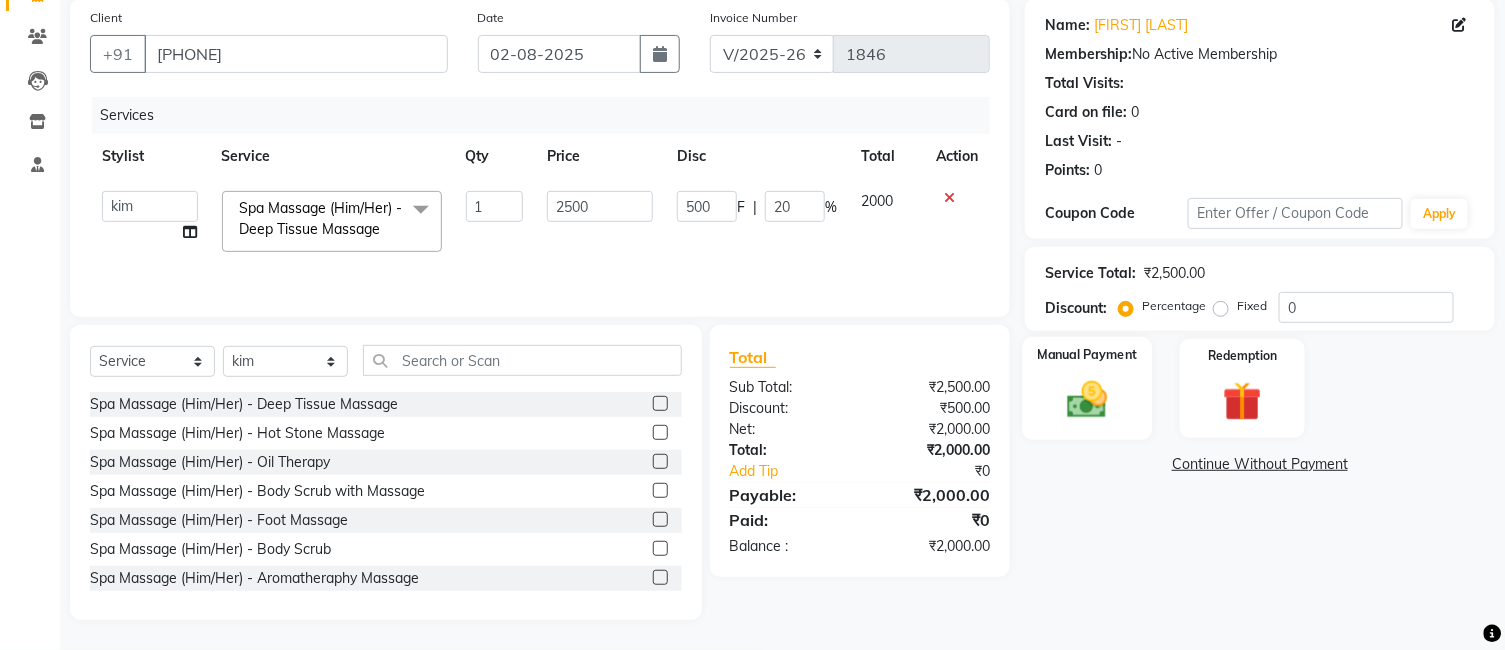 click 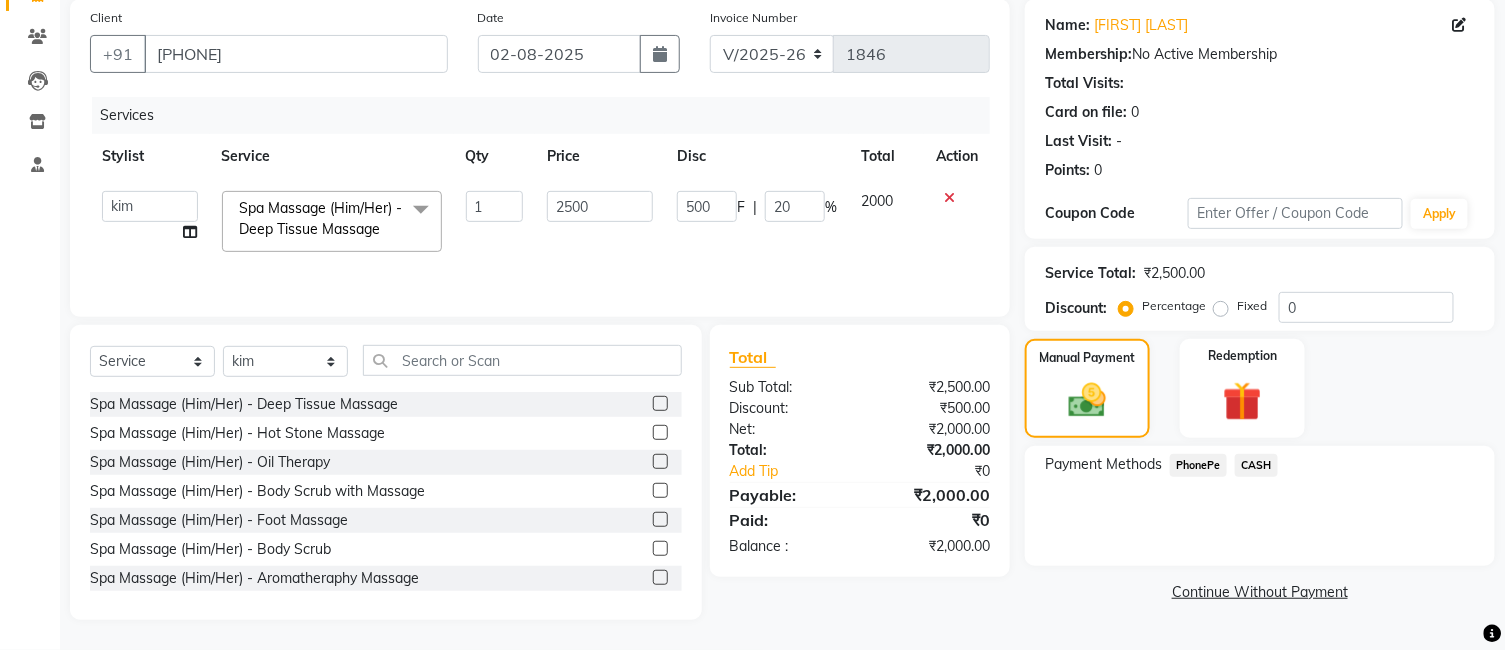 click on "PhonePe" 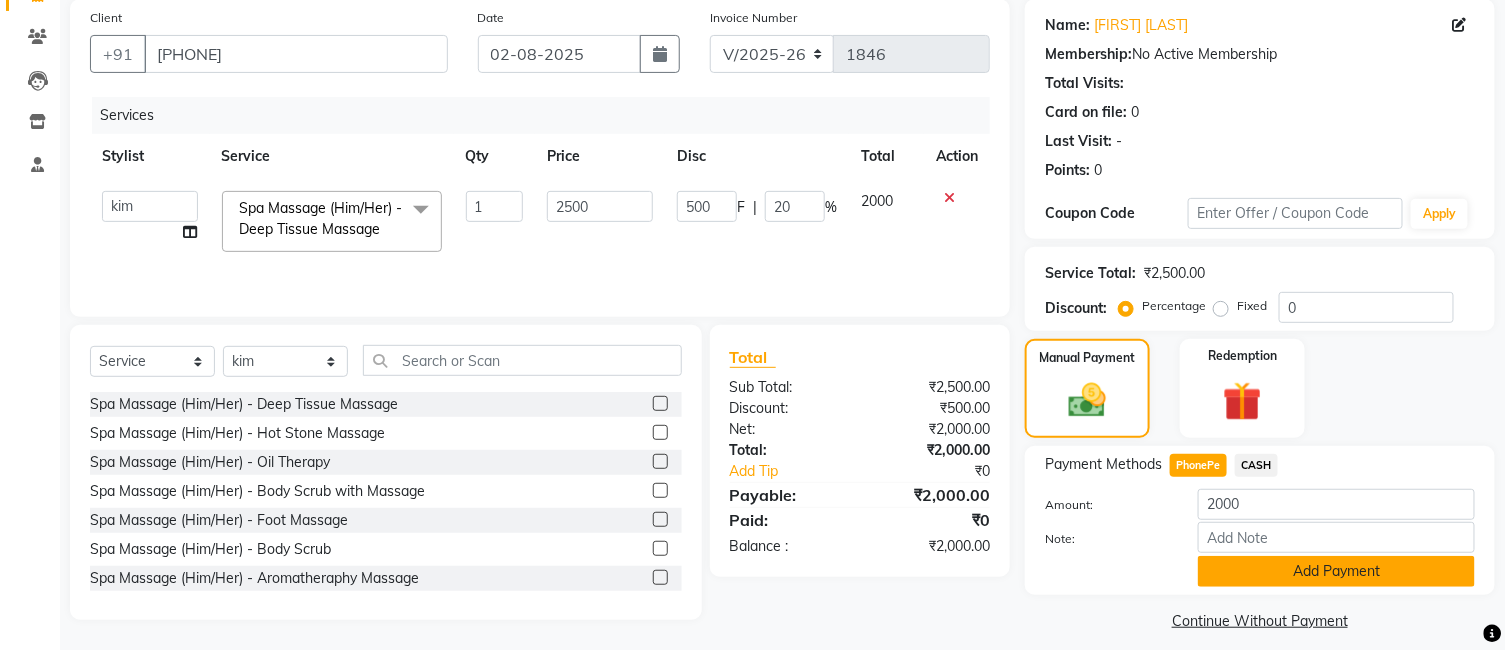 scroll, scrollTop: 166, scrollLeft: 0, axis: vertical 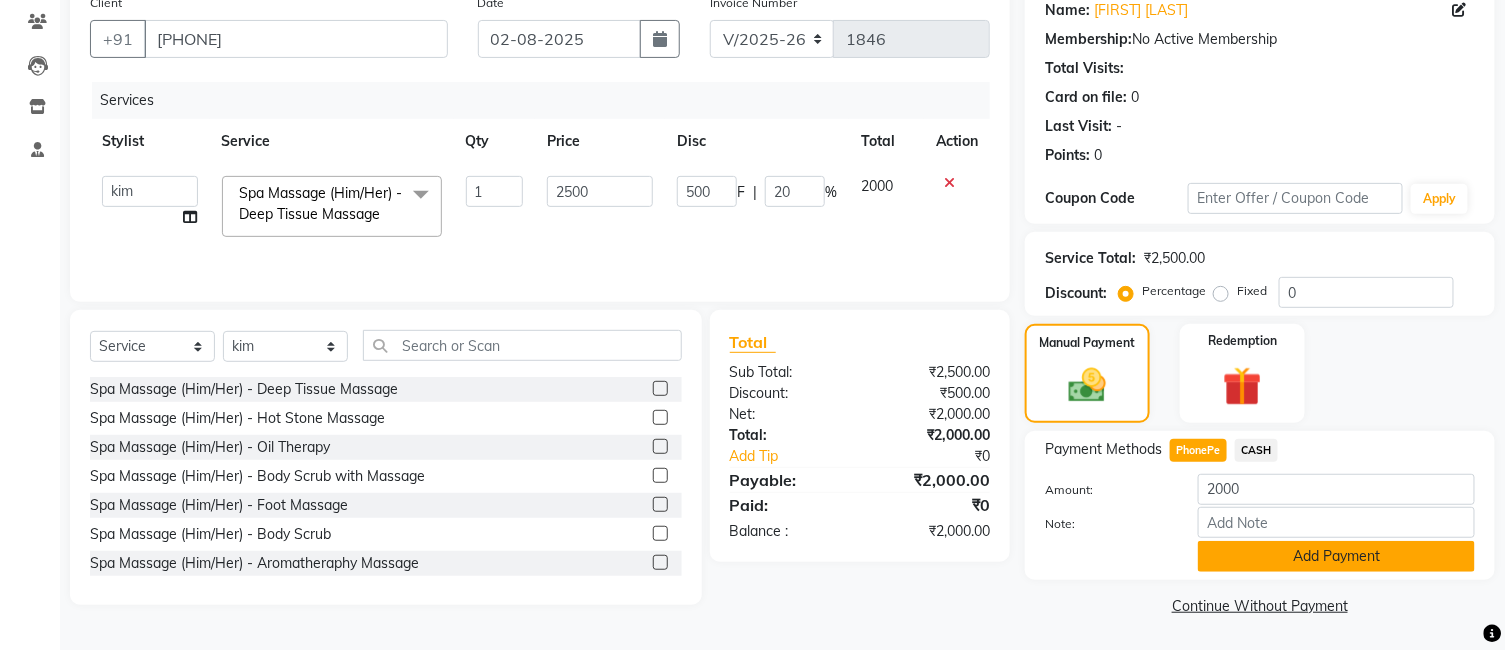 click on "Add Payment" 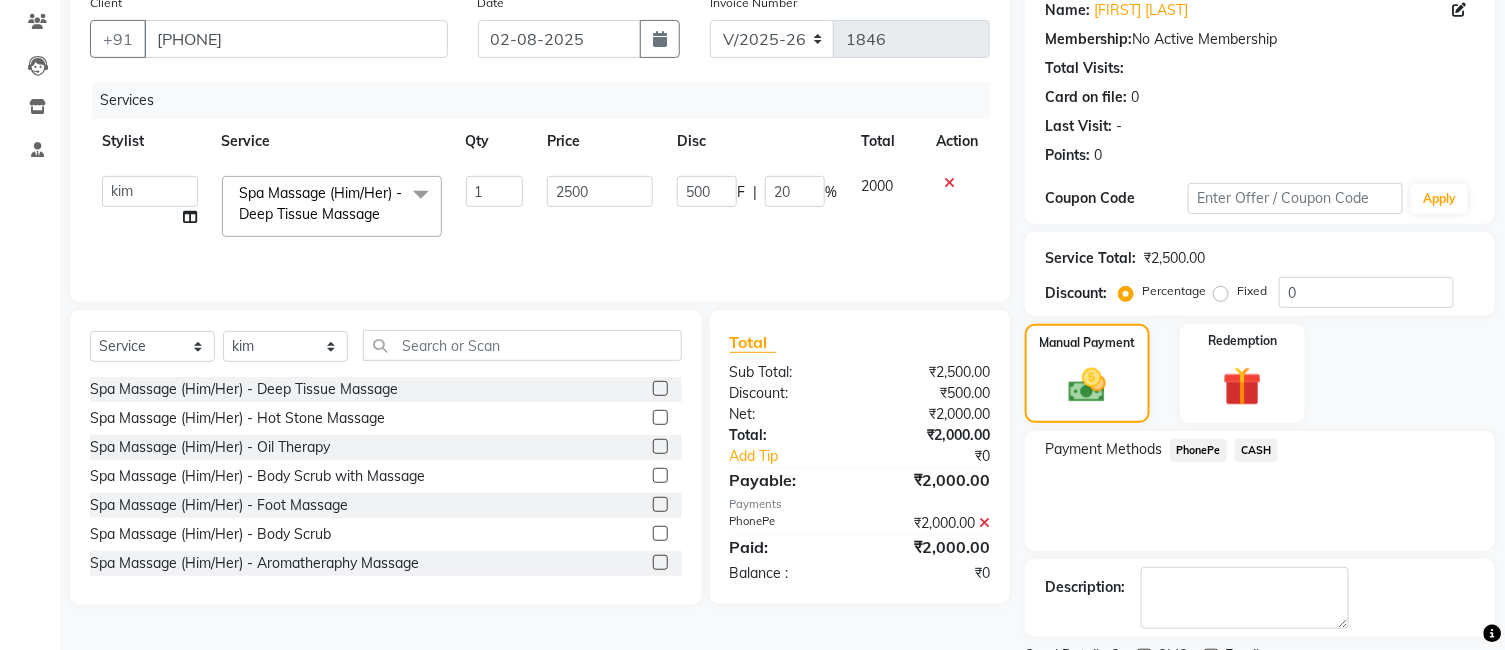 scroll, scrollTop: 251, scrollLeft: 0, axis: vertical 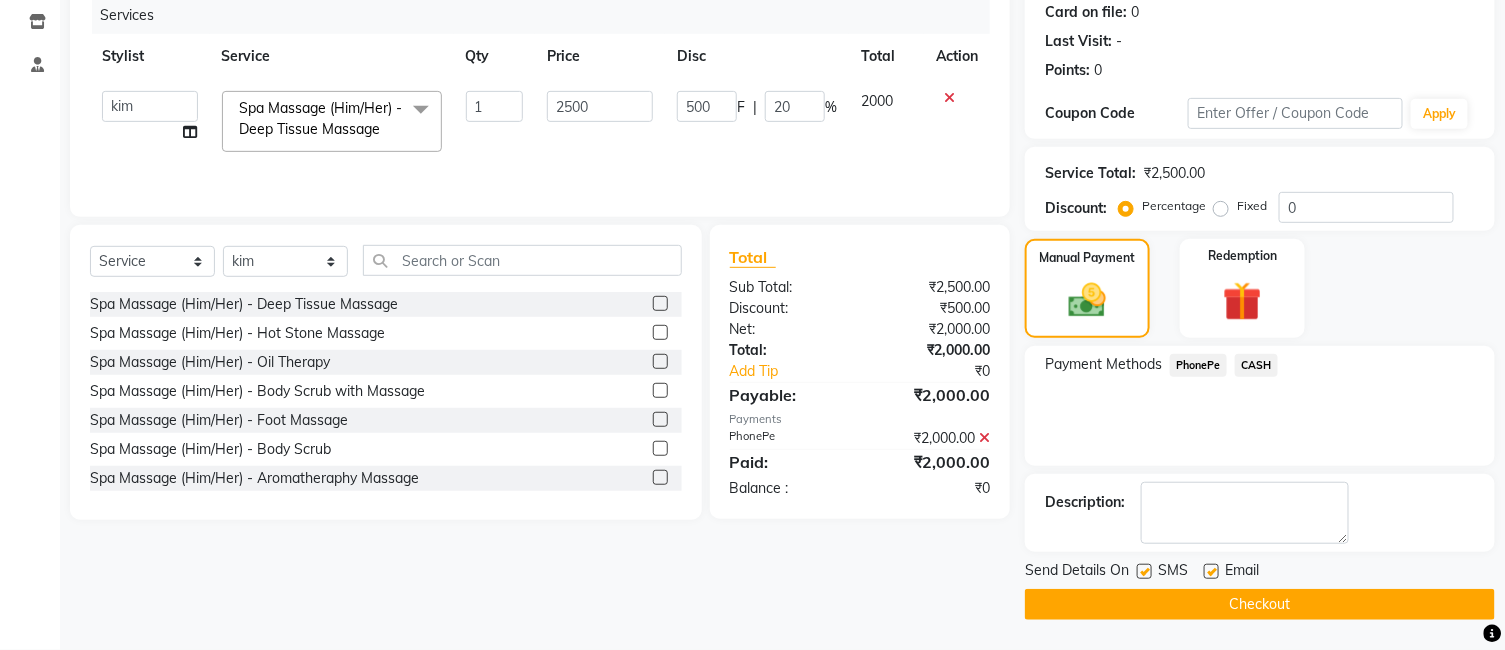 click on "Checkout" 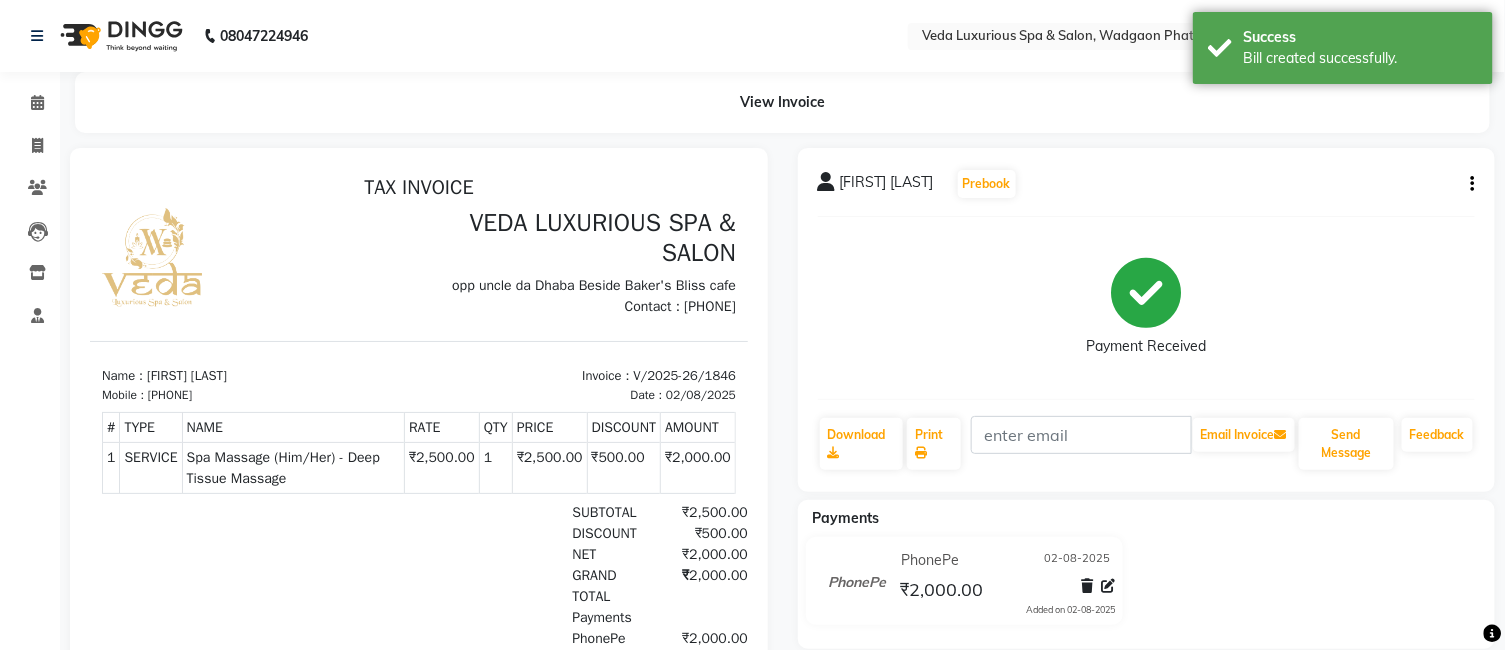scroll, scrollTop: 0, scrollLeft: 0, axis: both 